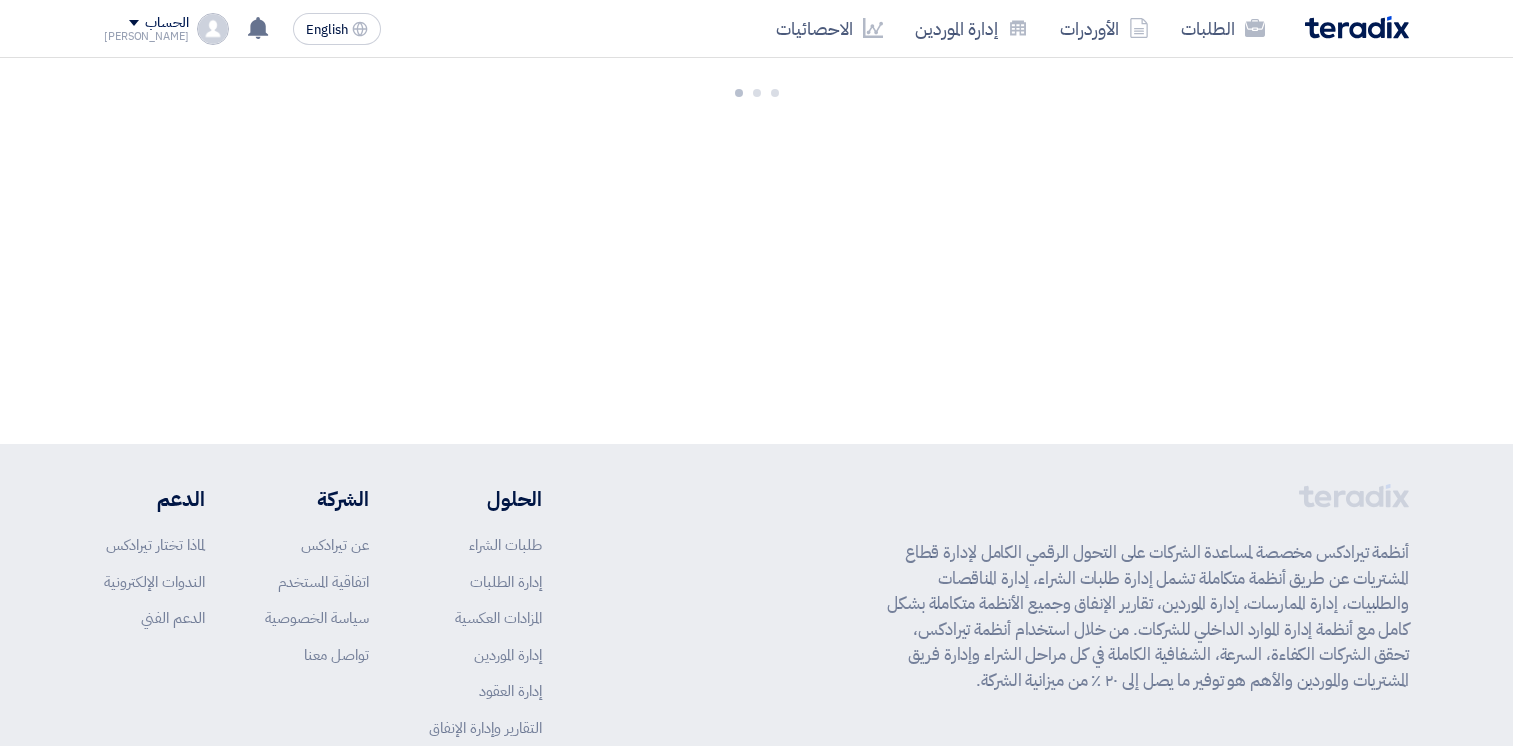scroll, scrollTop: 0, scrollLeft: 0, axis: both 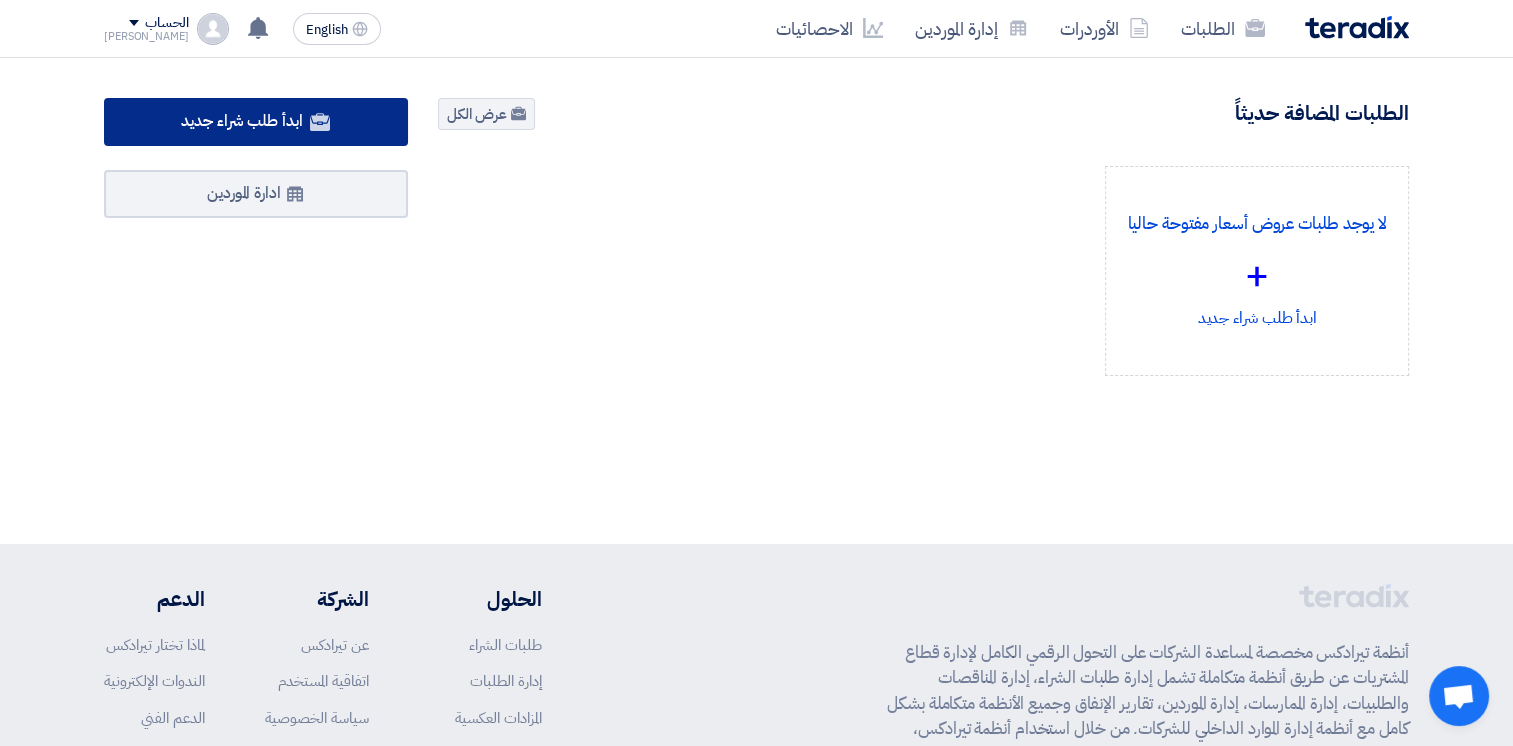 click on "ابدأ طلب شراء جديد" 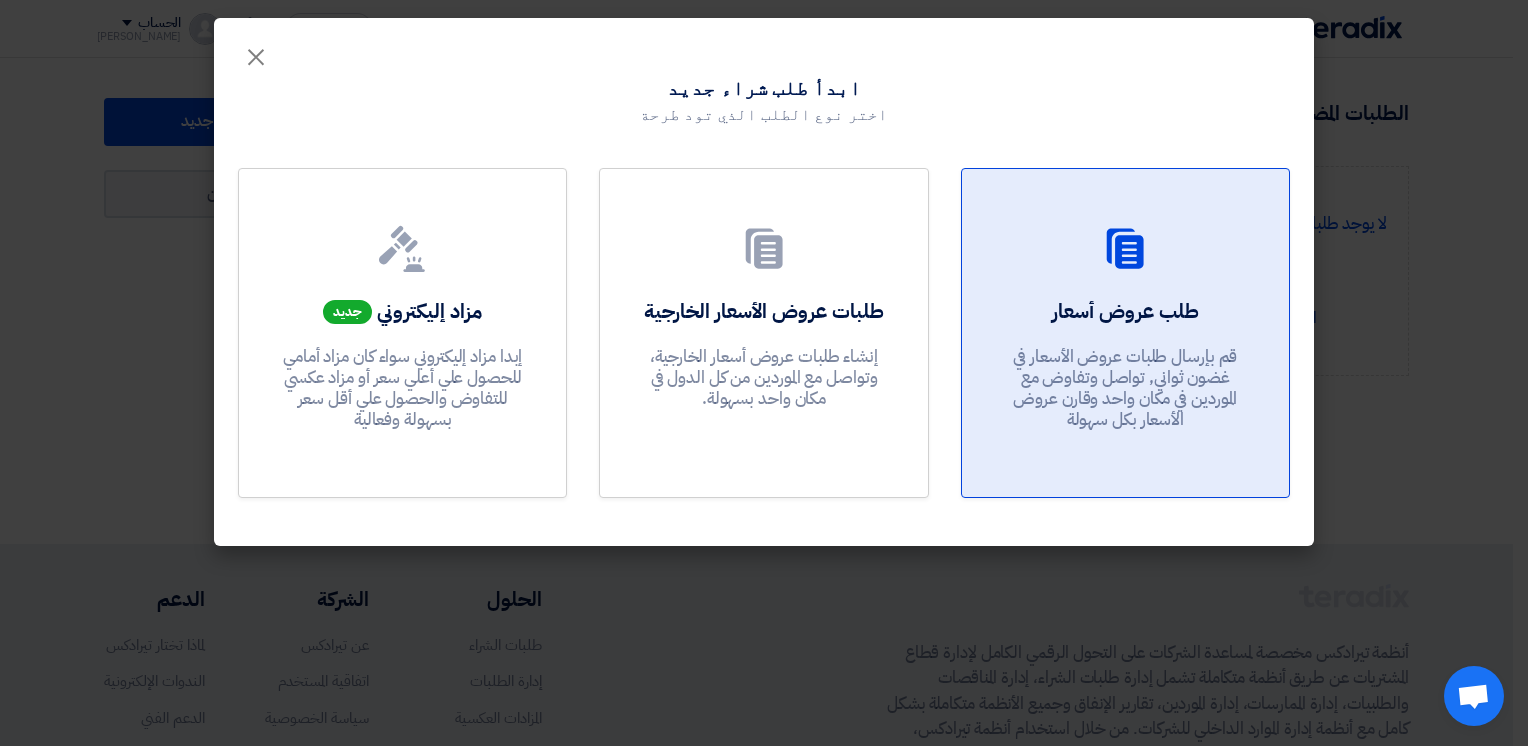click 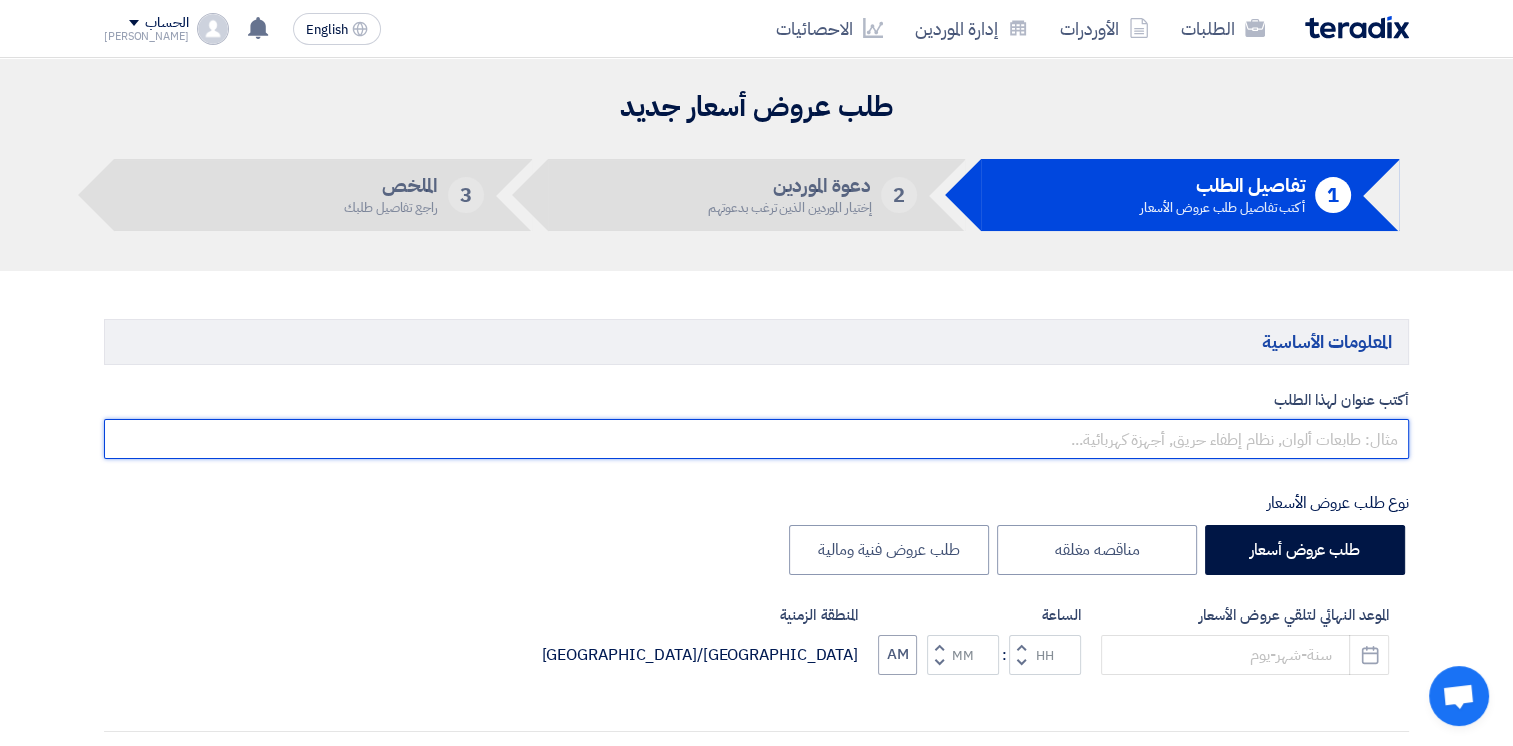 click at bounding box center [756, 439] 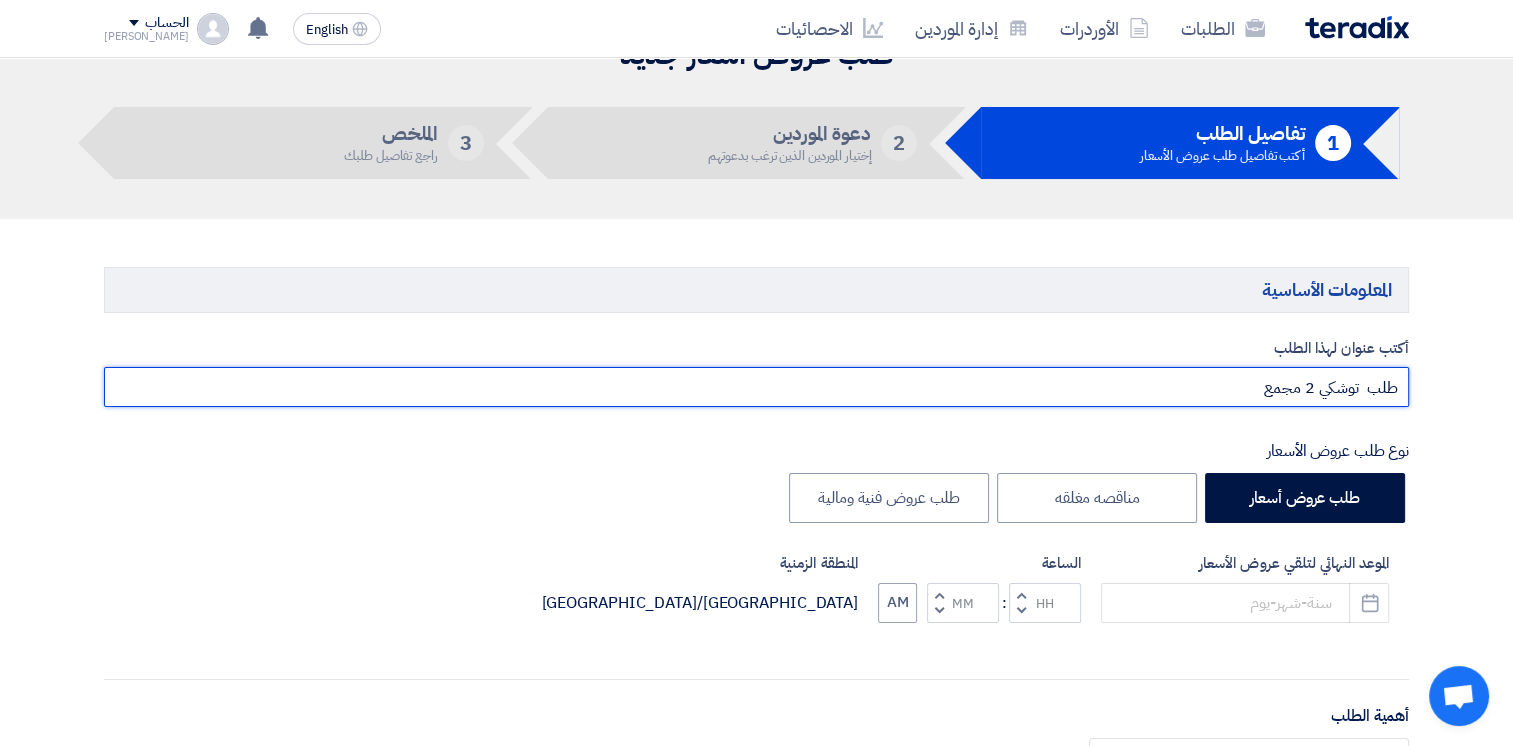 scroll, scrollTop: 100, scrollLeft: 0, axis: vertical 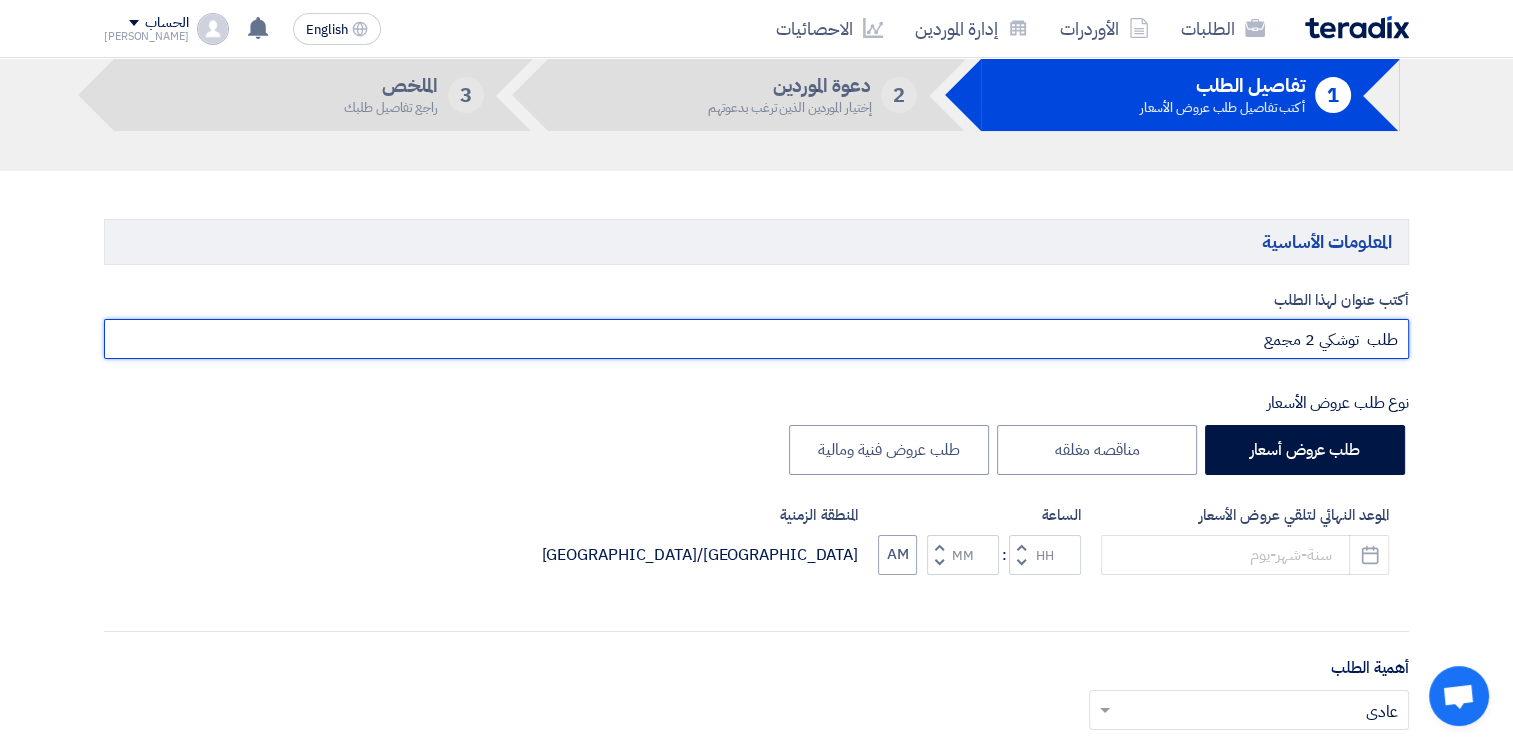 type on "طلب  توشكي 2 مجمع" 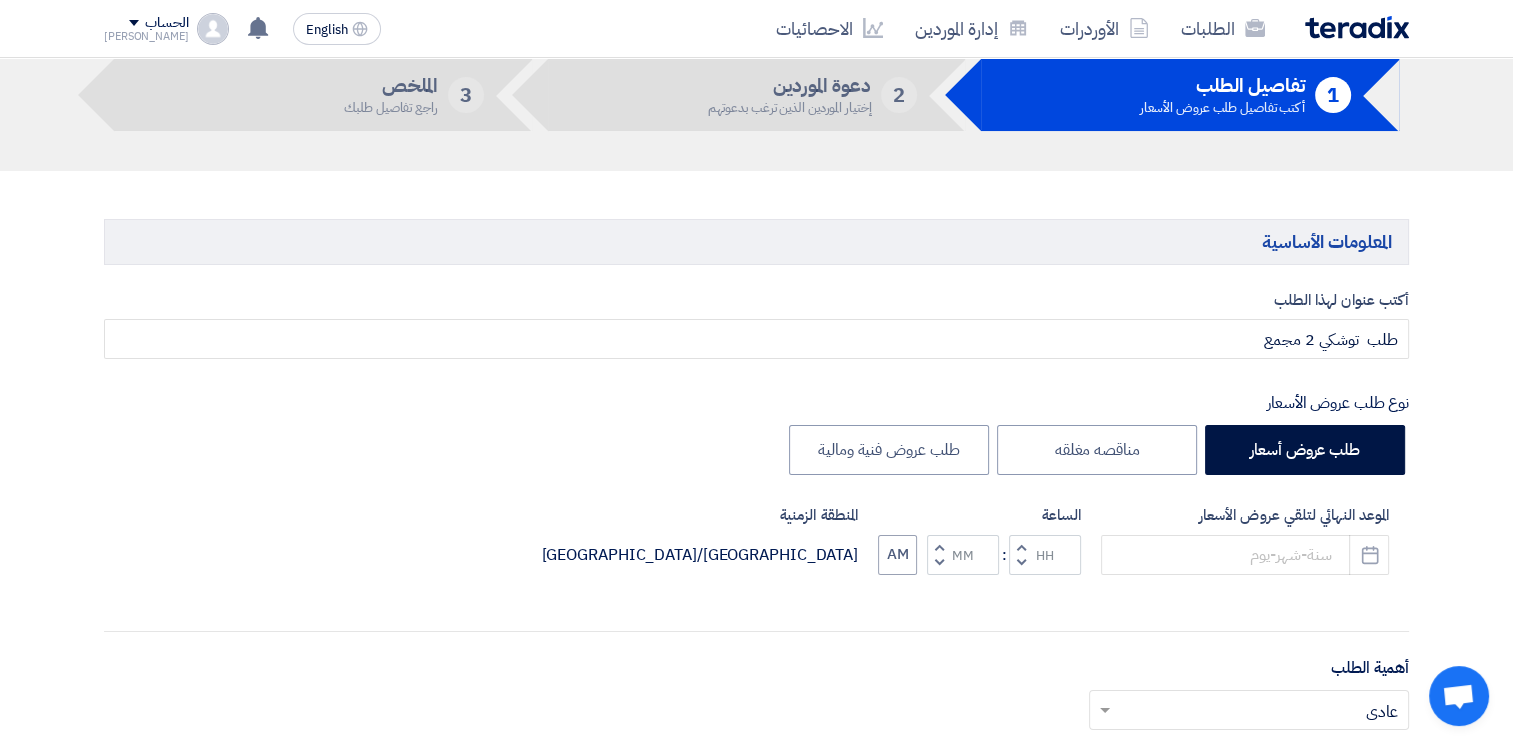 click 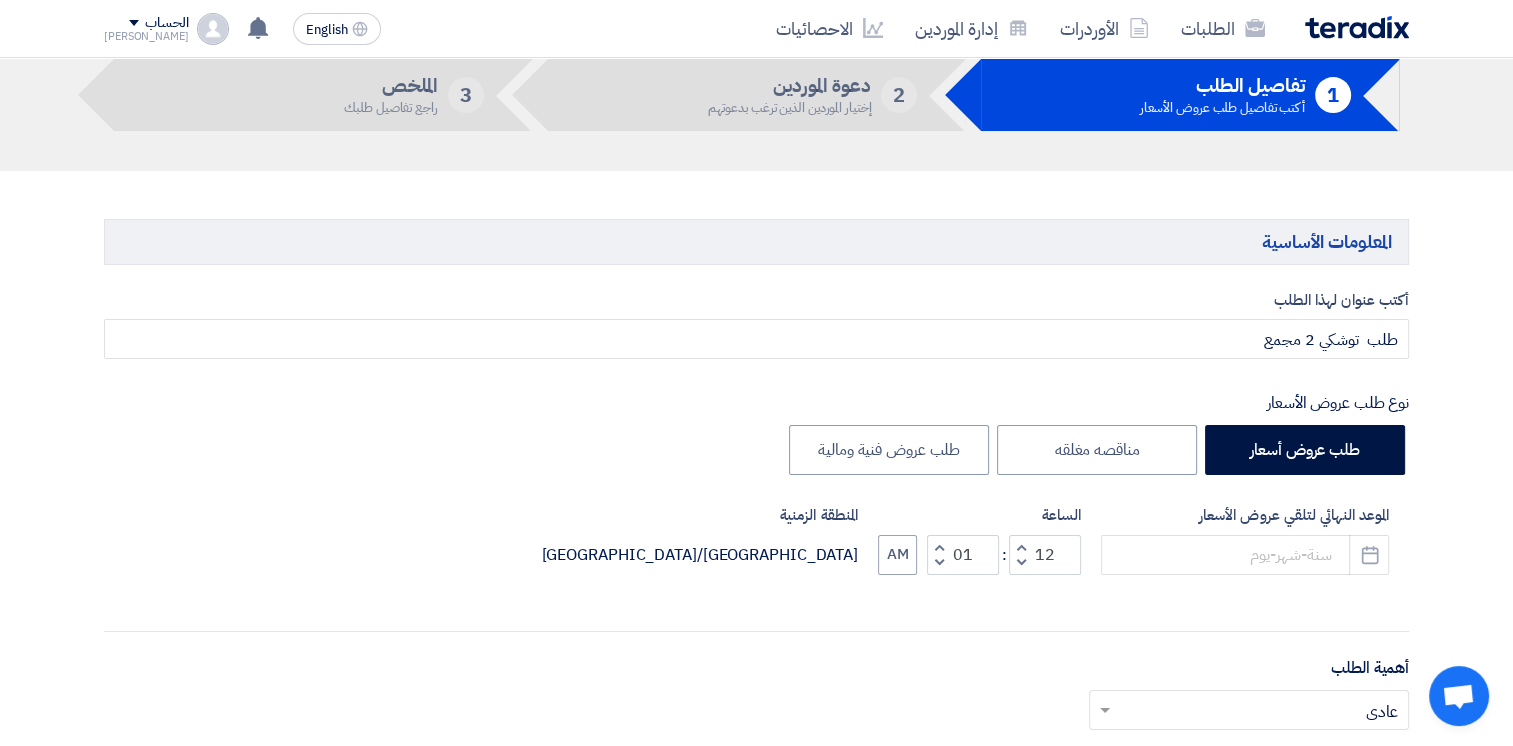 click 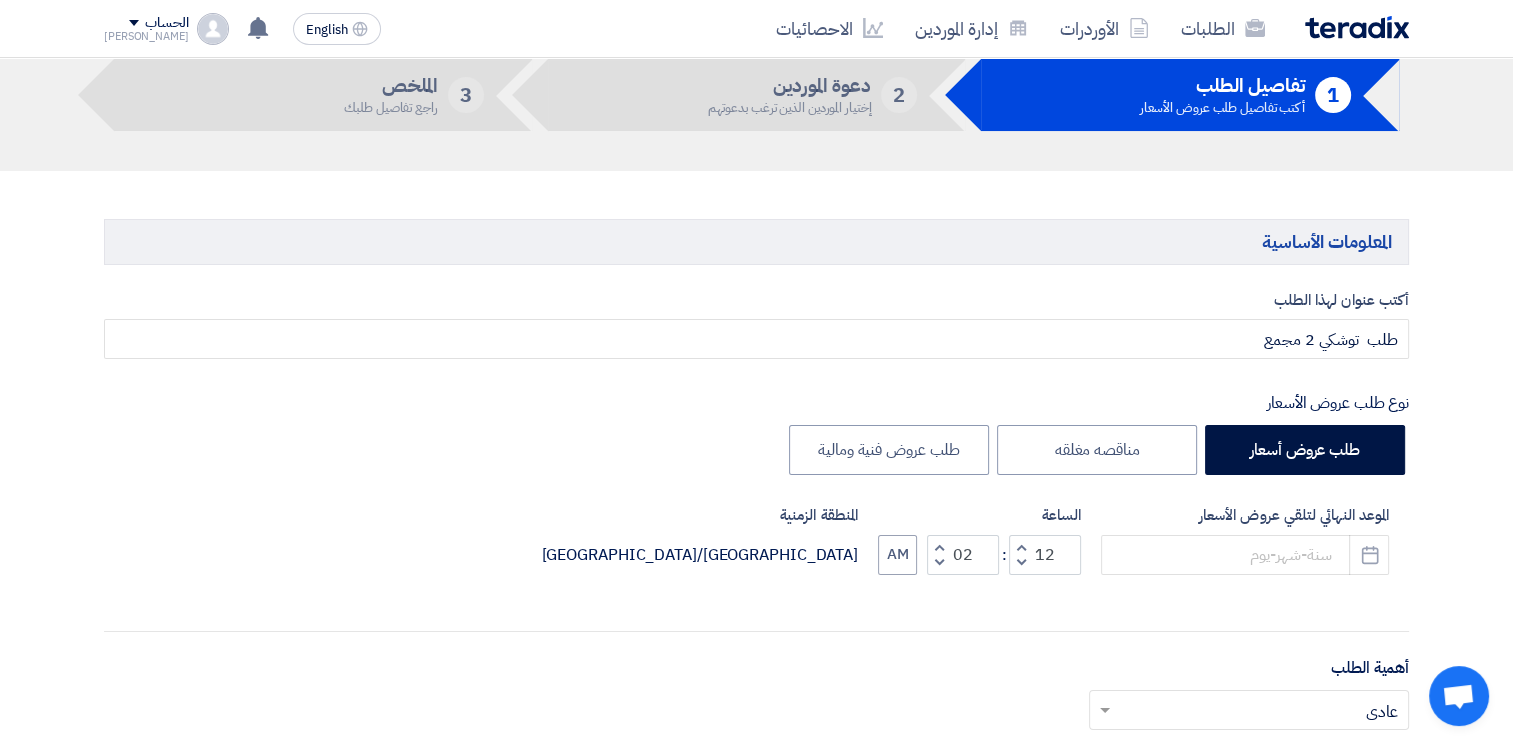 click 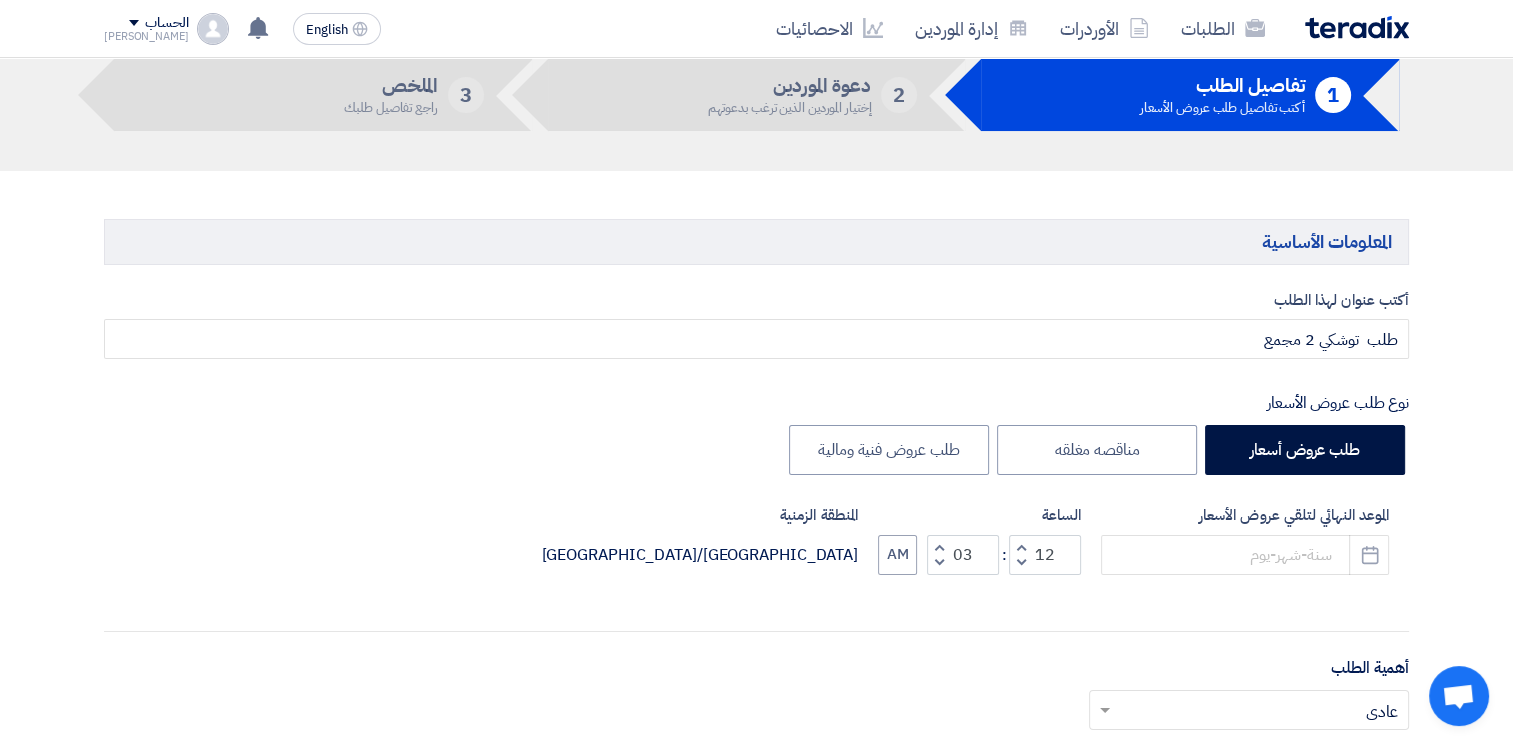 click 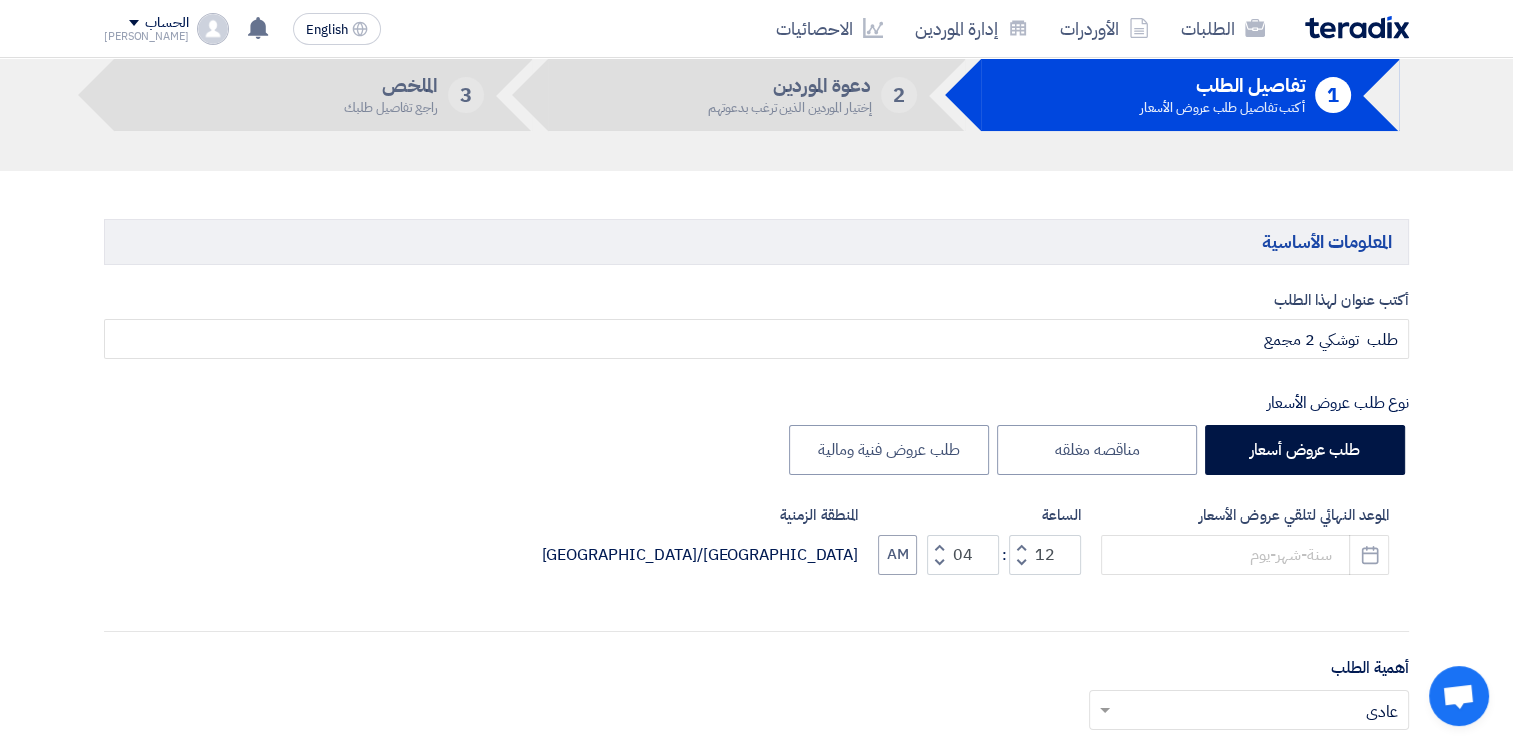 click 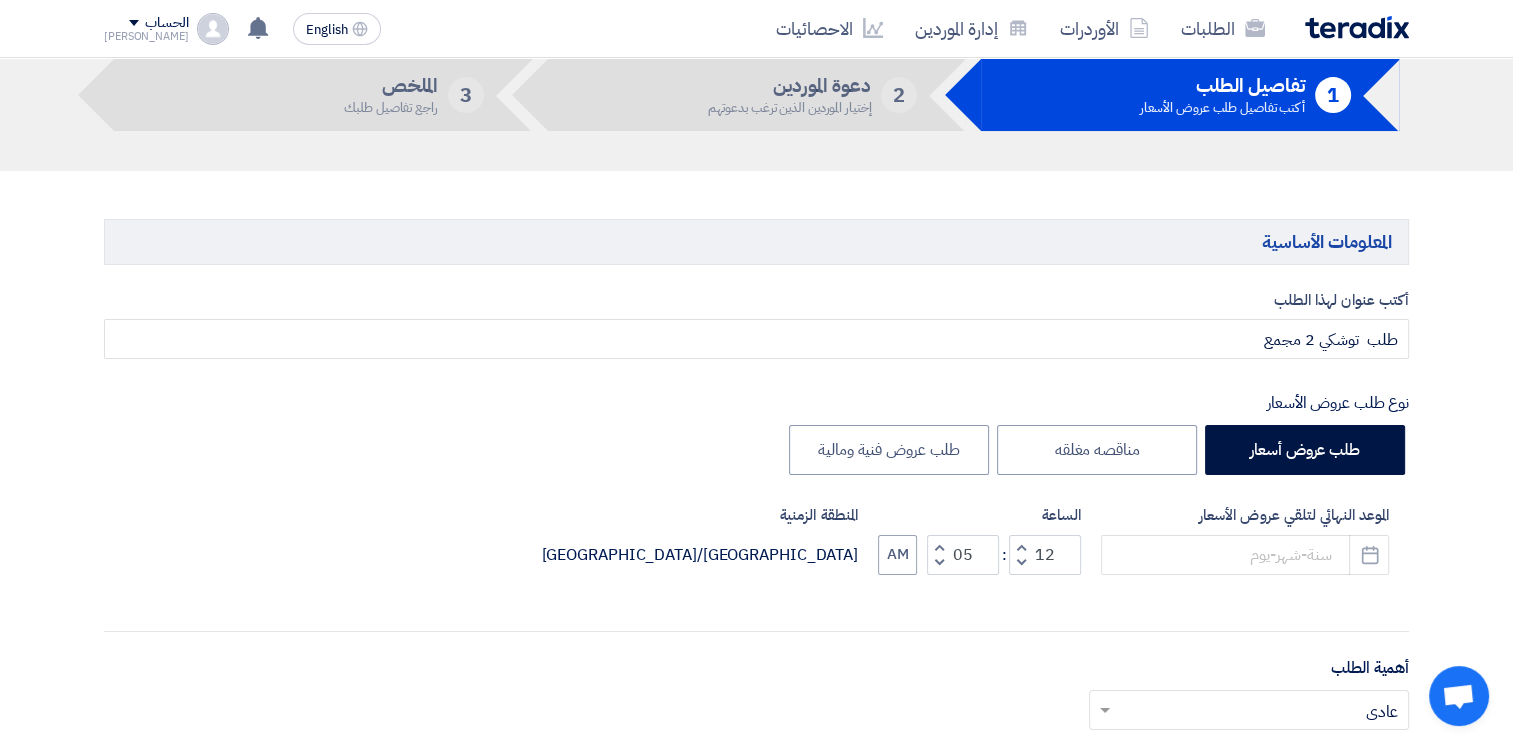 click 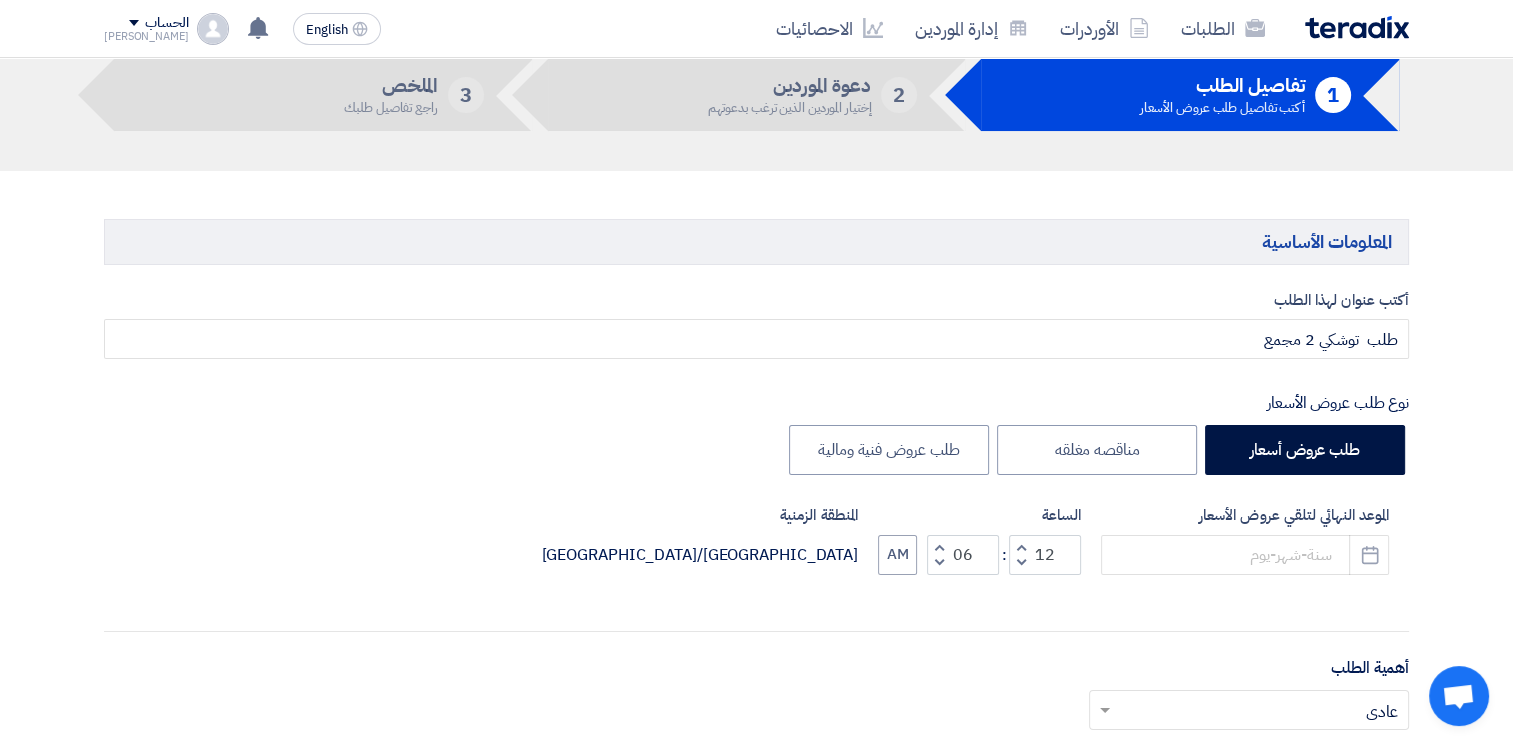 click 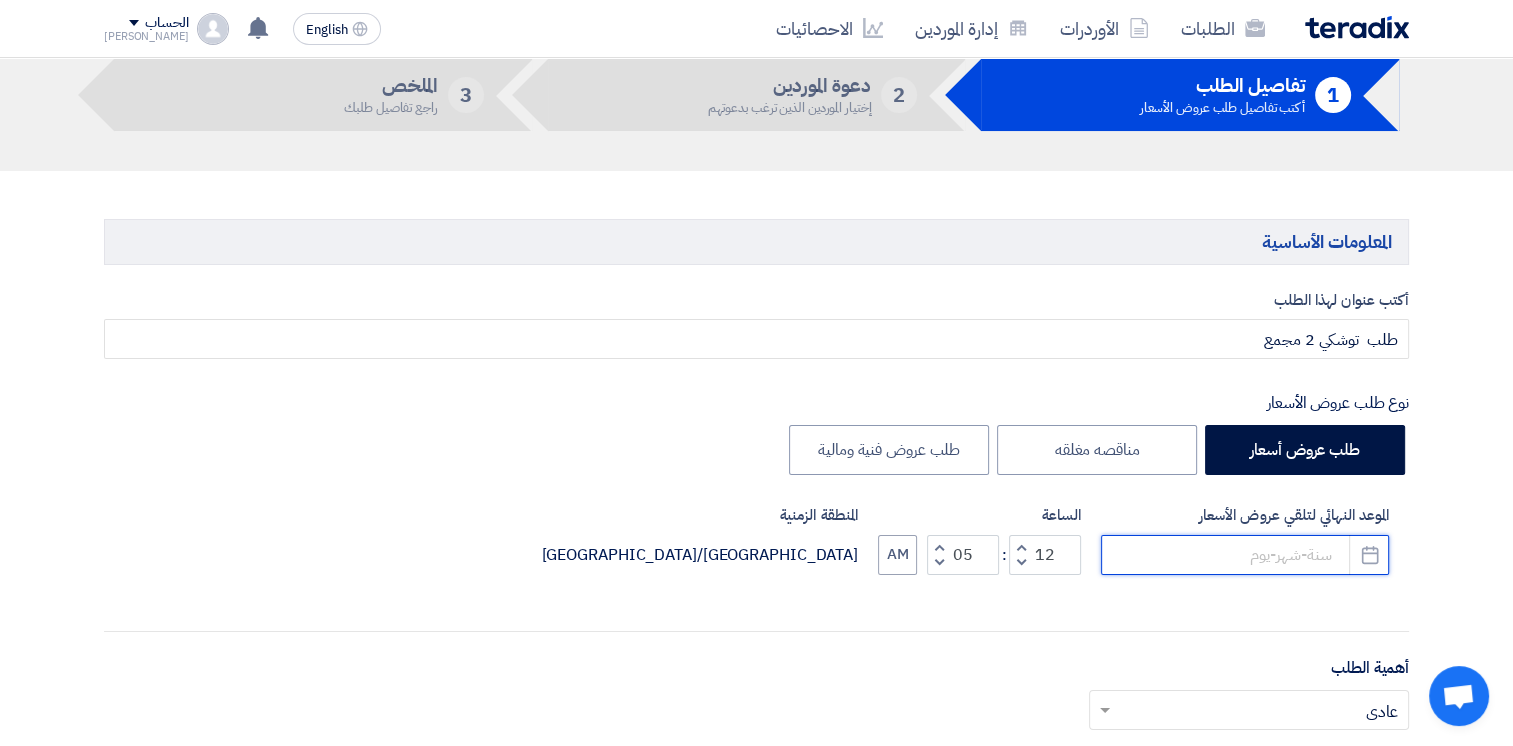 click 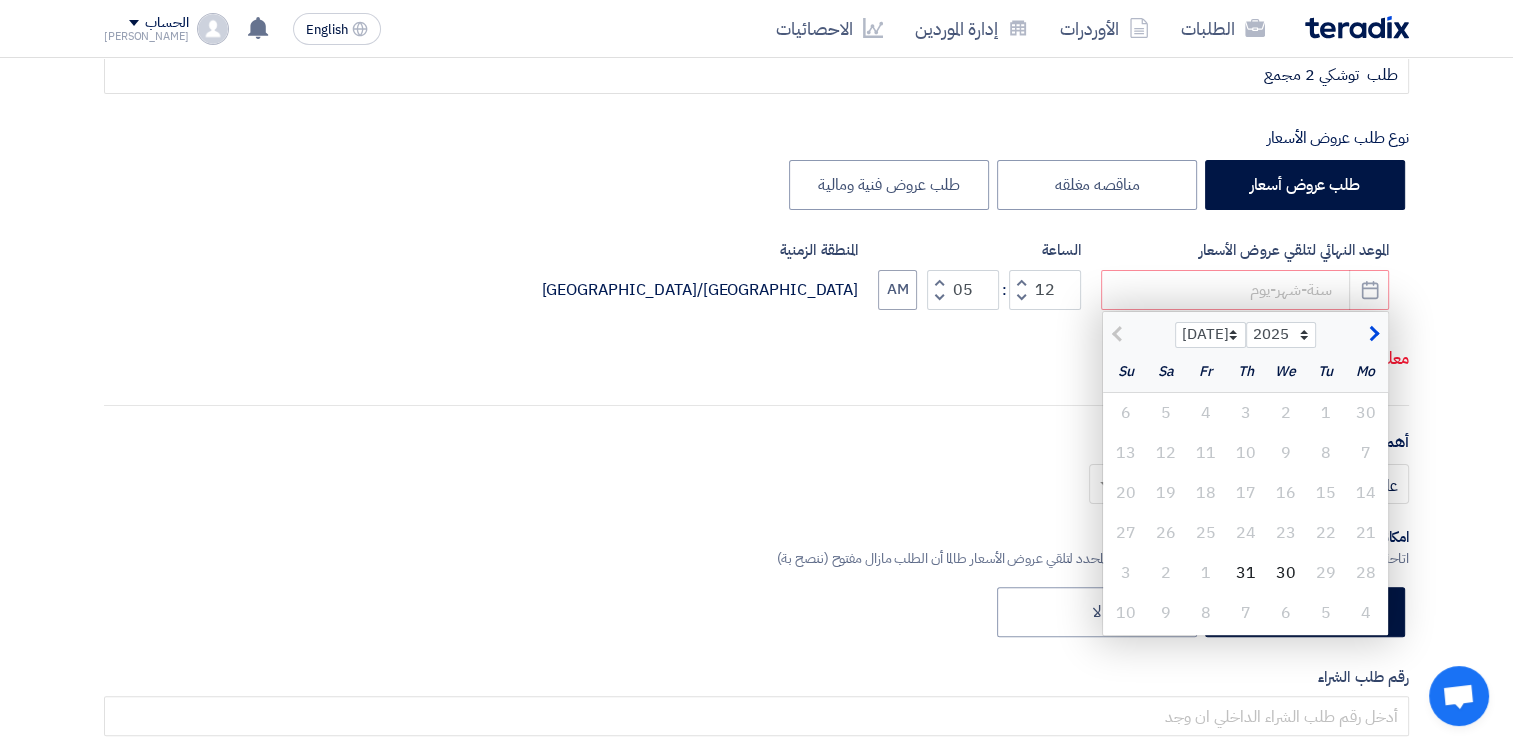 scroll, scrollTop: 400, scrollLeft: 0, axis: vertical 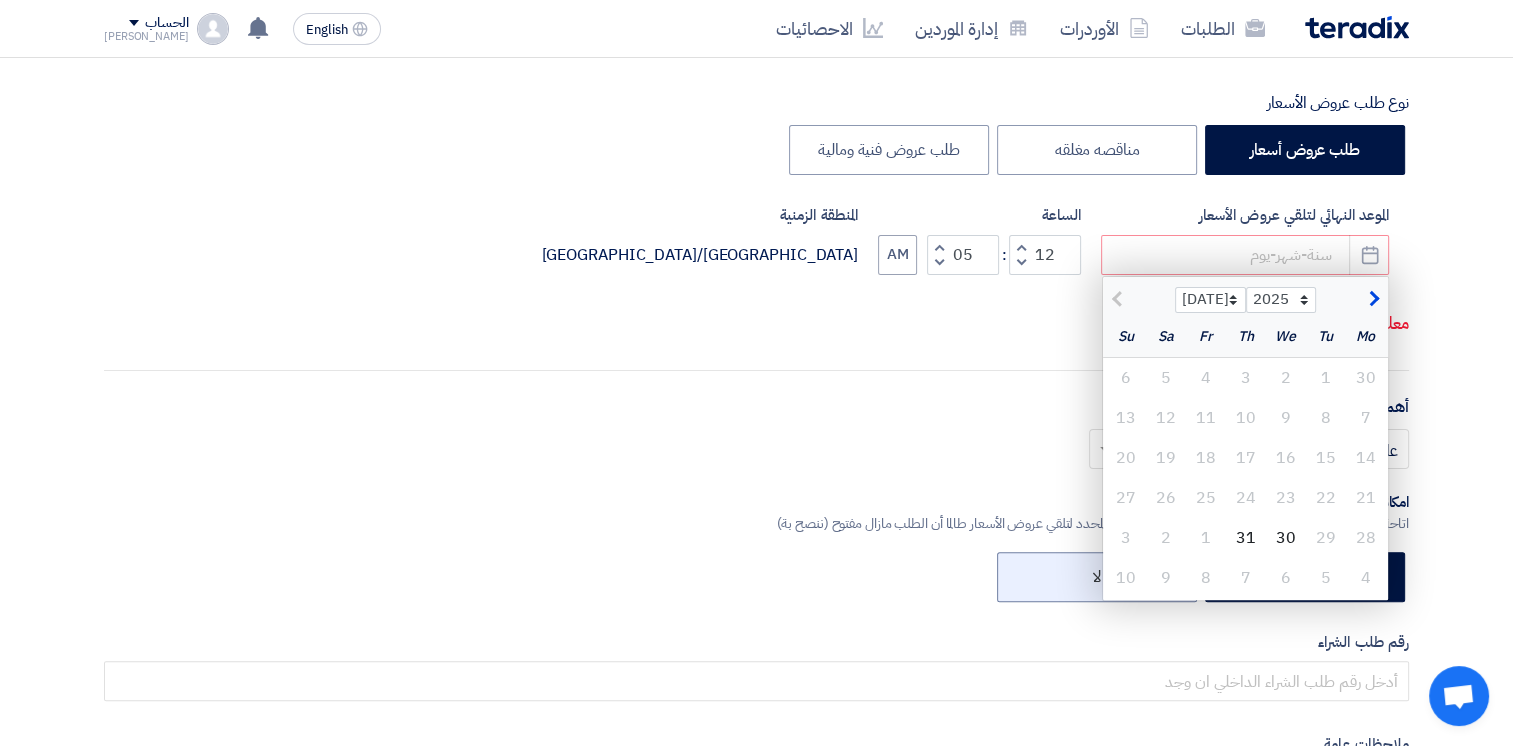 click on "3" 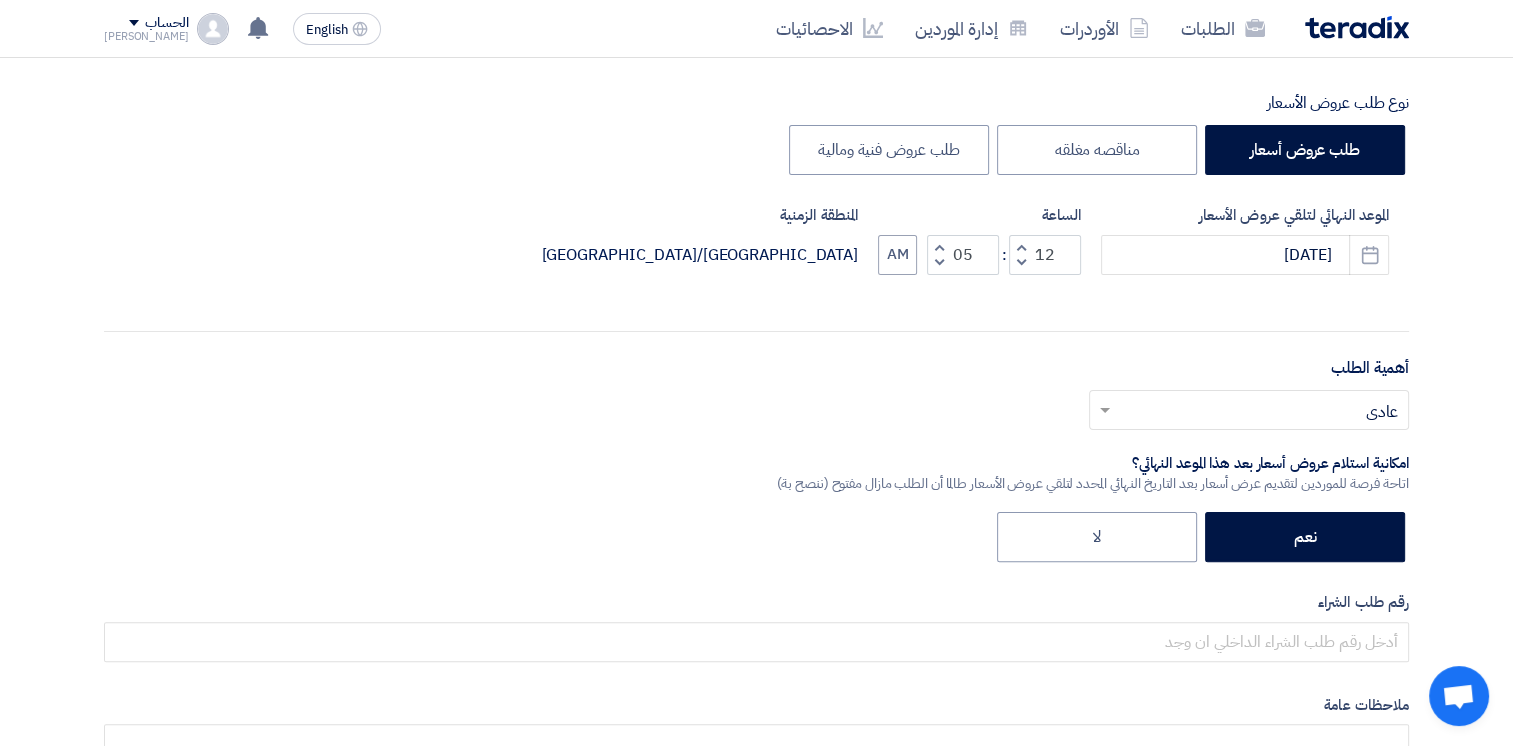 click on "أهمية الطلب
أختر أهمية الطلب...
×
عادي
×" 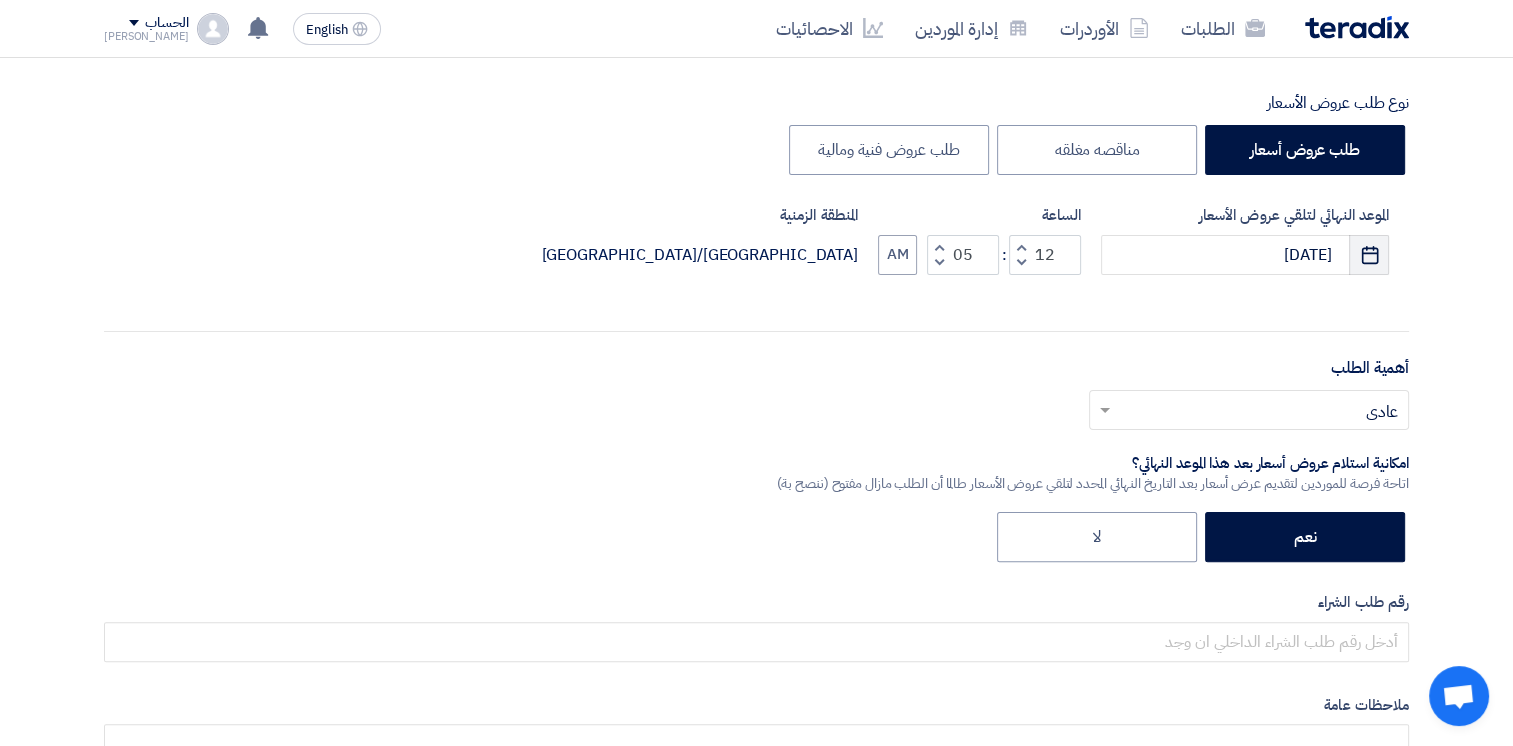 click 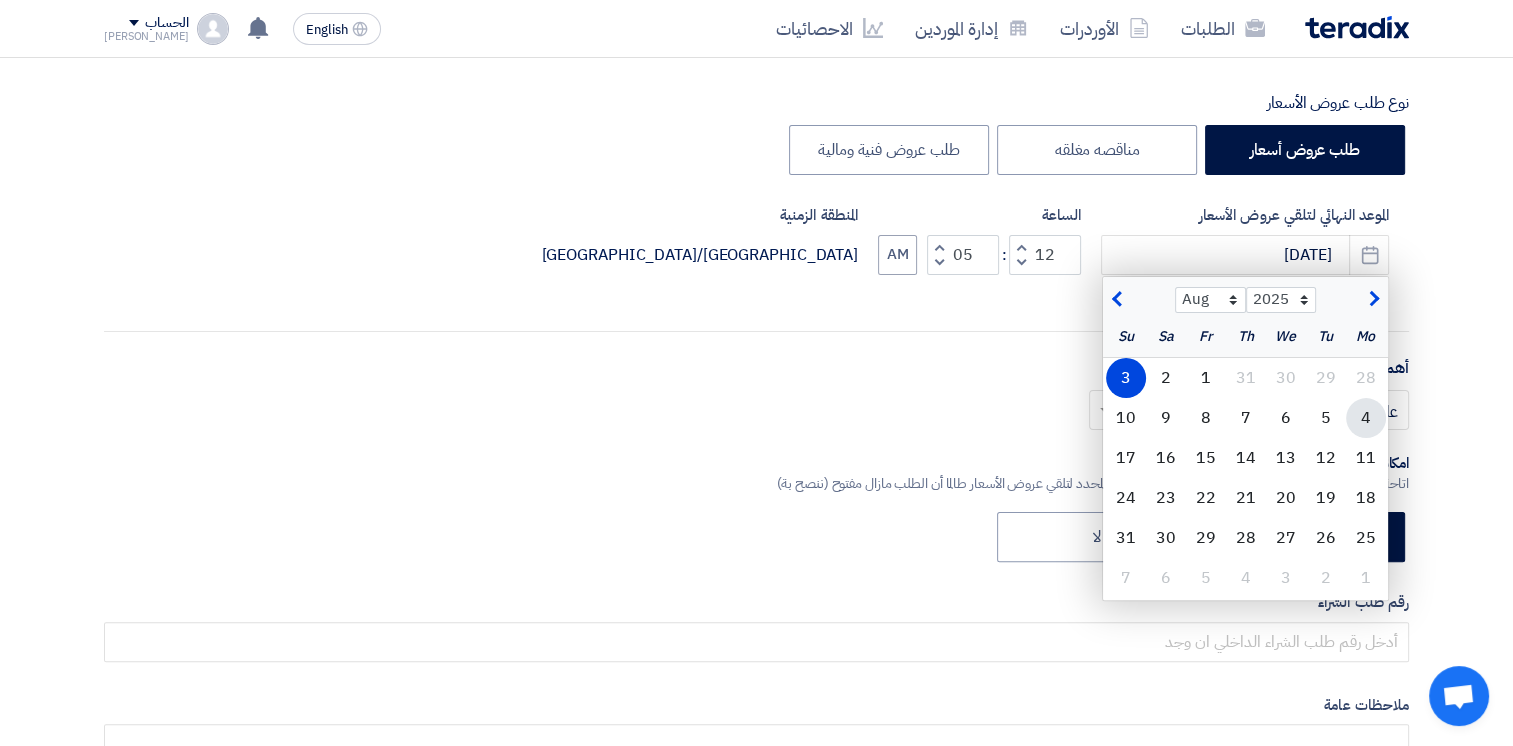 click on "4" 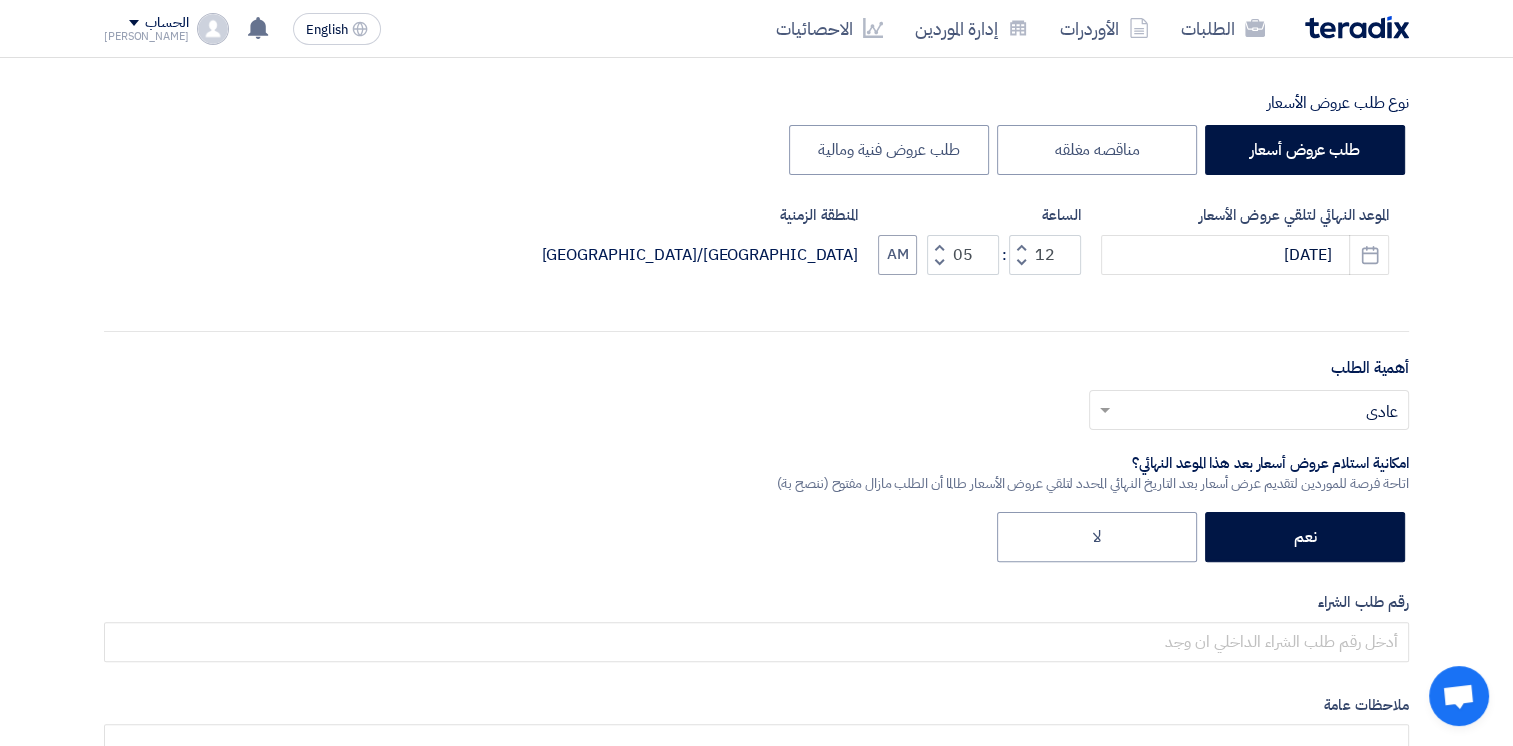 click 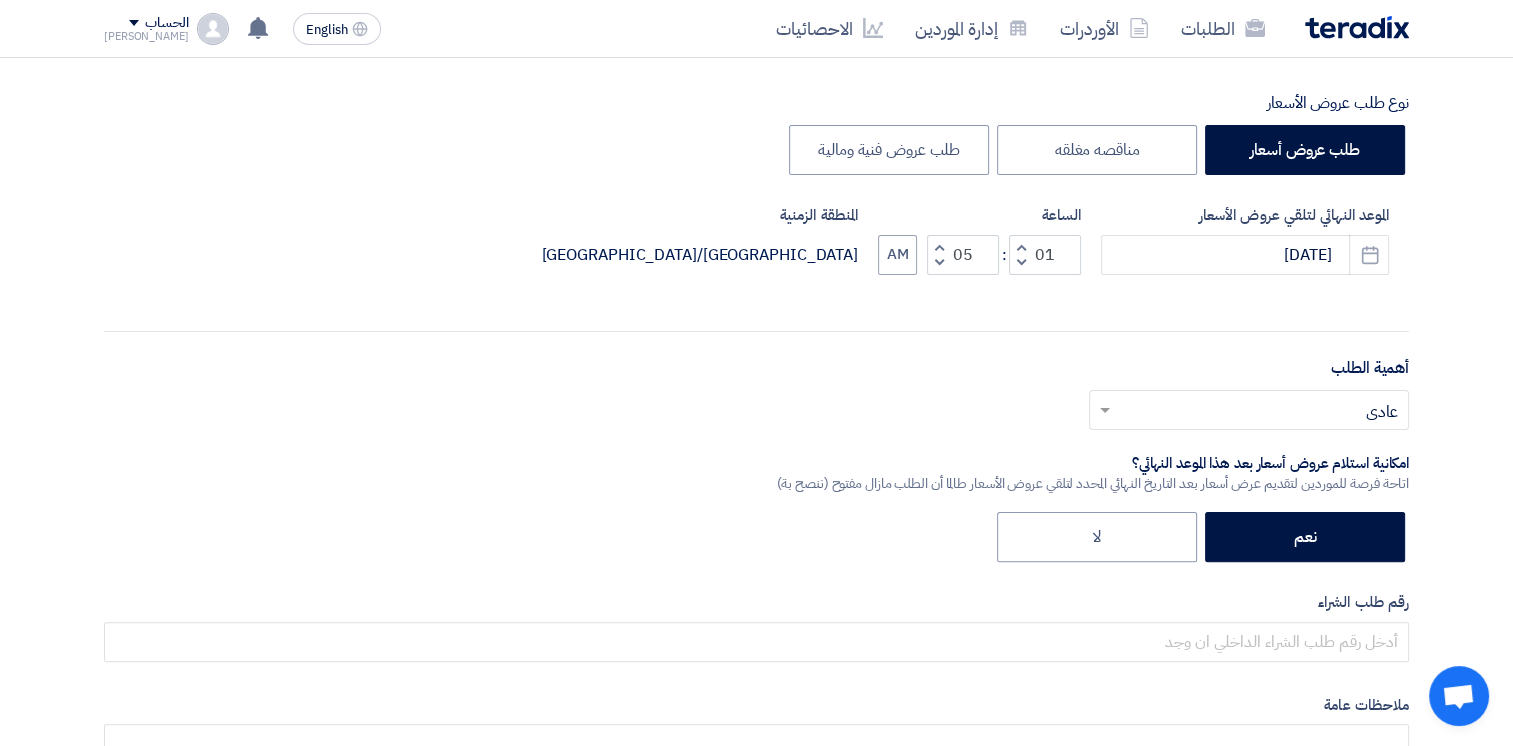 click 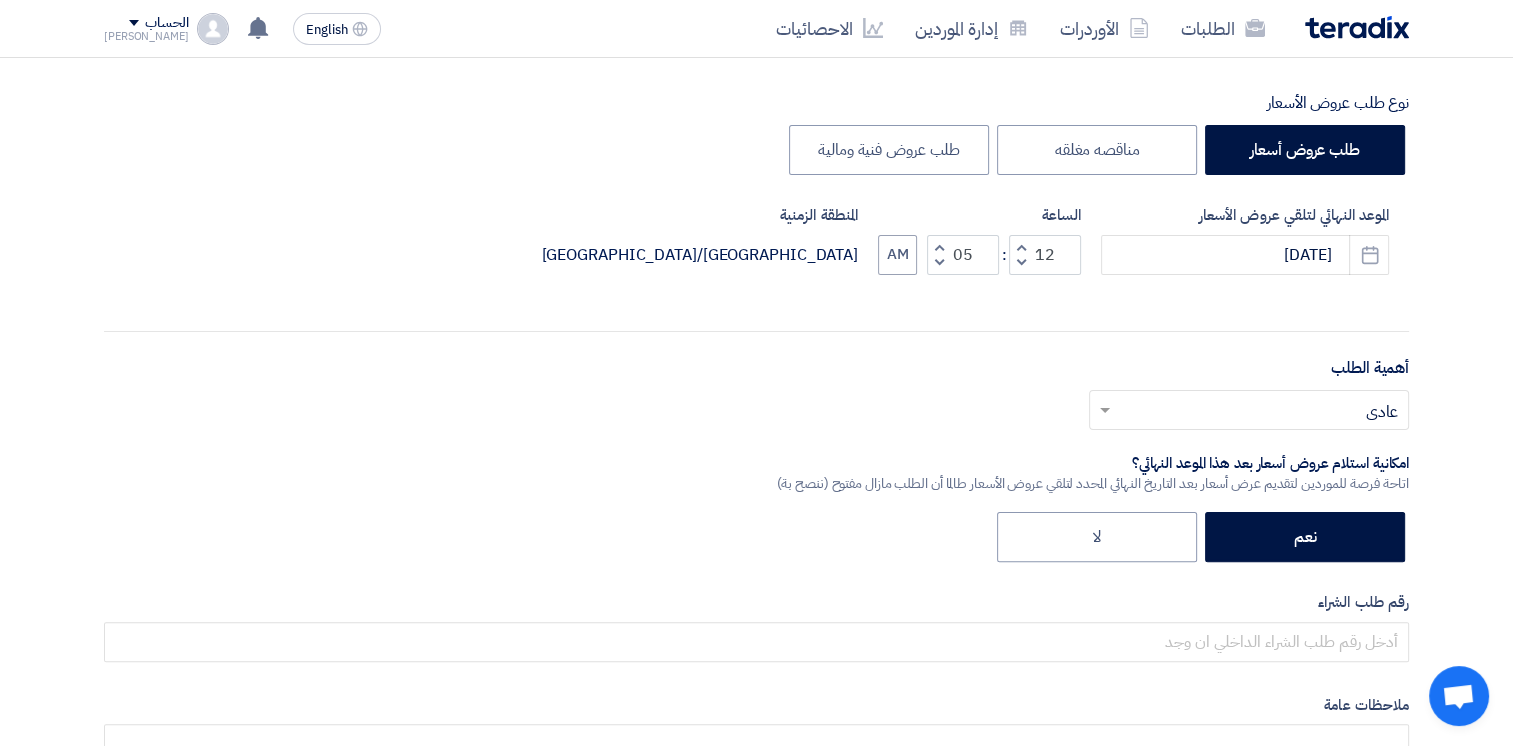 click 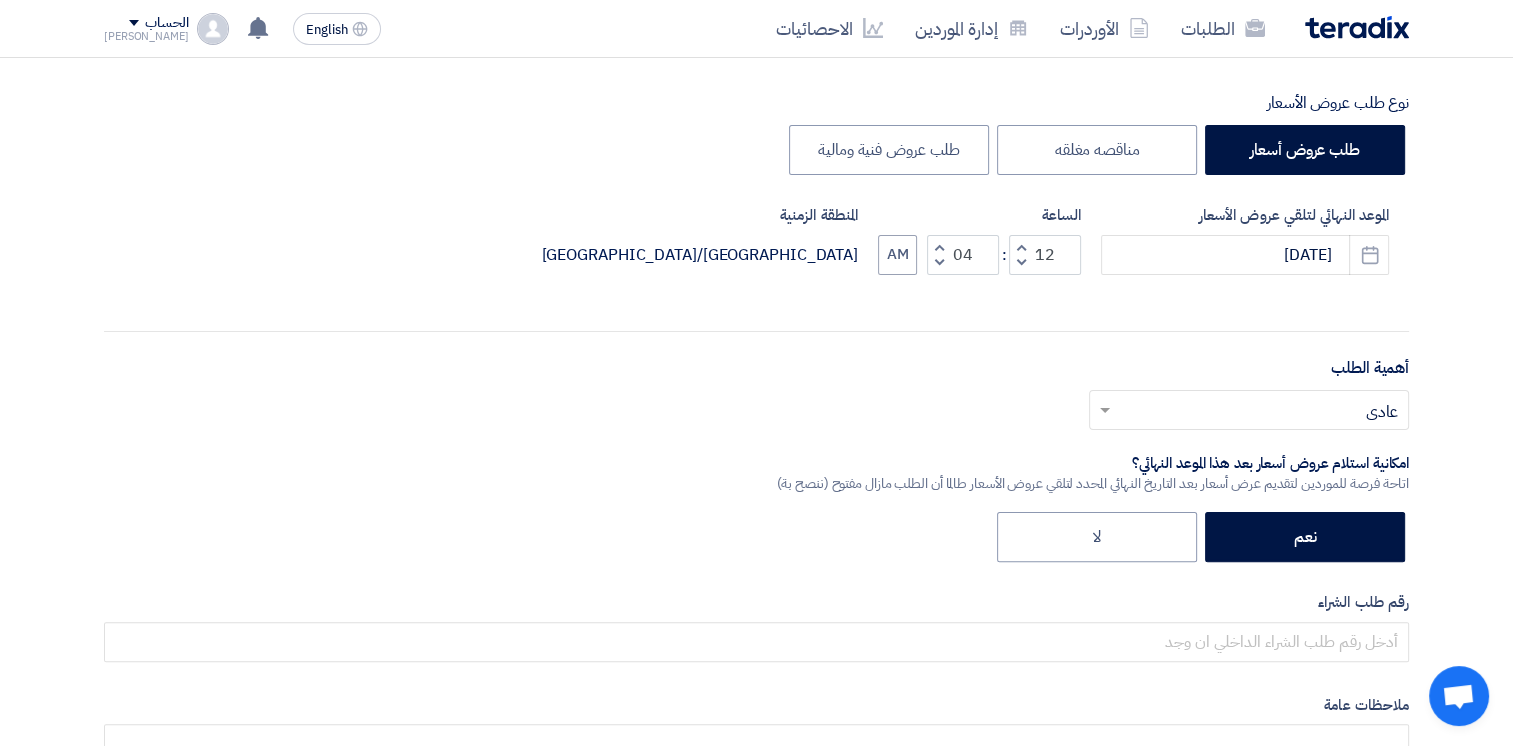 click 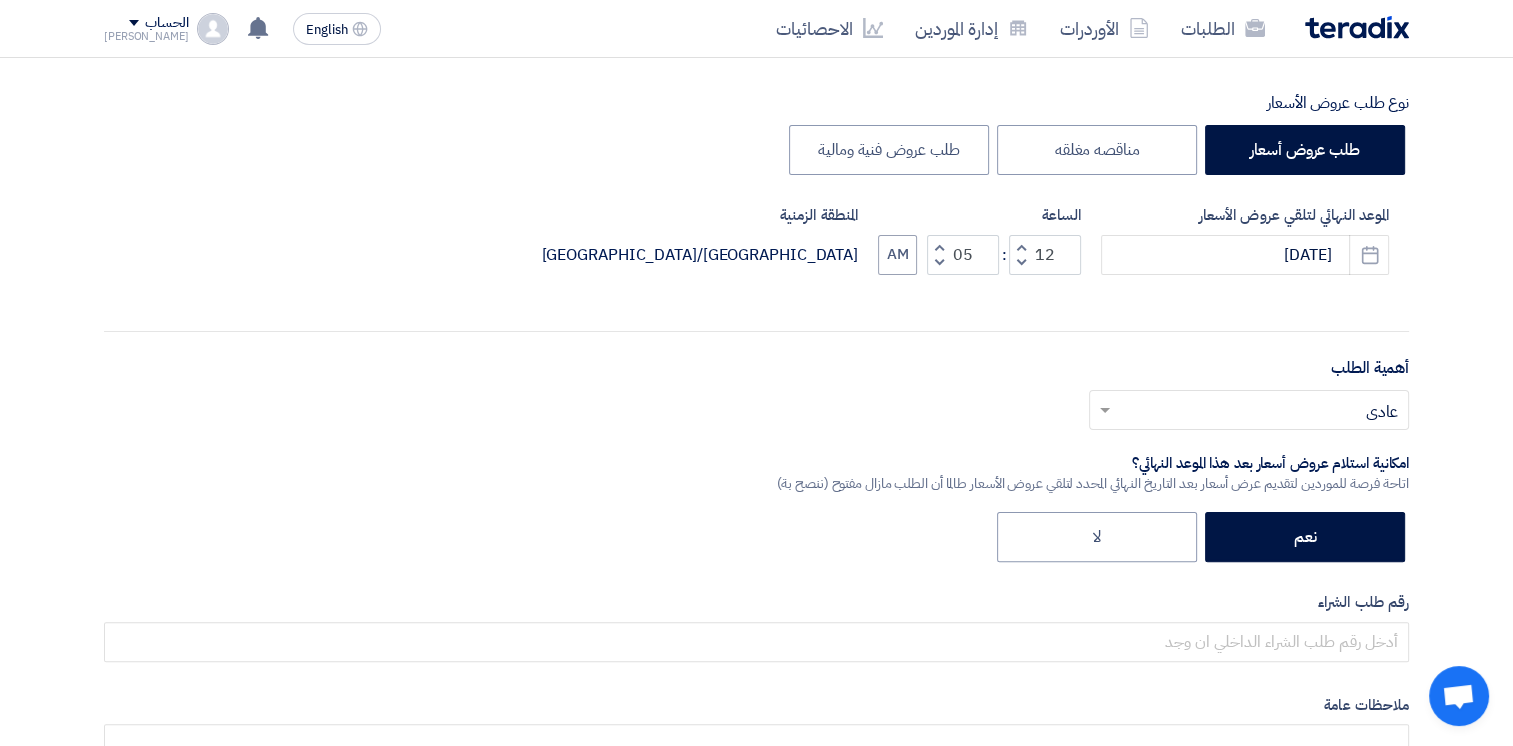 click 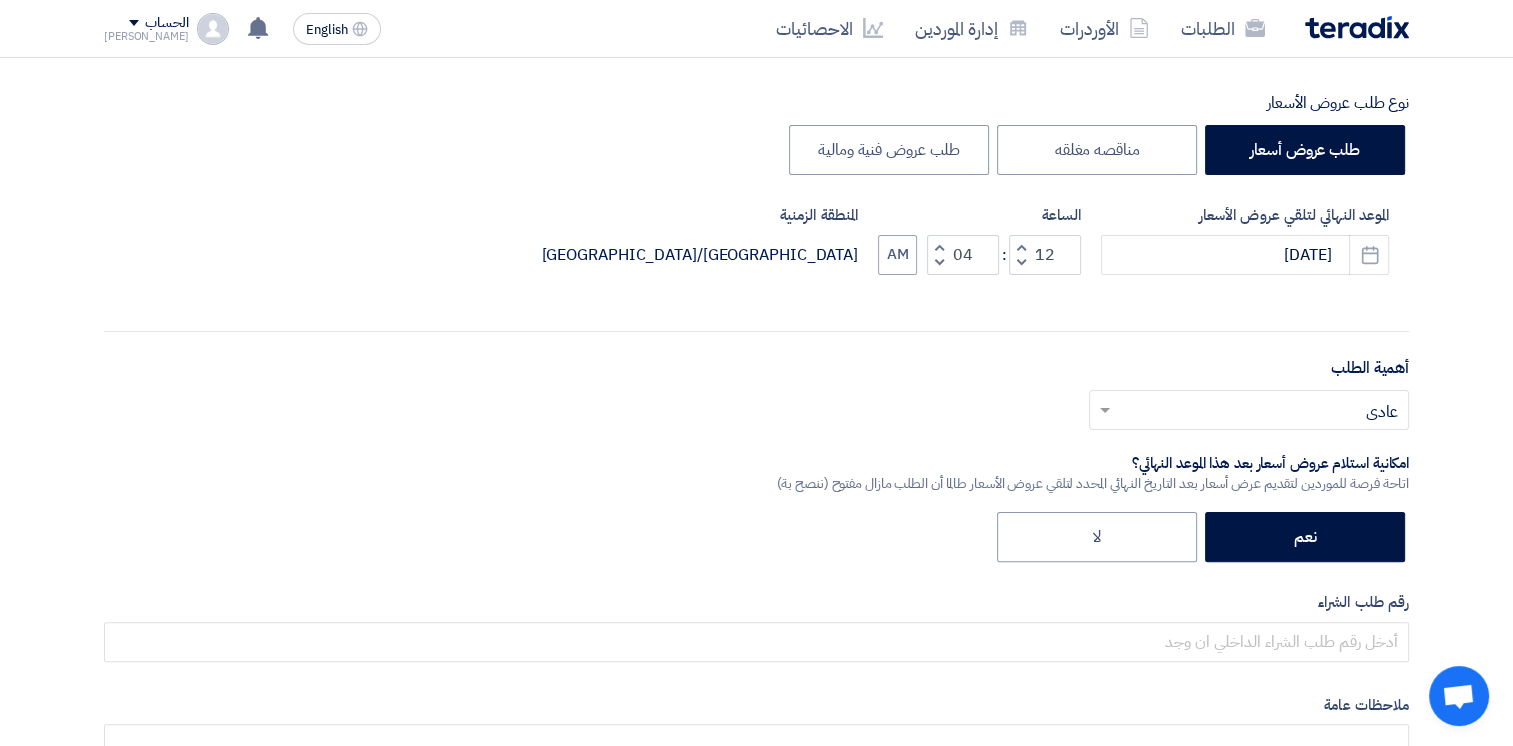 click 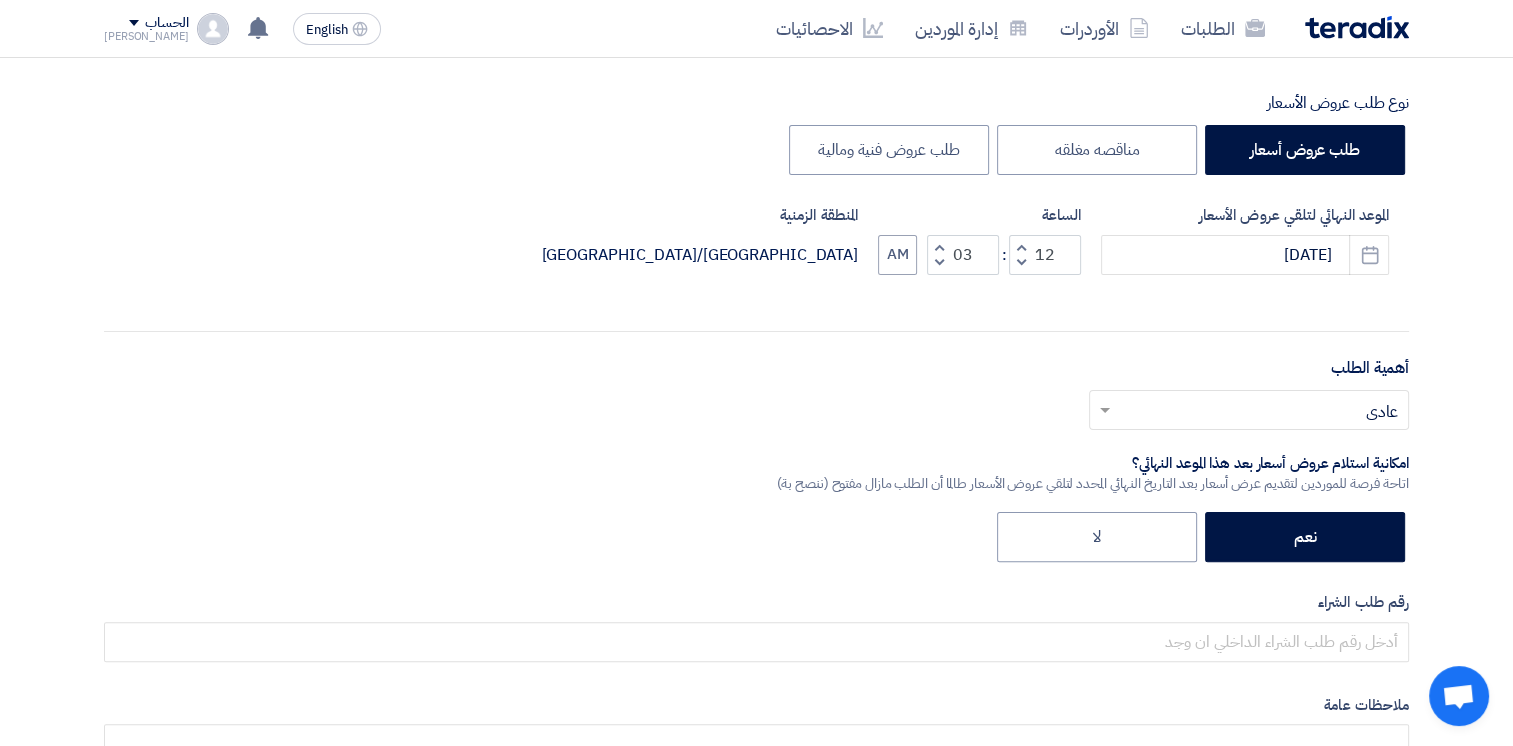 click 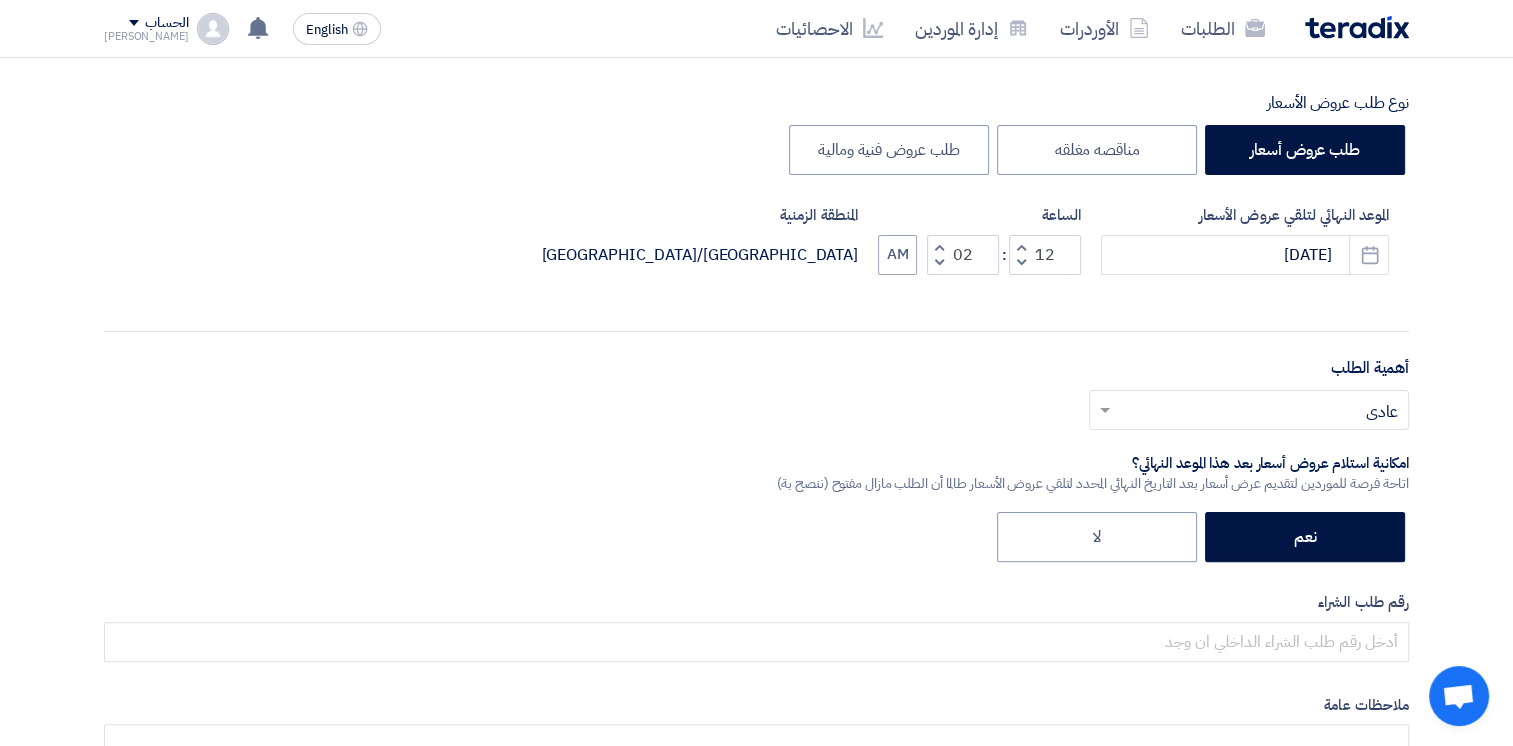 click 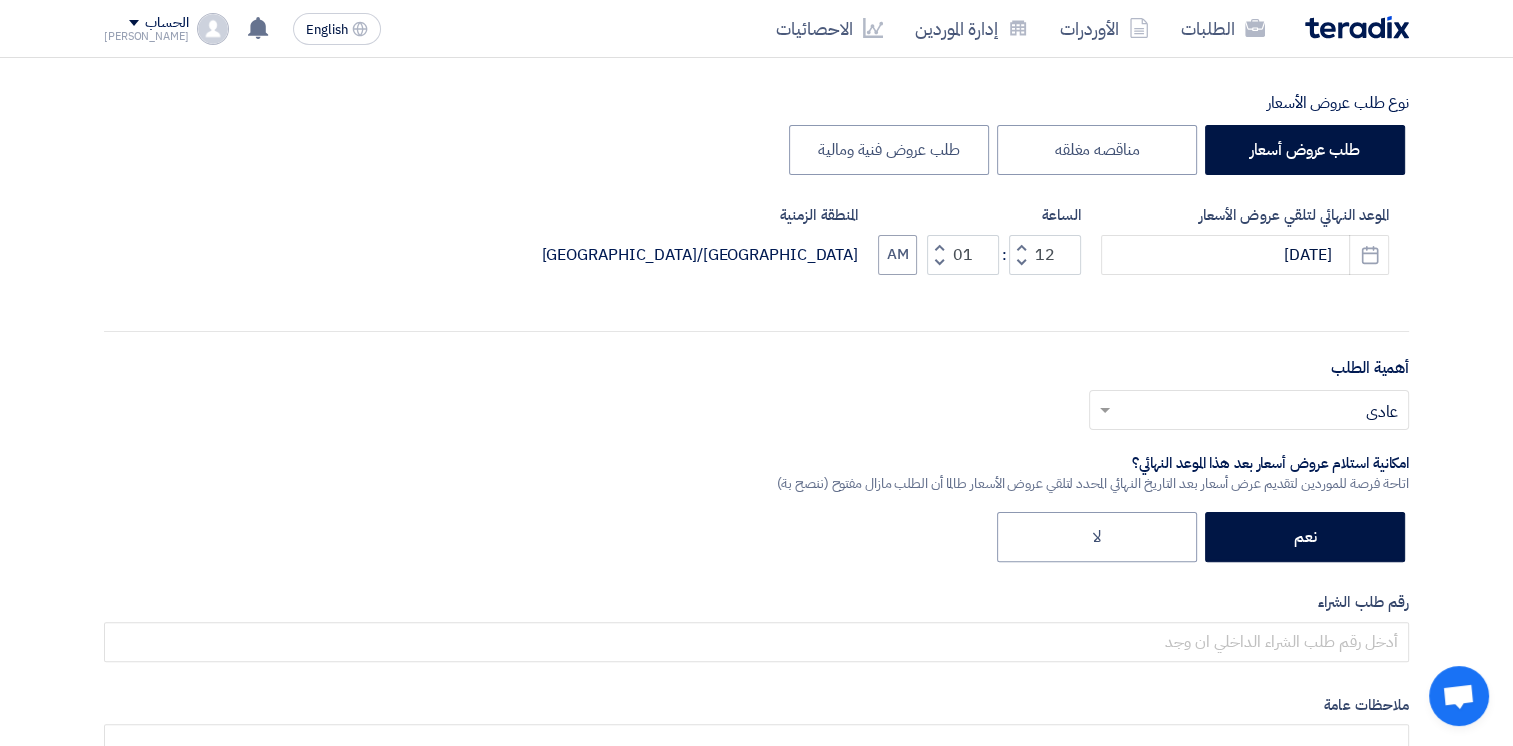 click 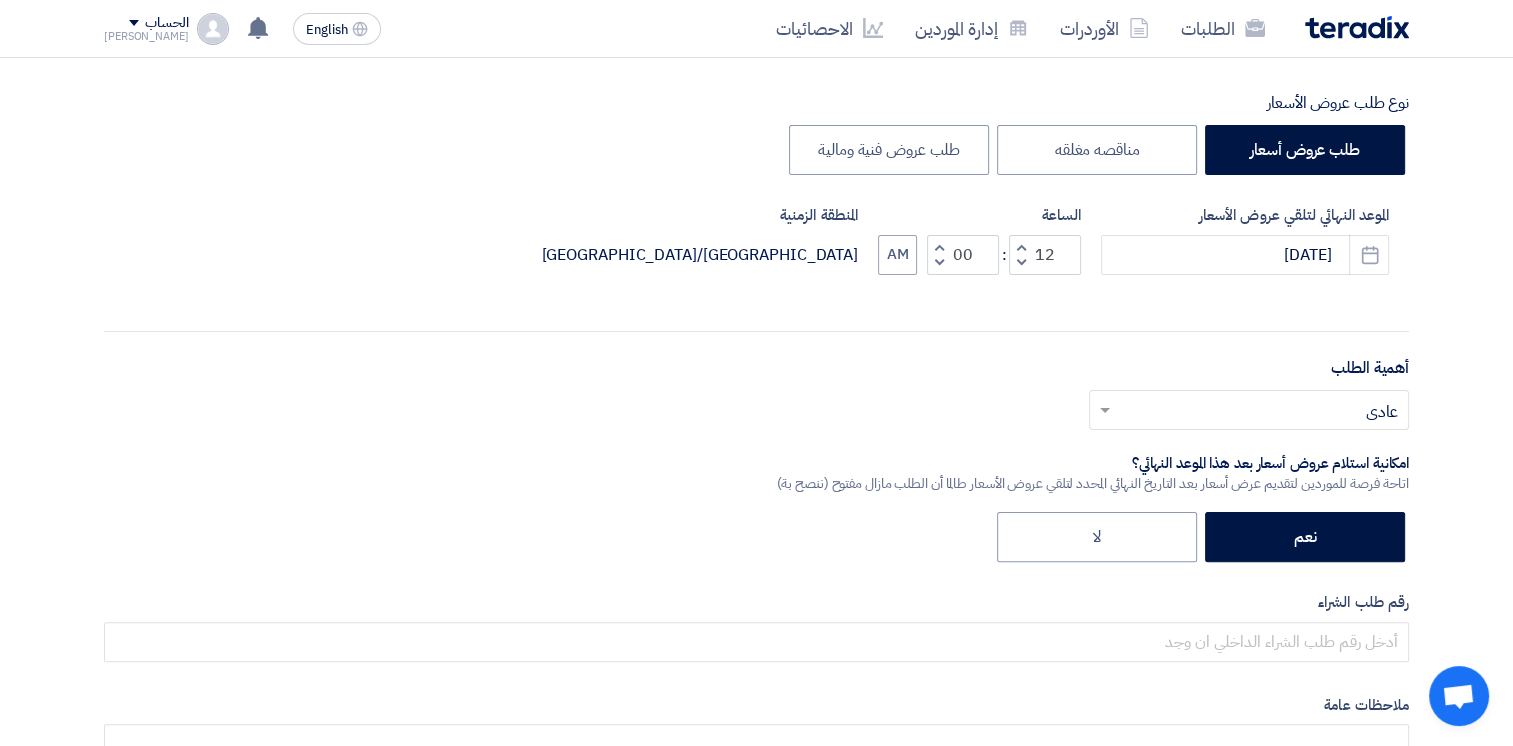 click 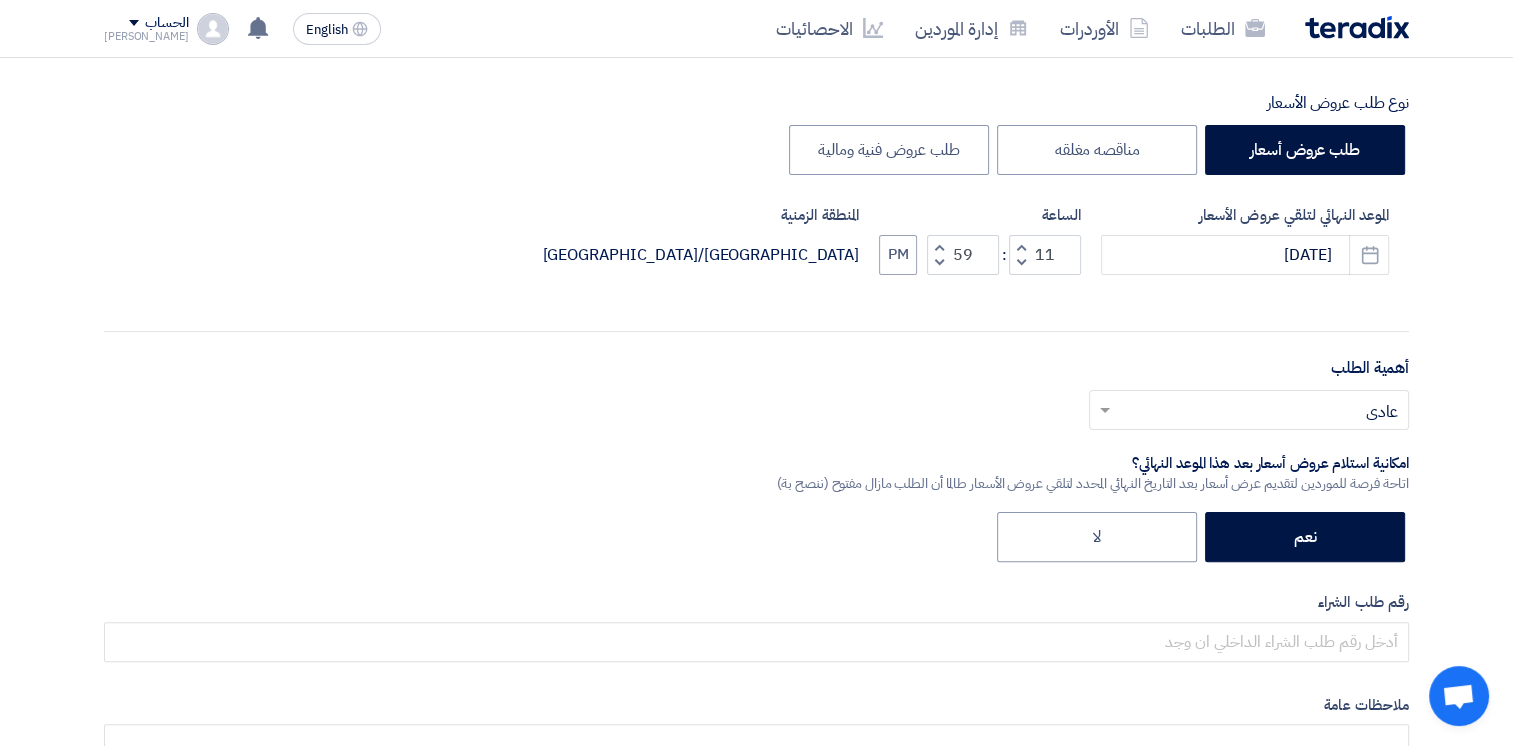 click 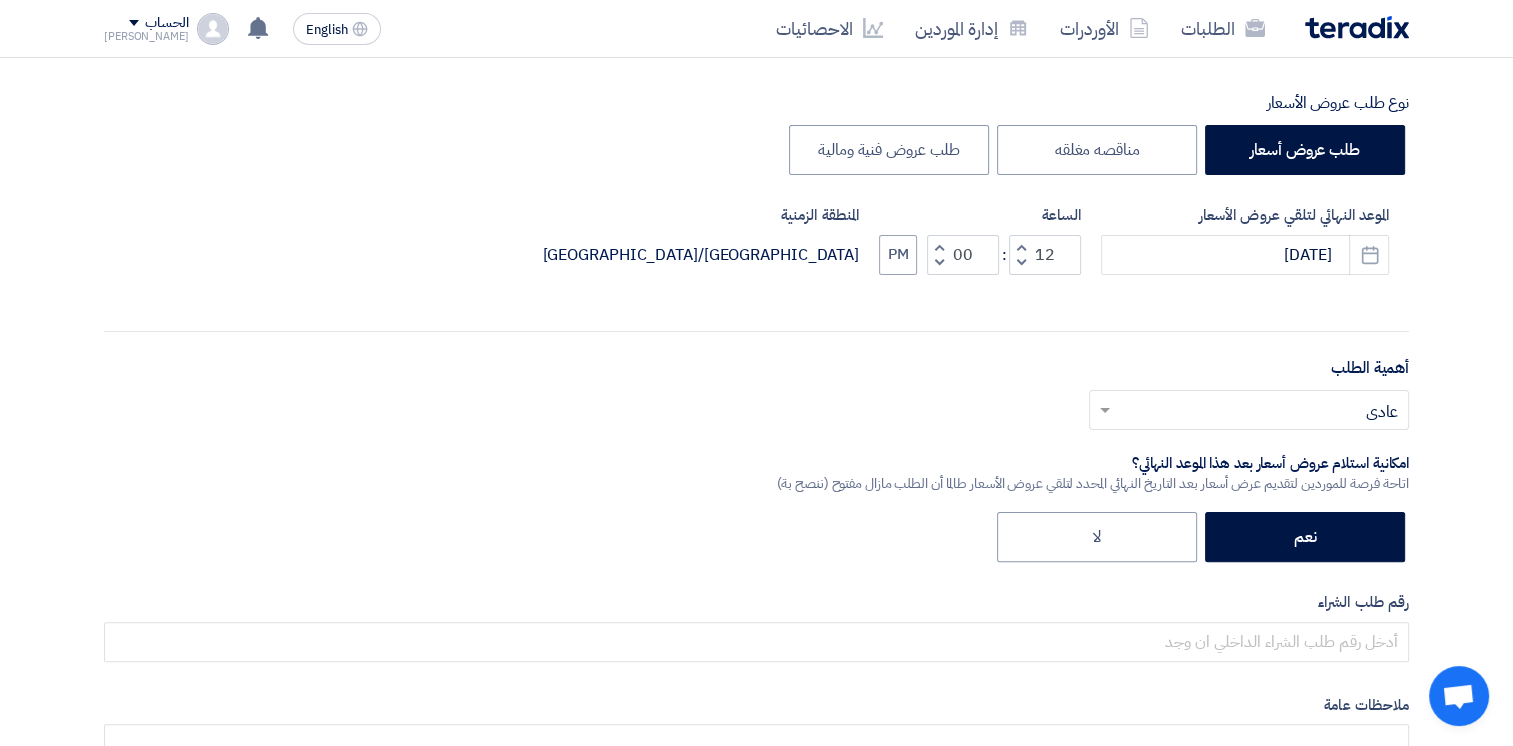 click 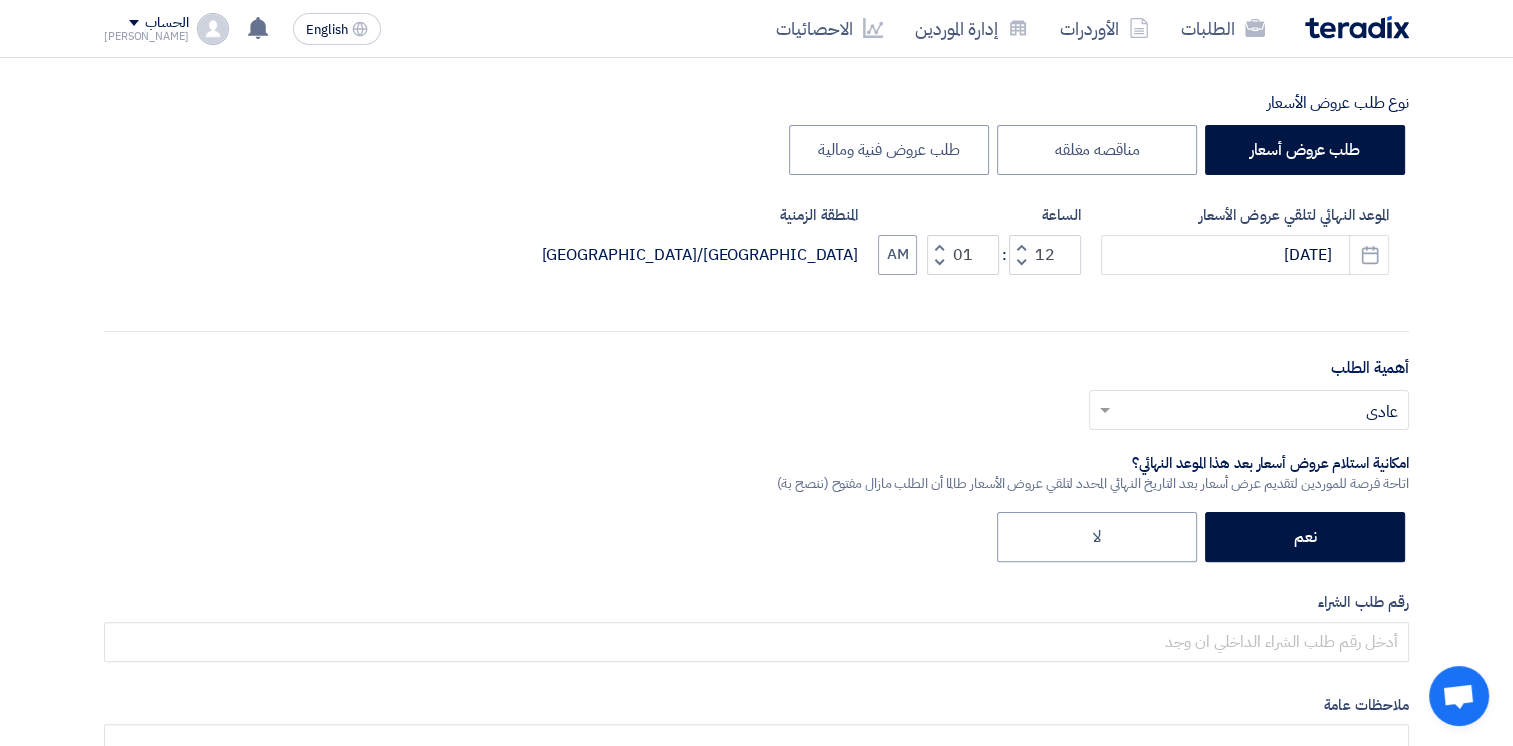 click 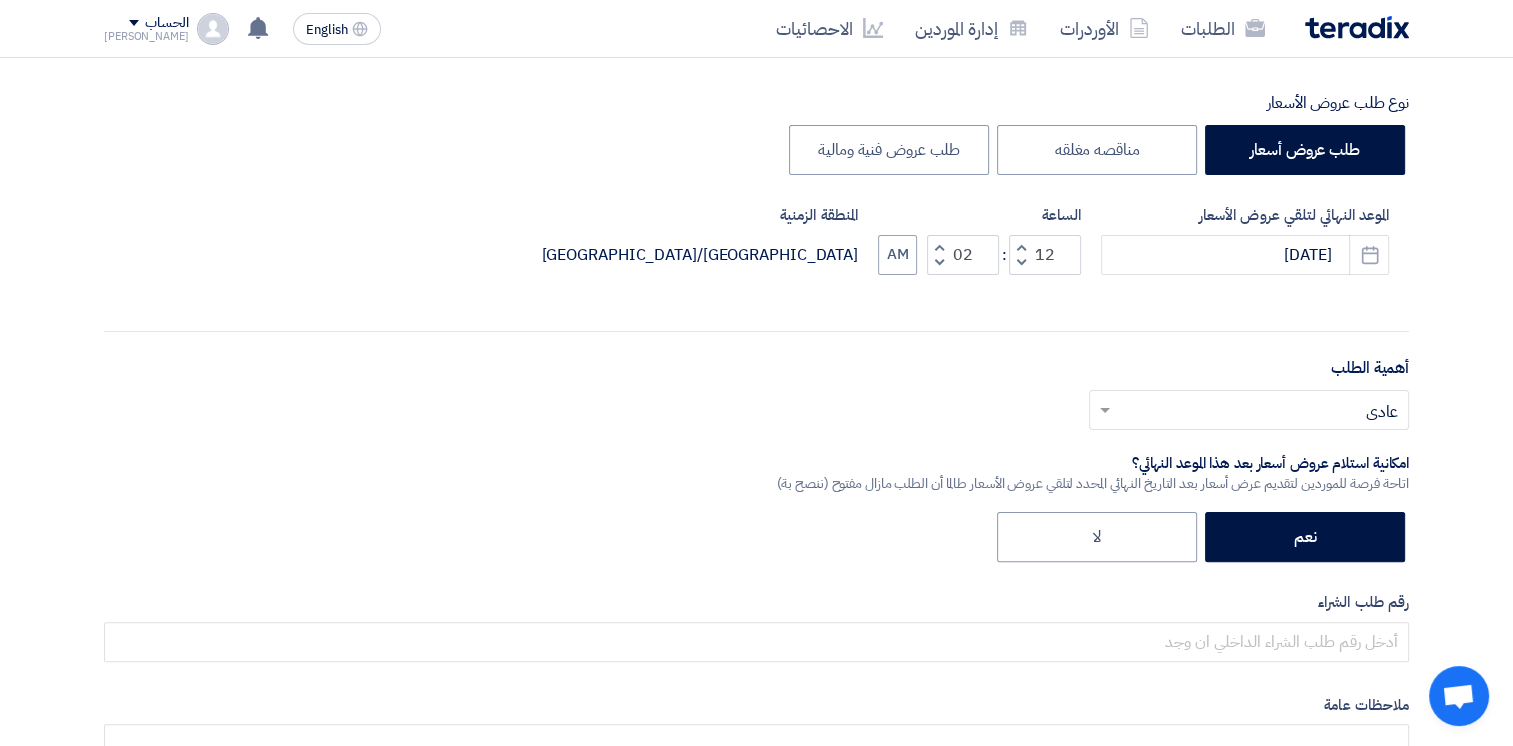 click 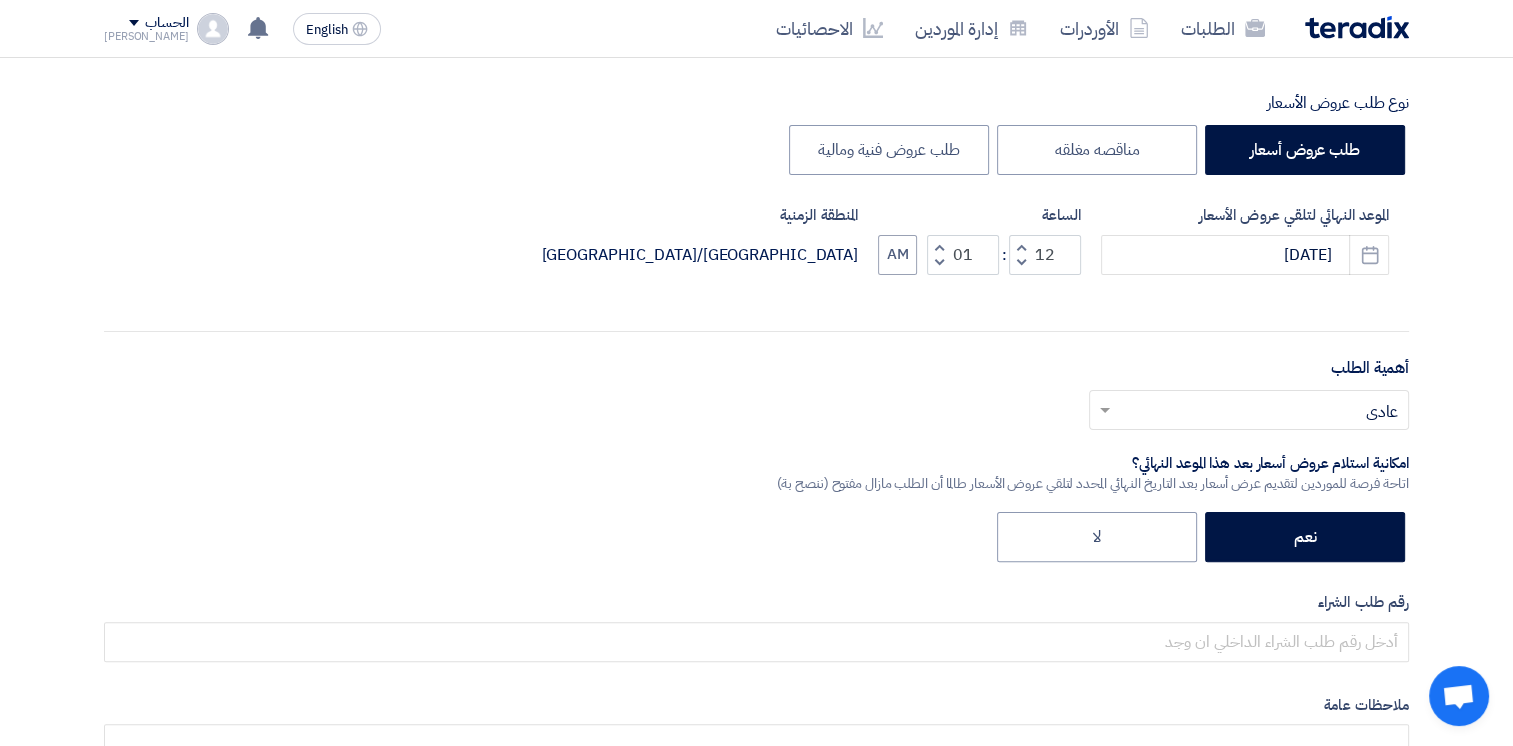 click 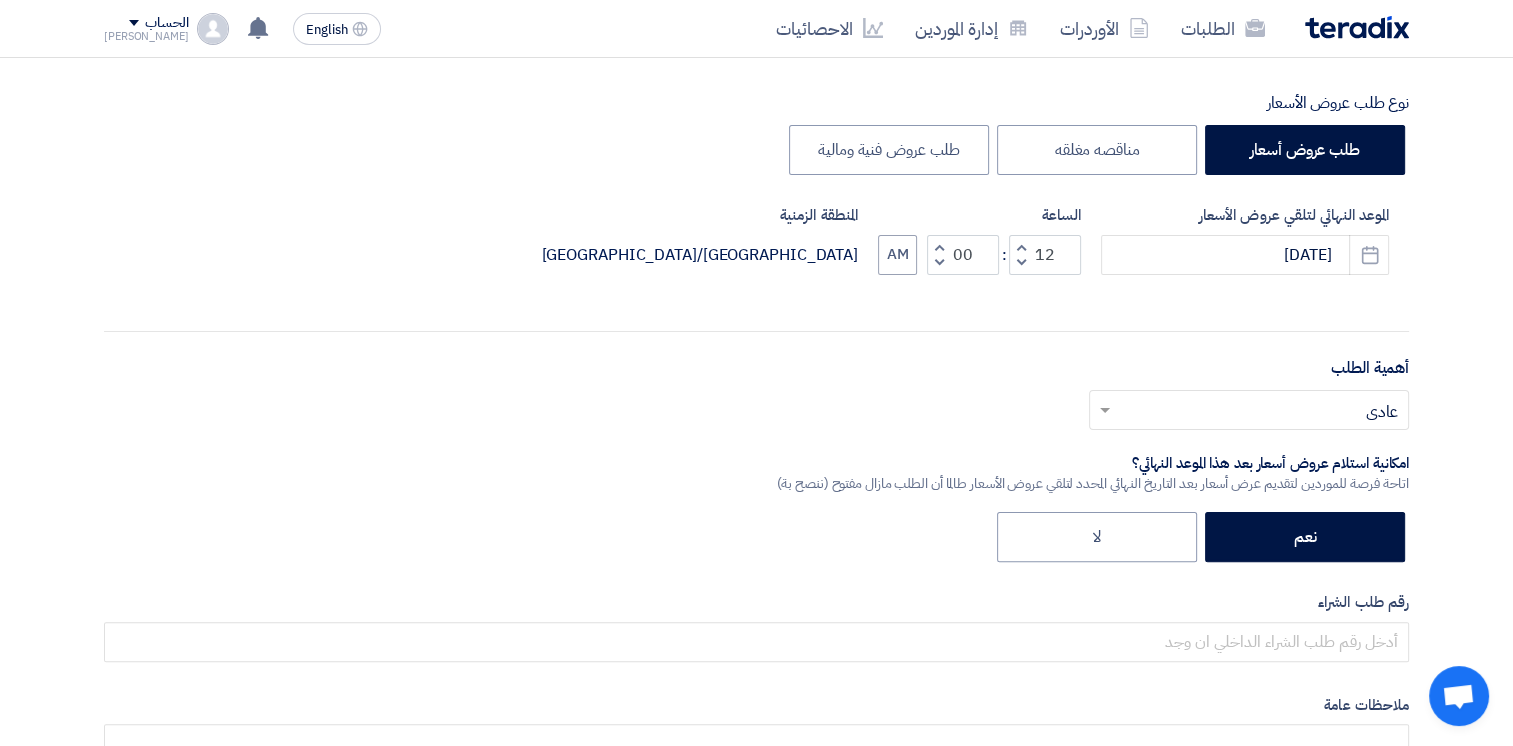 click 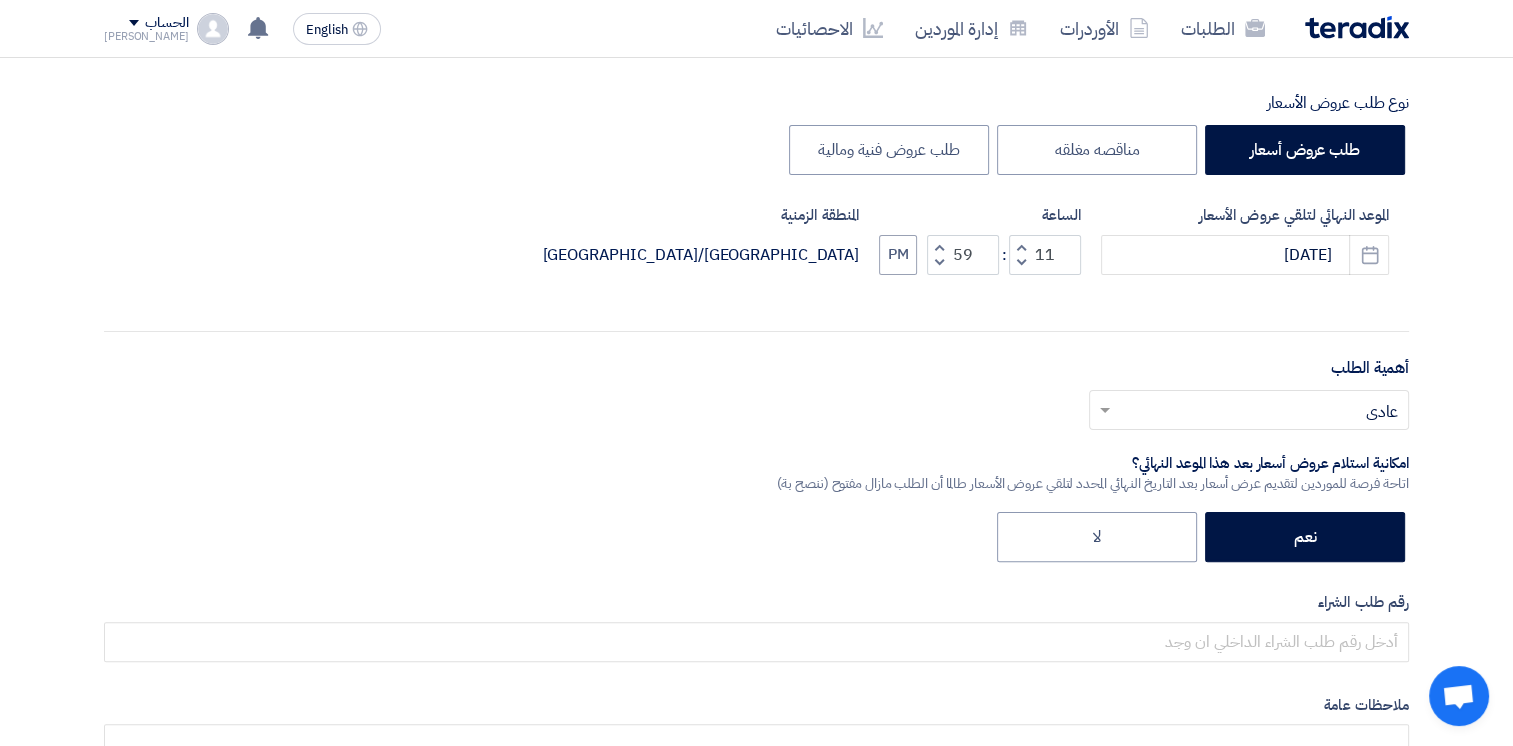 click 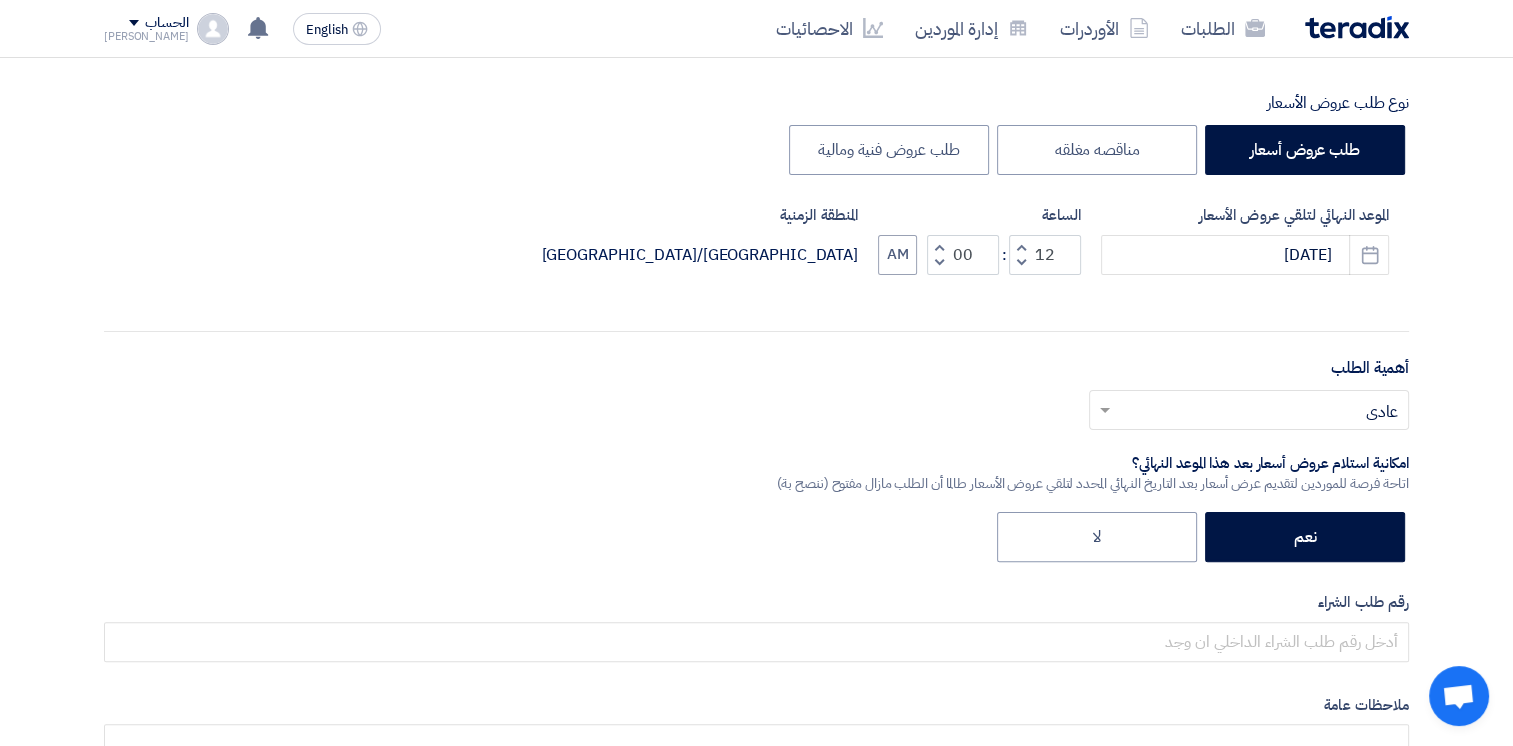 click 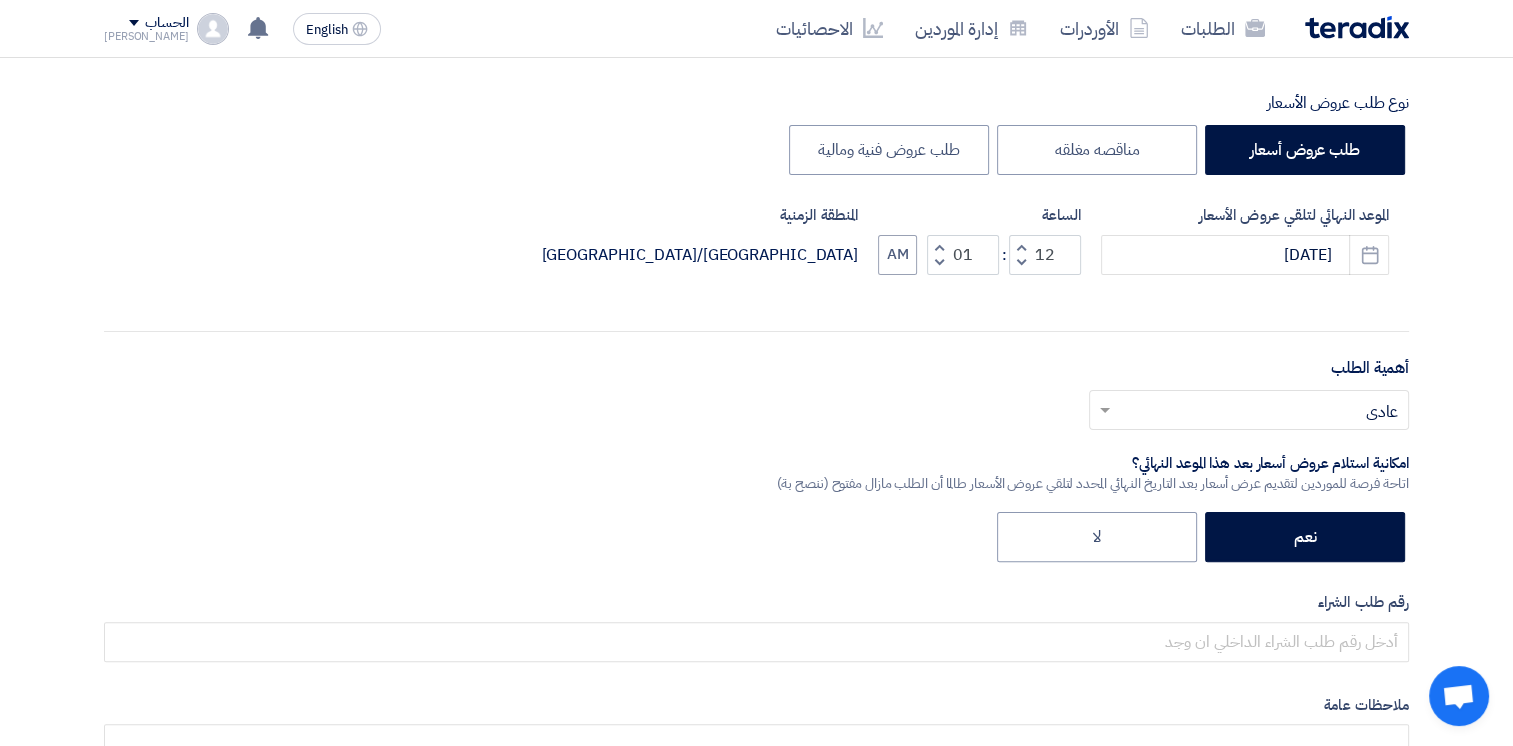 click 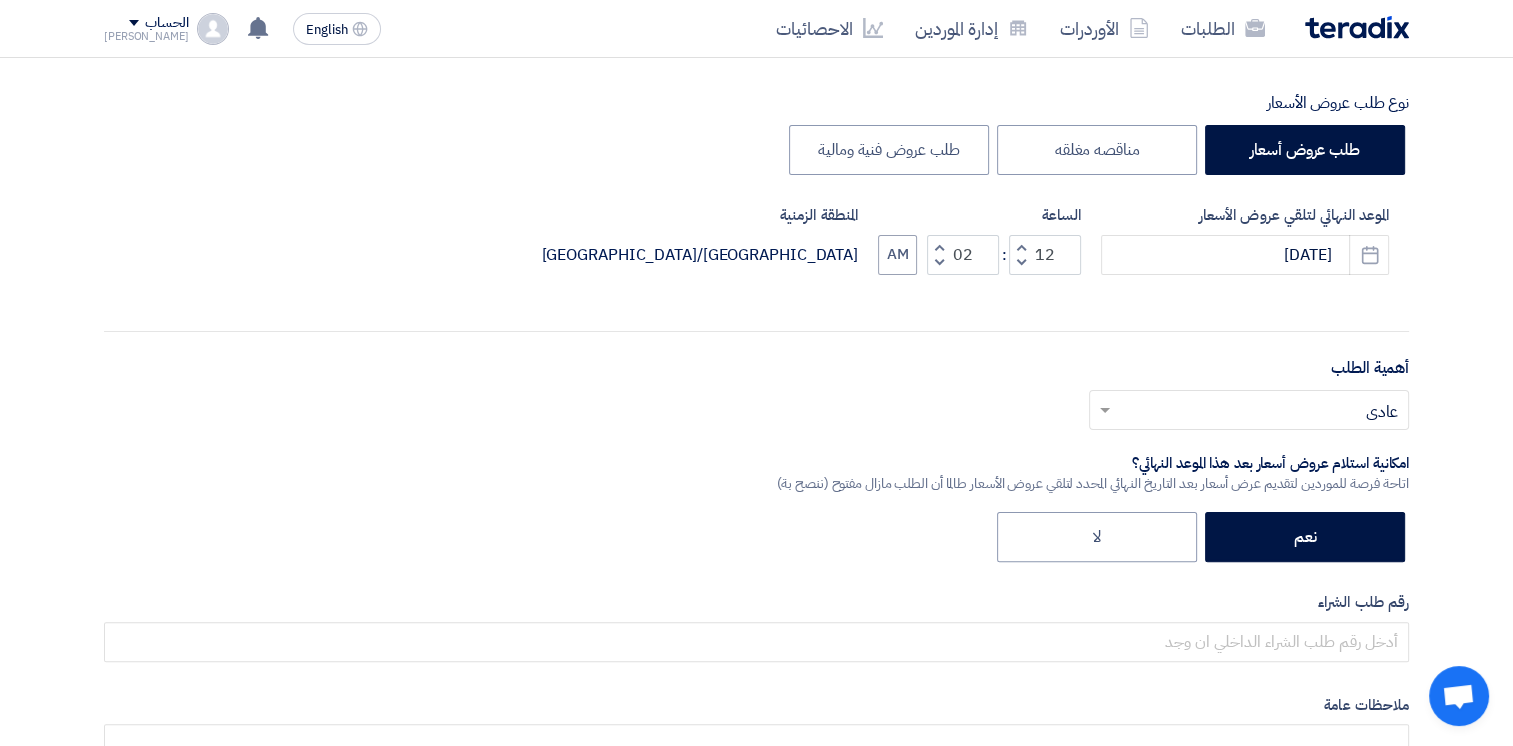 click 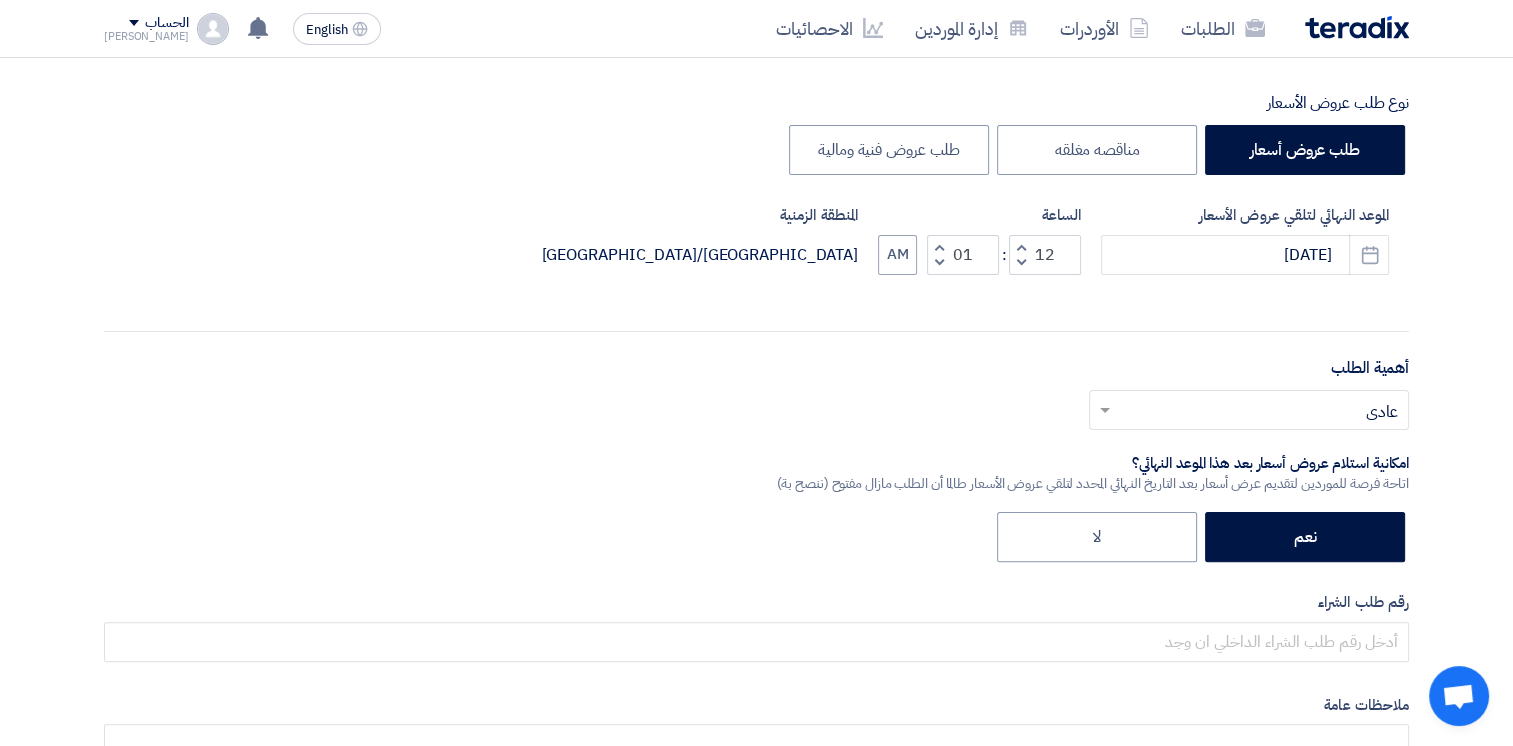 click 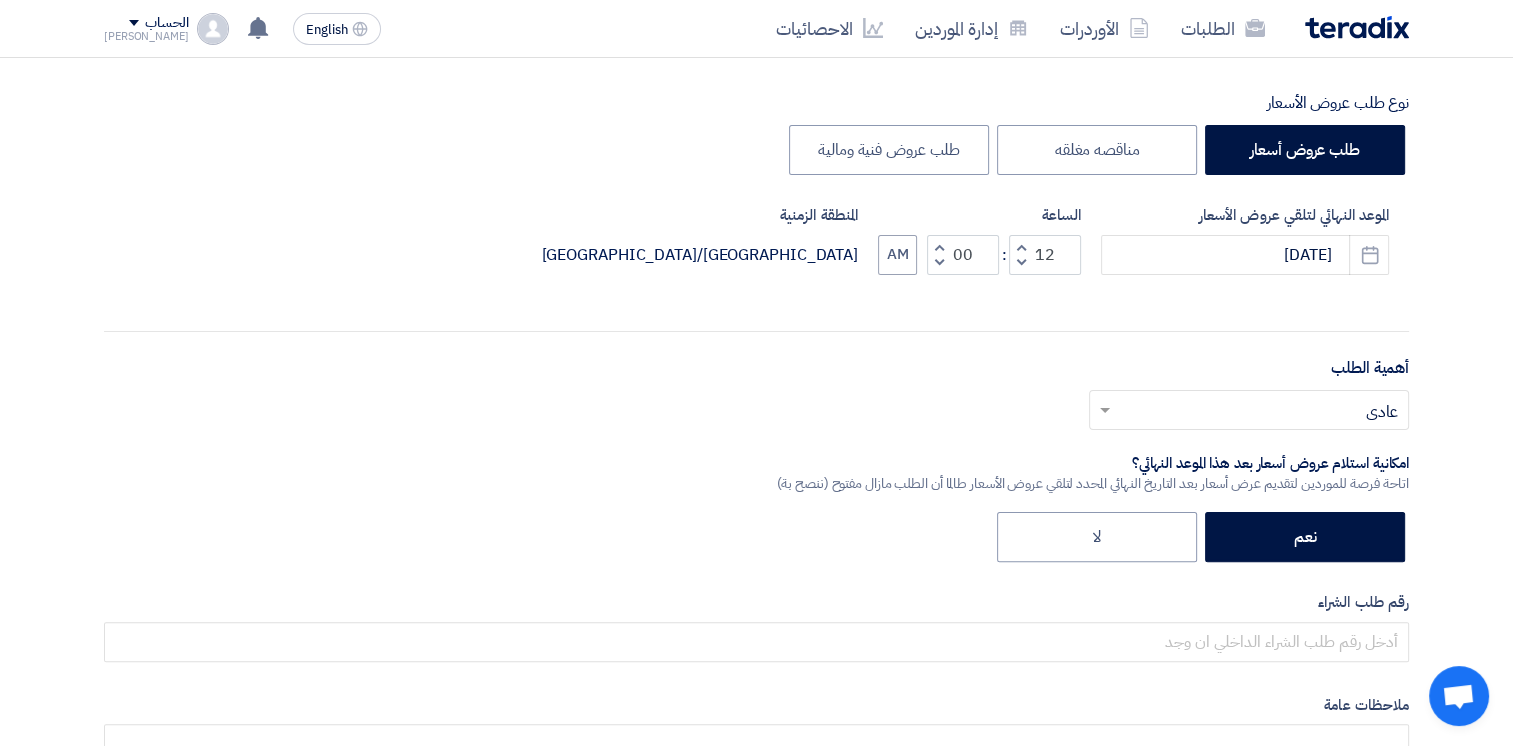 click 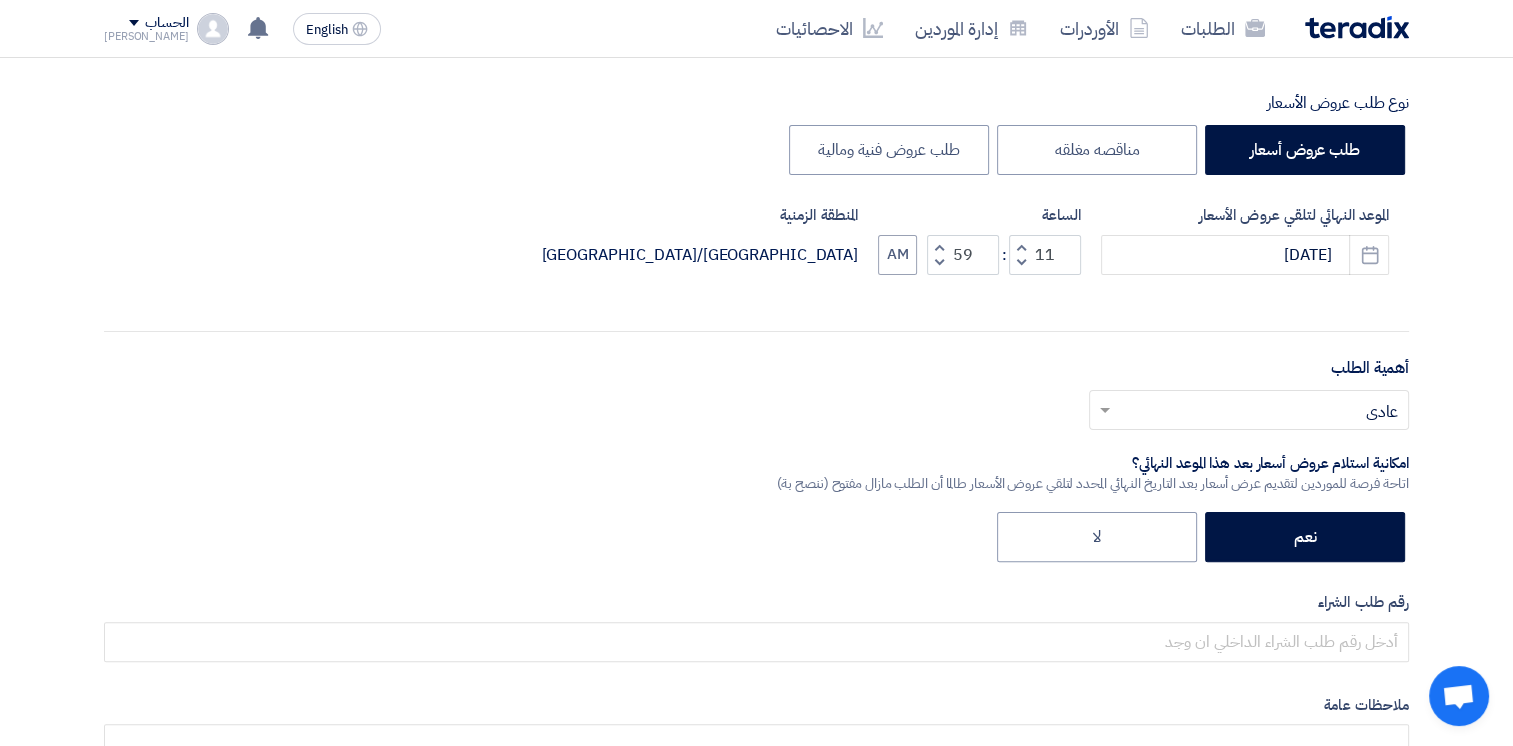 click 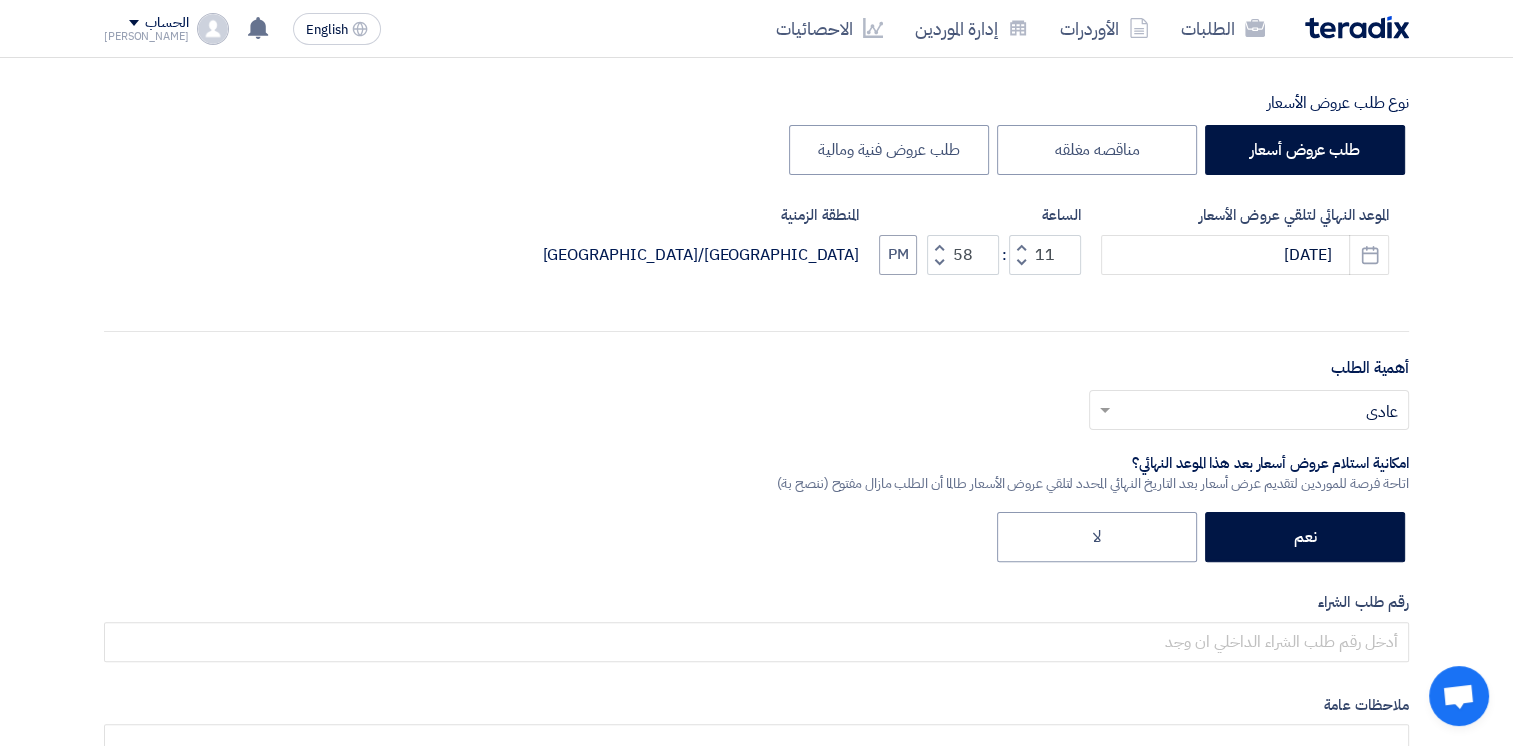click 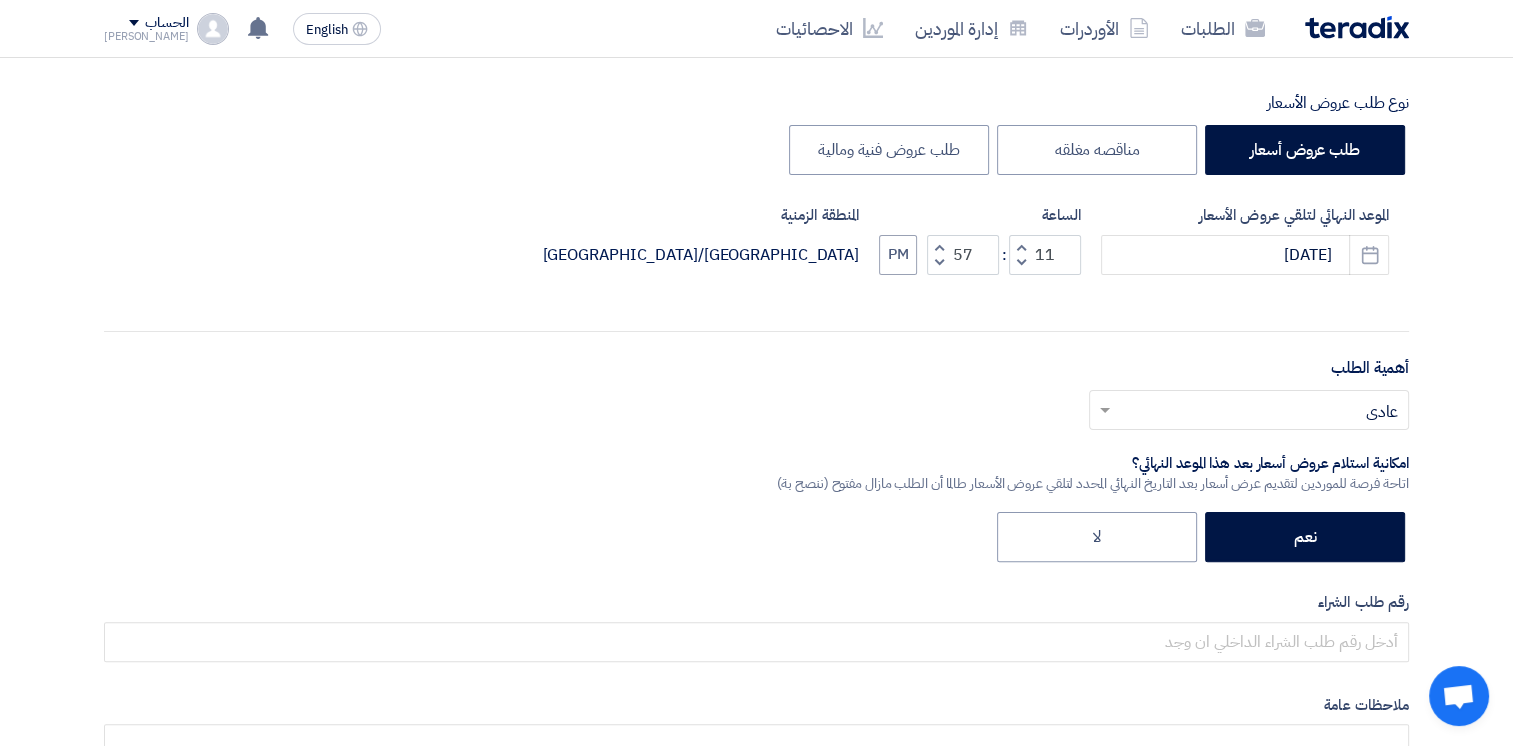 click 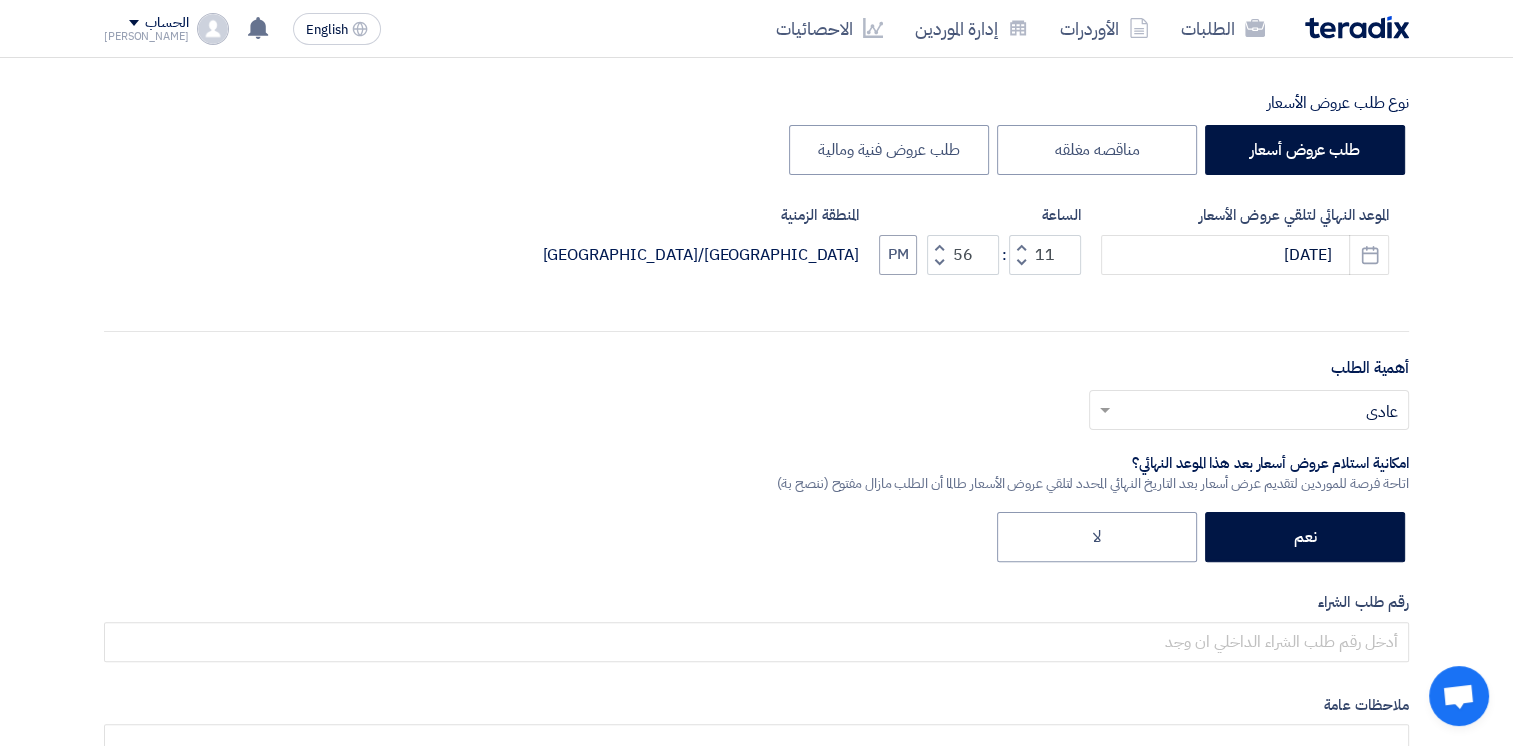 click 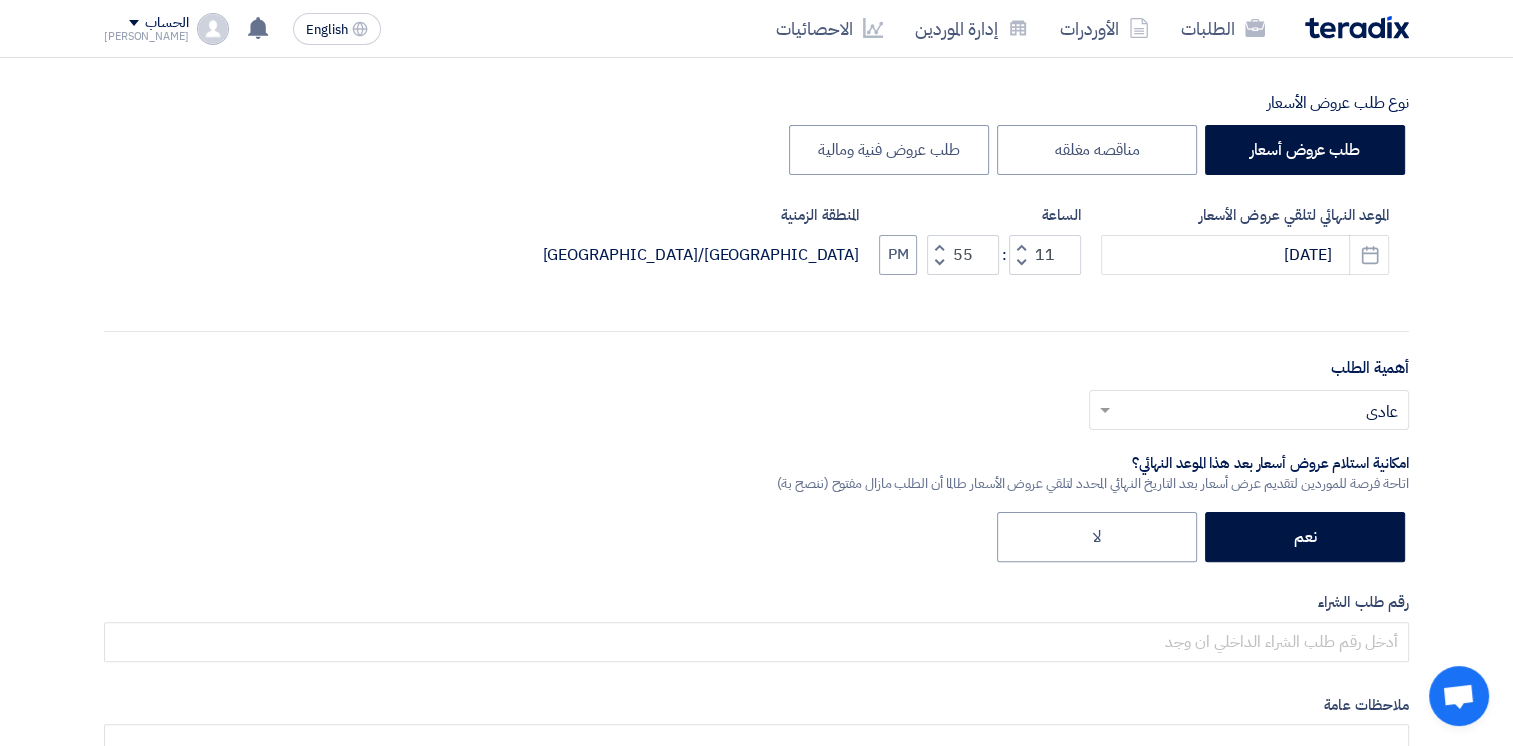 click 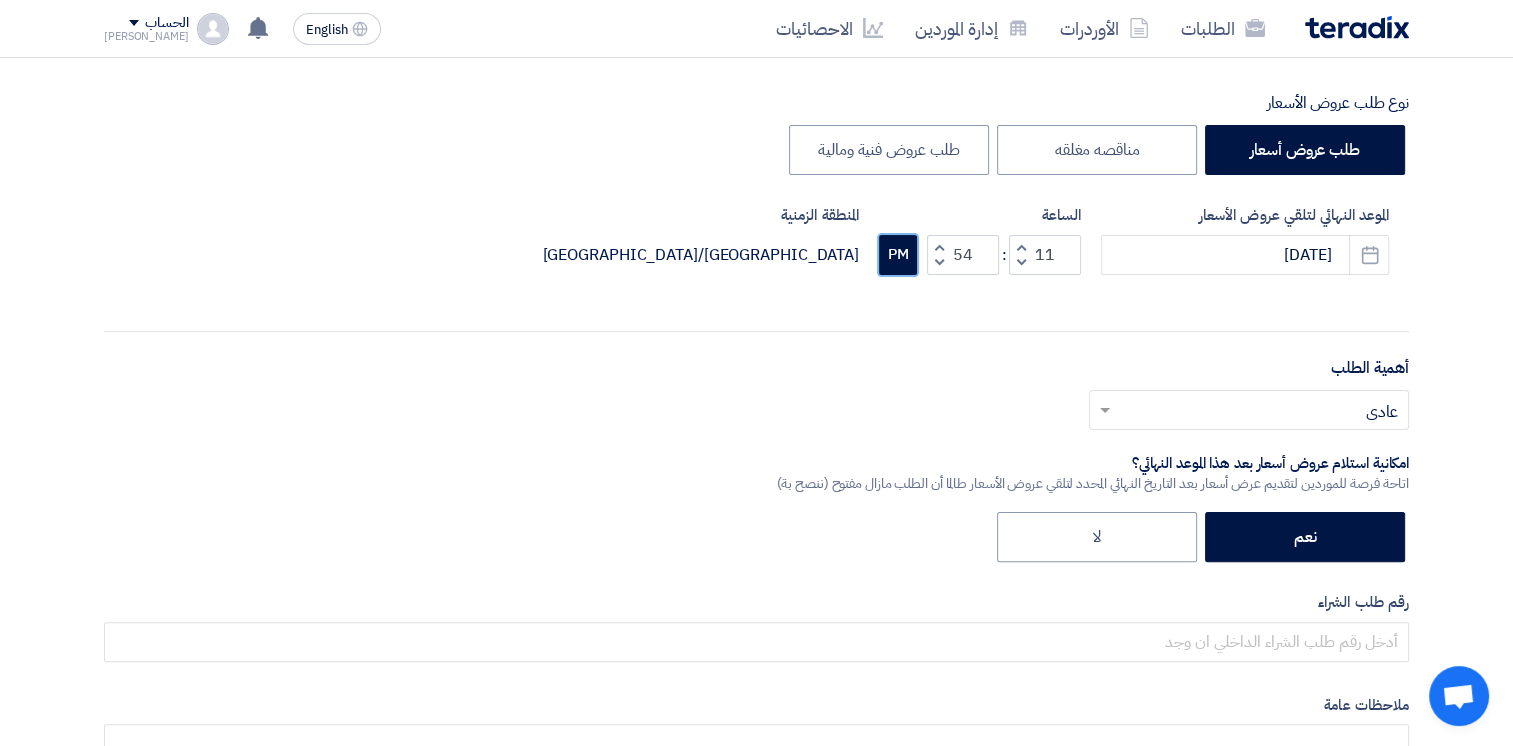 click on "PM" 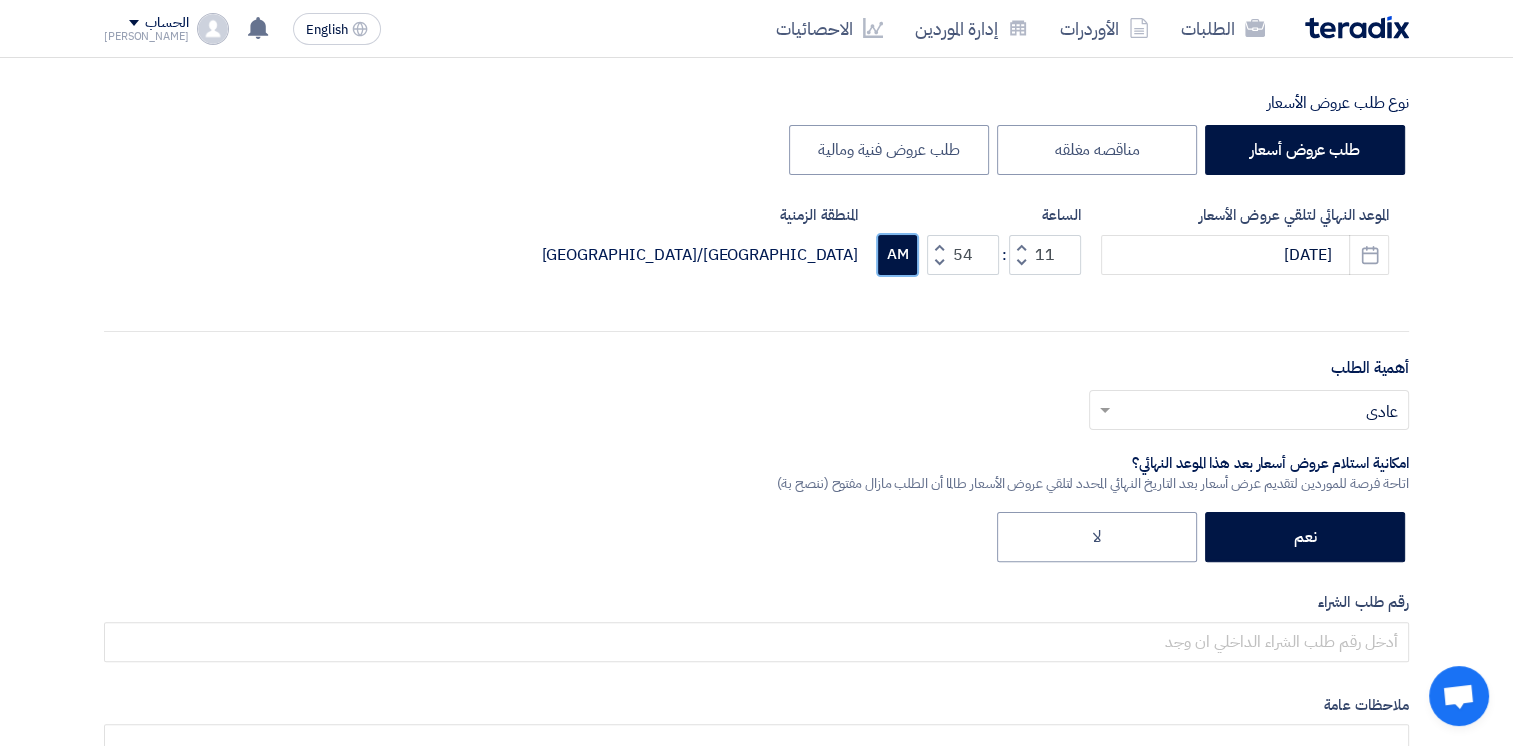 click on "AM" 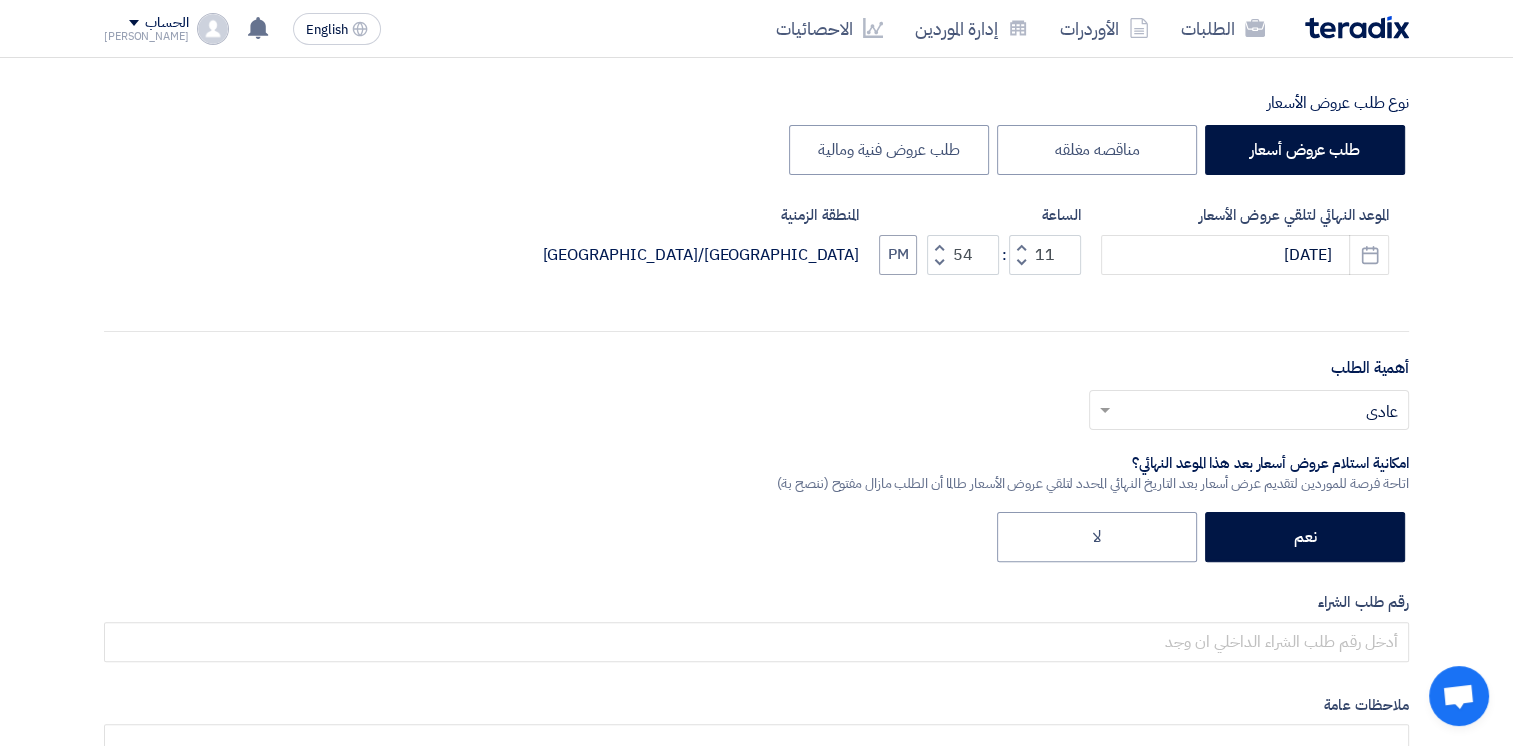 click 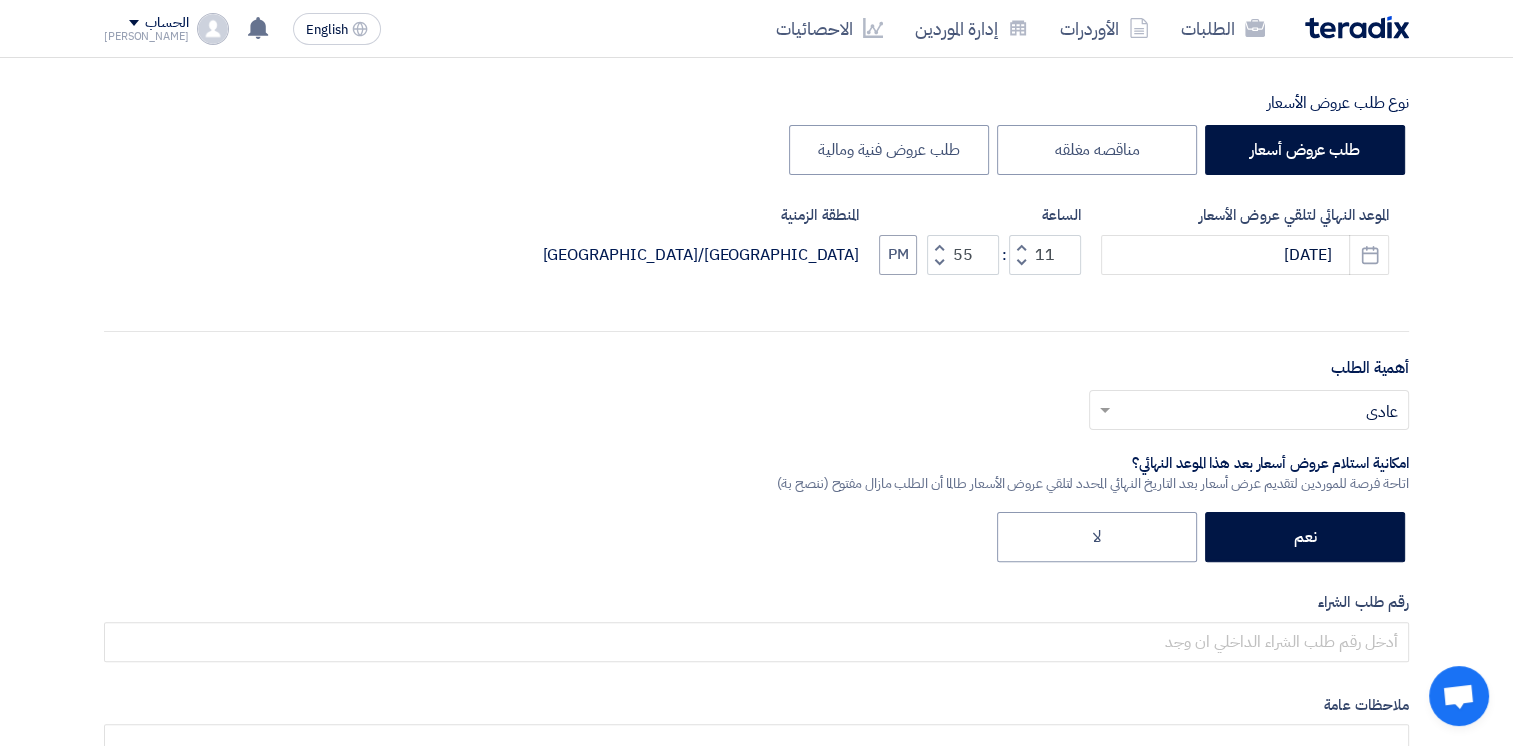 click 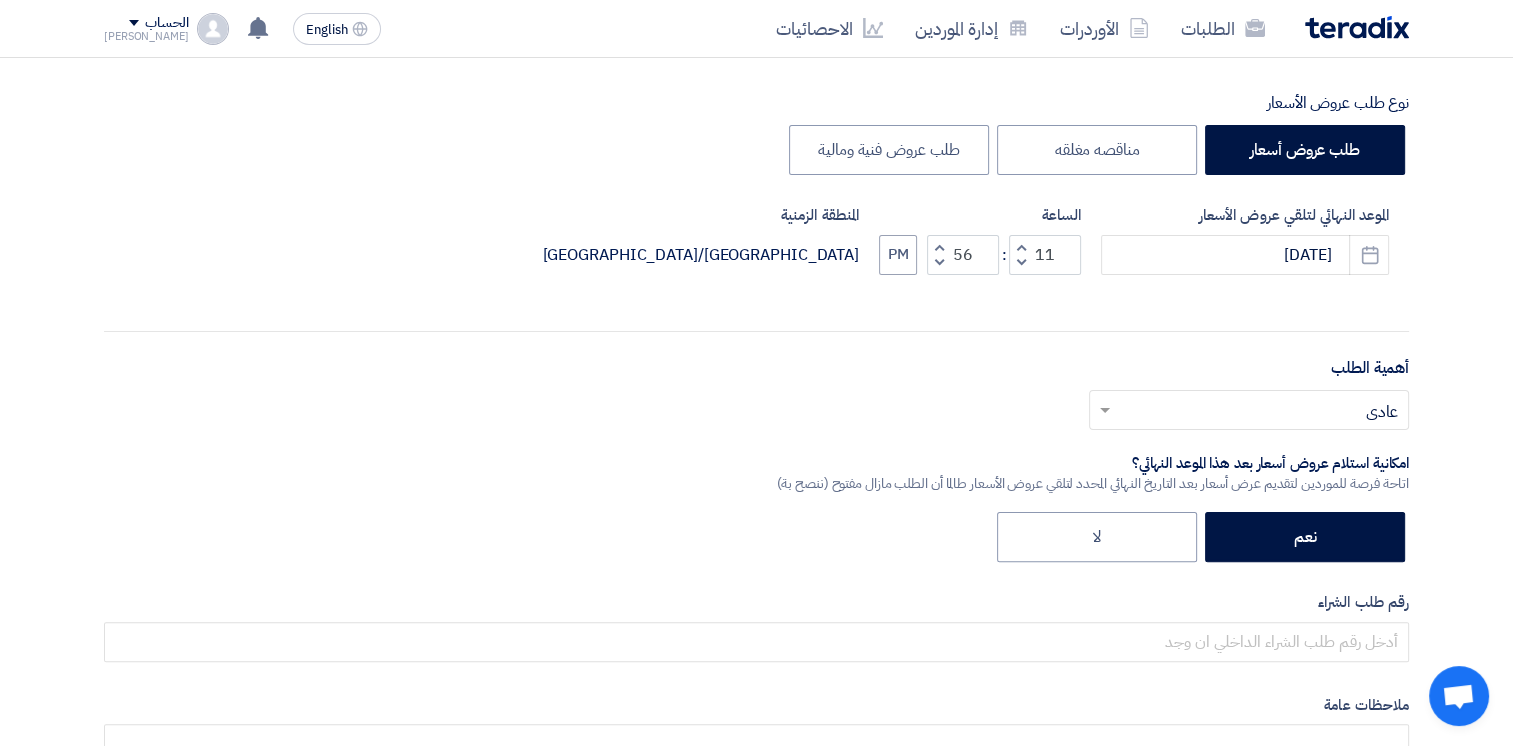 click 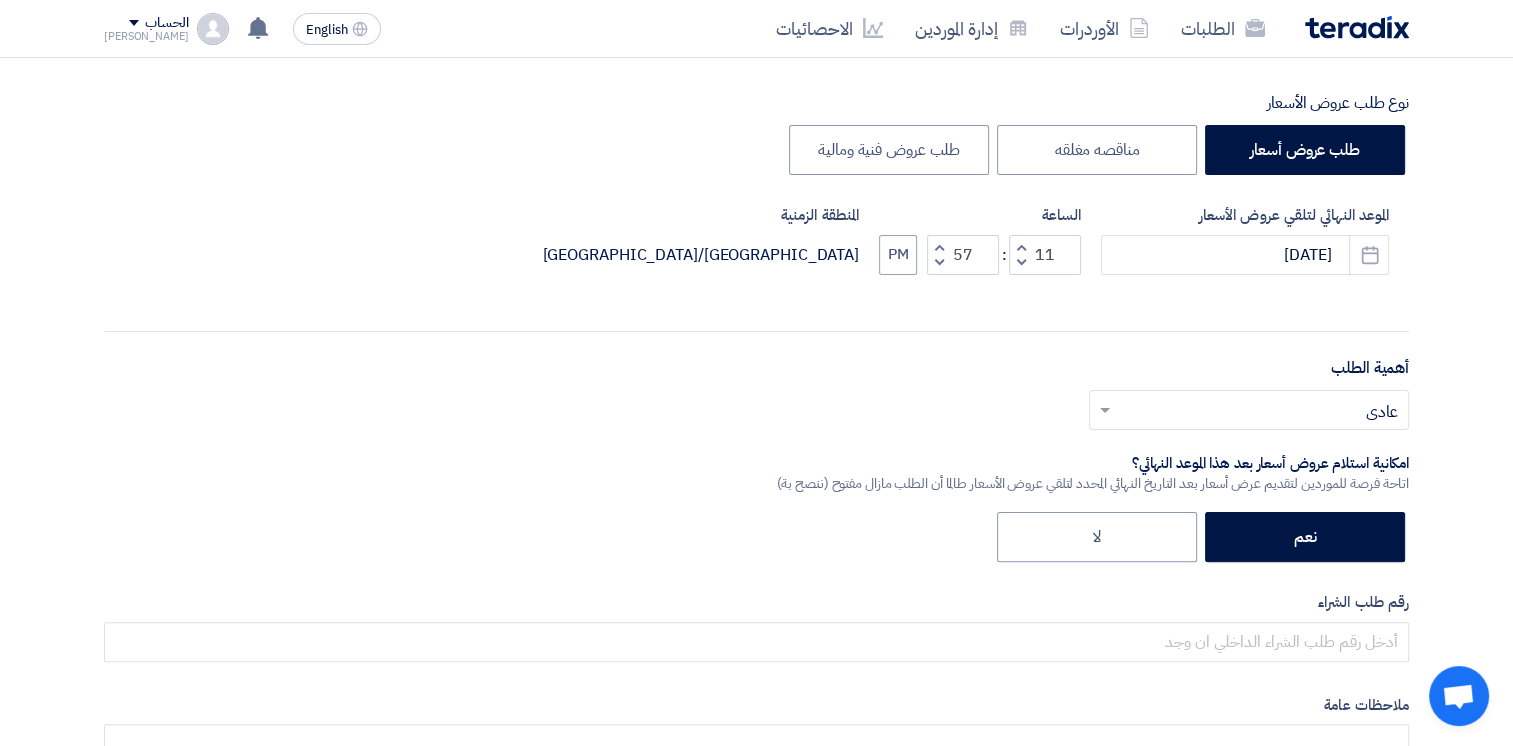 click 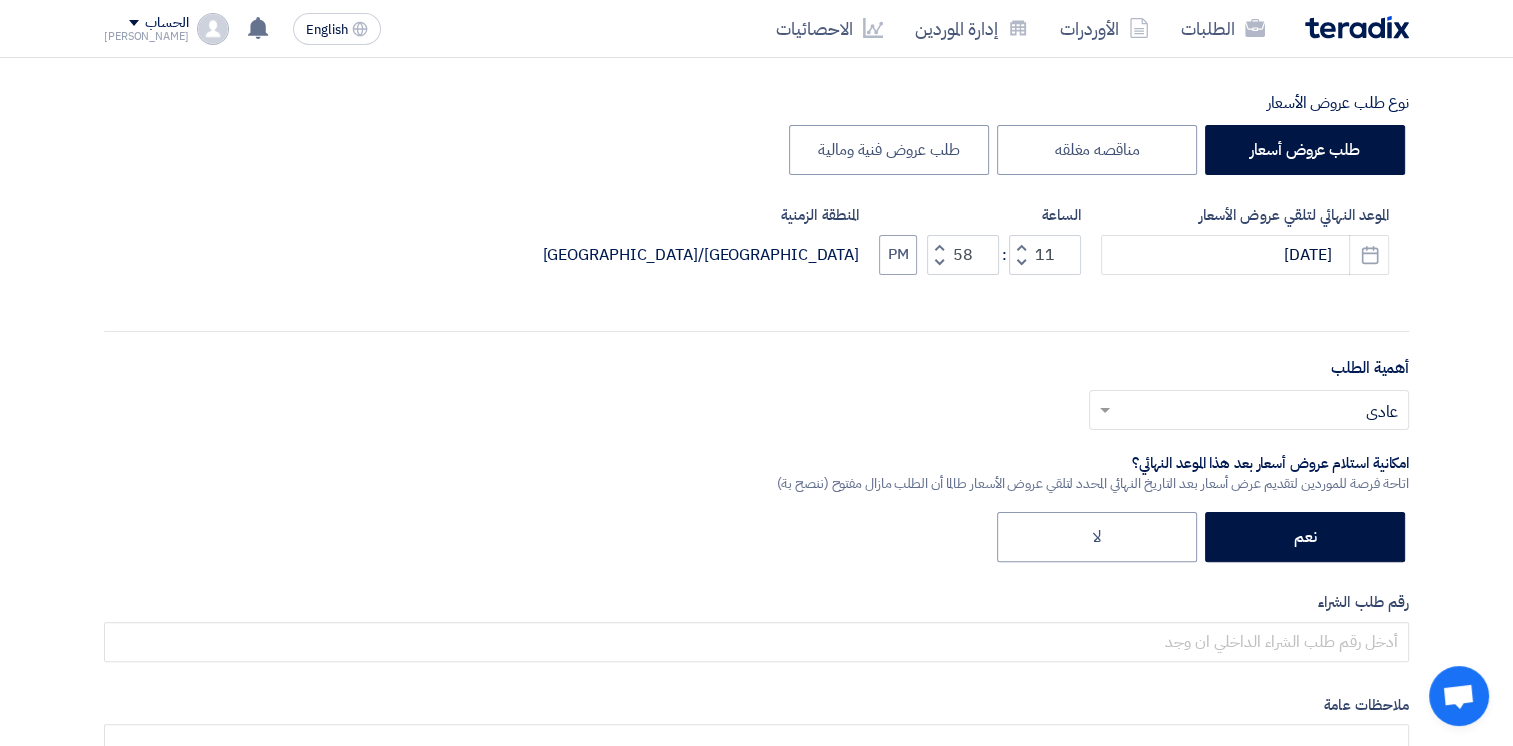 click 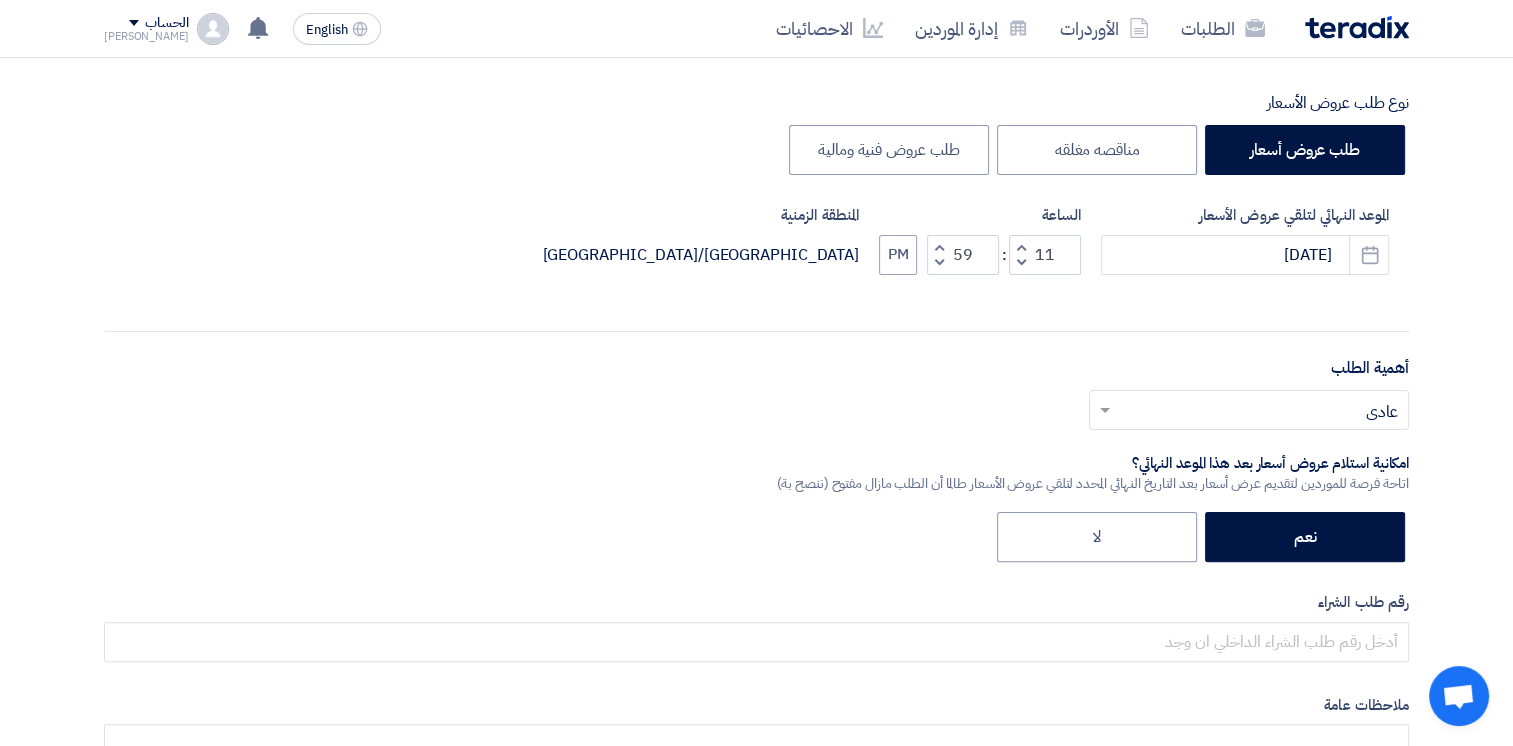 click 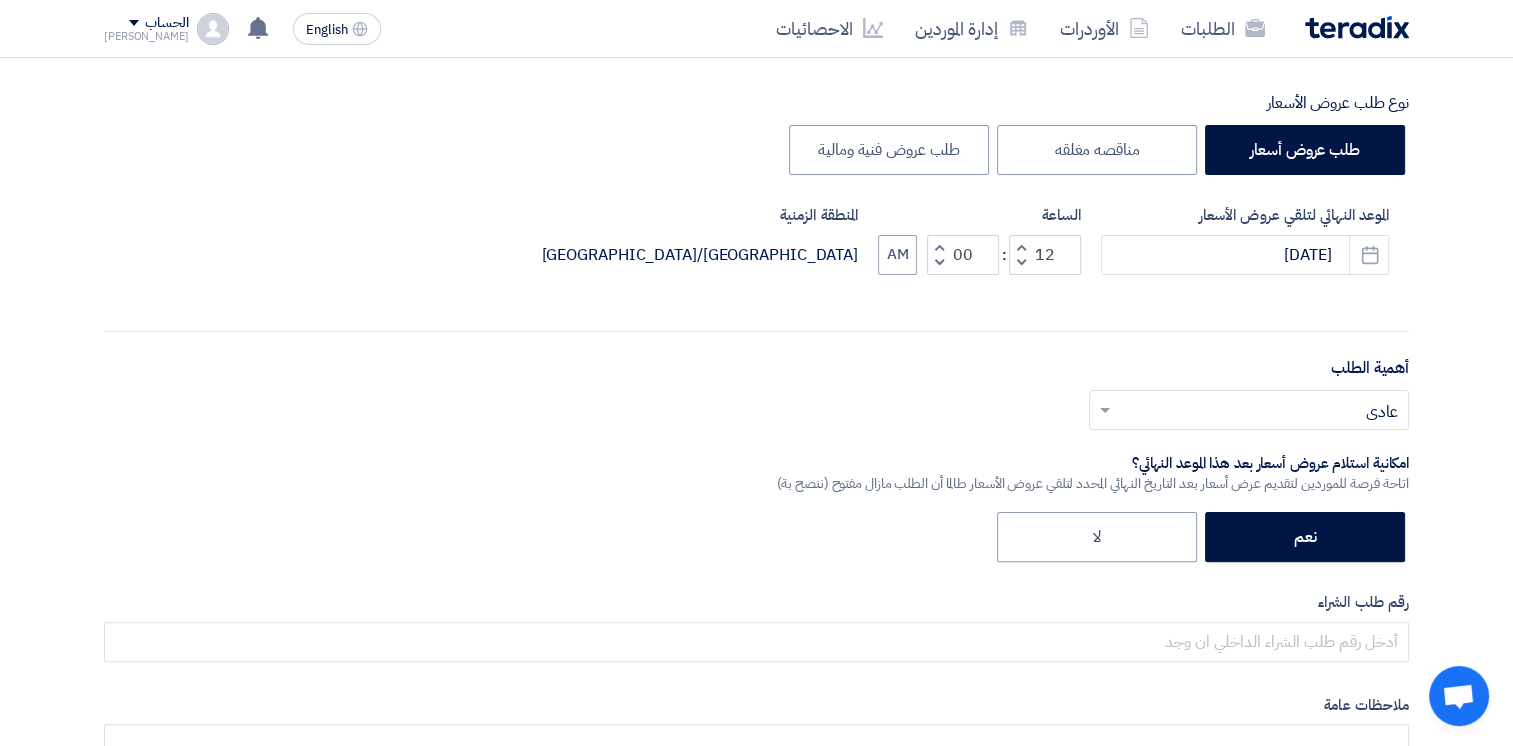 click 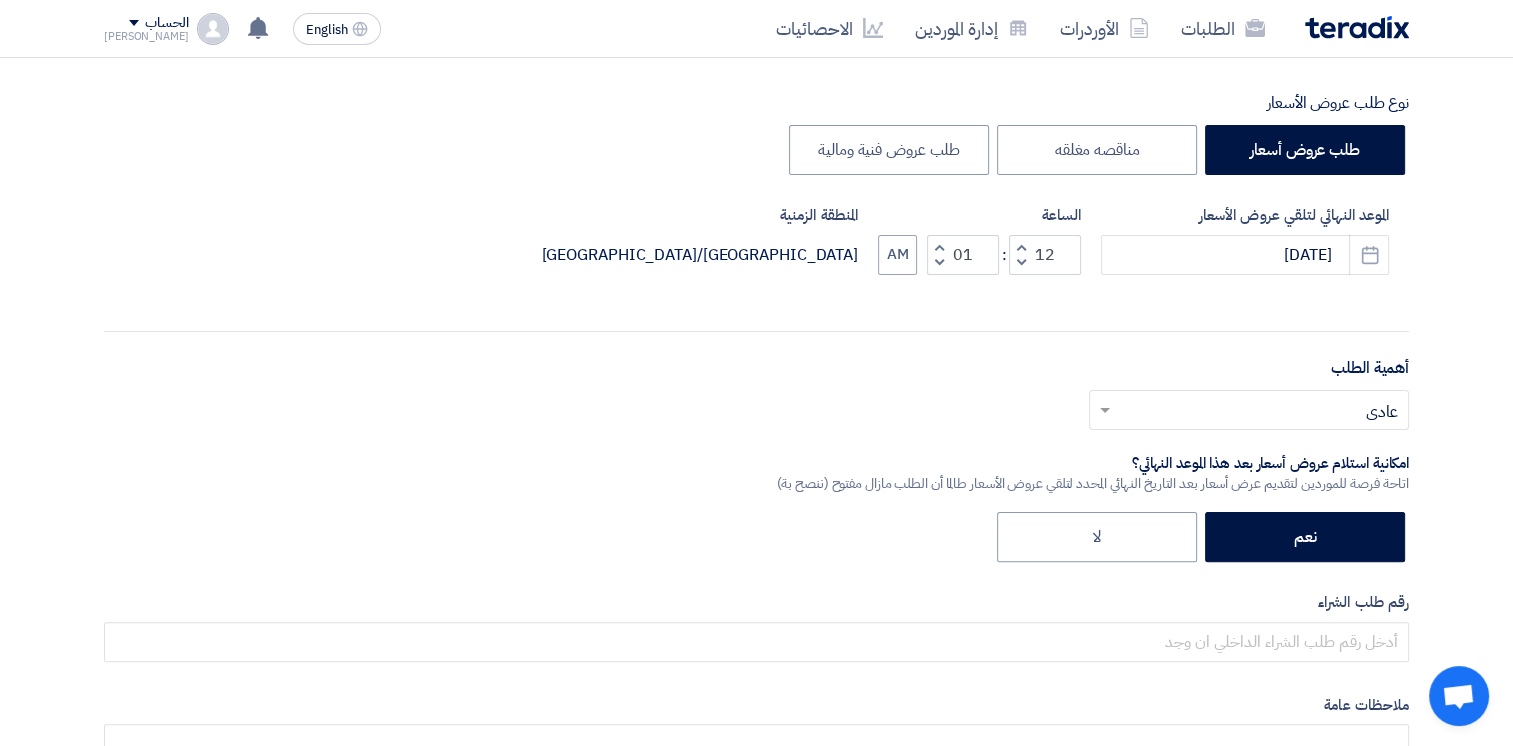 click 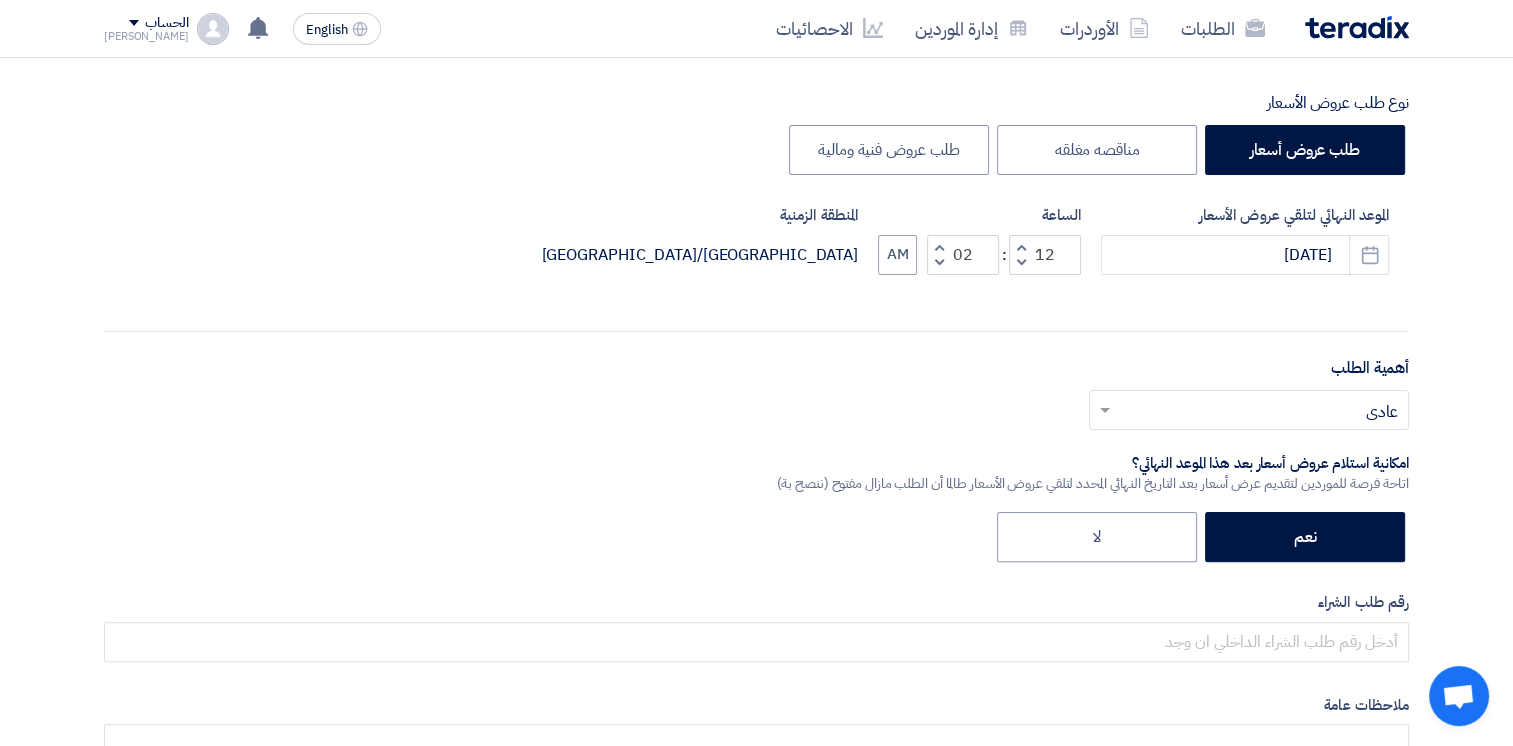 click 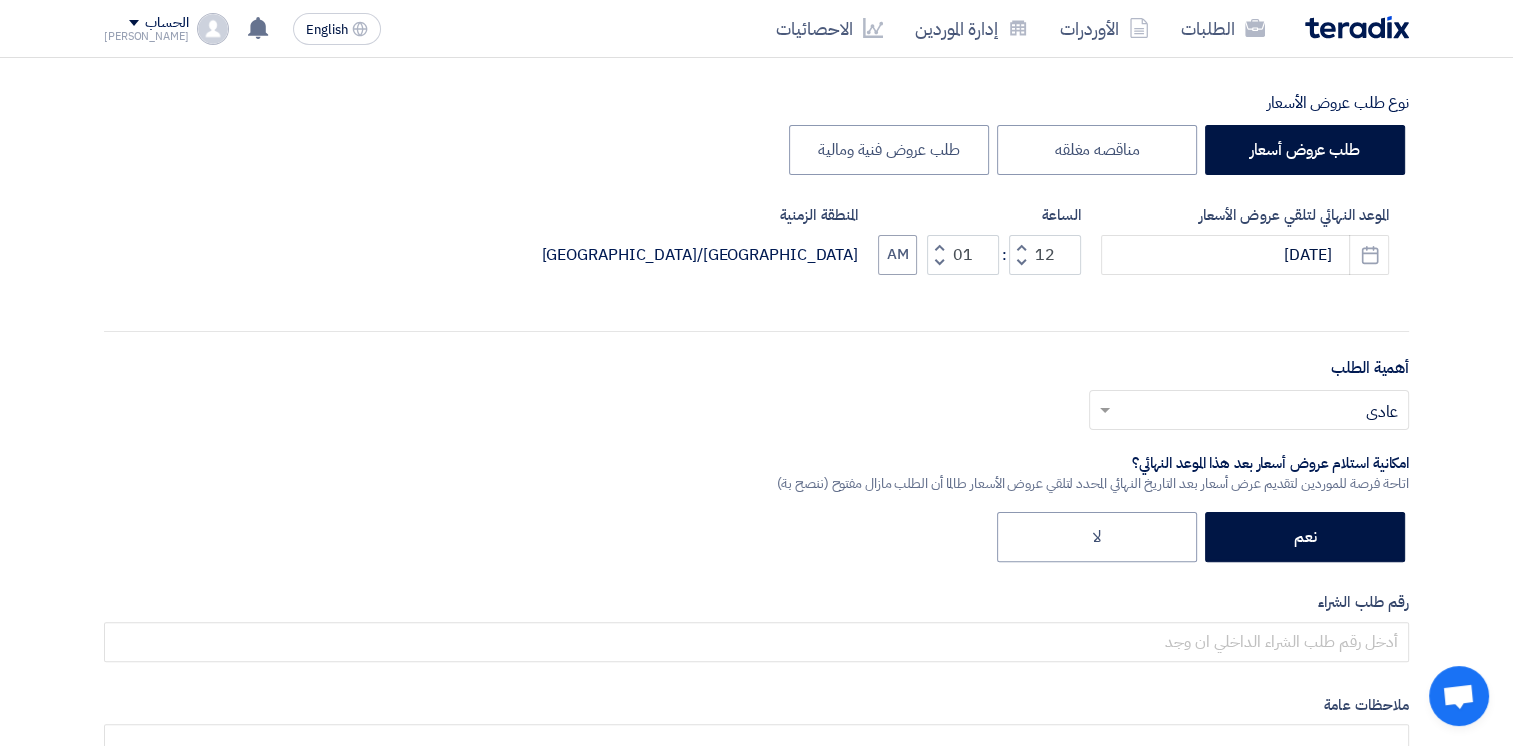 click 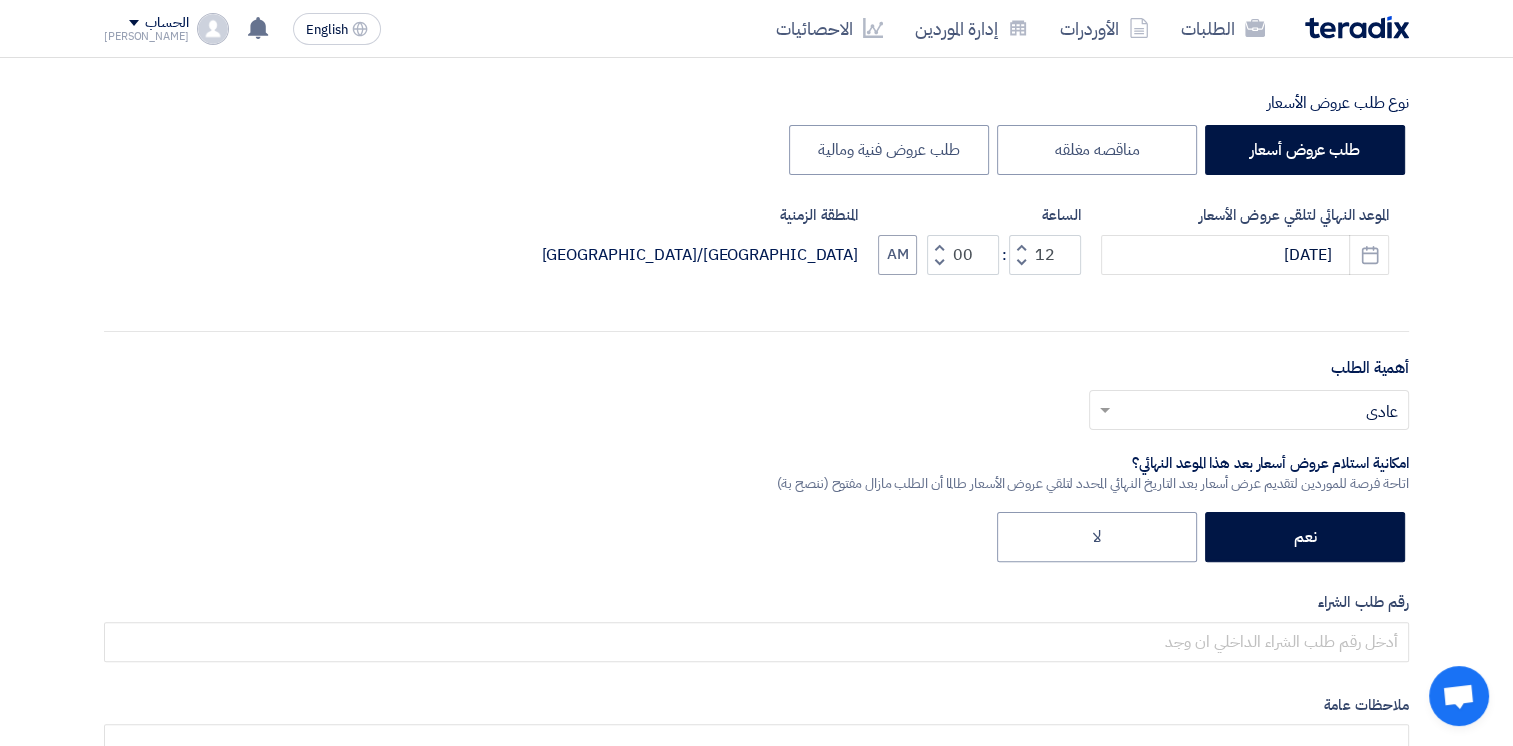 click 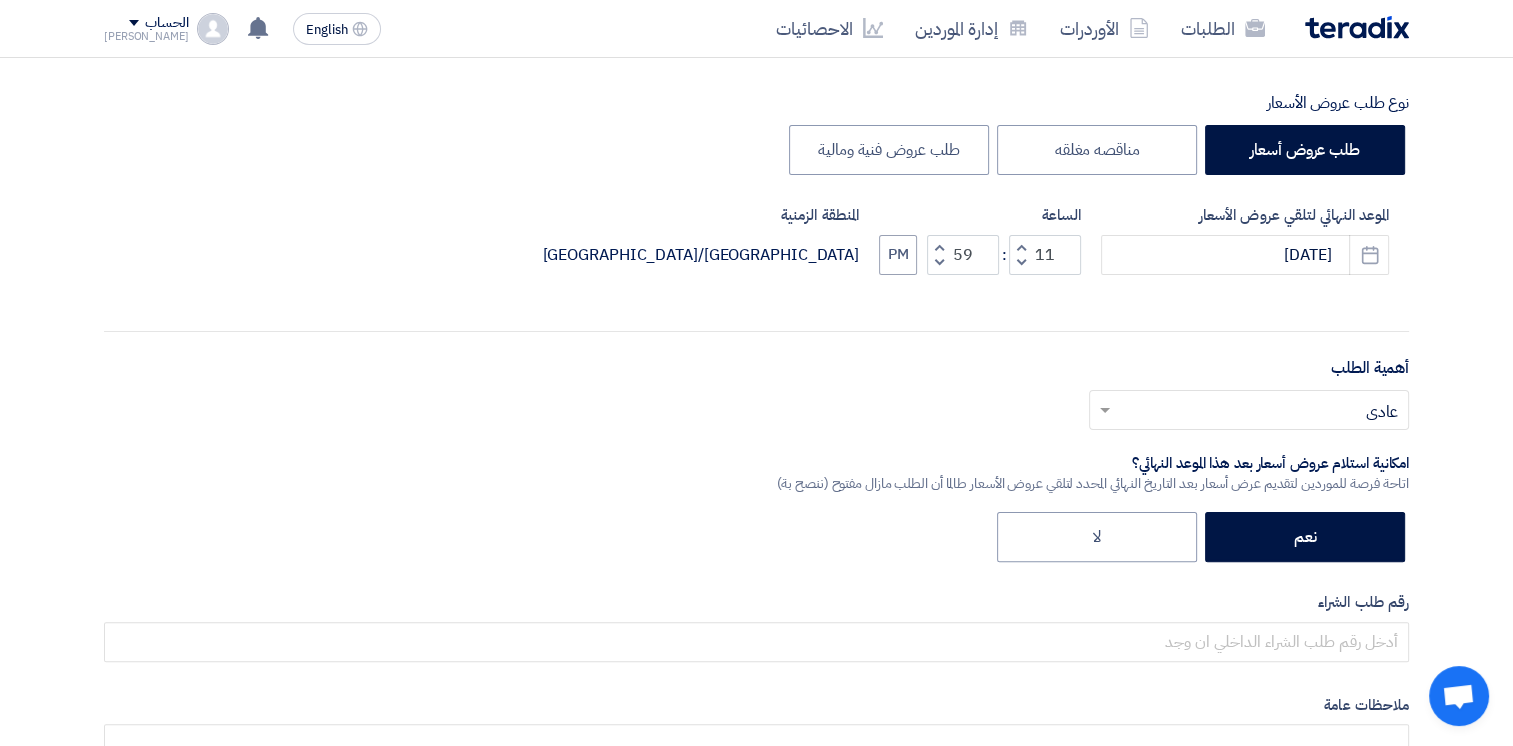 click 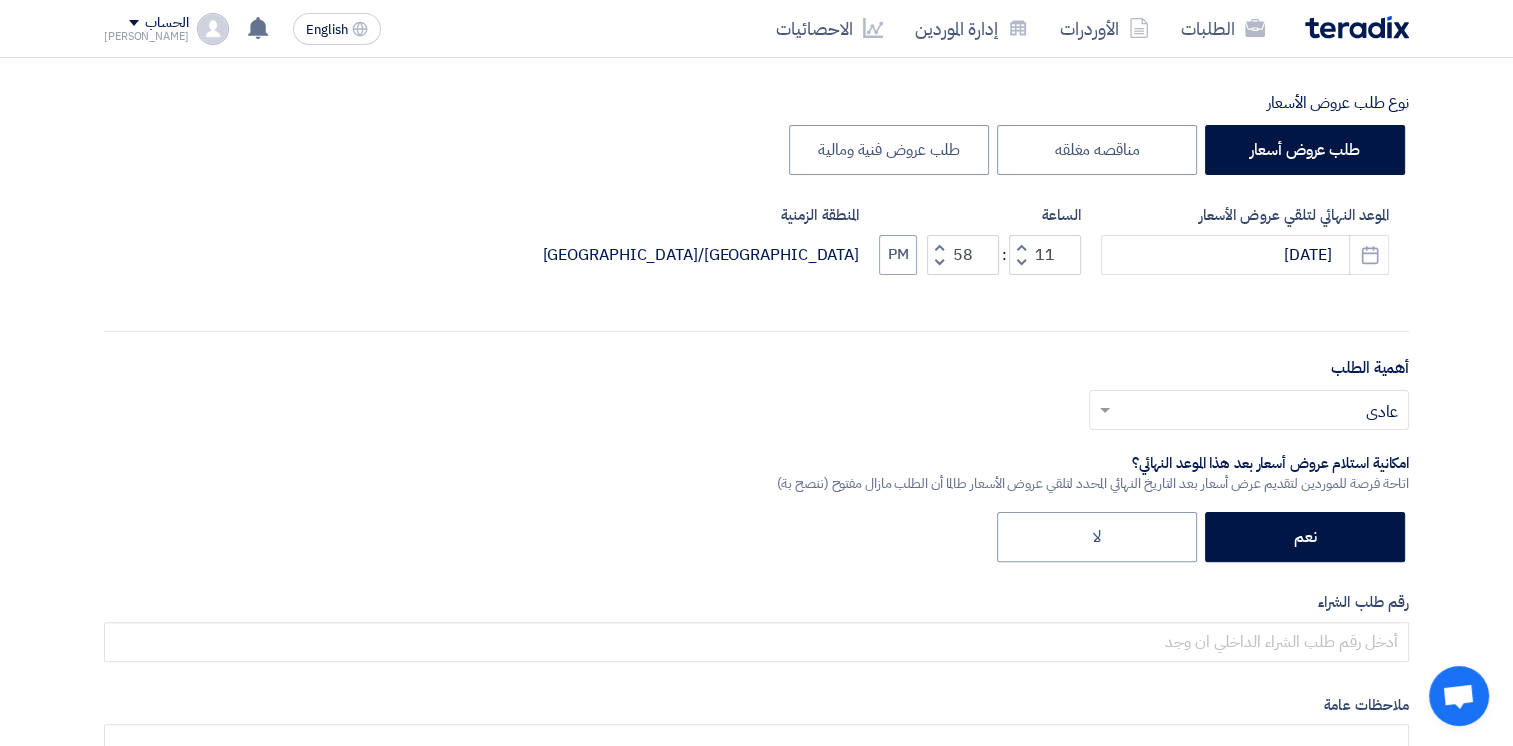 click 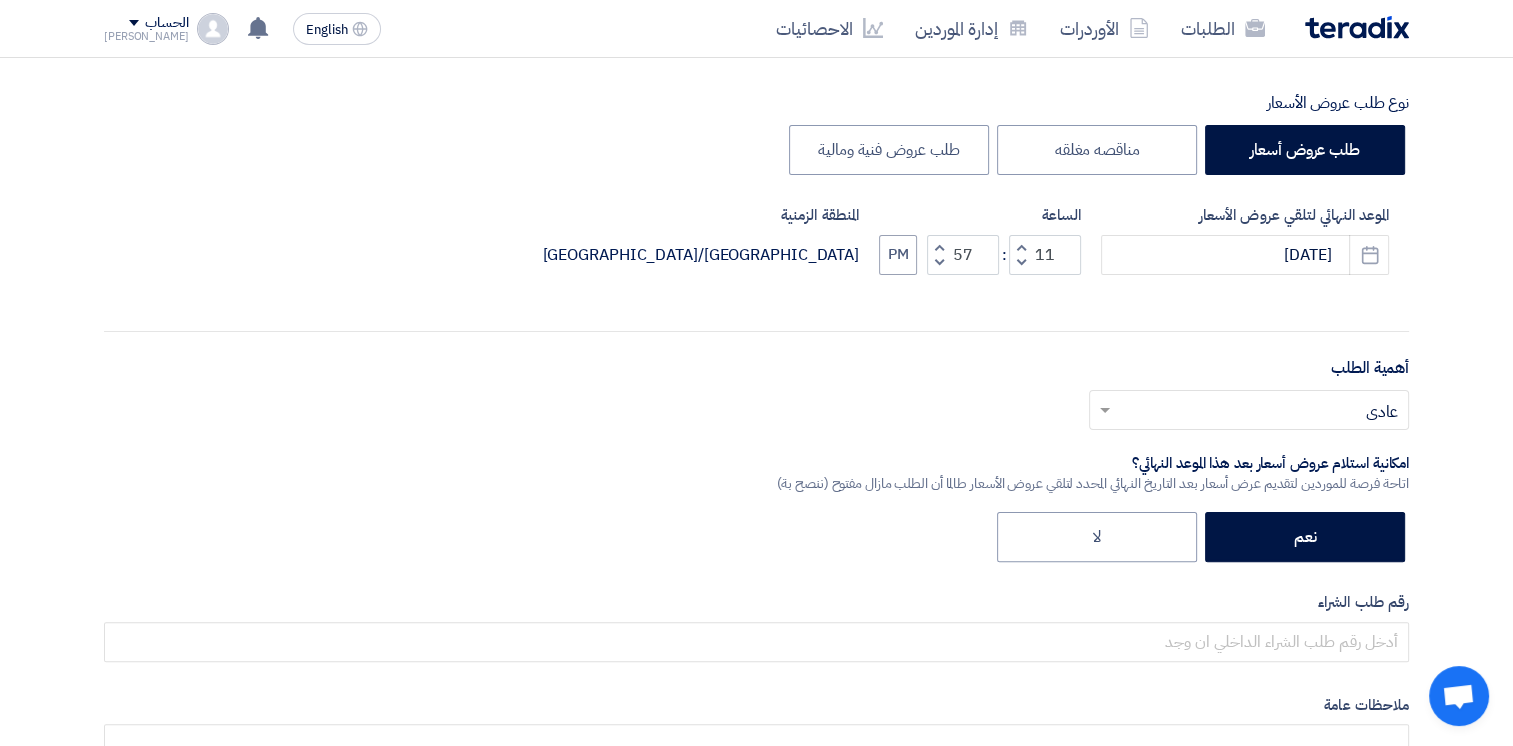 click on "Increment minutes" 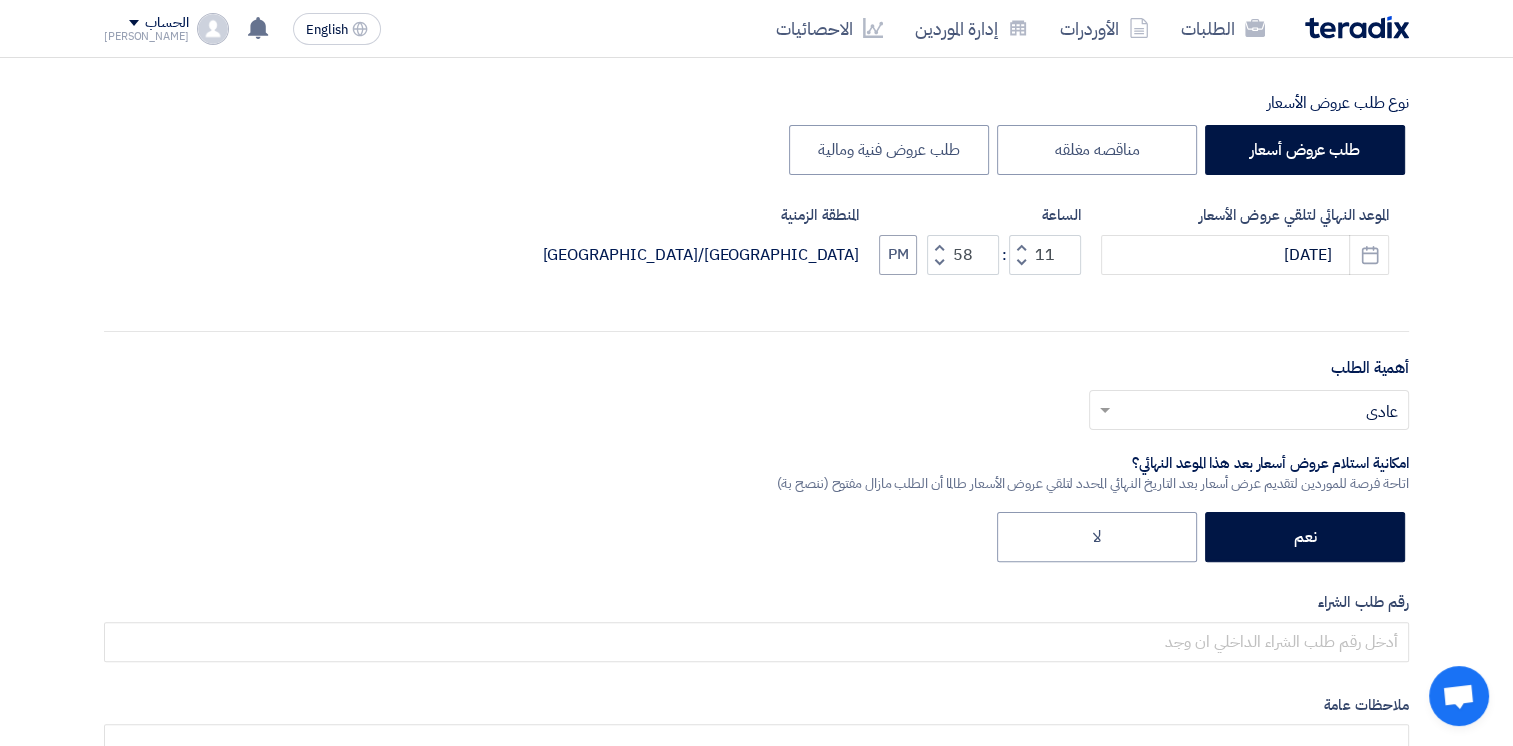 click 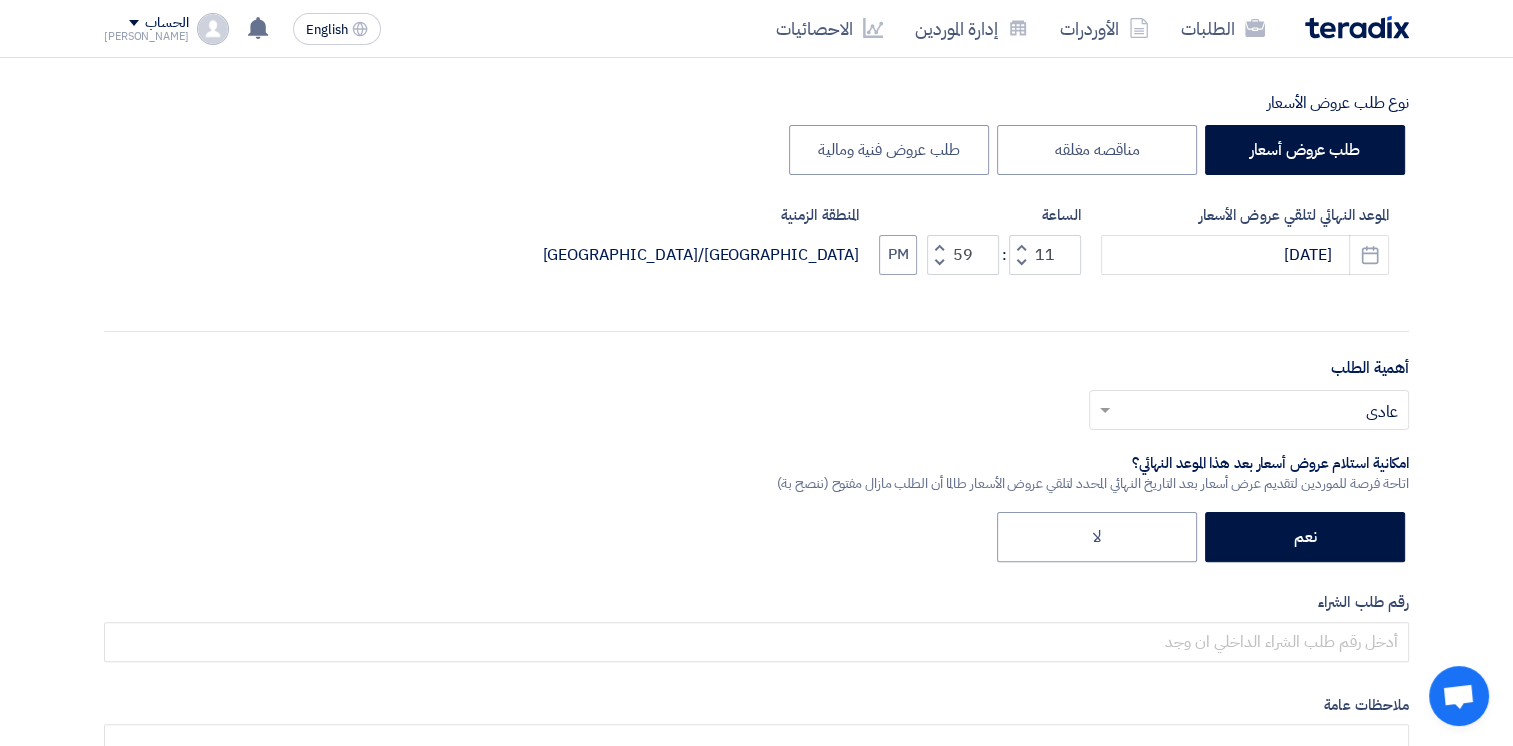 click 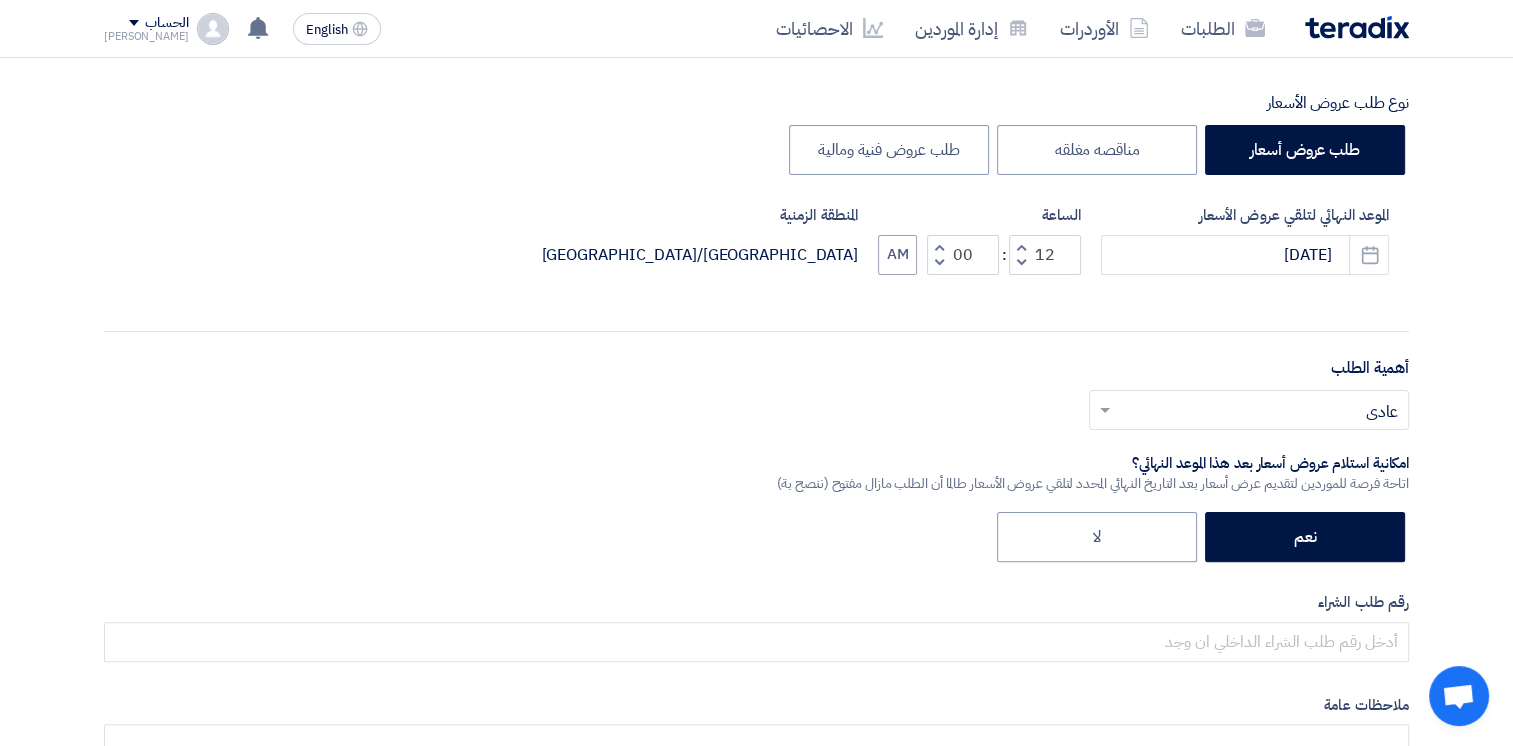 click 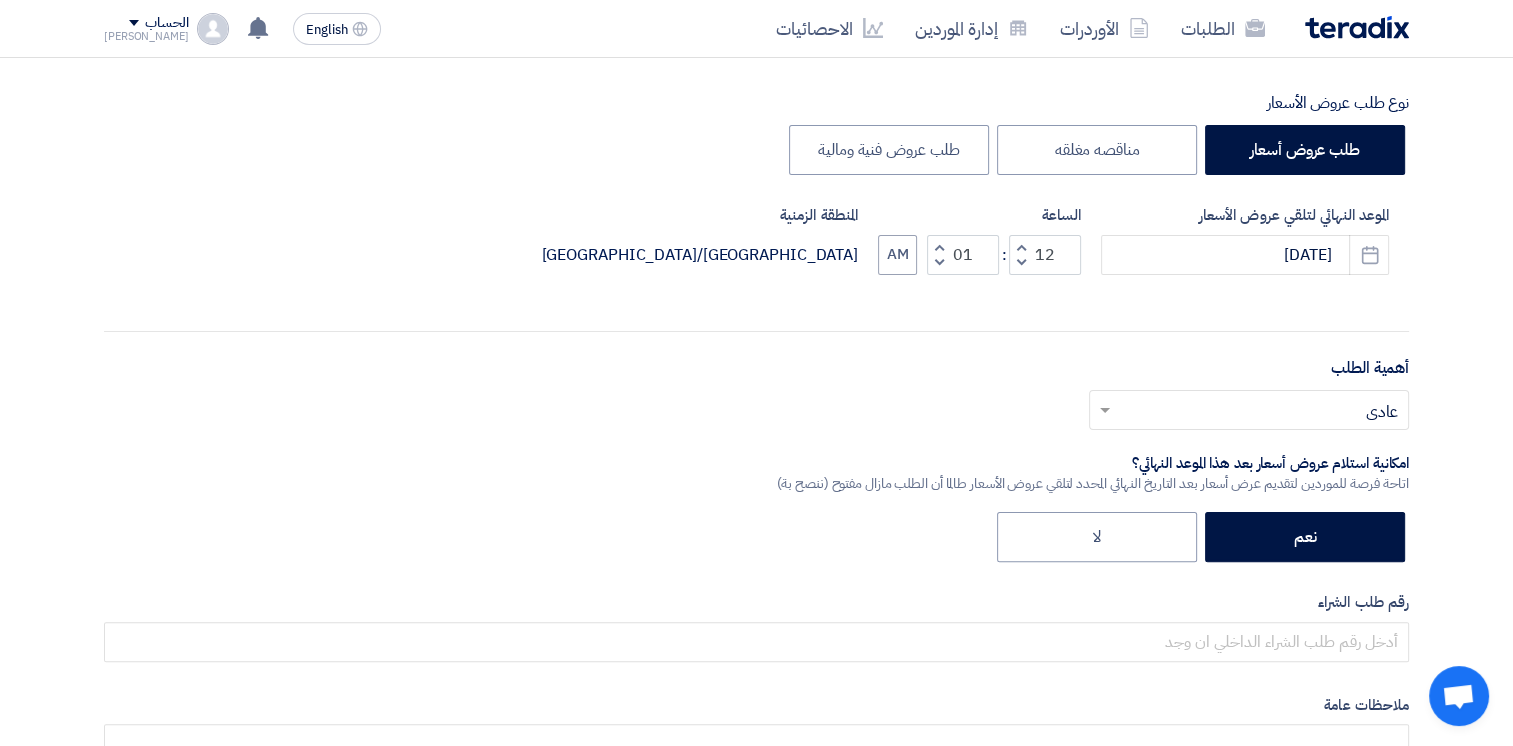 click 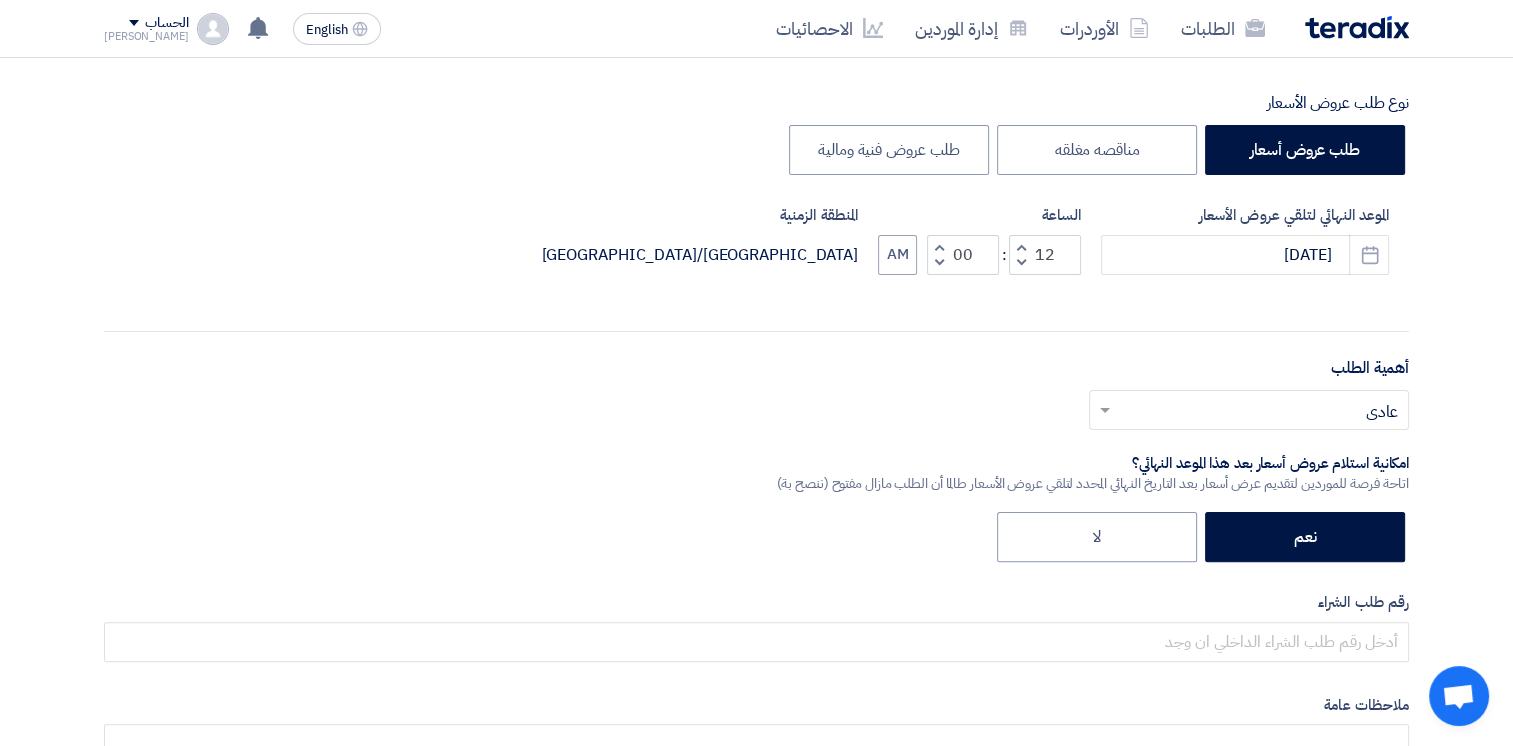 click 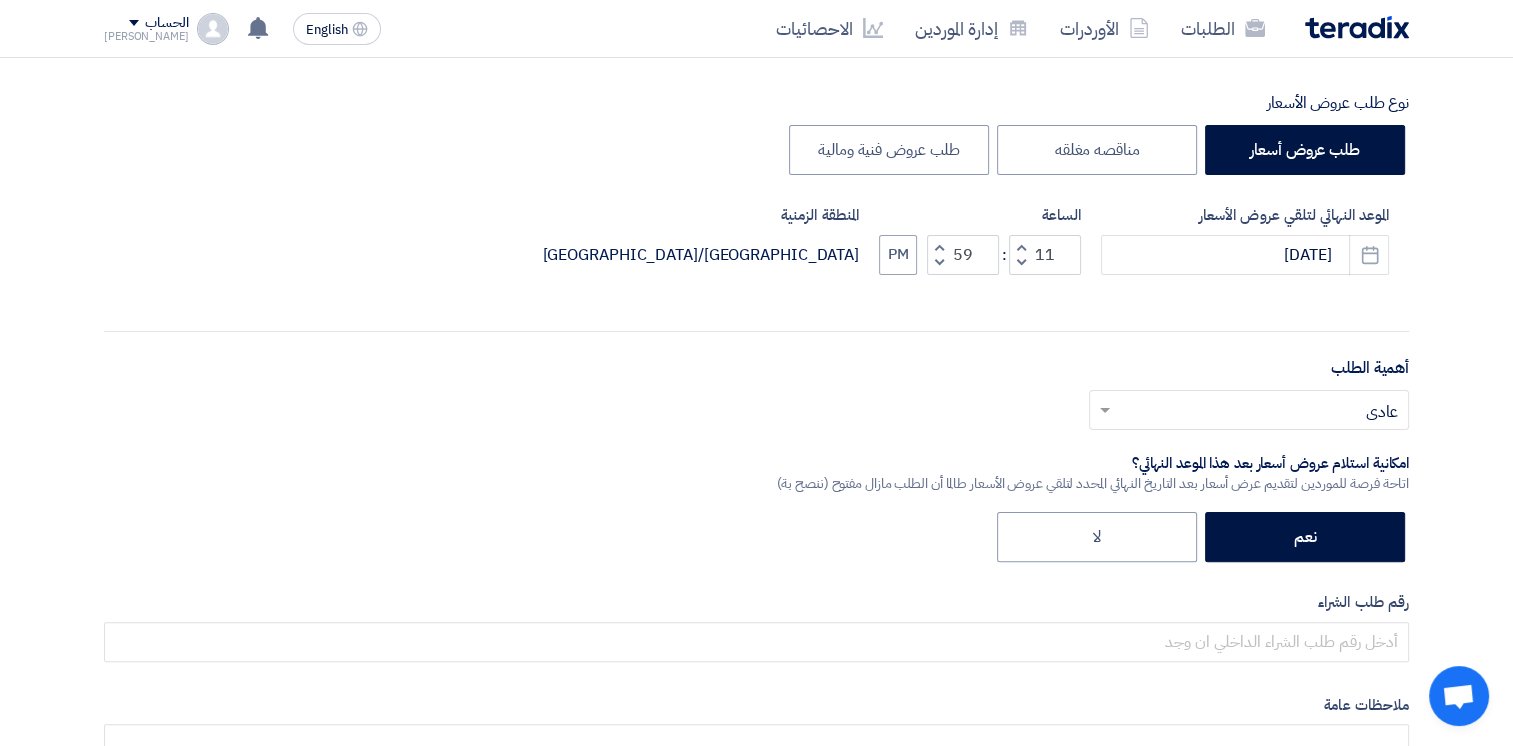 click 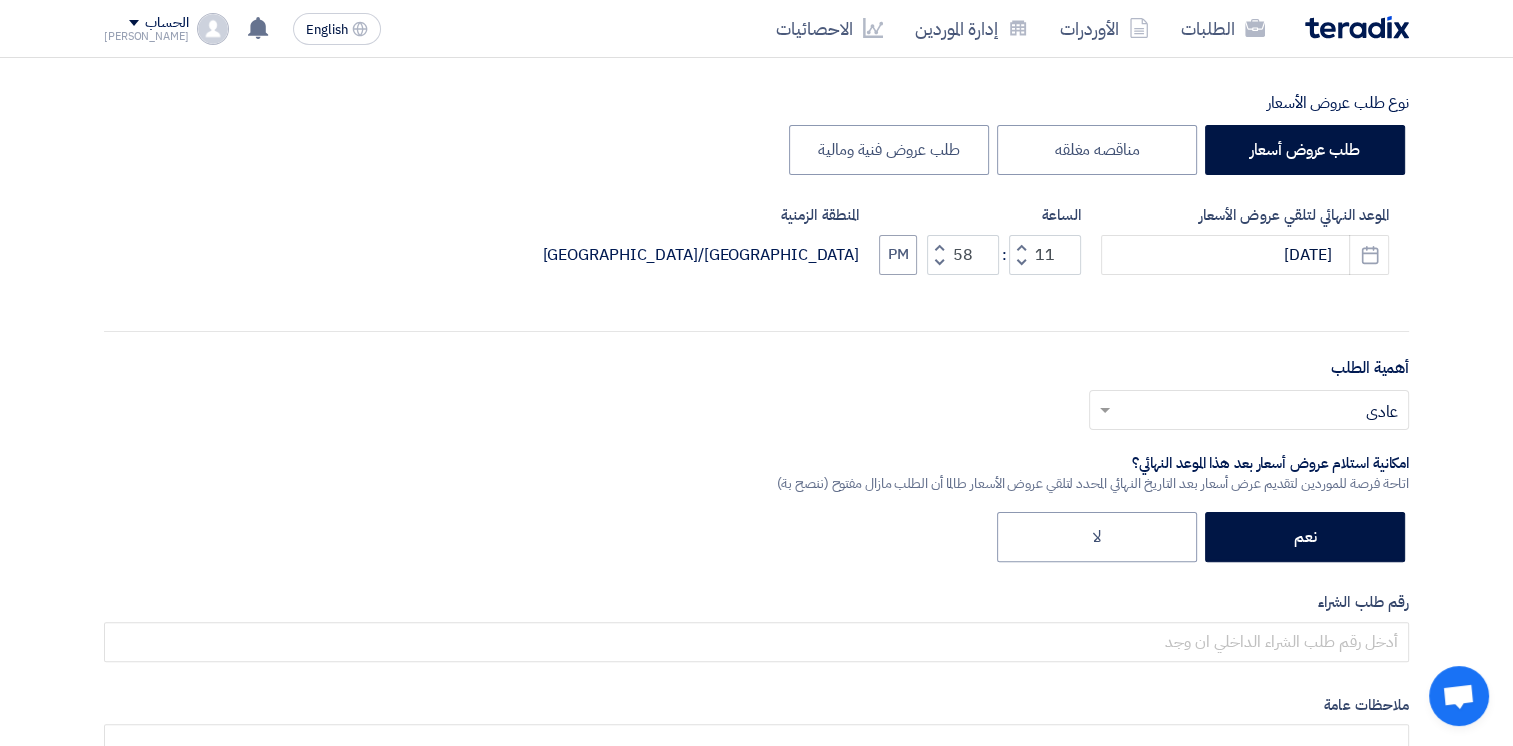 click 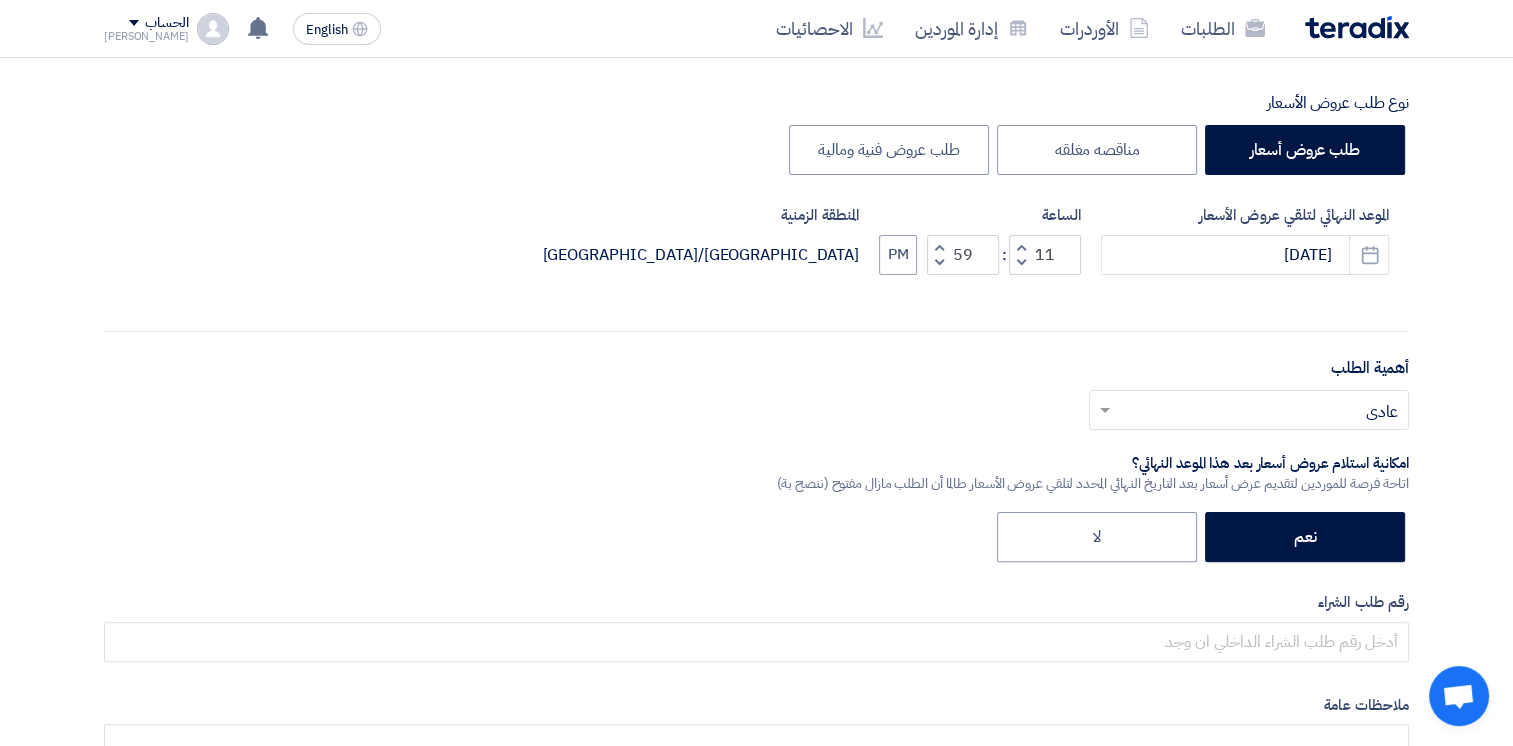 click 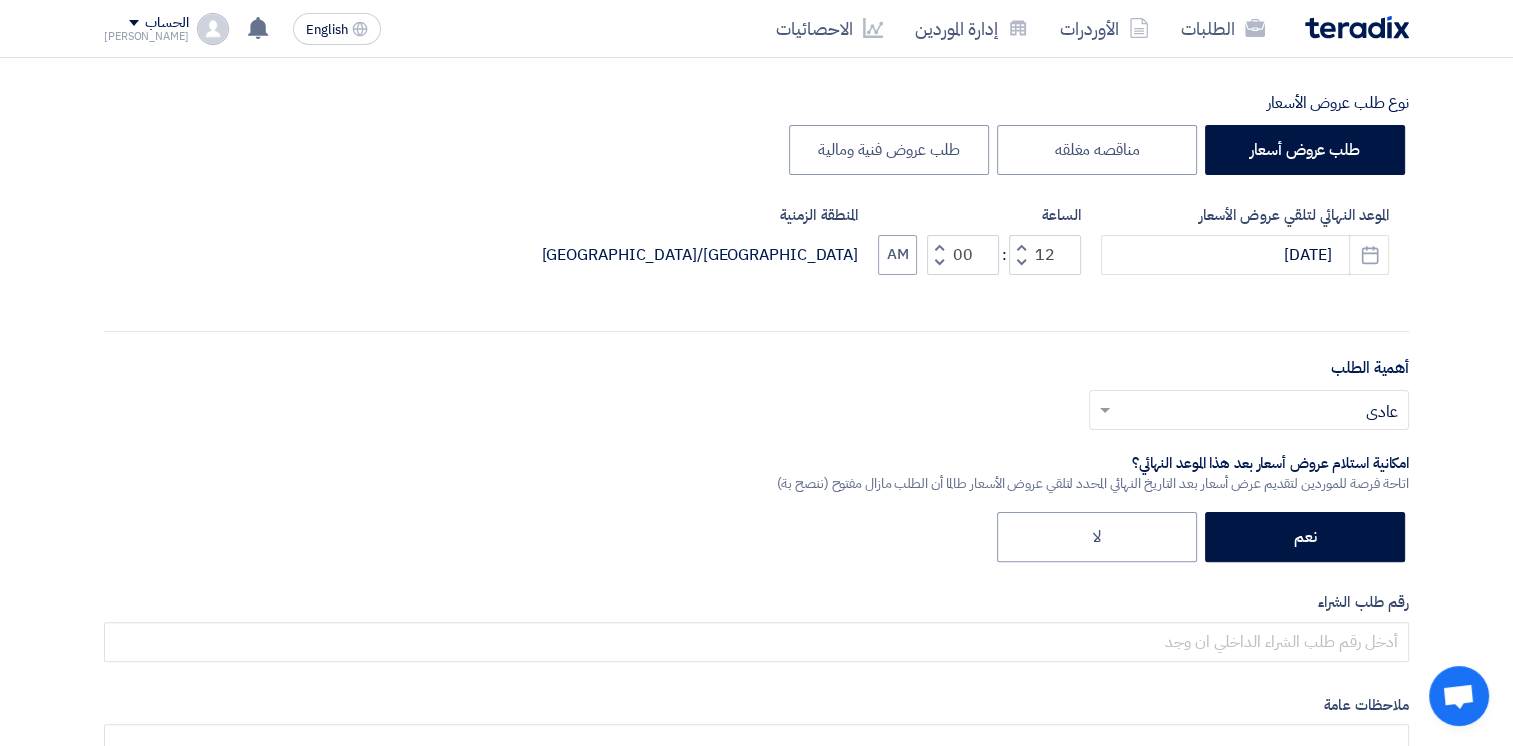 click 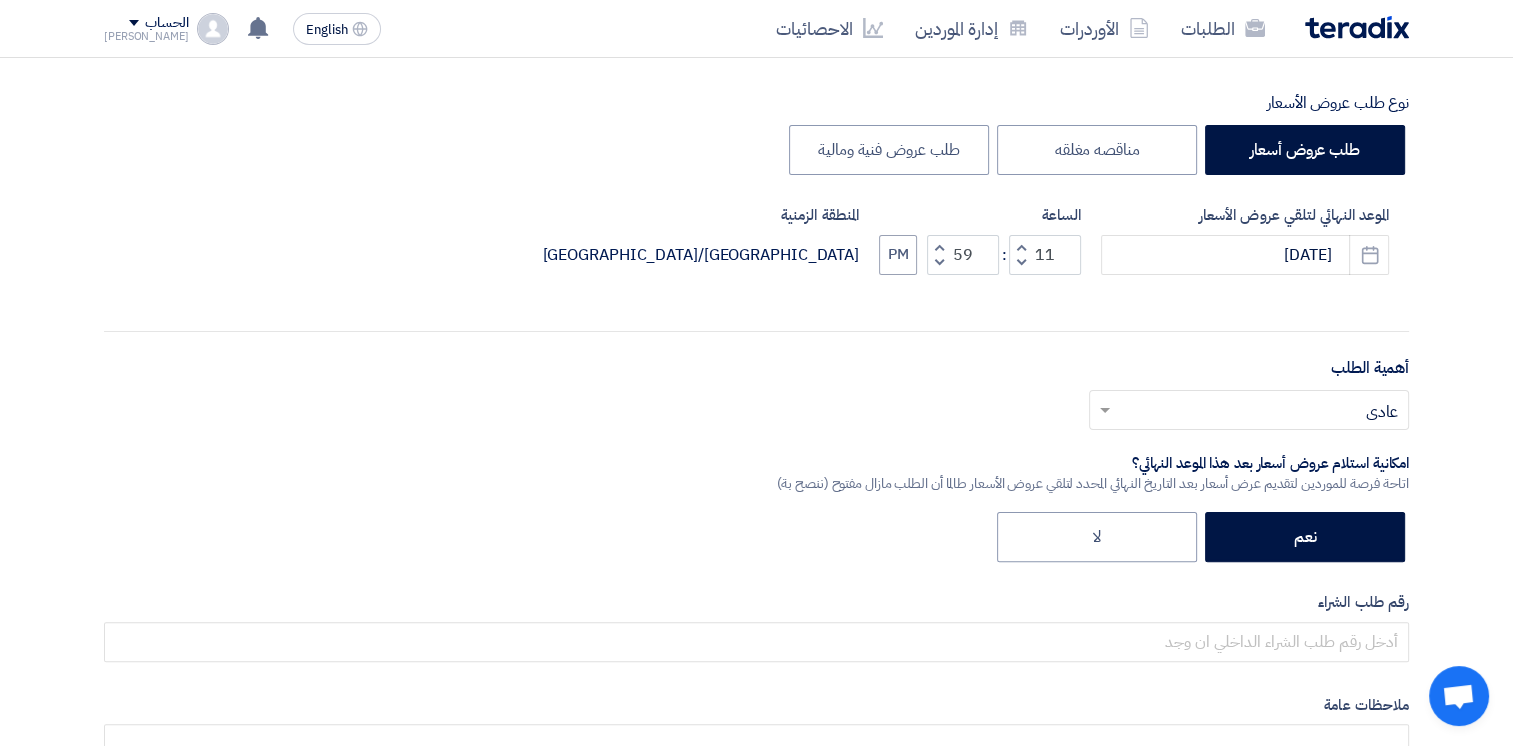 click 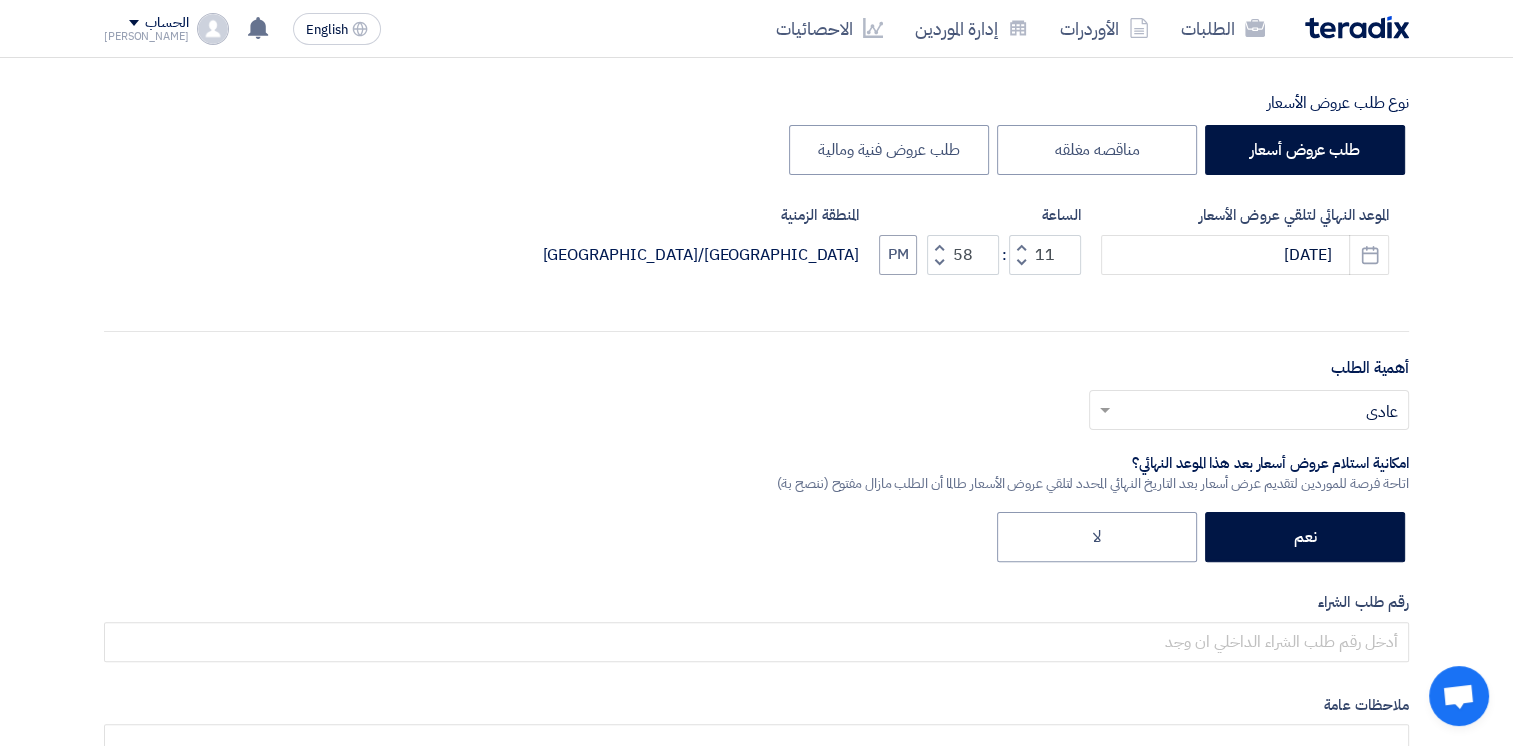 click 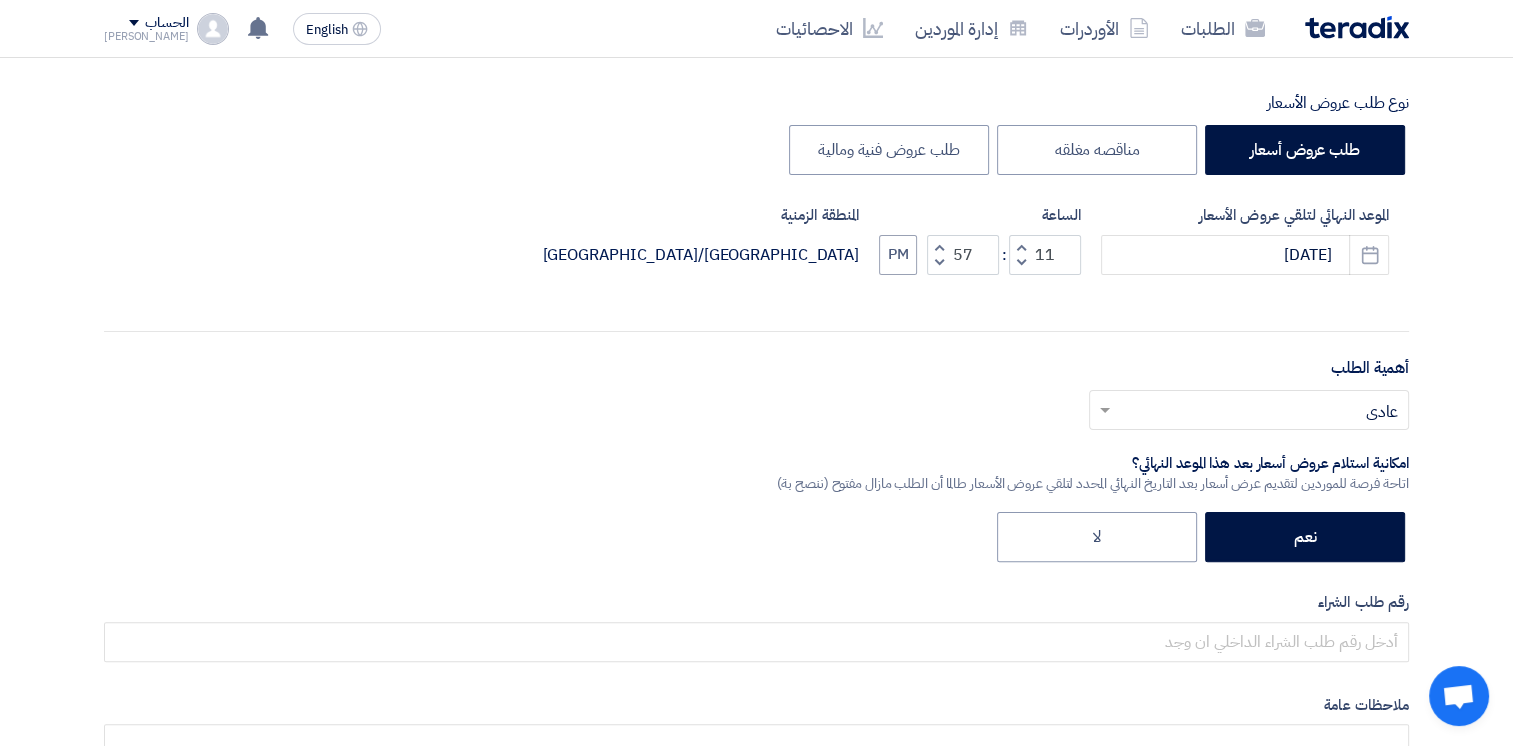 click 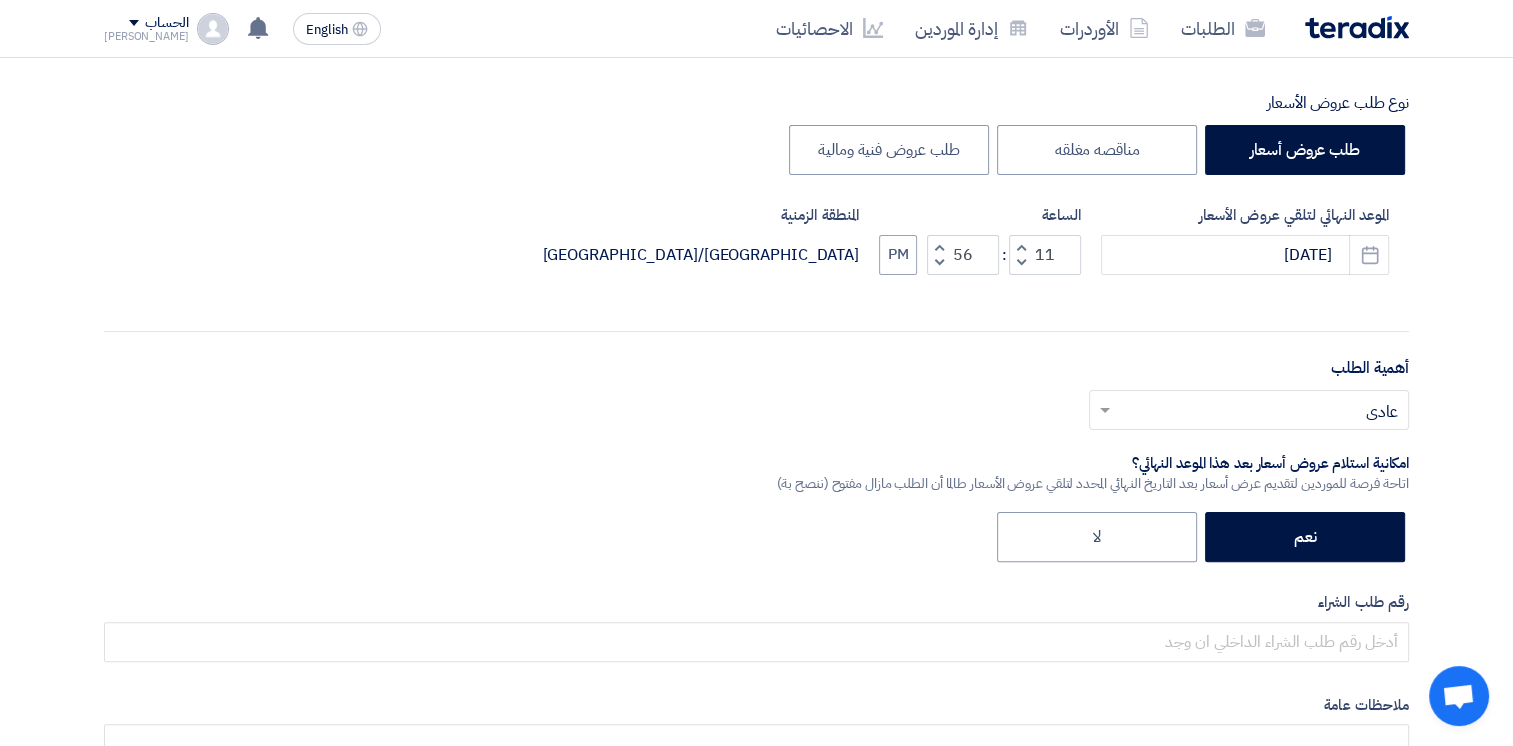 click 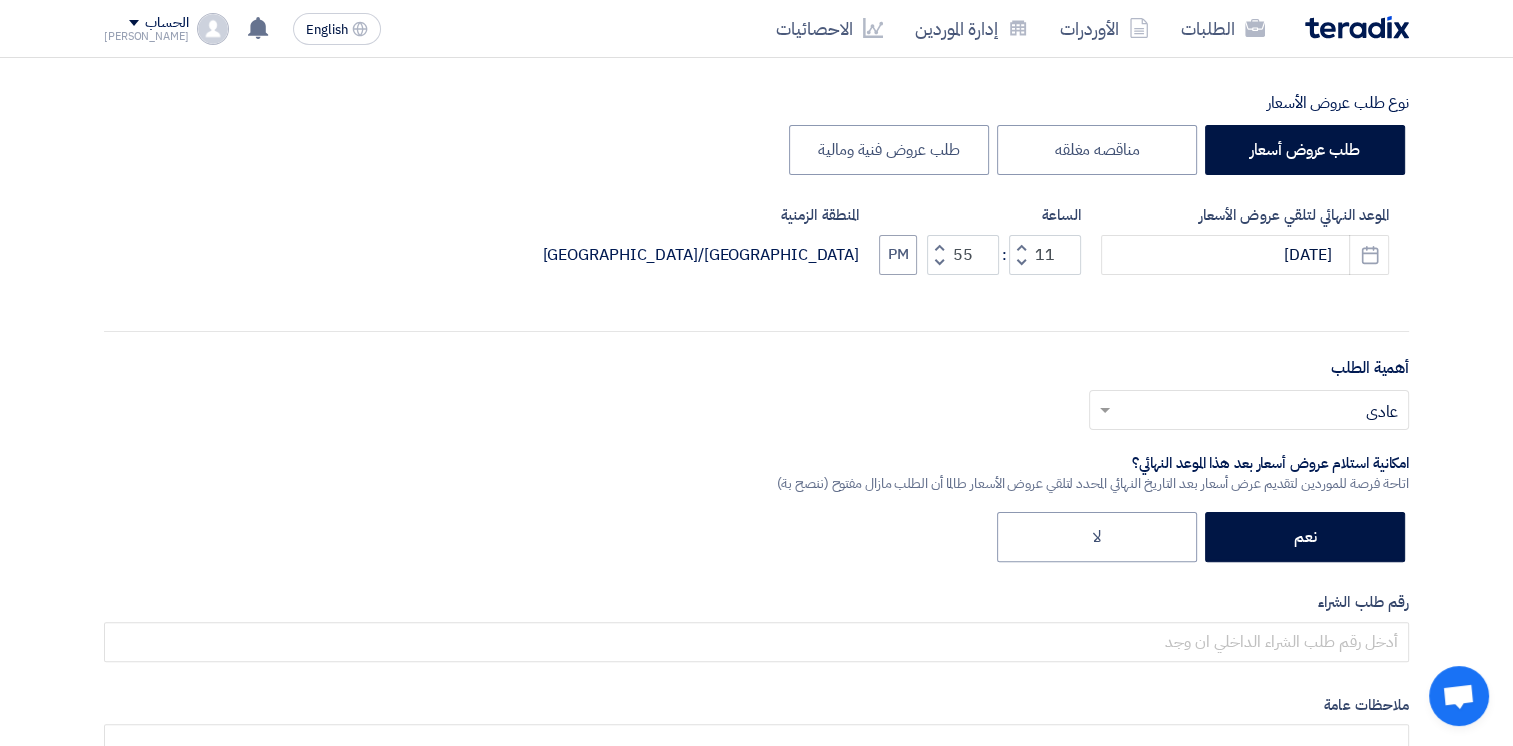 click 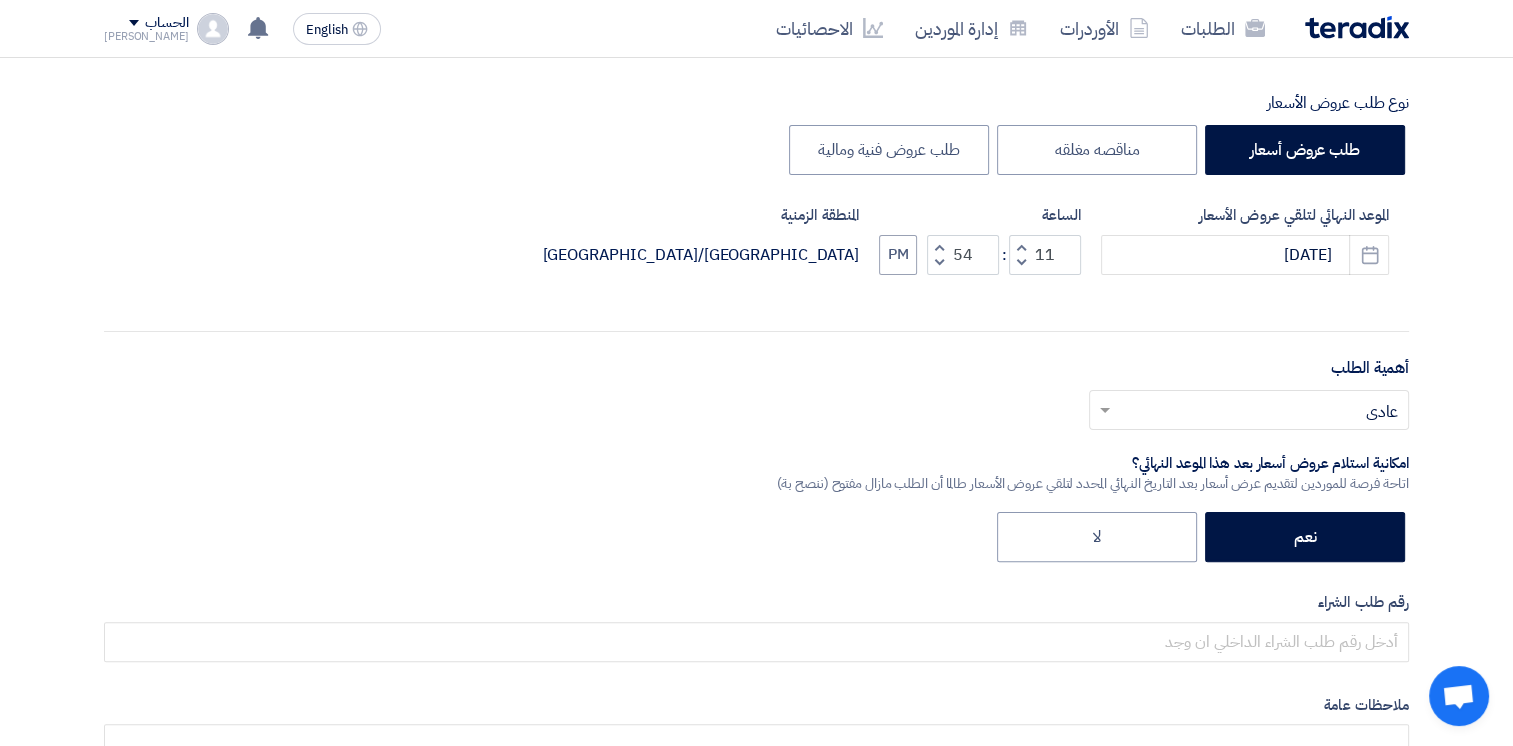 click 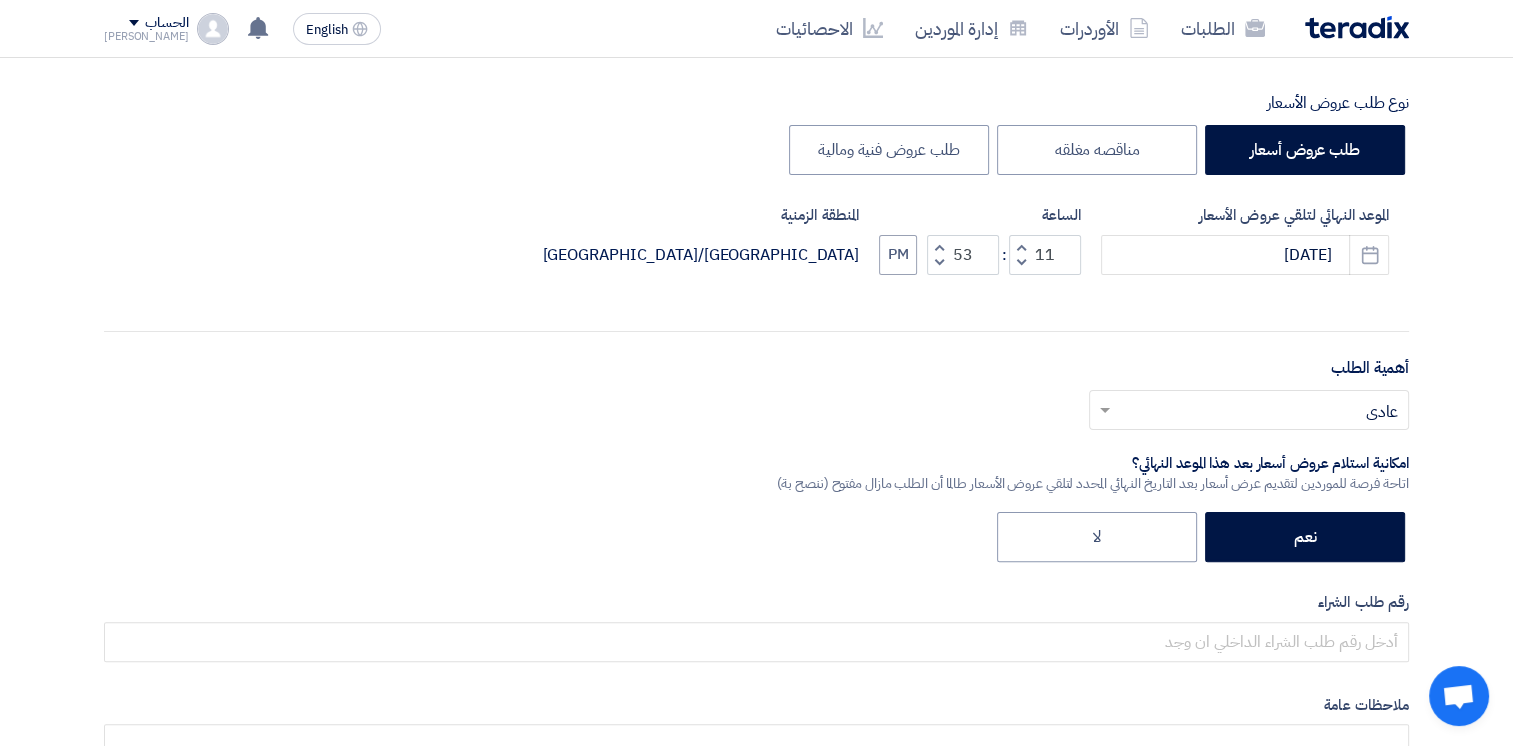 click 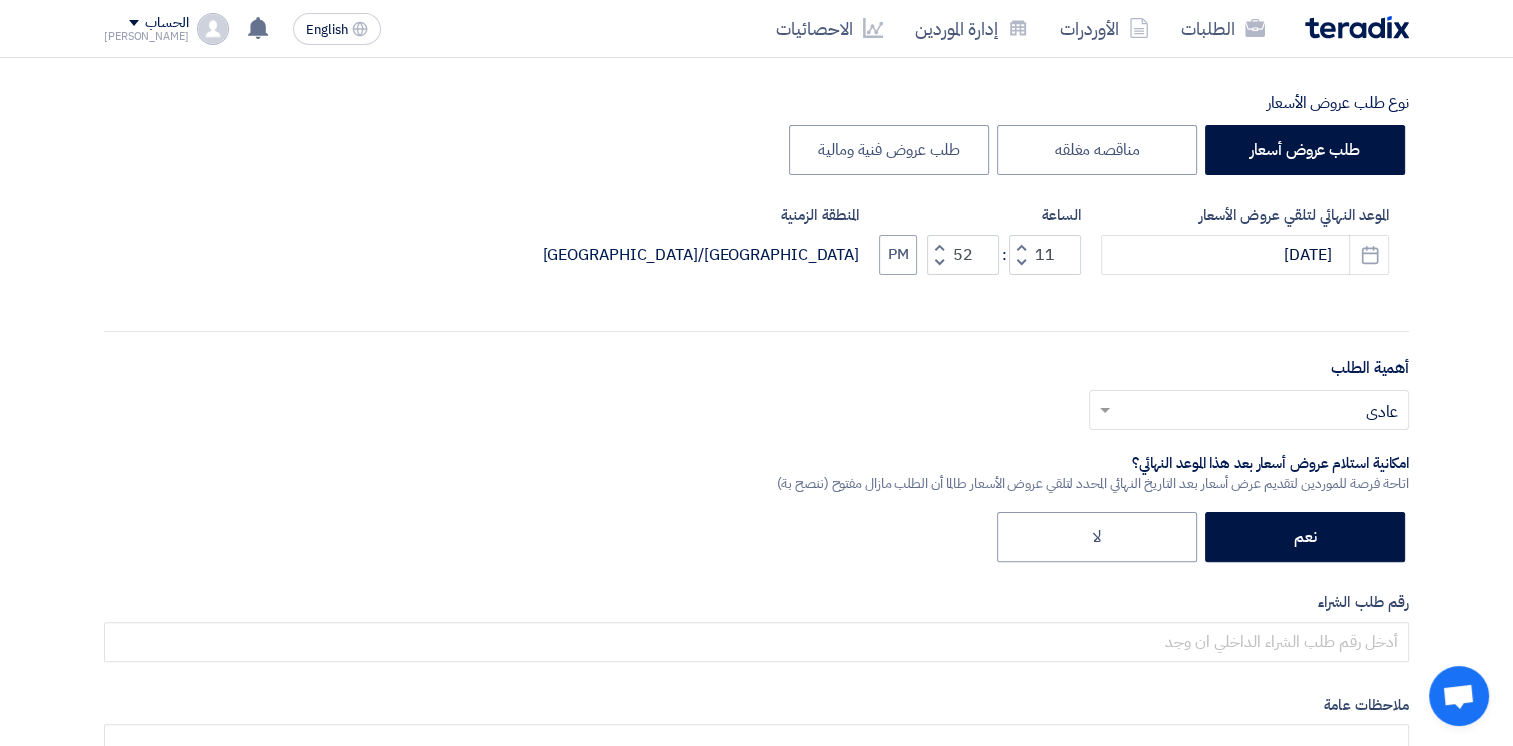 click 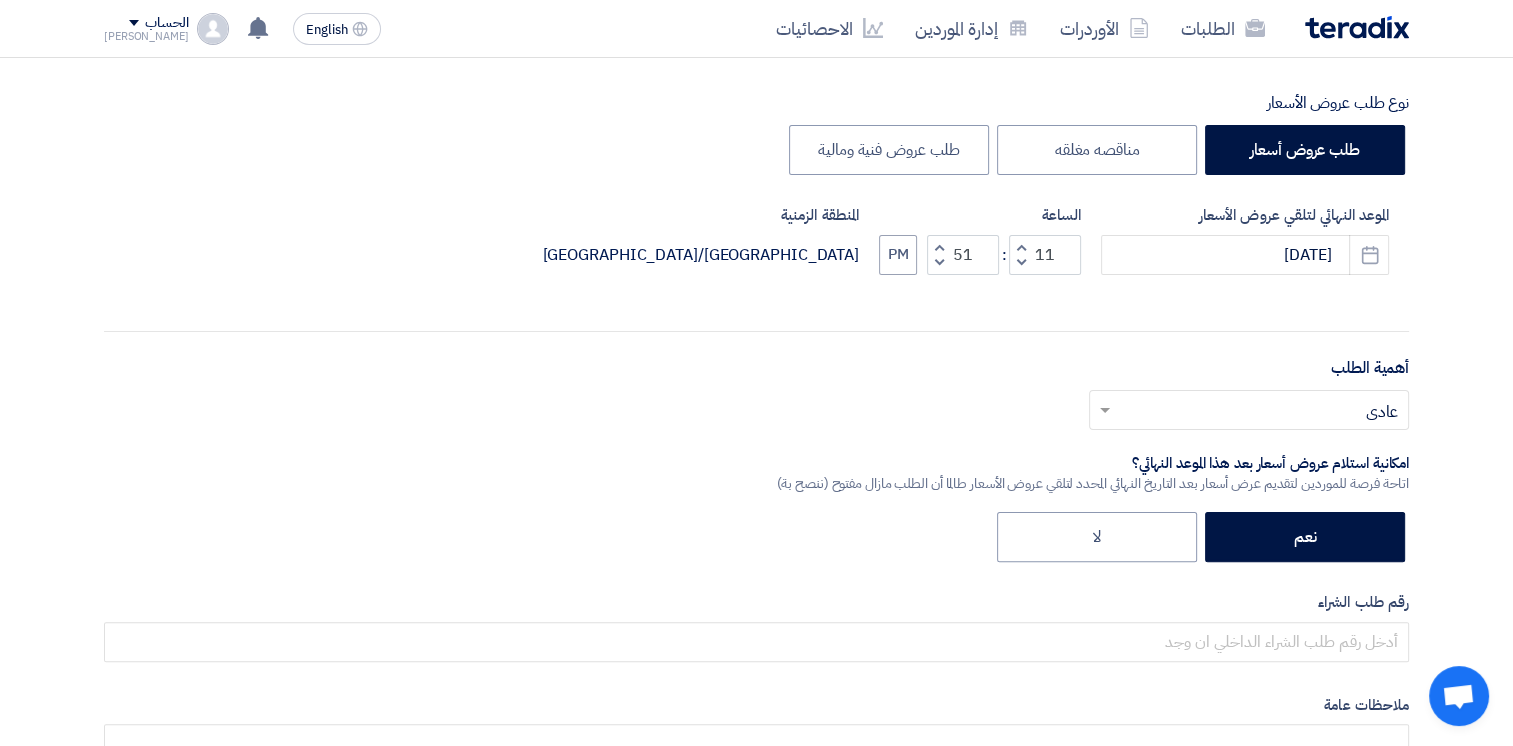 click 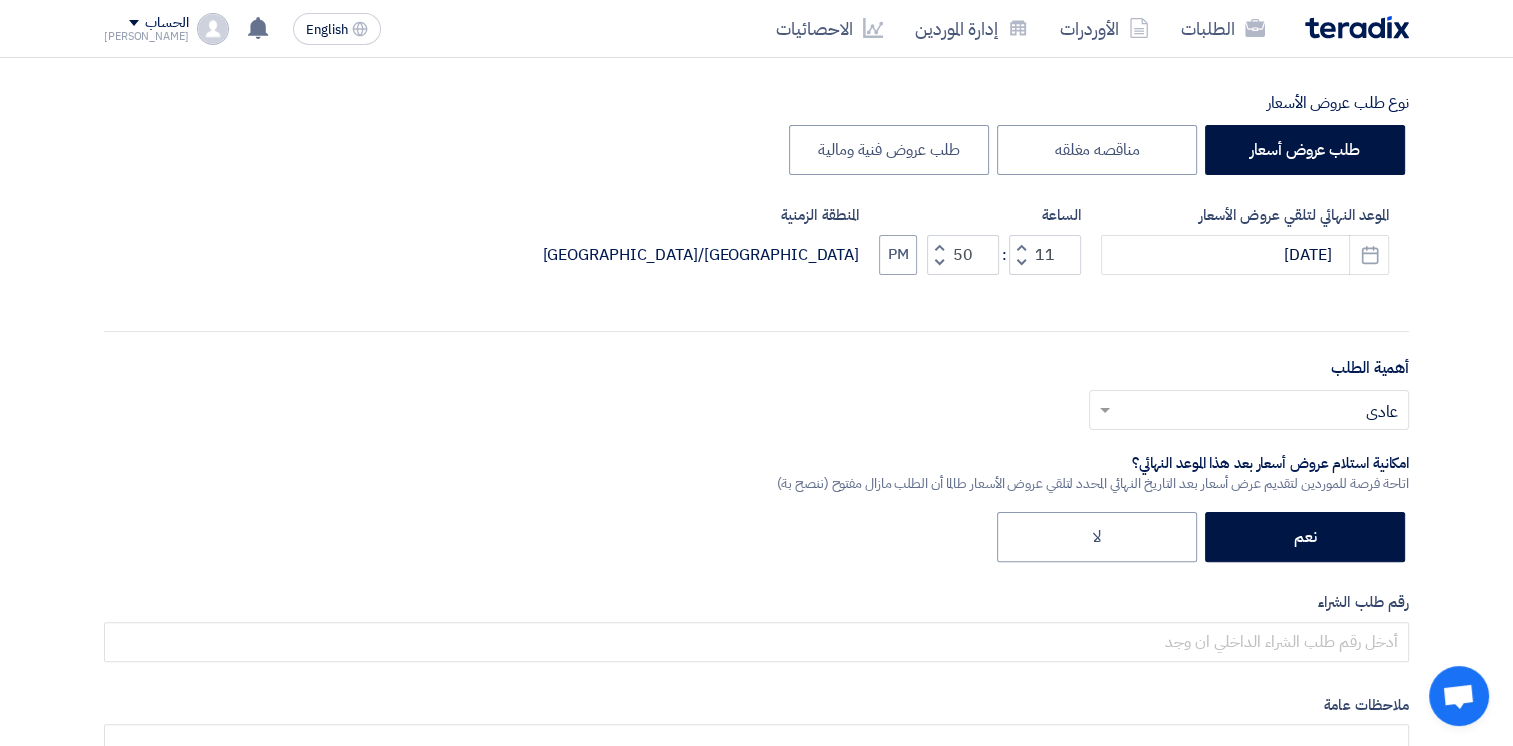 click 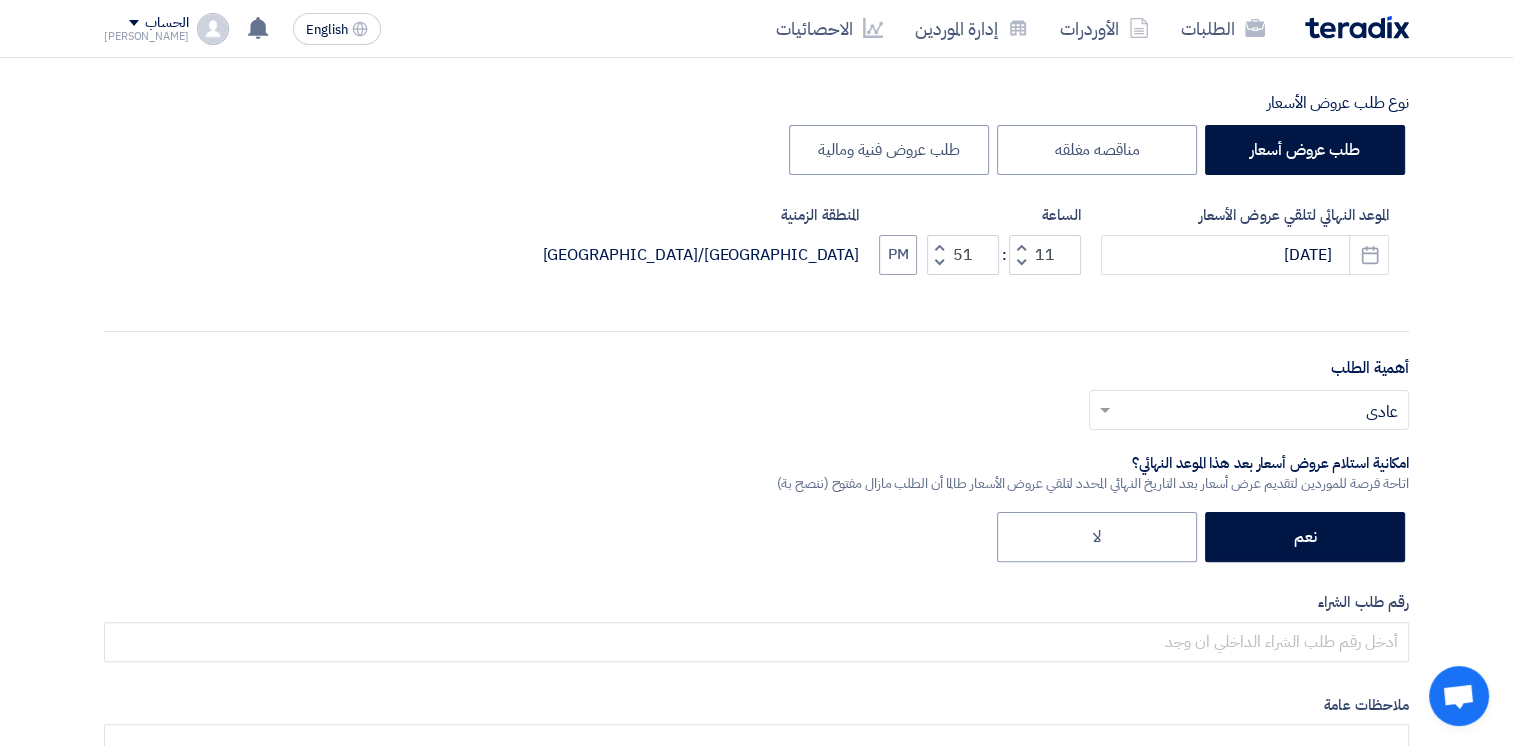 click 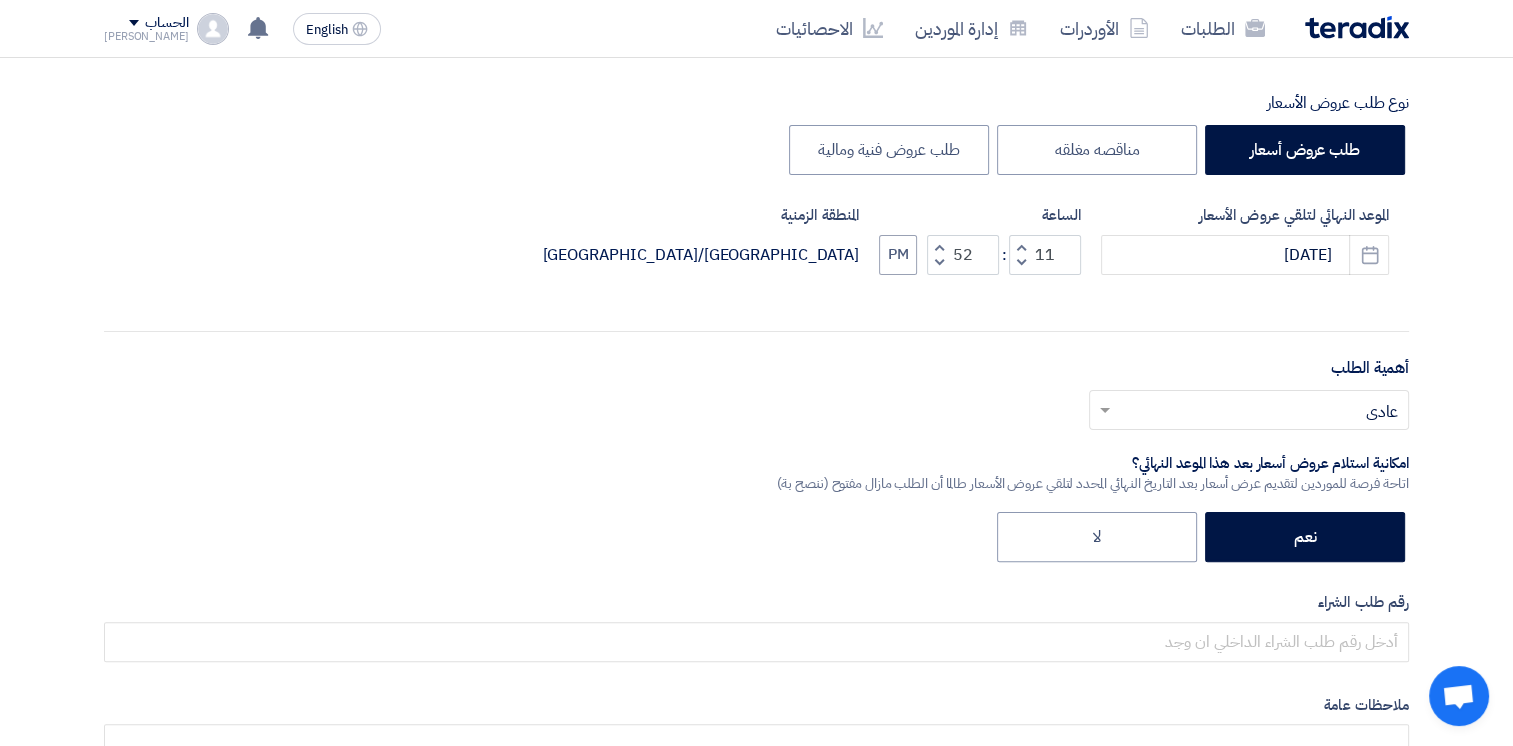 click 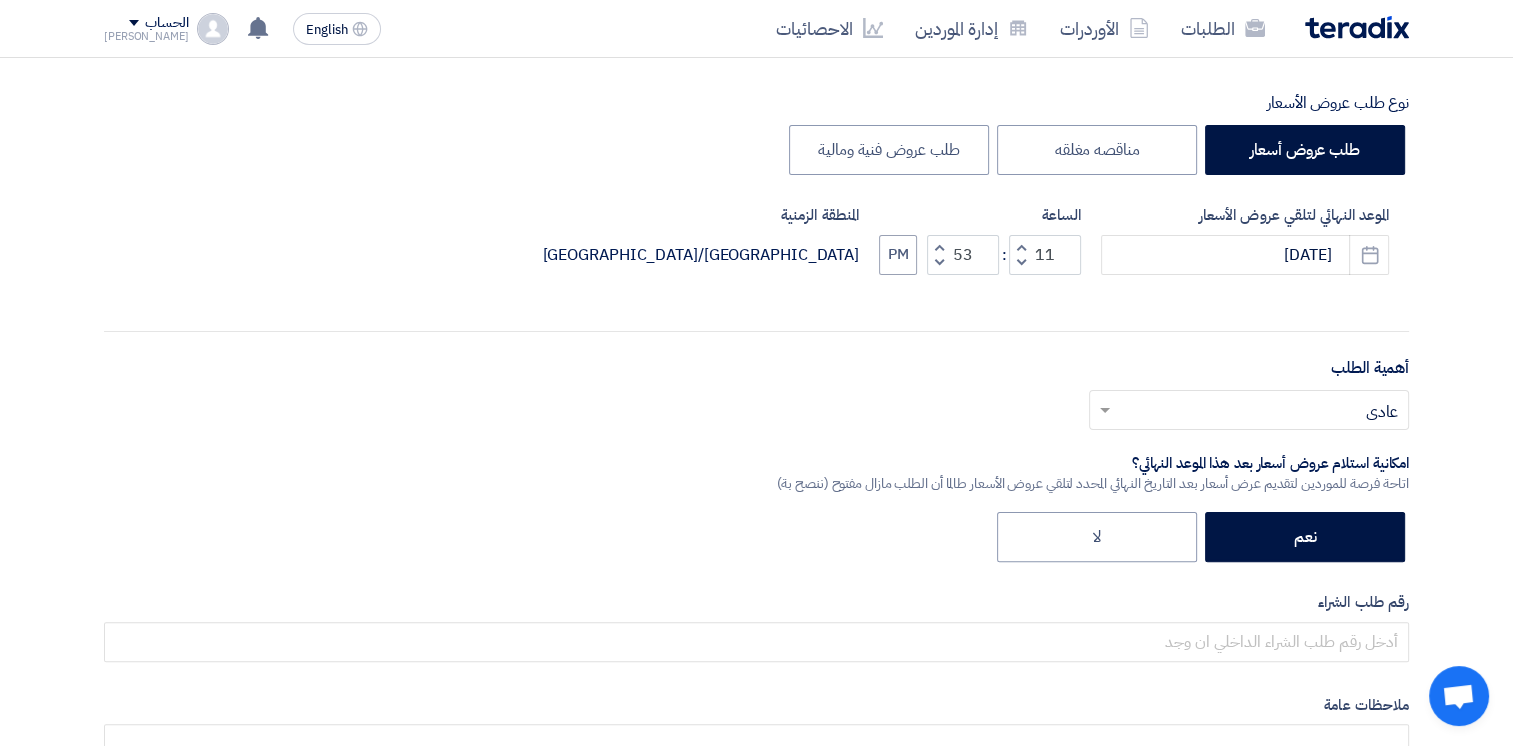 click 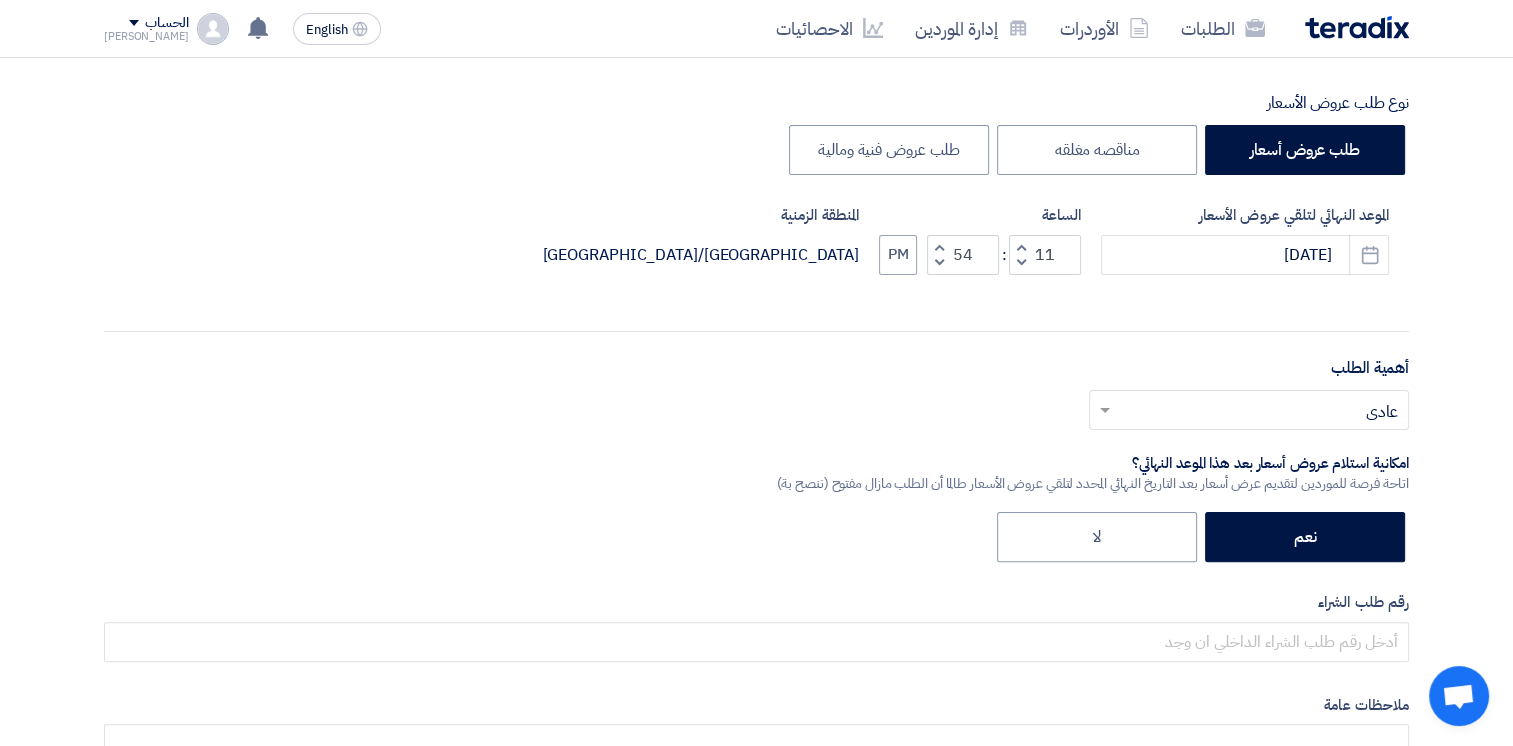 click 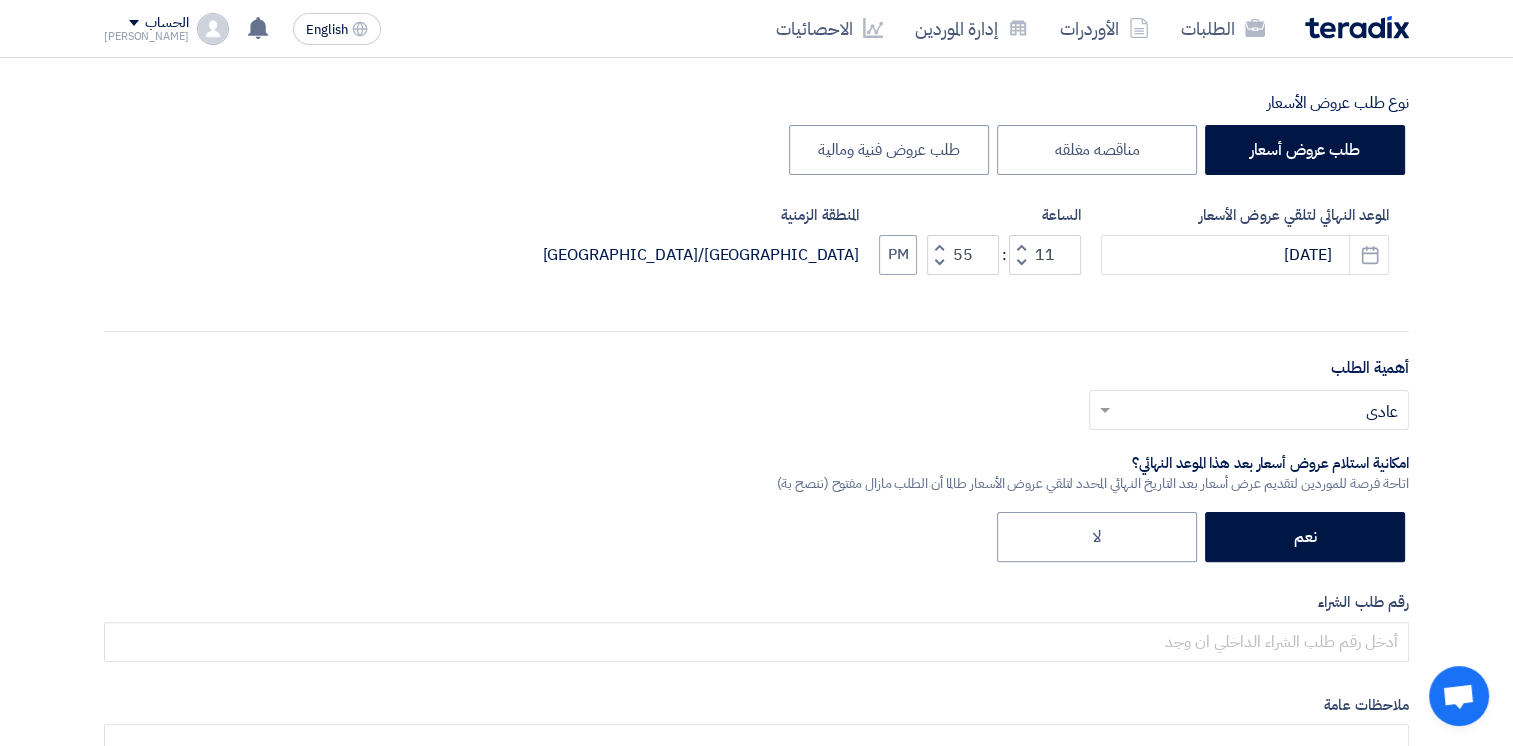 click 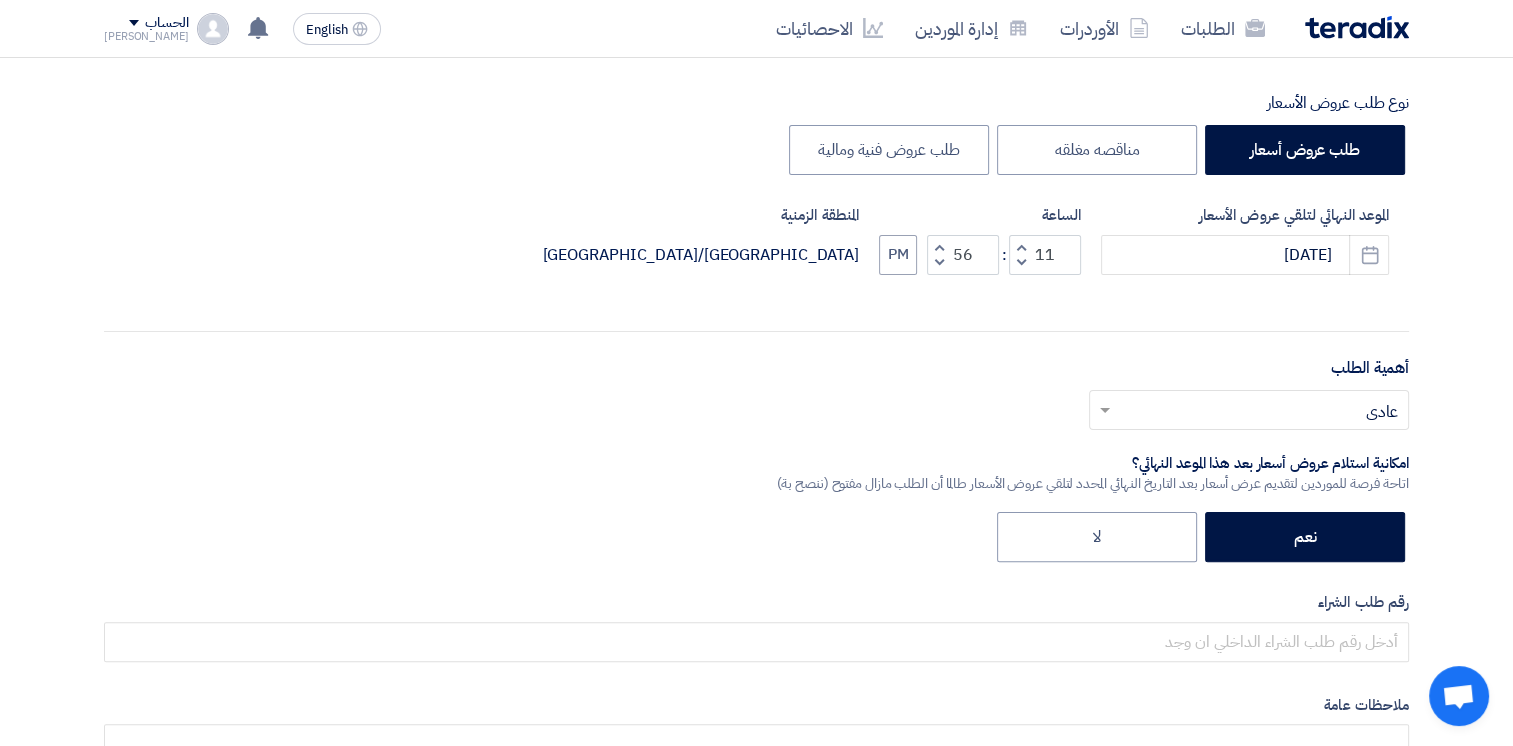 click 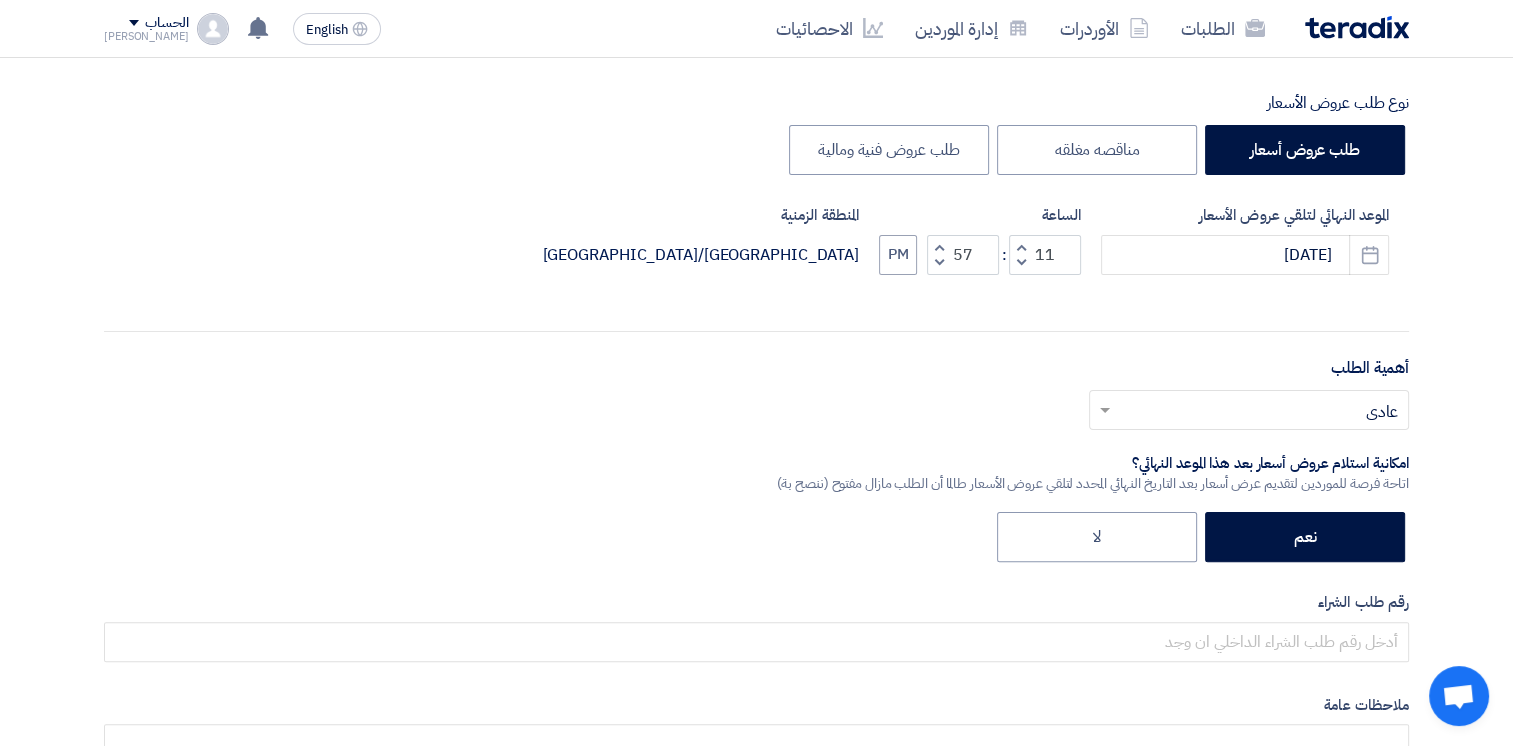 click 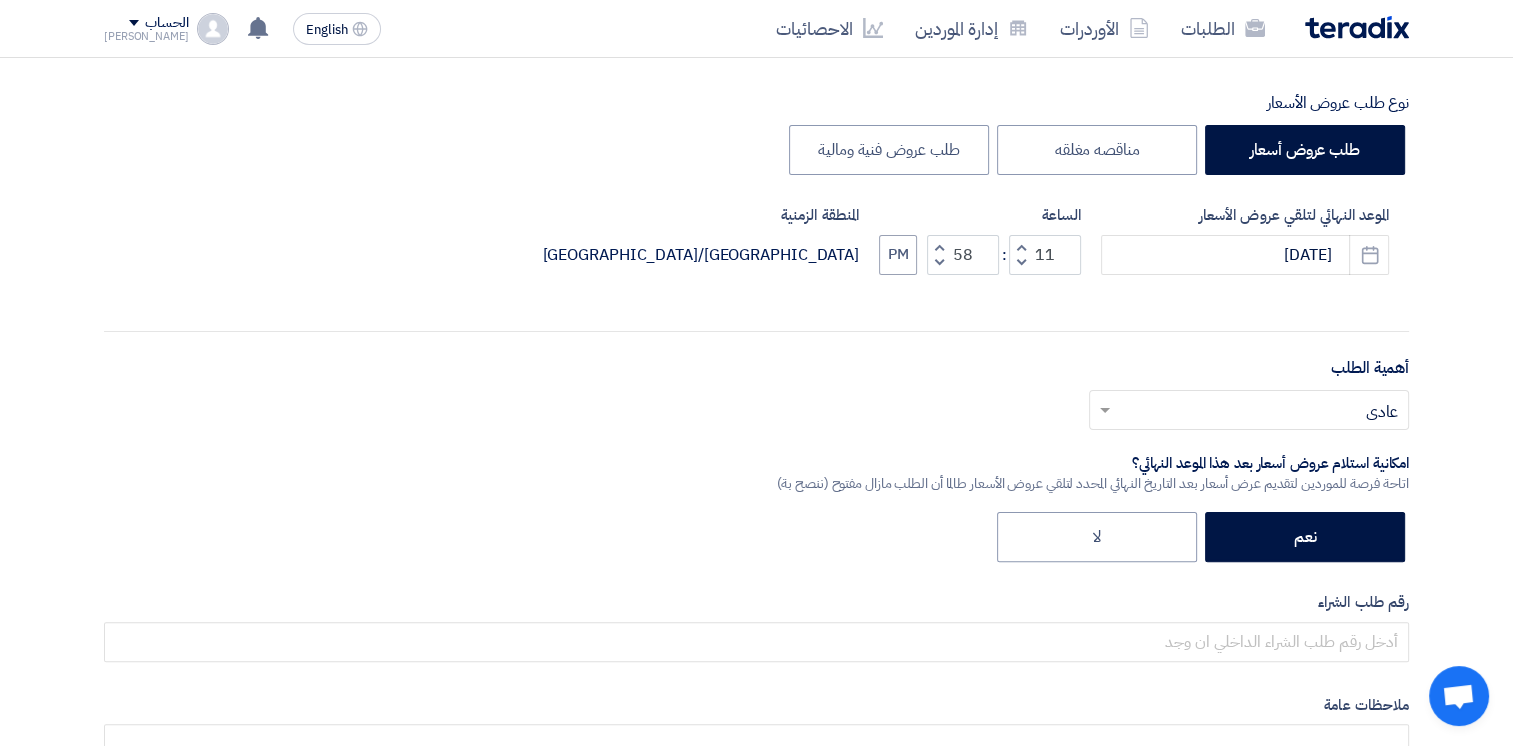 click on "Decrement minutes" 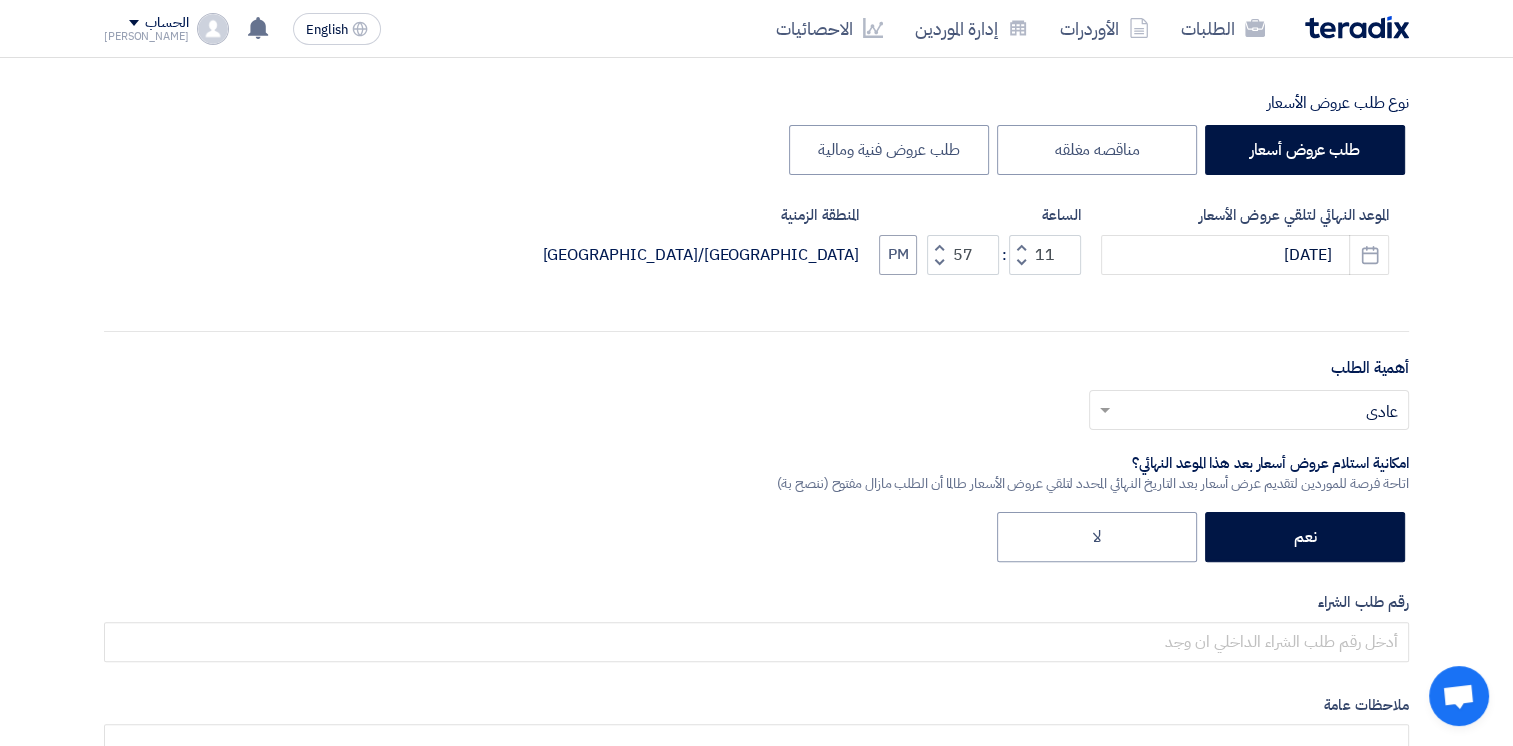 click on "Decrement minutes" 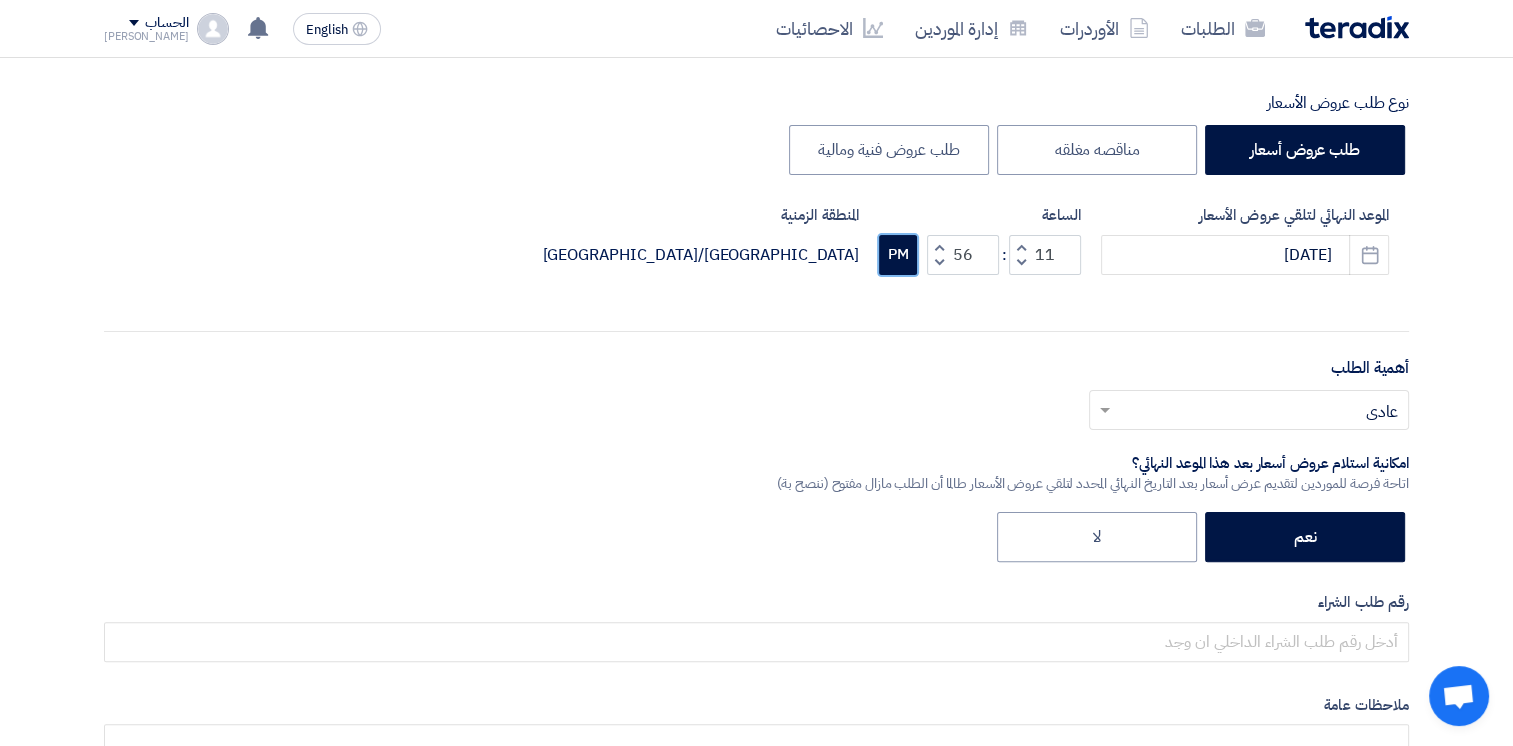 click on "PM" 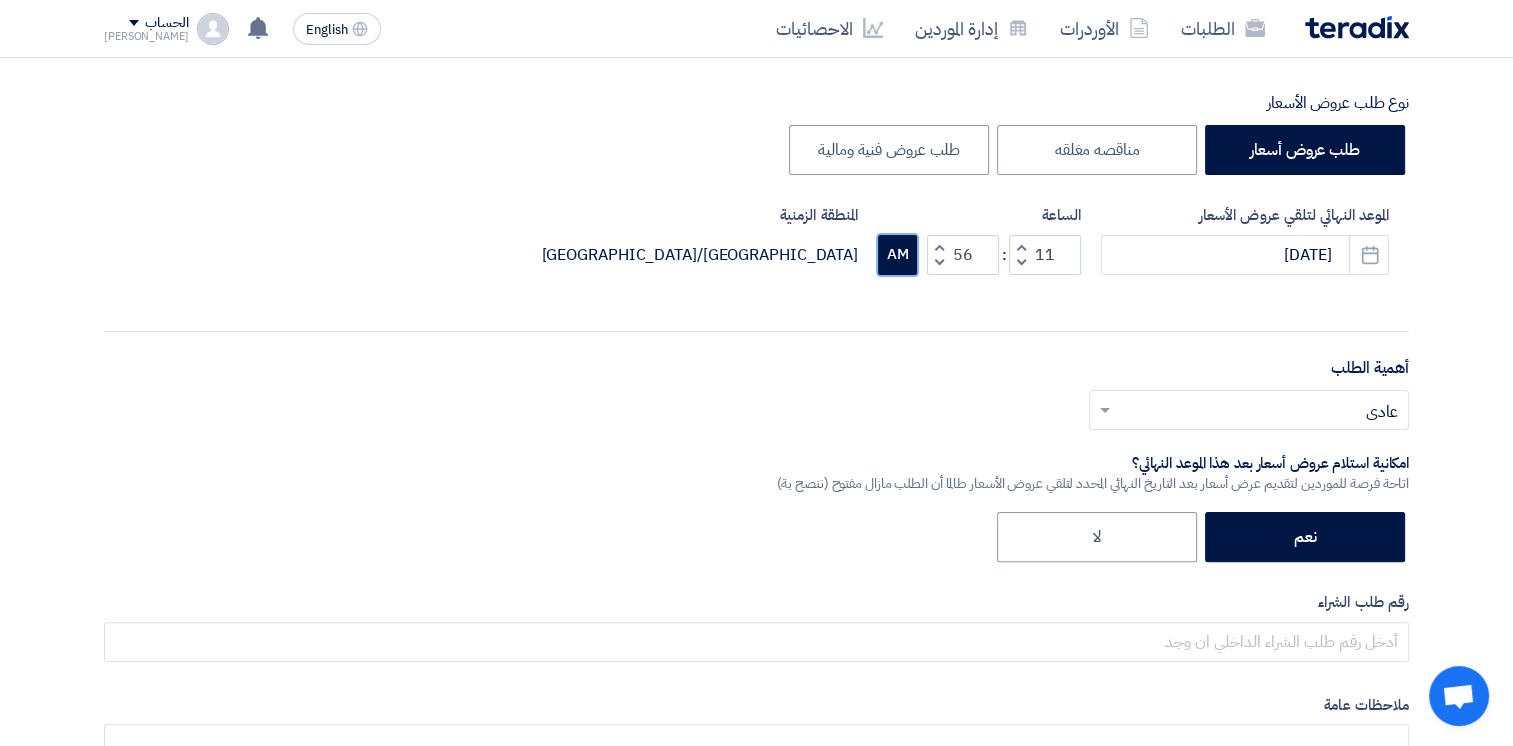 click on "AM" 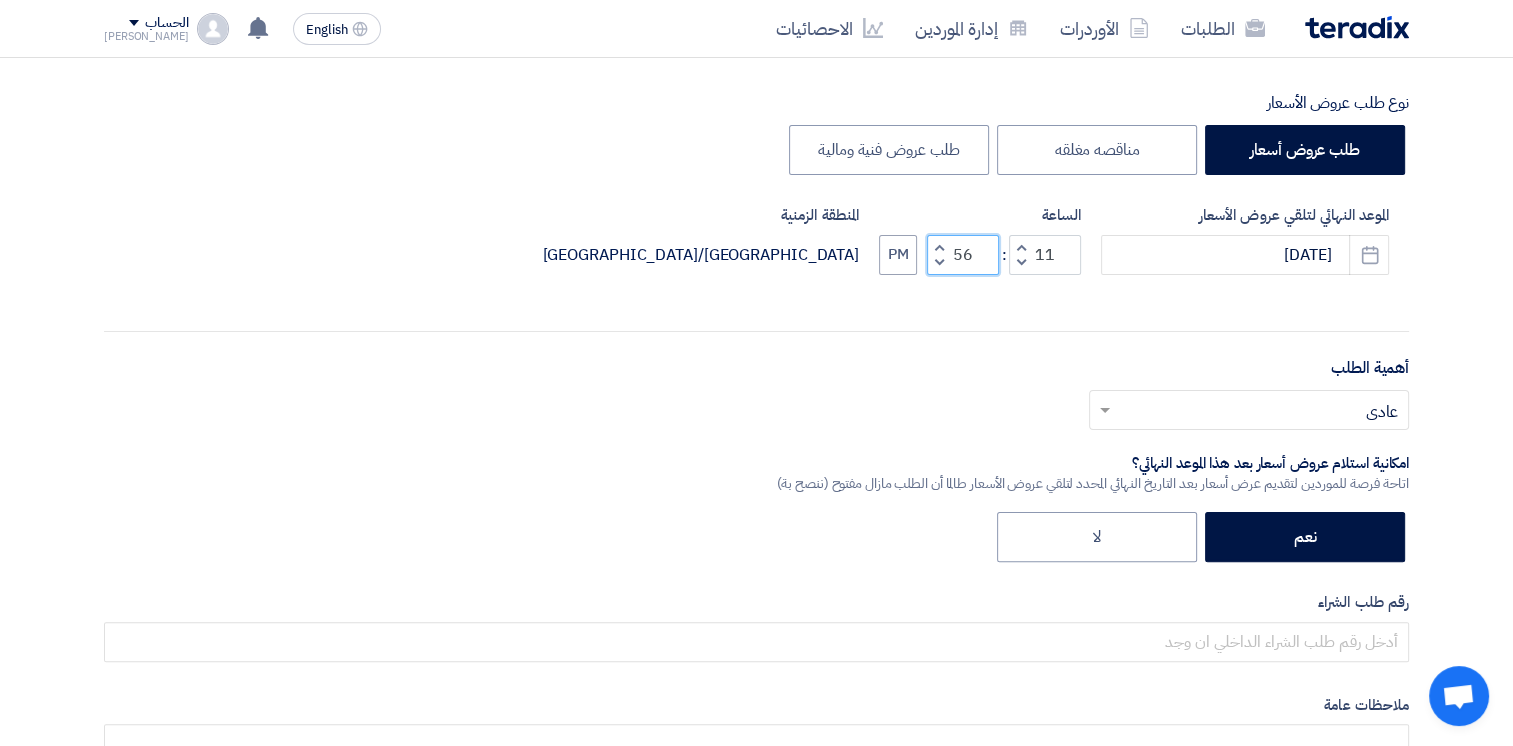 click on "56" 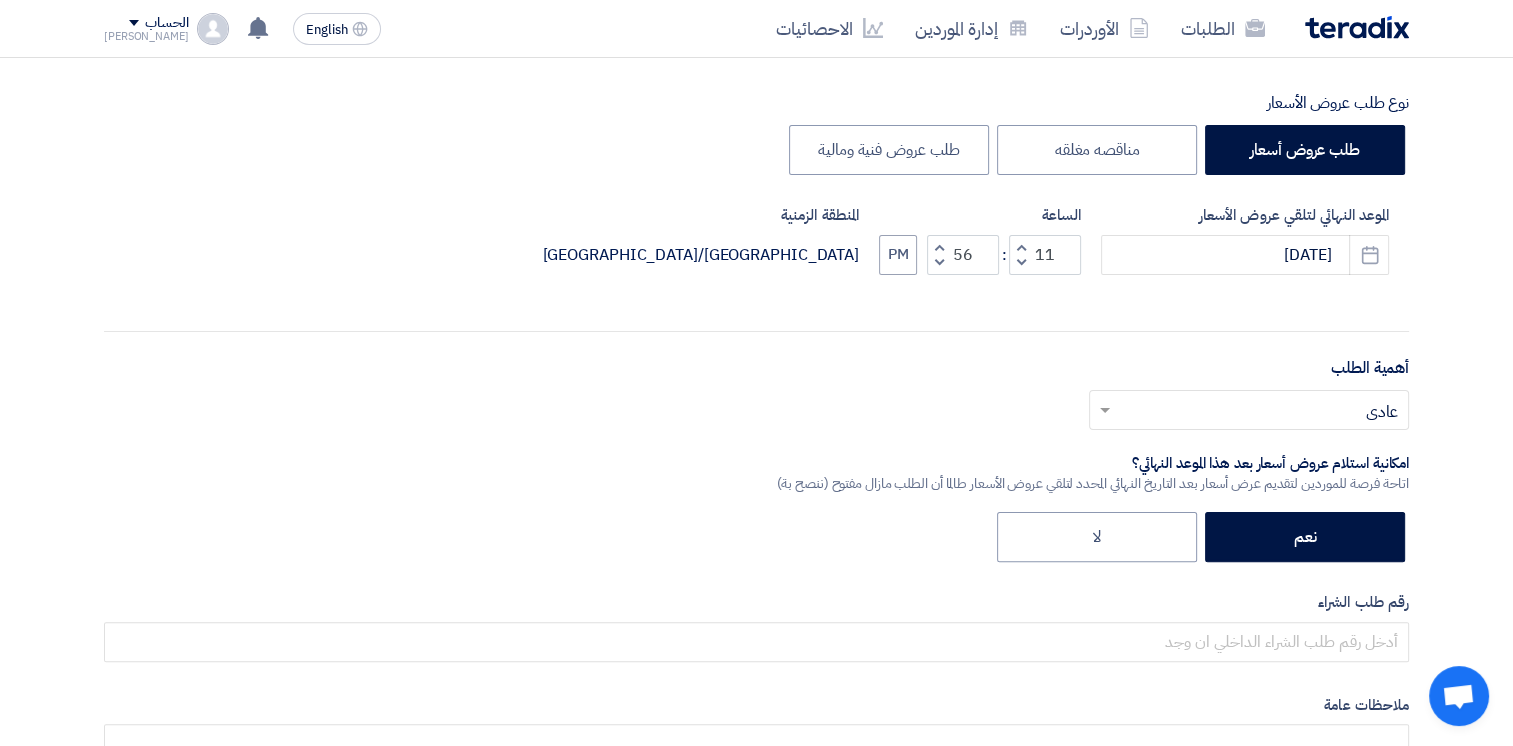 click 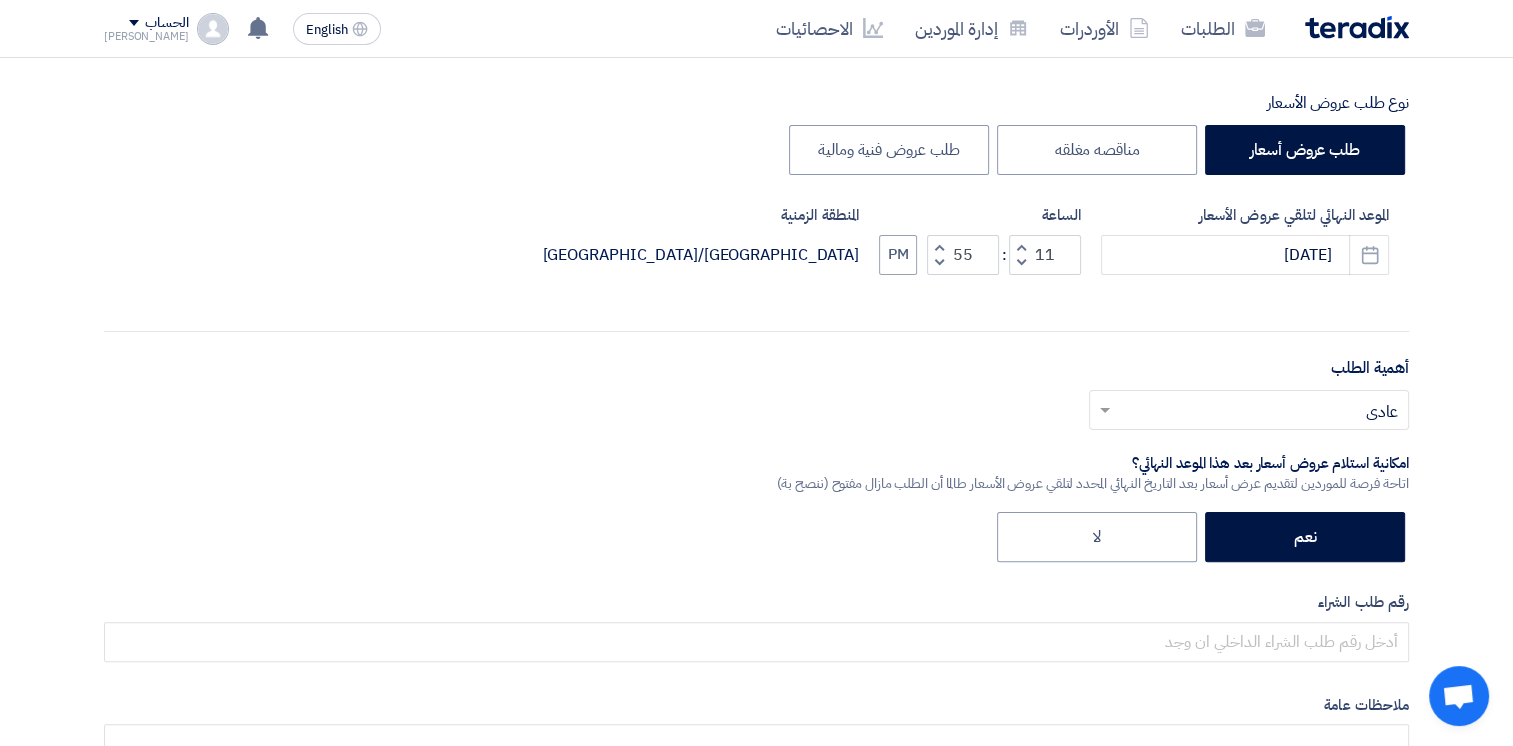 click 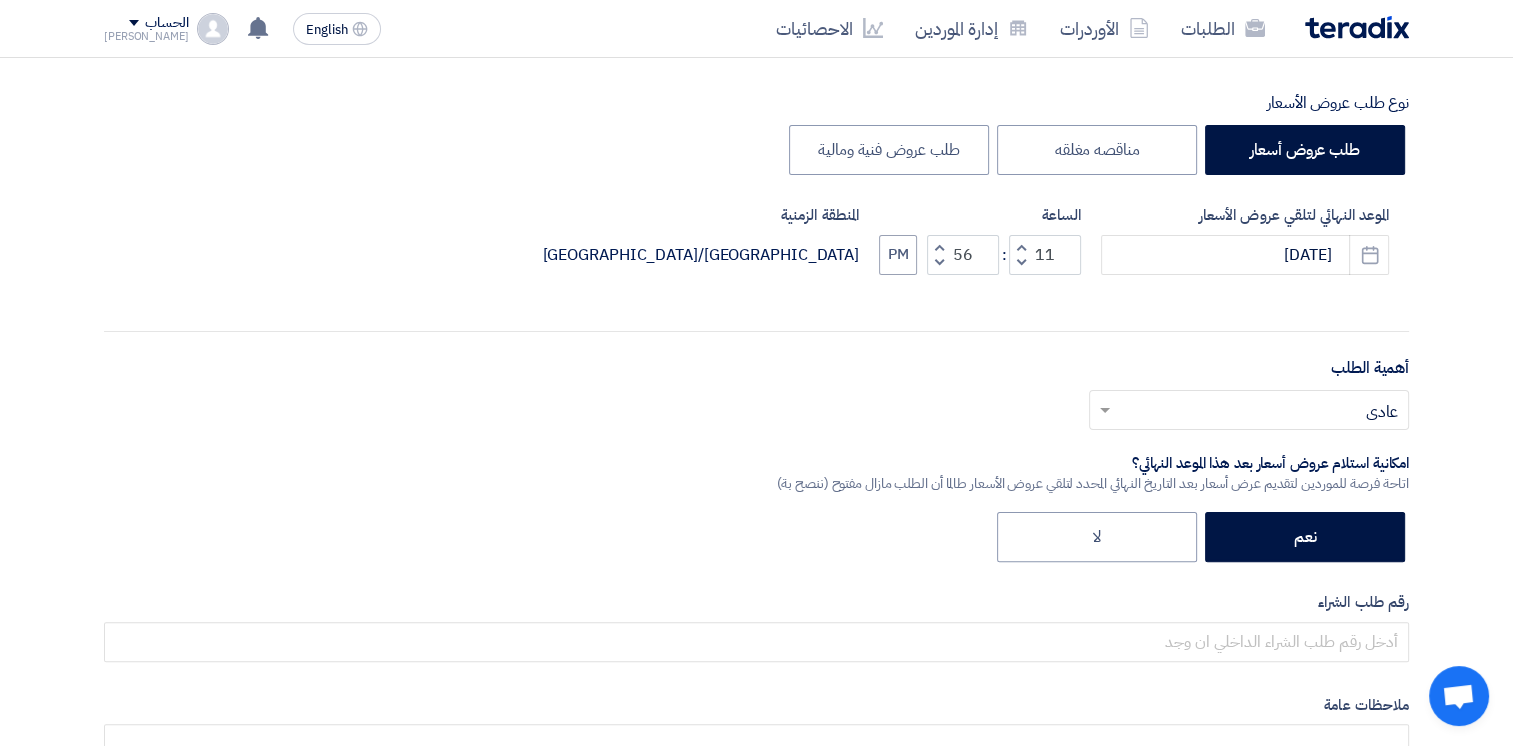 scroll, scrollTop: 500, scrollLeft: 0, axis: vertical 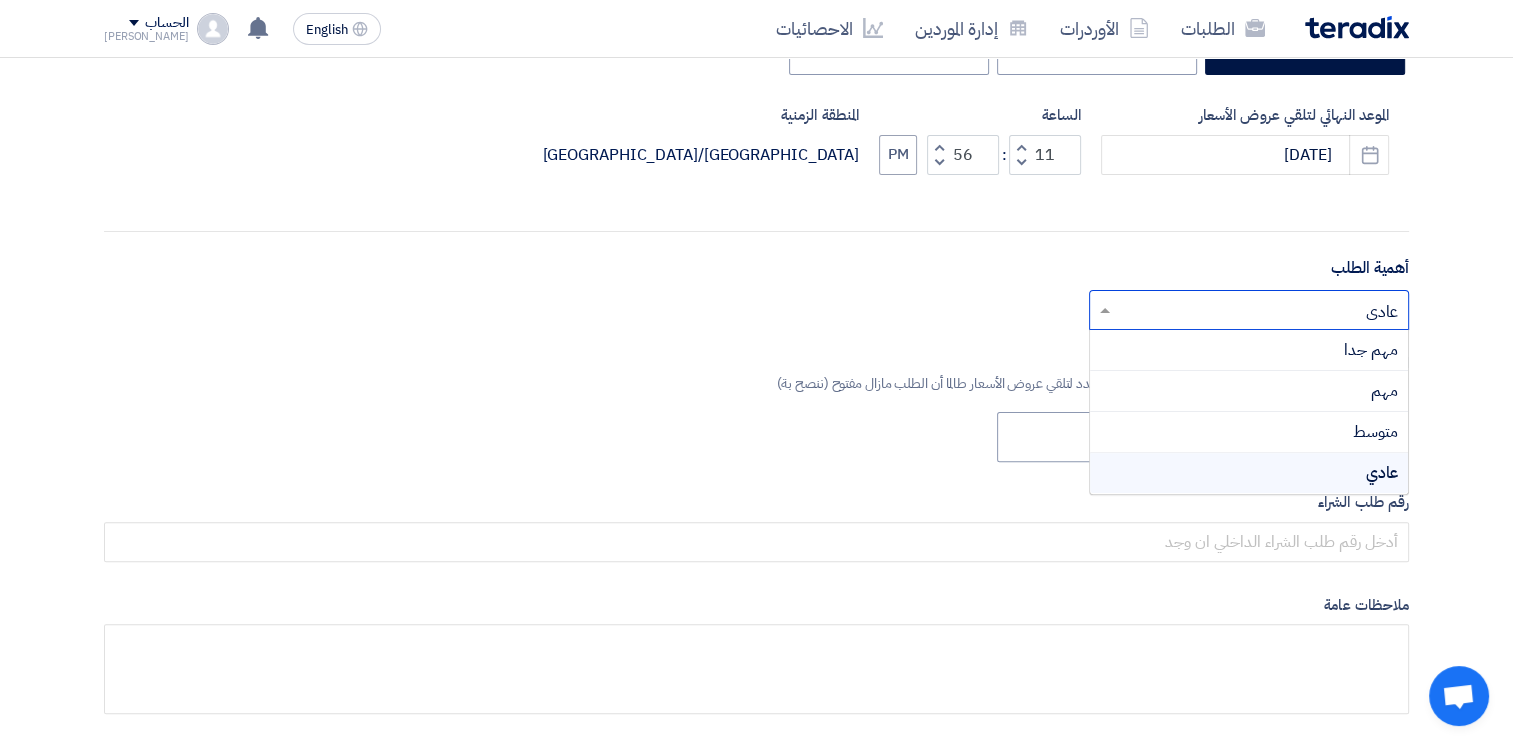 click 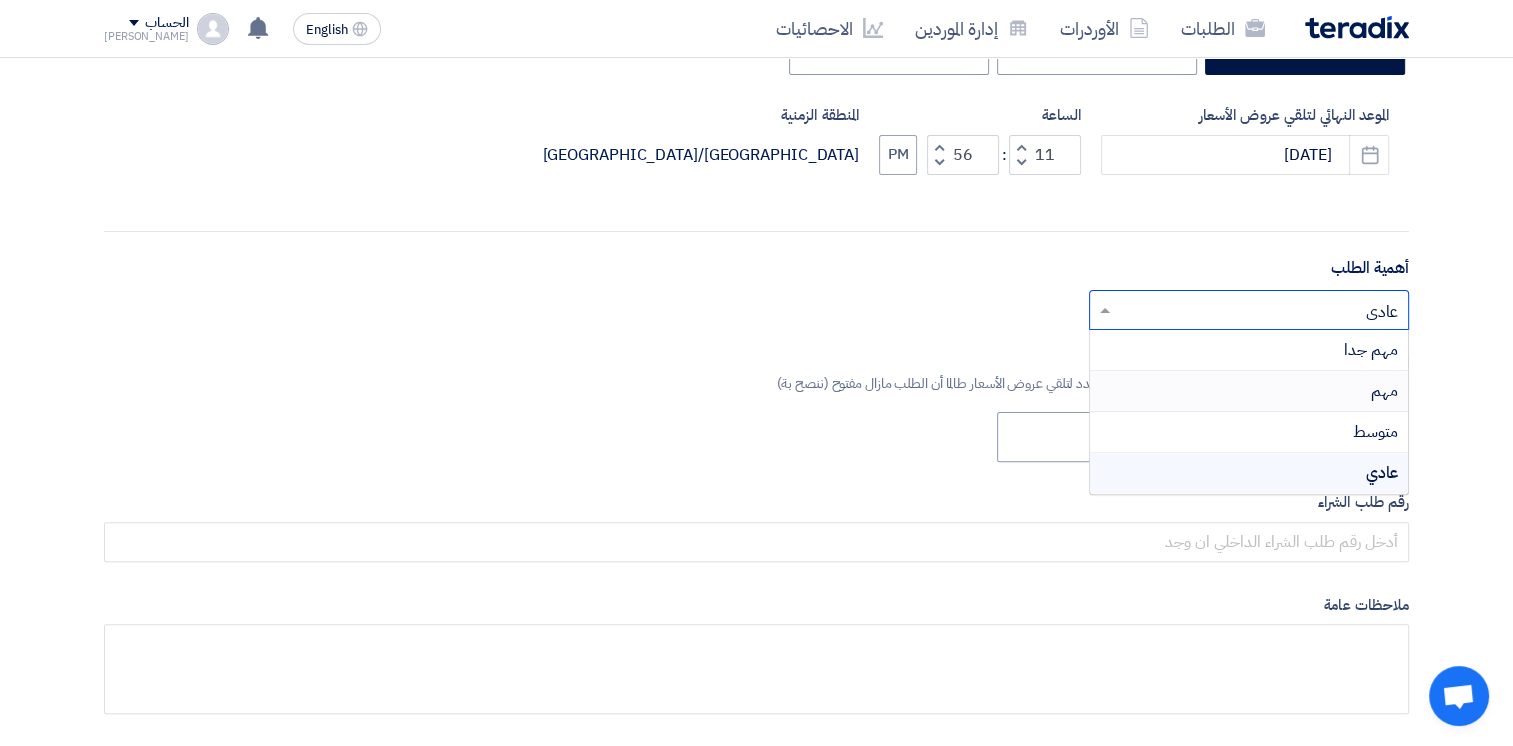 click on "مهم" at bounding box center (1384, 391) 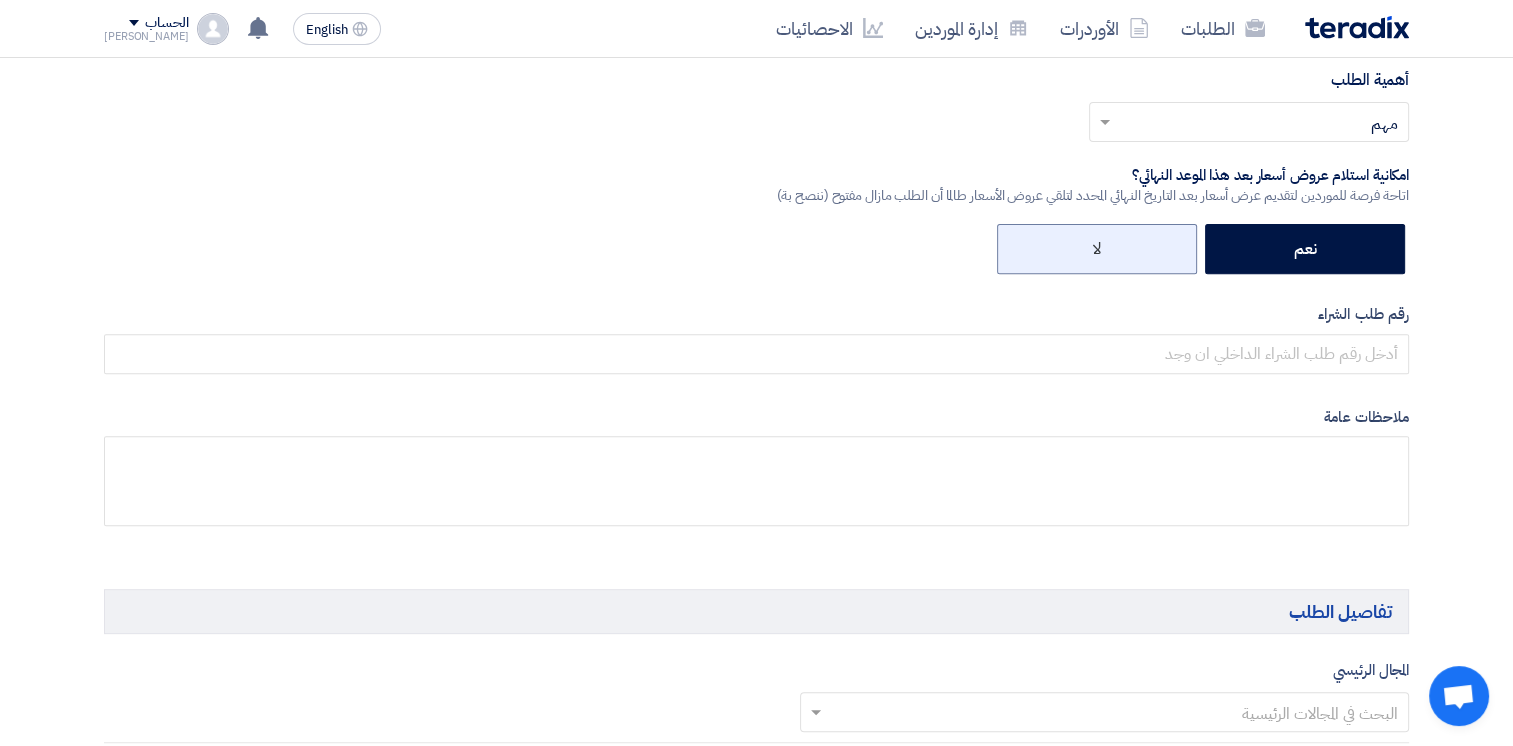 scroll, scrollTop: 800, scrollLeft: 0, axis: vertical 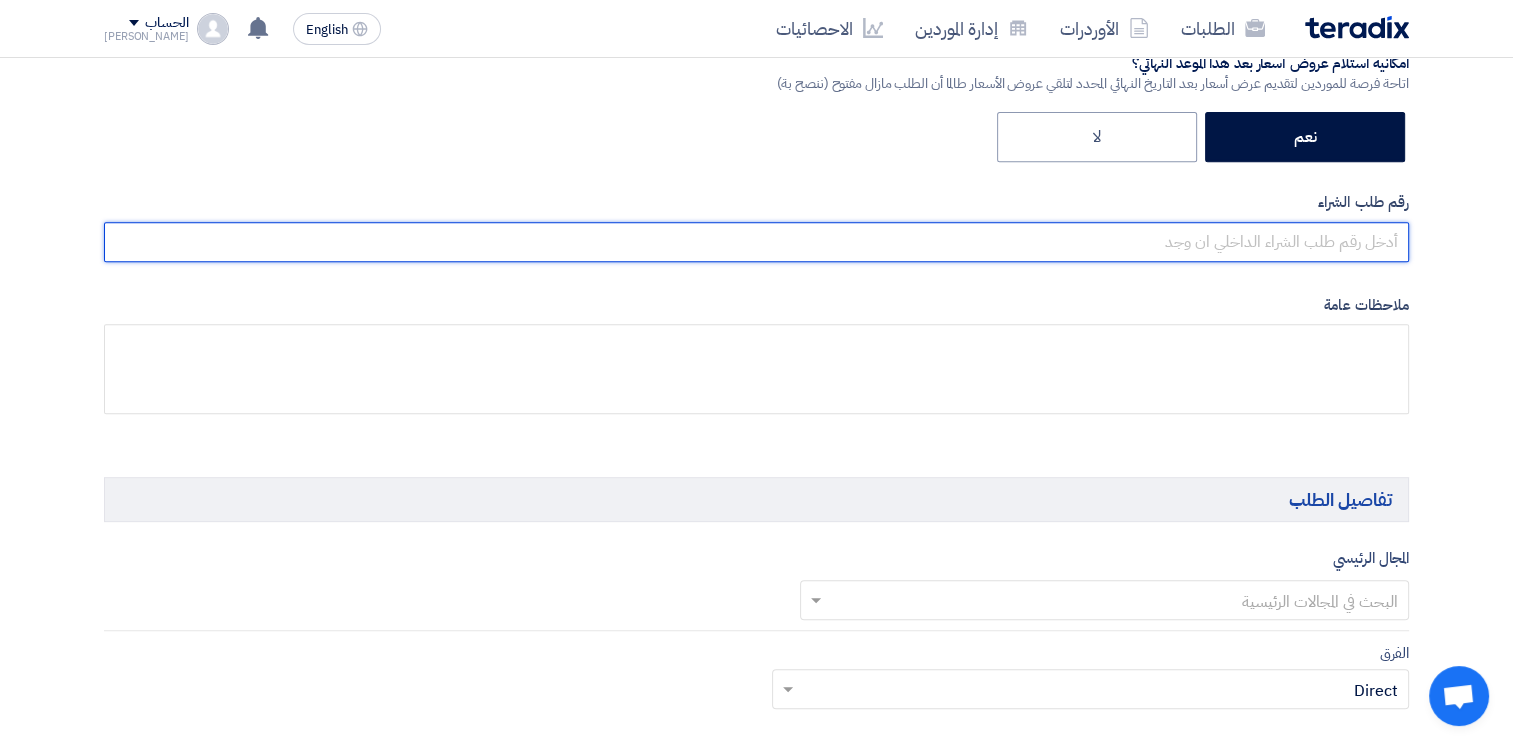 click at bounding box center [756, 242] 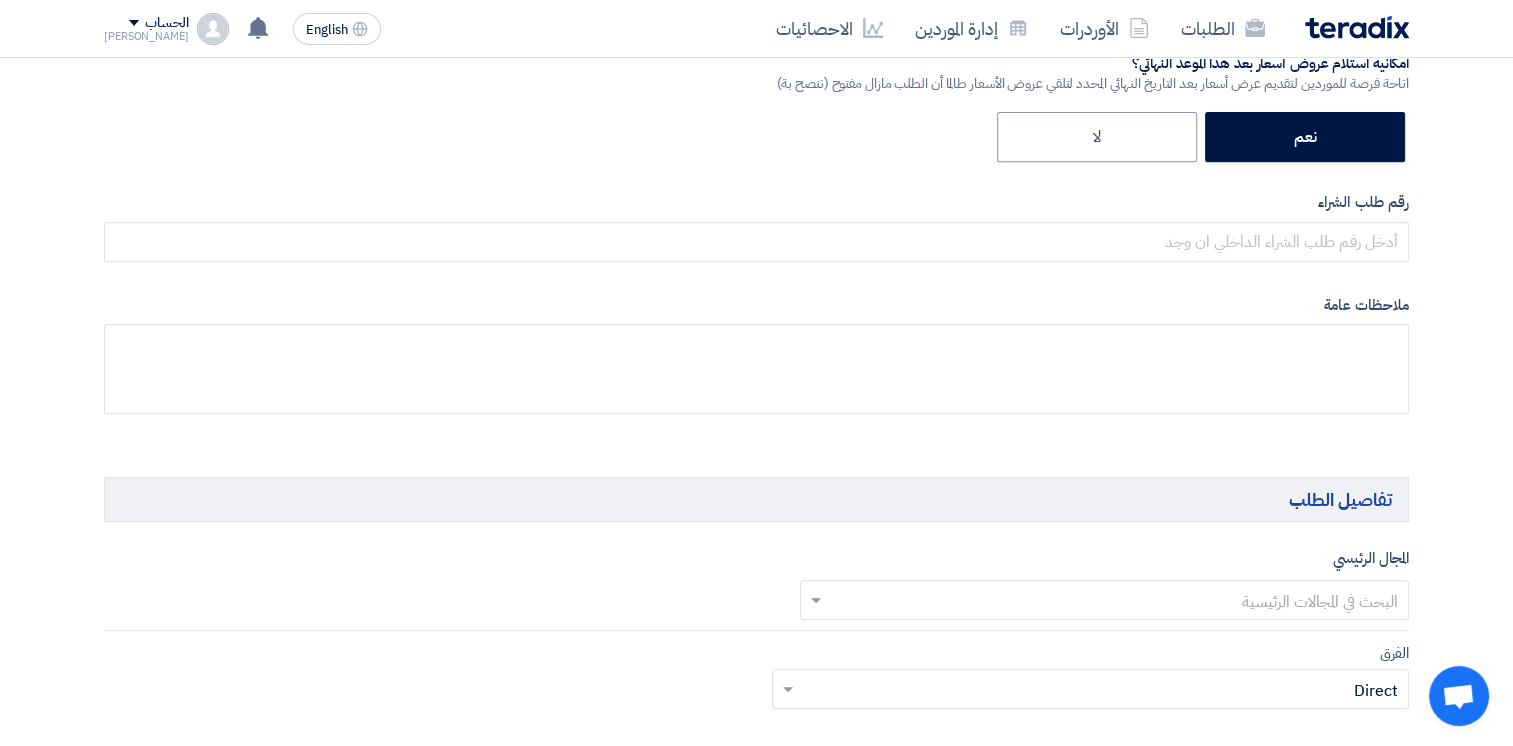 click on "المجال الرئيسي
البحث في المجالات الرئيسية" at bounding box center [756, 583] 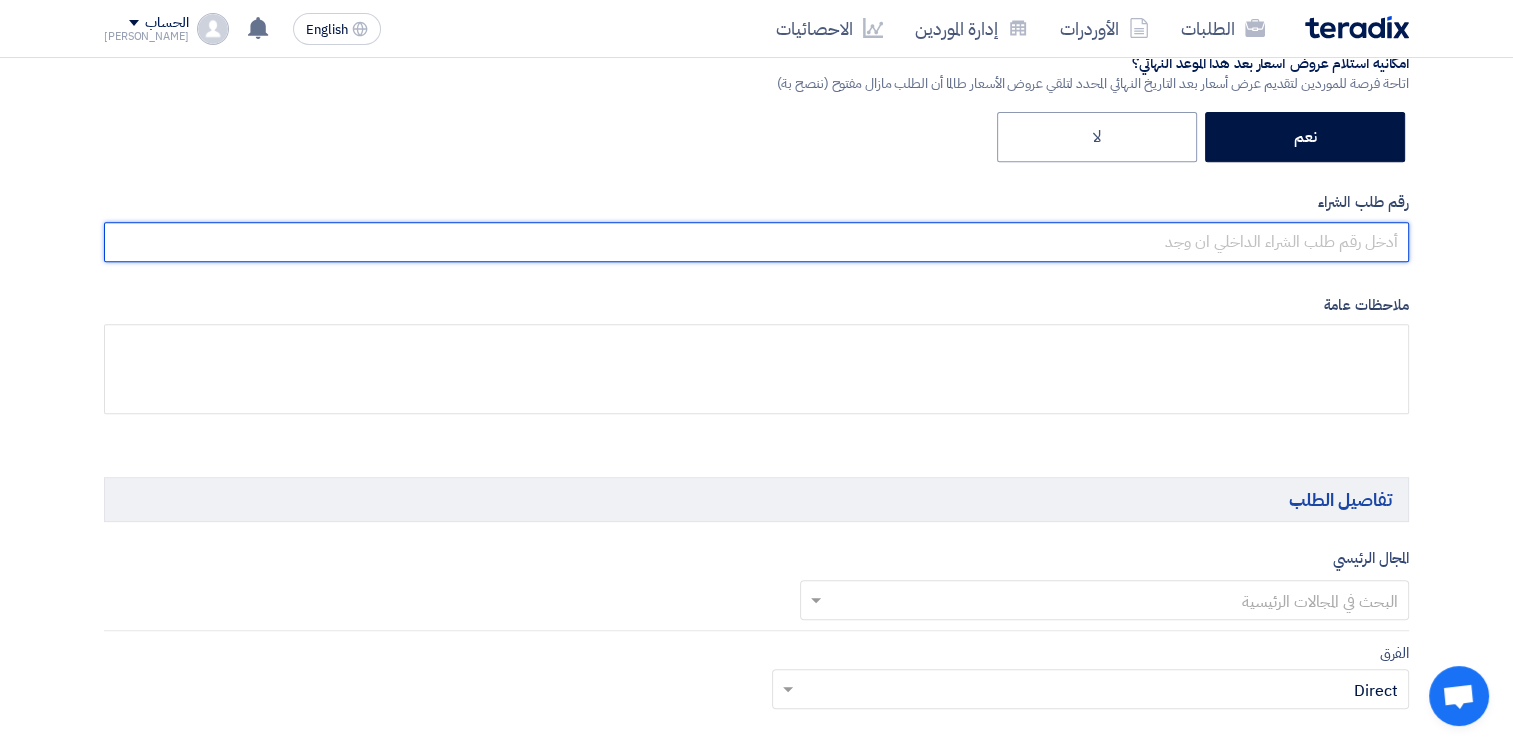 paste on "Toshka" 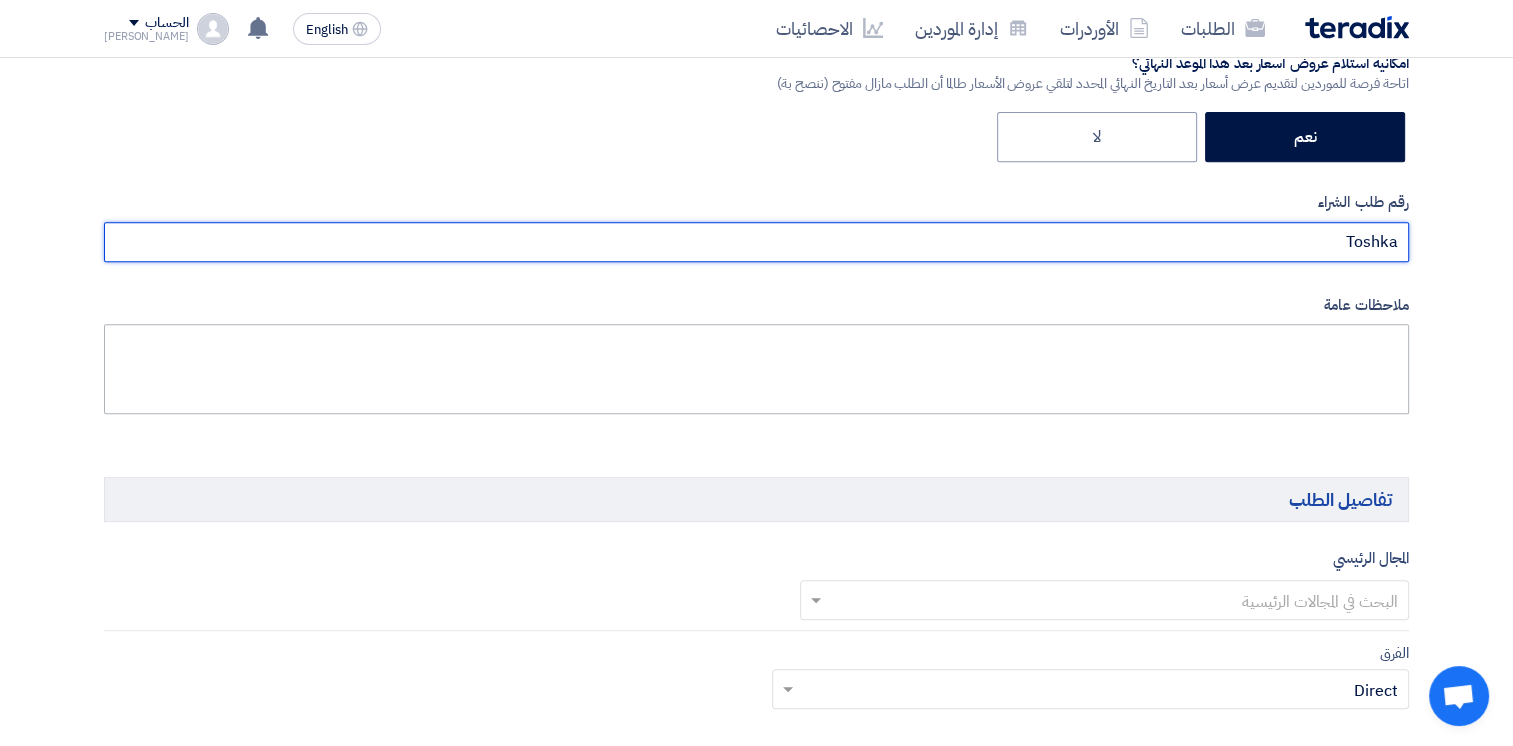 type on "Toshka" 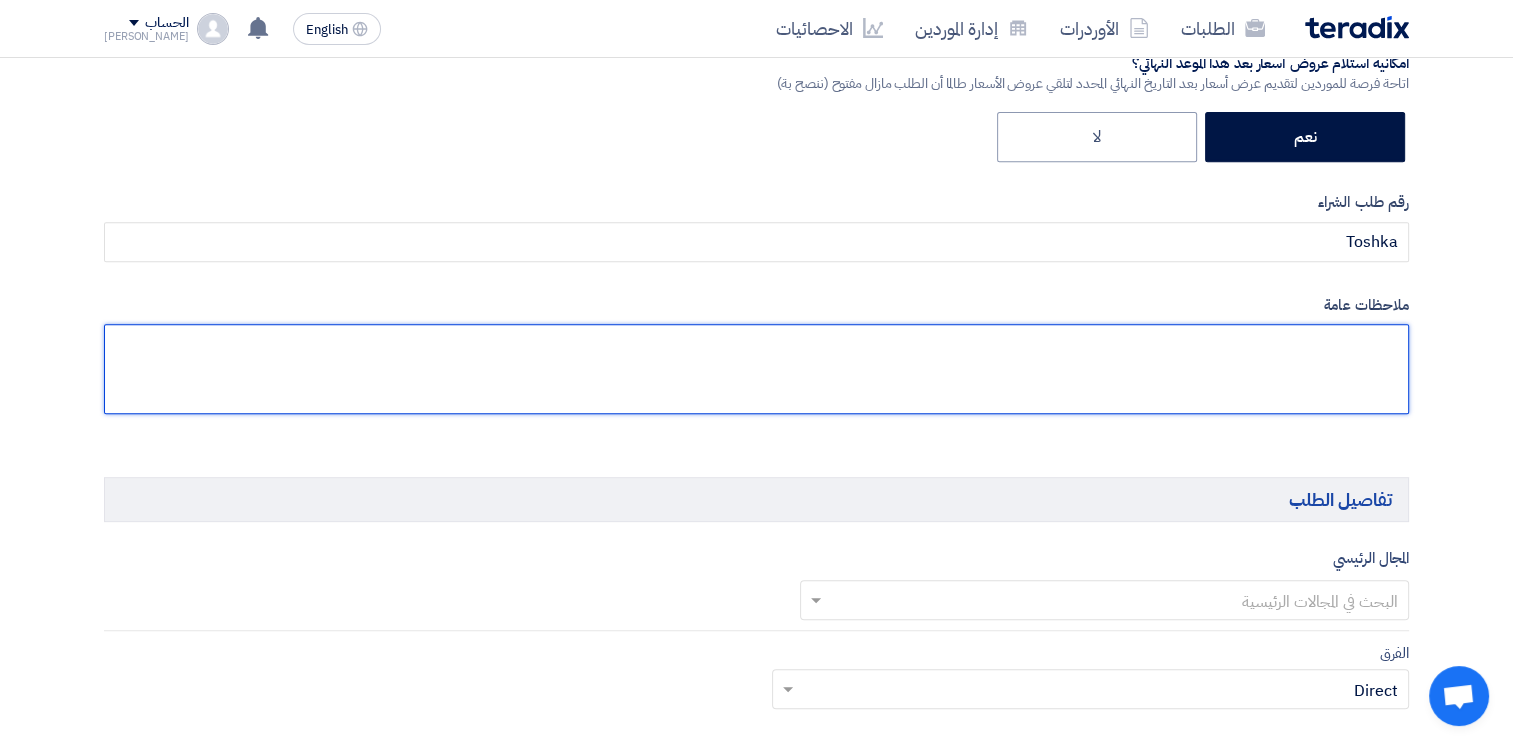click 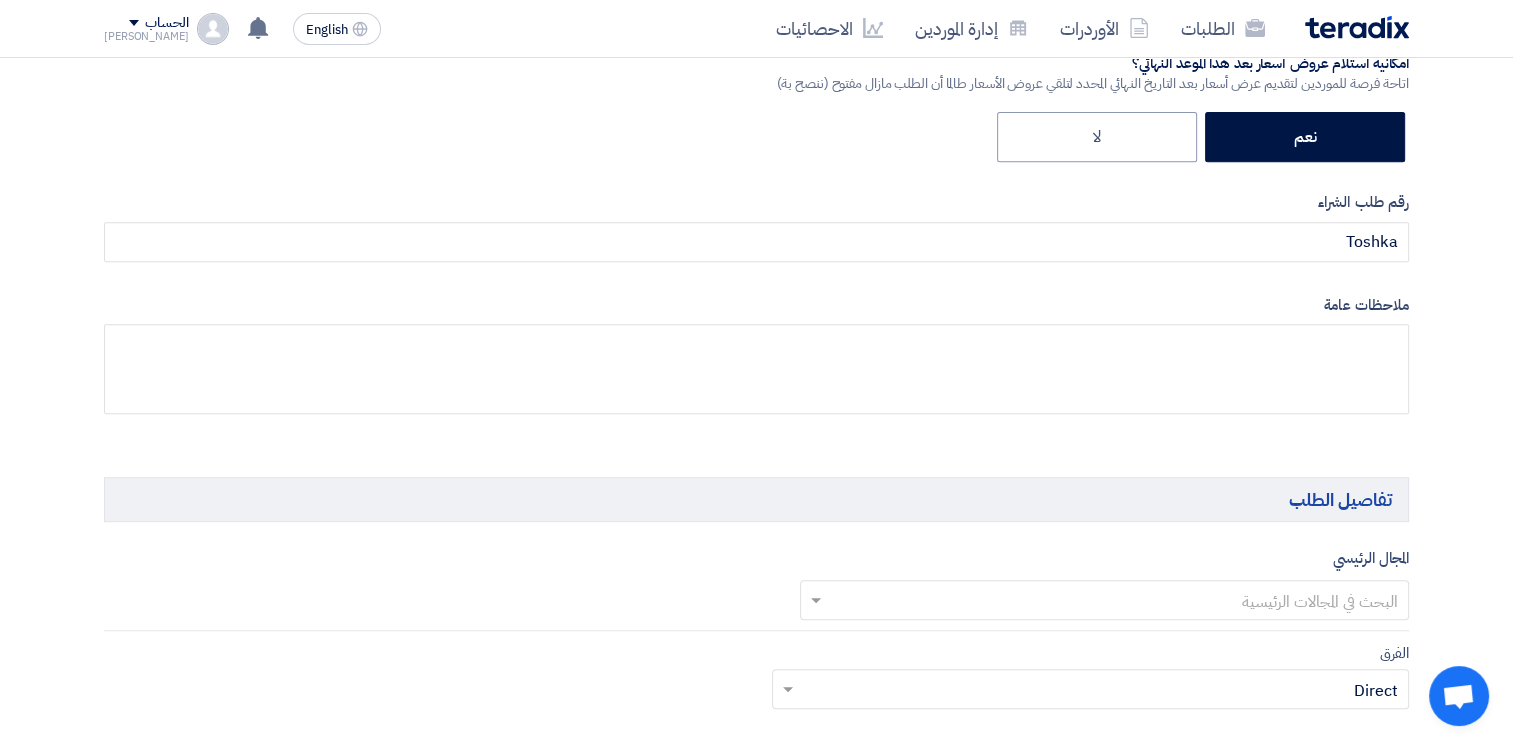 click on "تفاصيل الطلب" 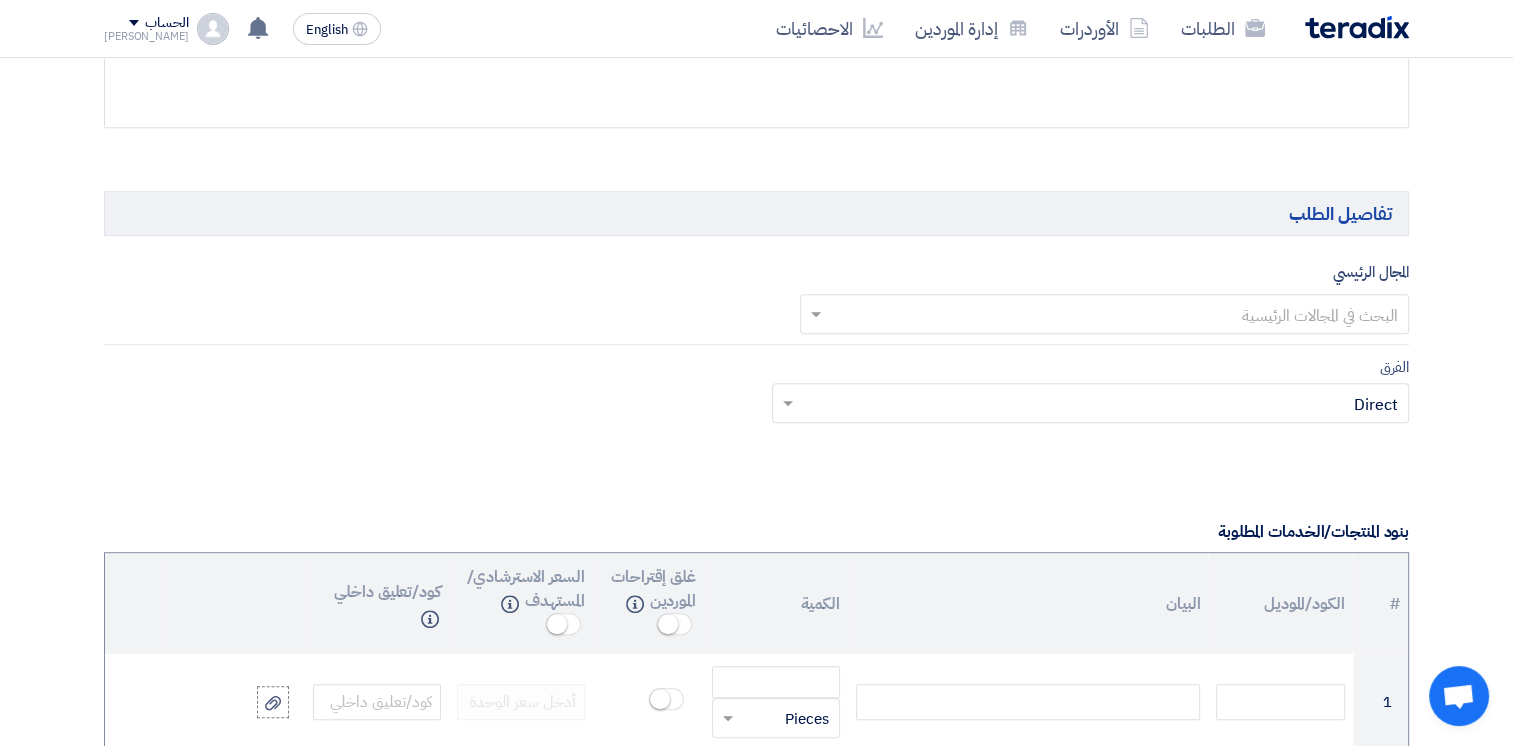 scroll, scrollTop: 1100, scrollLeft: 0, axis: vertical 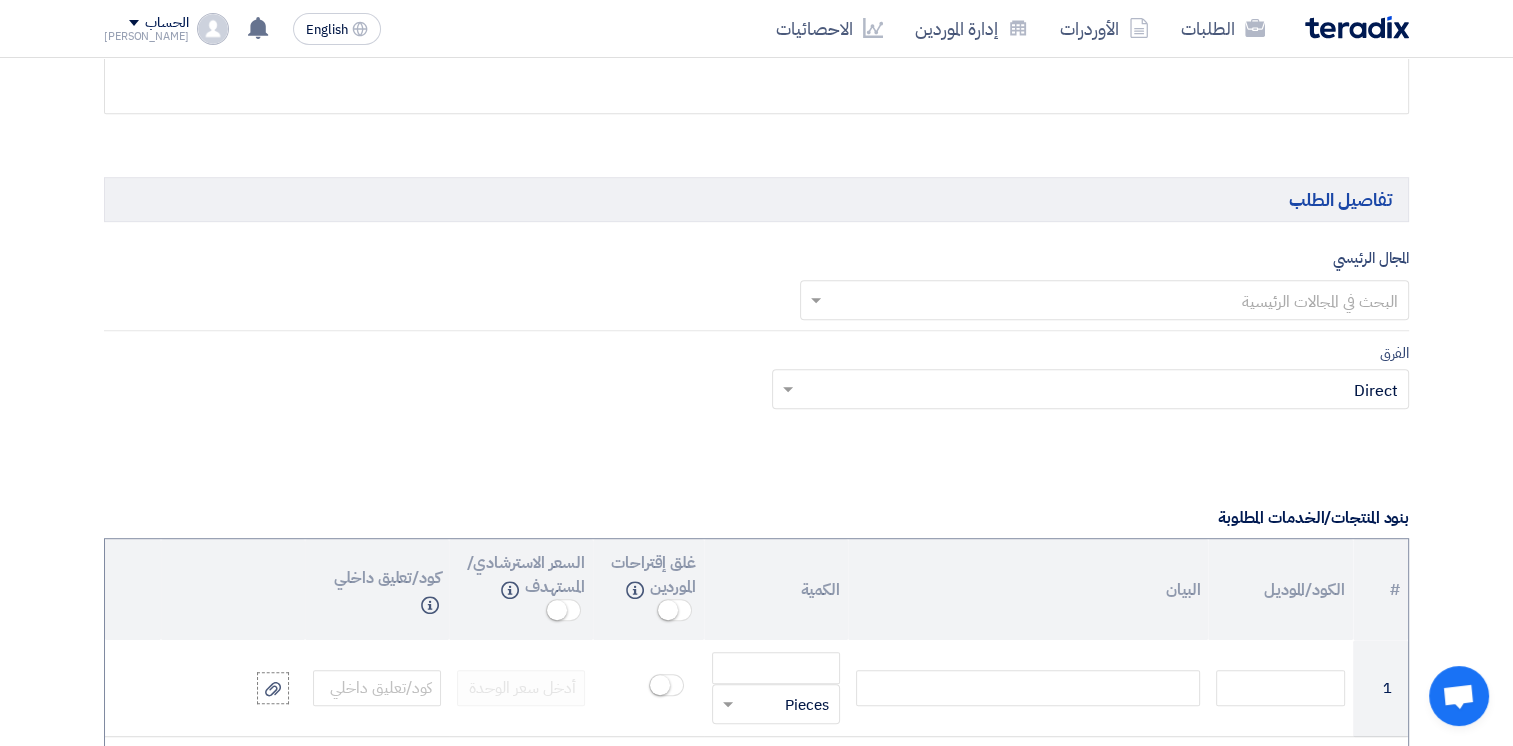 click at bounding box center [1116, 301] 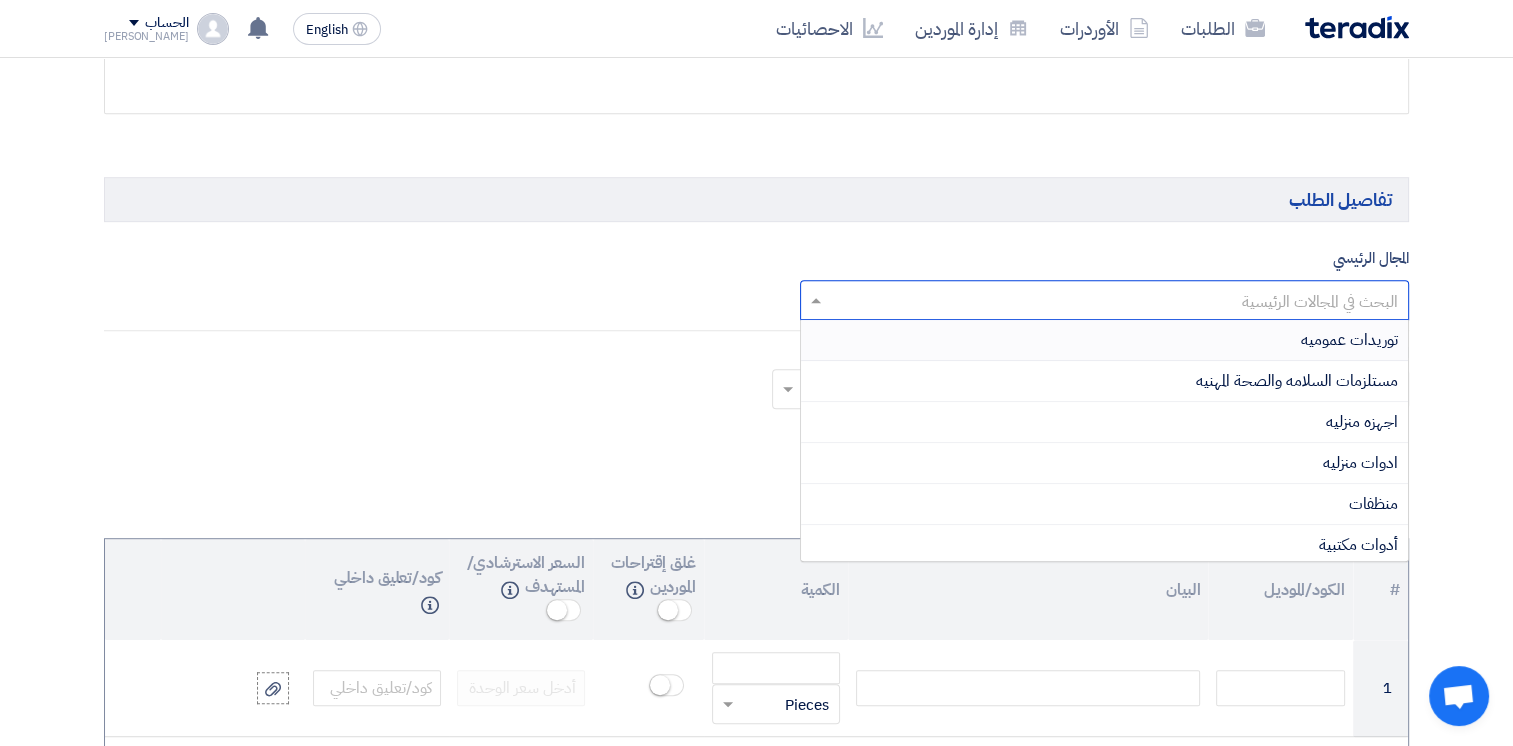 click on "توريدات عموميه" at bounding box center [1105, 340] 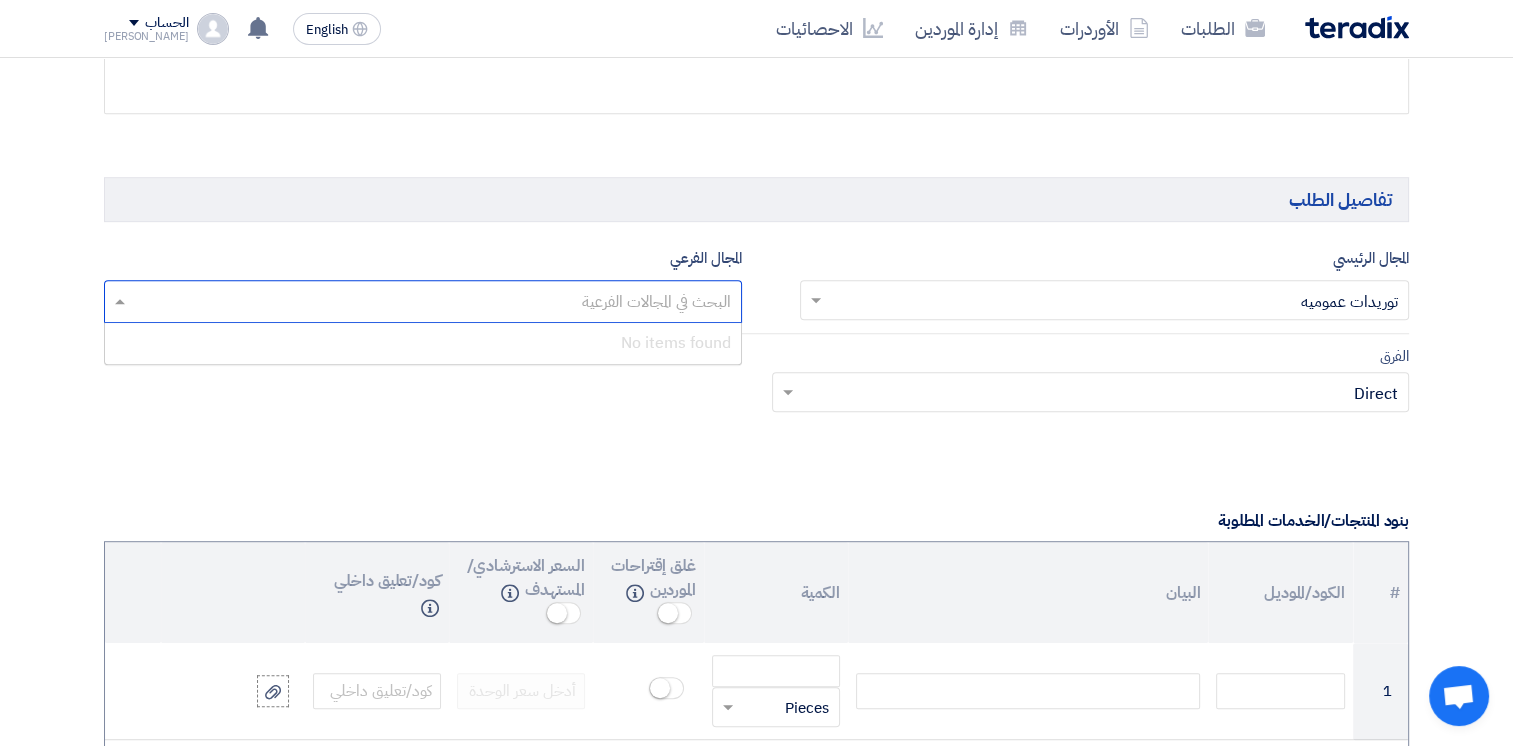 click at bounding box center (422, 303) 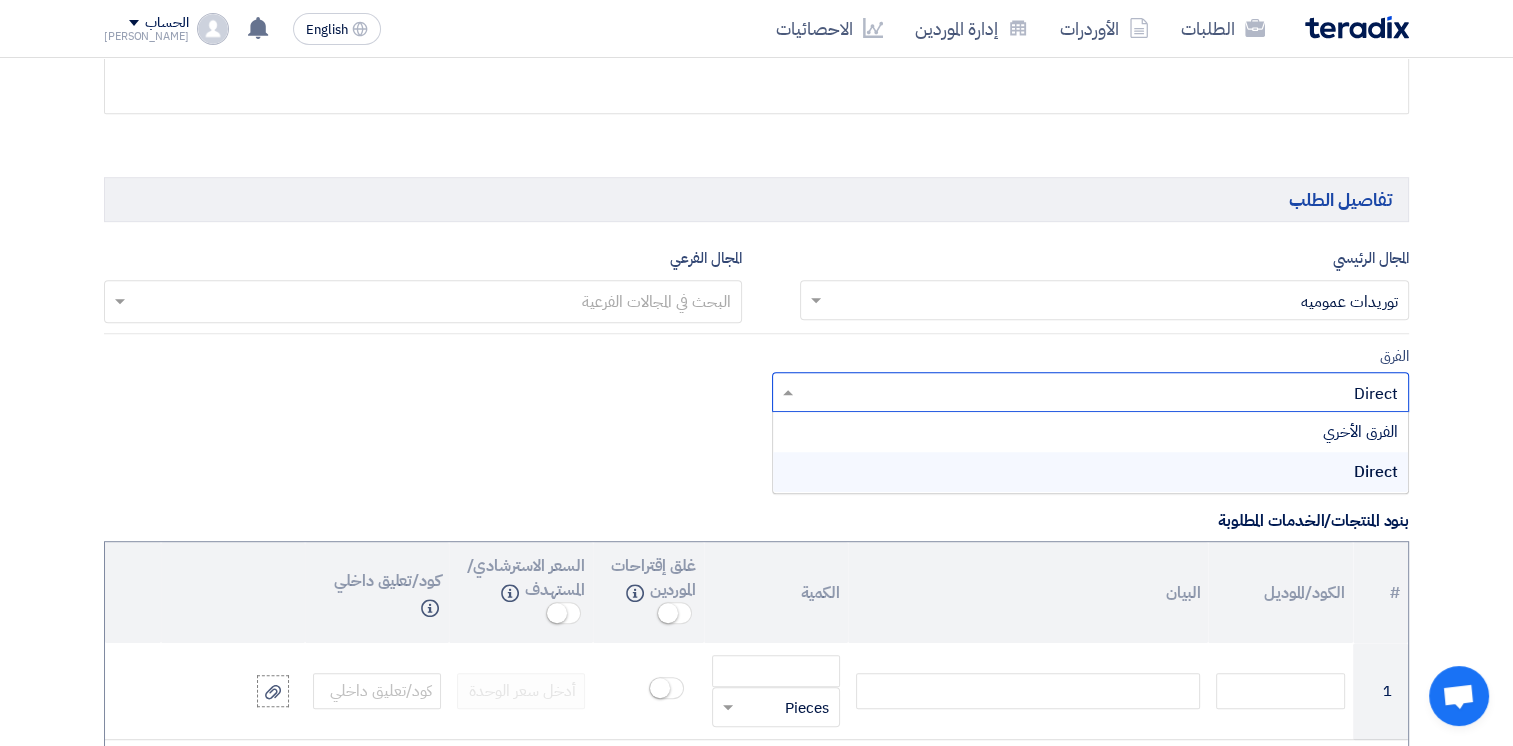 click 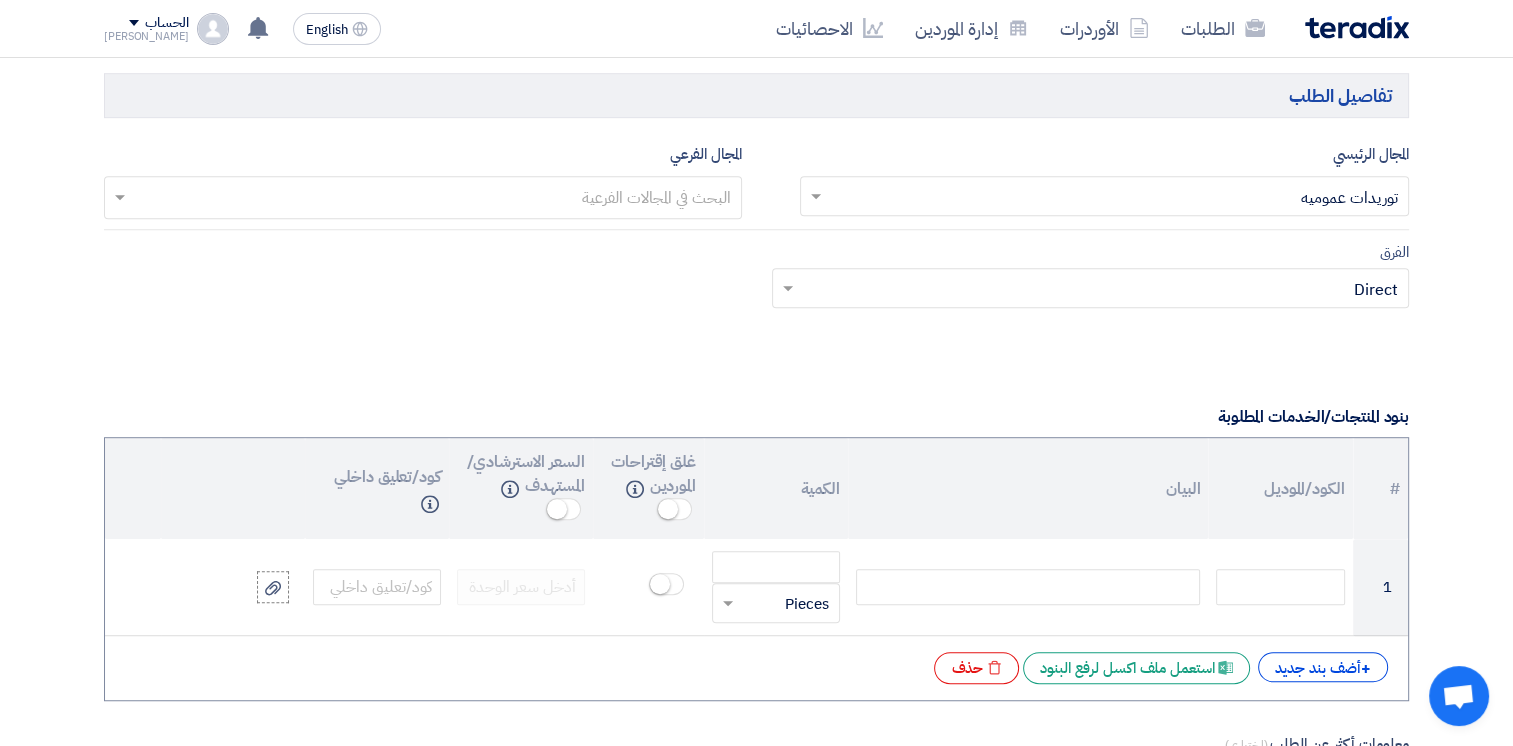 scroll, scrollTop: 1200, scrollLeft: 0, axis: vertical 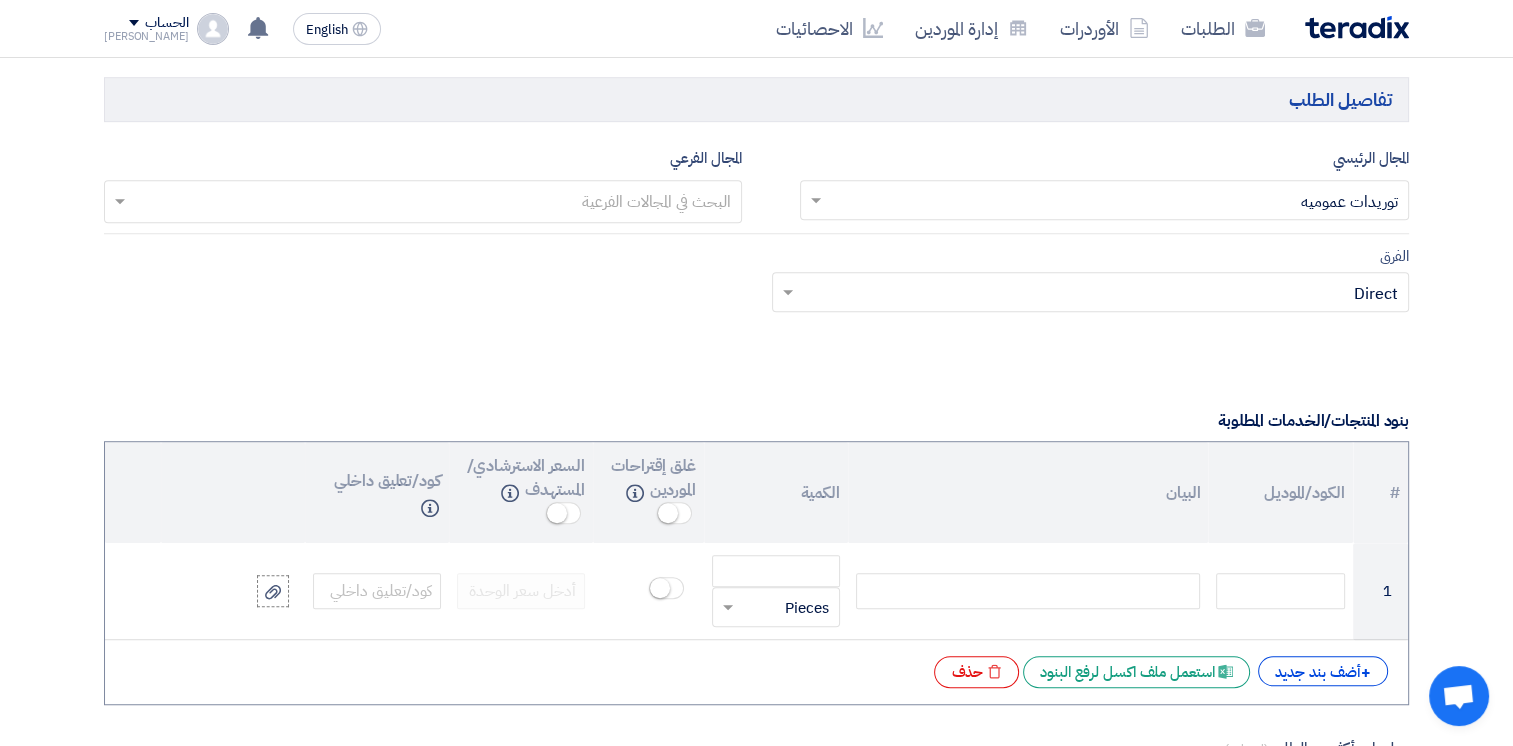 click 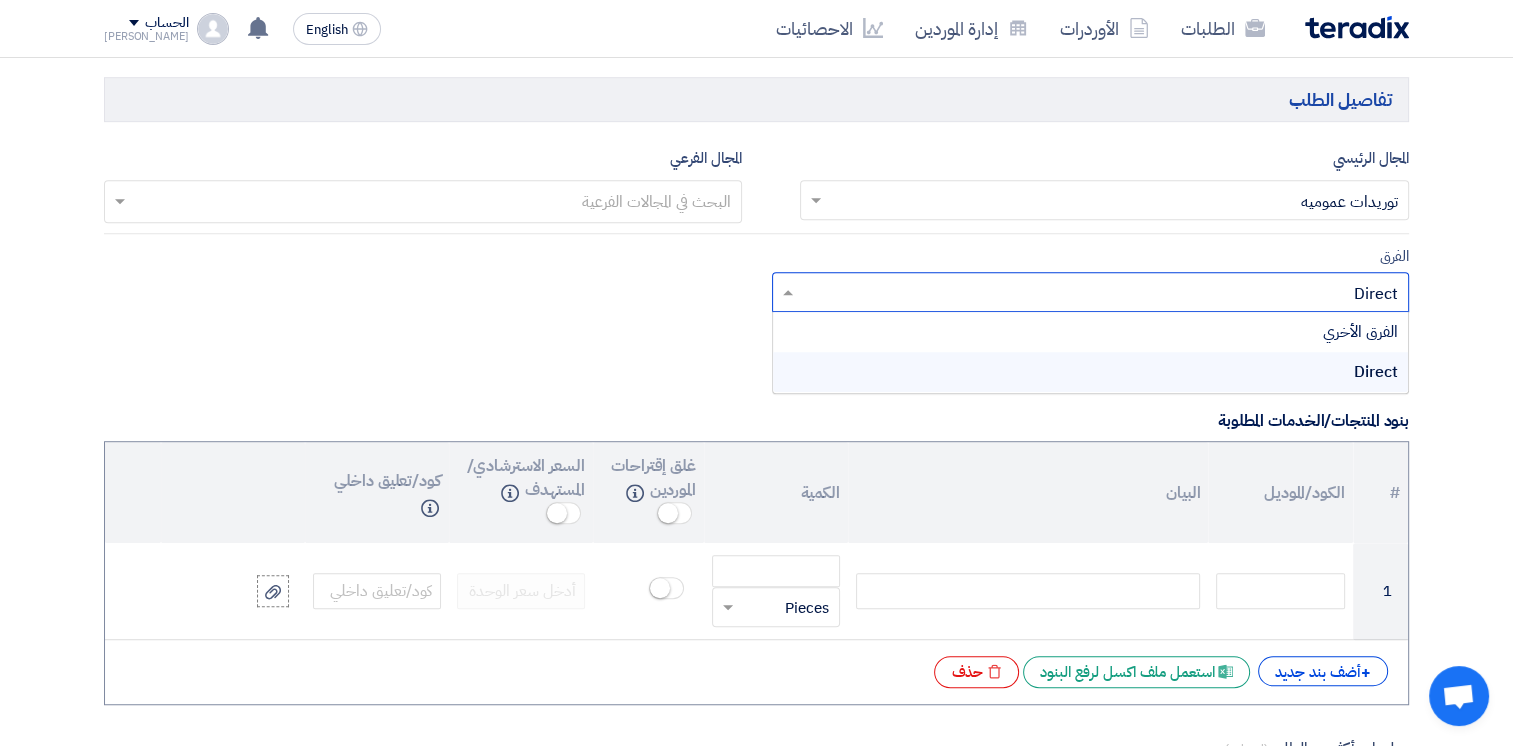 click on "Direct" at bounding box center (1091, 372) 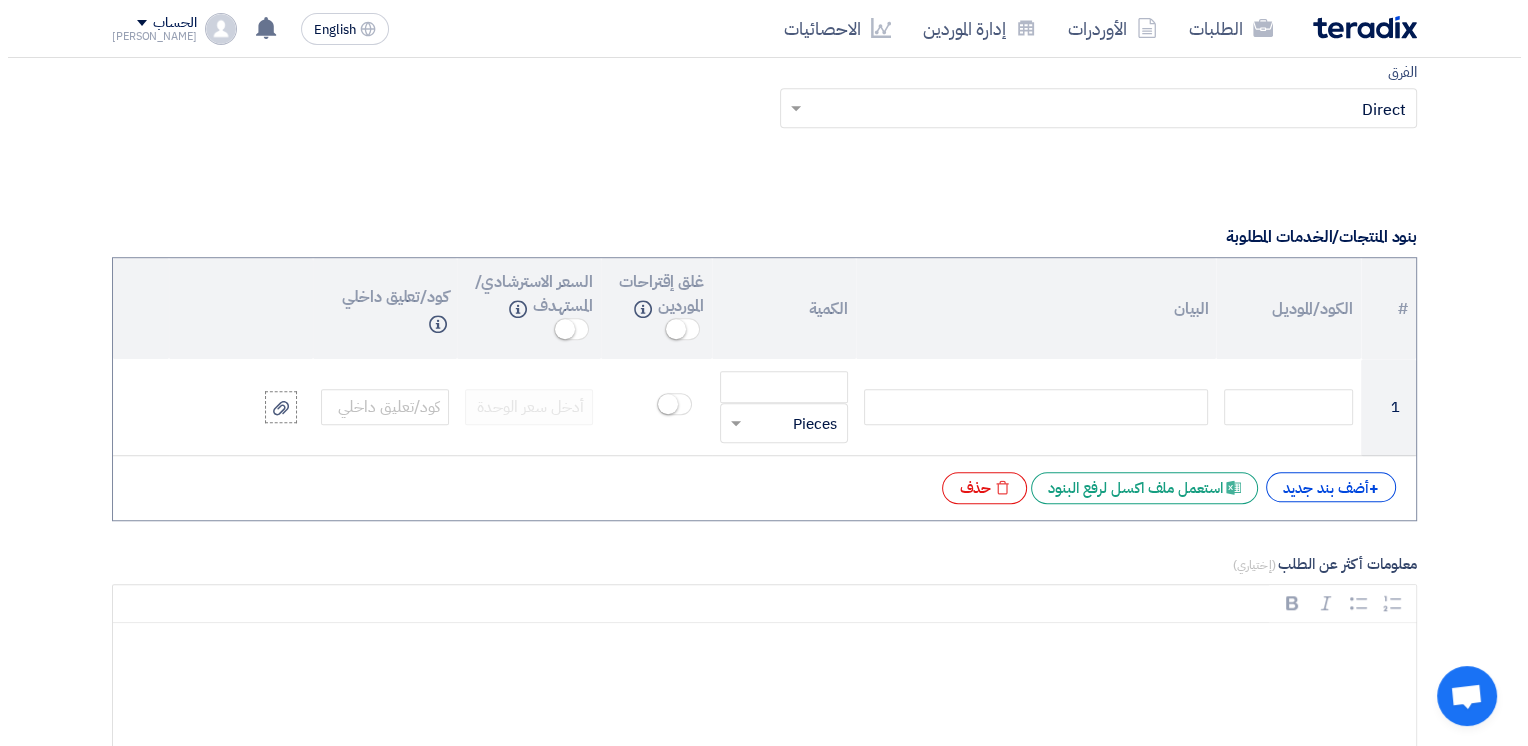 scroll, scrollTop: 1400, scrollLeft: 0, axis: vertical 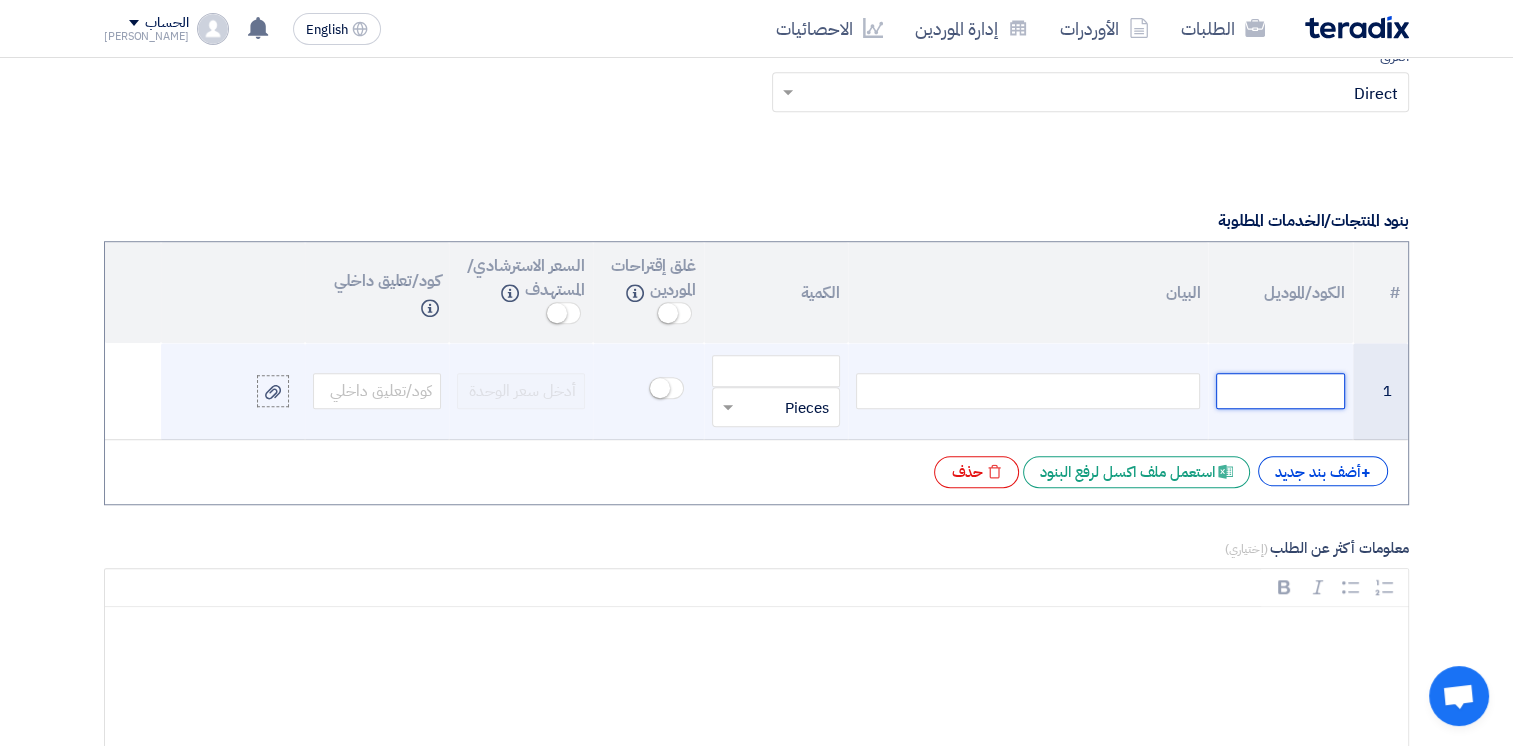 click 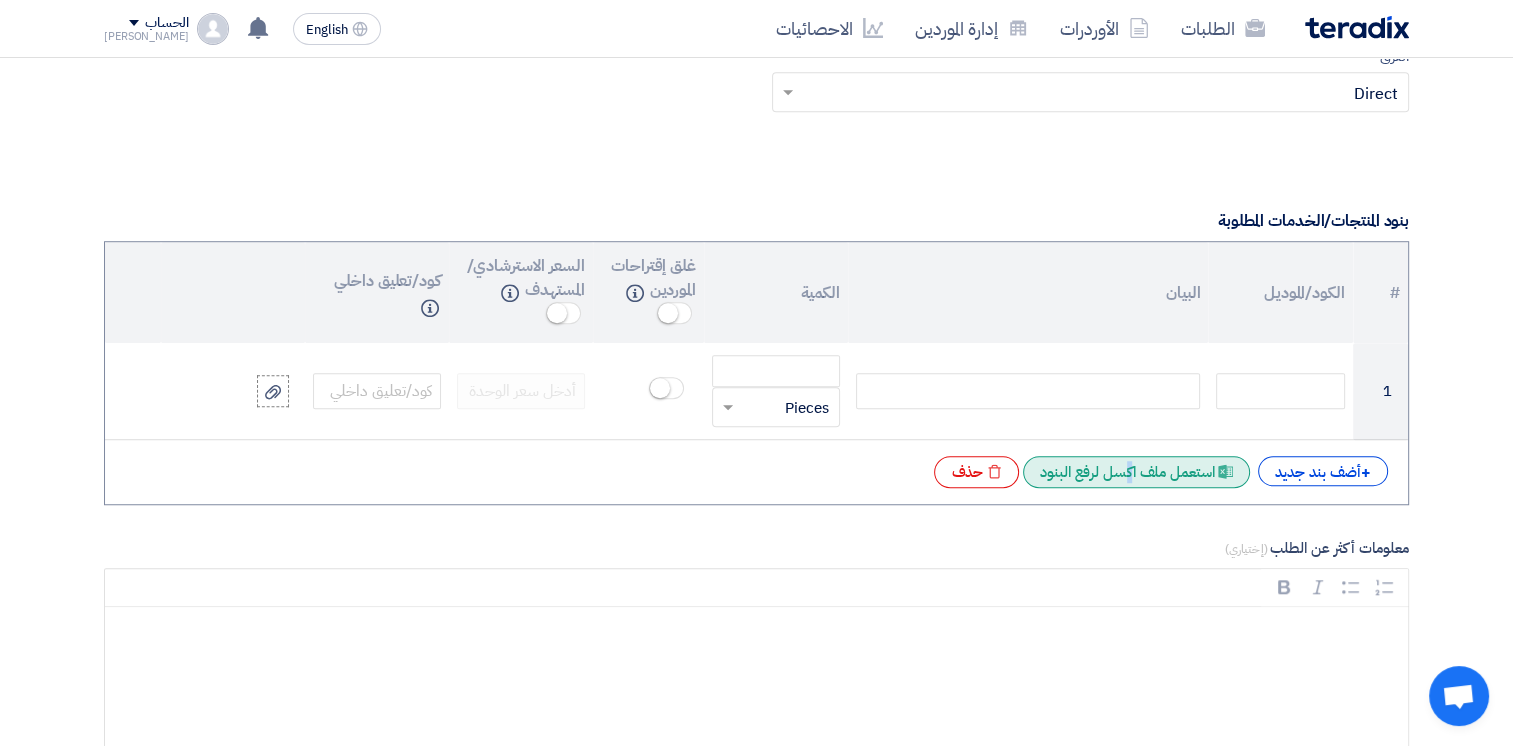 click on "Excel file
استعمل ملف اكسل لرفع البنود" 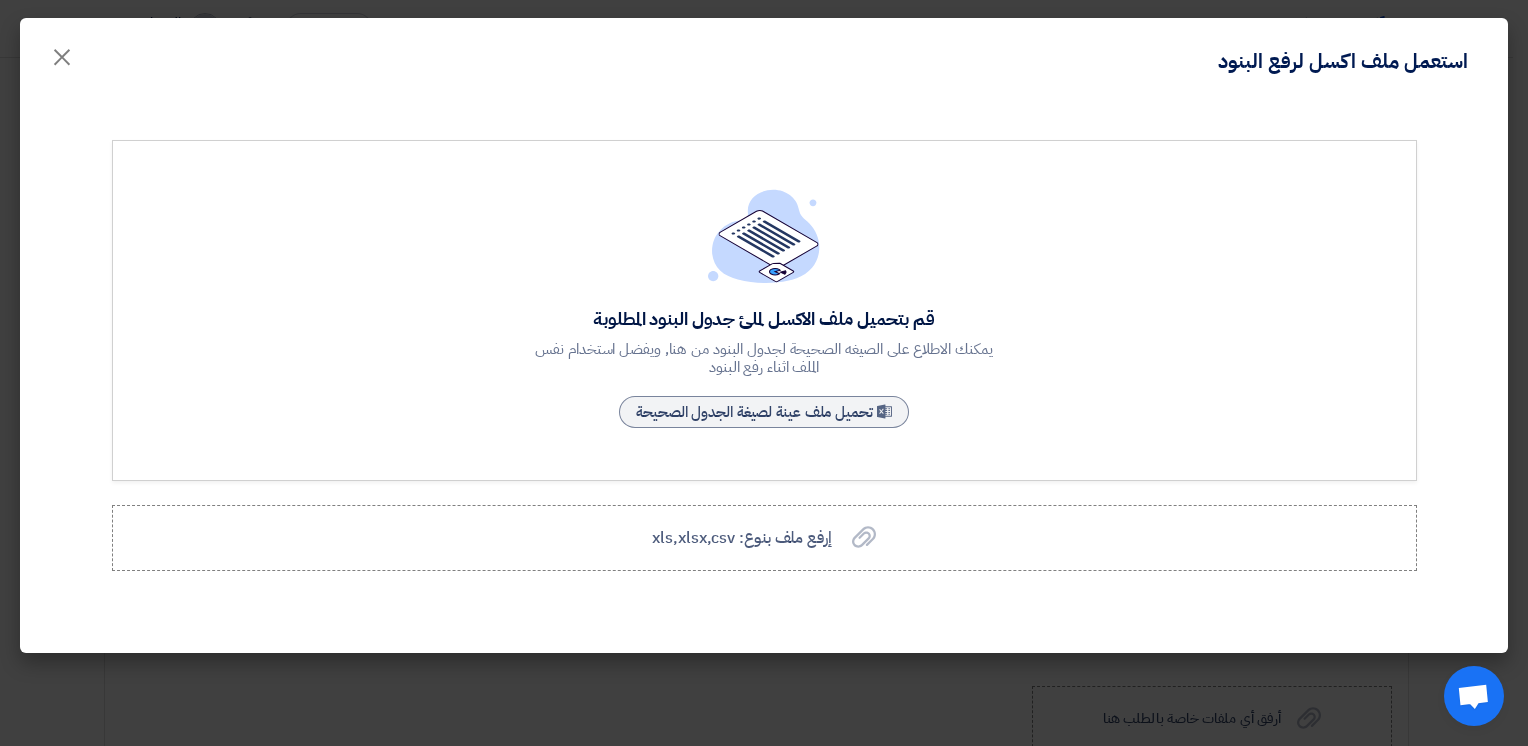 click on "قم بتحميل ملف الاكسل لملئ جدول البنود المطلوبة" 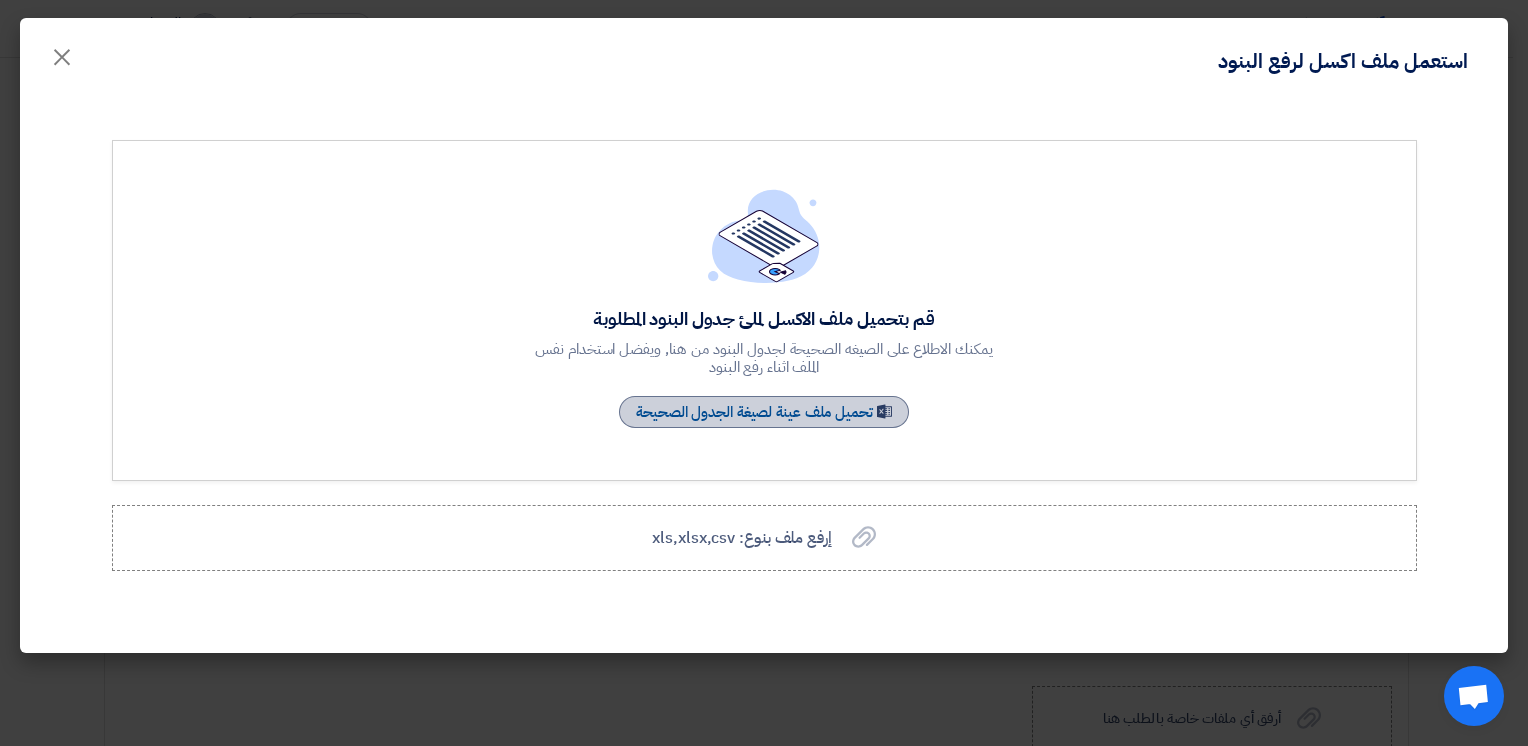 drag, startPoint x: 875, startPoint y: 410, endPoint x: 948, endPoint y: 427, distance: 74.953316 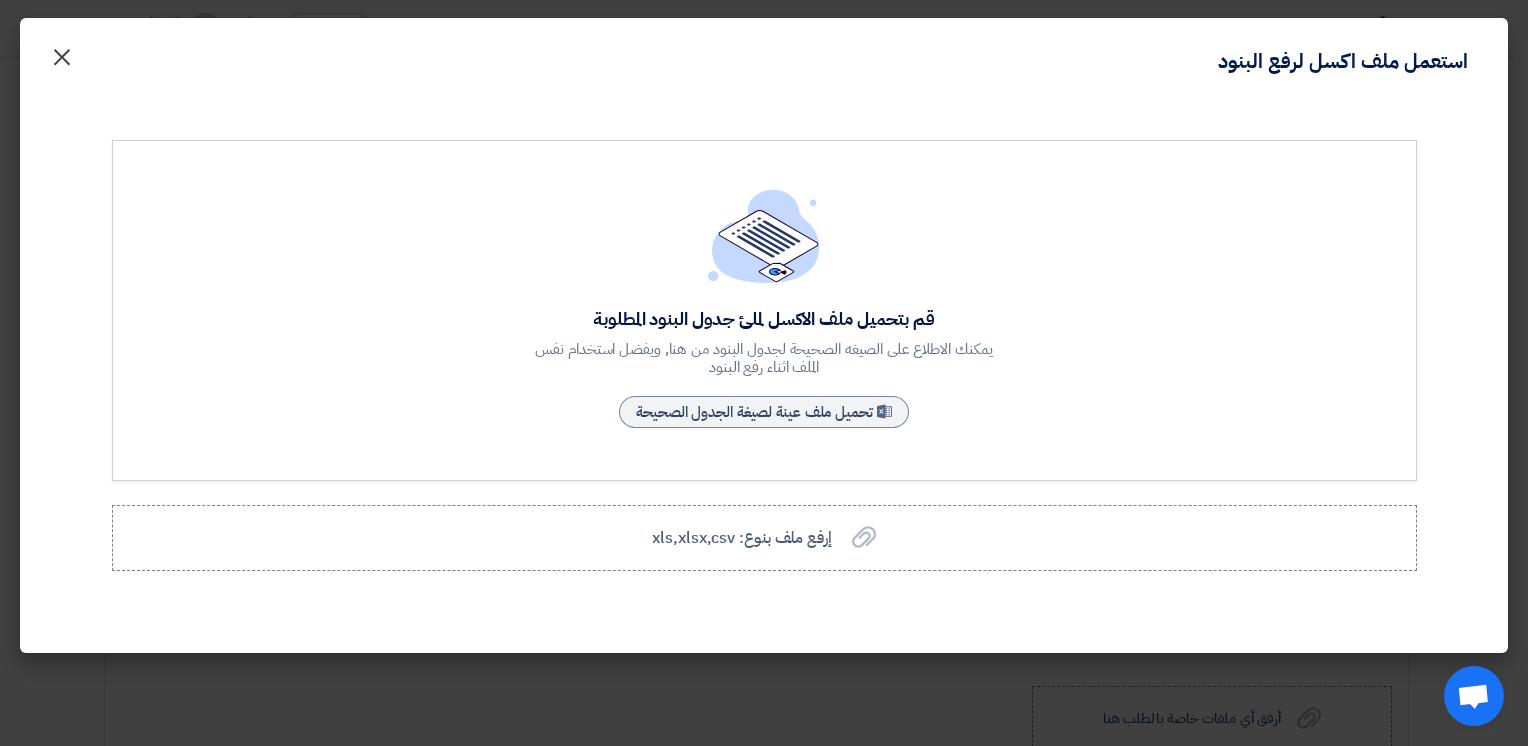 click on "×" 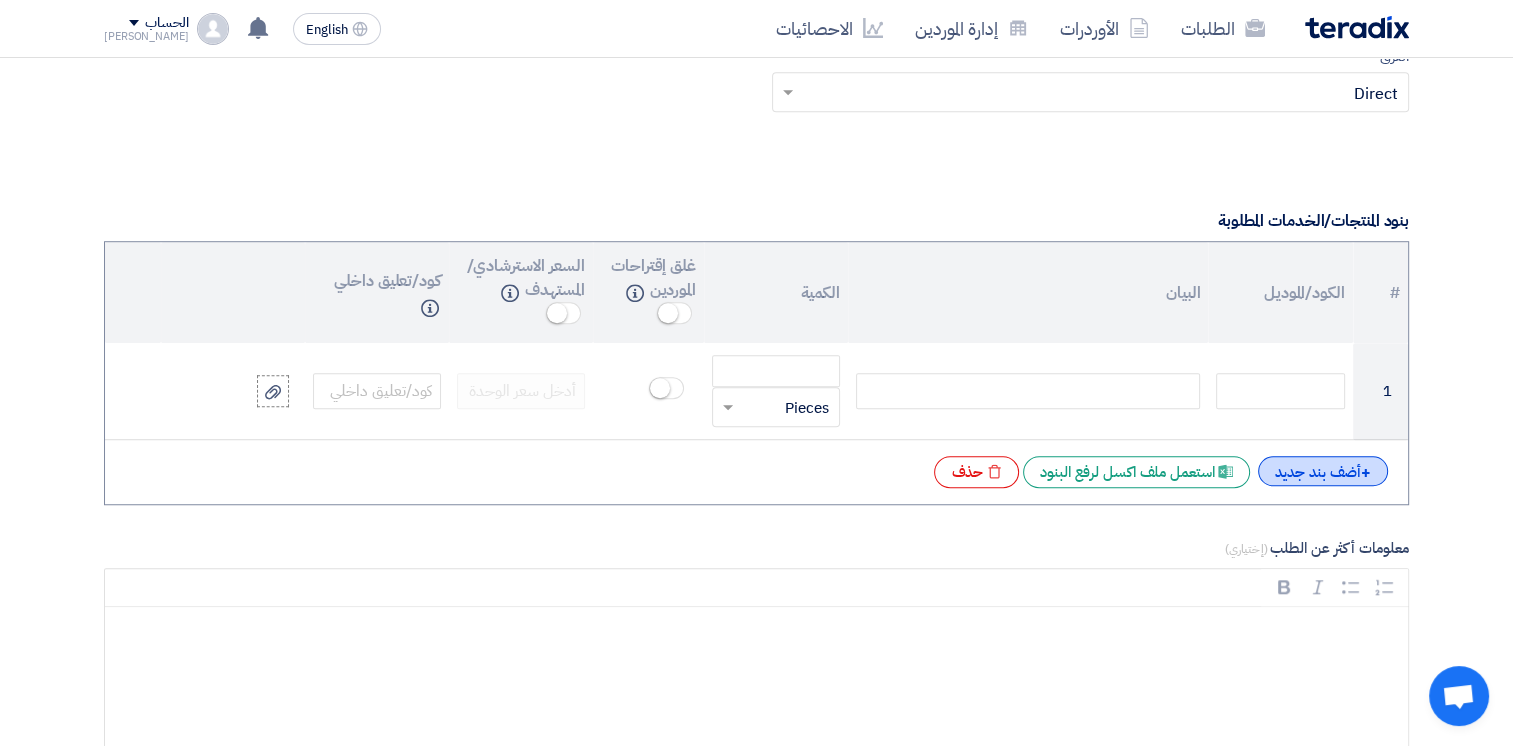 click on "+
أضف بند جديد" 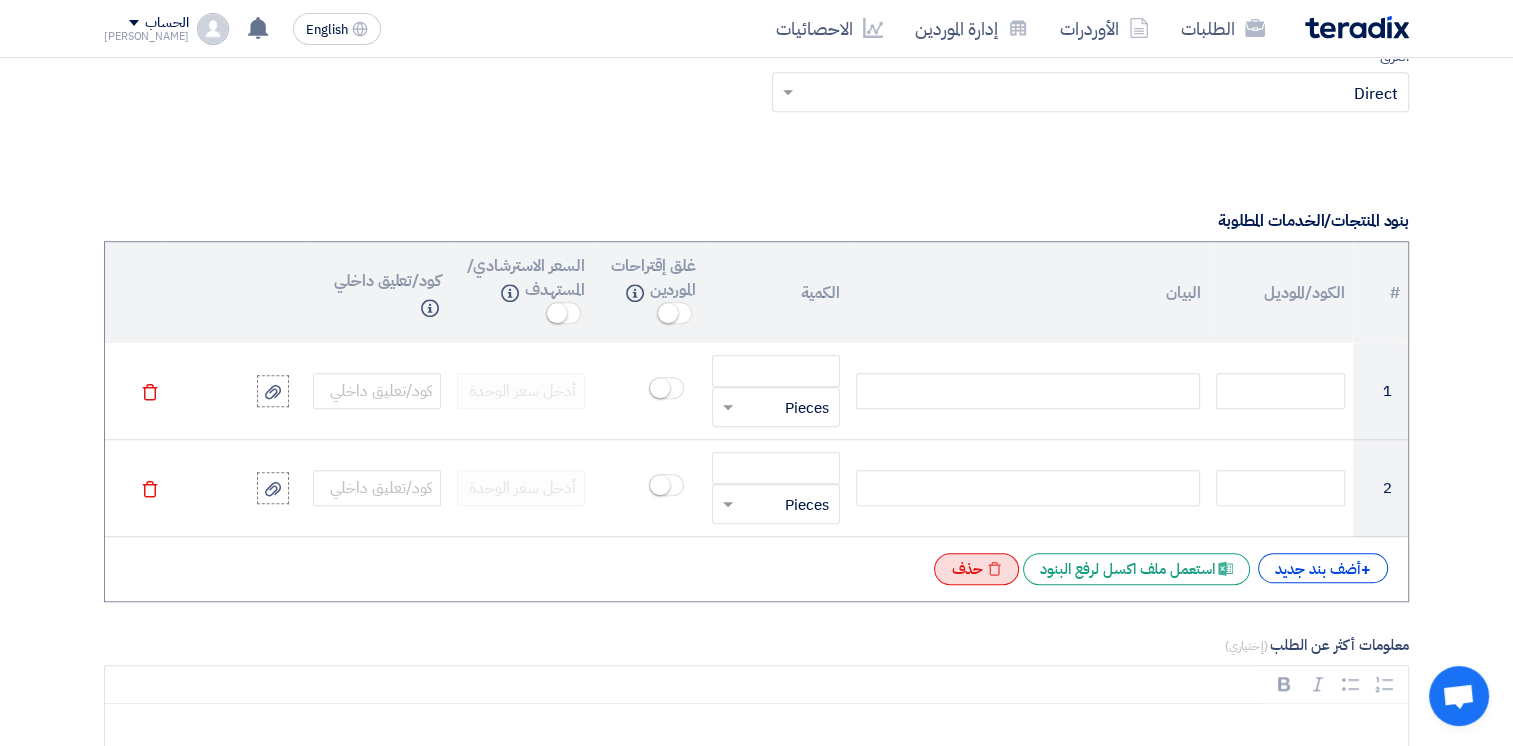 click on "Excel file
حذف" 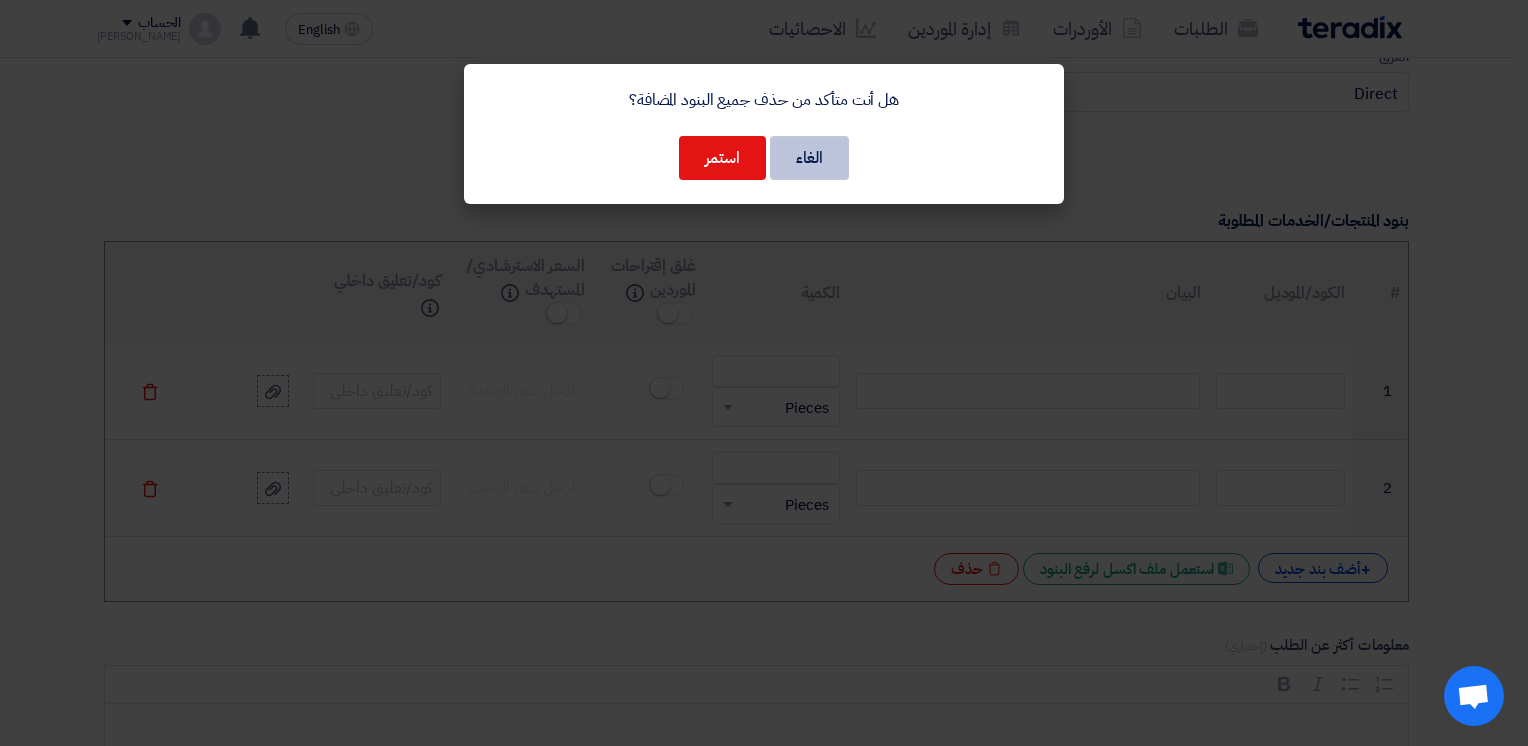 click on "الغاء" 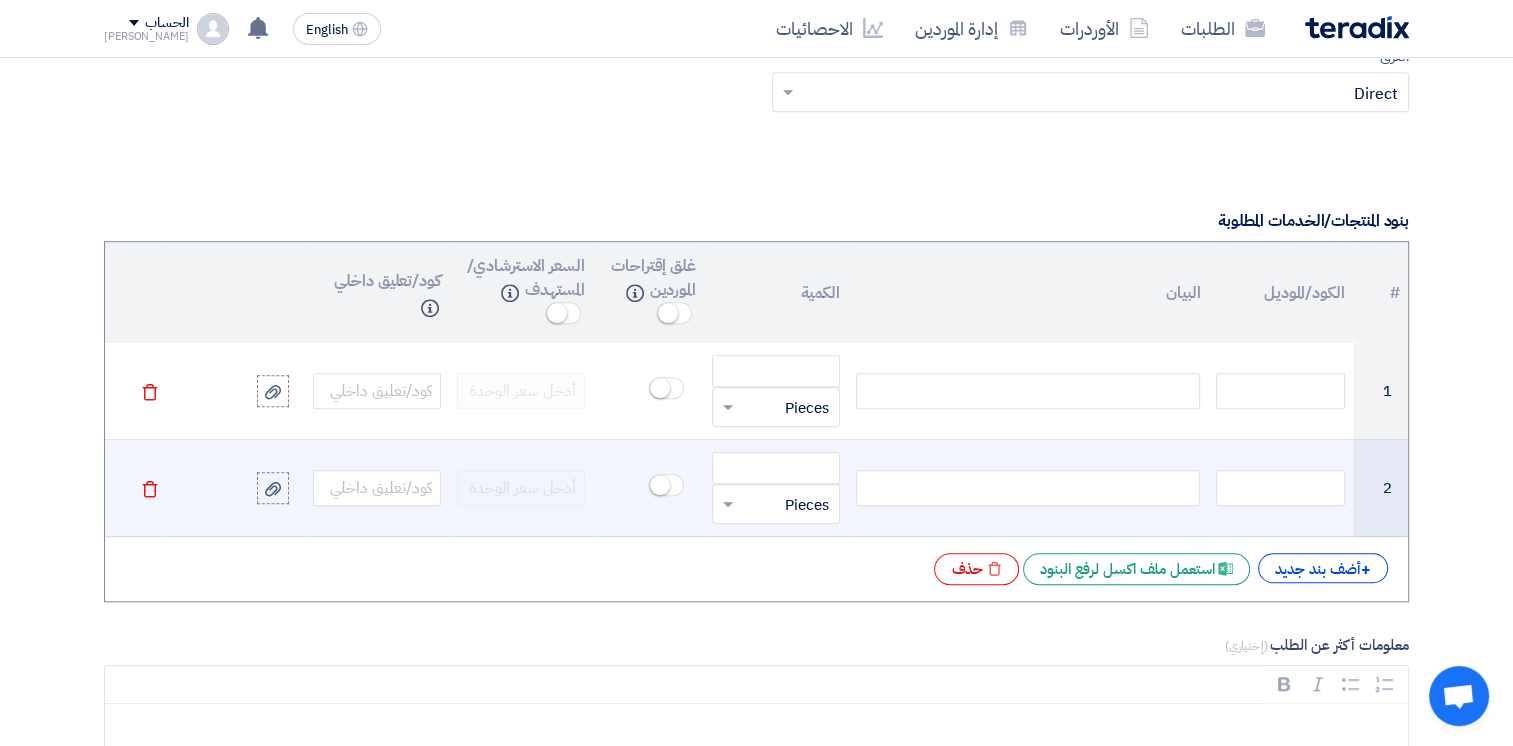 click on "Delete" 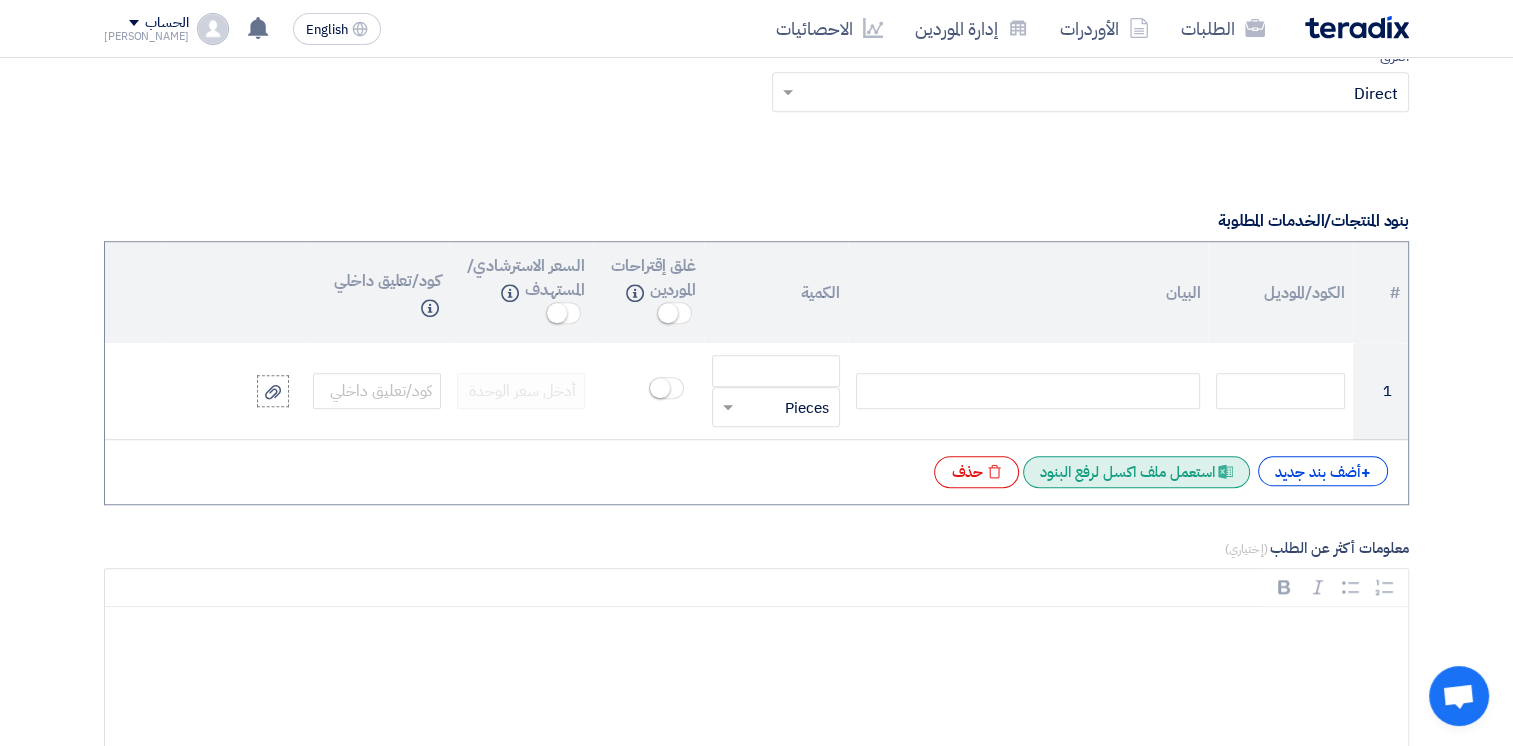 click on "Excel file
استعمل ملف اكسل لرفع البنود" 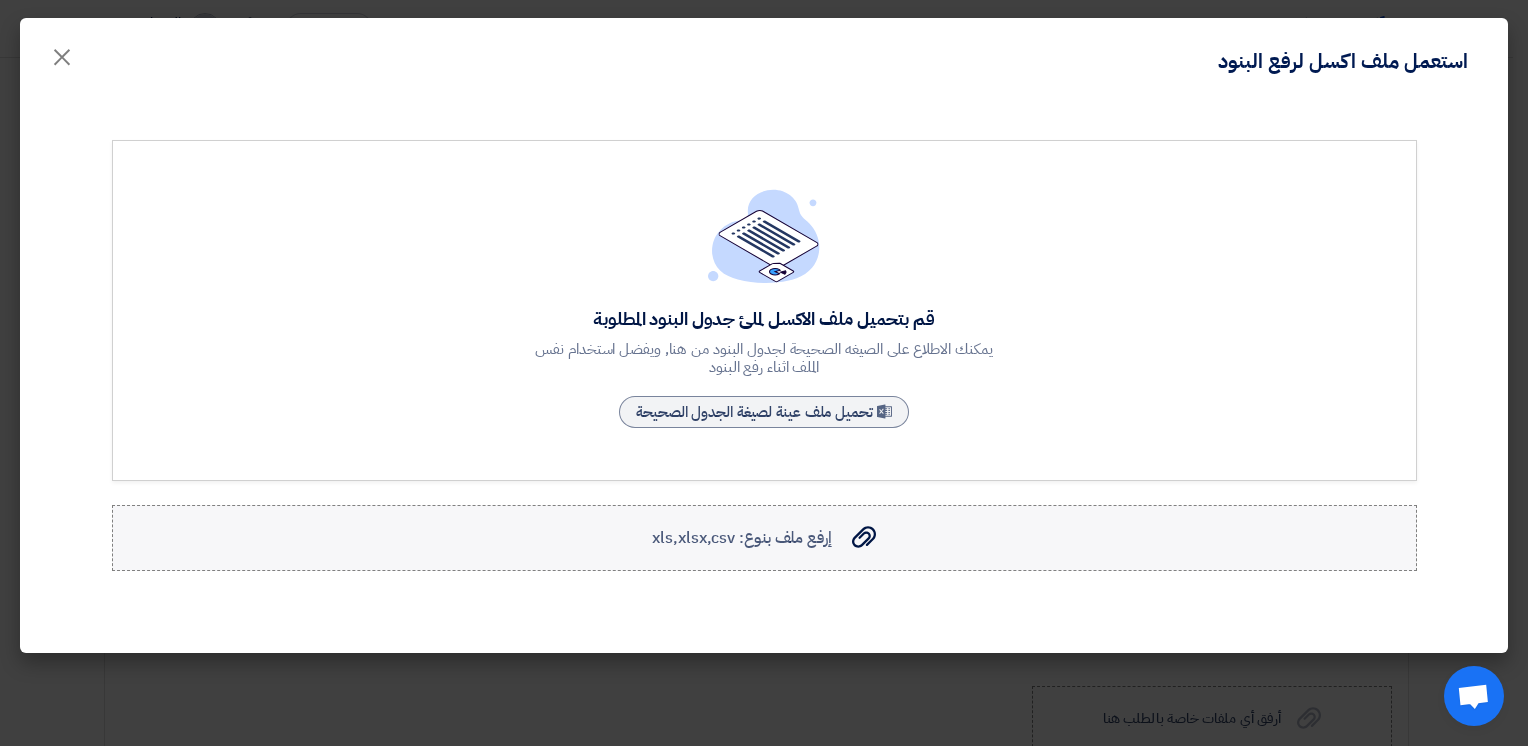 click on "إرفع ملف بنوع: xls,xlsx,csv" 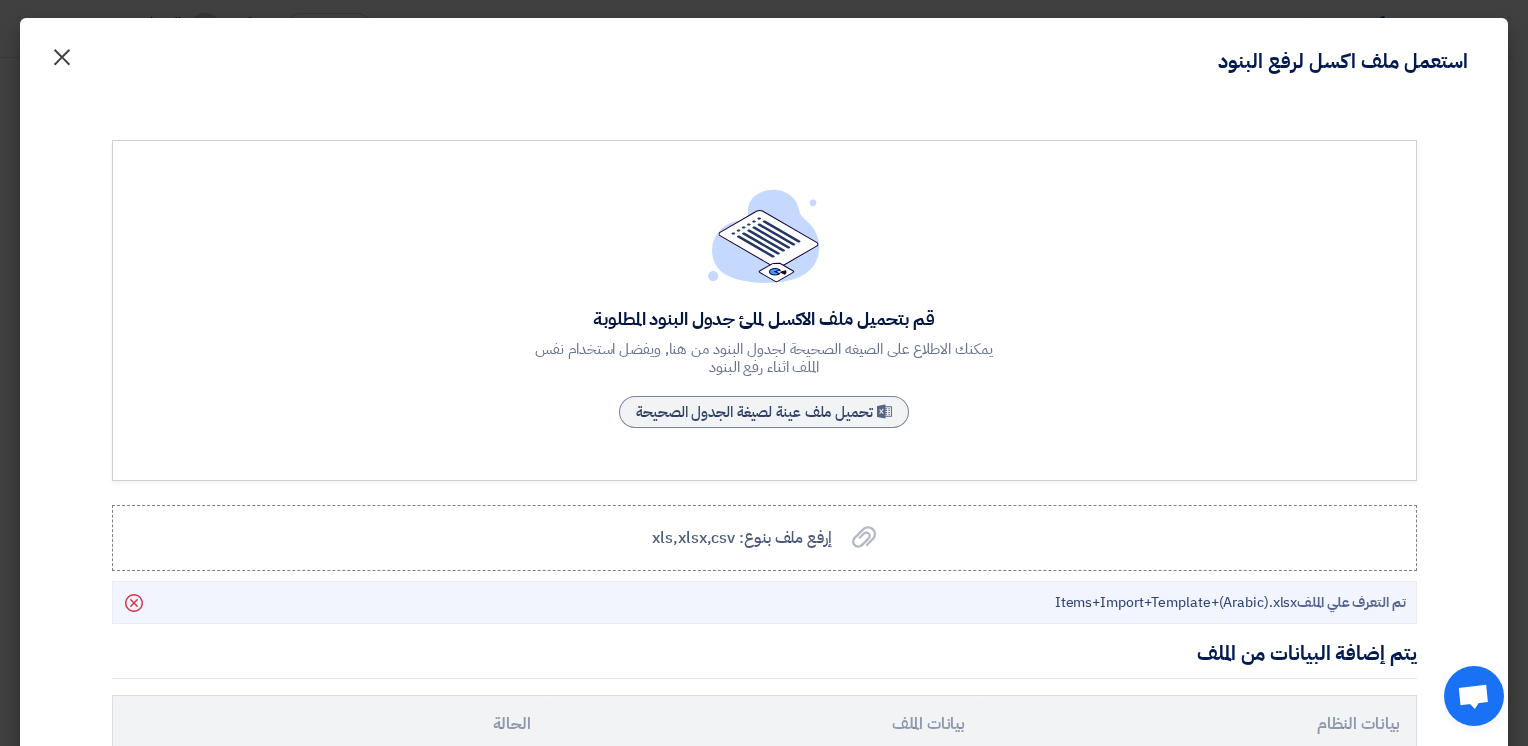 click on "×" 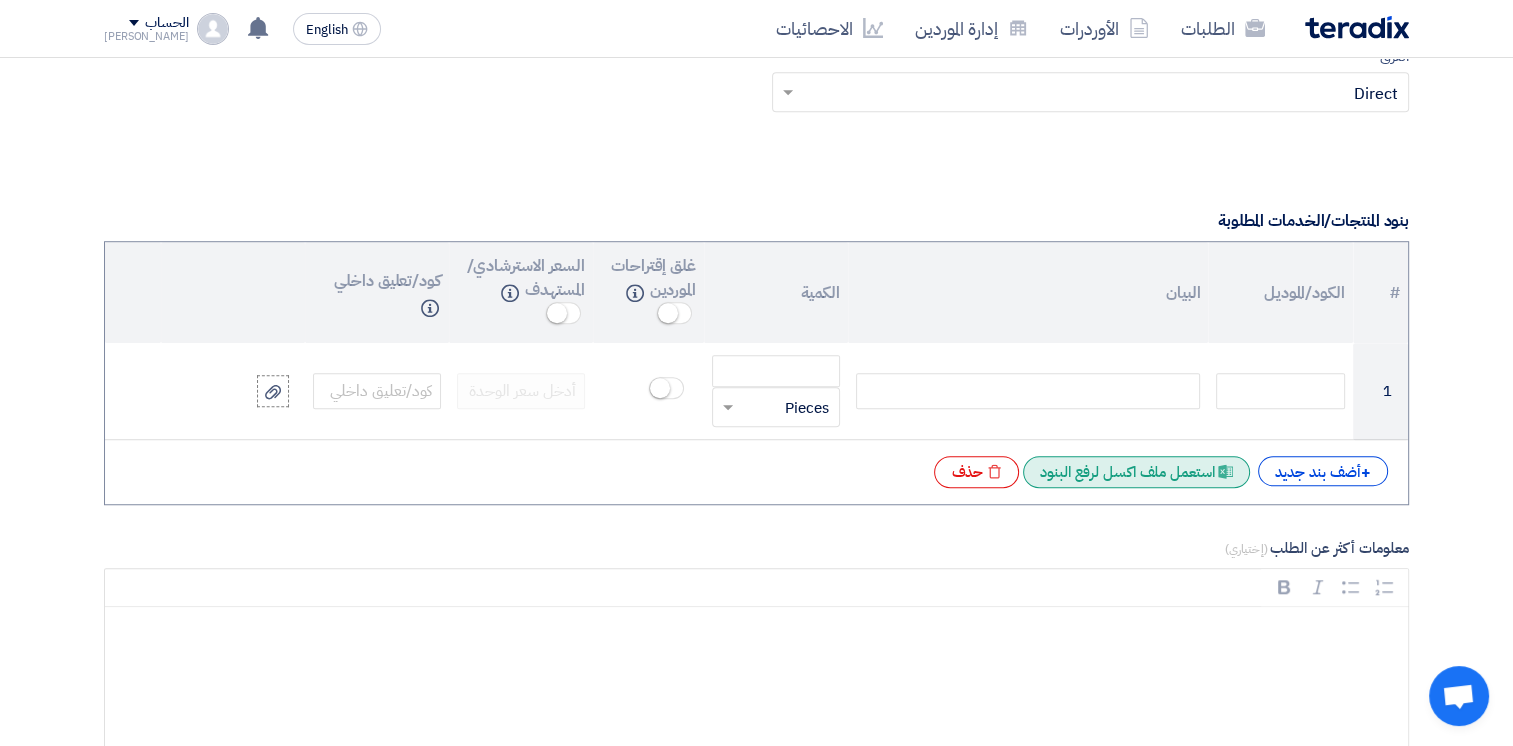 click on "Excel file
استعمل ملف اكسل لرفع البنود" 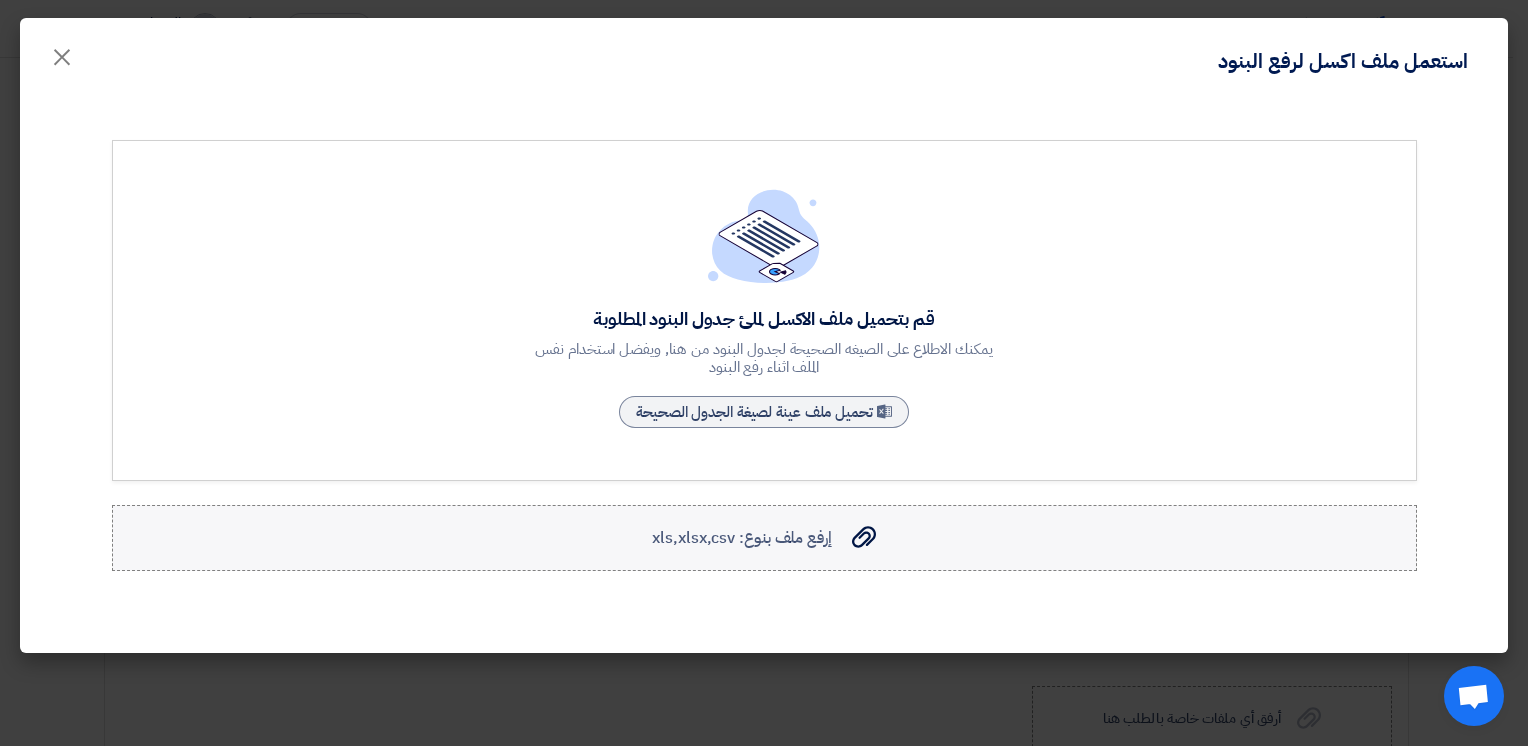 click on "إرفع ملف بنوع: xls,xlsx,csv
إرفع ملف بنوع: xls,xlsx,csv" 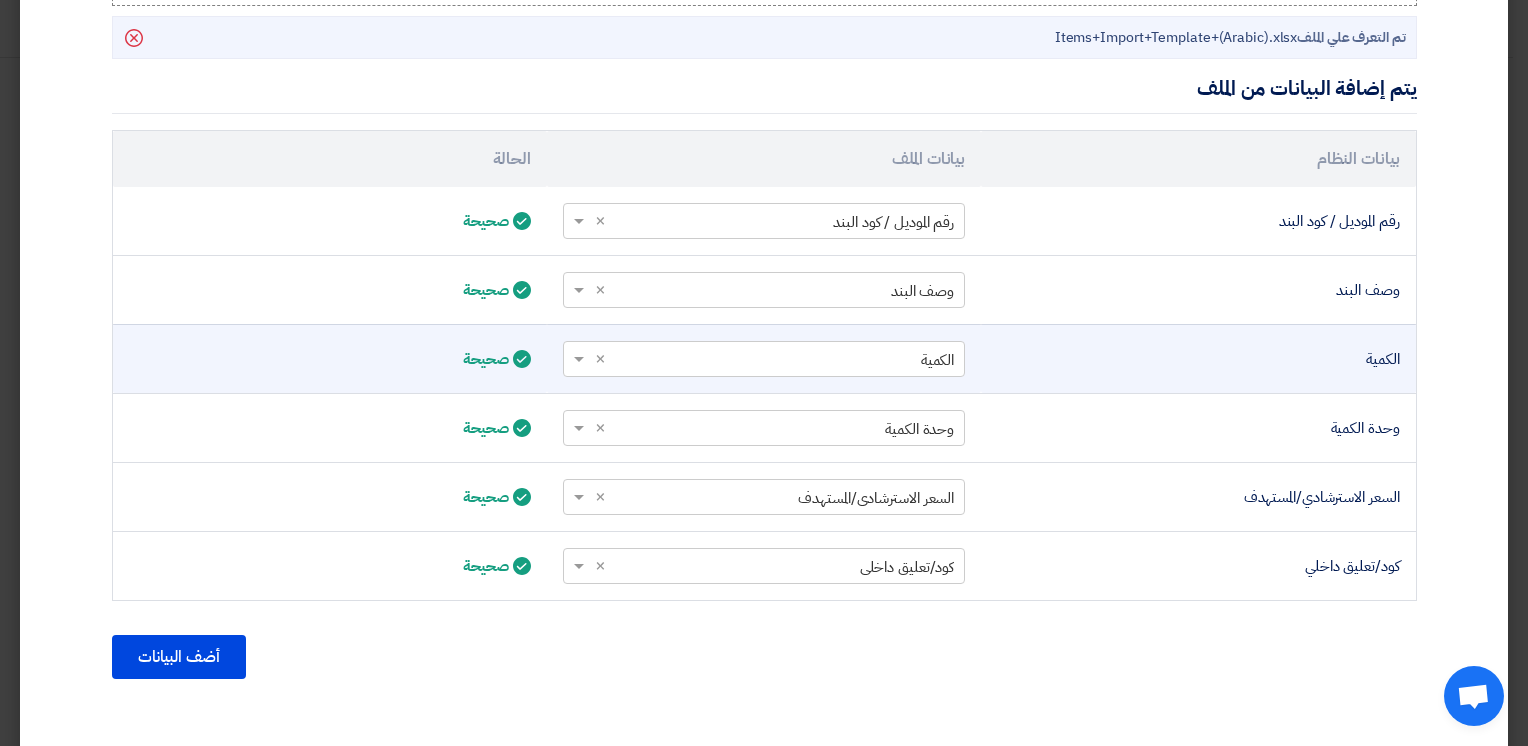 scroll, scrollTop: 584, scrollLeft: 0, axis: vertical 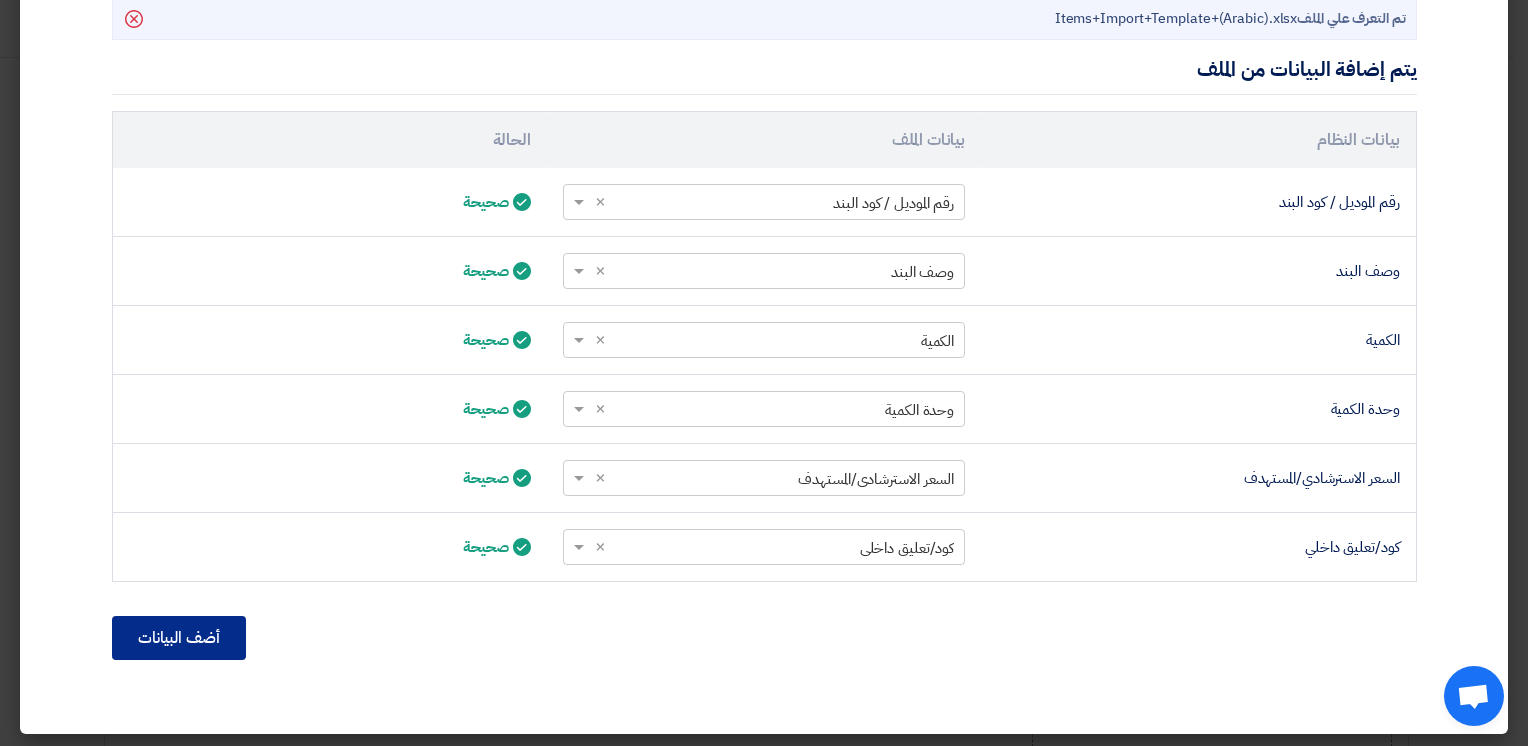 click on "أضف البيانات" 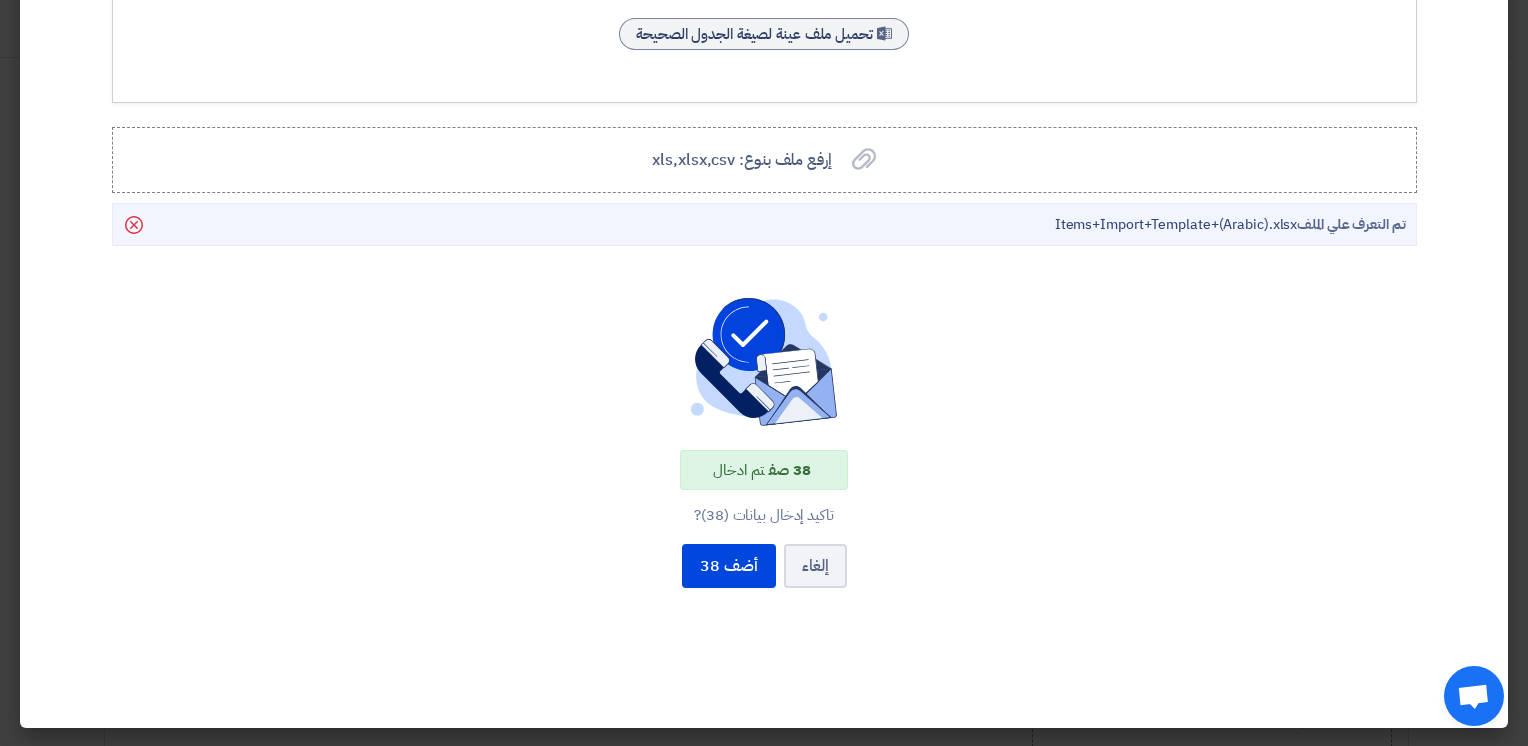 scroll, scrollTop: 200, scrollLeft: 0, axis: vertical 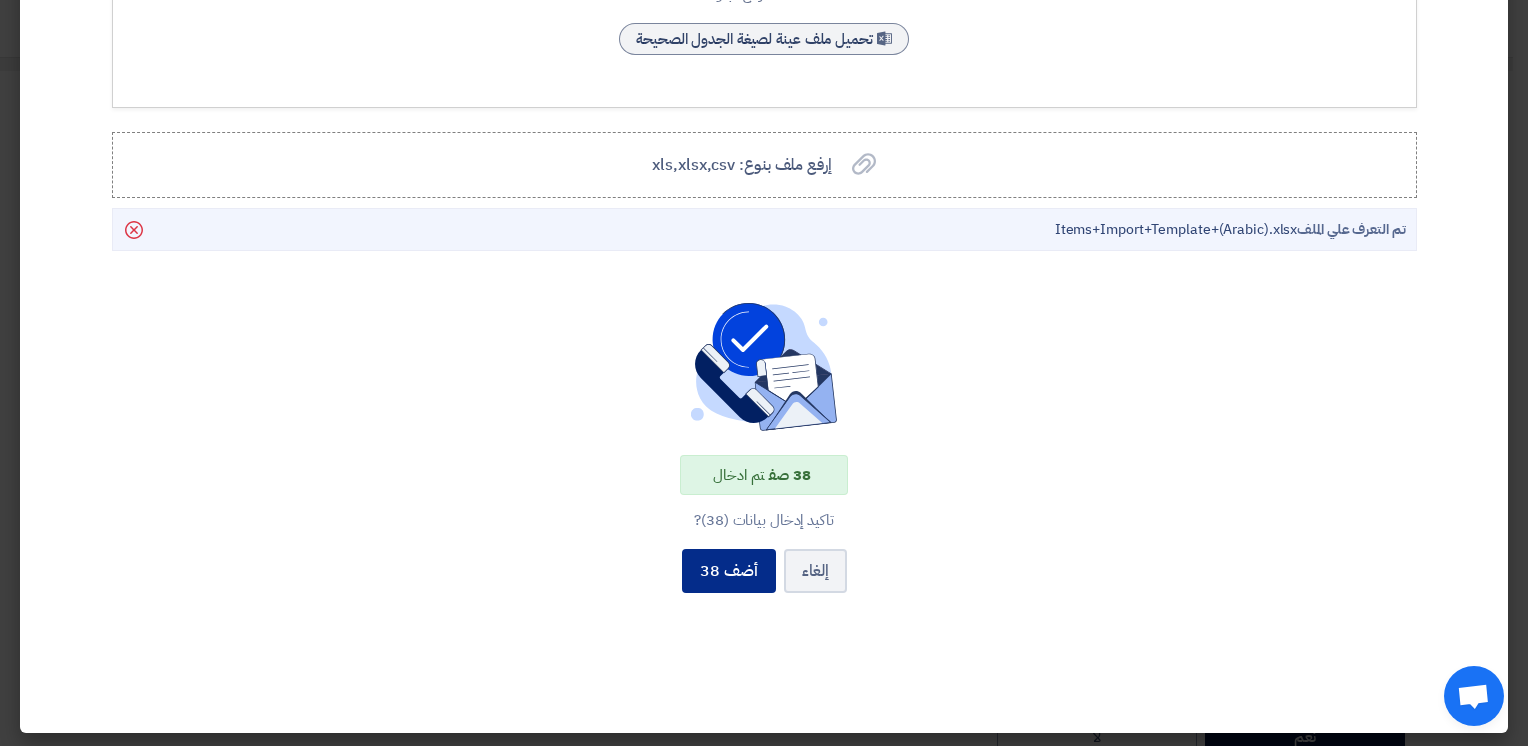 click on "أضف 38" at bounding box center (729, 571) 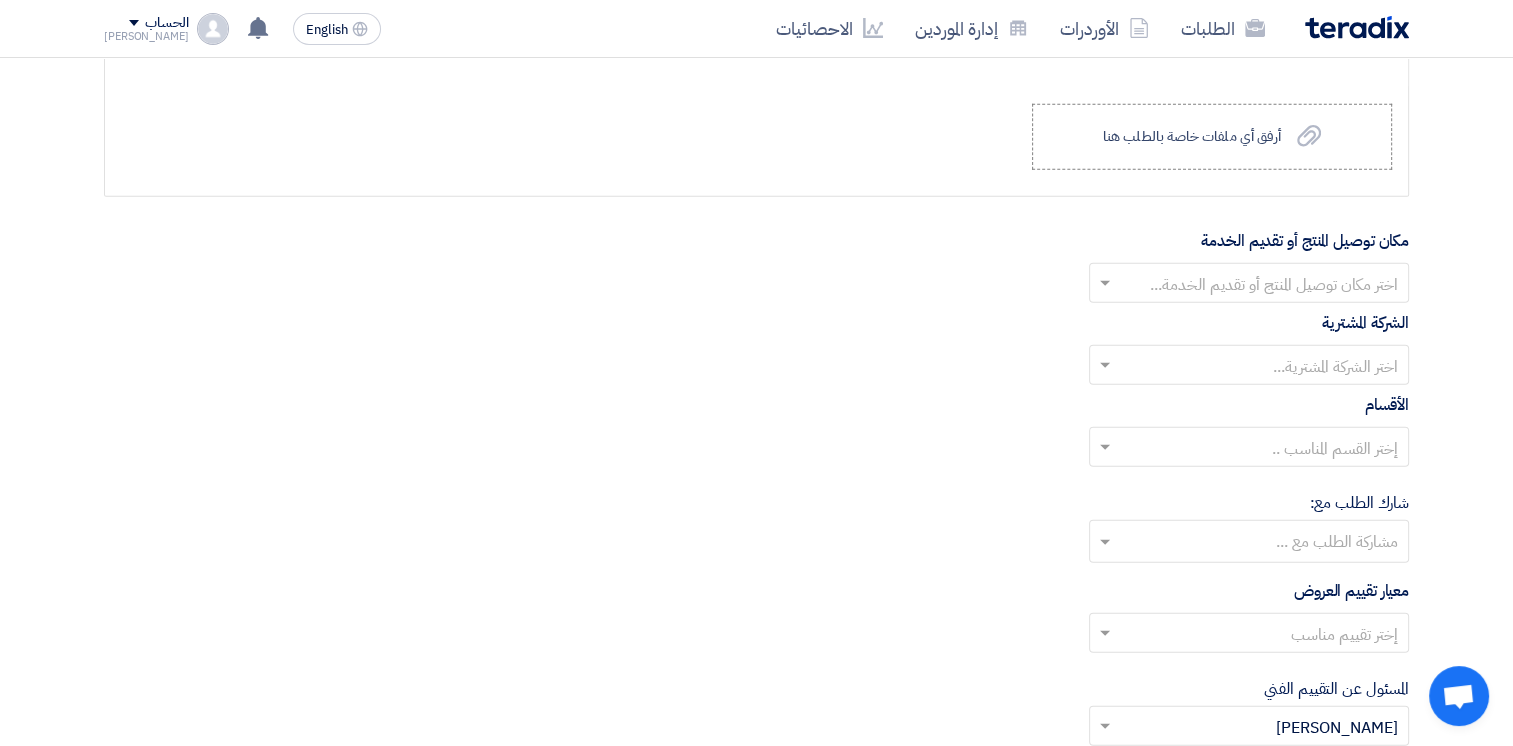 scroll, scrollTop: 5600, scrollLeft: 0, axis: vertical 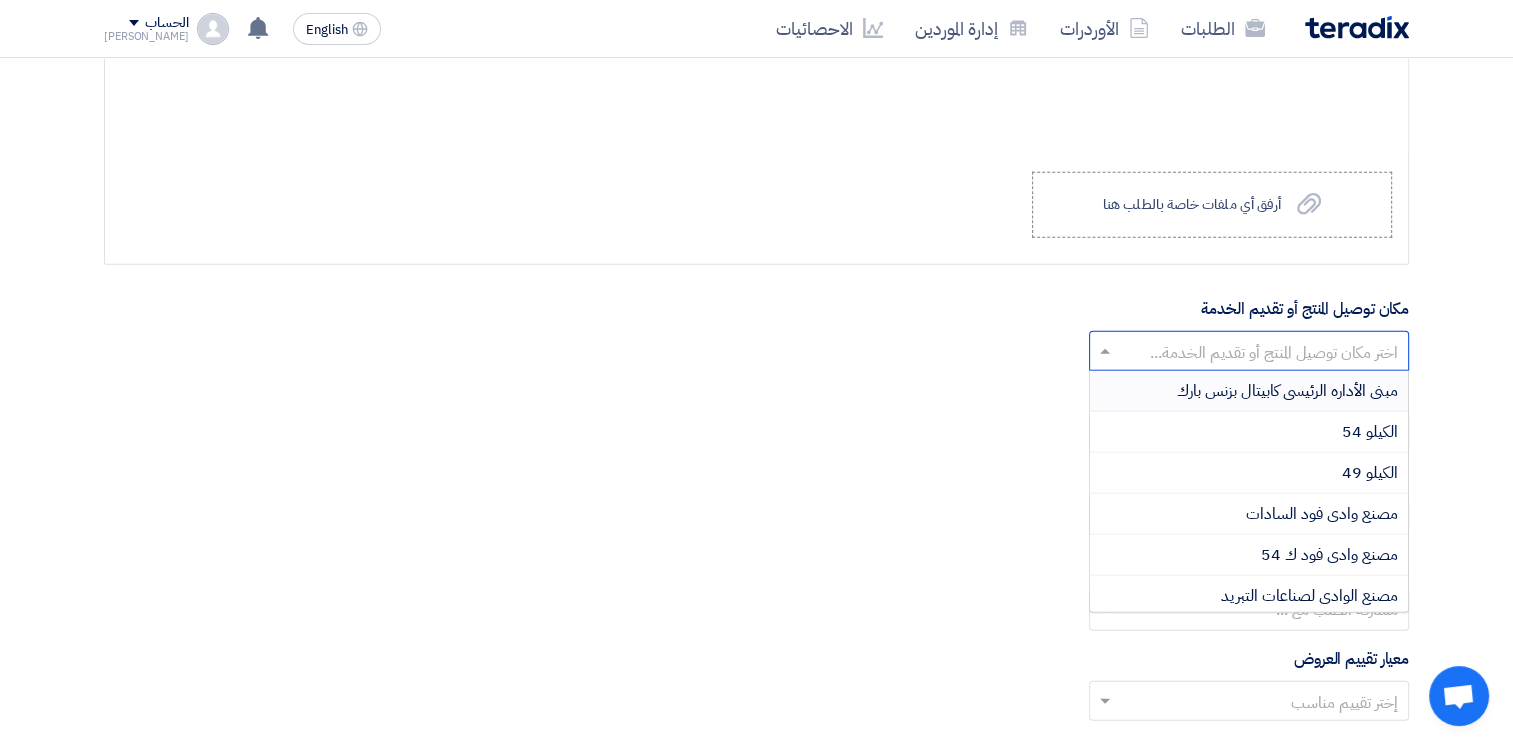 click 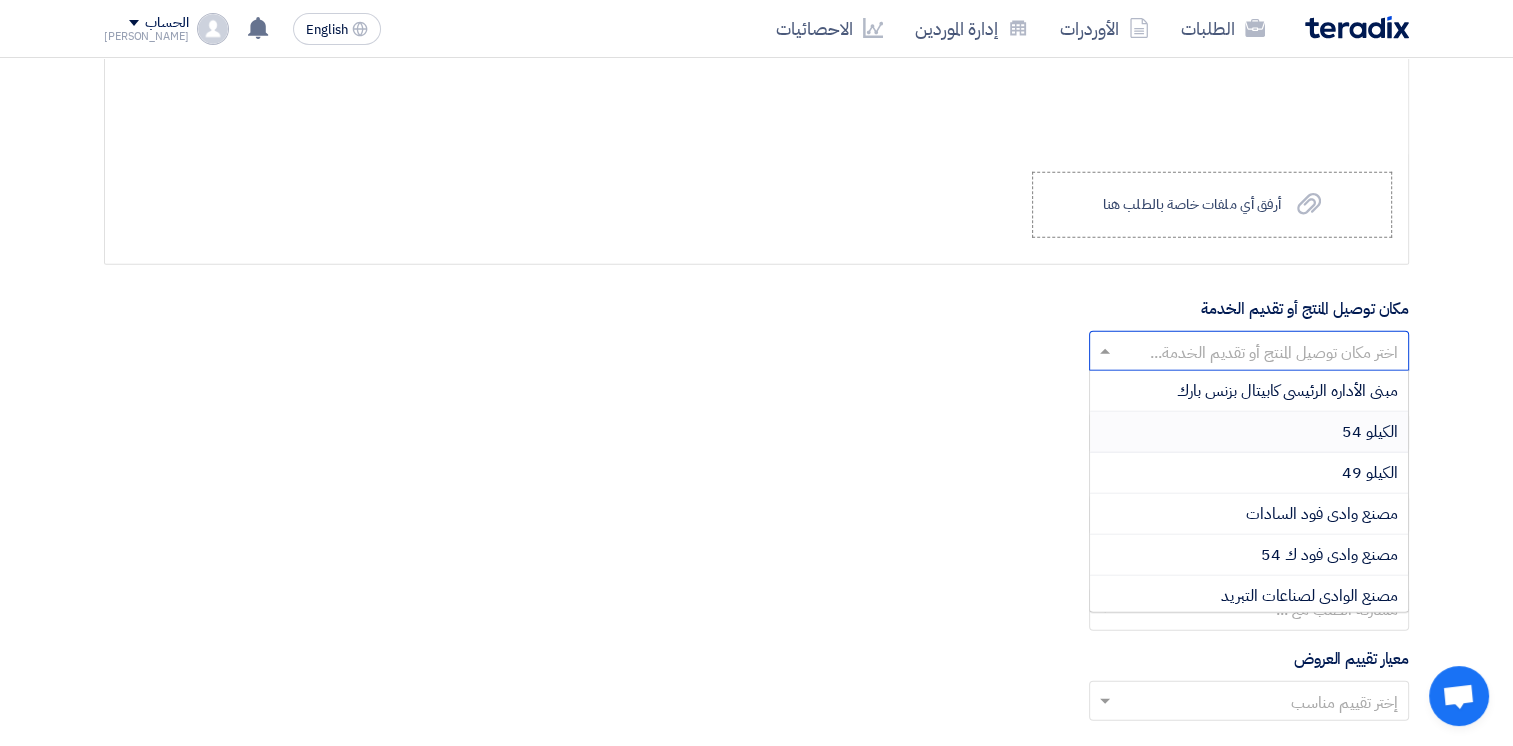 click on "الكيلو 54" at bounding box center [1370, 432] 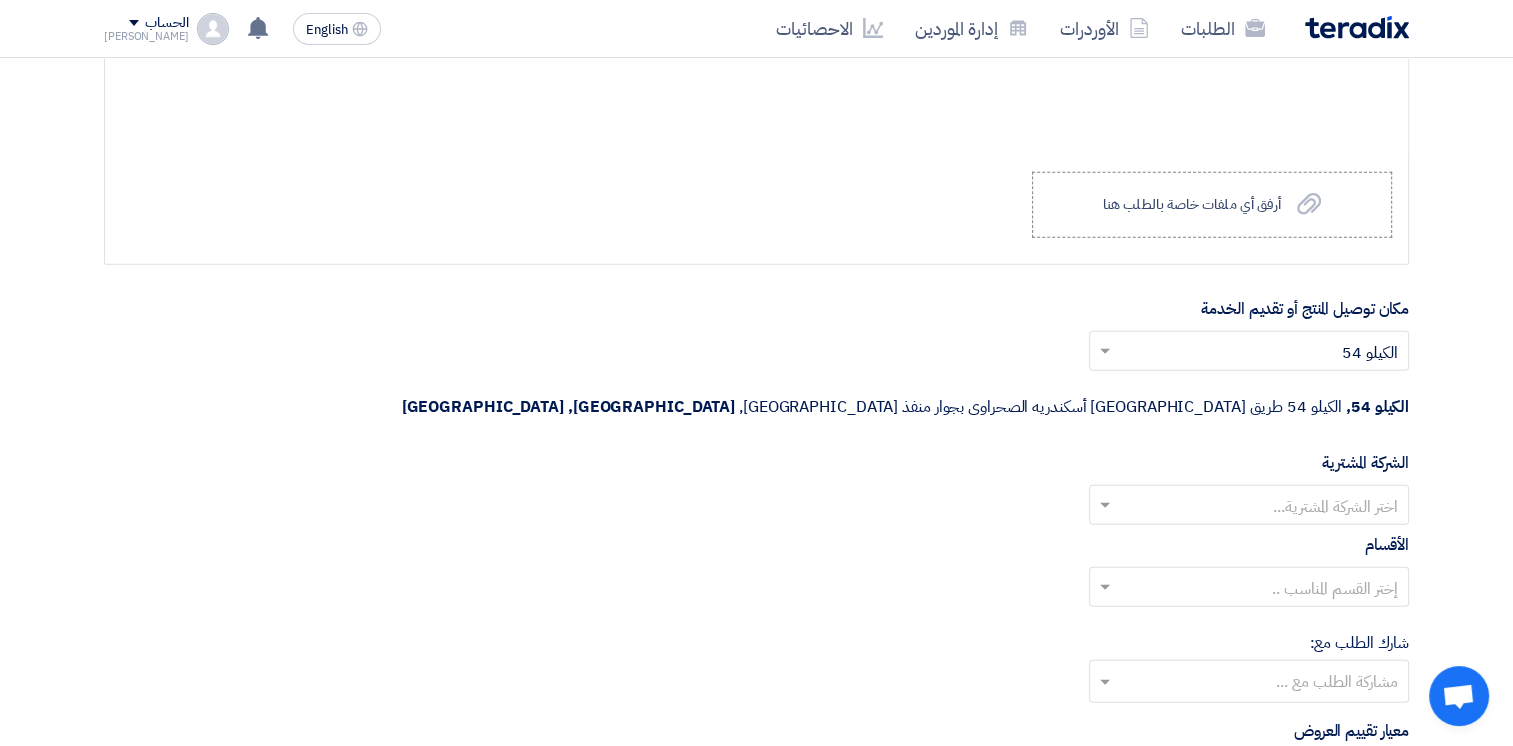 click 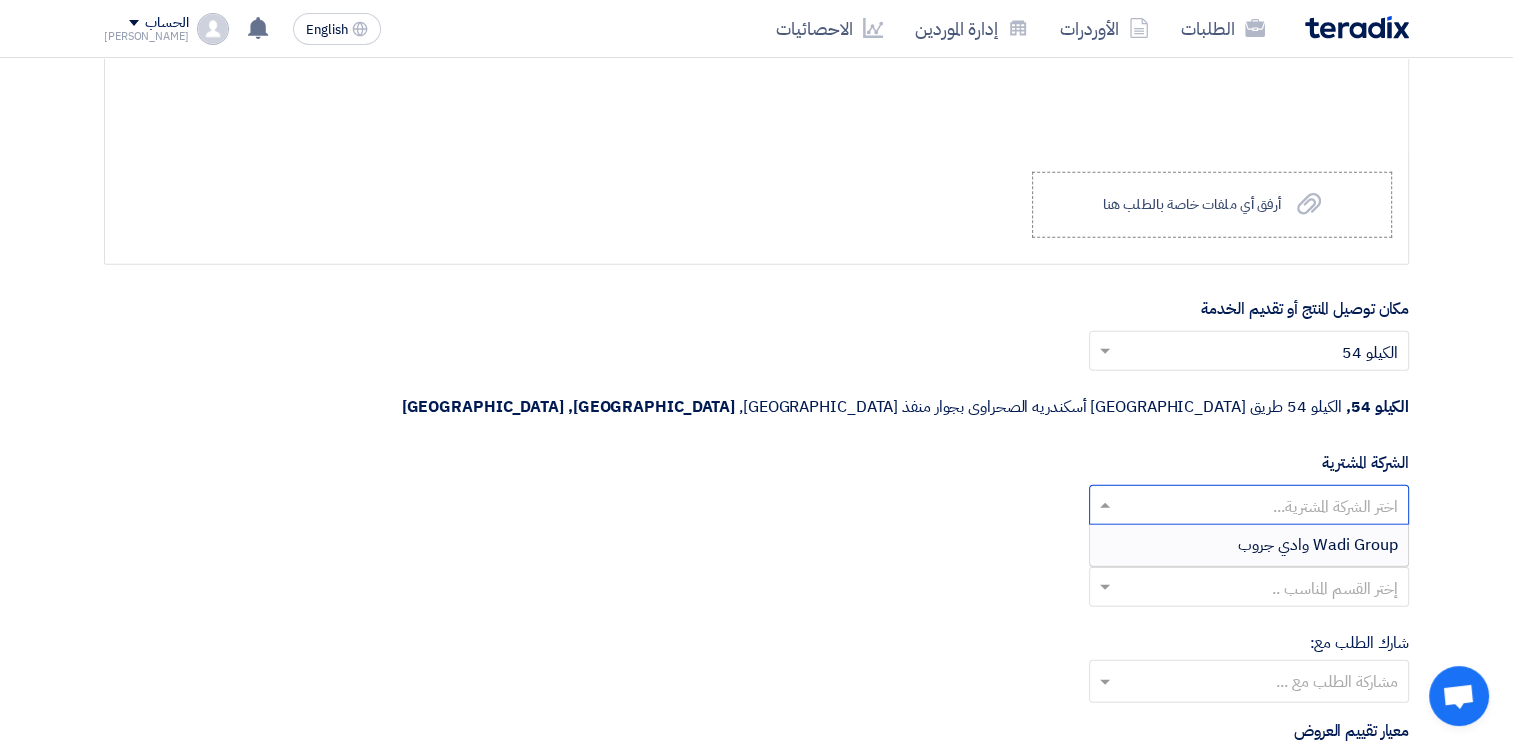 click on "Wadi Group وادي جروب" at bounding box center [1318, 545] 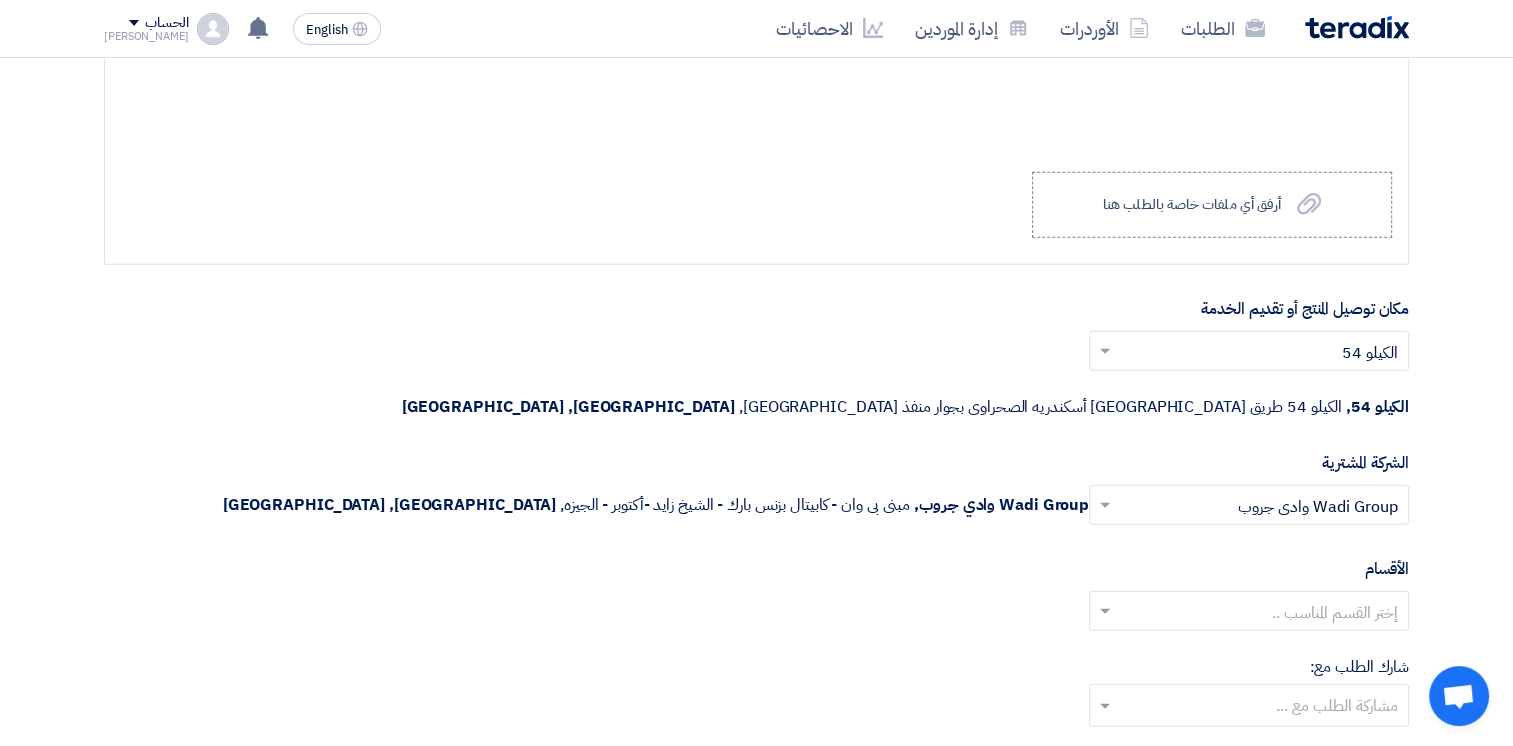 click 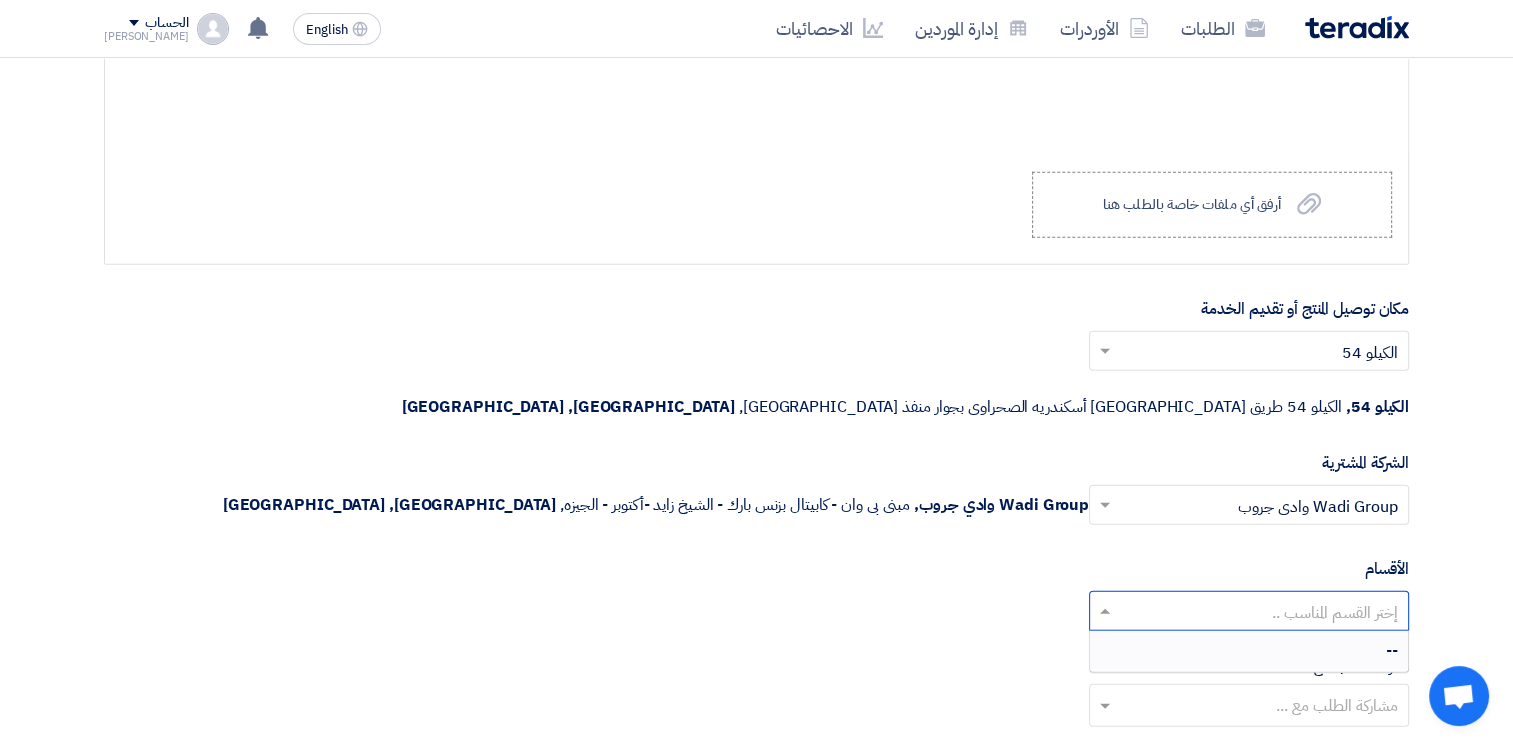 click 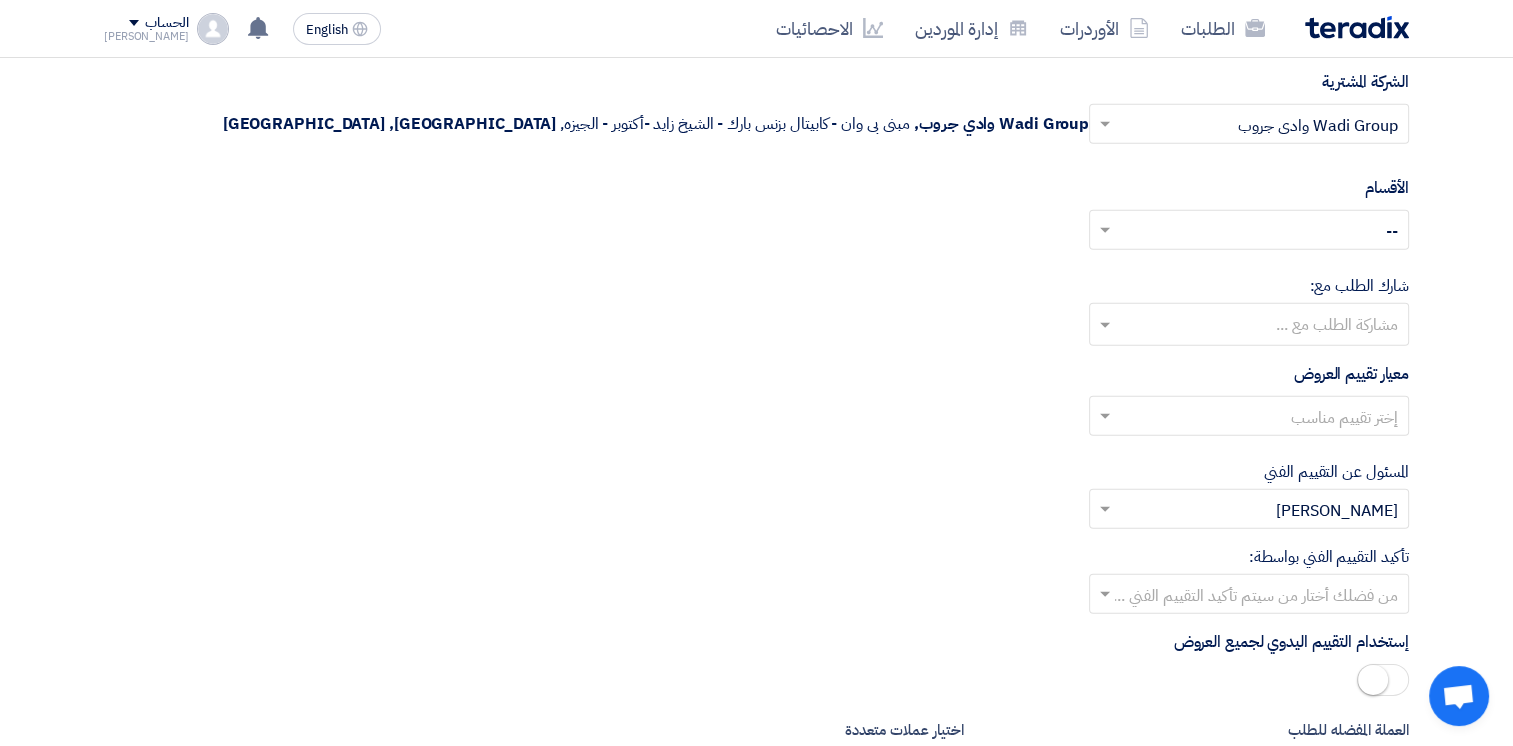 scroll, scrollTop: 6000, scrollLeft: 0, axis: vertical 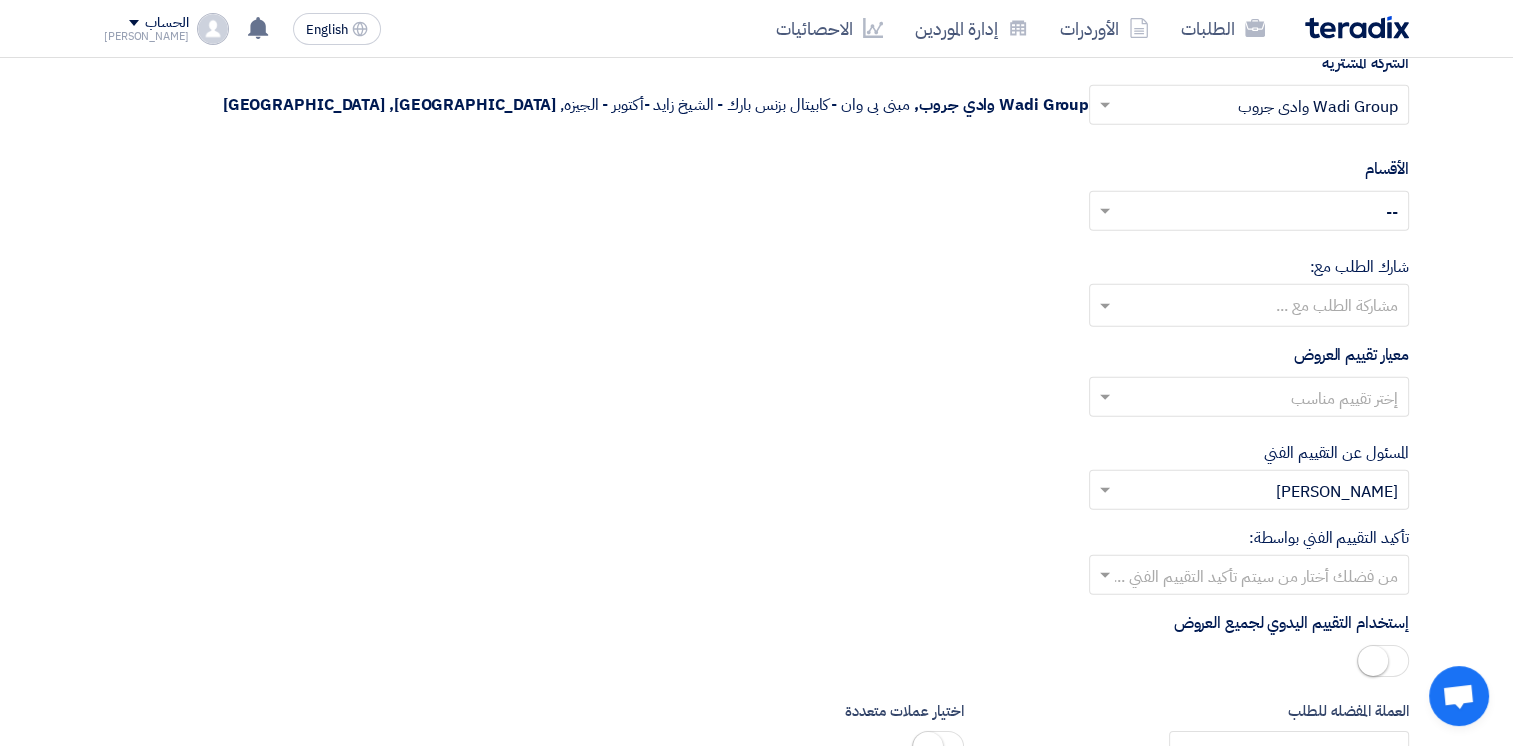 click at bounding box center (1248, 307) 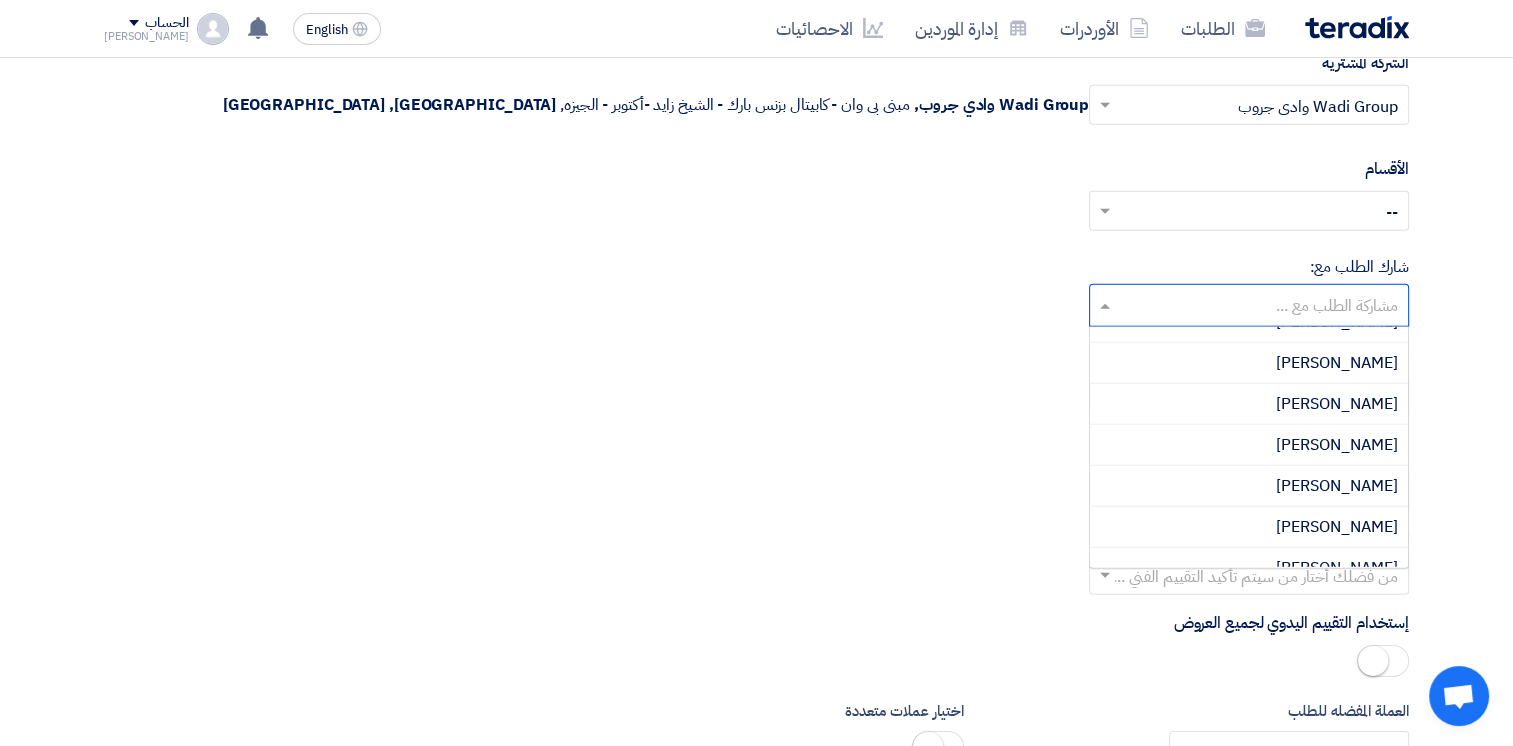 scroll, scrollTop: 600, scrollLeft: 0, axis: vertical 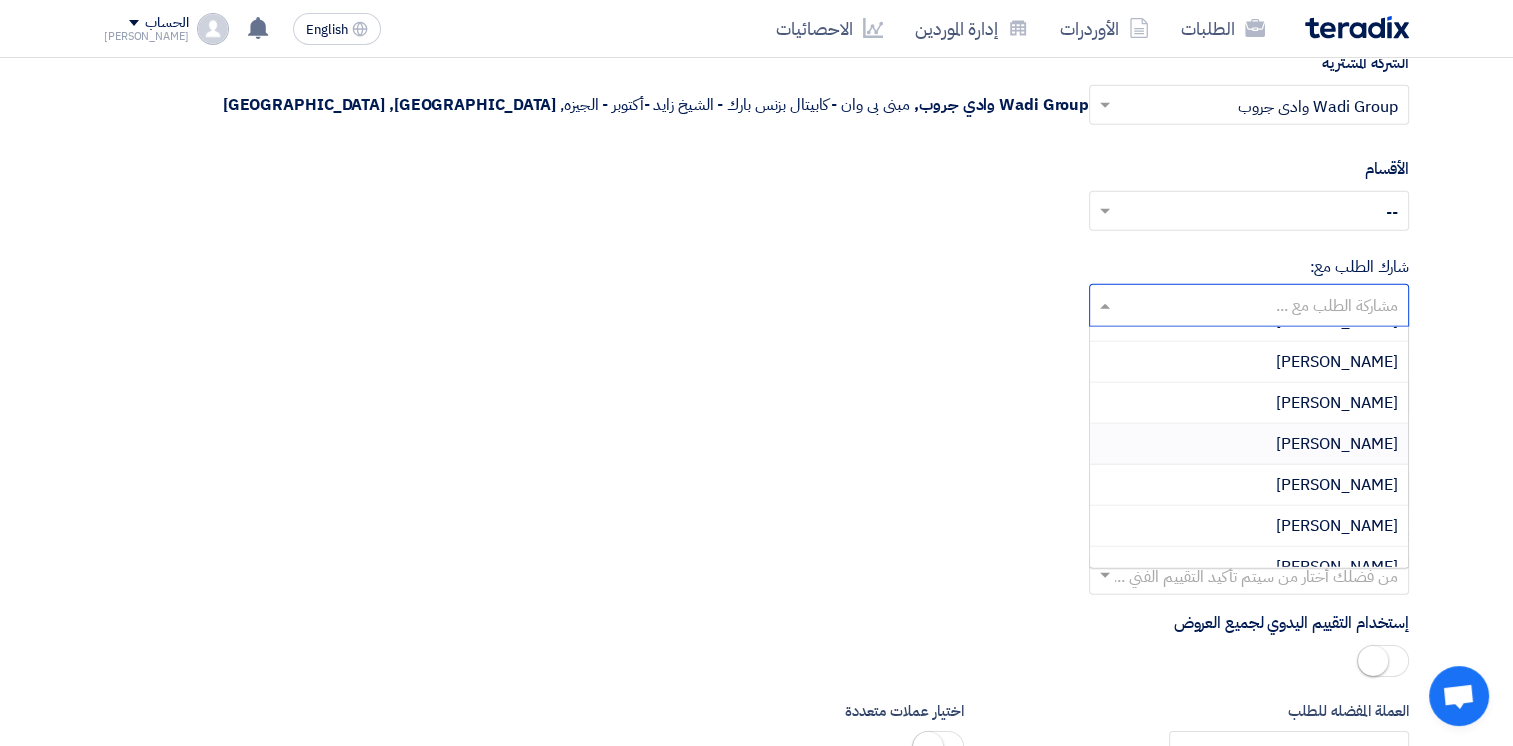 drag, startPoint x: 737, startPoint y: 406, endPoint x: 816, endPoint y: 386, distance: 81.49233 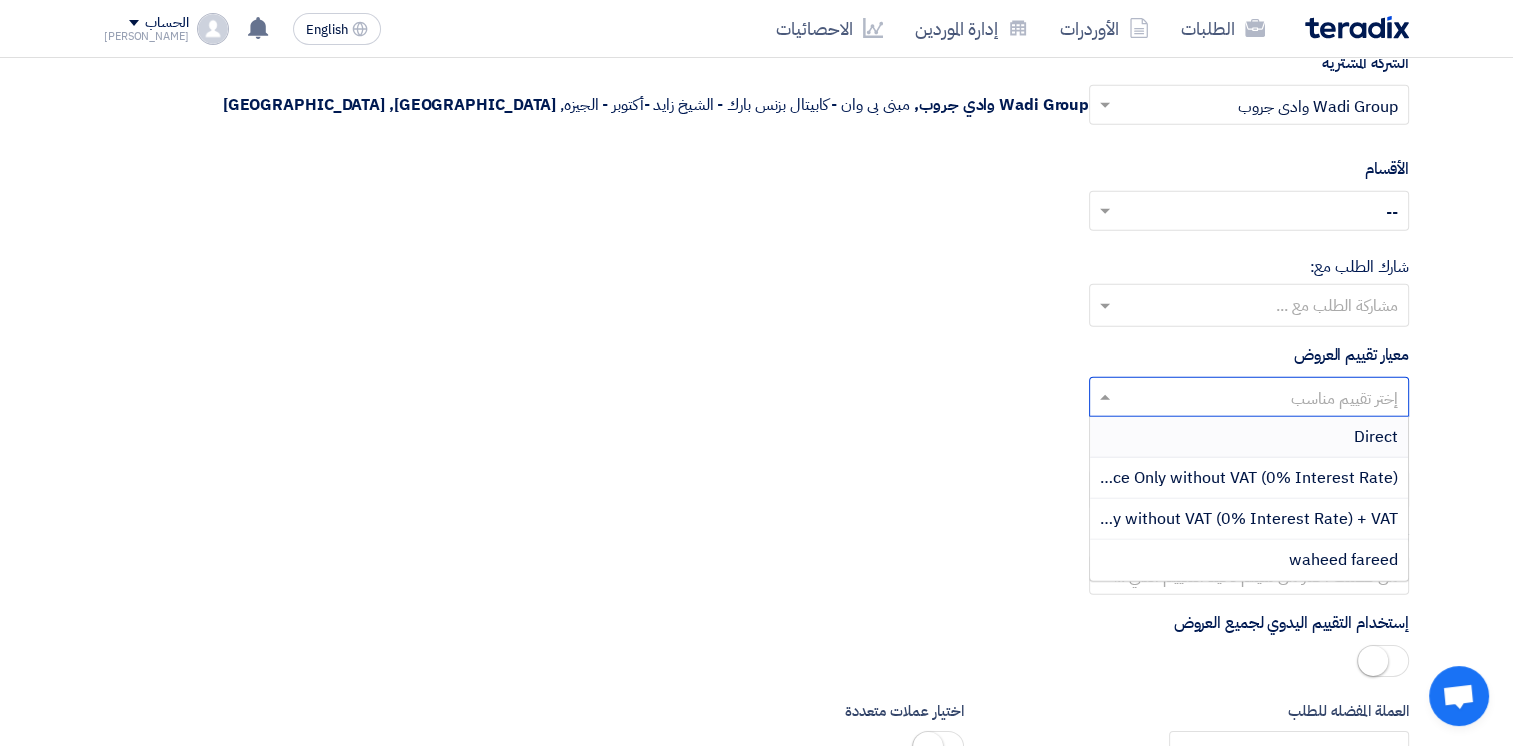 click 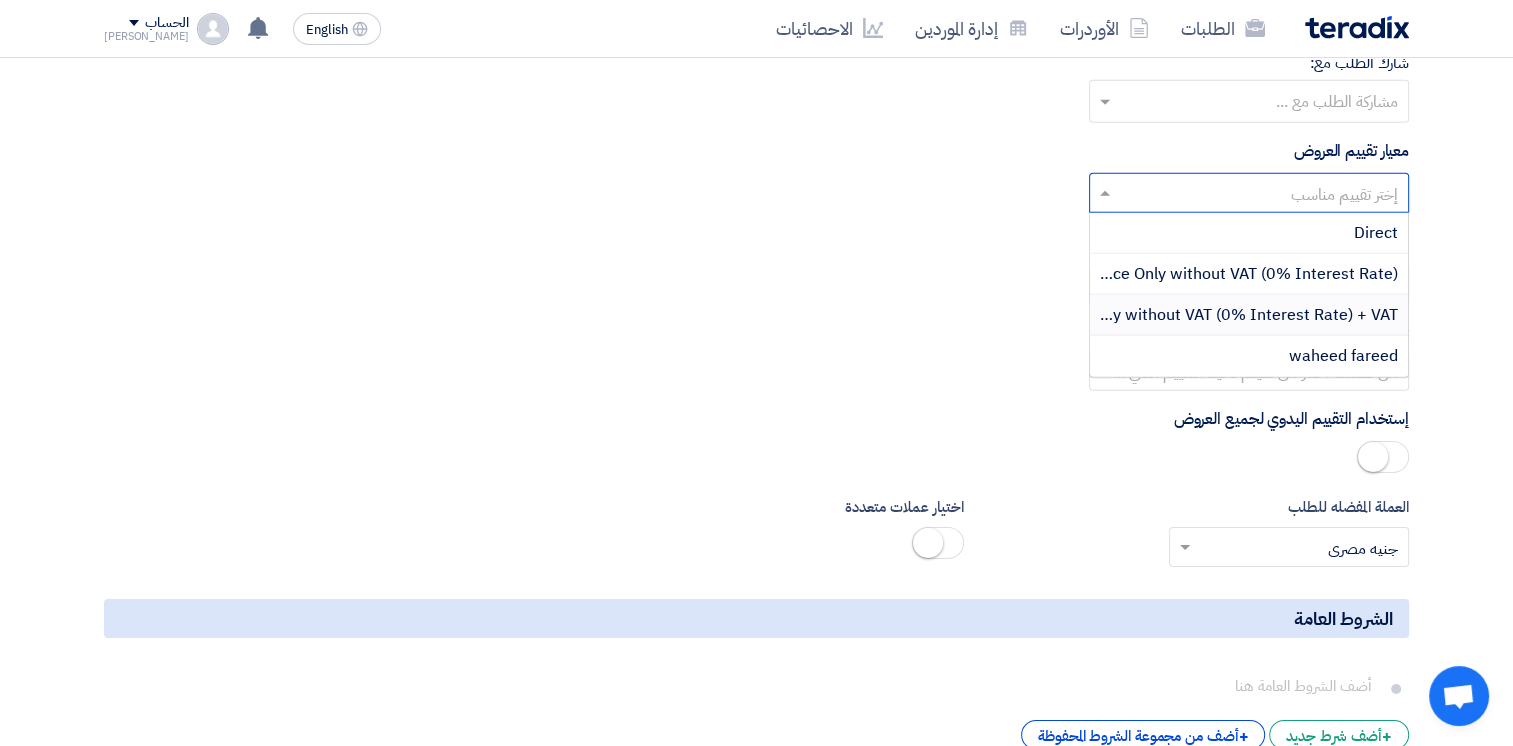 scroll, scrollTop: 6200, scrollLeft: 0, axis: vertical 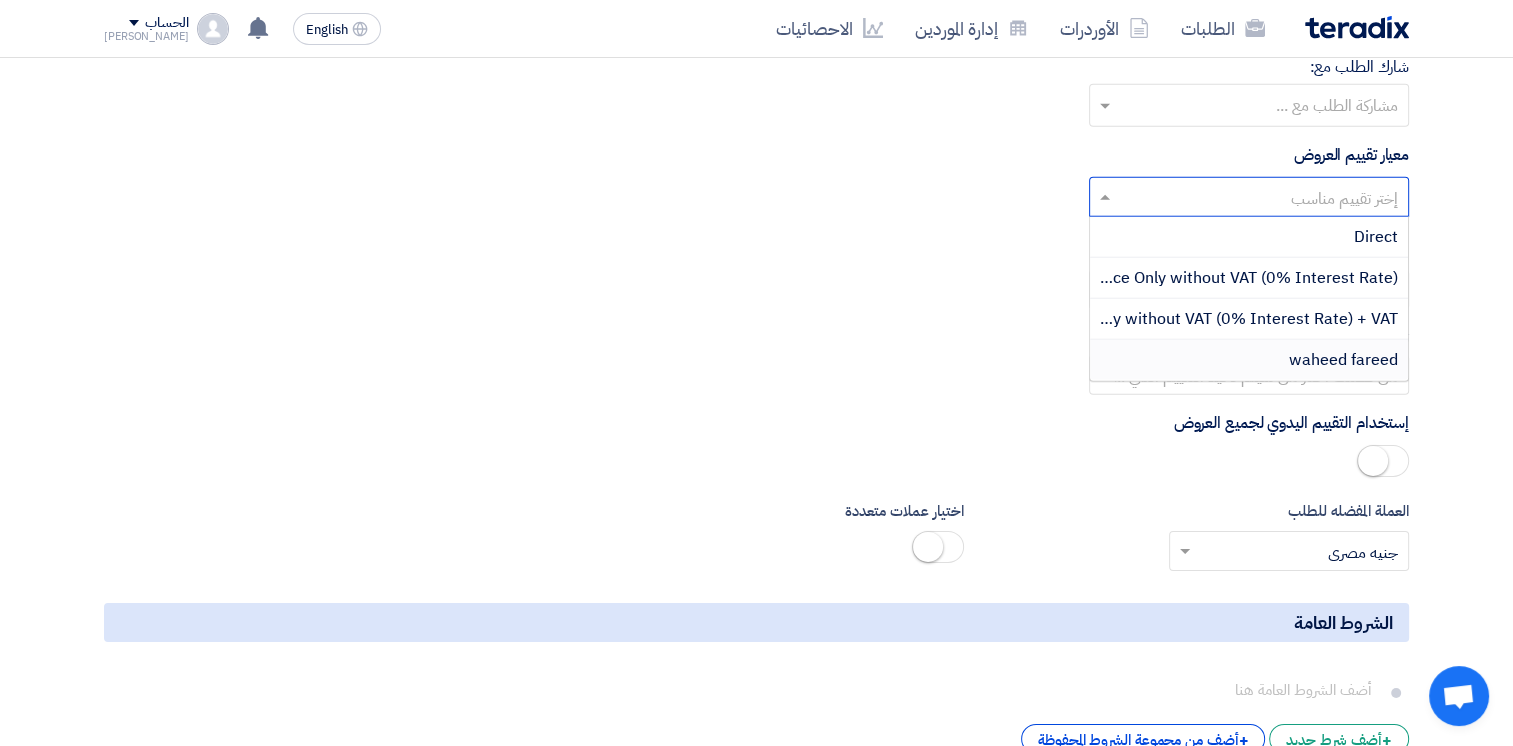 click on "waheed fareed" at bounding box center (1343, 360) 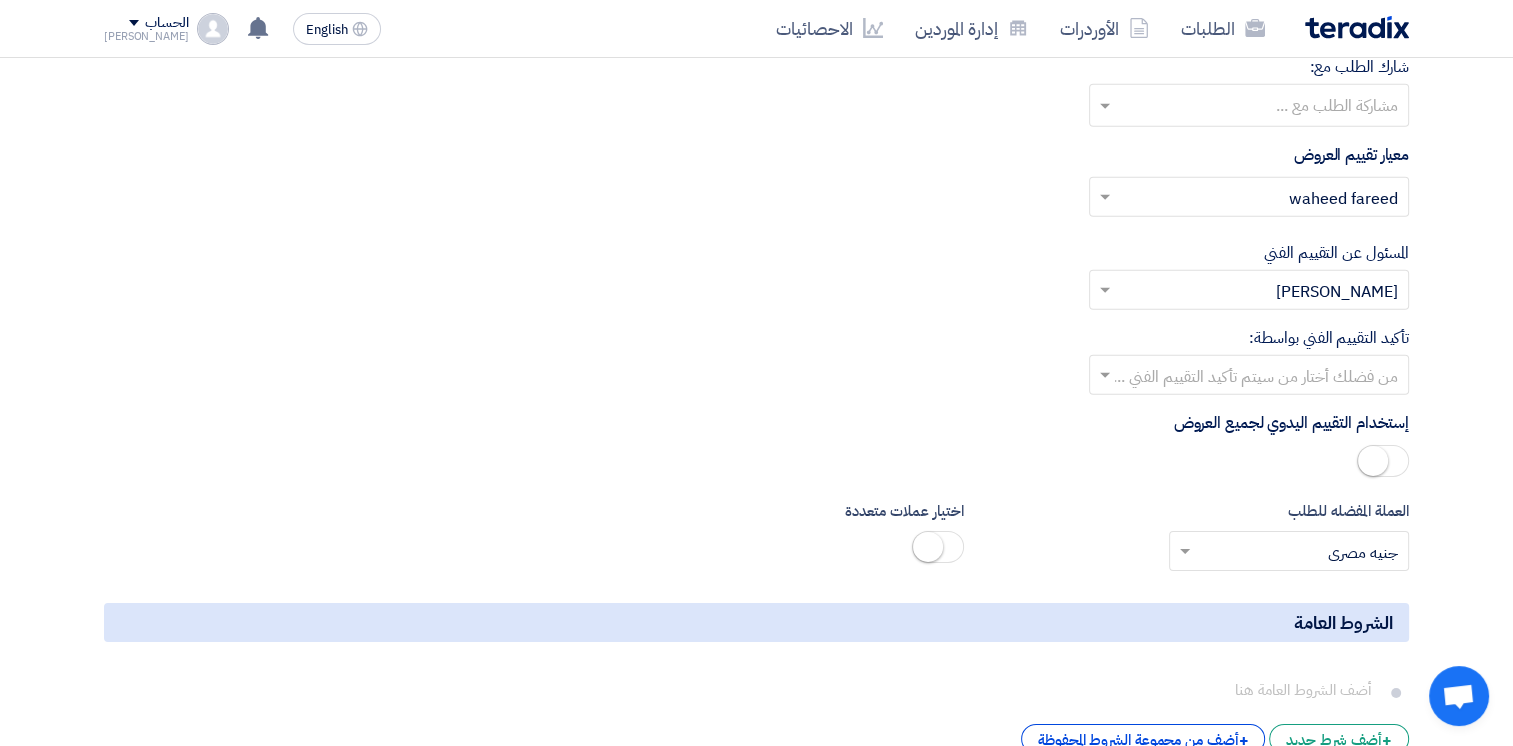 click at bounding box center [1260, 377] 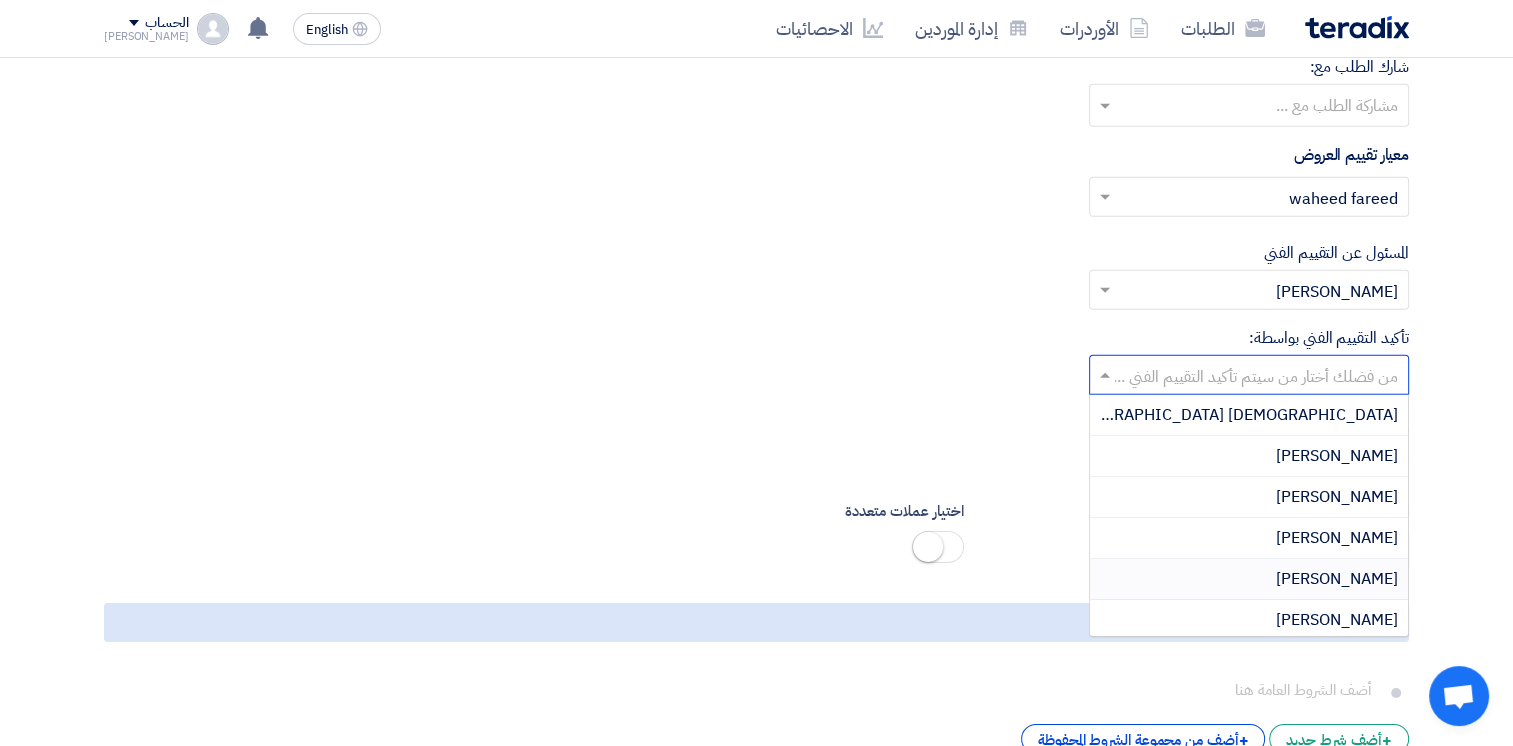 click on "اختيار عملات متعددة" 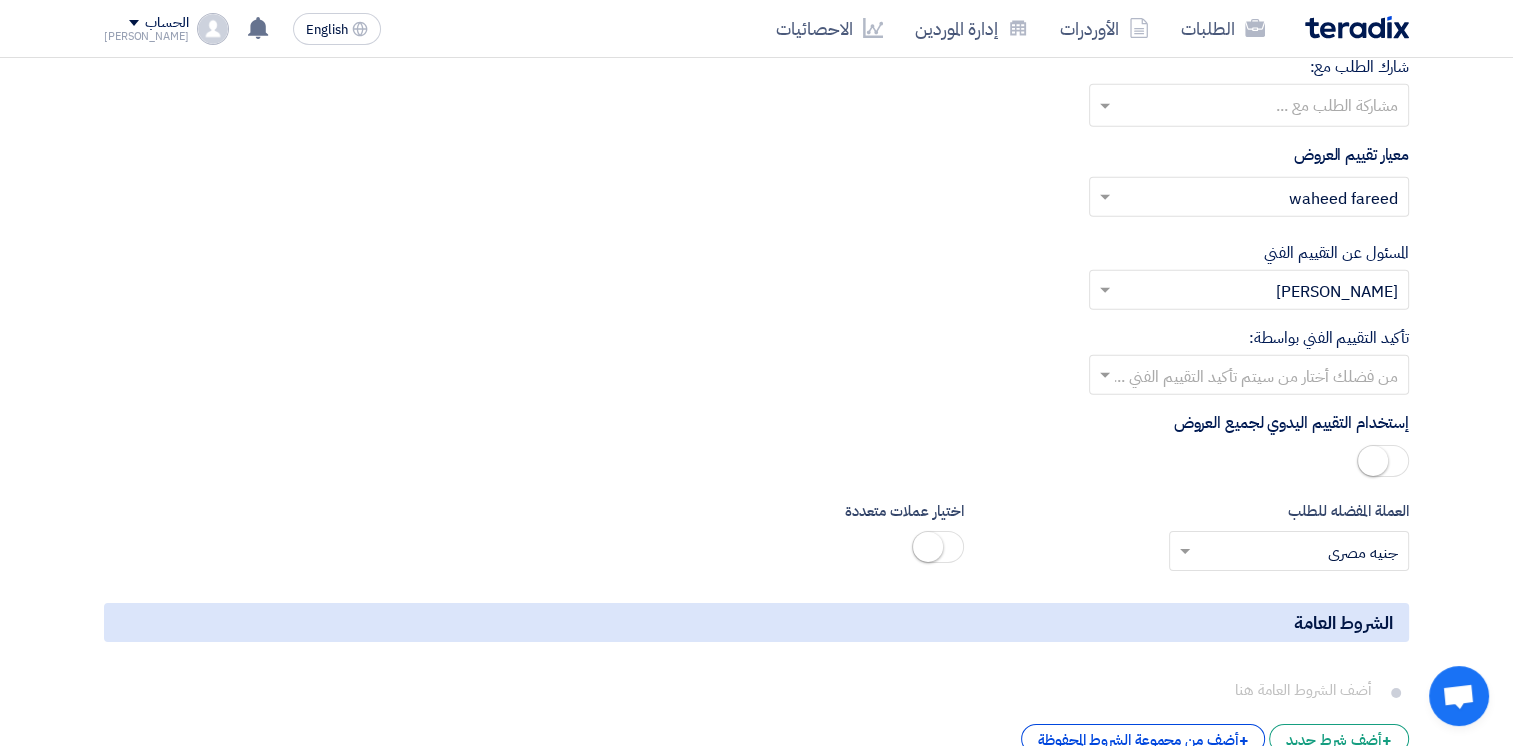 click at bounding box center (1373, 461) 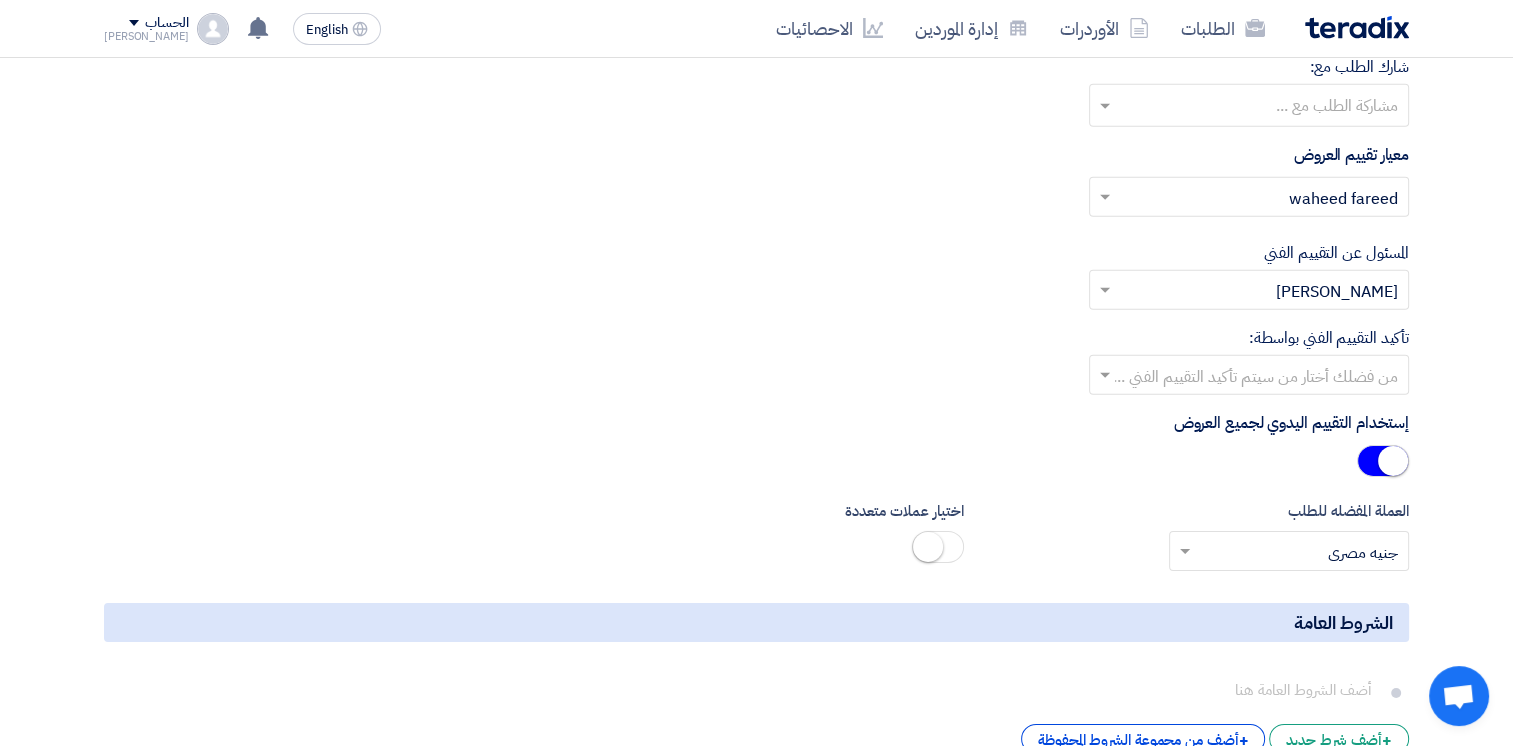 click at bounding box center [1393, 461] 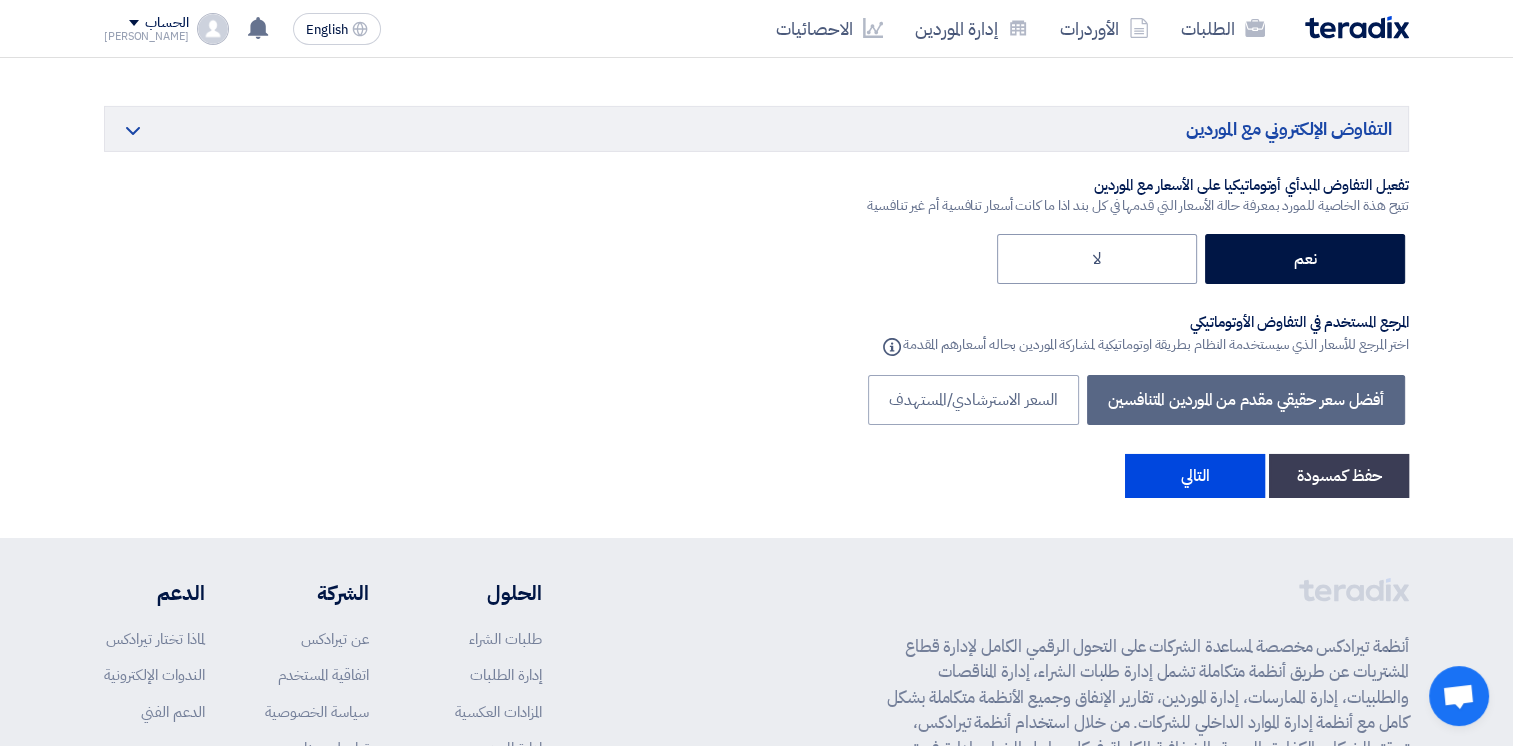 scroll, scrollTop: 6900, scrollLeft: 0, axis: vertical 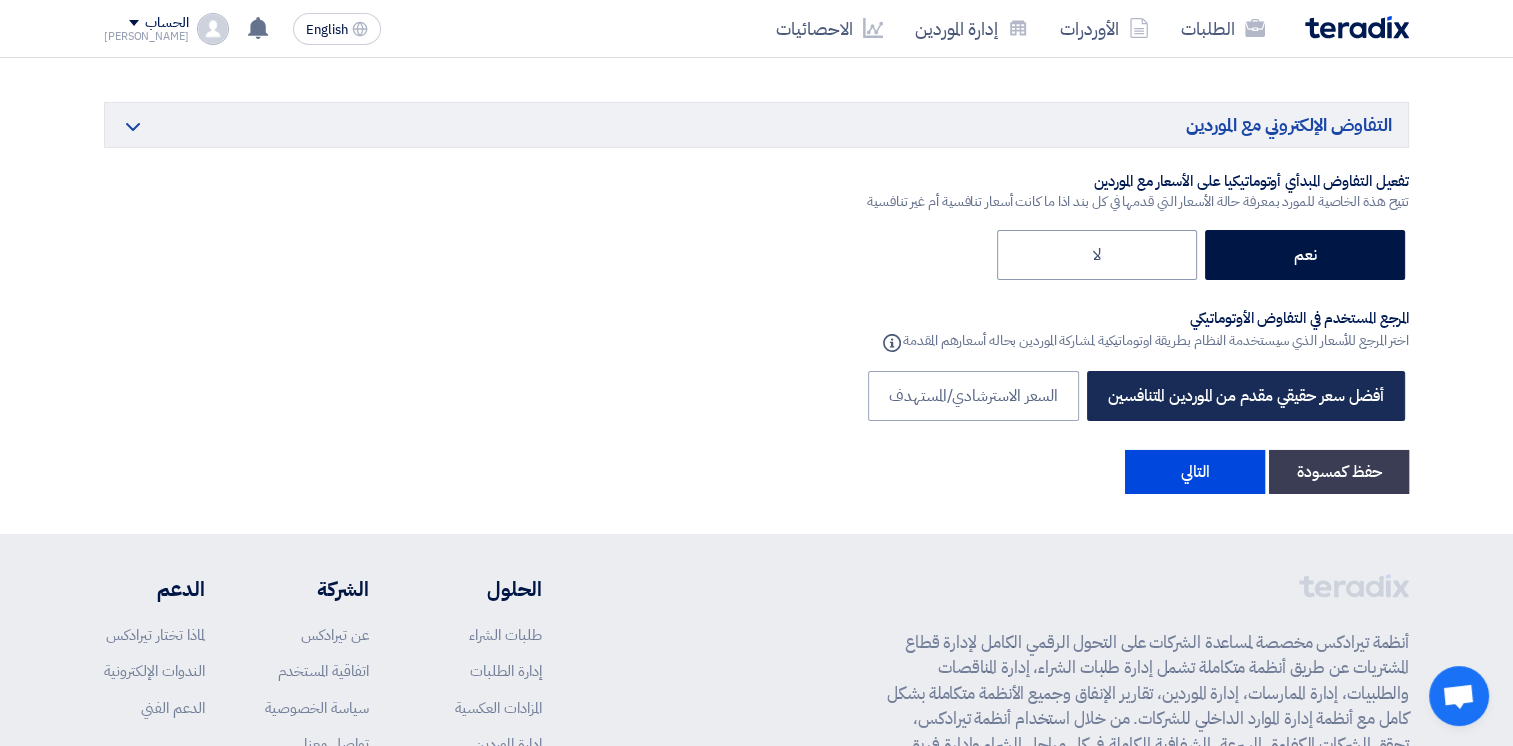 drag, startPoint x: 1308, startPoint y: 338, endPoint x: 1319, endPoint y: 336, distance: 11.18034 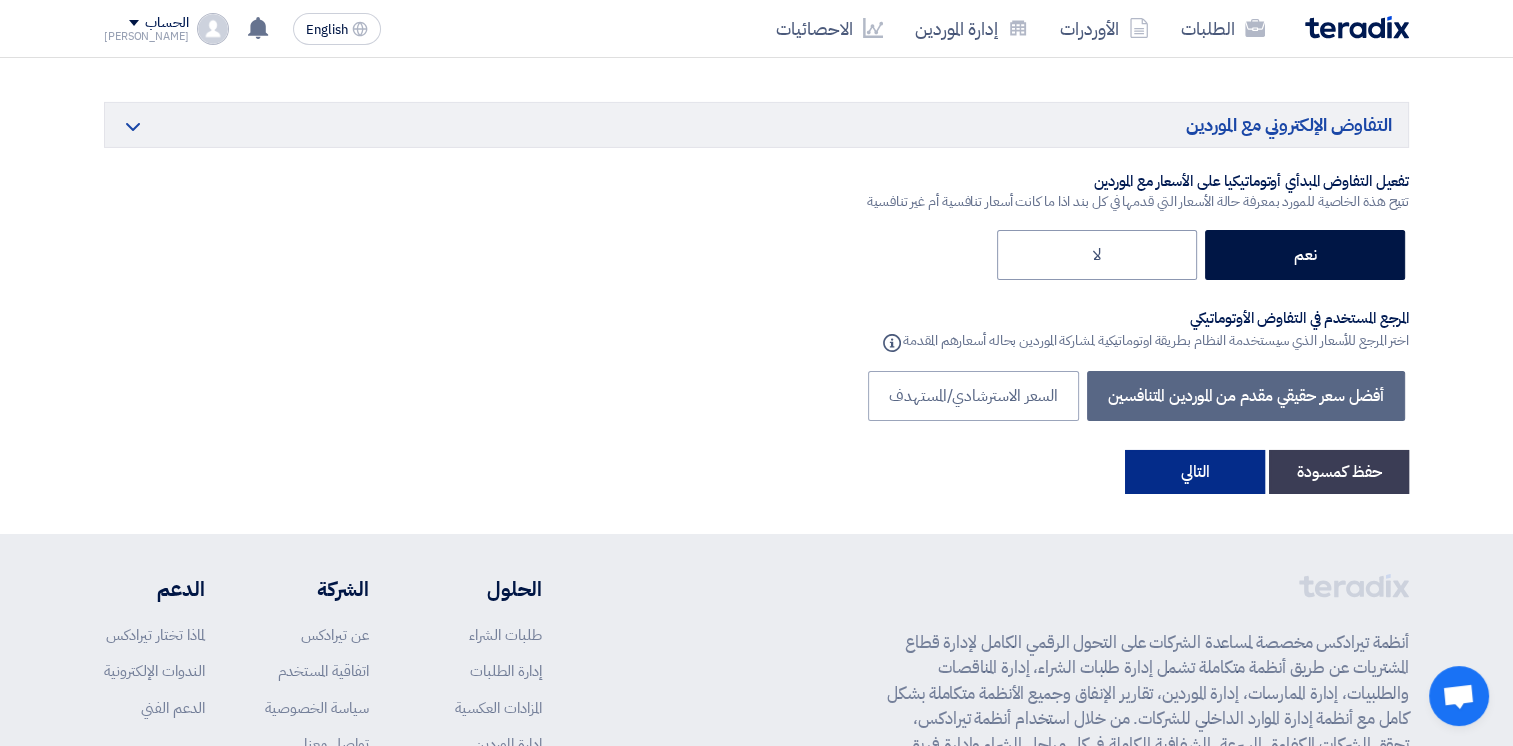 click on "التالي" 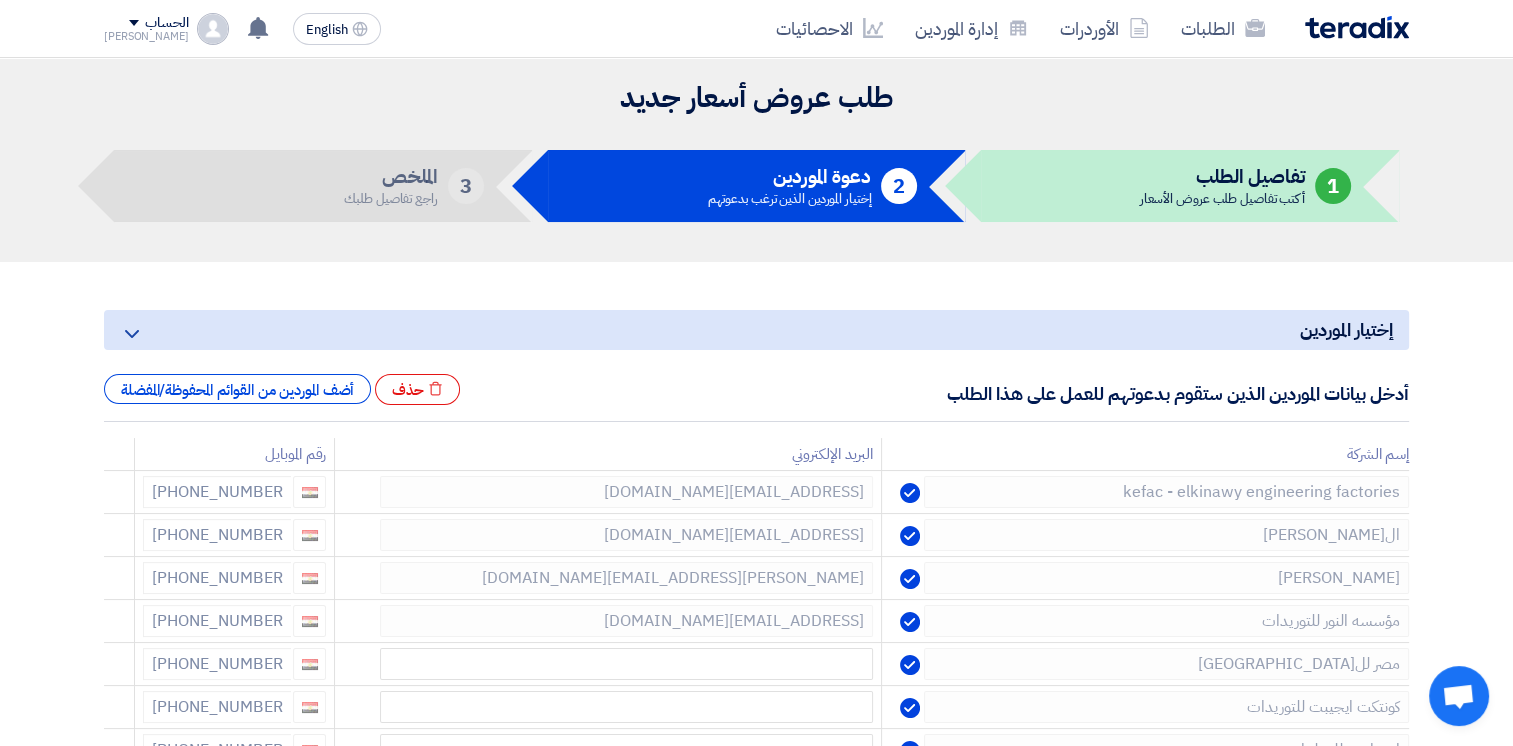 scroll, scrollTop: 0, scrollLeft: 0, axis: both 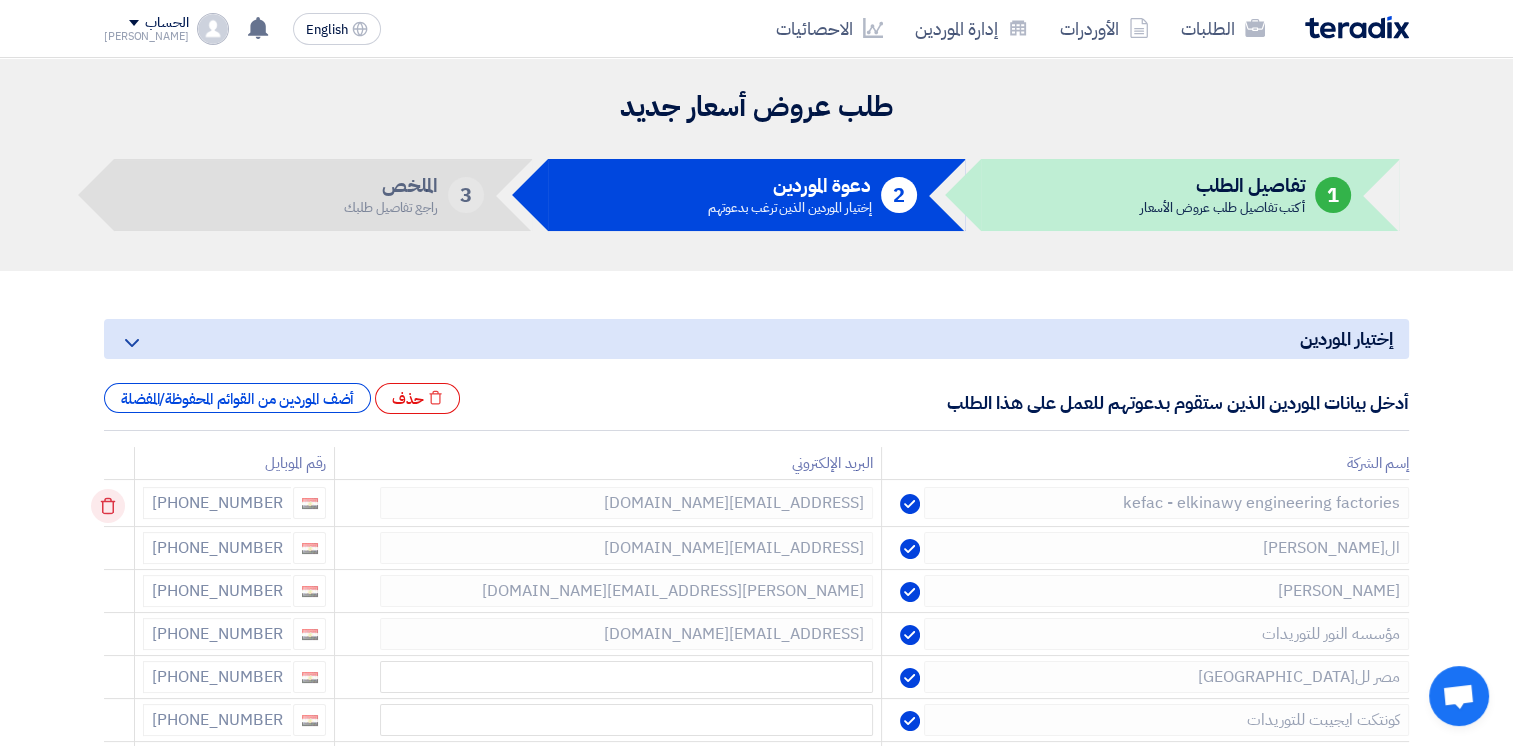 click 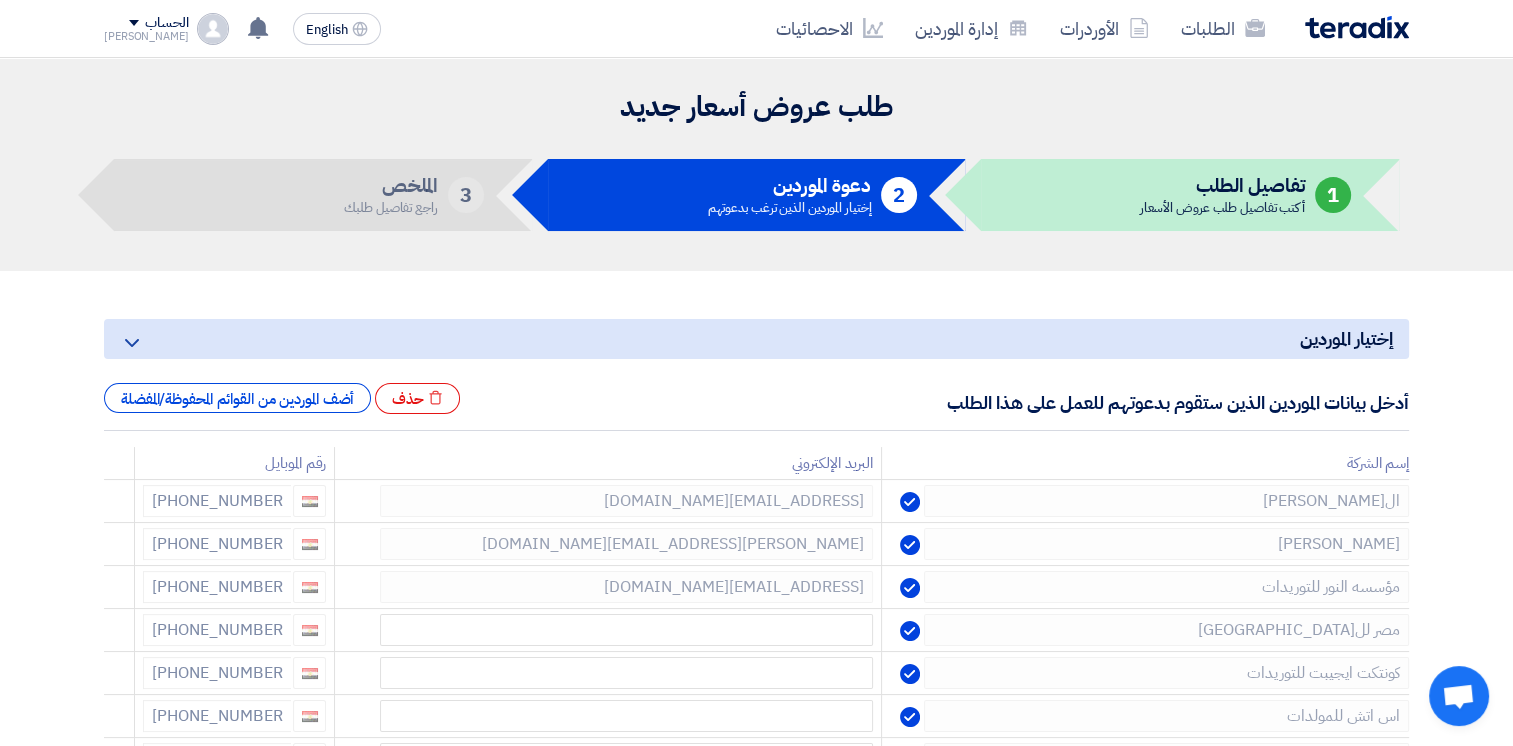 click 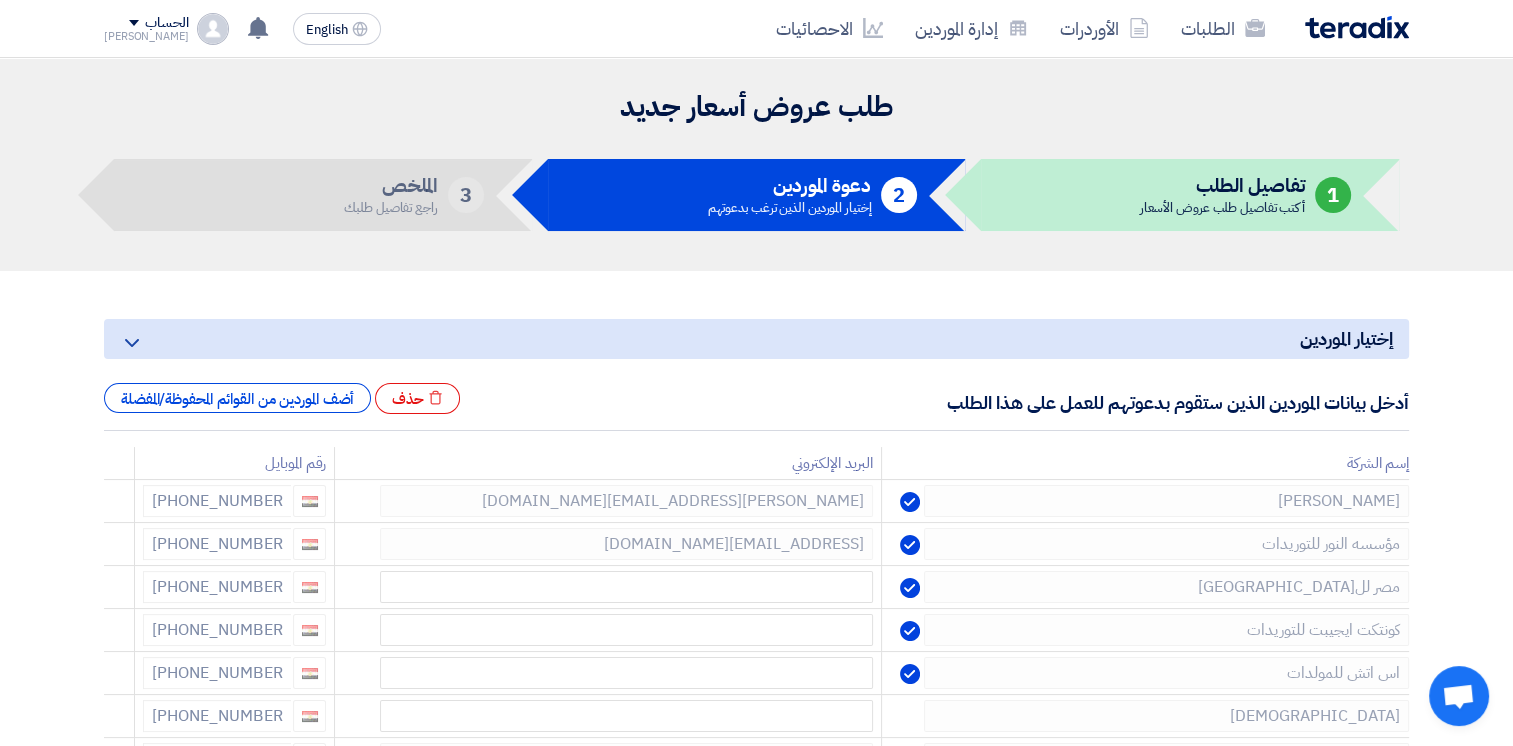 click 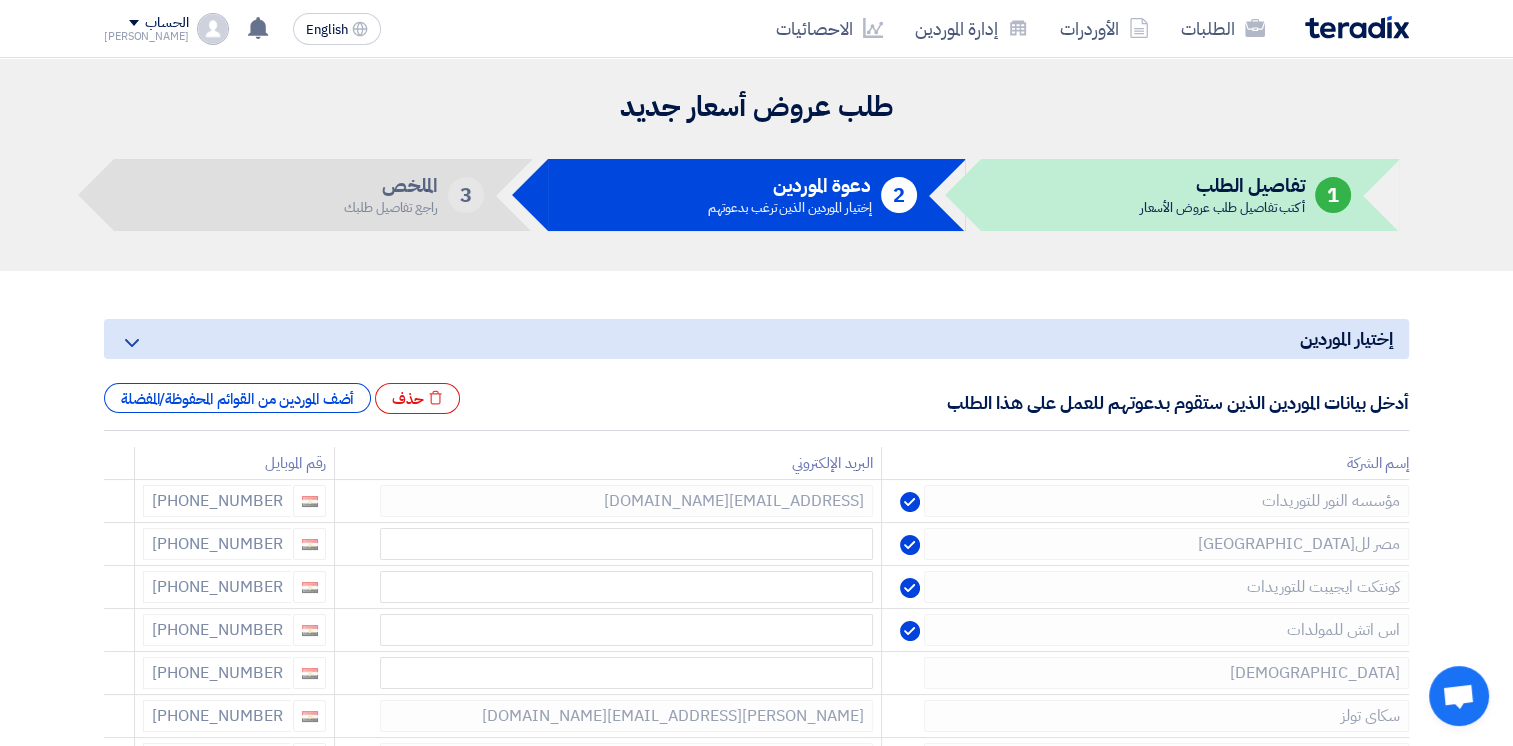 click 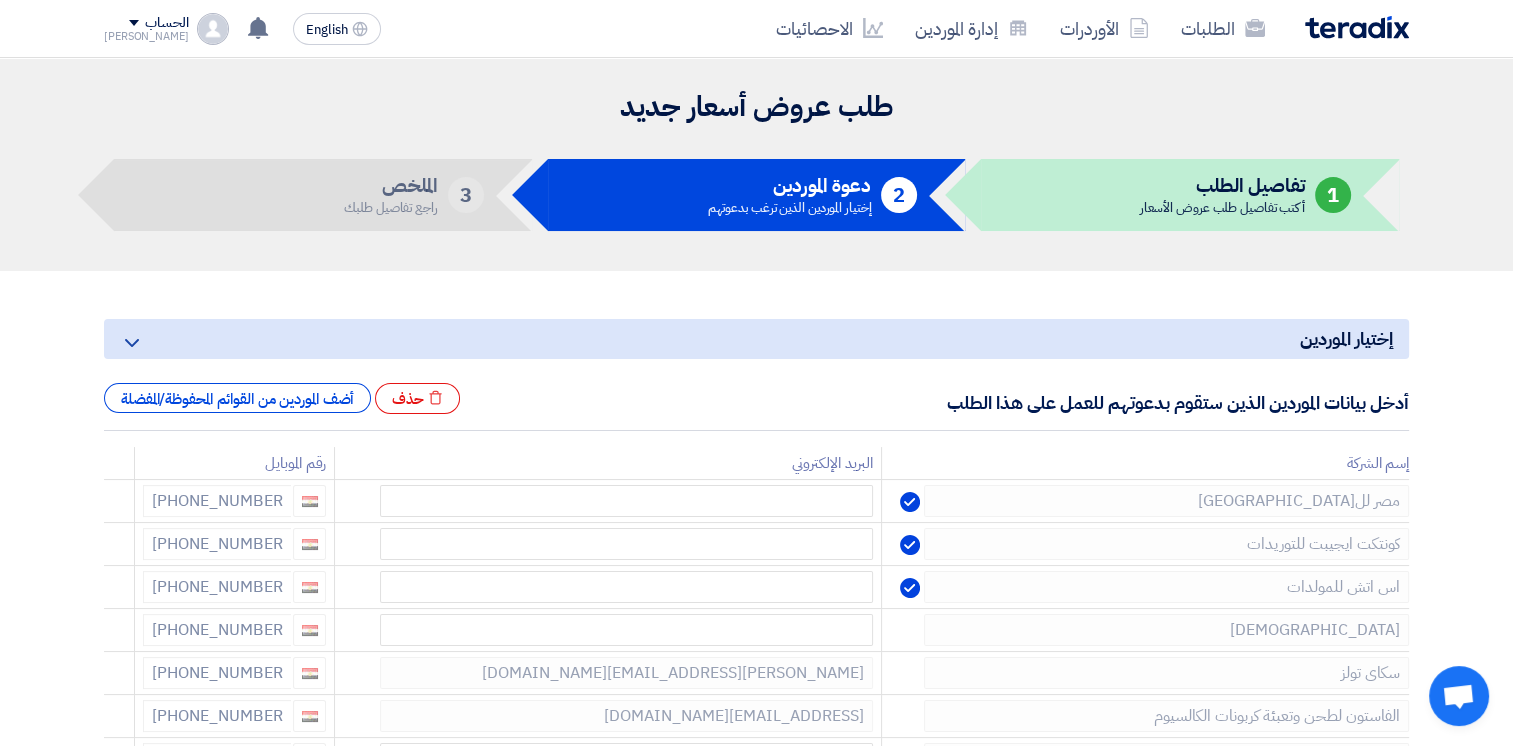 click 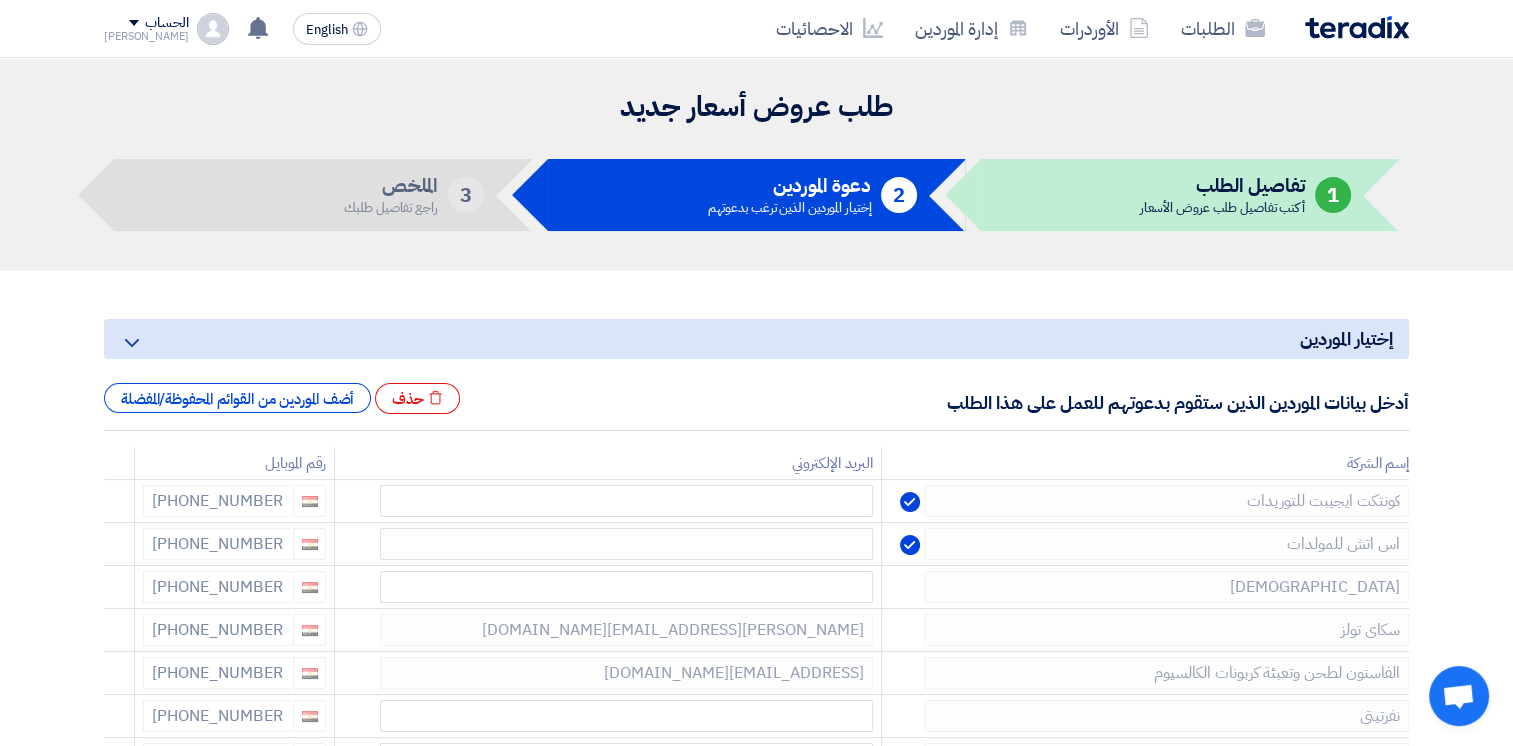 click 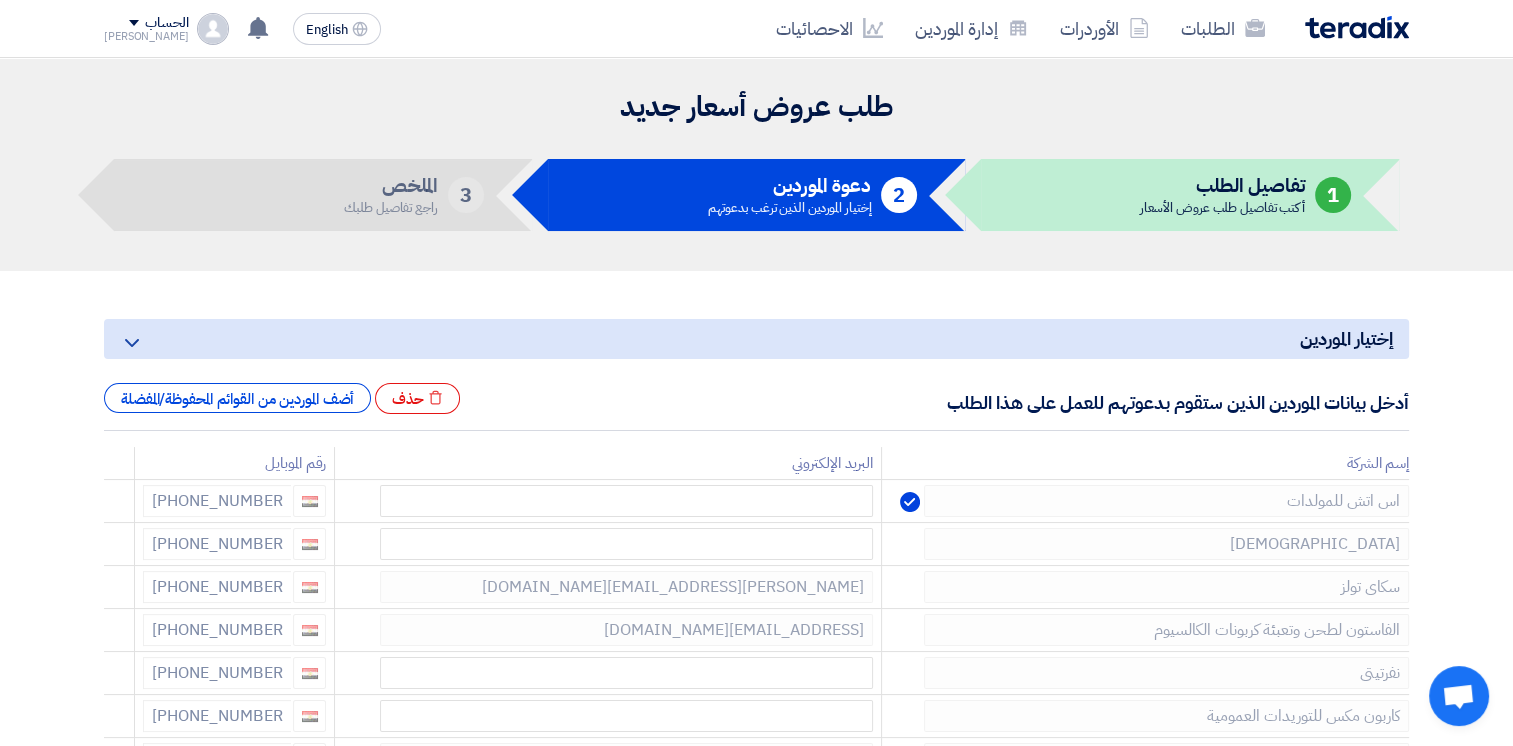 click 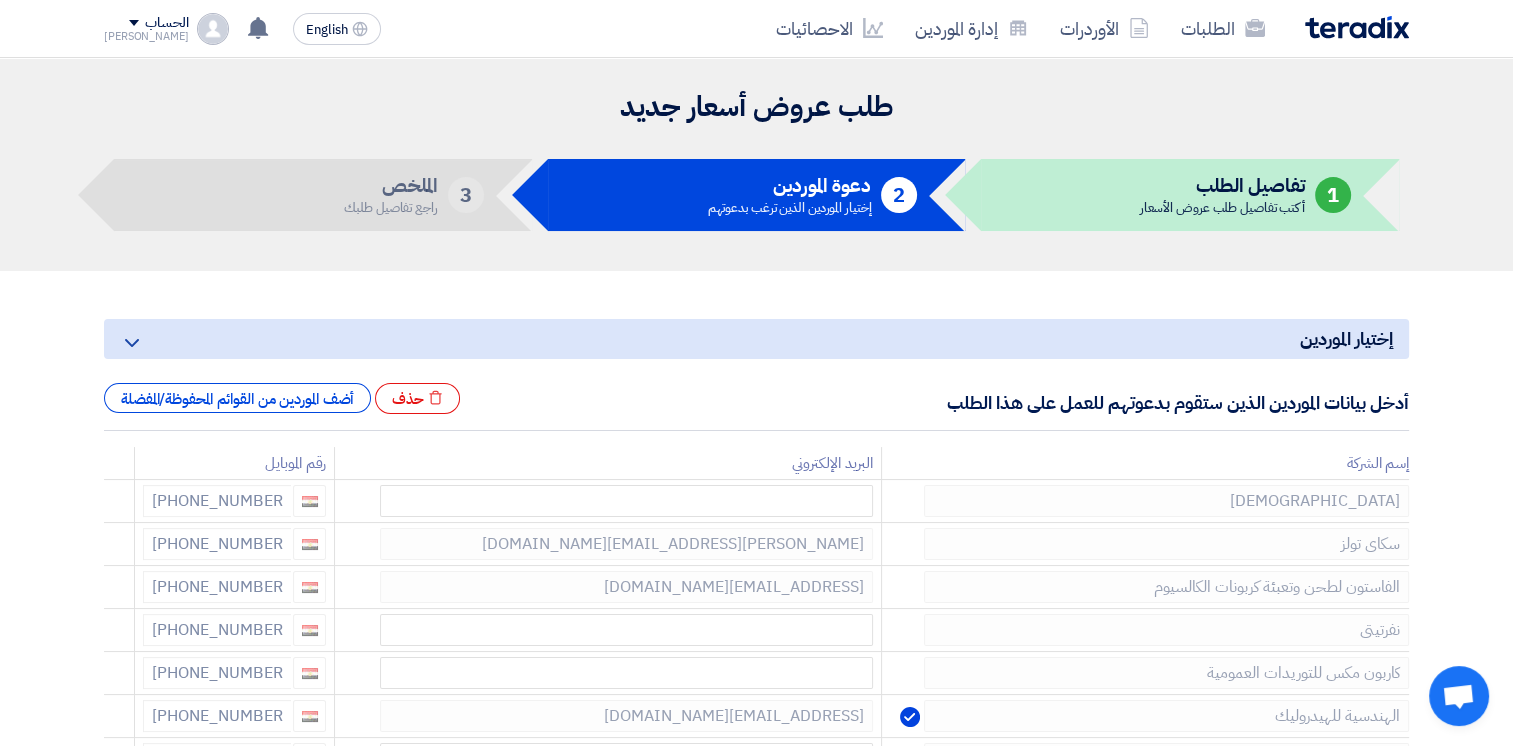 click 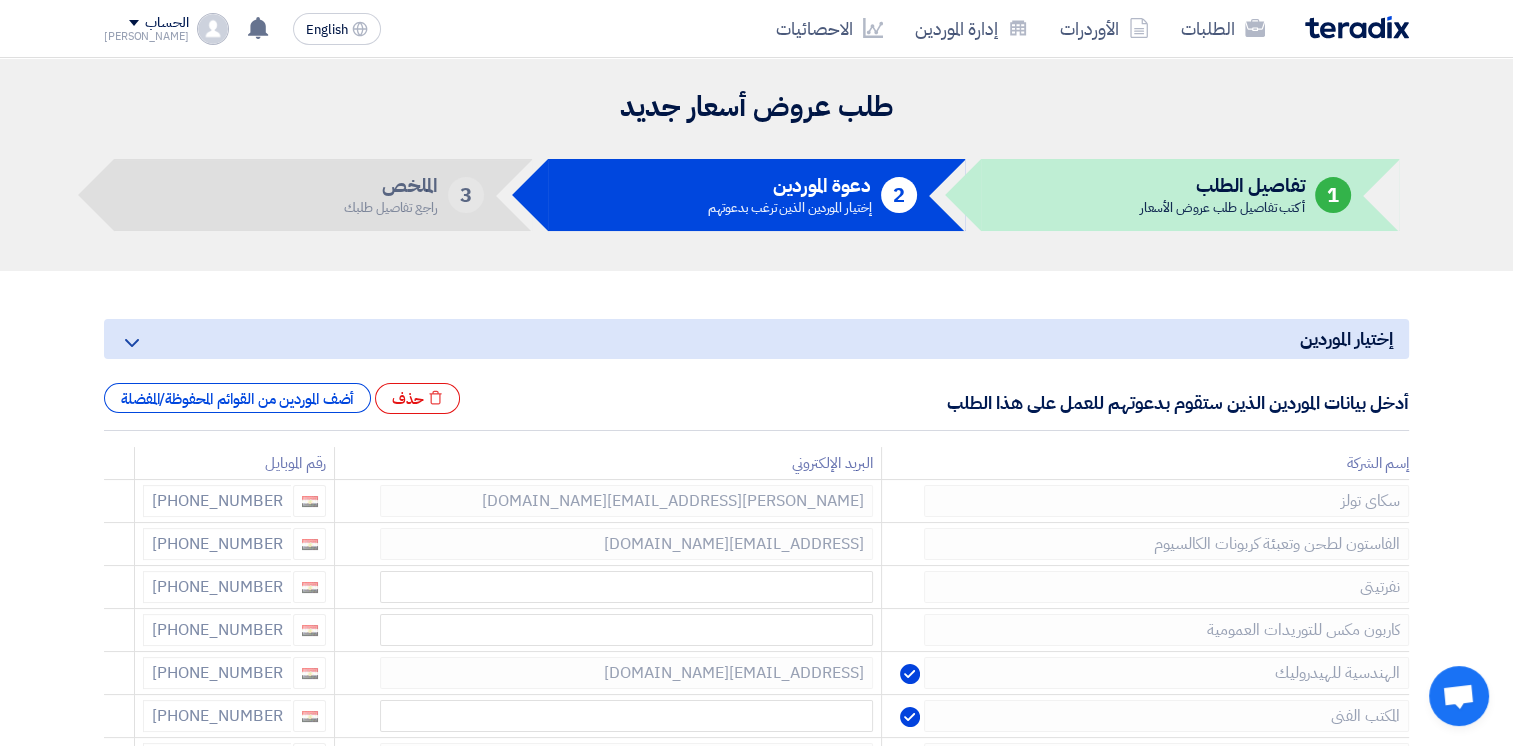 click 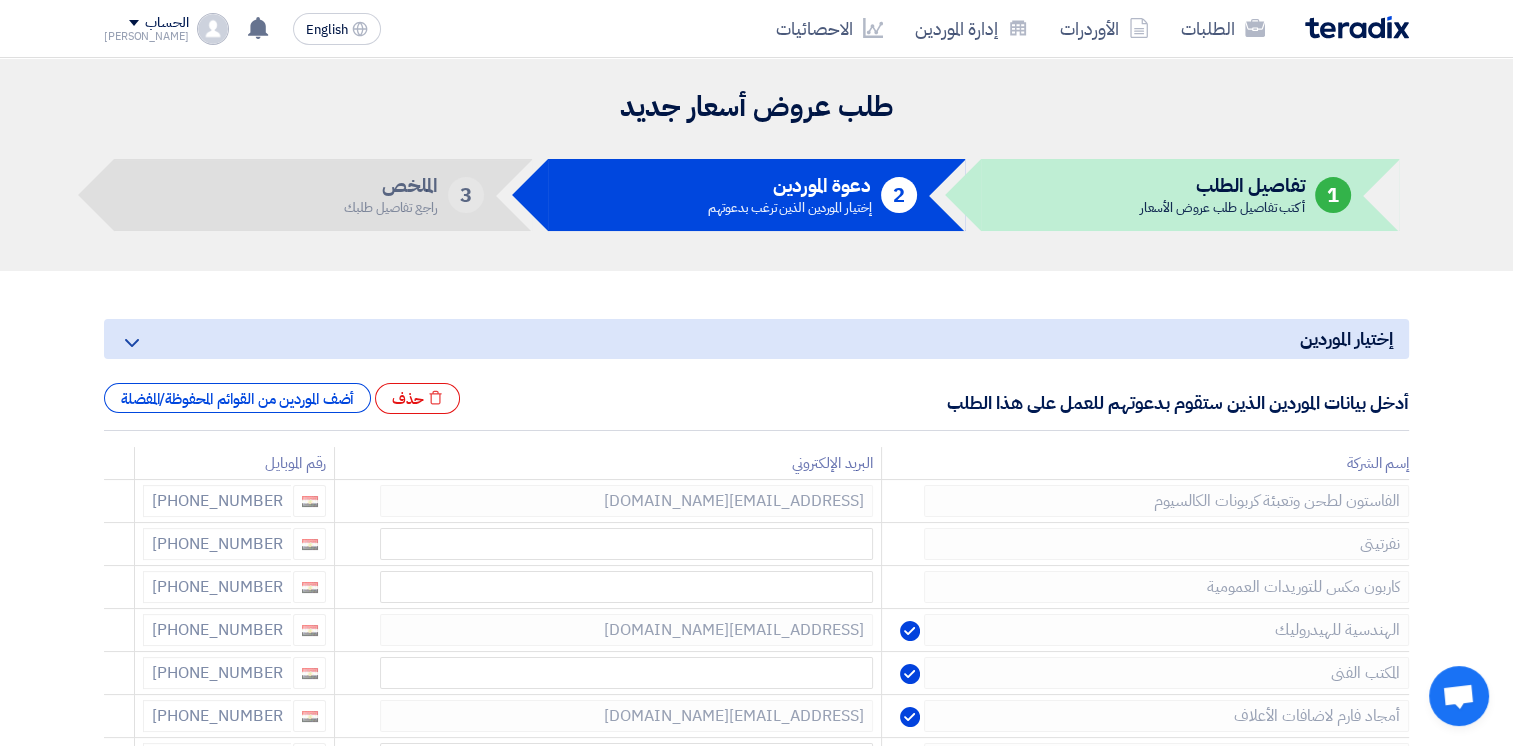 click 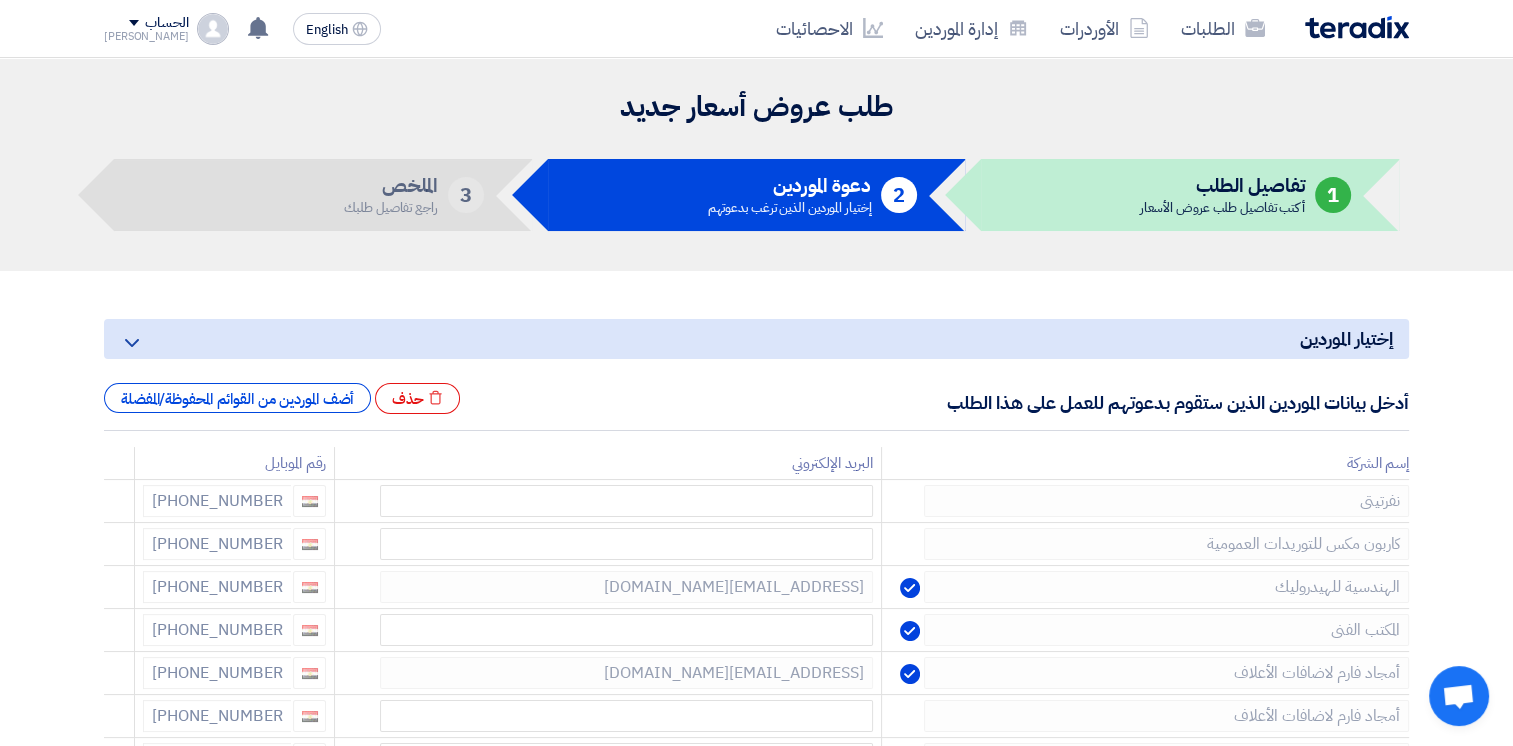 click 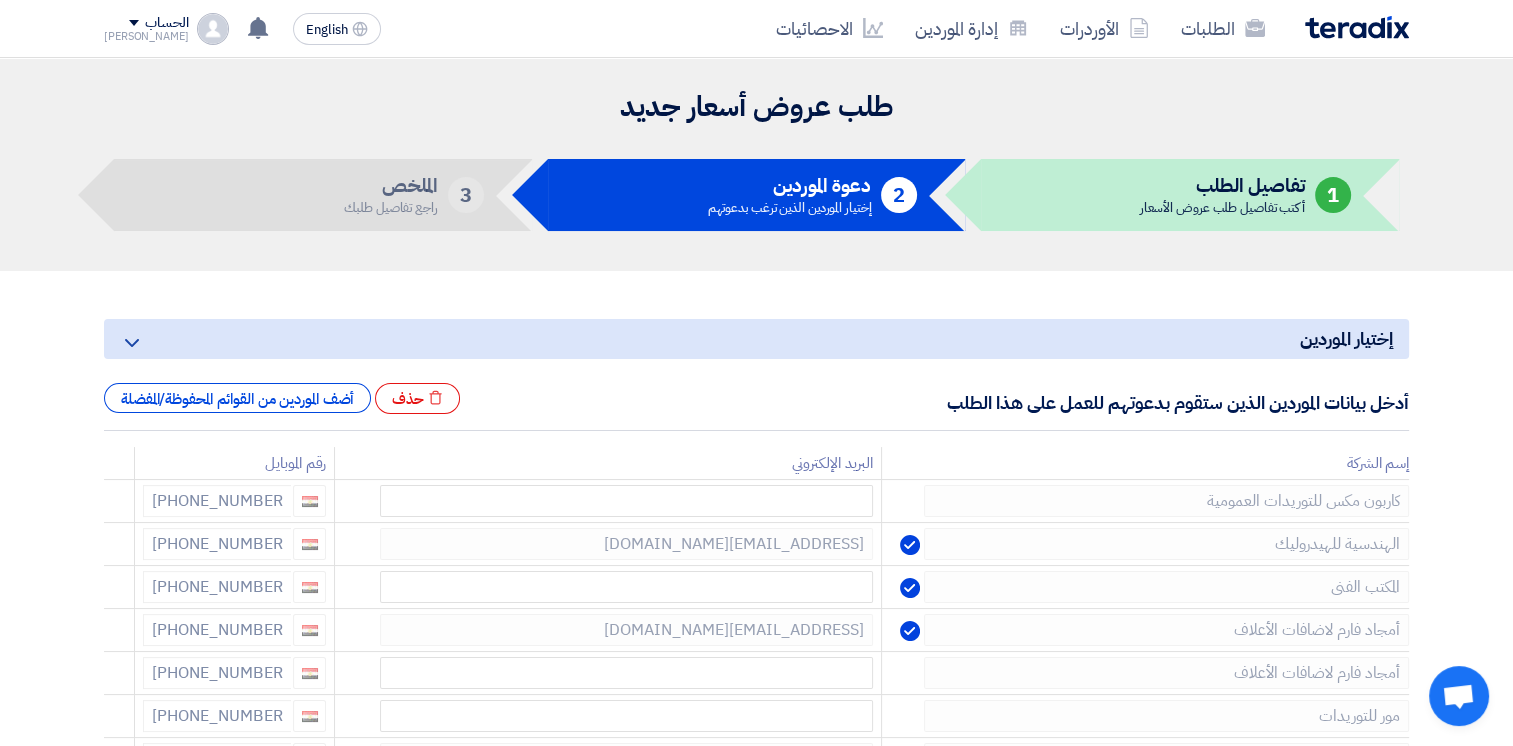 click 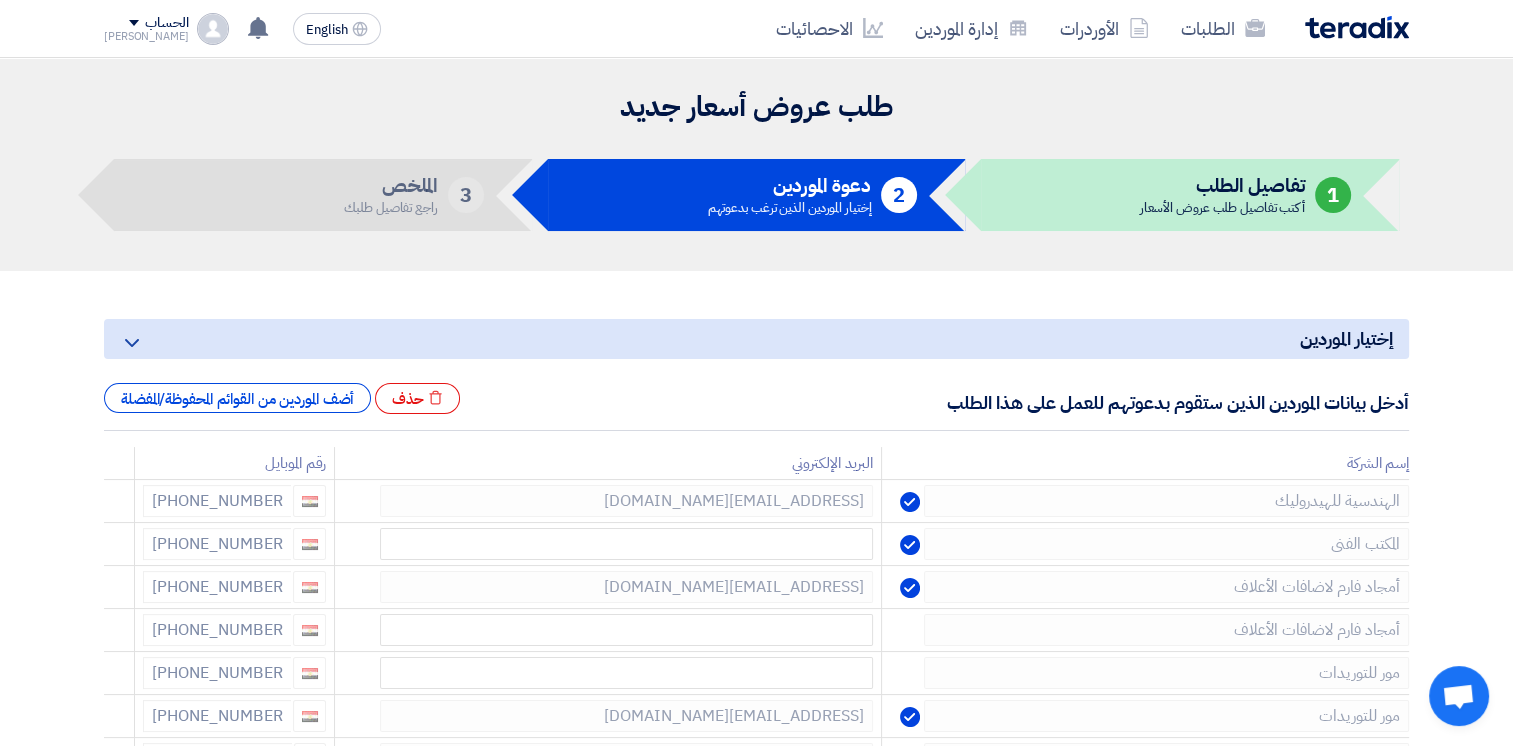 click 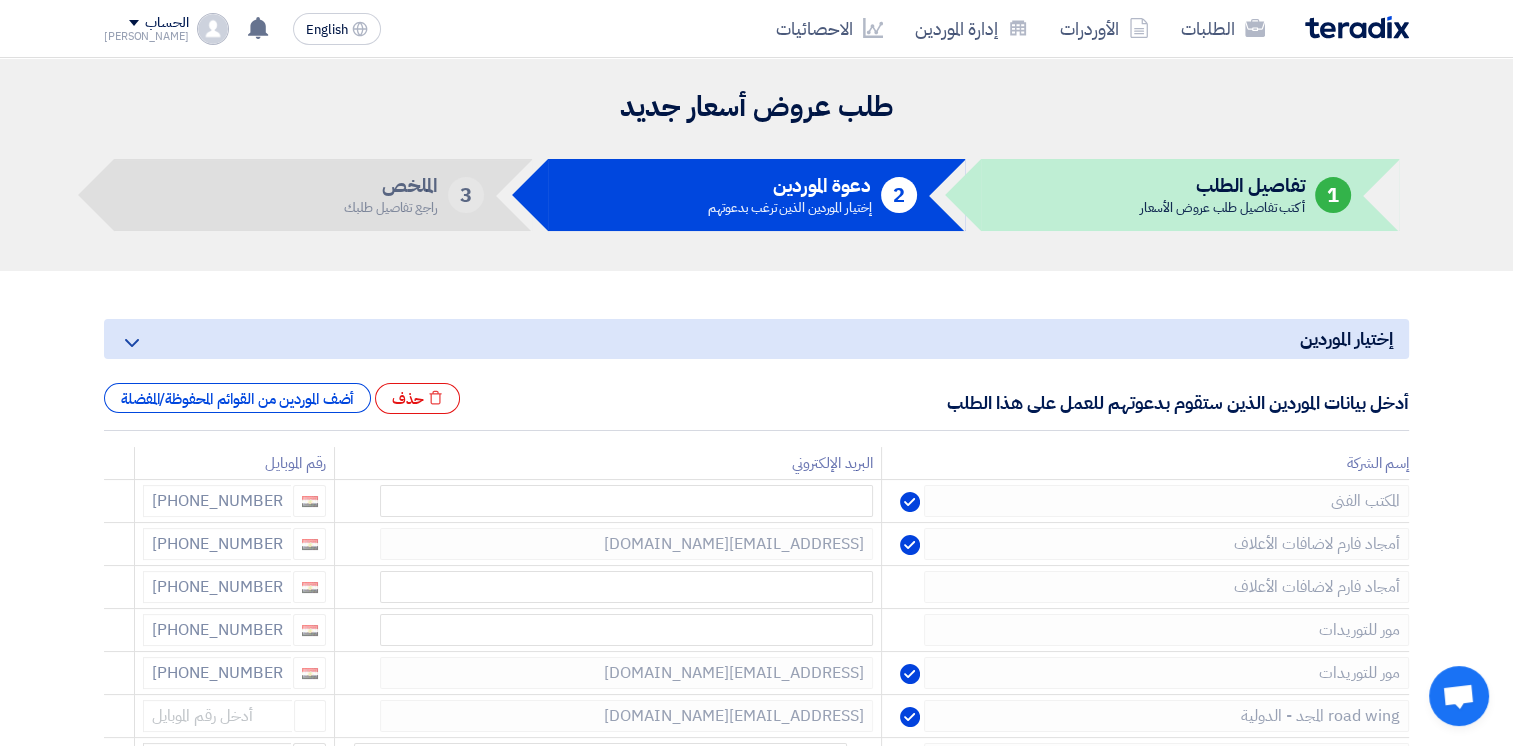 click 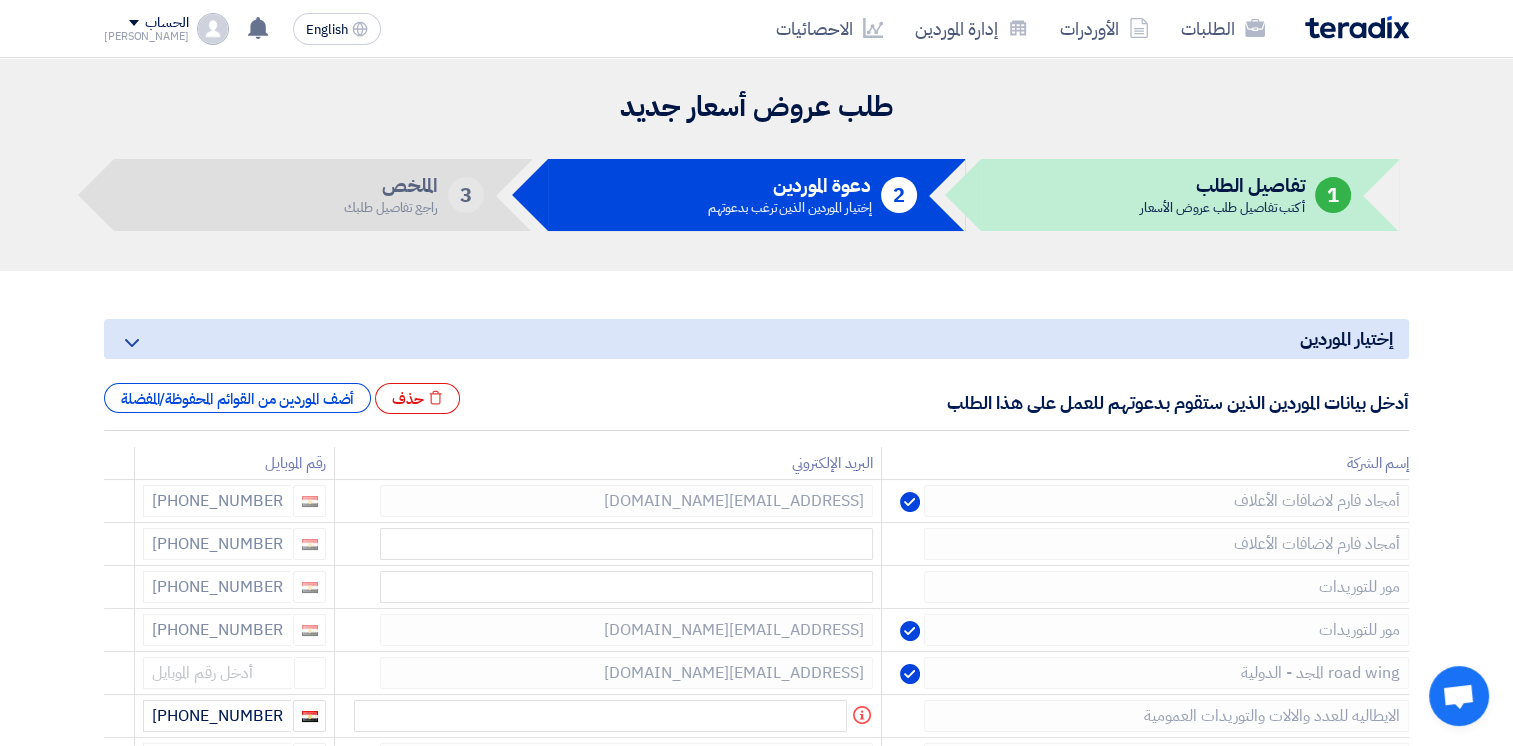 click 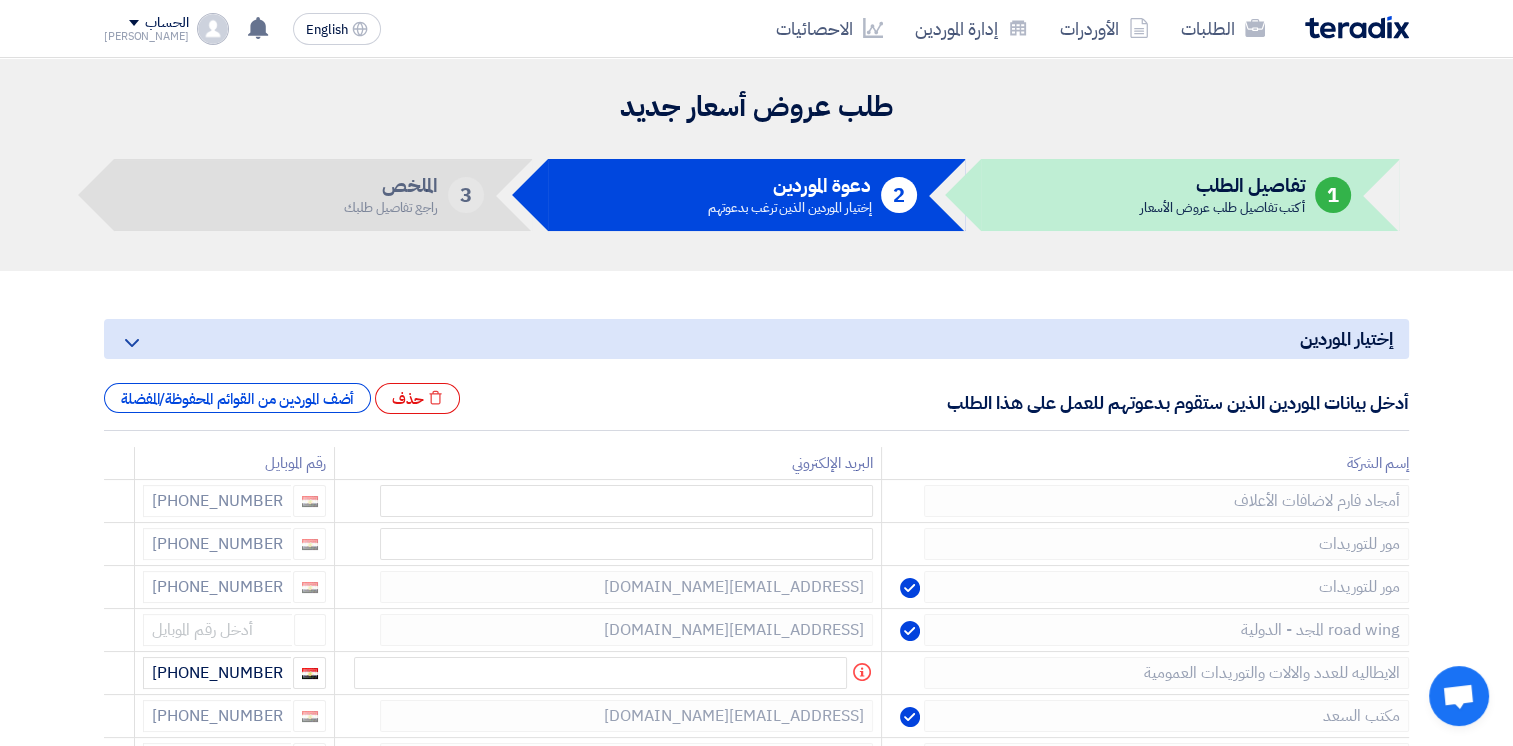 click 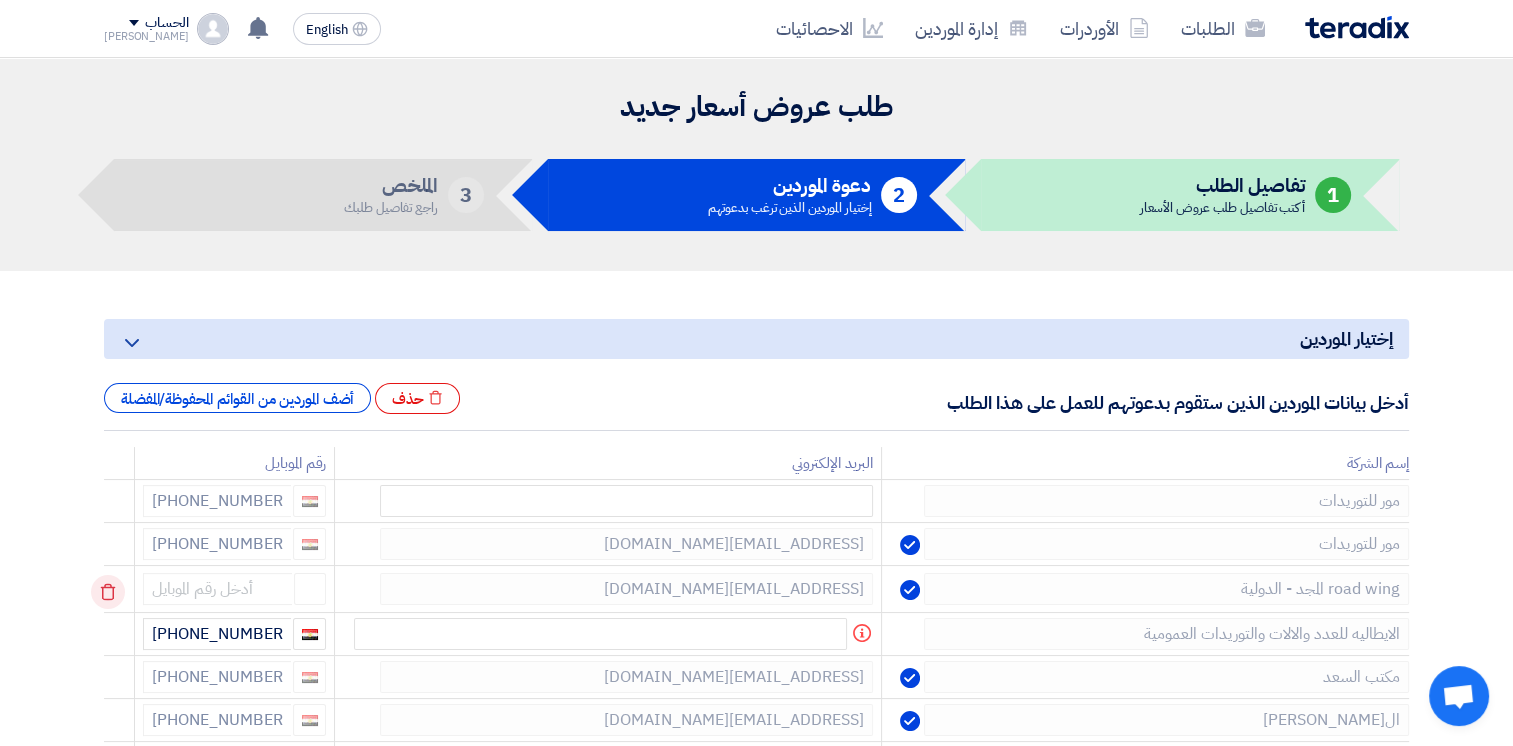 click 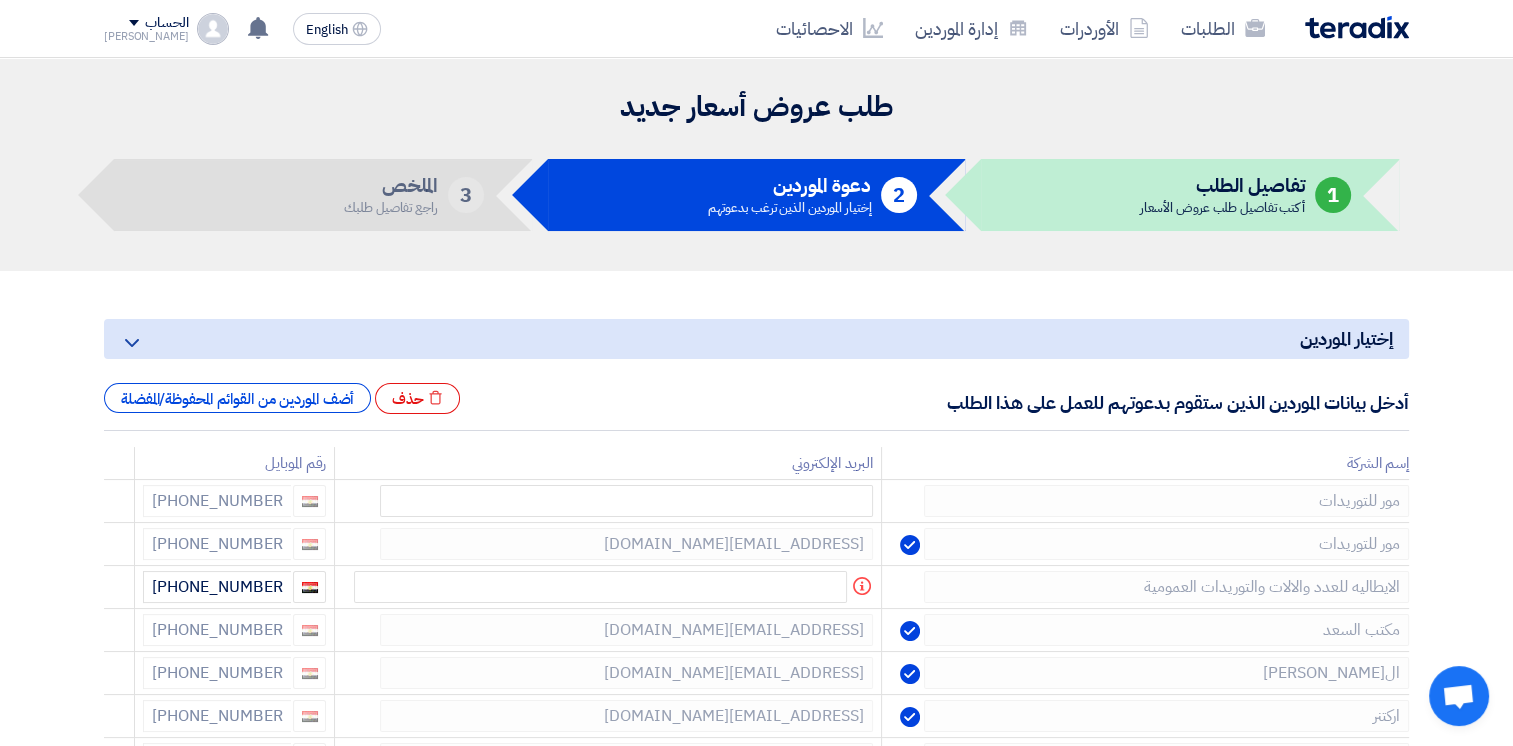 click 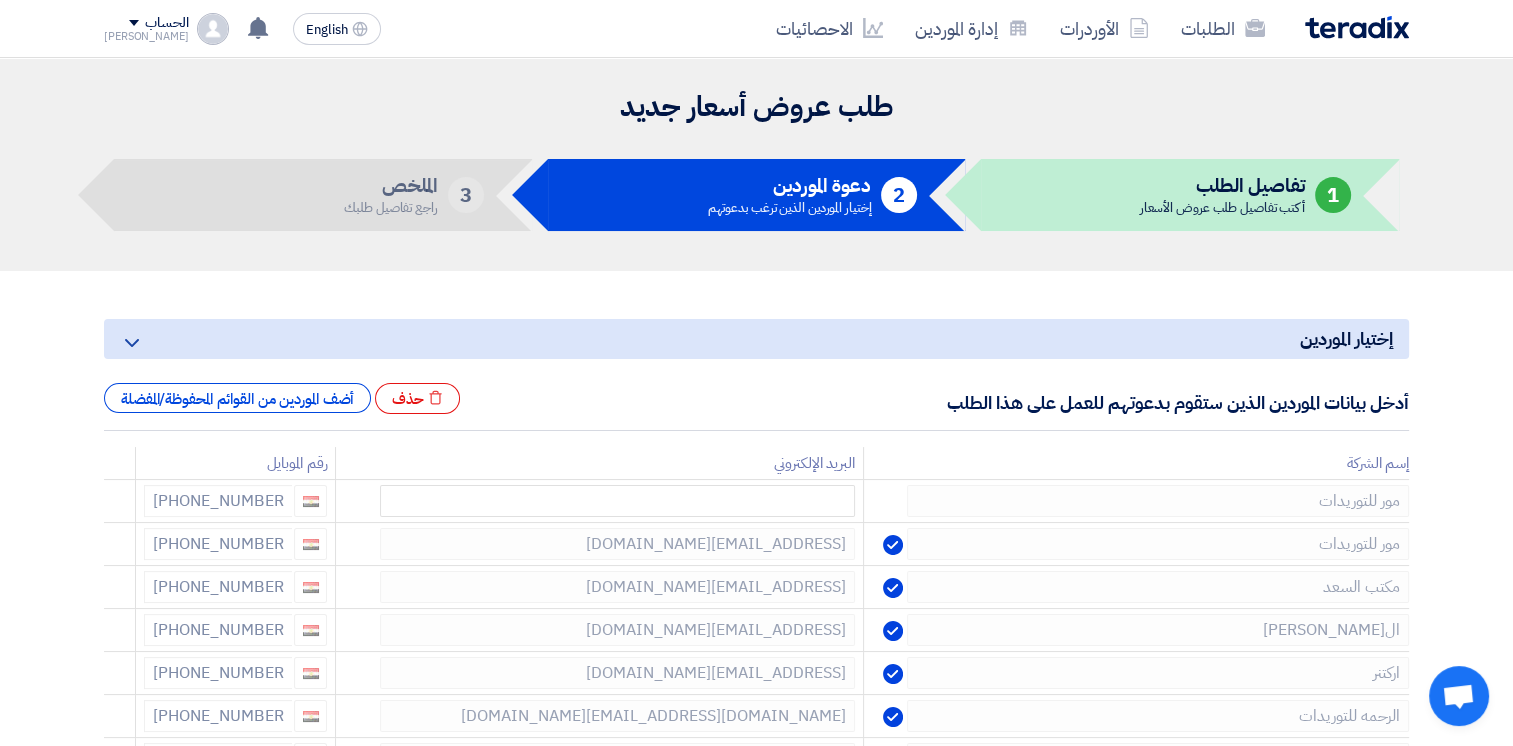 click 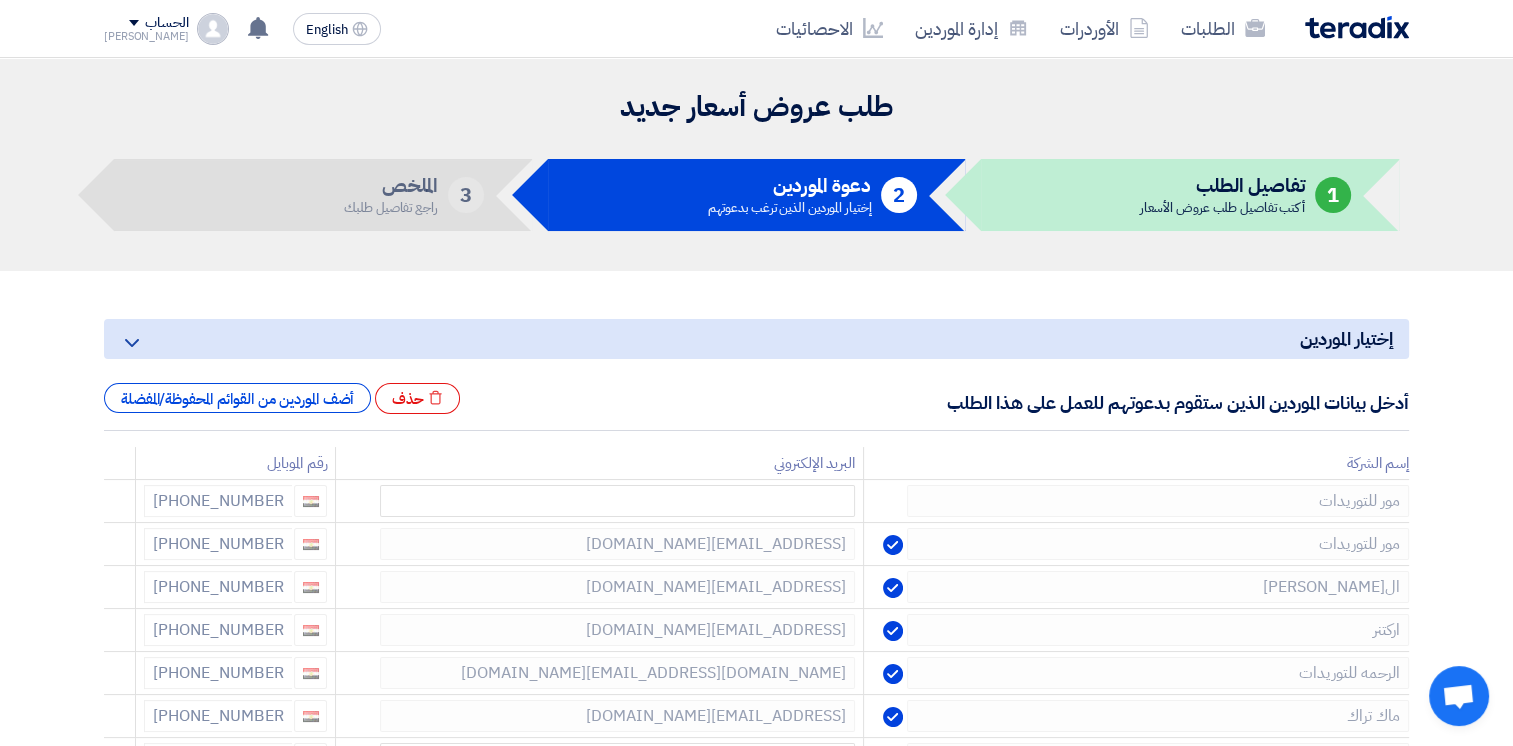 click 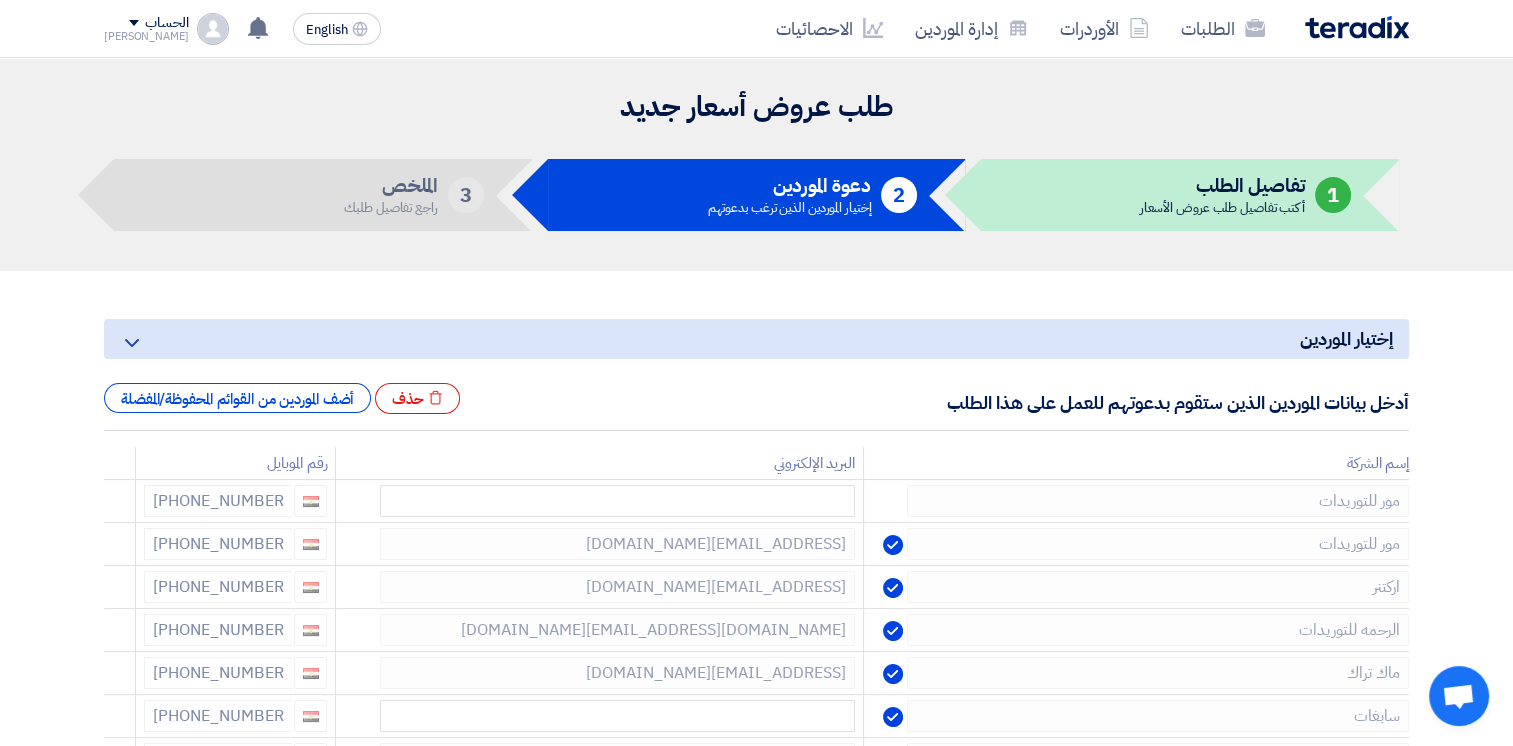 click 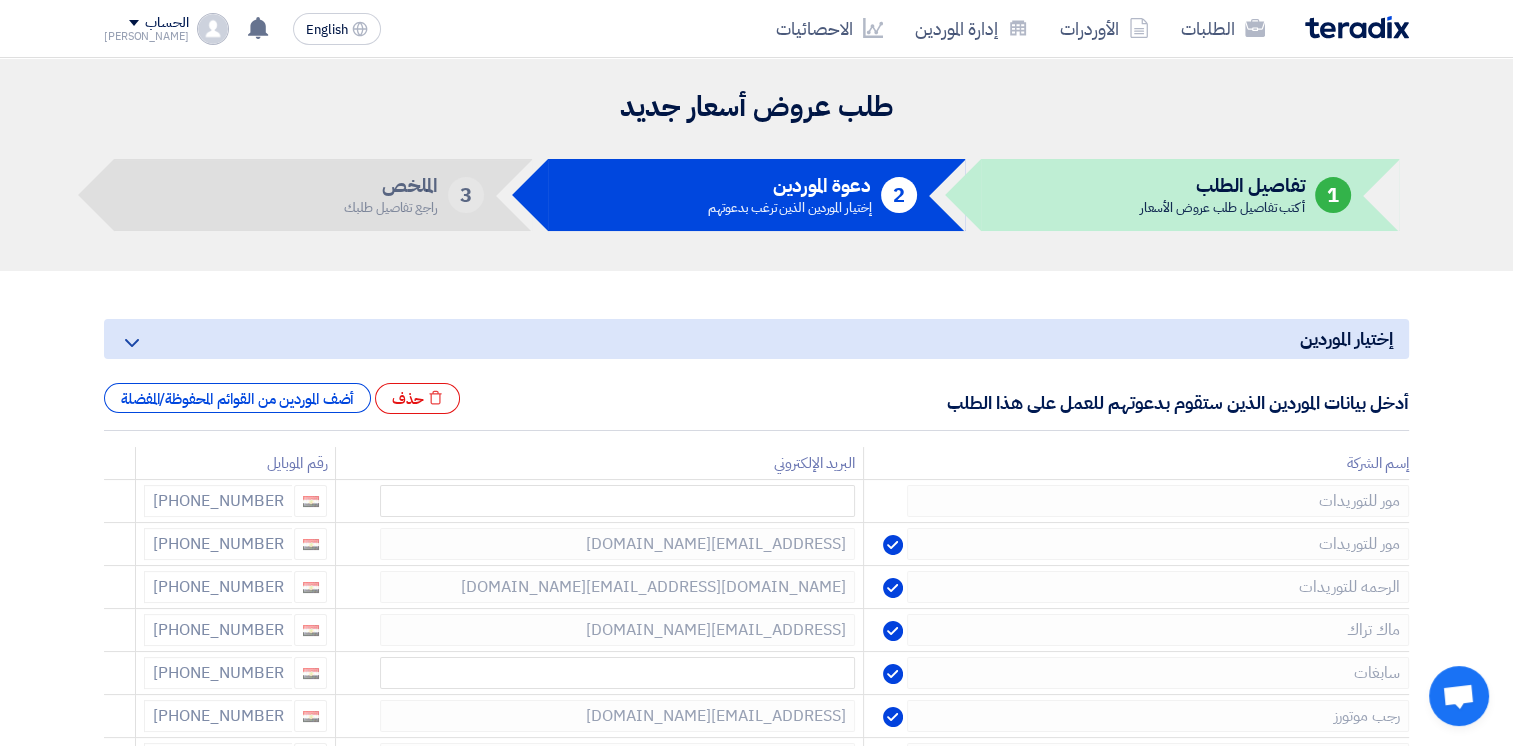 click 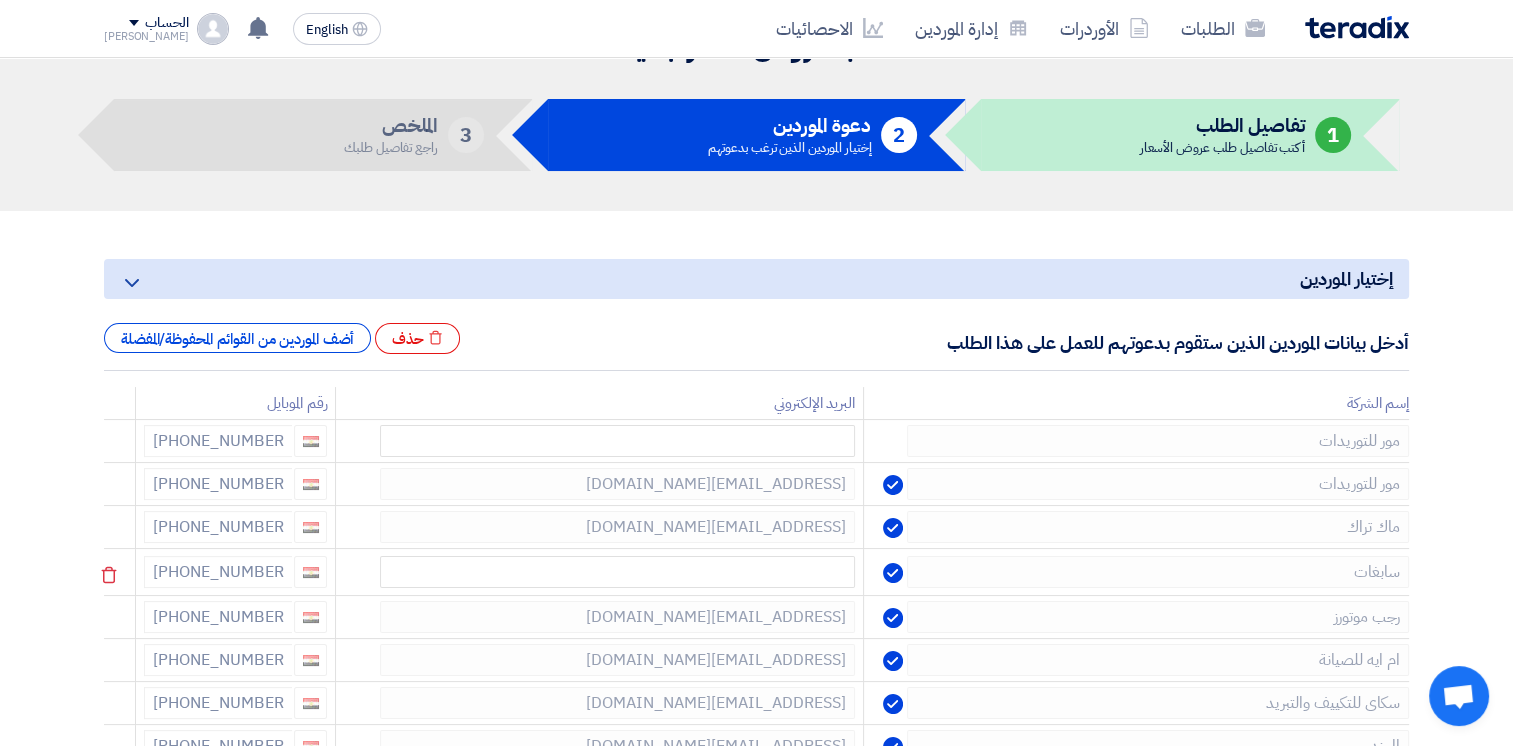 scroll, scrollTop: 0, scrollLeft: 0, axis: both 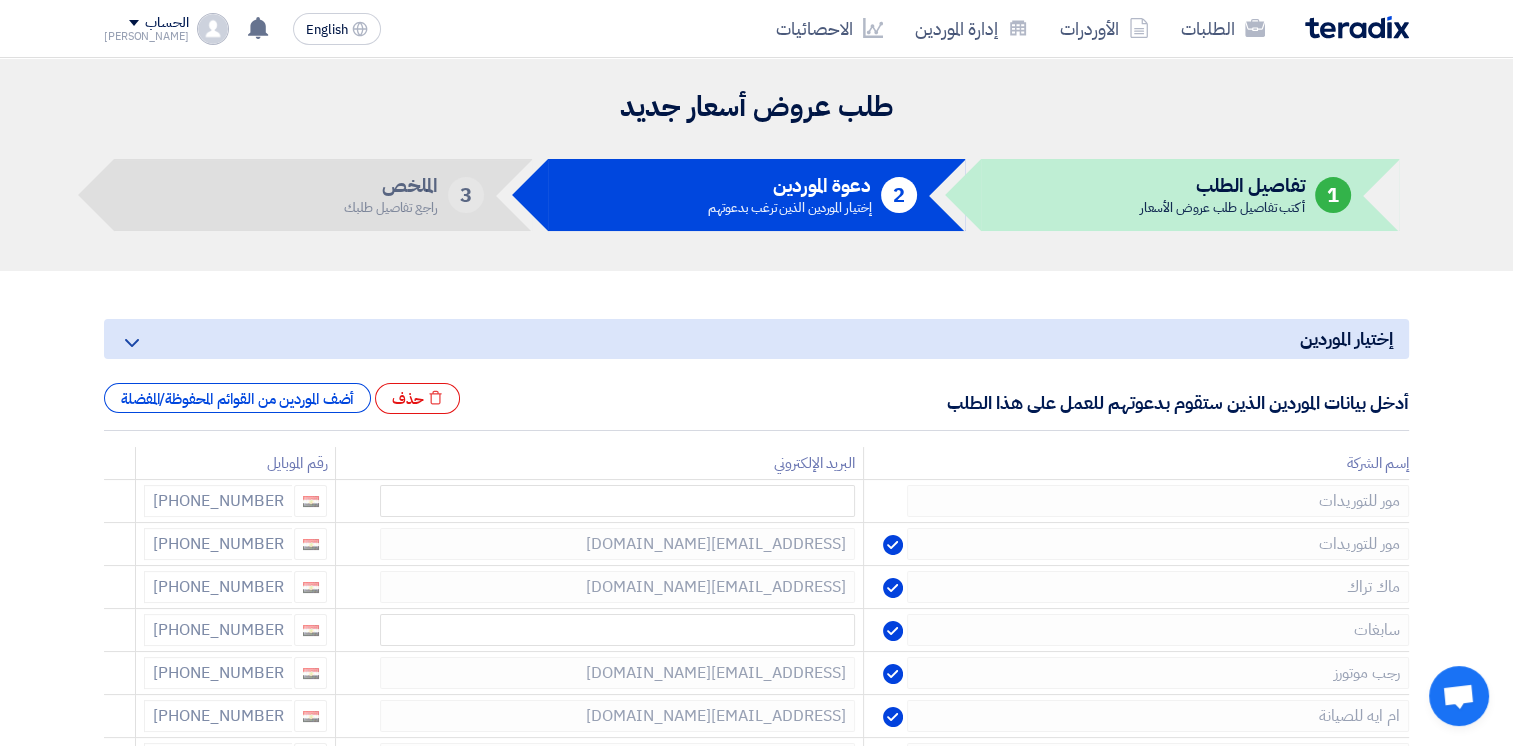 click on "1
تفاصيل الطلب
أكتب تفاصيل طلب عروض الأسعار" 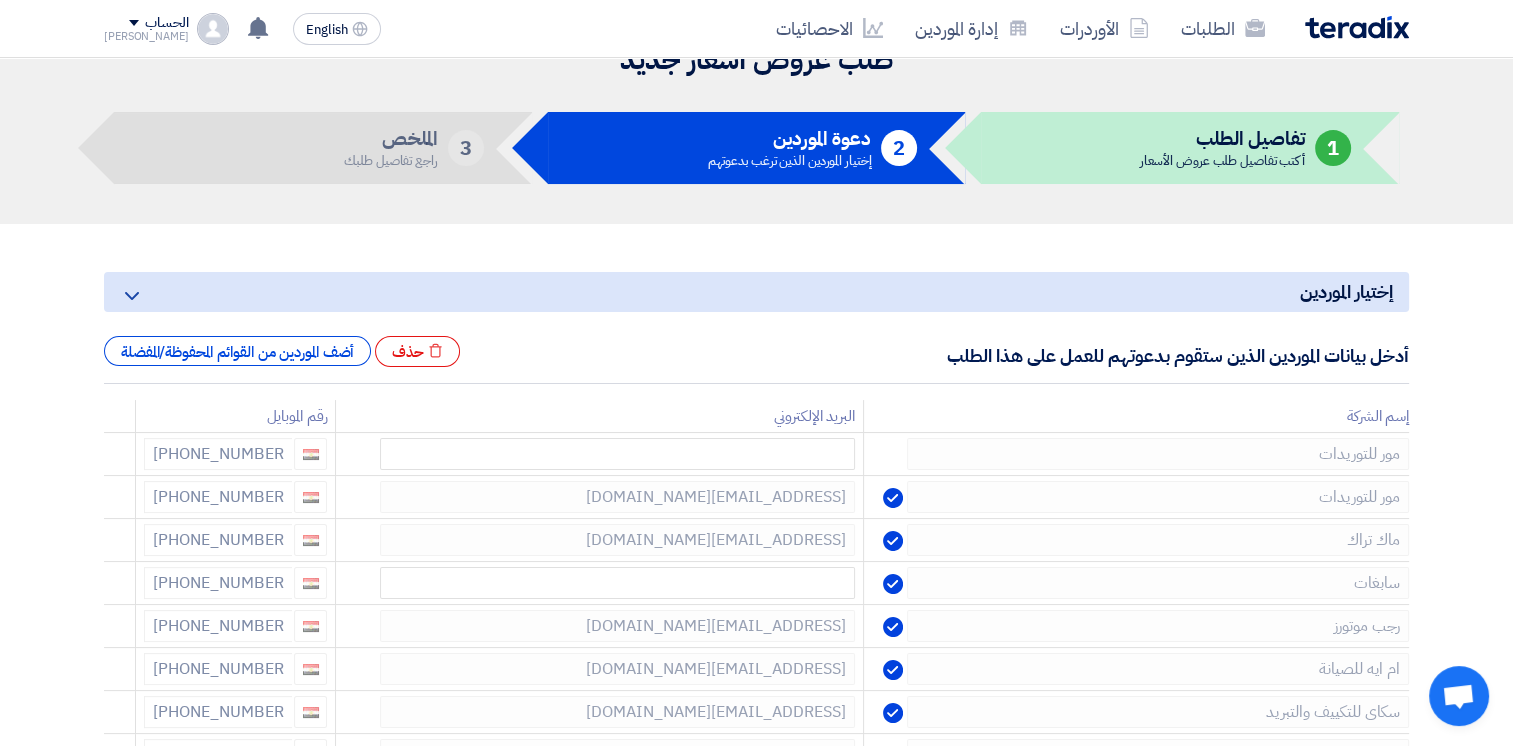 scroll, scrollTop: 0, scrollLeft: 0, axis: both 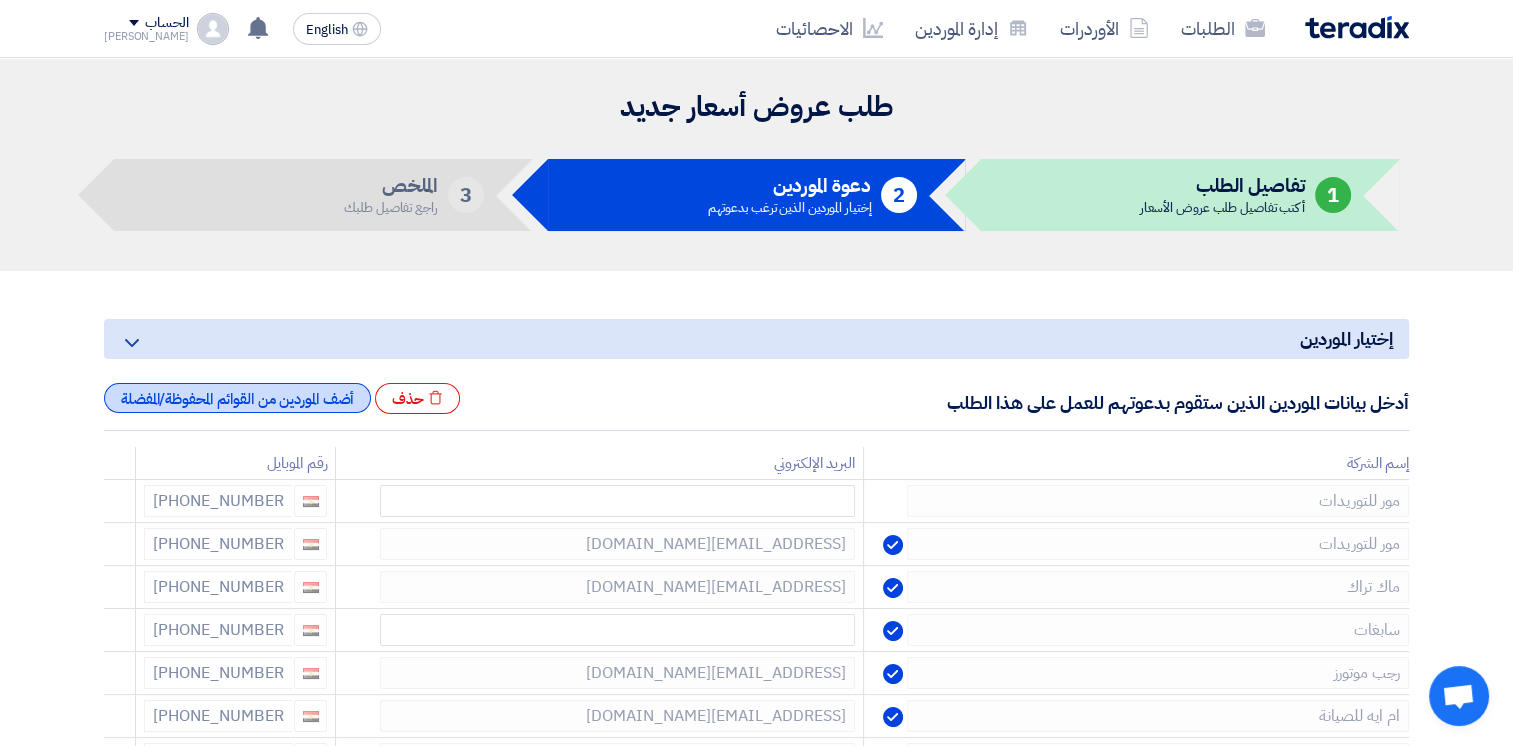 click on "أضف الموردين من القوائم المحفوظة/المفضلة" 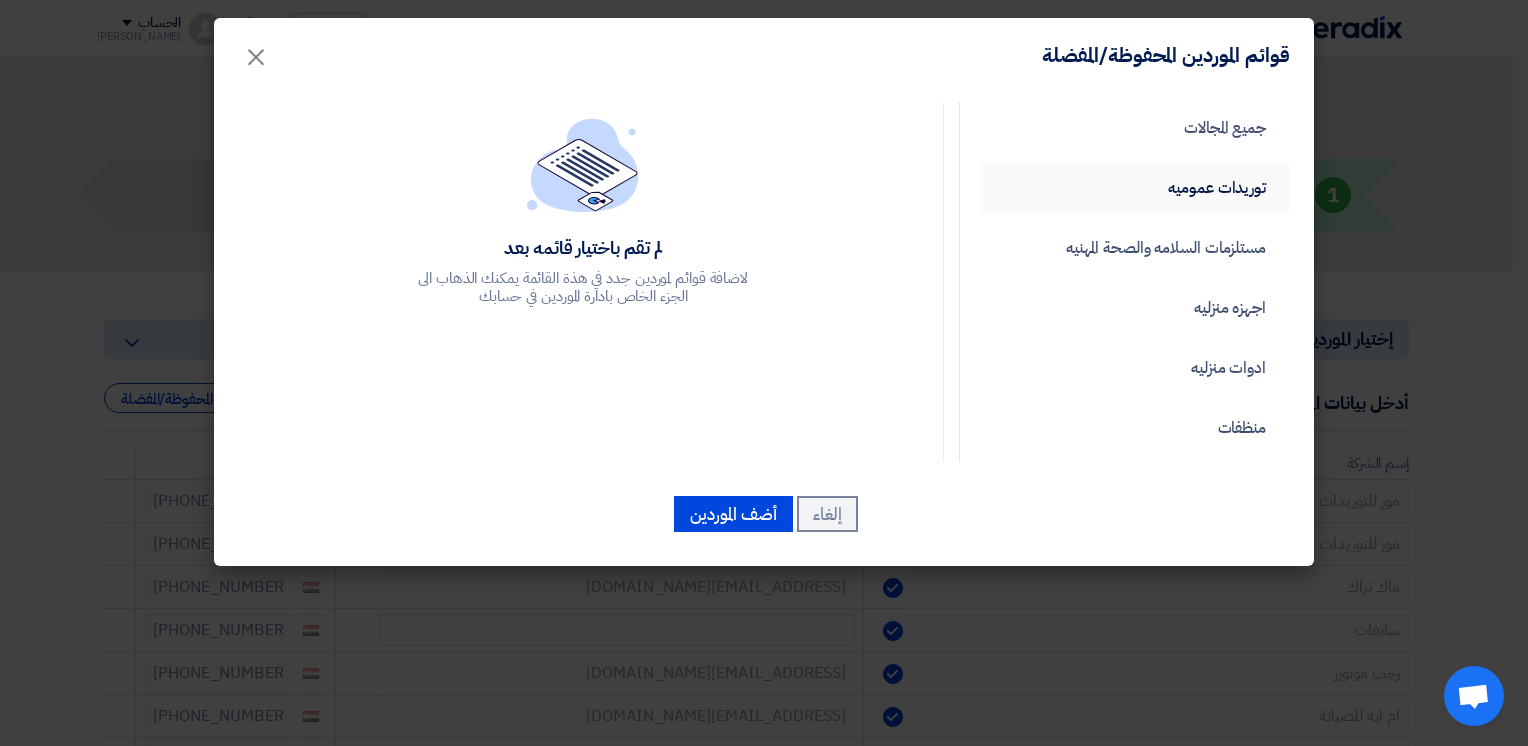 click on "توريدات عموميه" 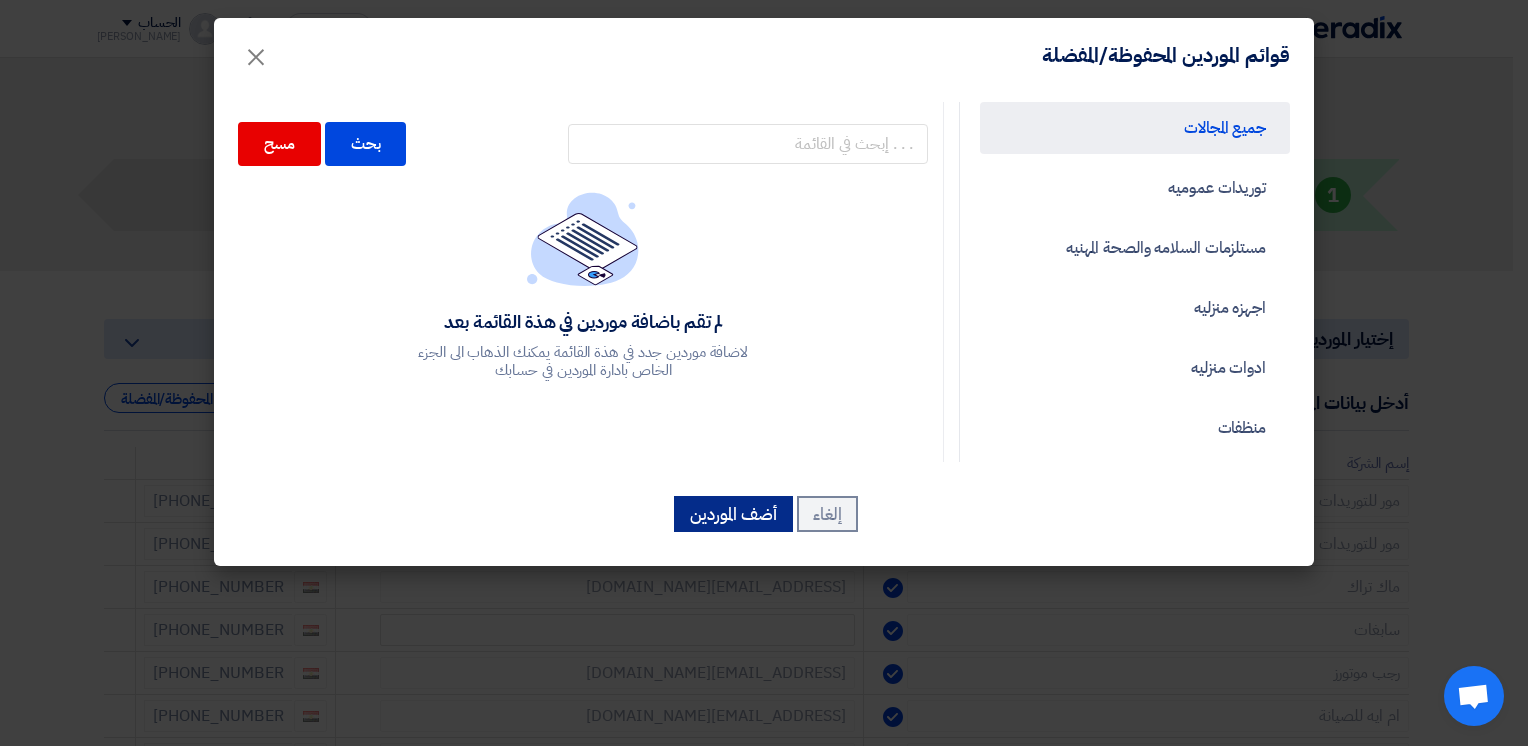 click on "أضف الموردين" 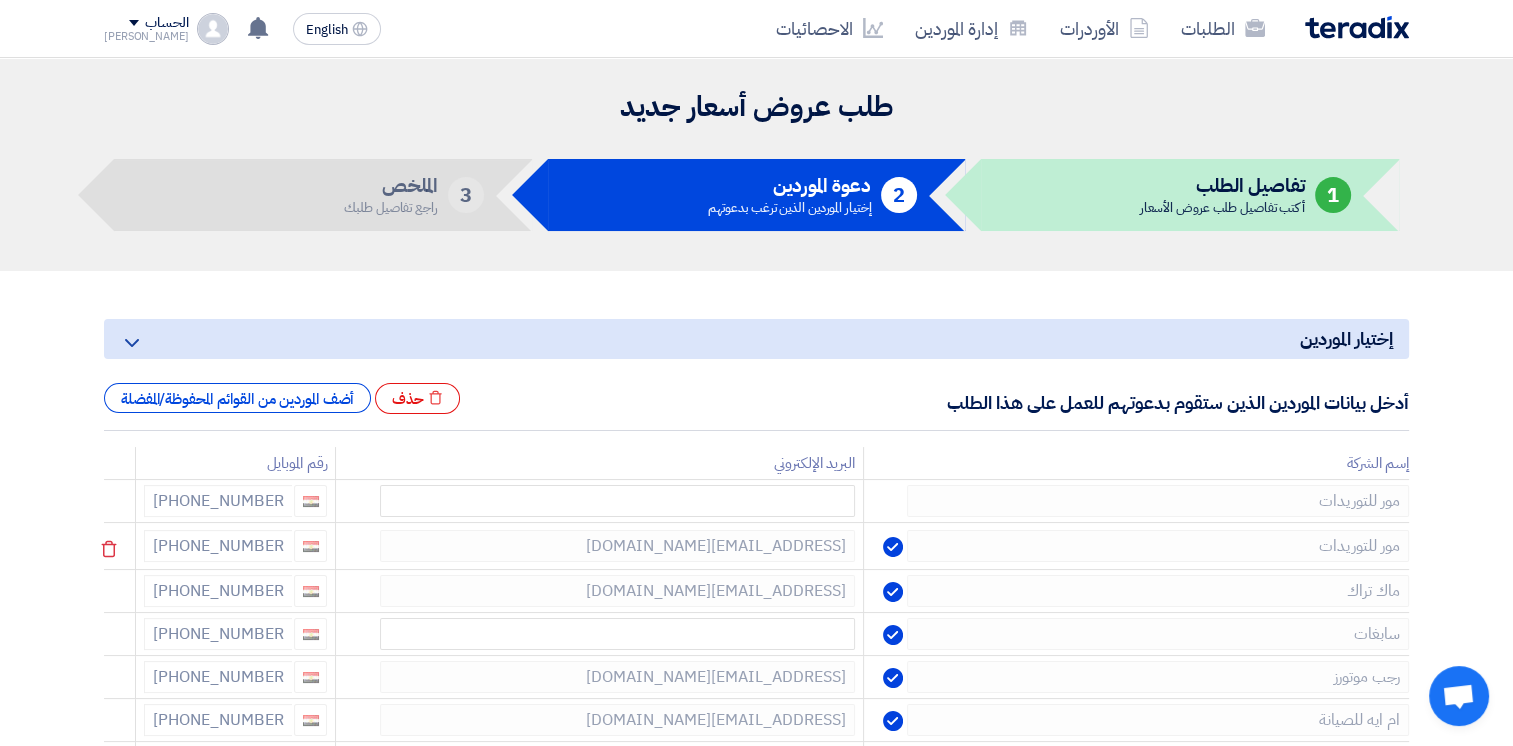 click on "مور للتوريدات" 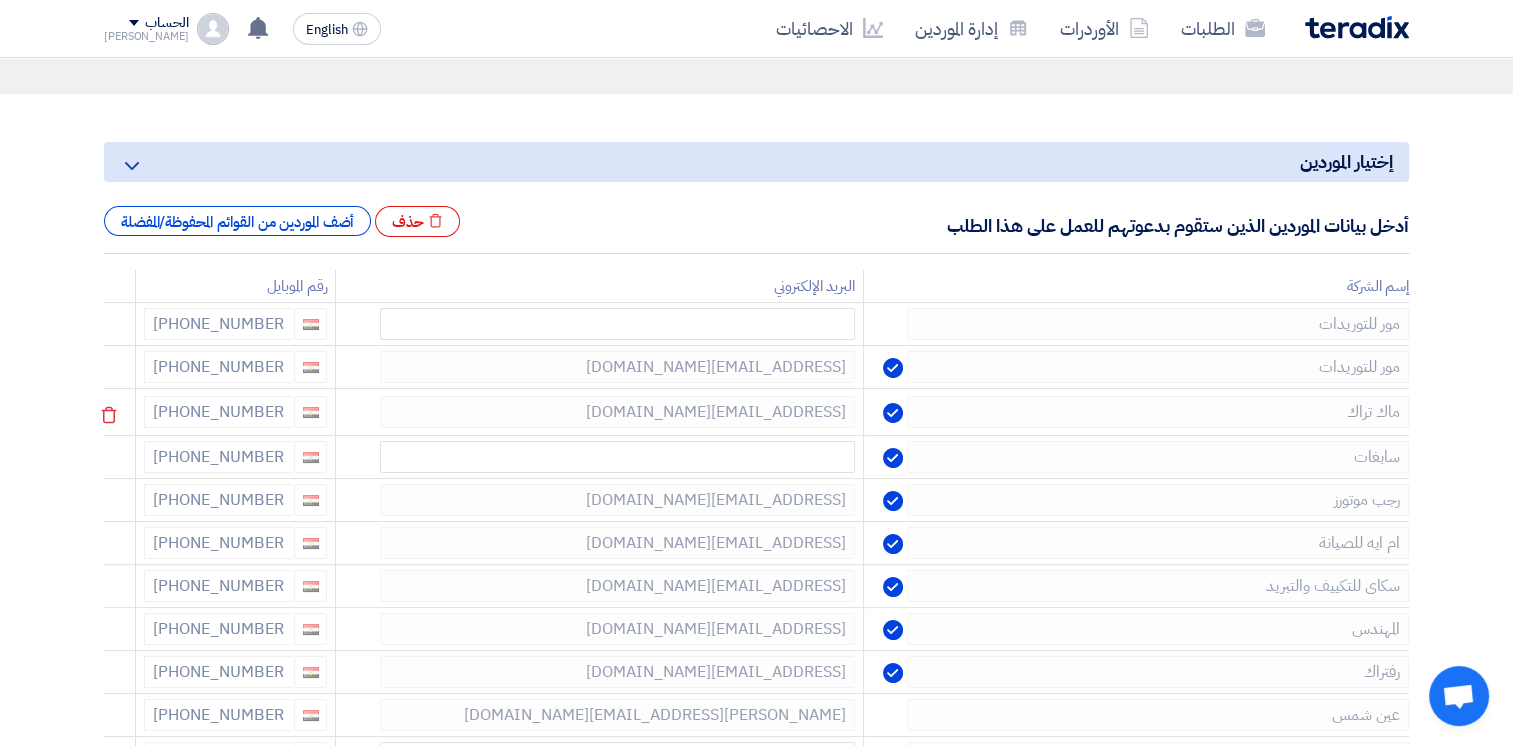 scroll, scrollTop: 200, scrollLeft: 0, axis: vertical 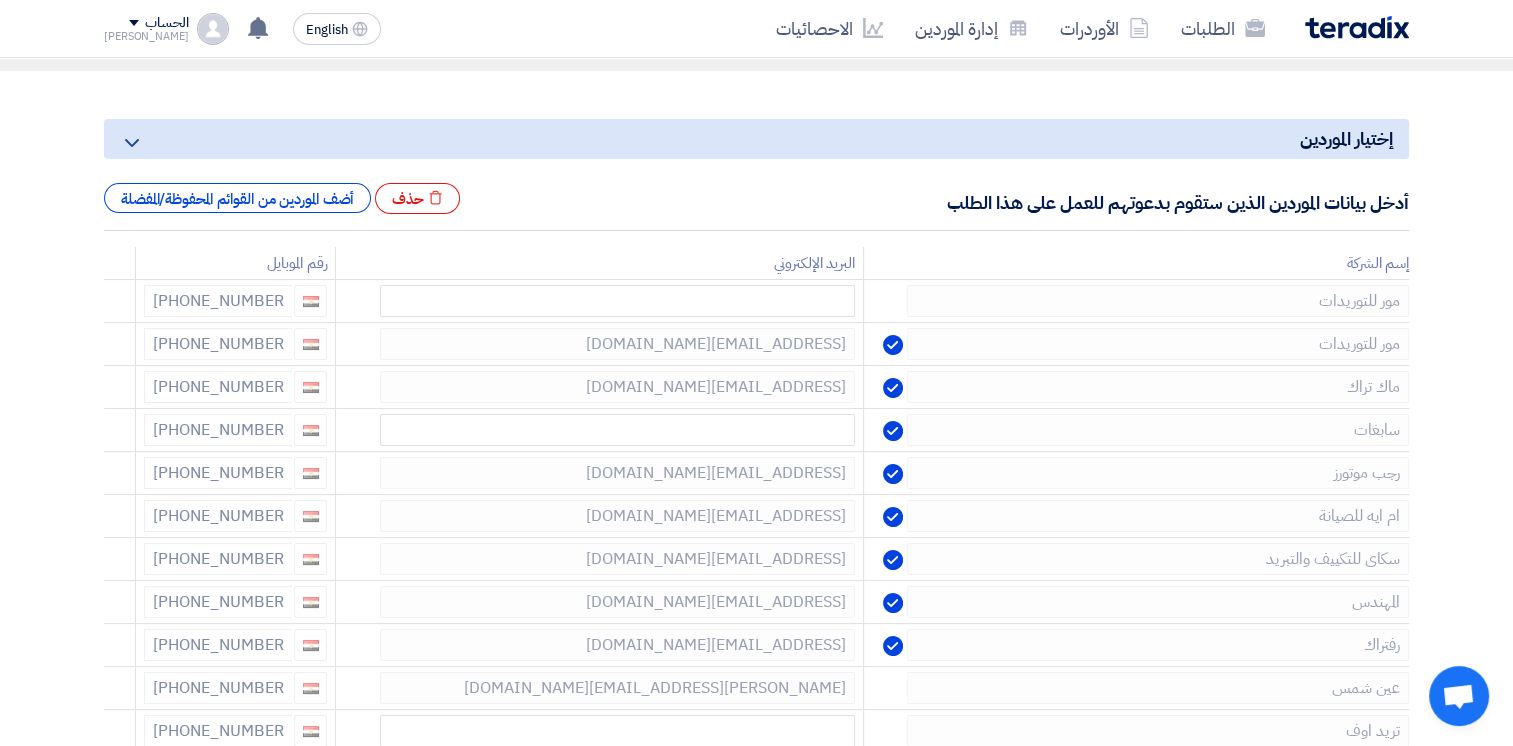 click on "Minimize/Maximize Category" 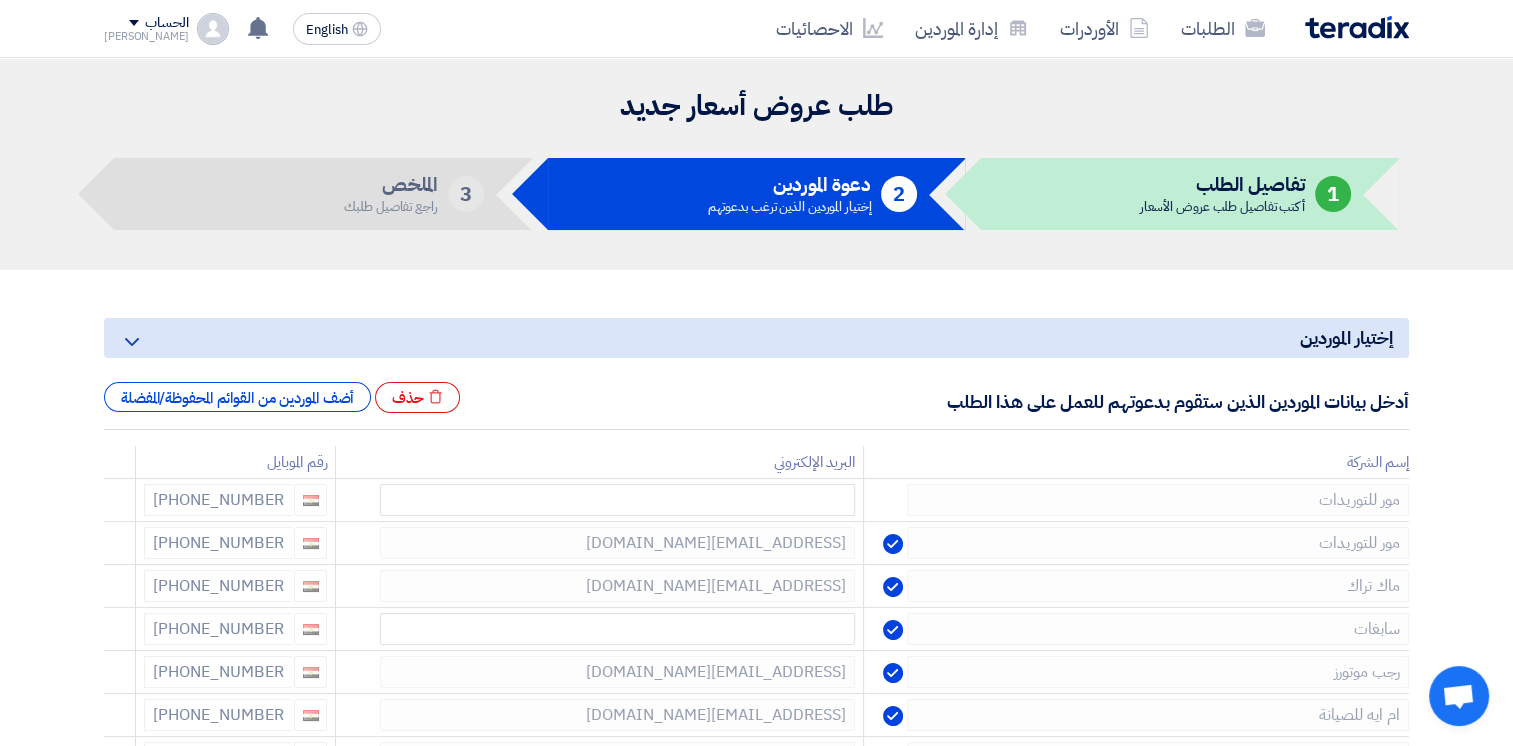 scroll, scrollTop: 0, scrollLeft: 0, axis: both 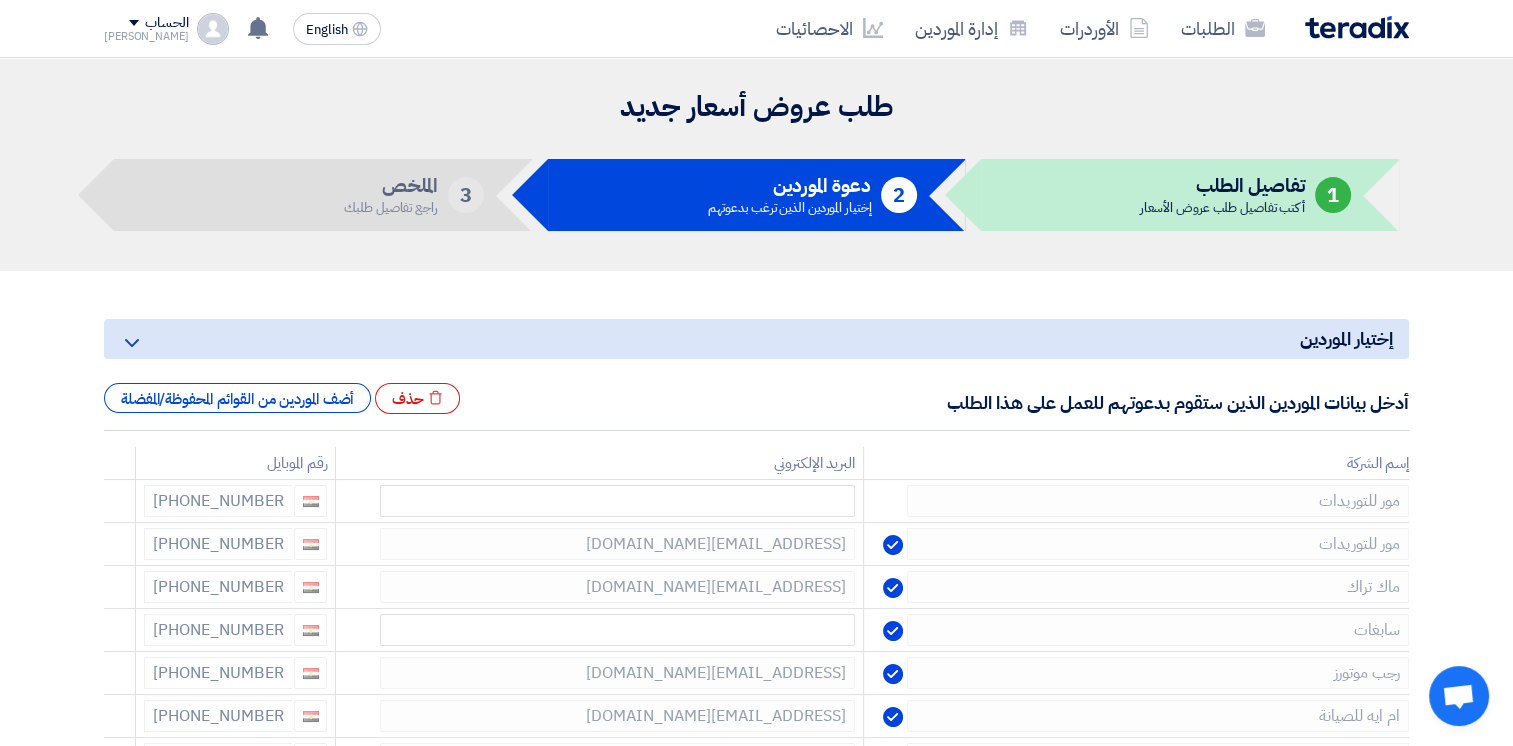 click on "1
تفاصيل الطلب
أكتب تفاصيل طلب عروض الأسعار" 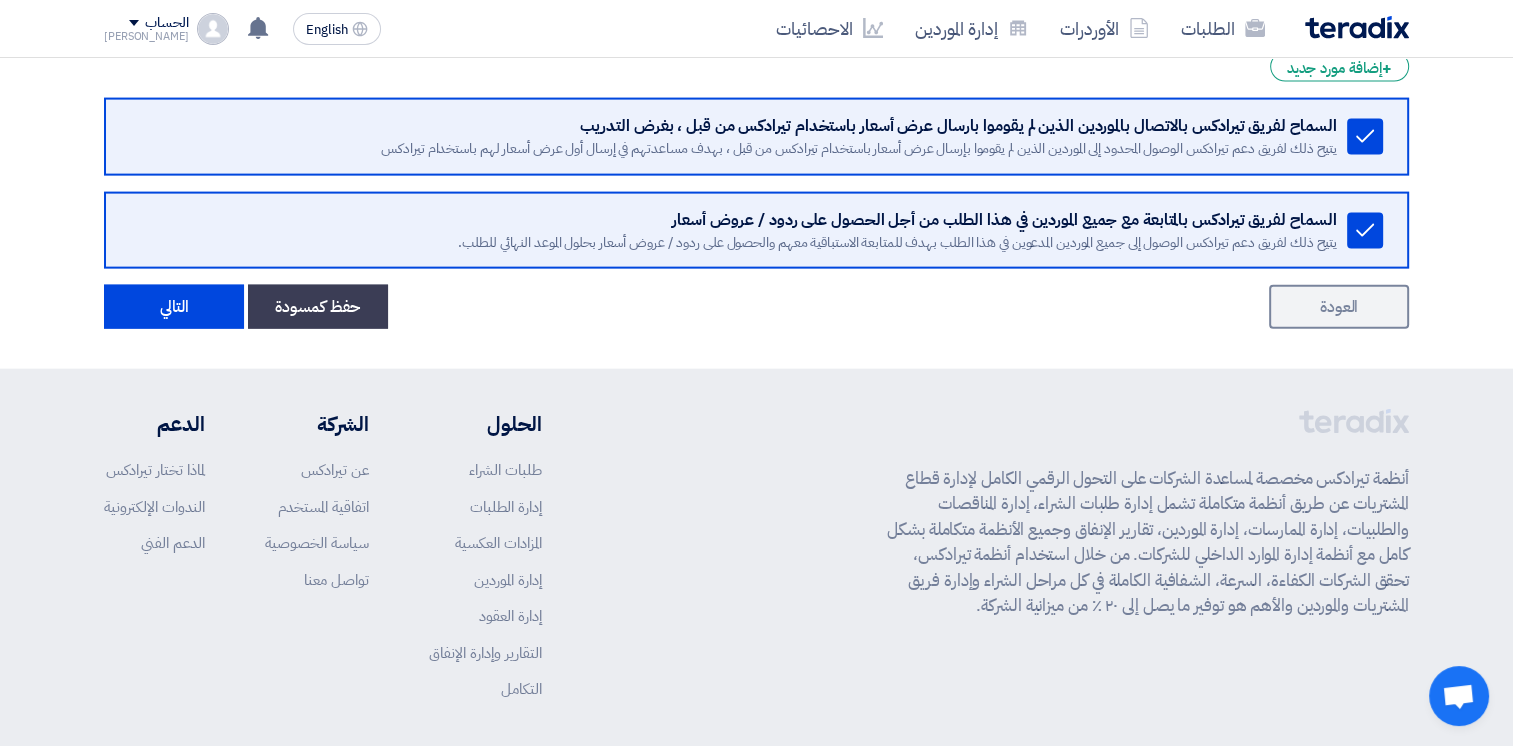 scroll, scrollTop: 12030, scrollLeft: 0, axis: vertical 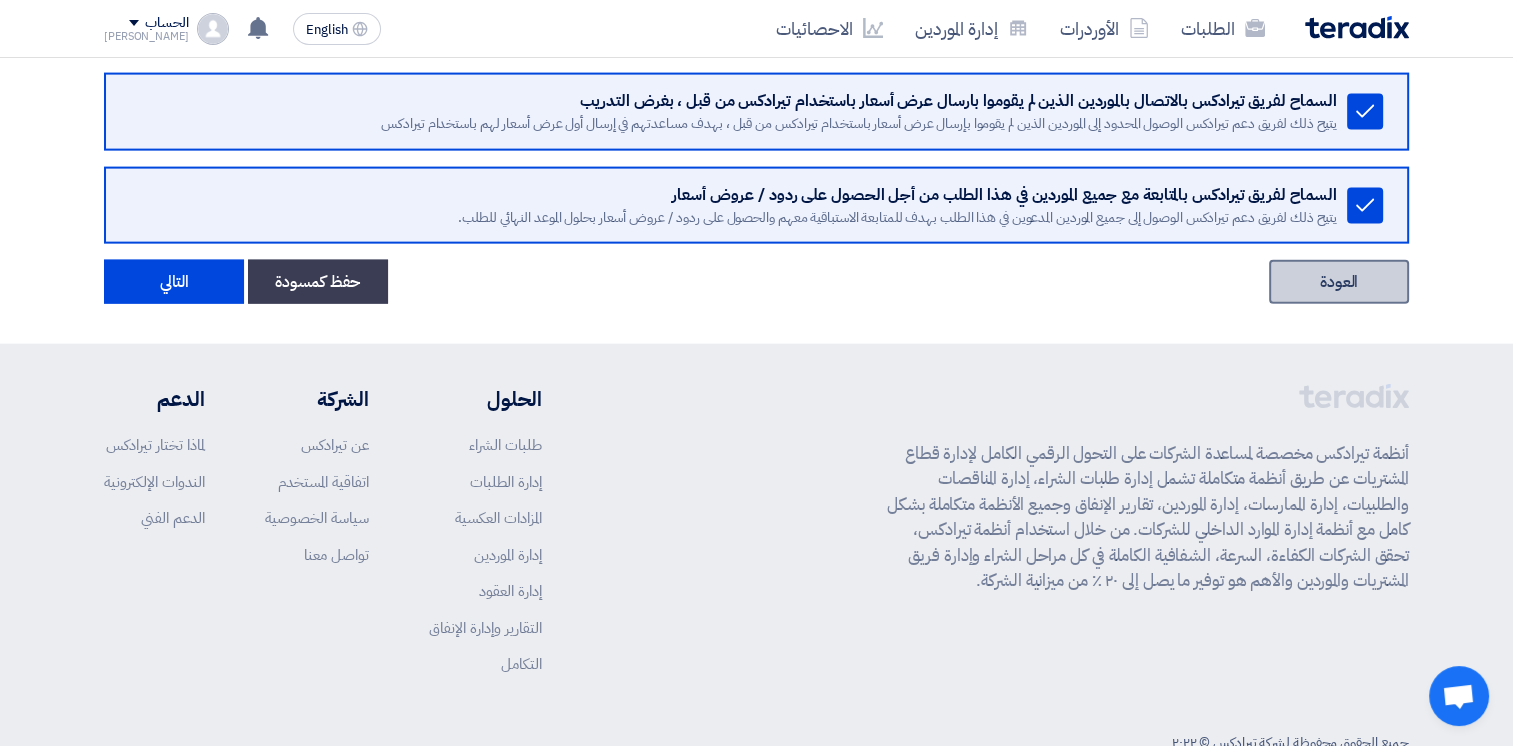drag, startPoint x: 1331, startPoint y: 238, endPoint x: 1342, endPoint y: 261, distance: 25.495098 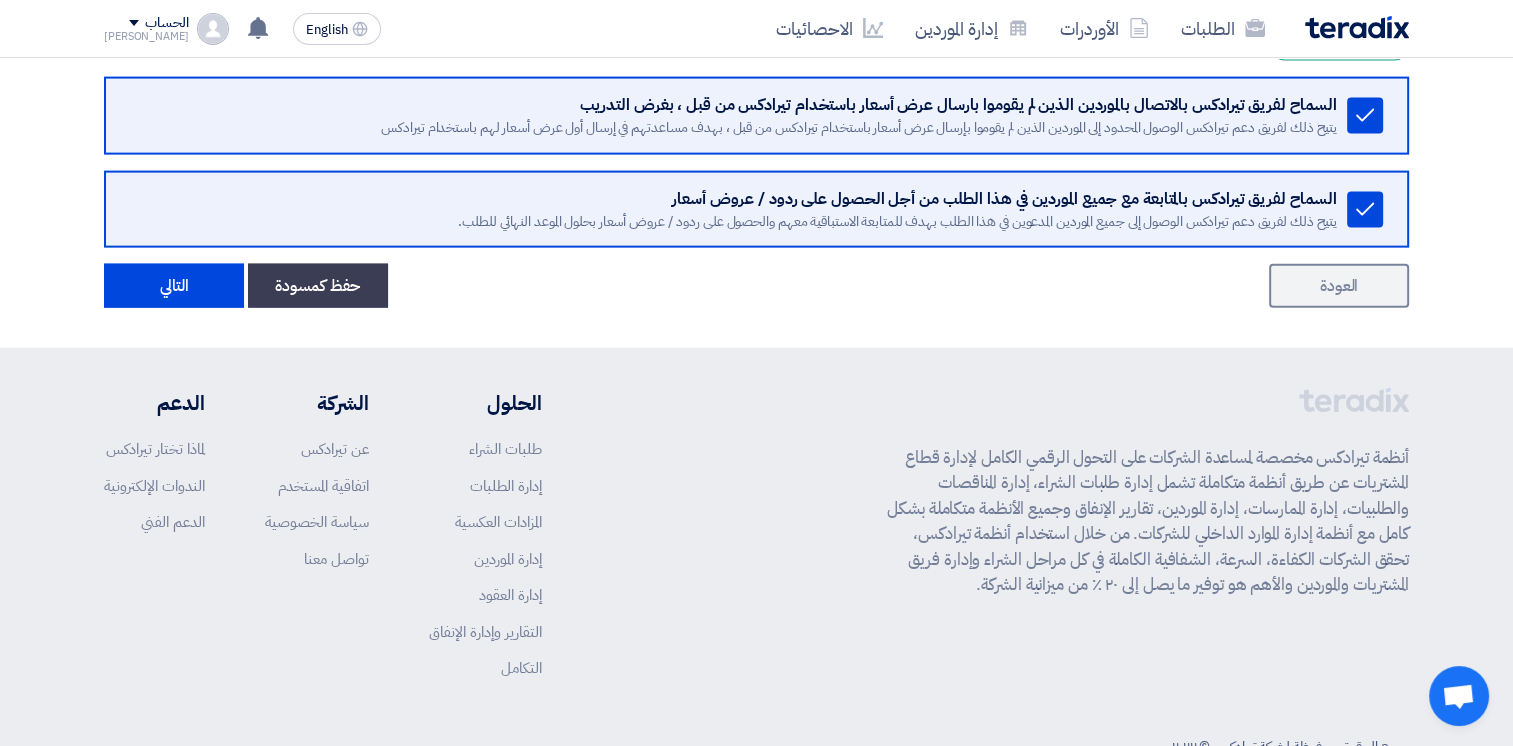 click on "العودة" 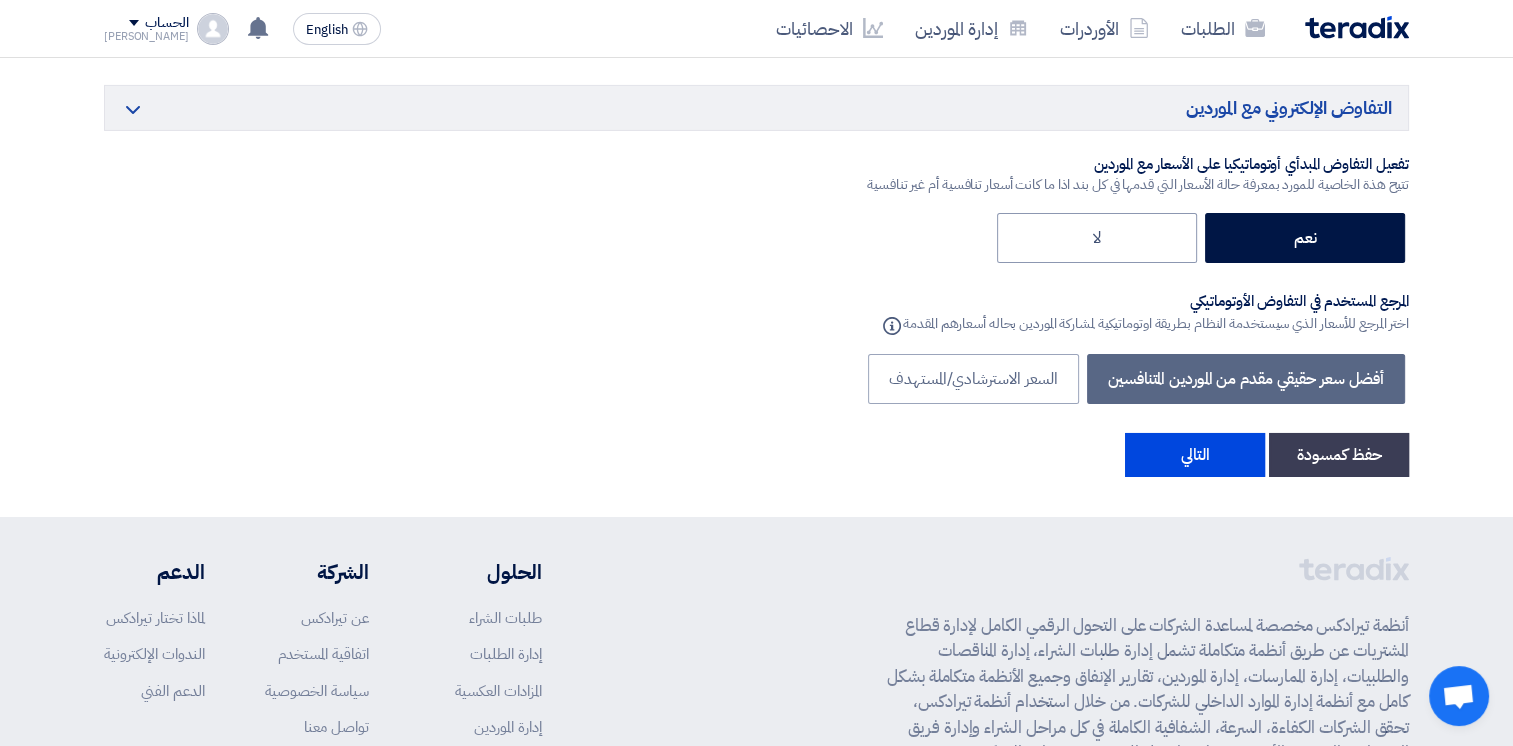 scroll, scrollTop: 7000, scrollLeft: 0, axis: vertical 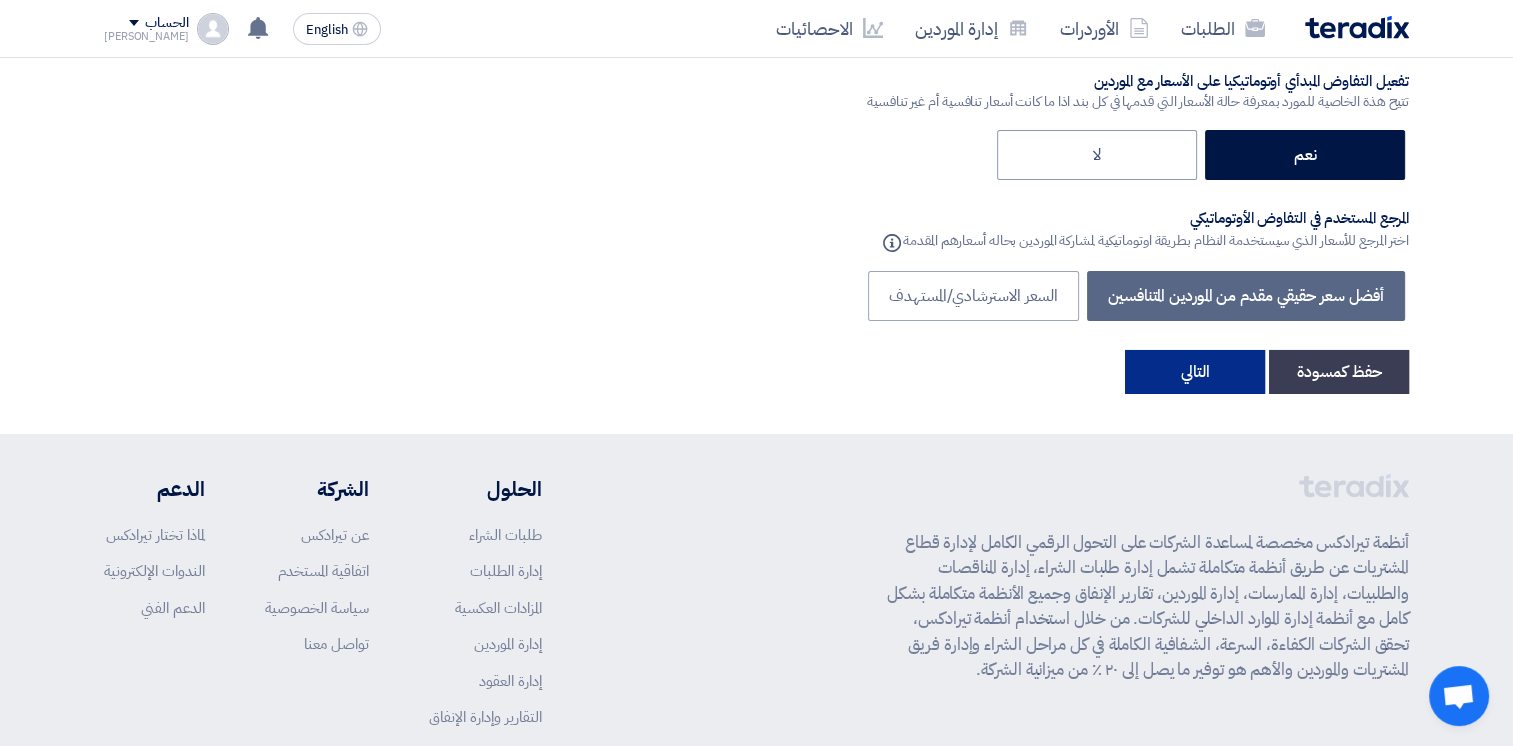 click on "التالي" 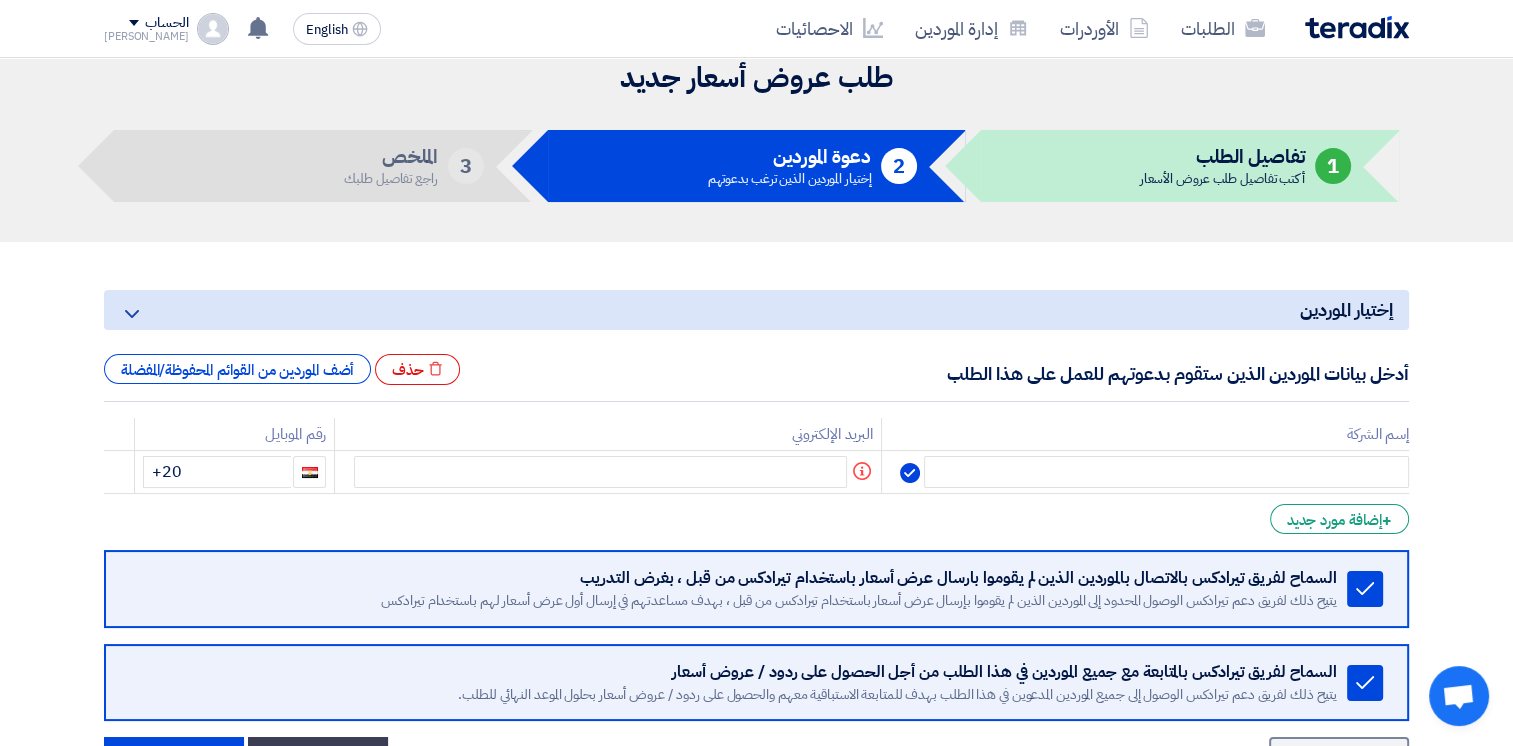 scroll, scrollTop: 0, scrollLeft: 0, axis: both 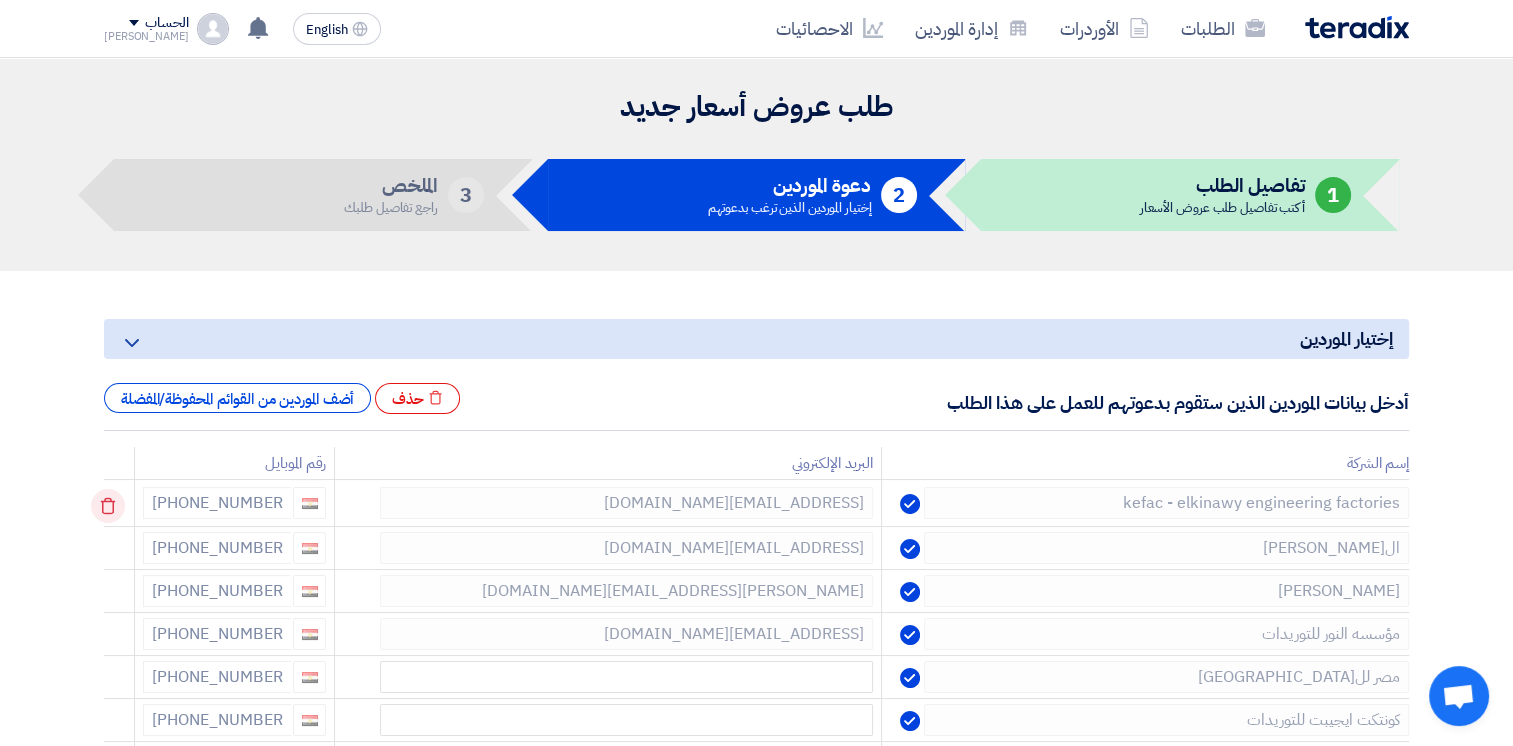 click 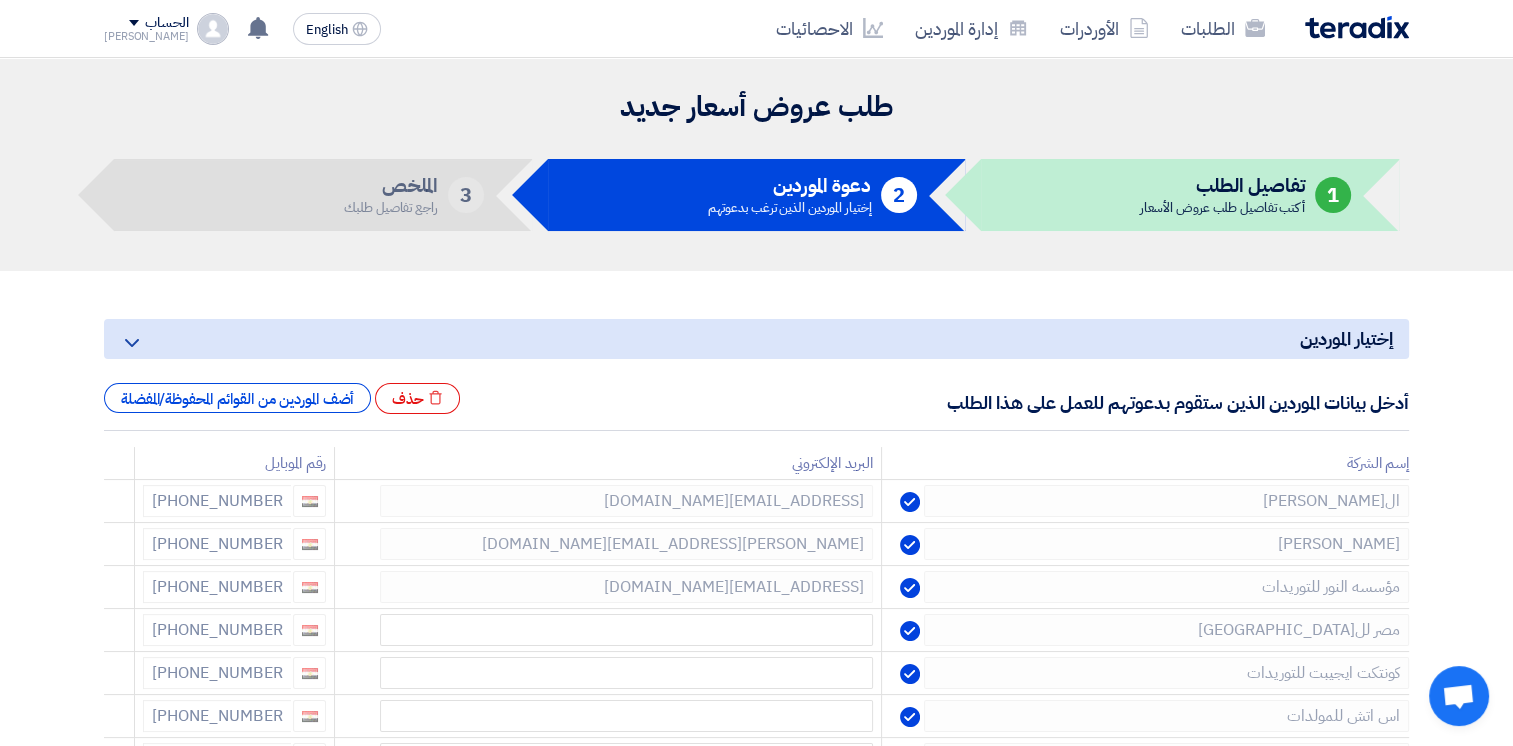 click 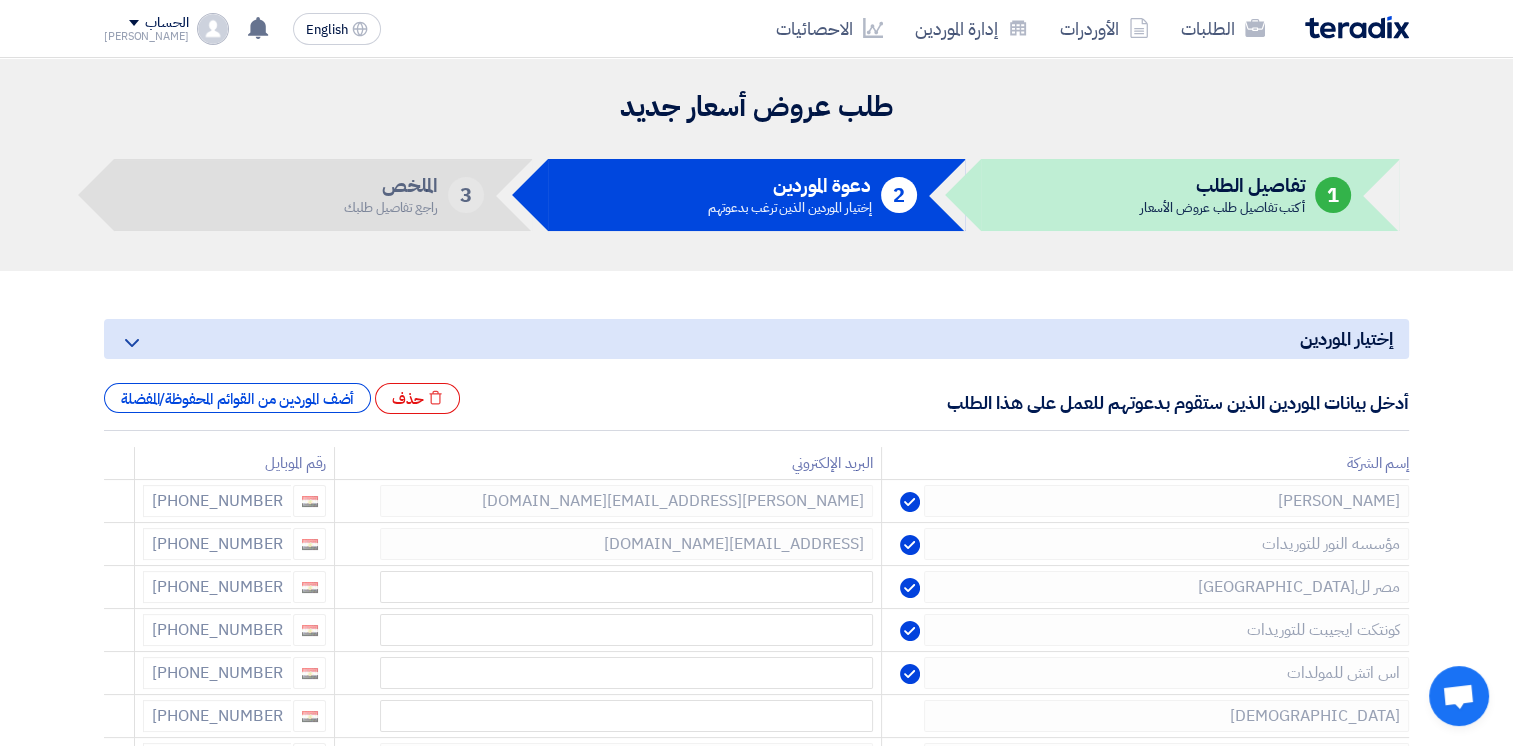click 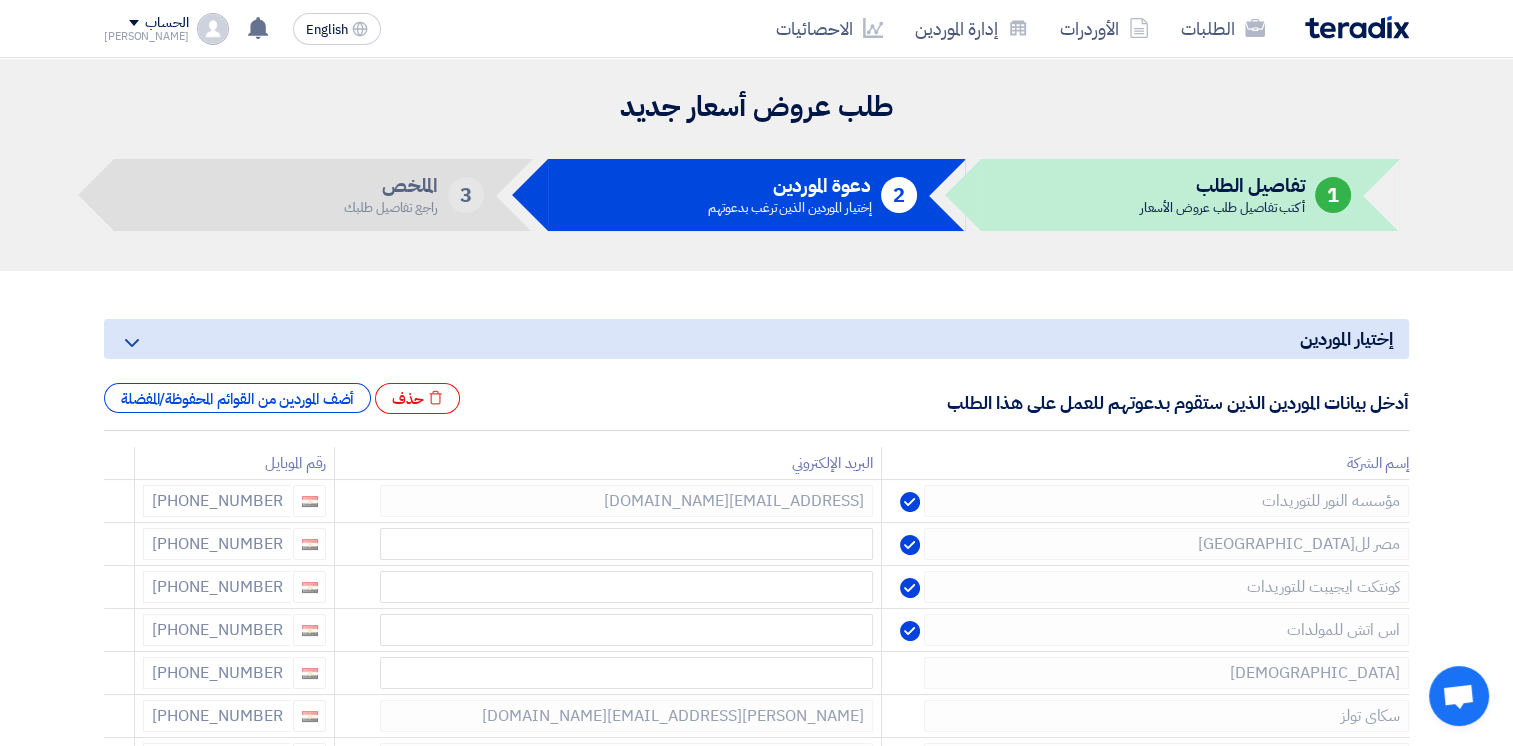 click 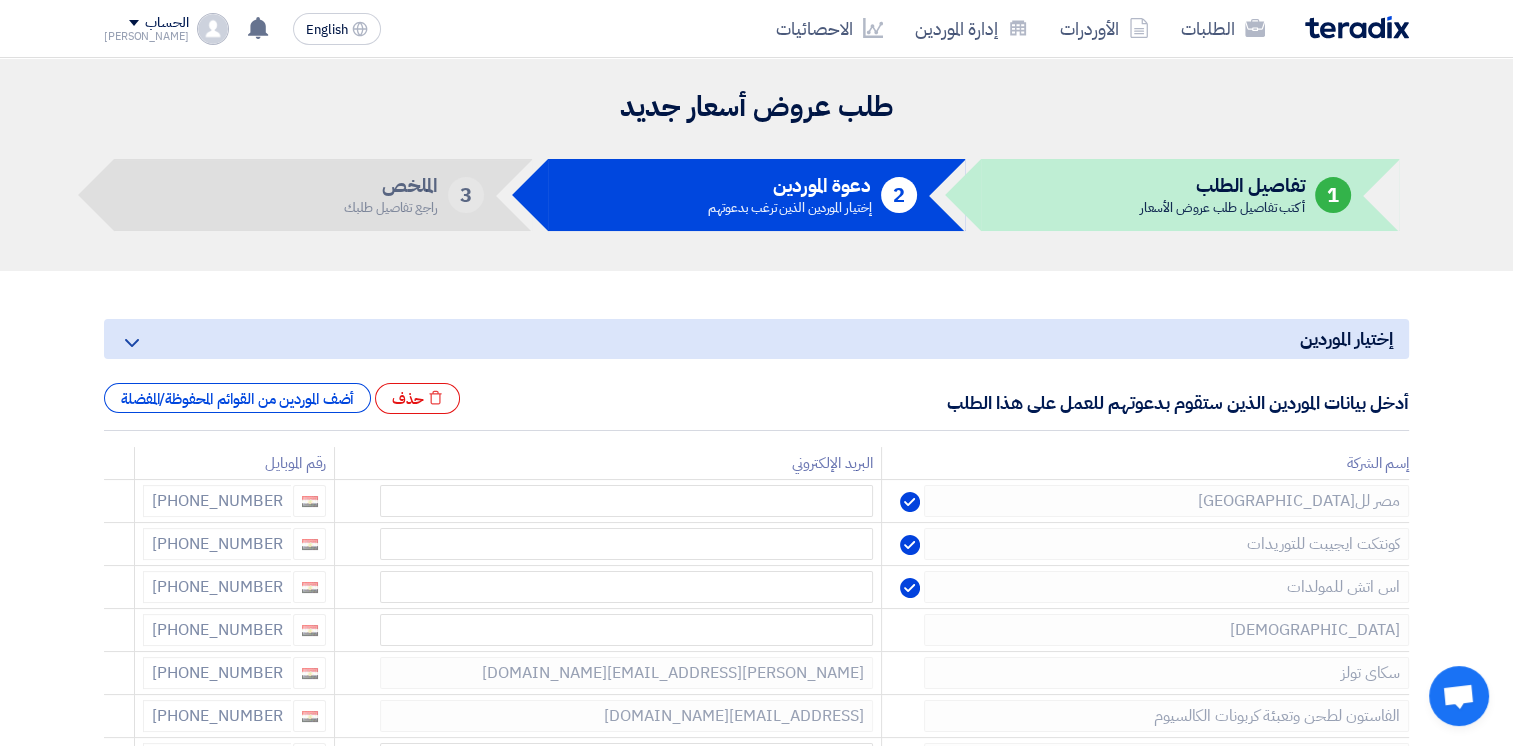 click 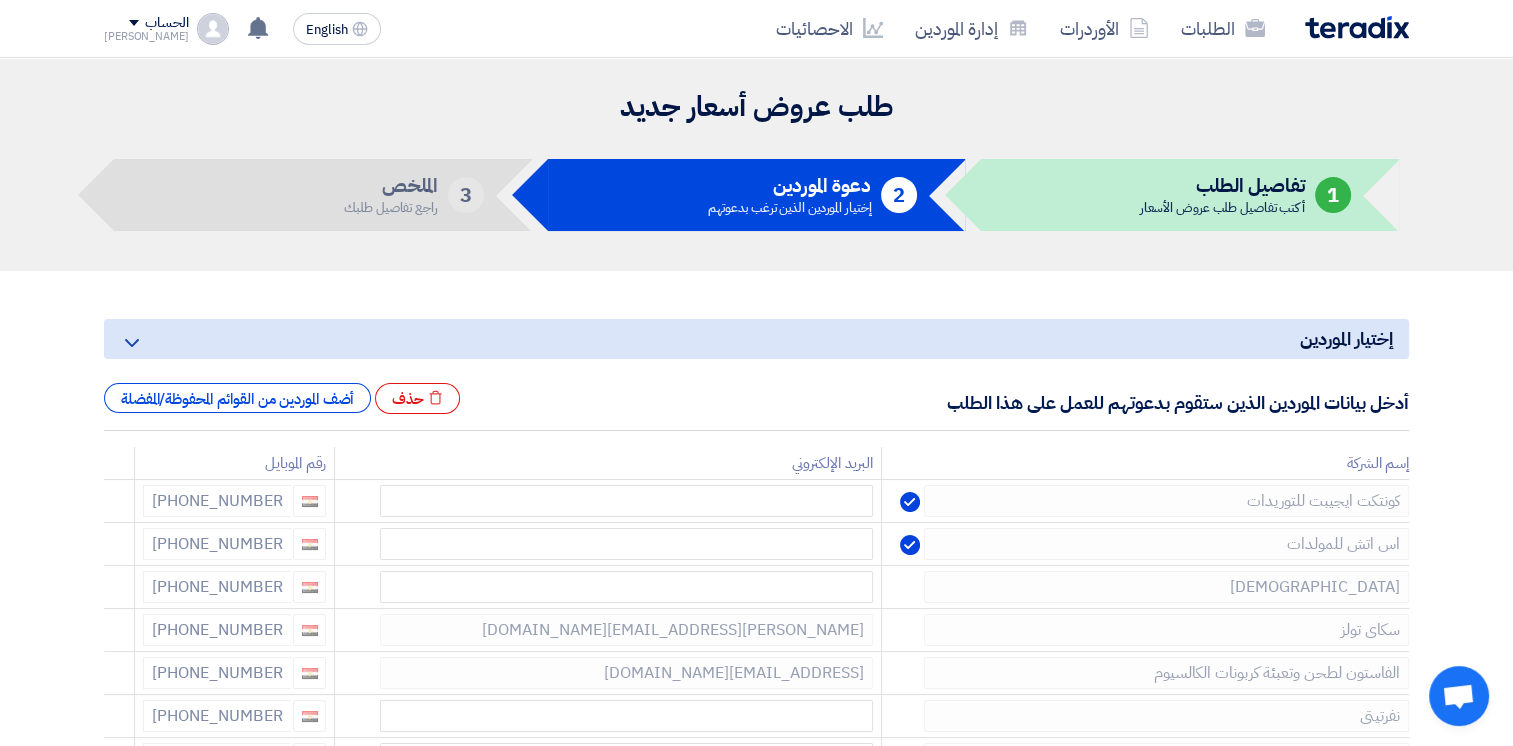 click 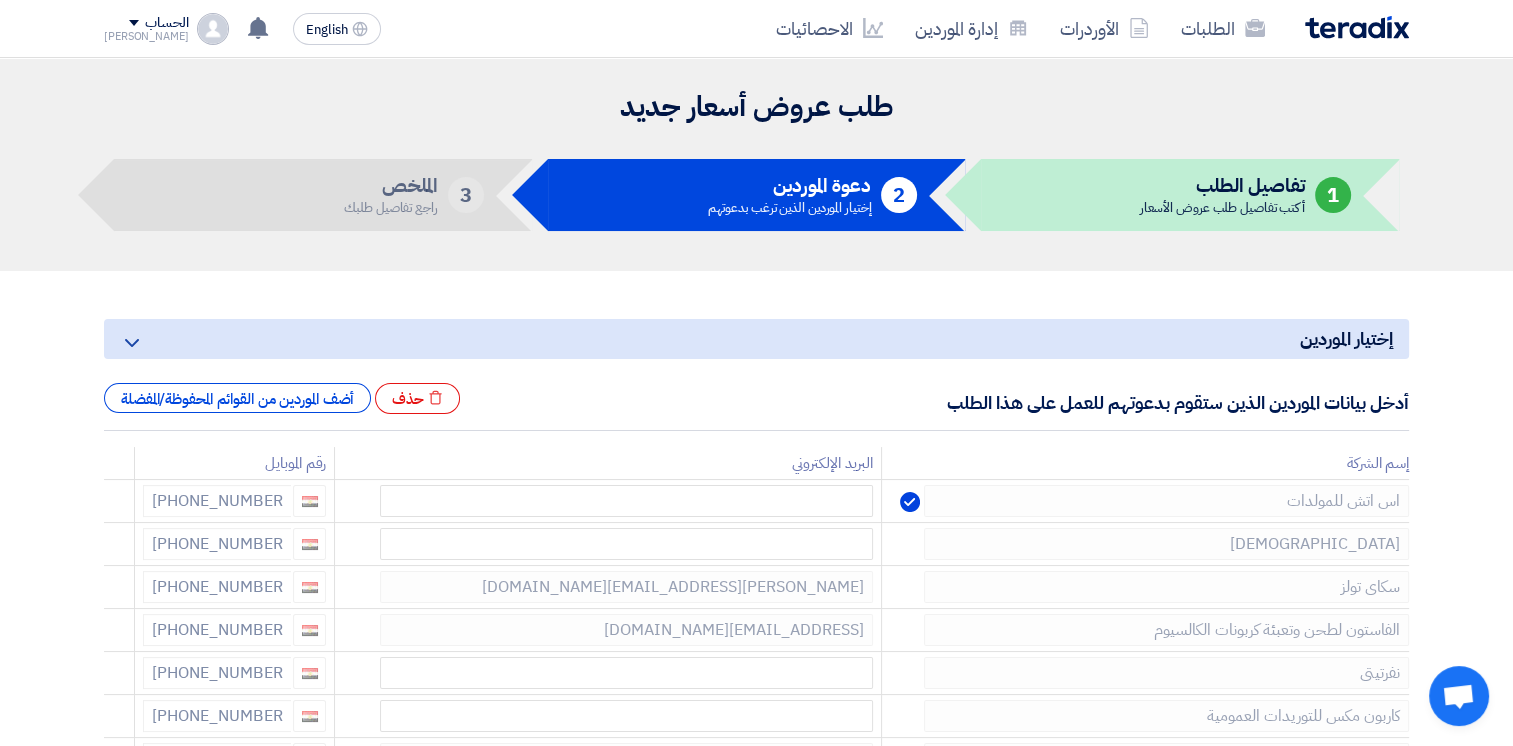 click 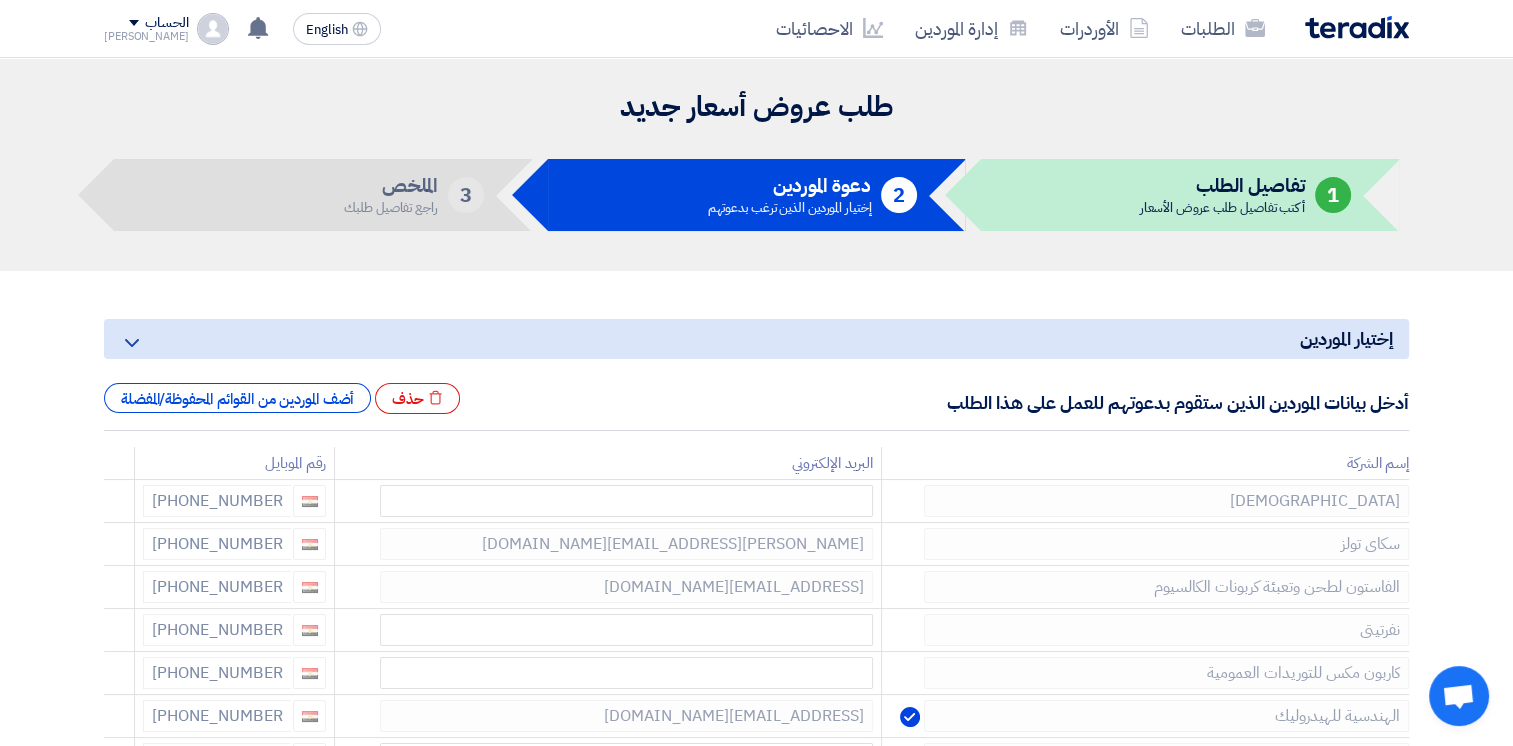 click 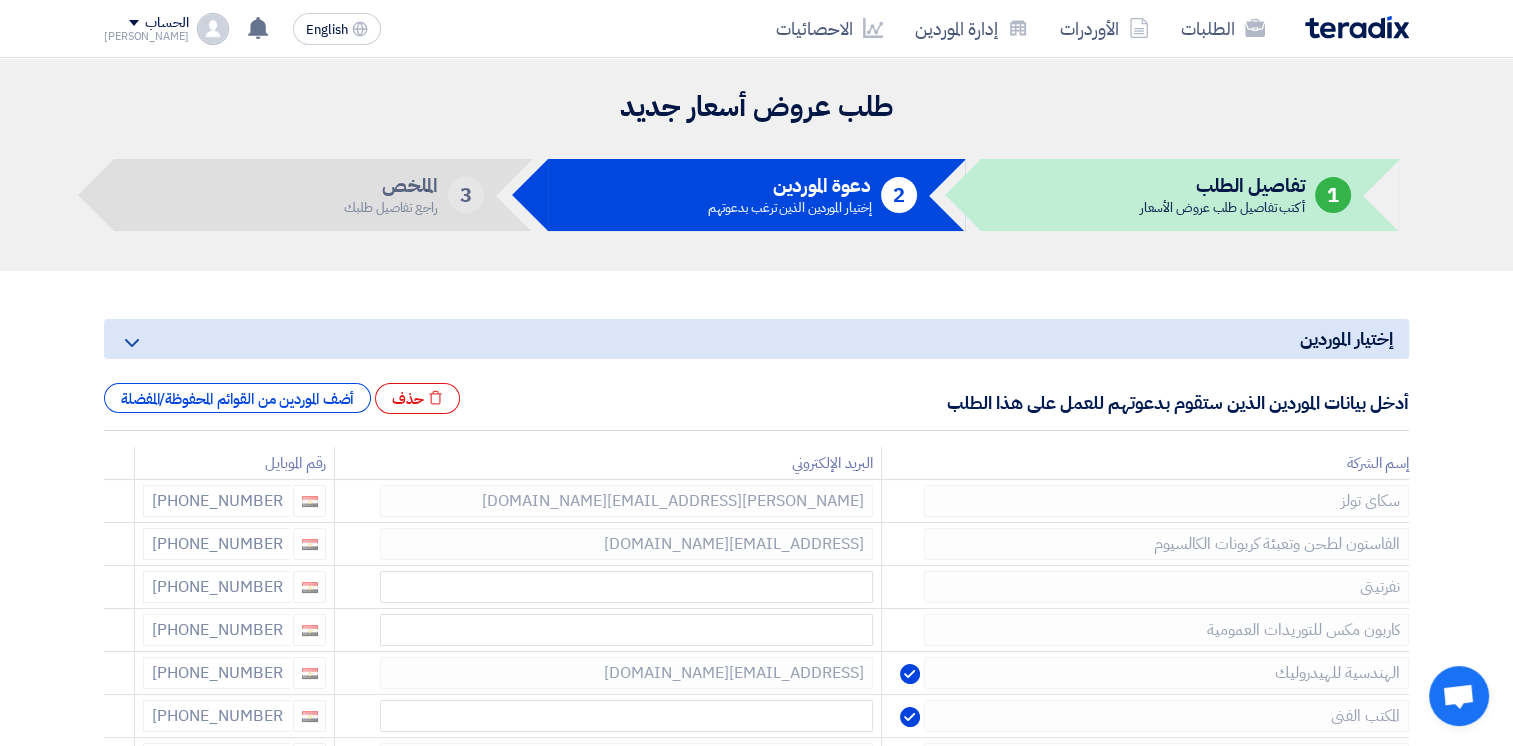 click 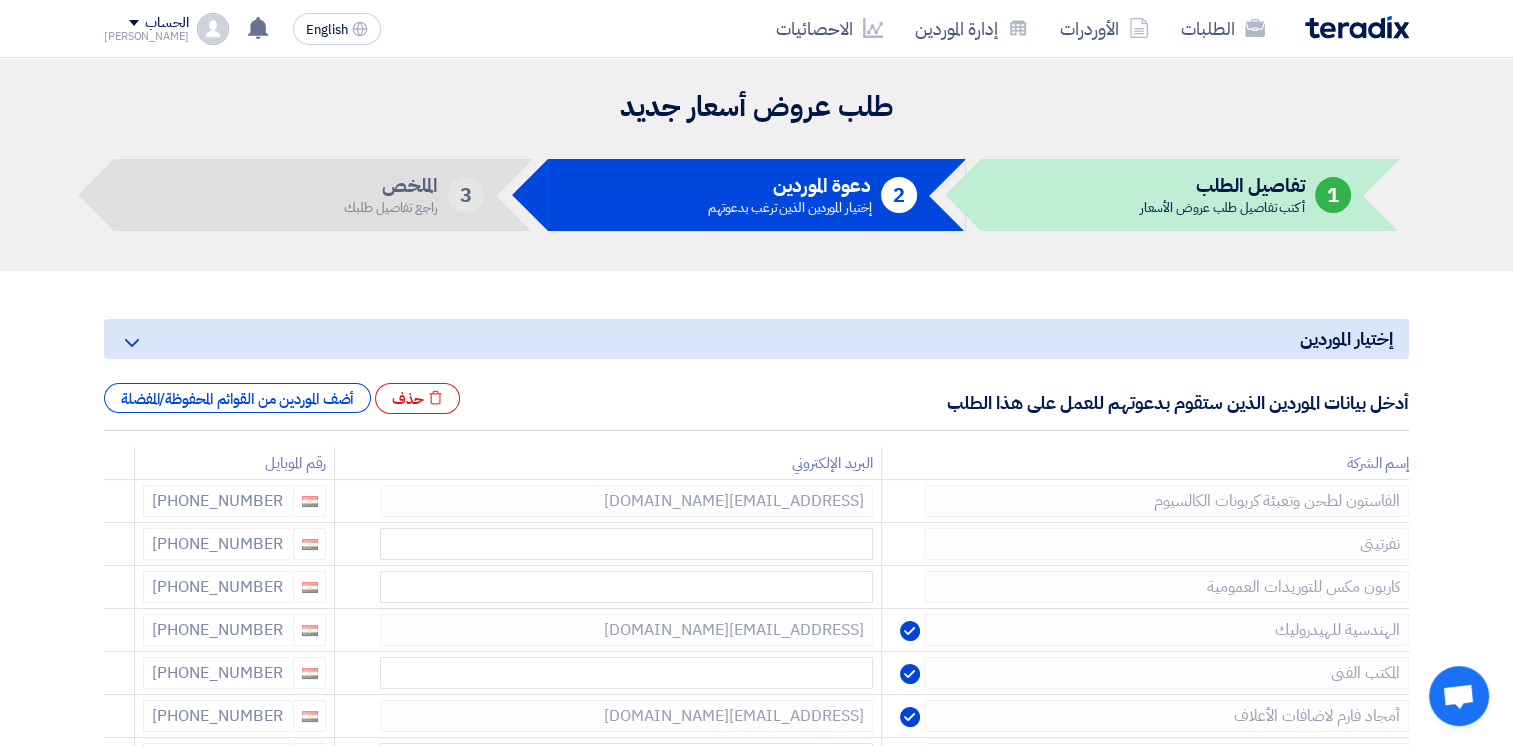 click 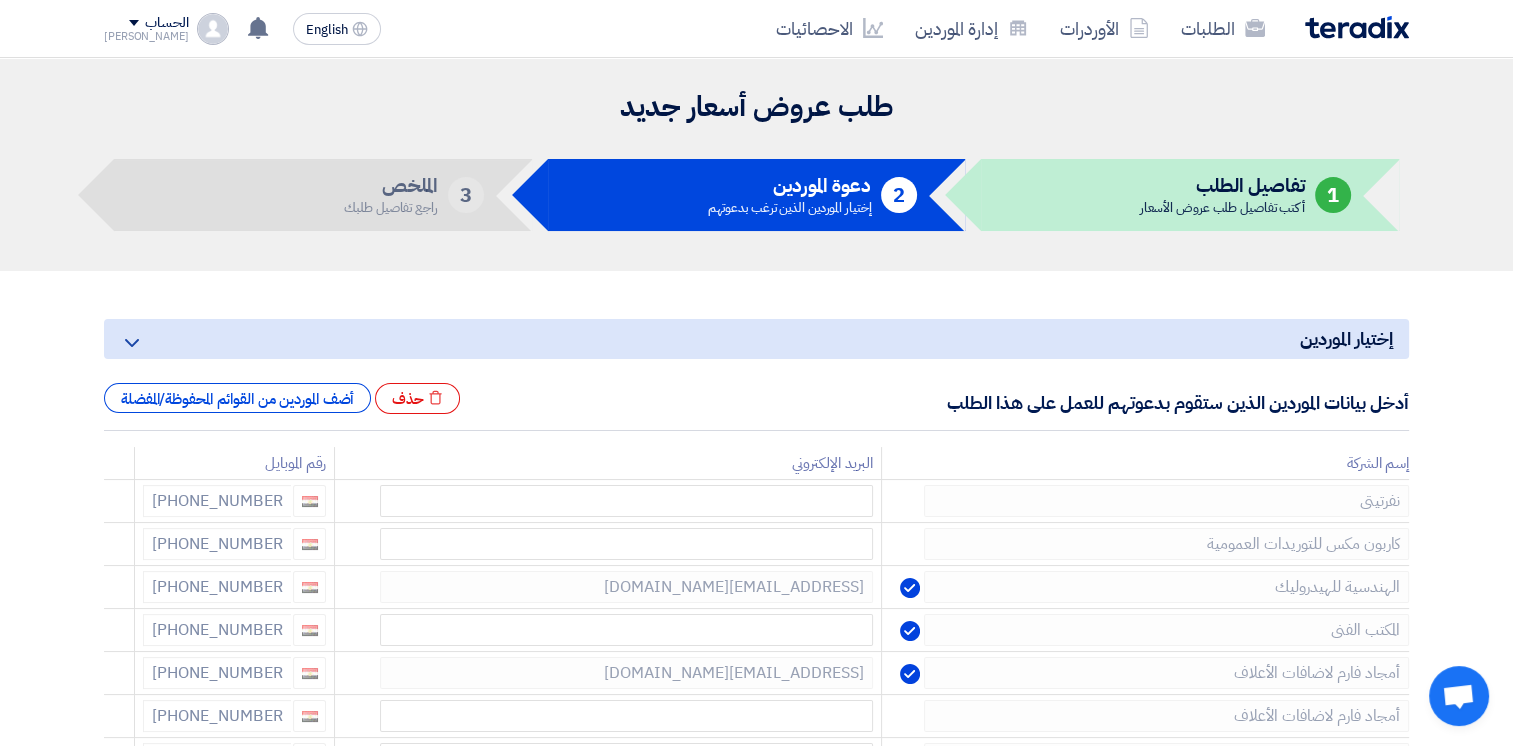 click 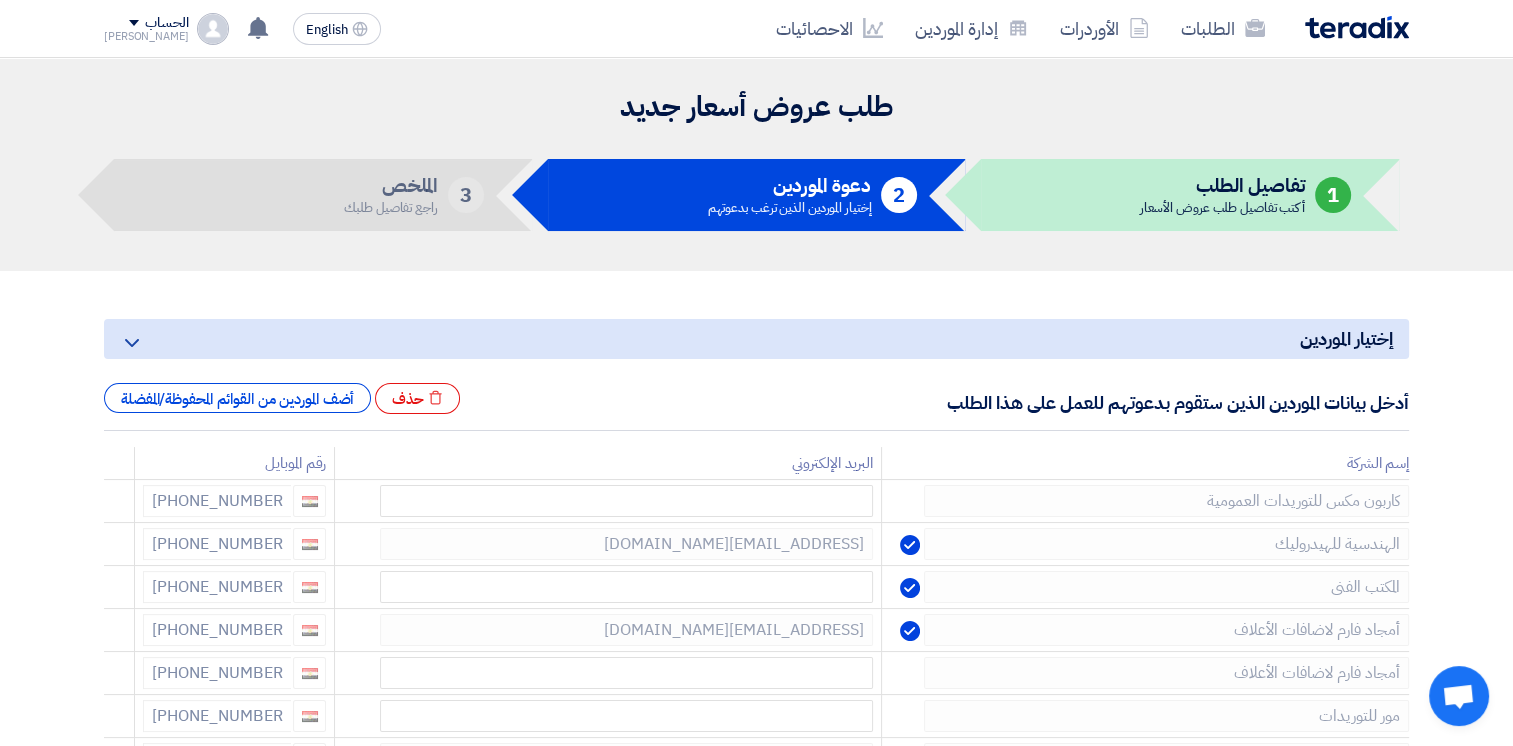 click 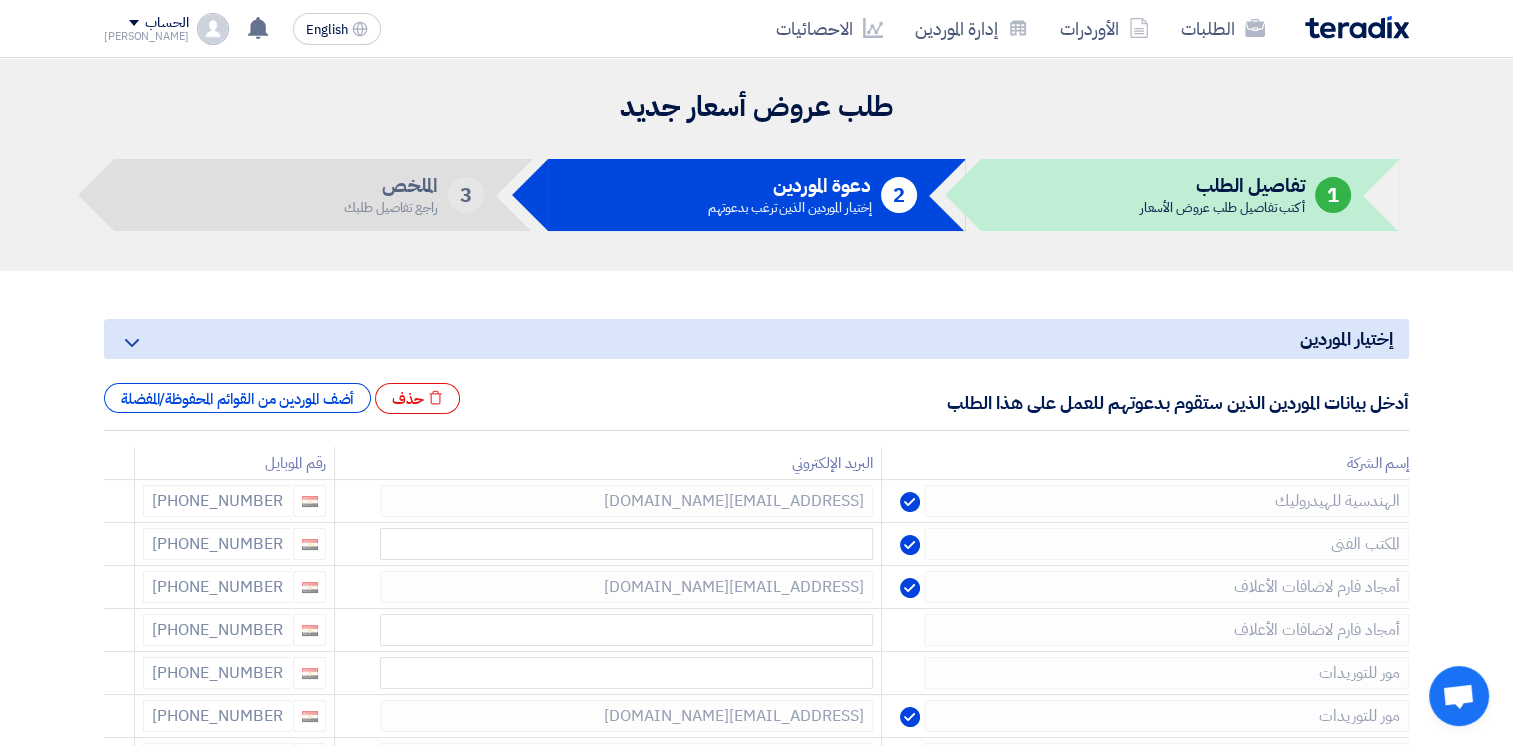 click 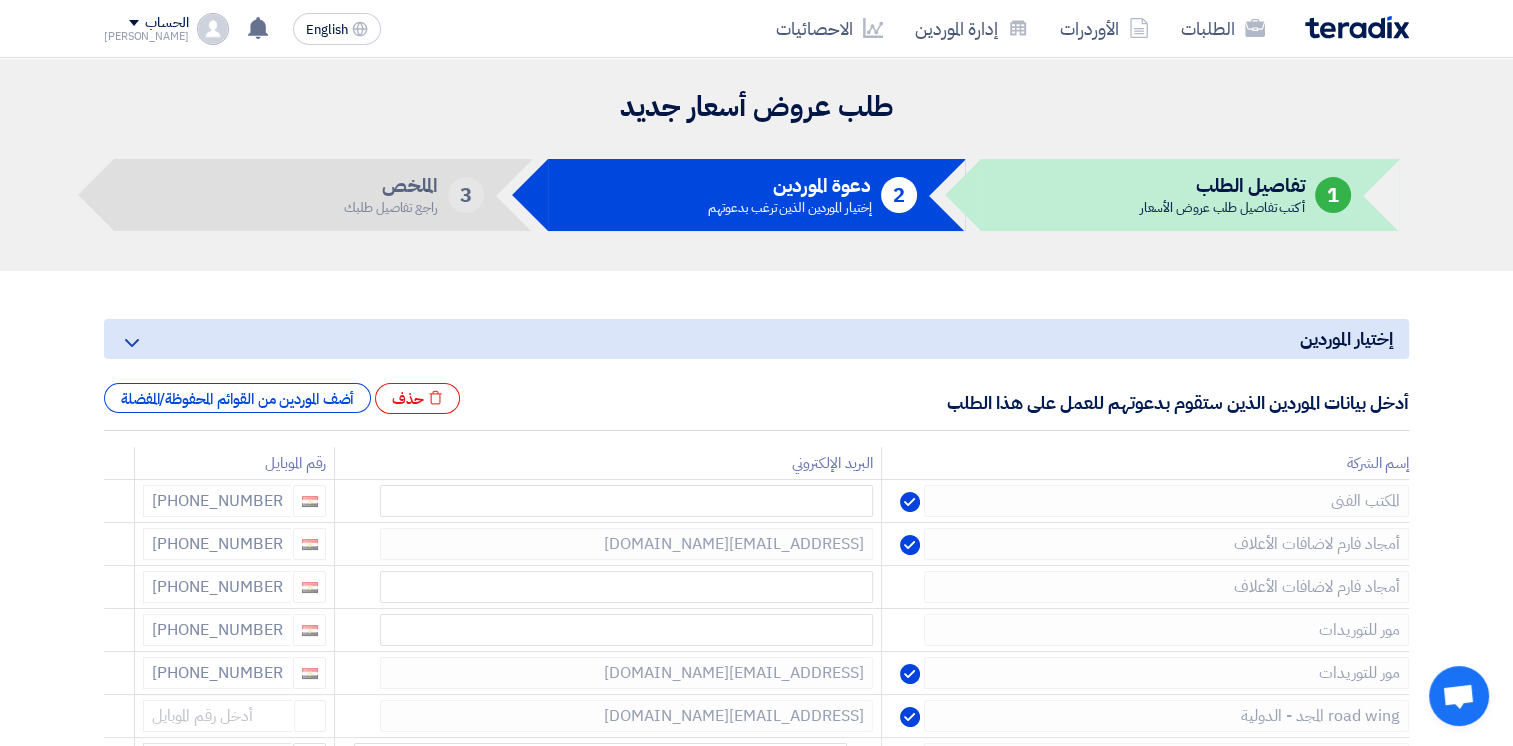 click 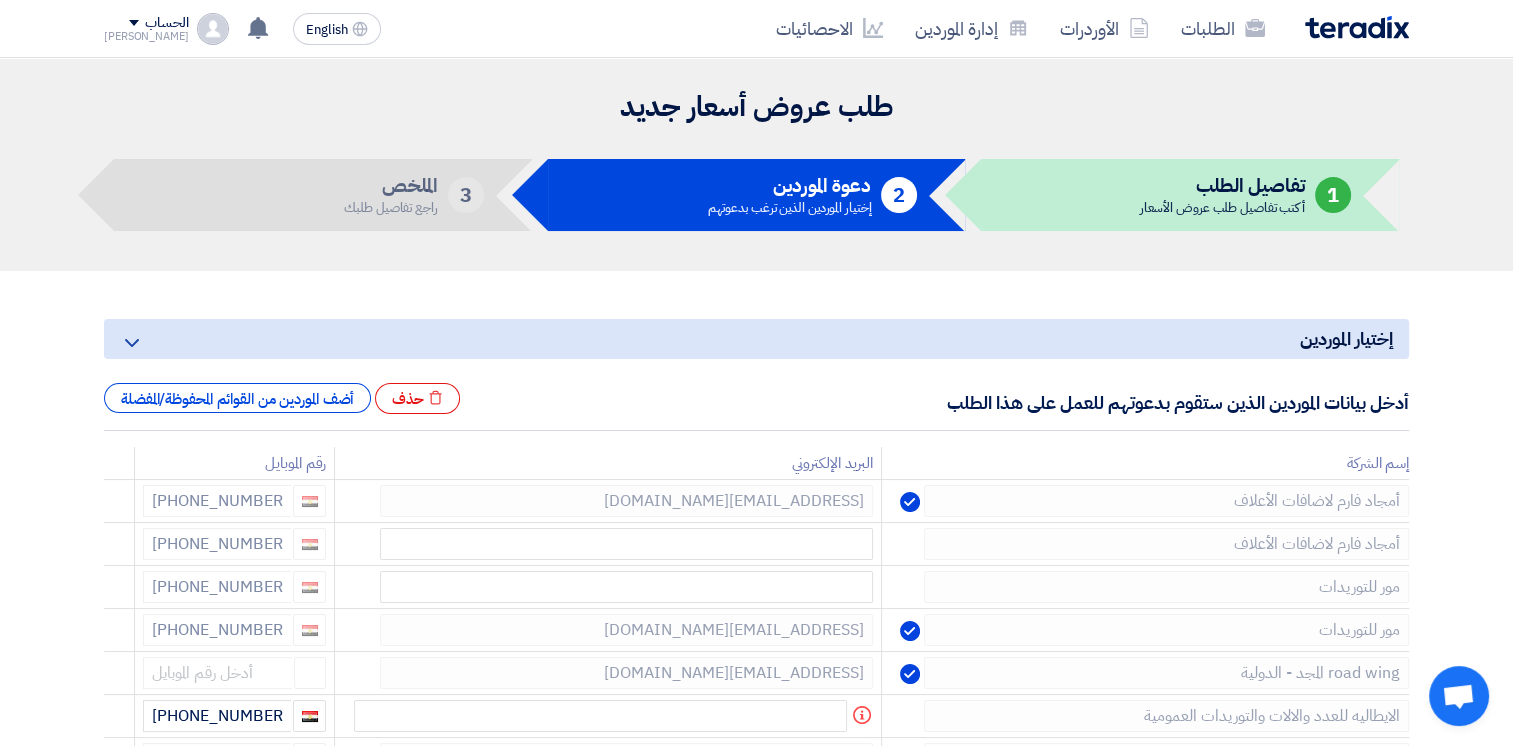 click 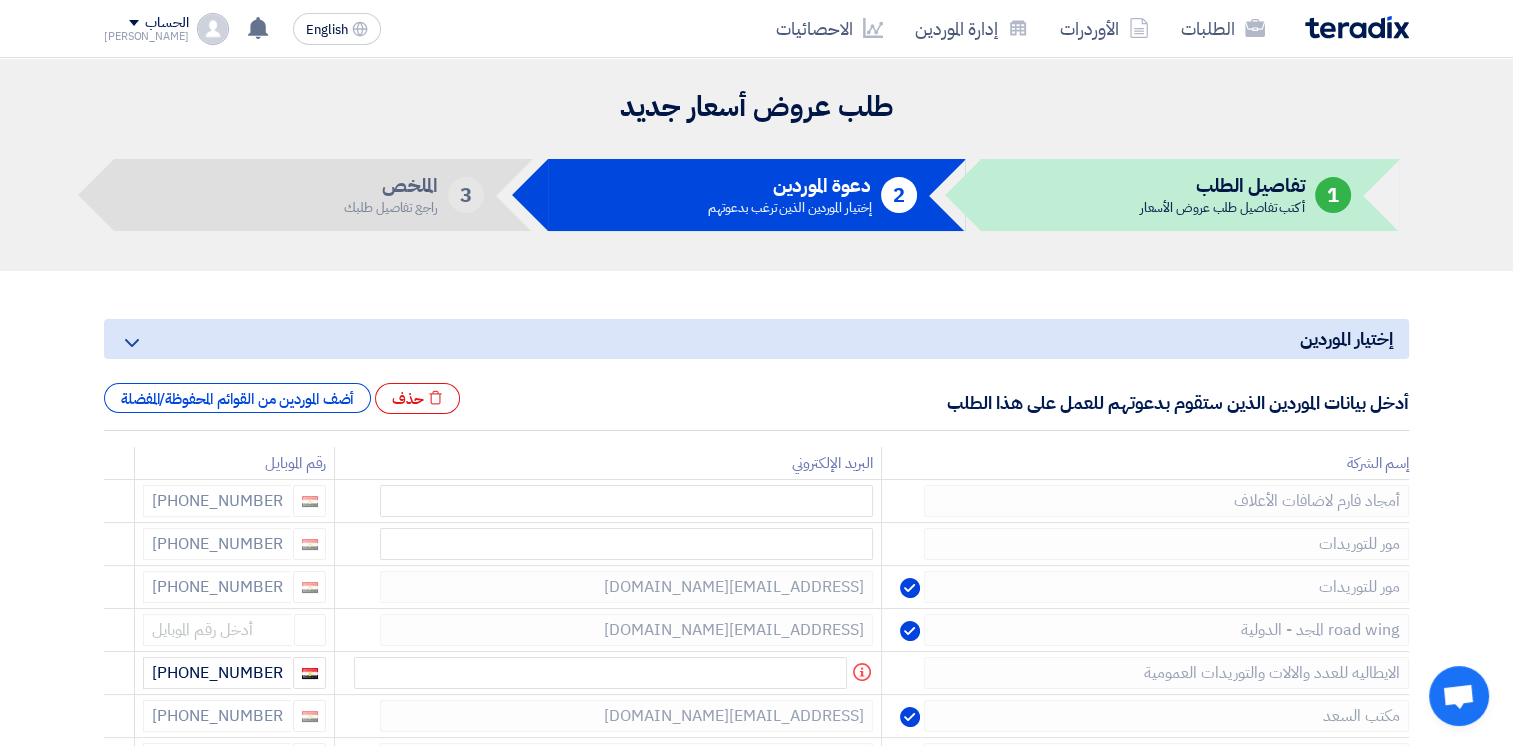 click 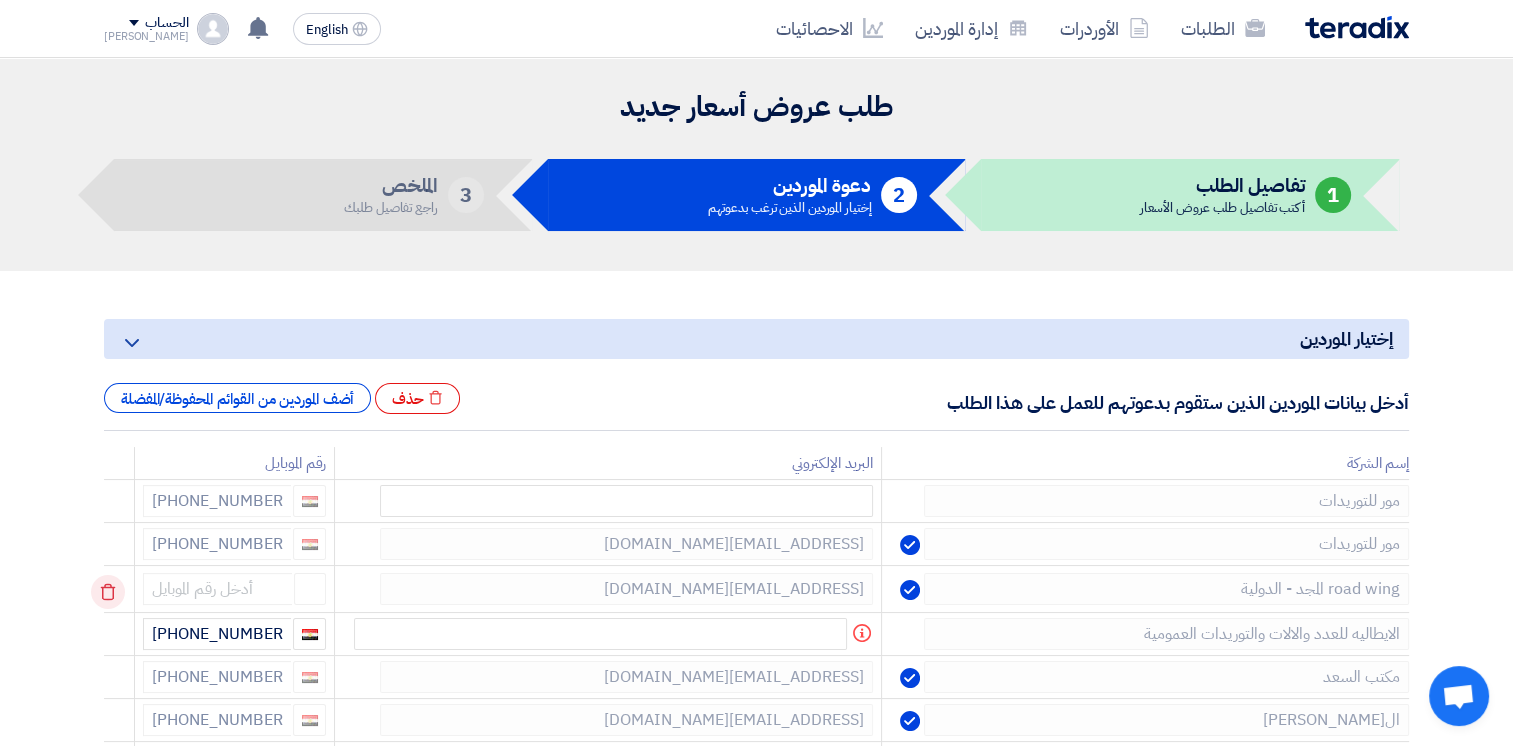 click 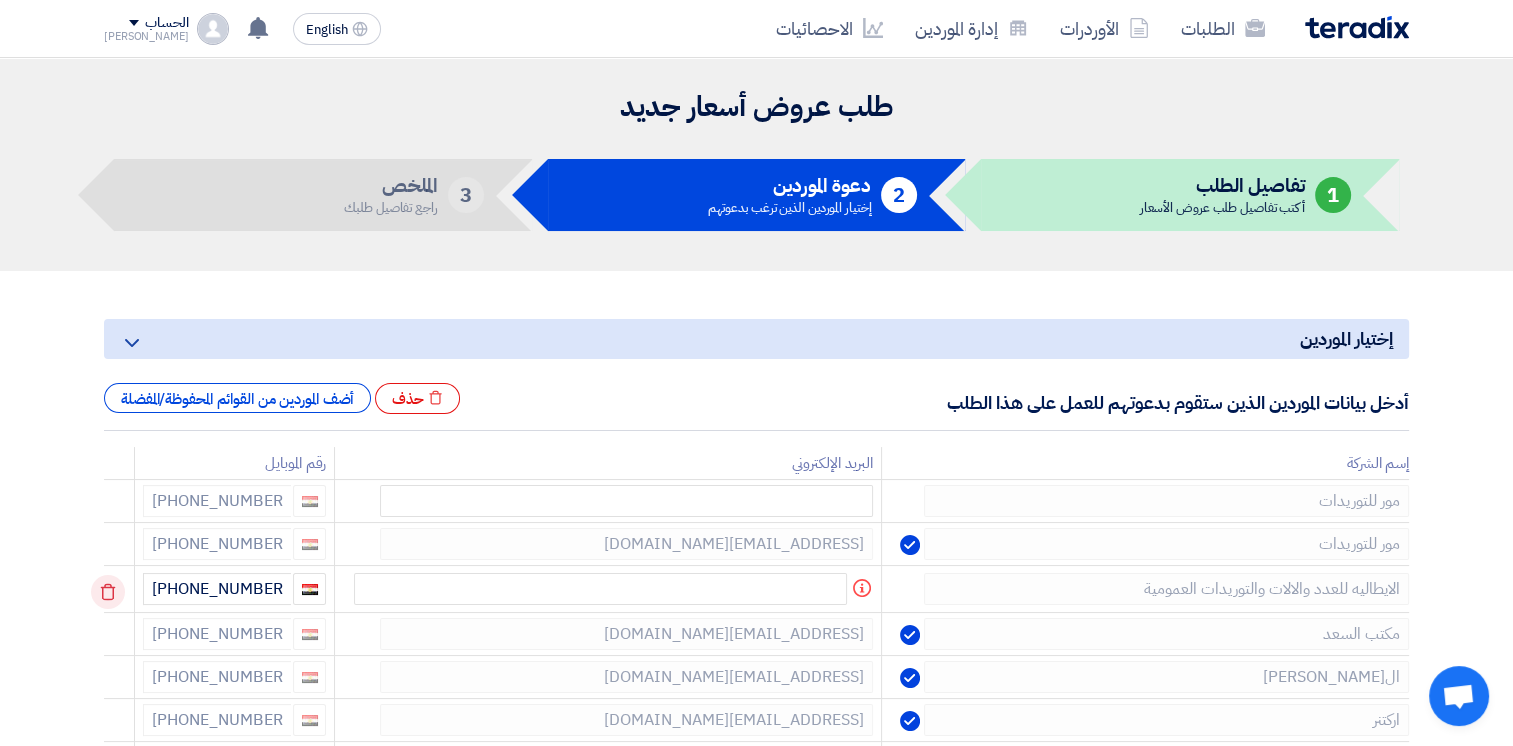 click 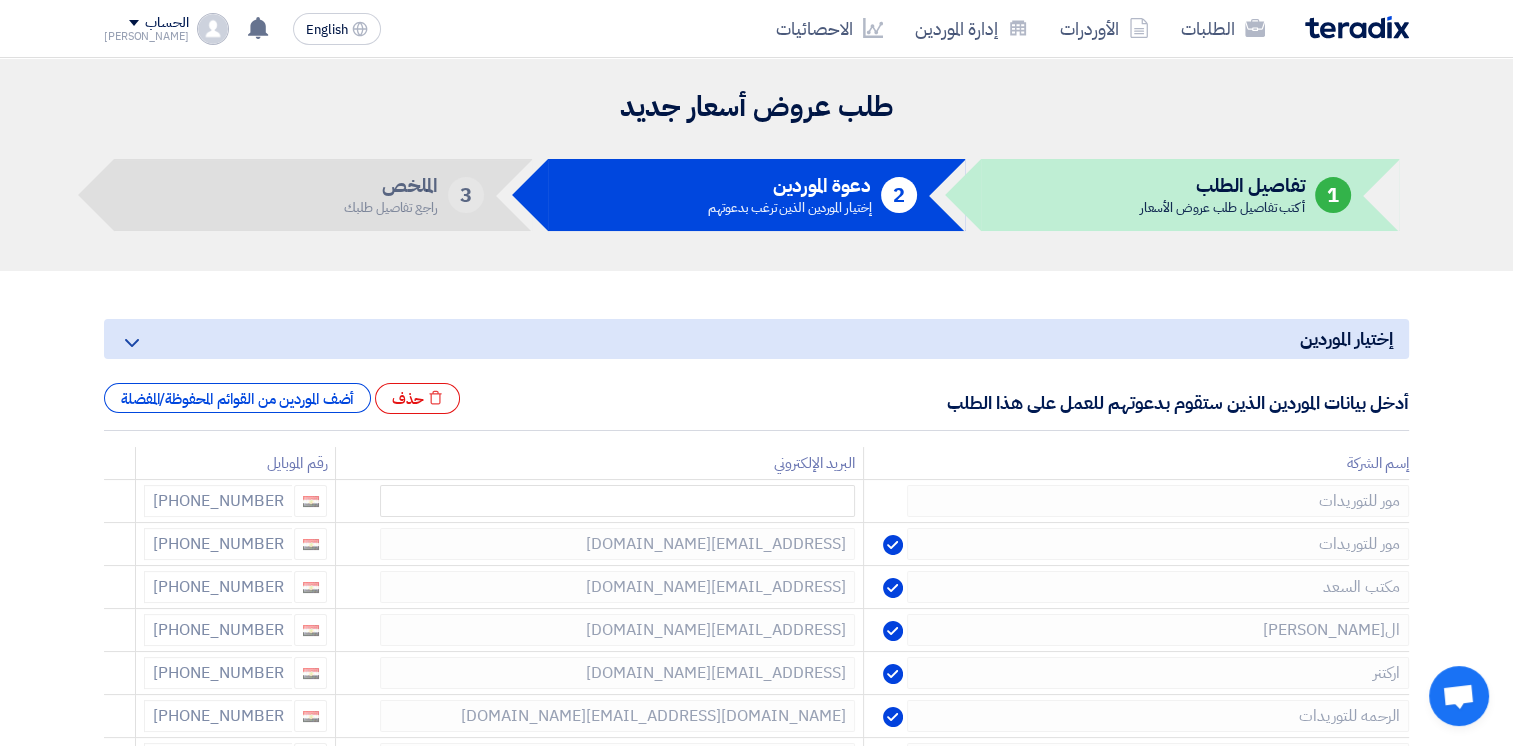 click 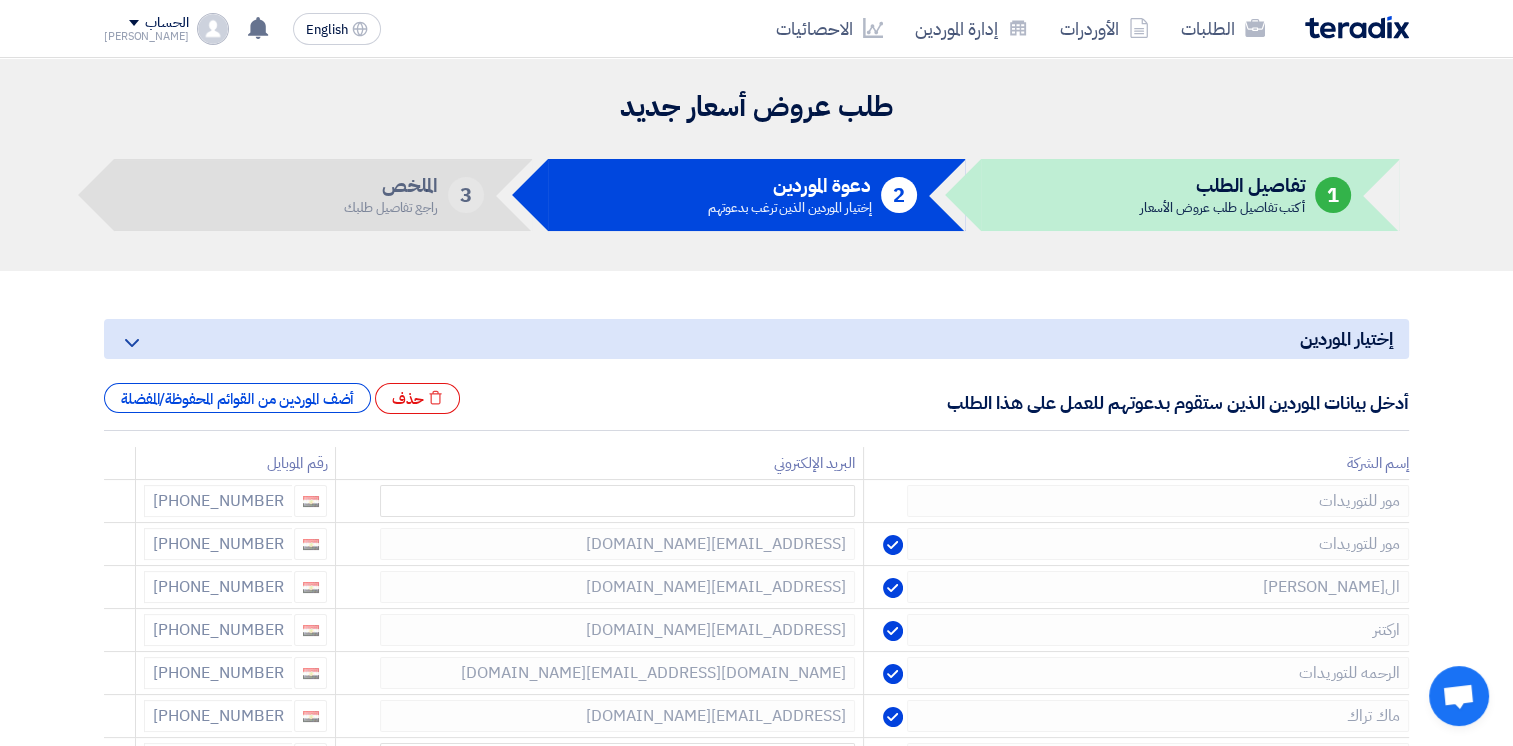 click 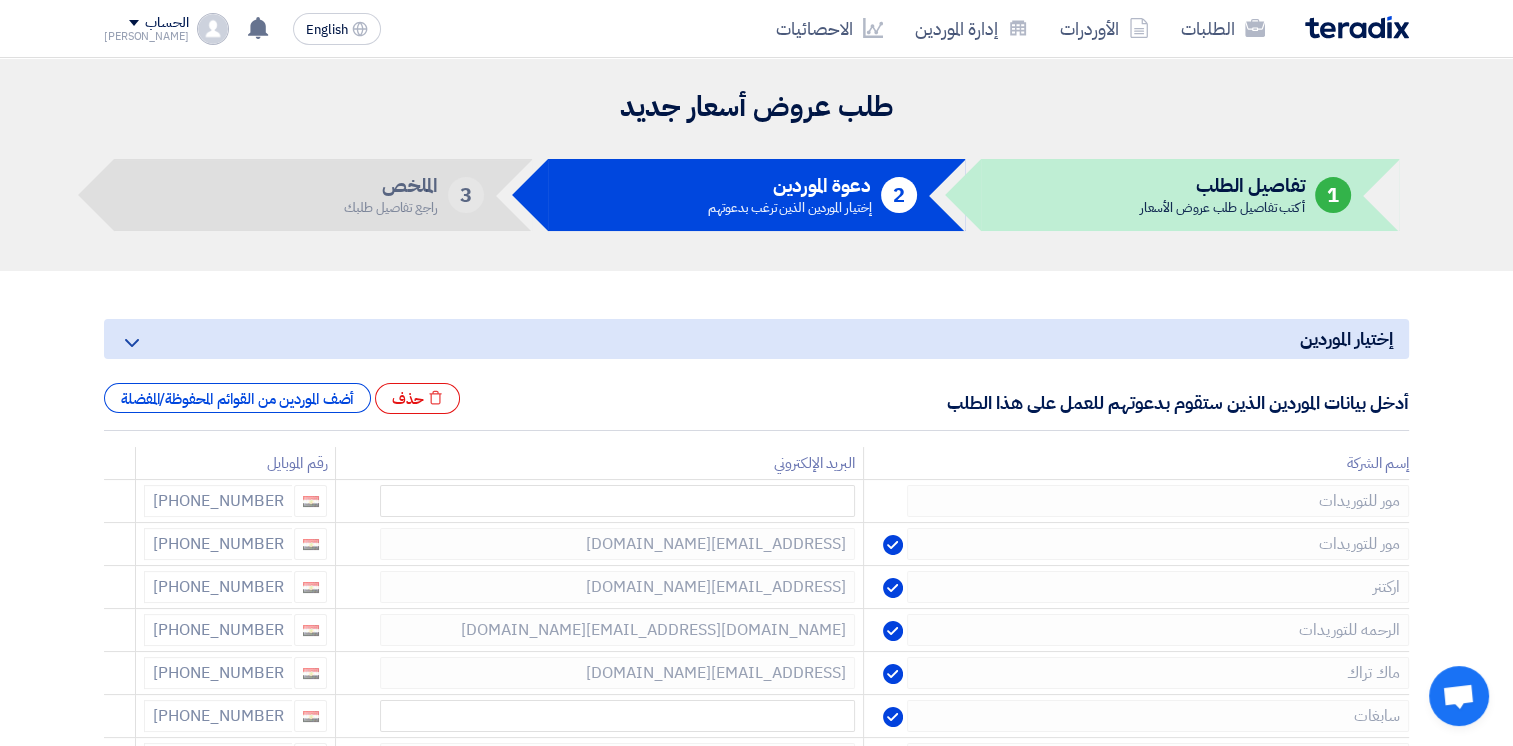 click 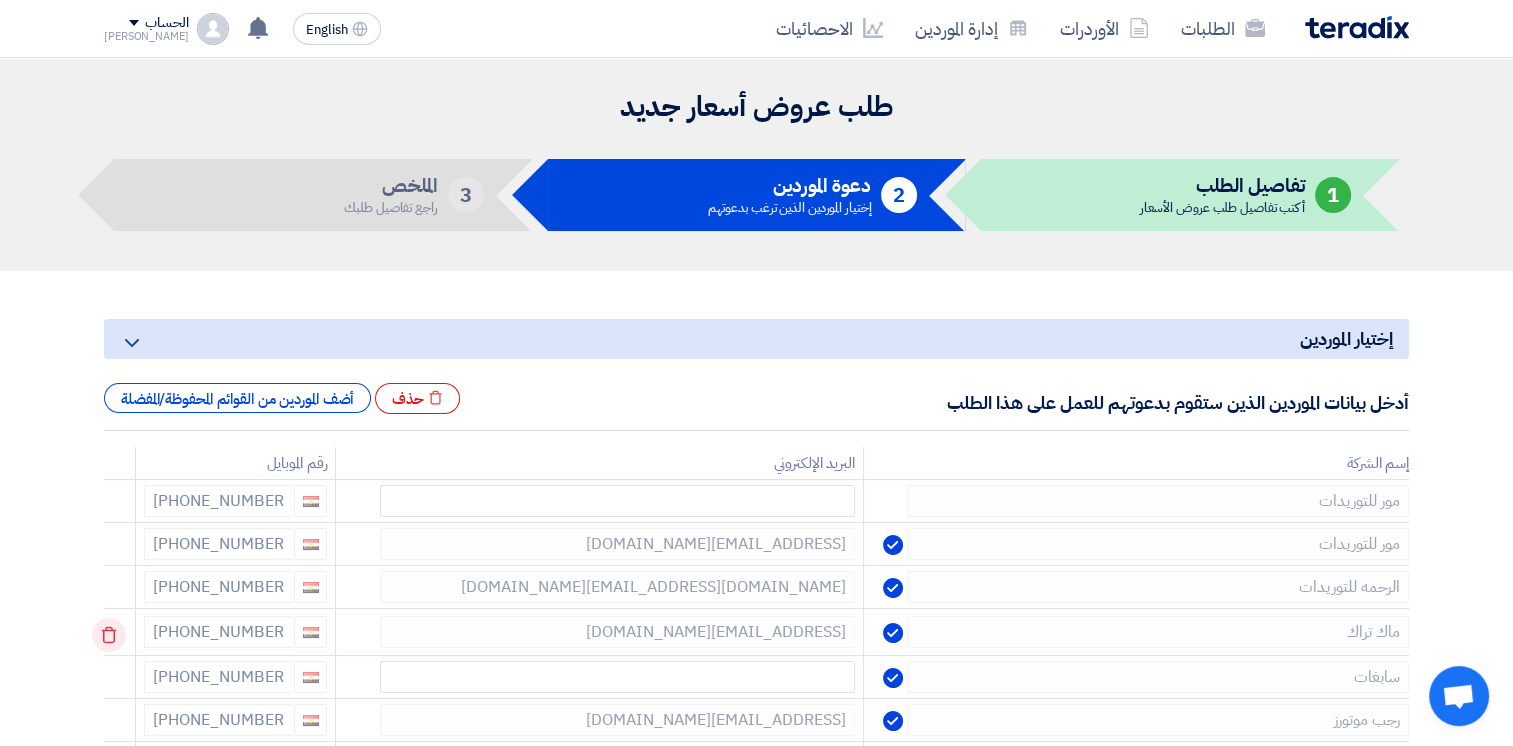 click 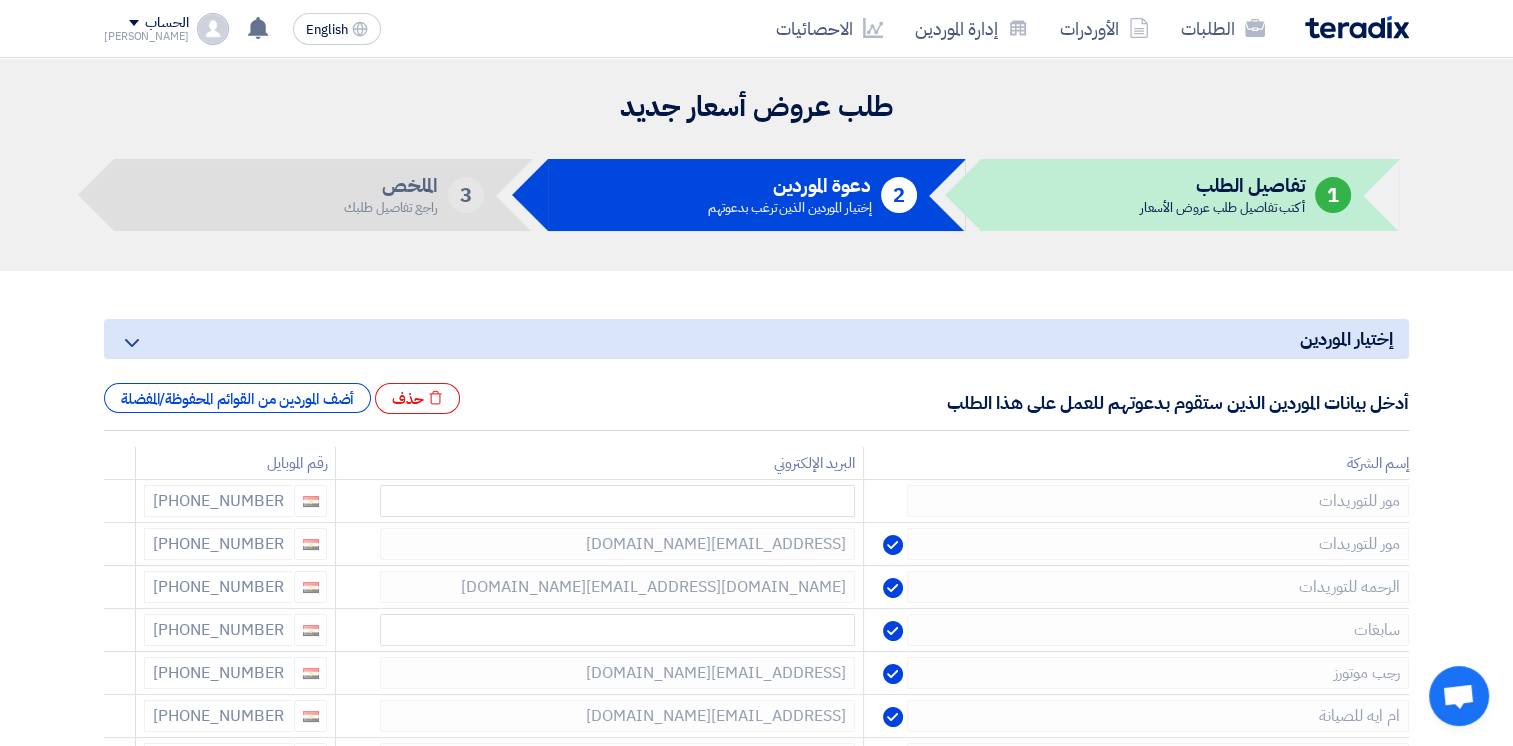click 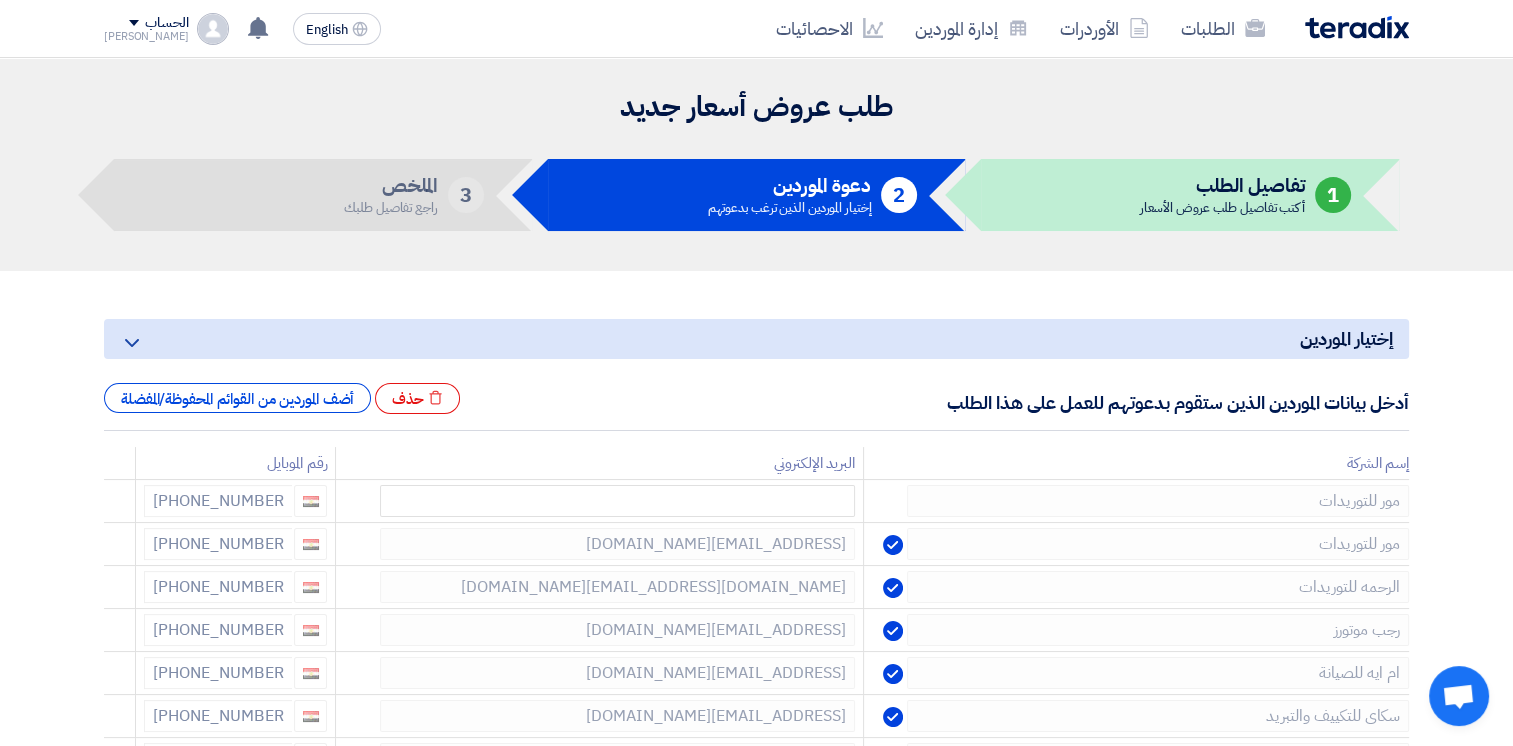 click 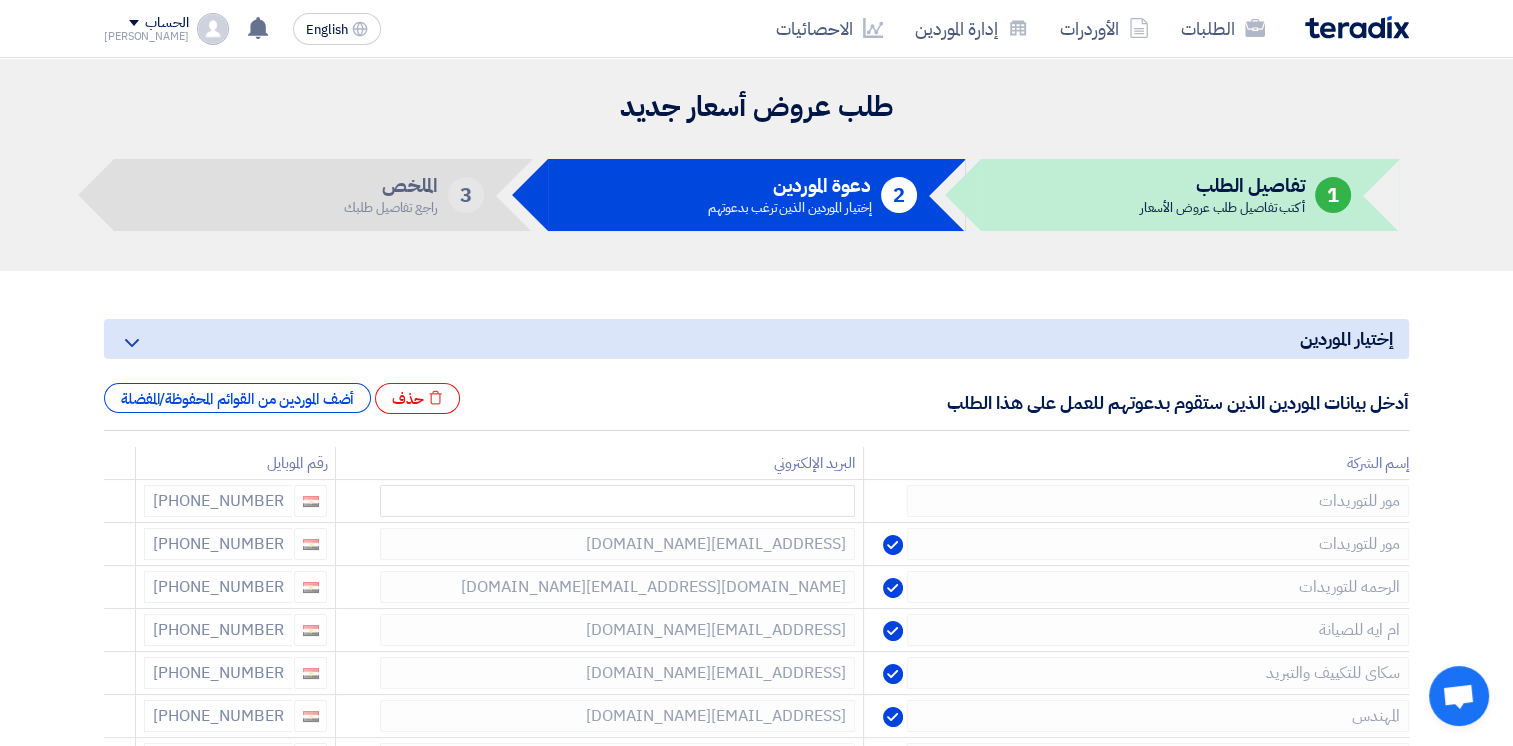 click 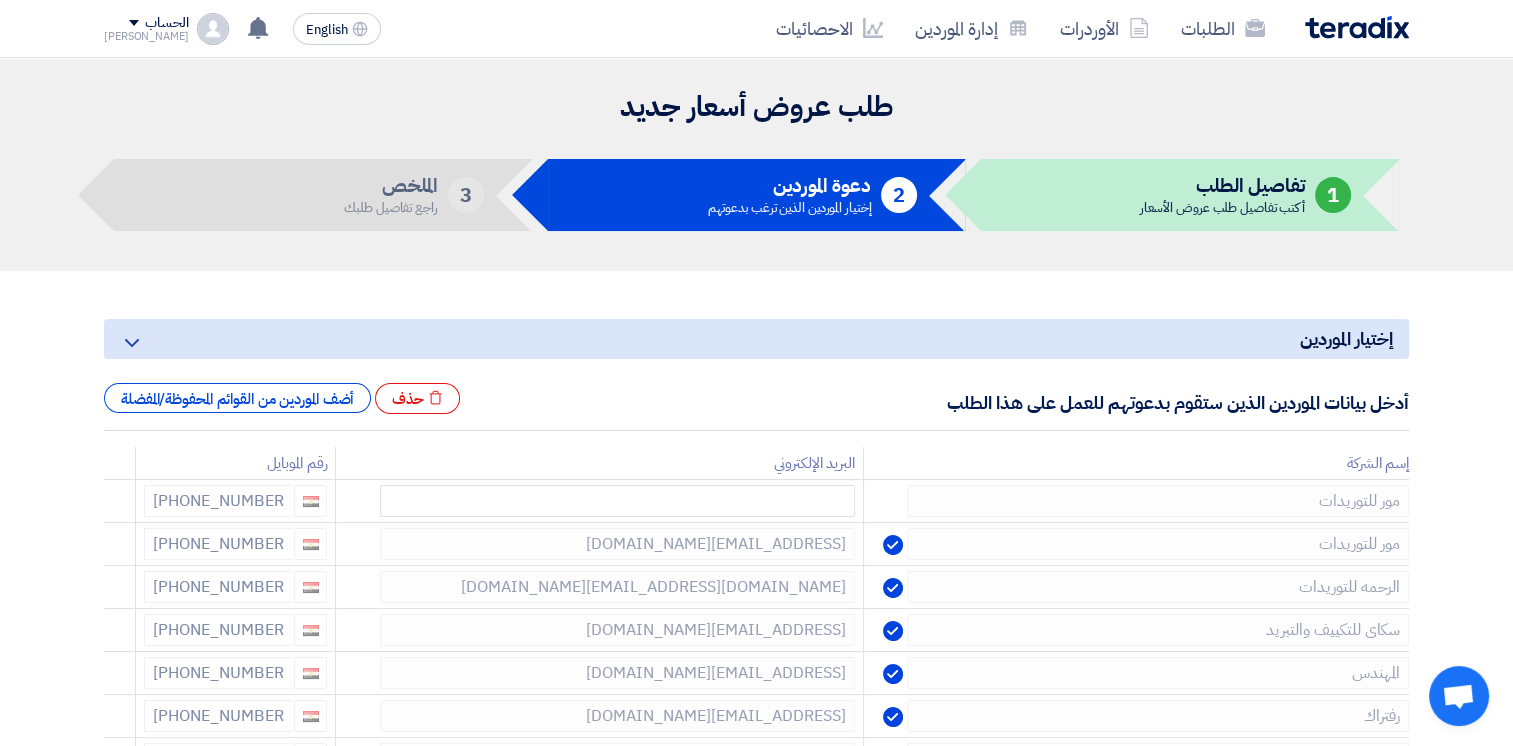 click 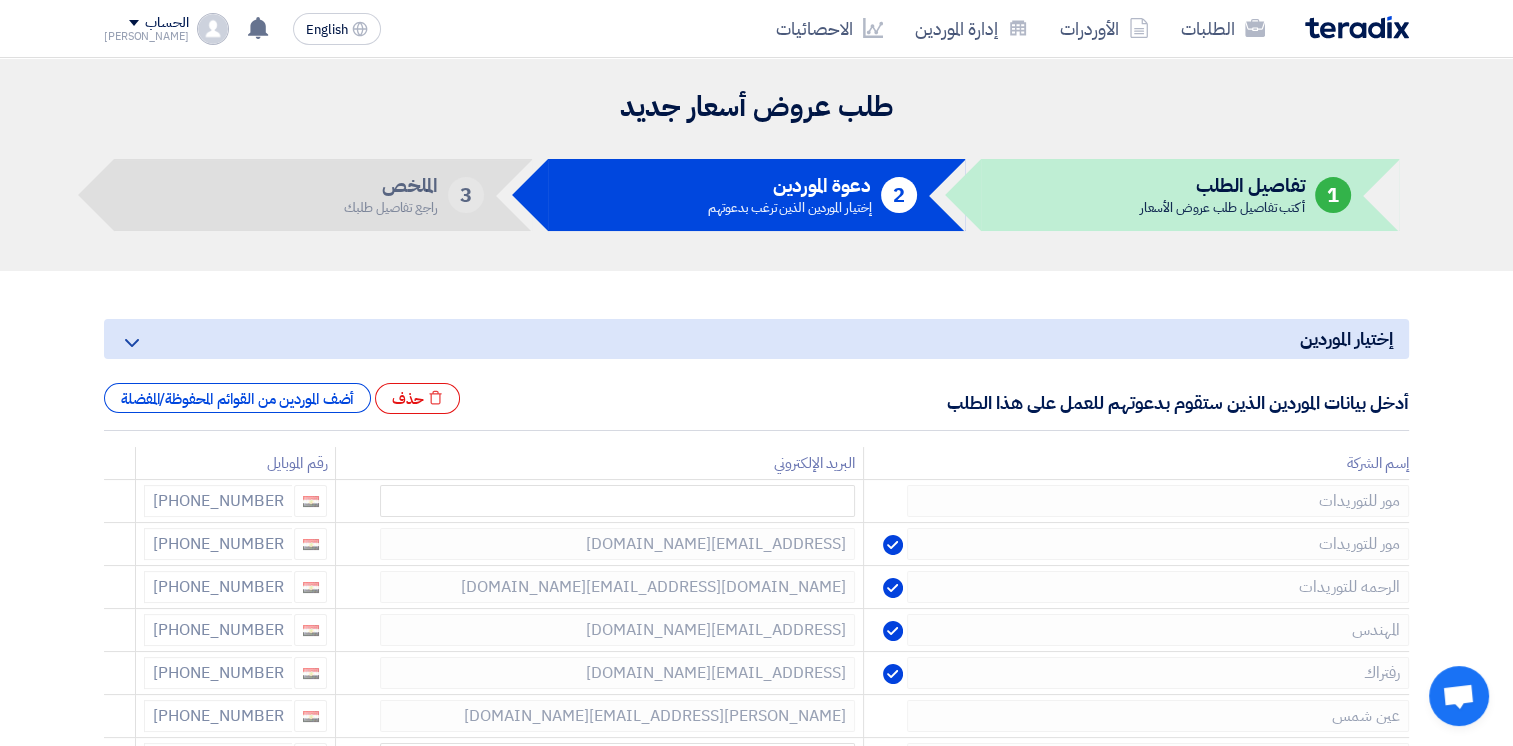 click 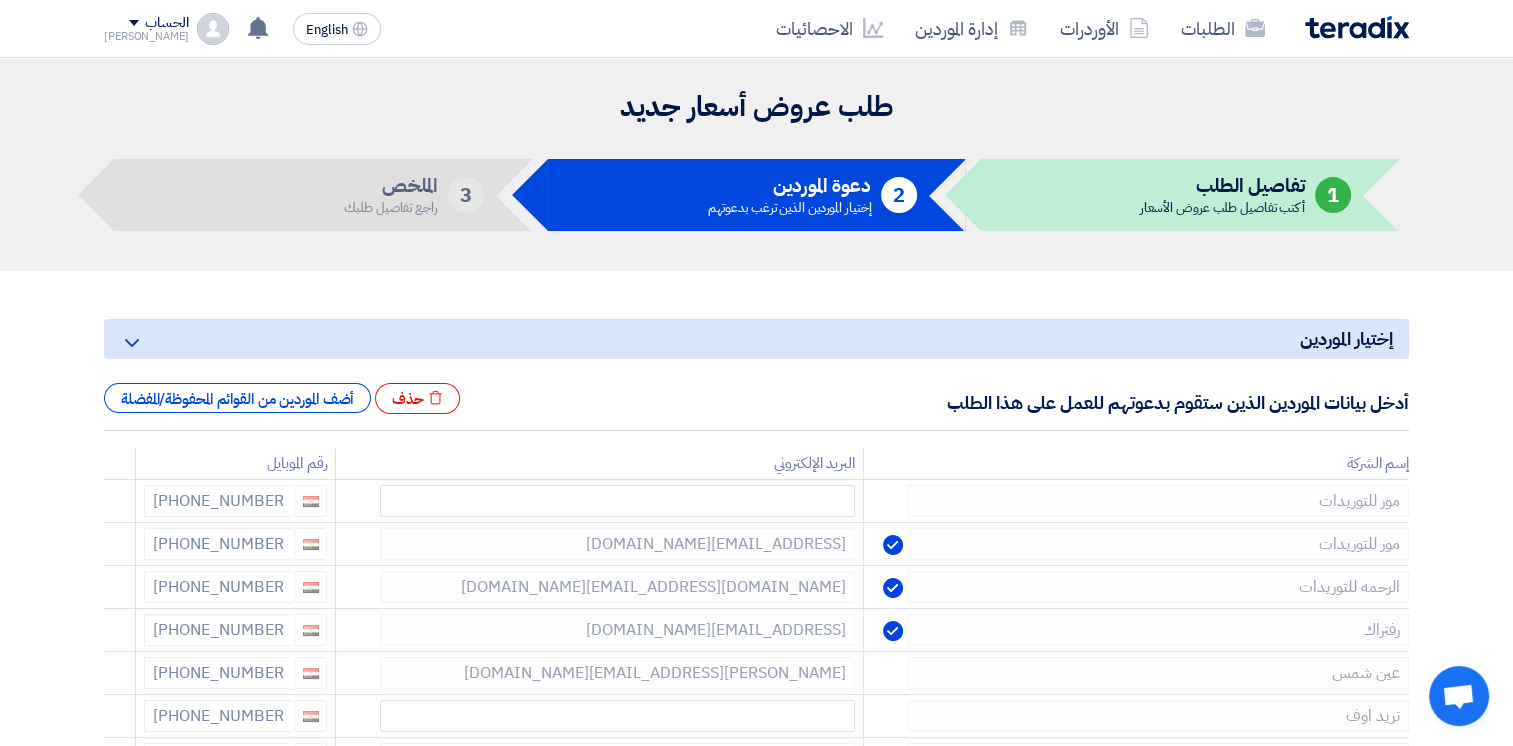 click 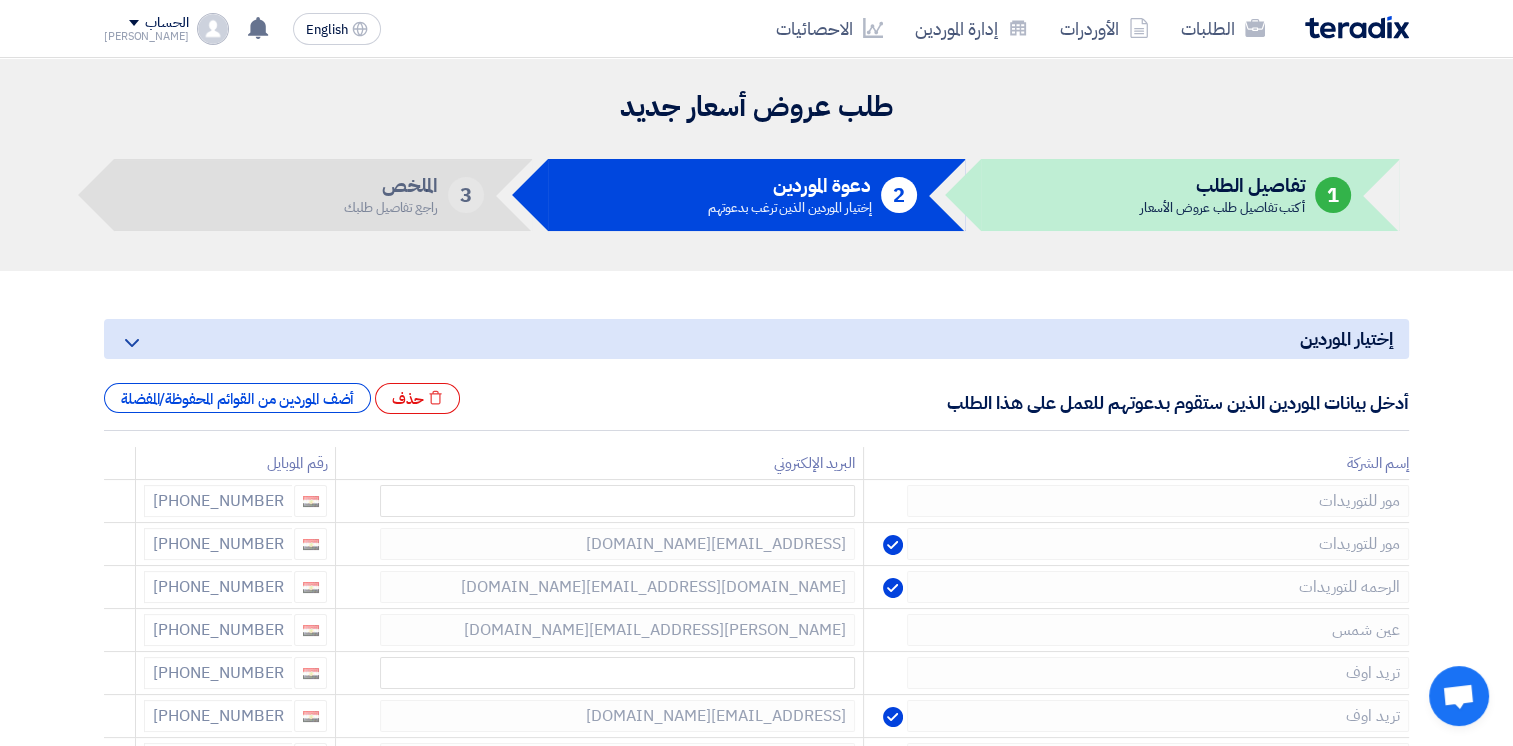 click 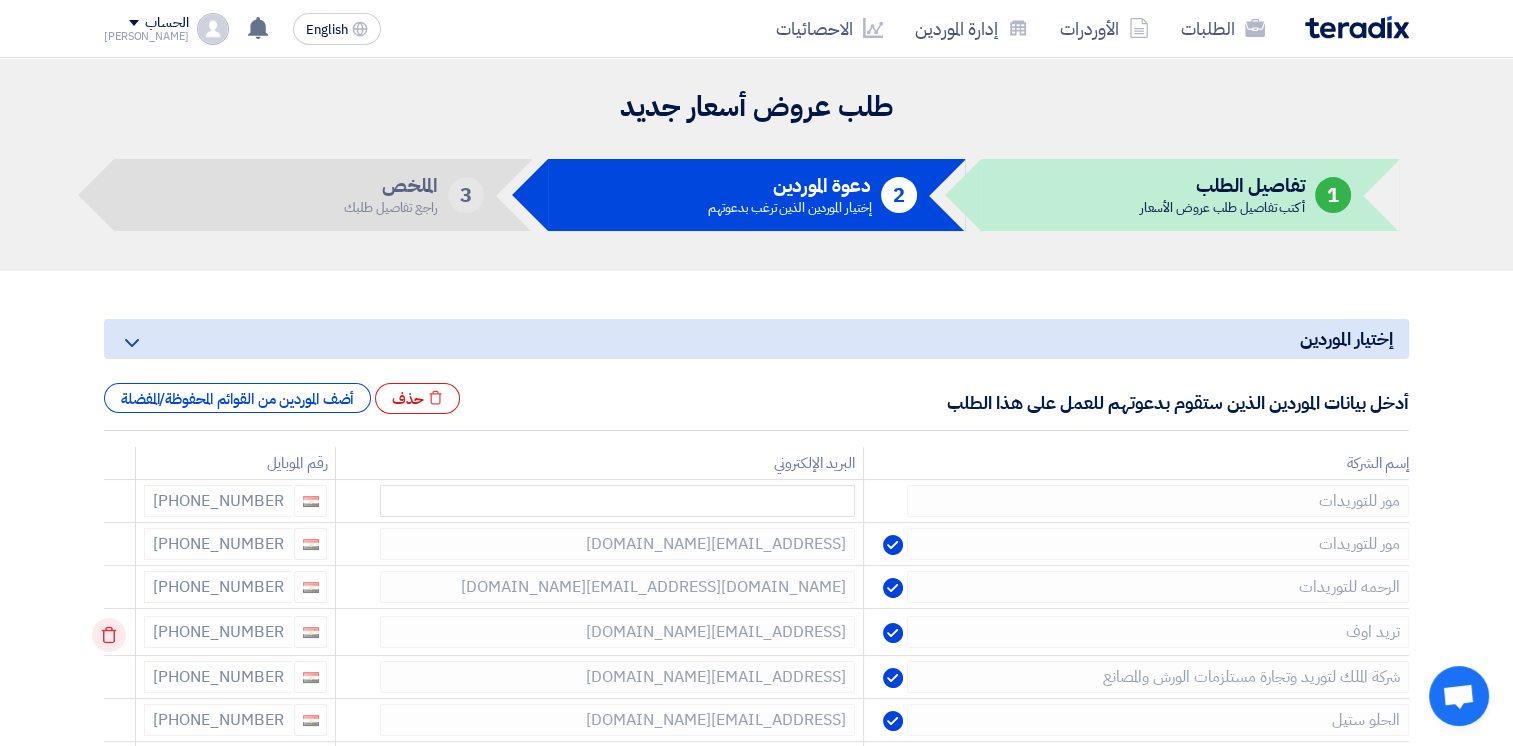 click 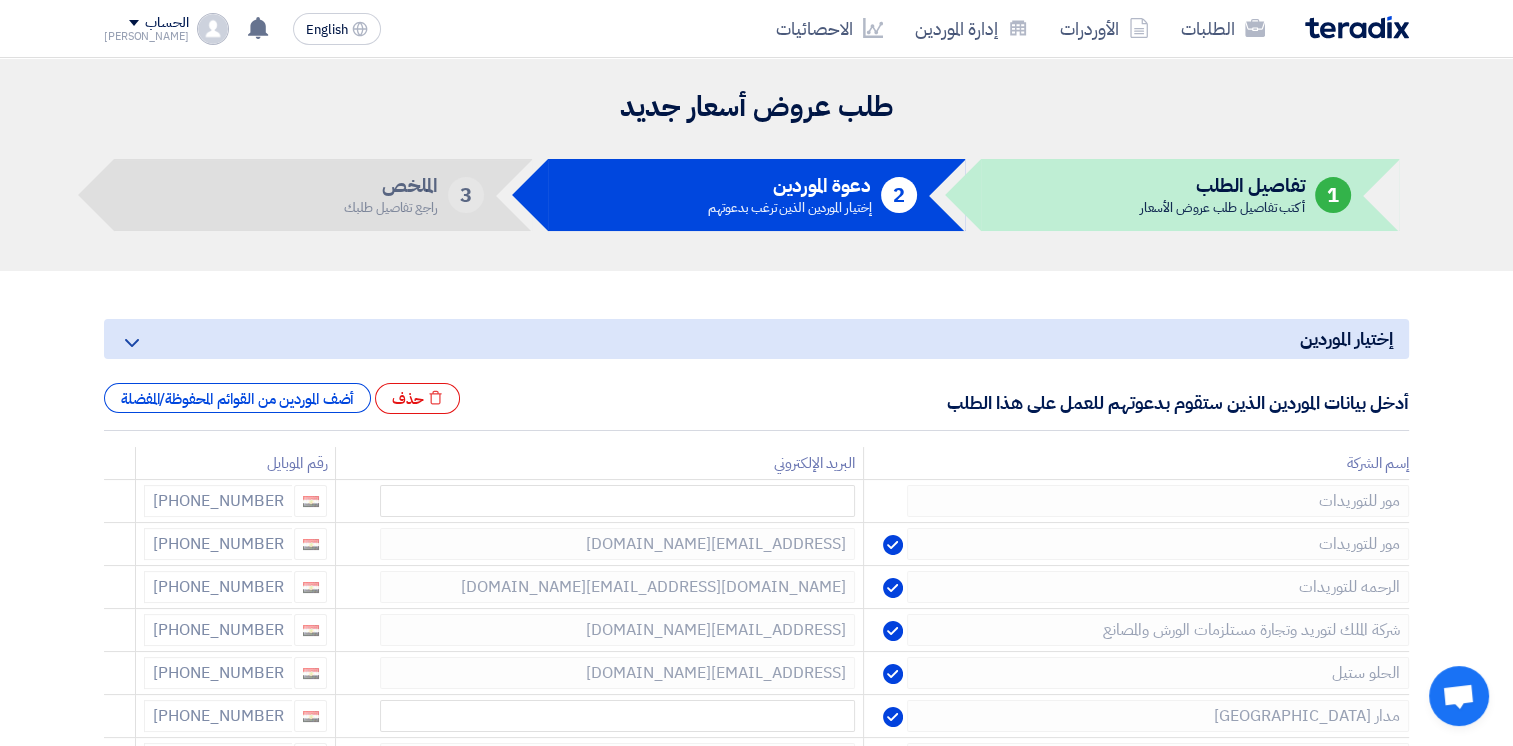 click 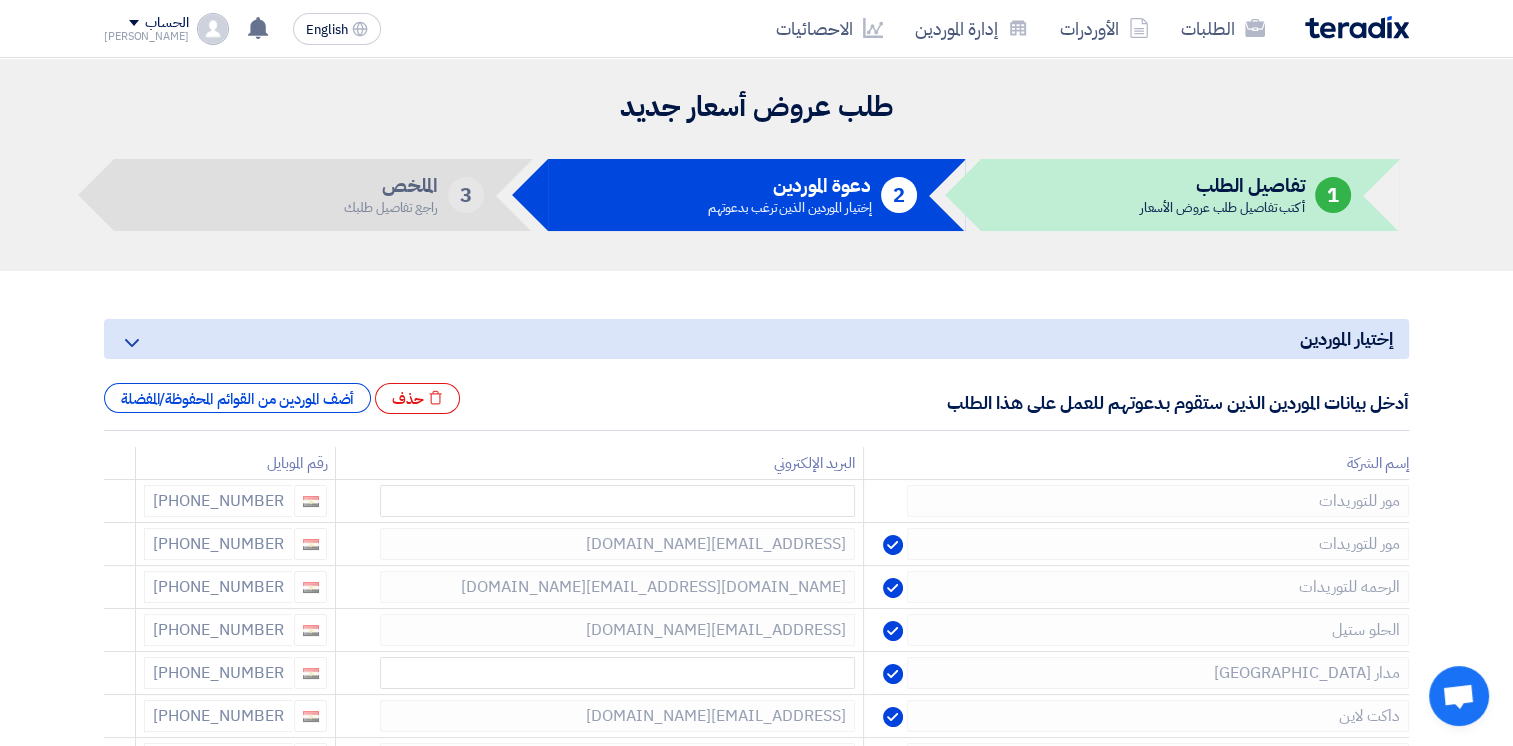 click 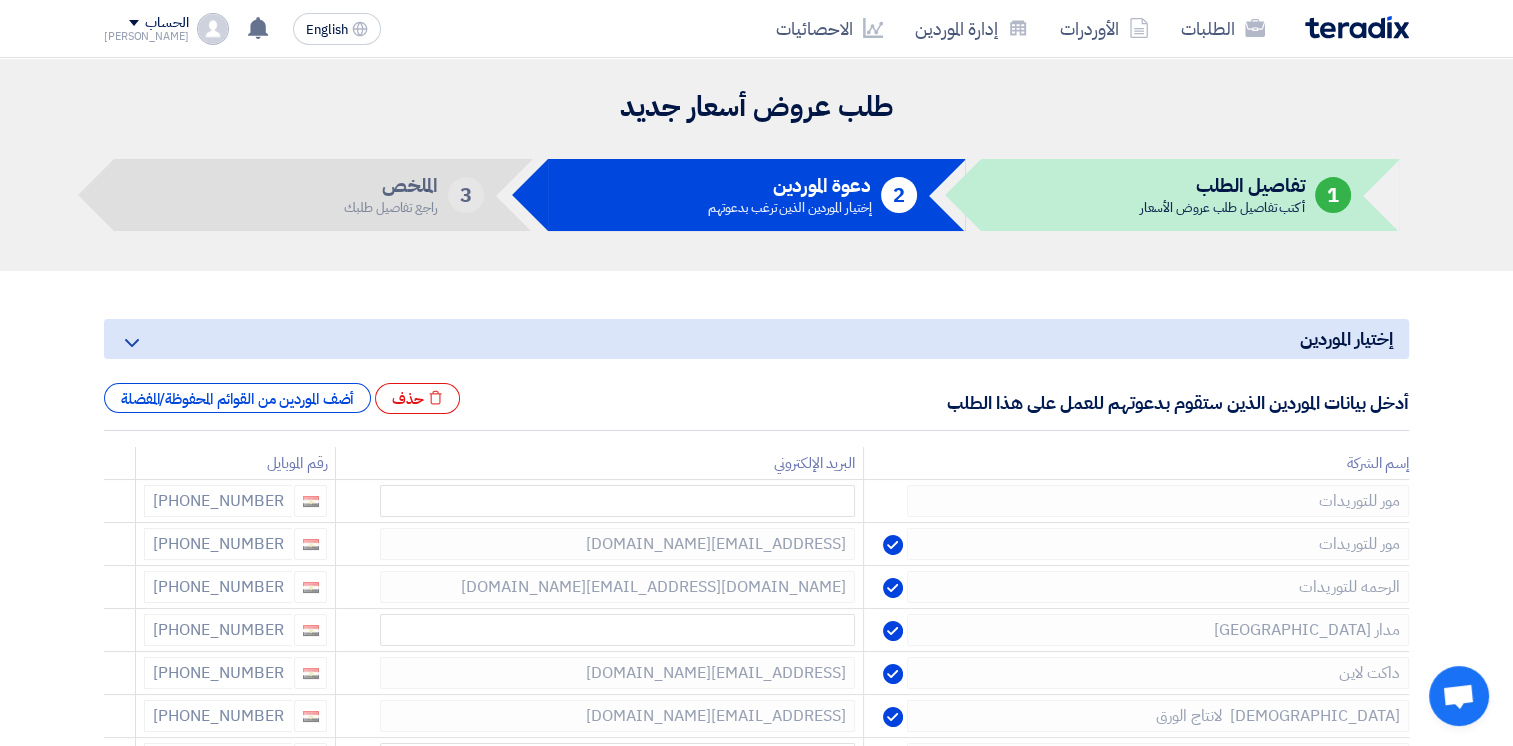 click 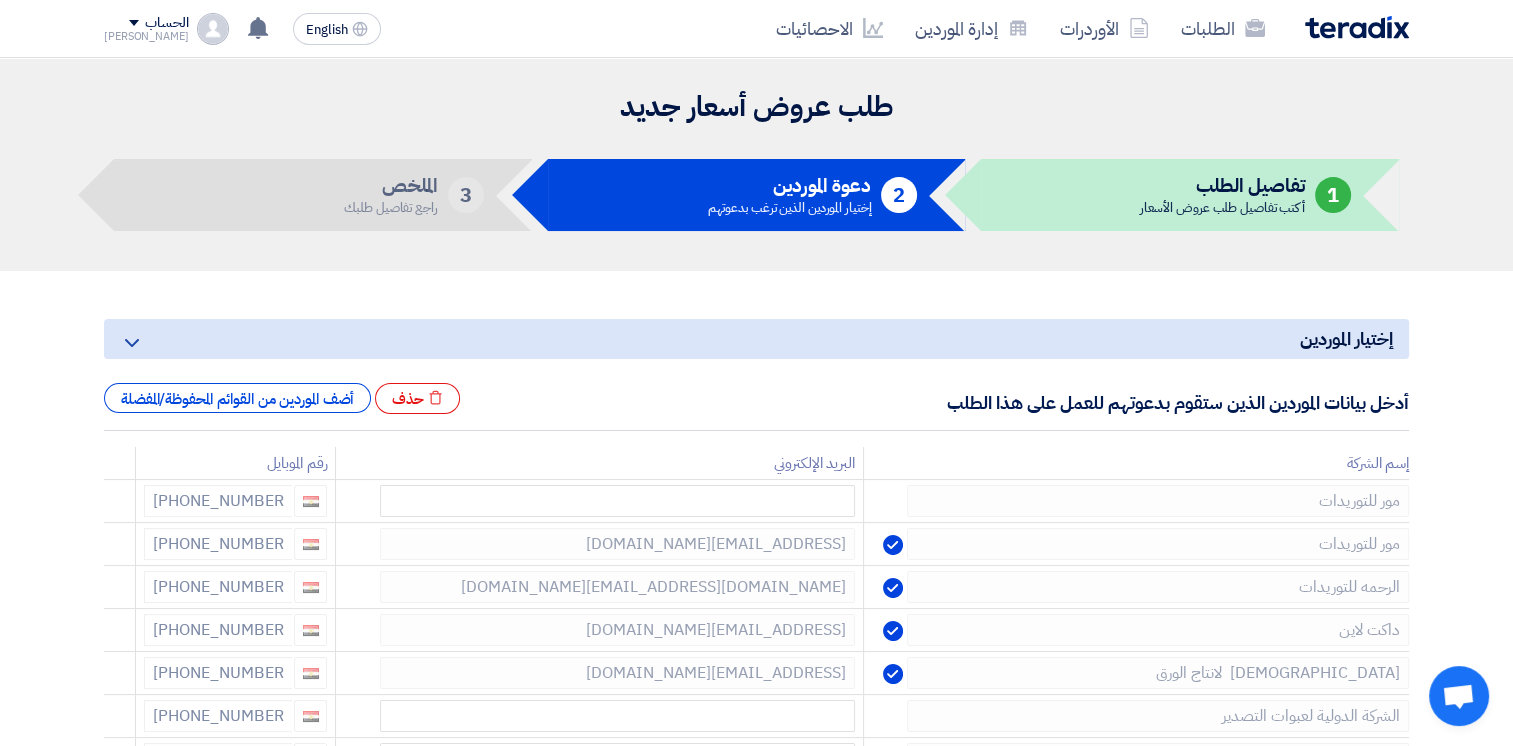 click 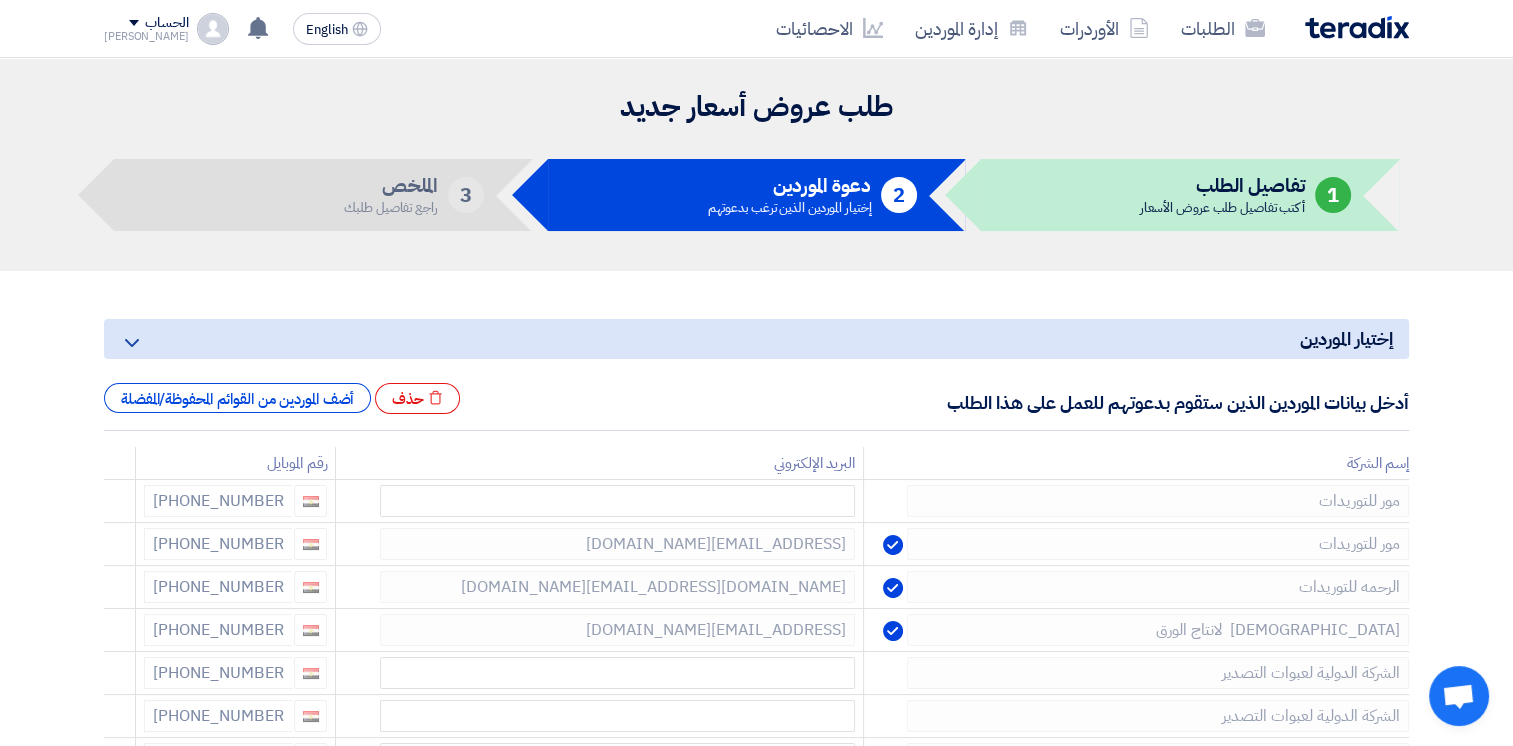 click 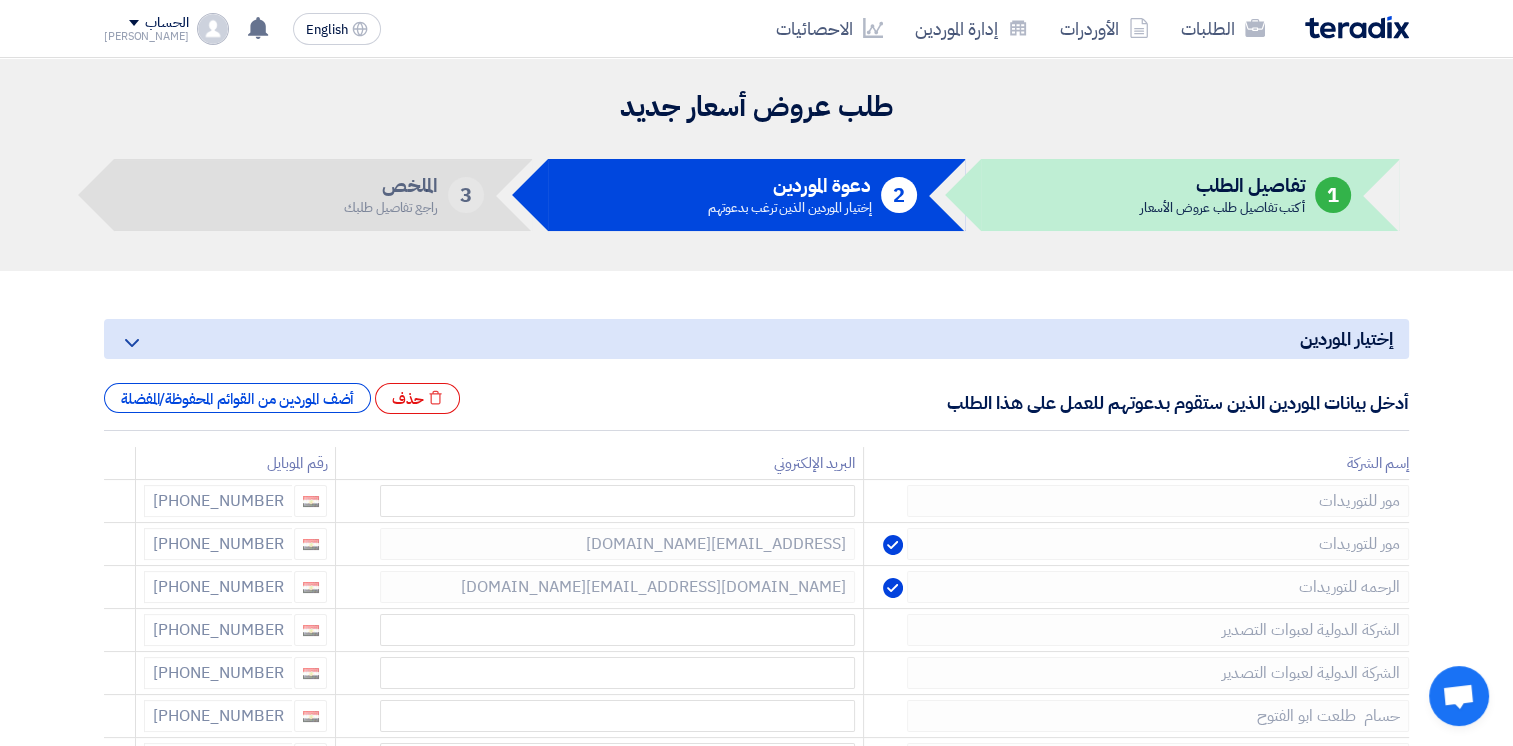click 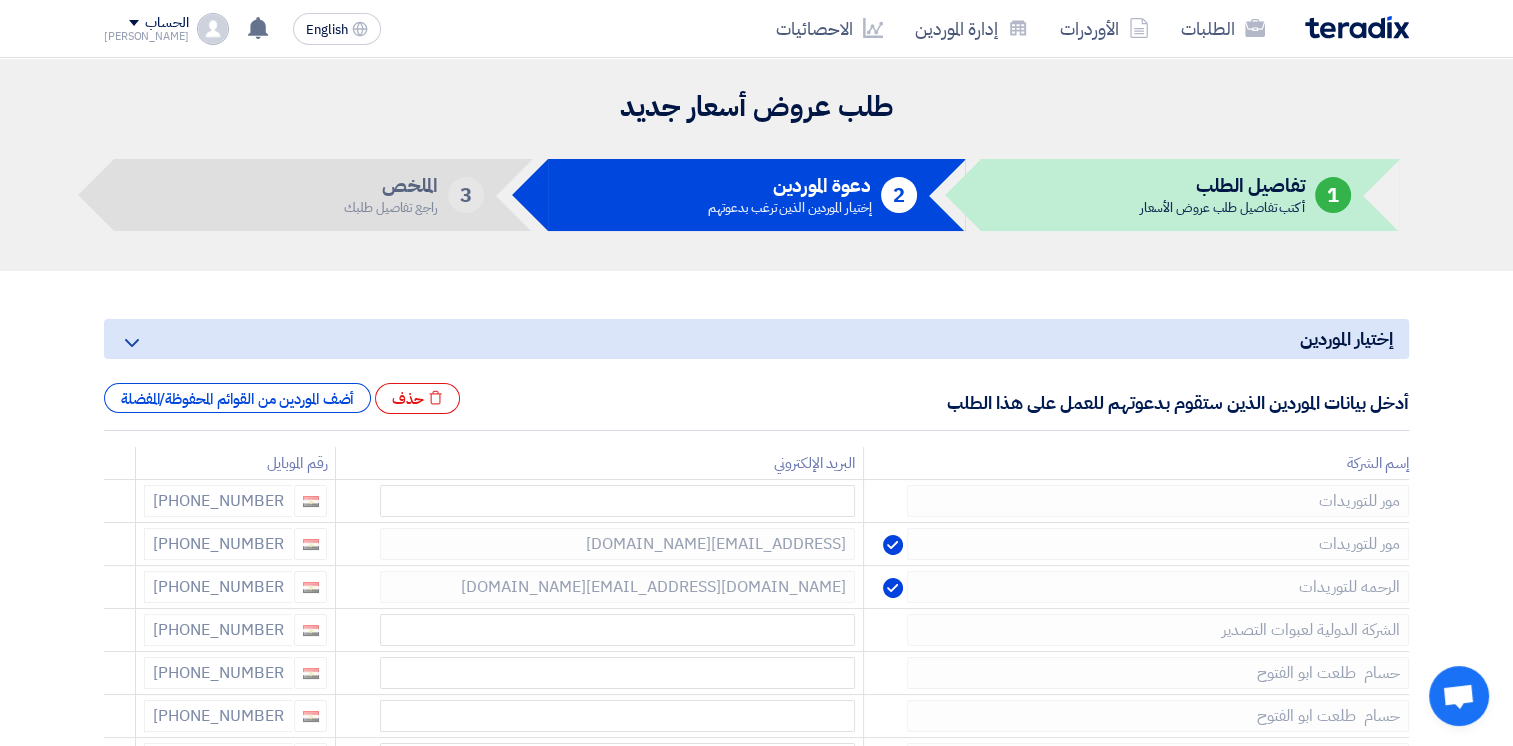 click 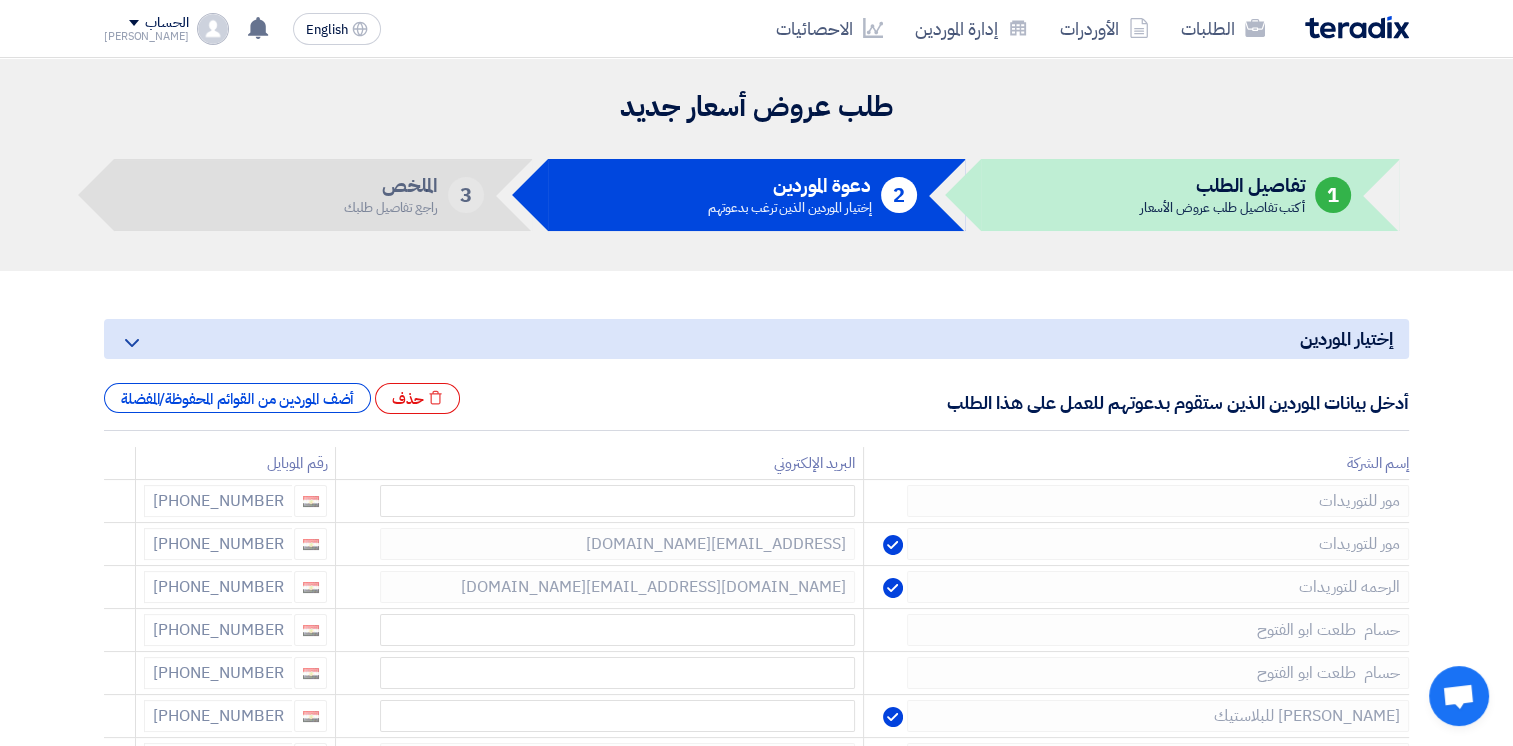 click 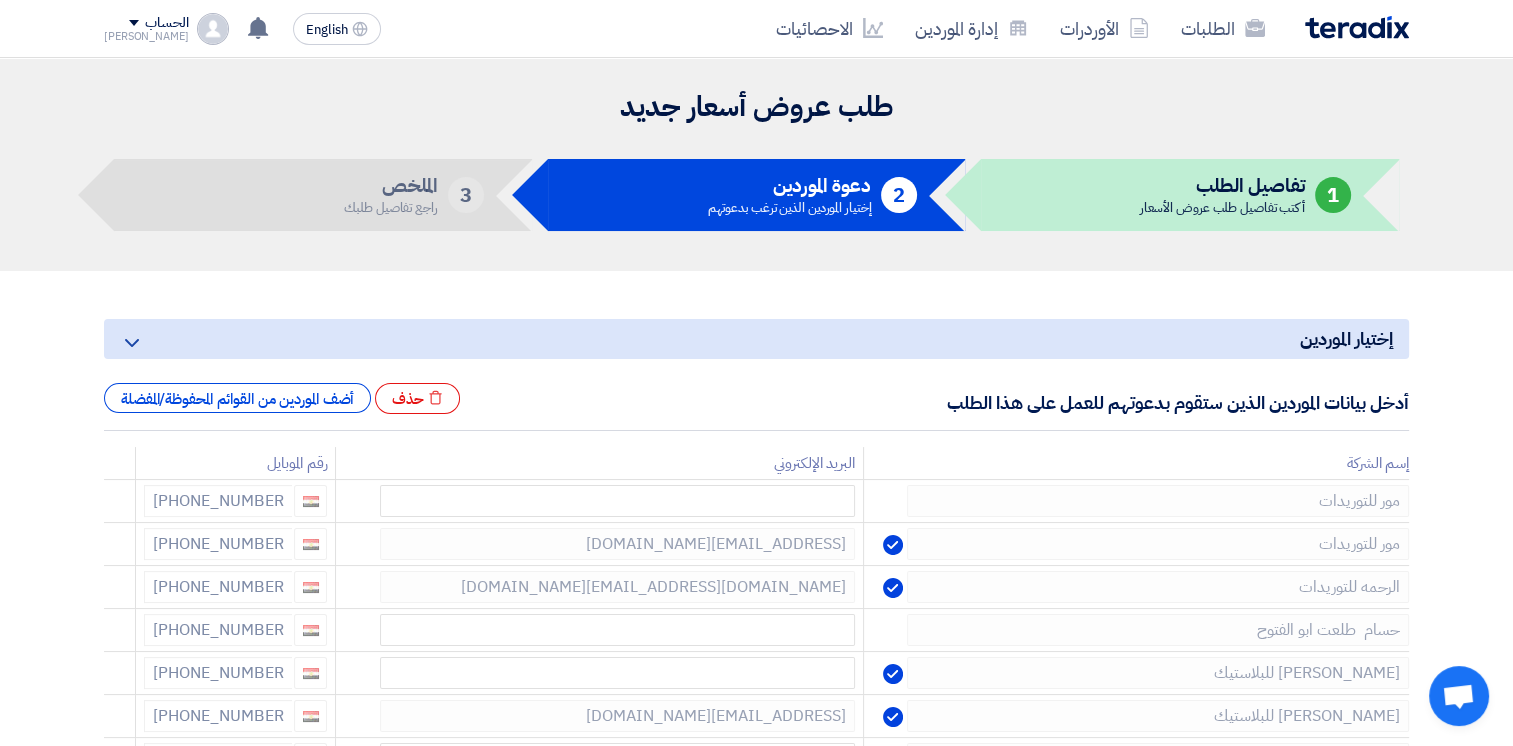 click 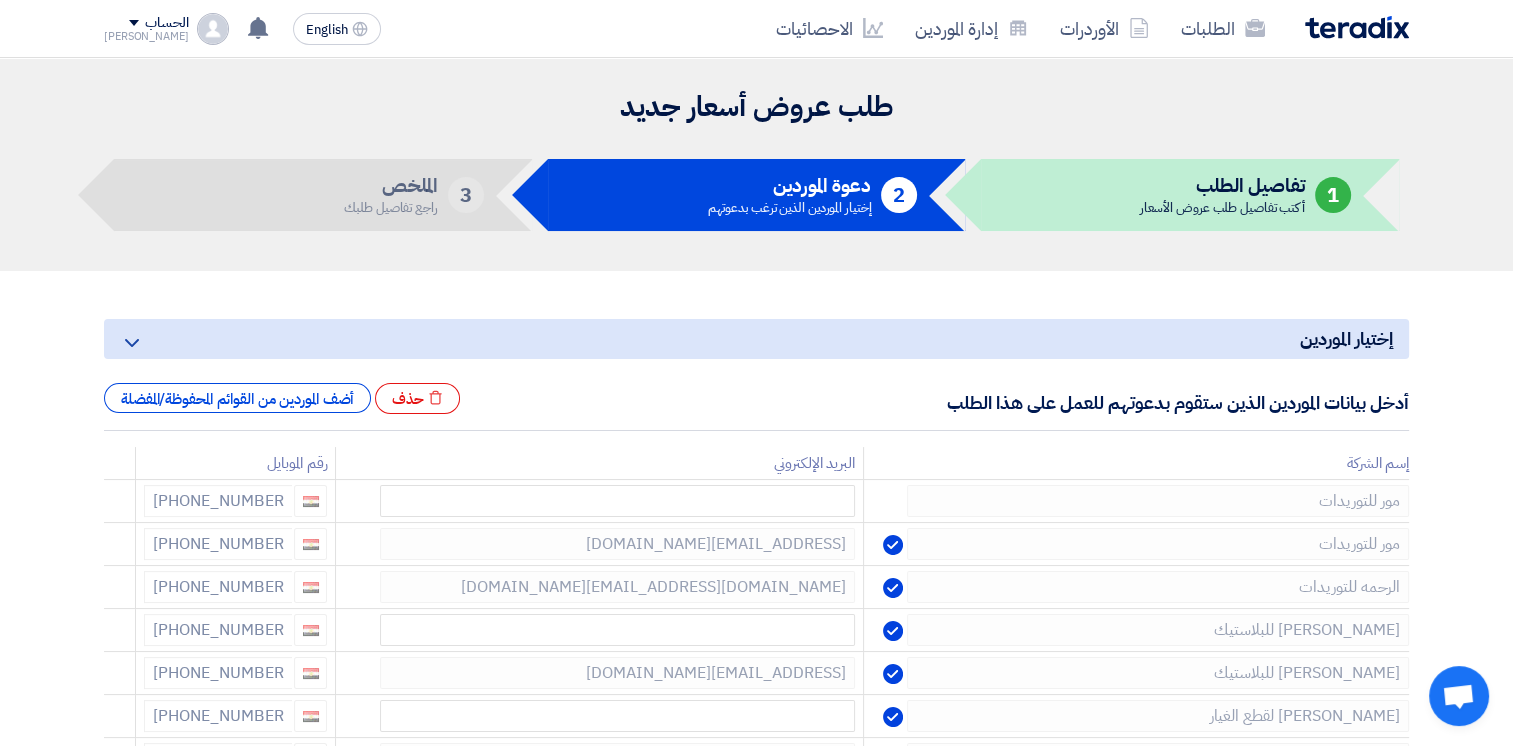 click 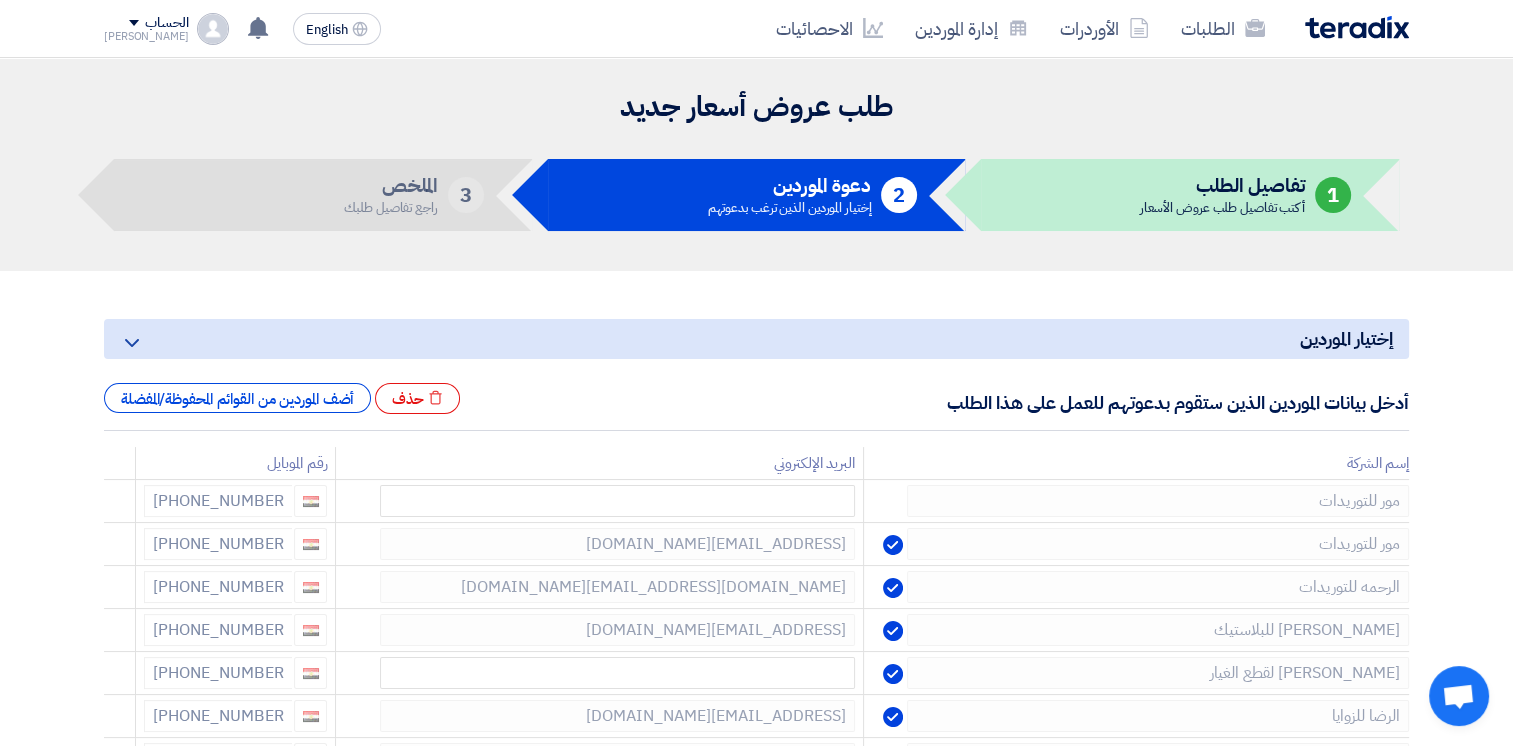 click 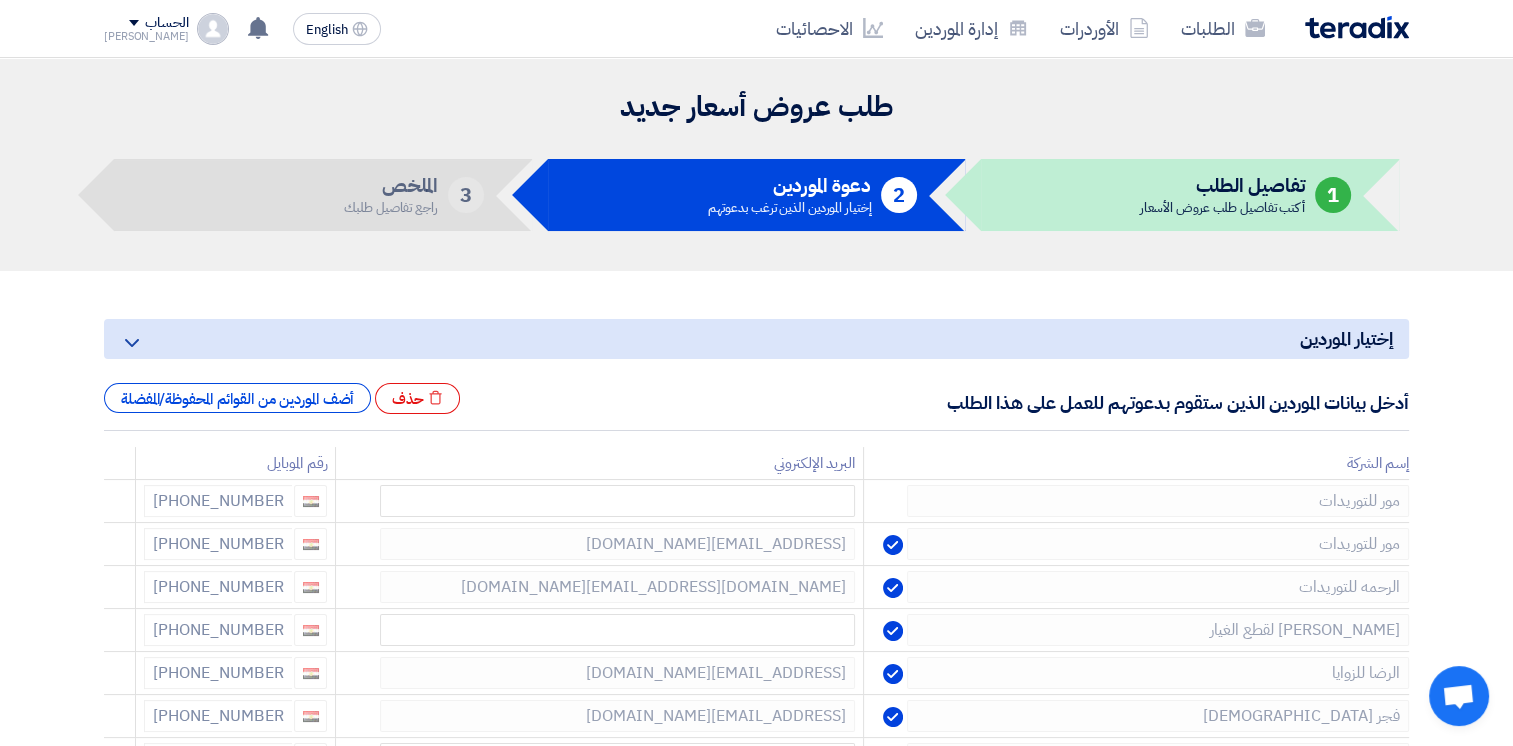 click 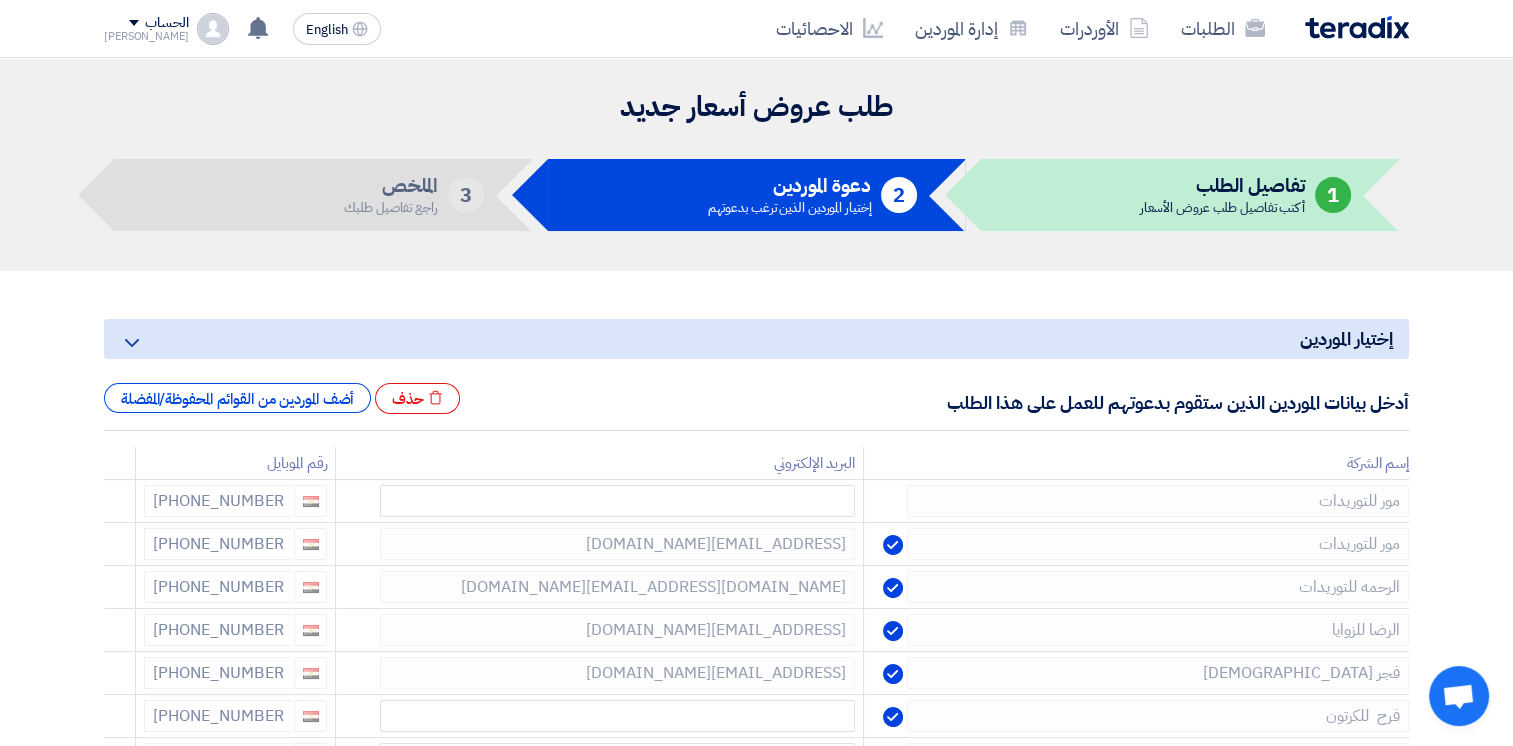 click 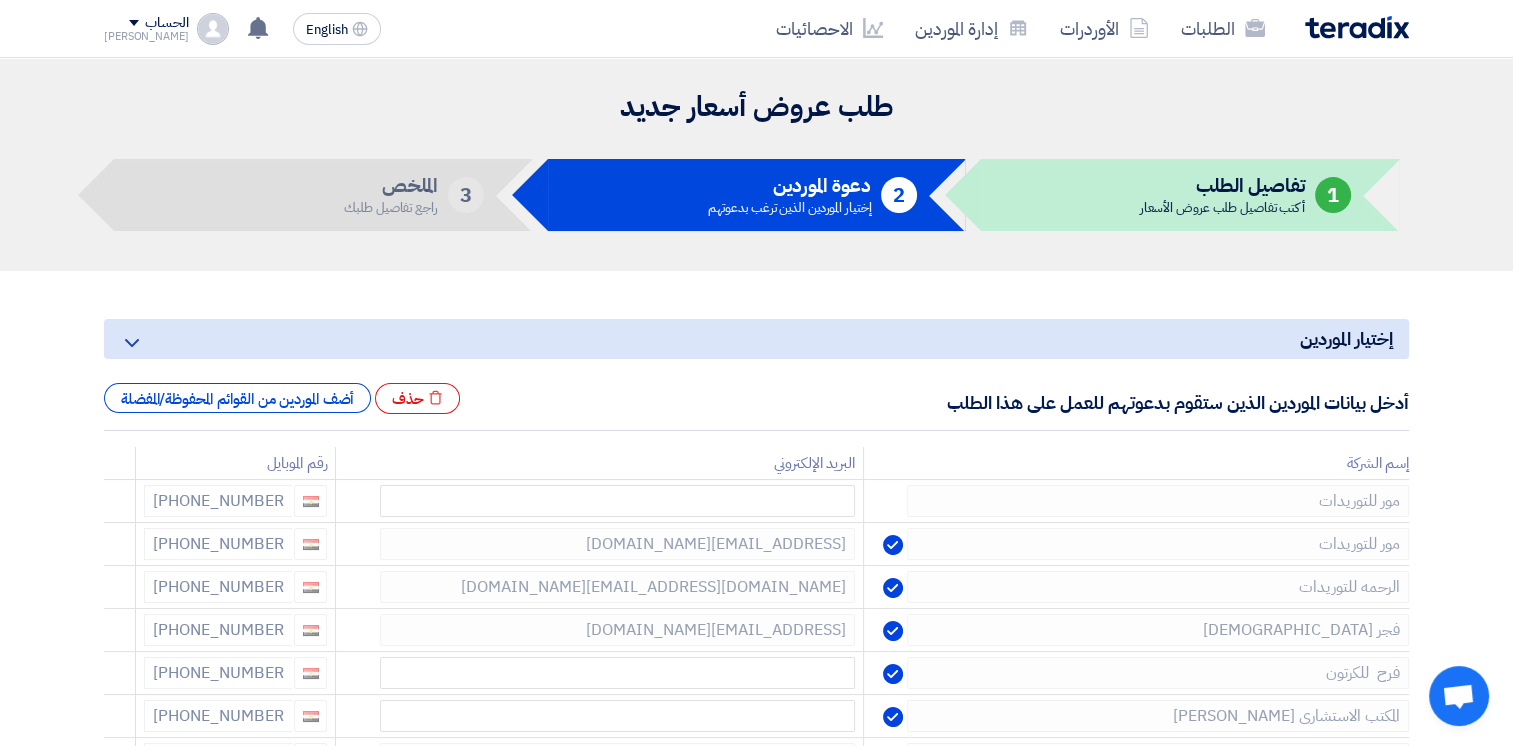 click 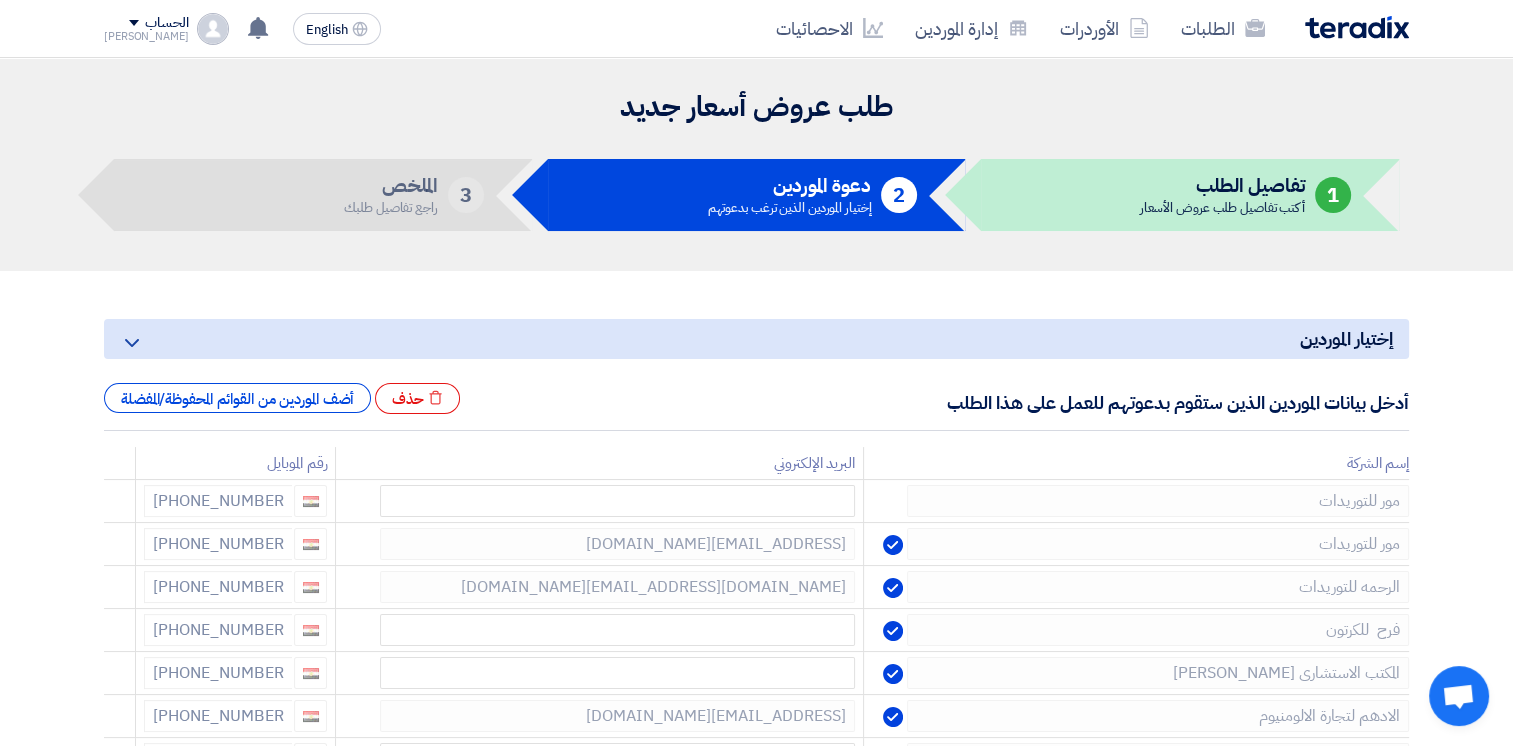 click 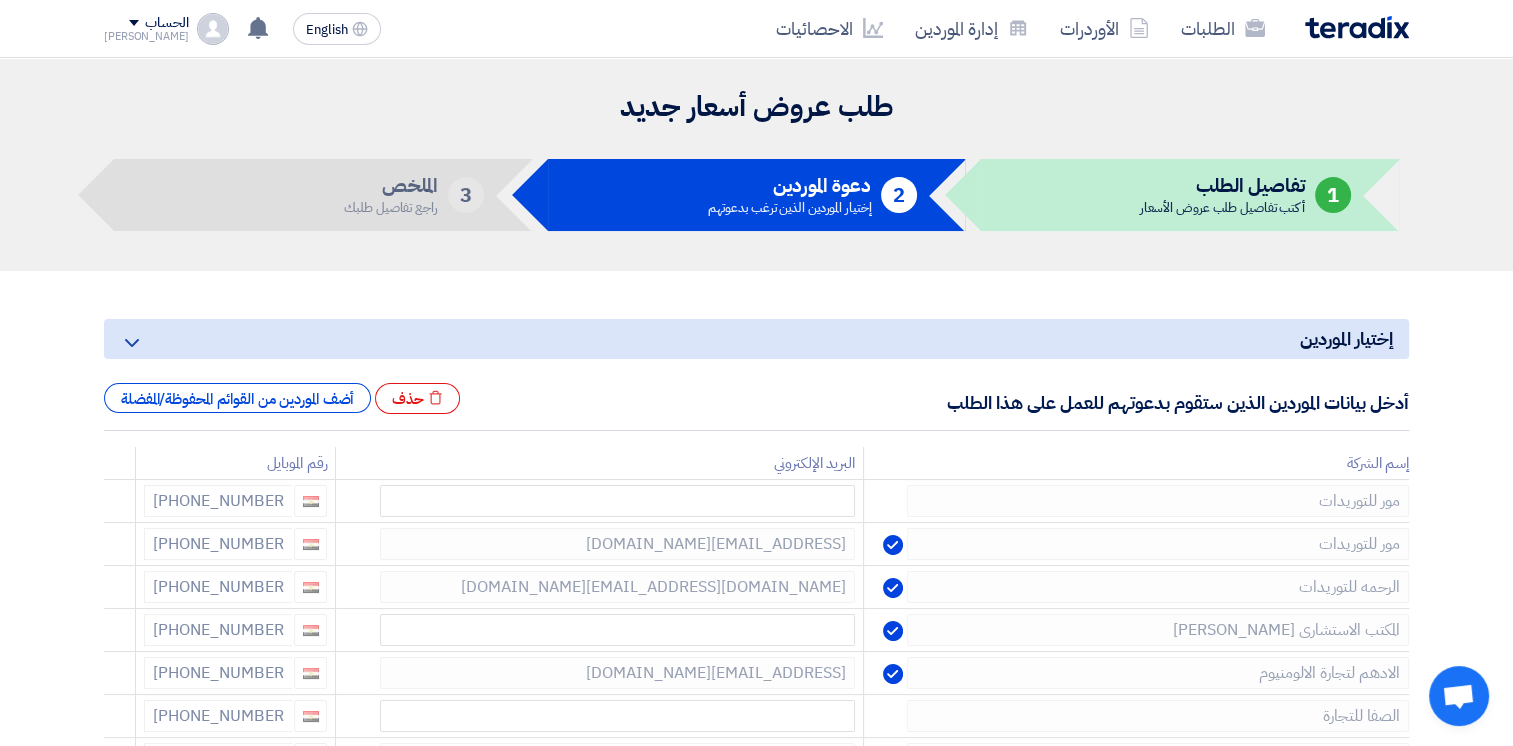 click 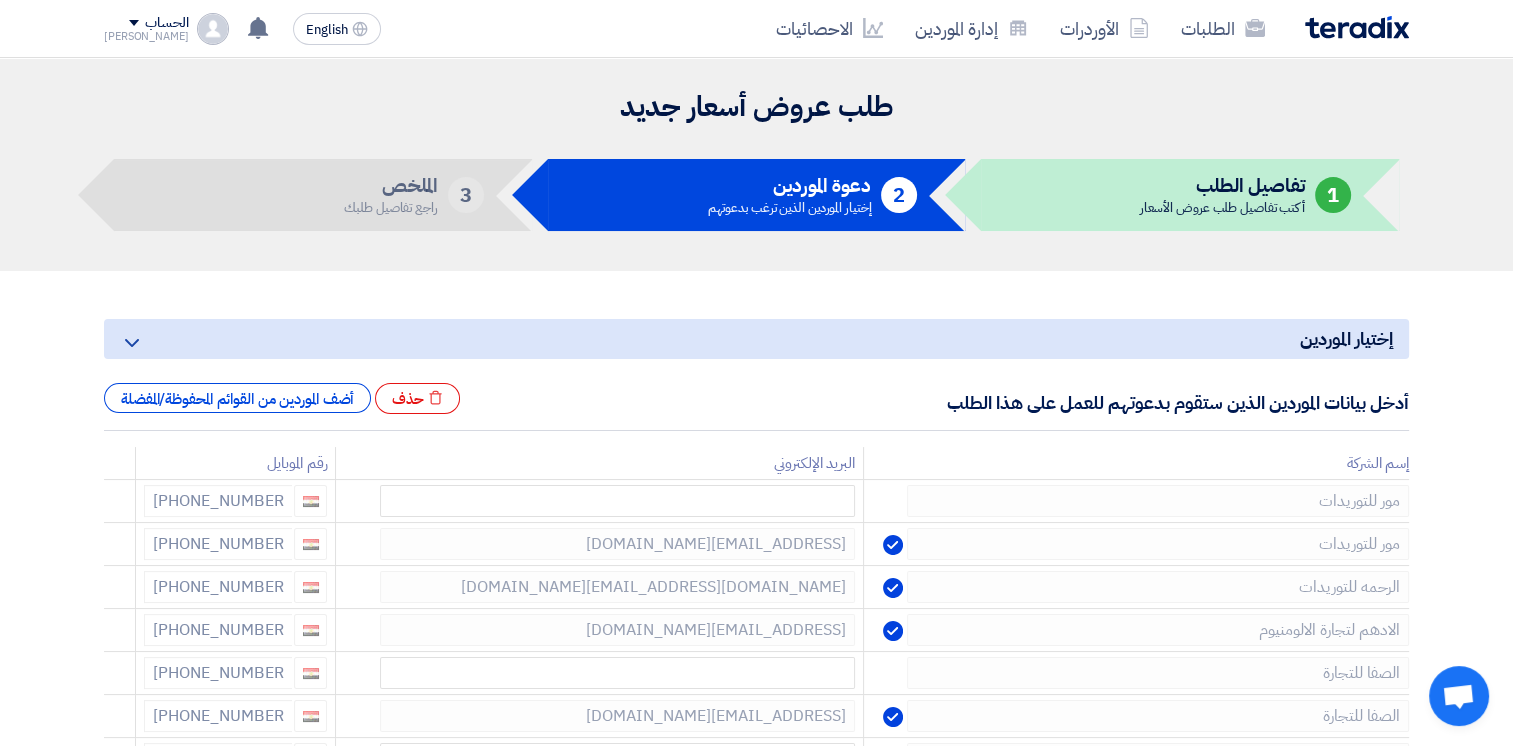 click 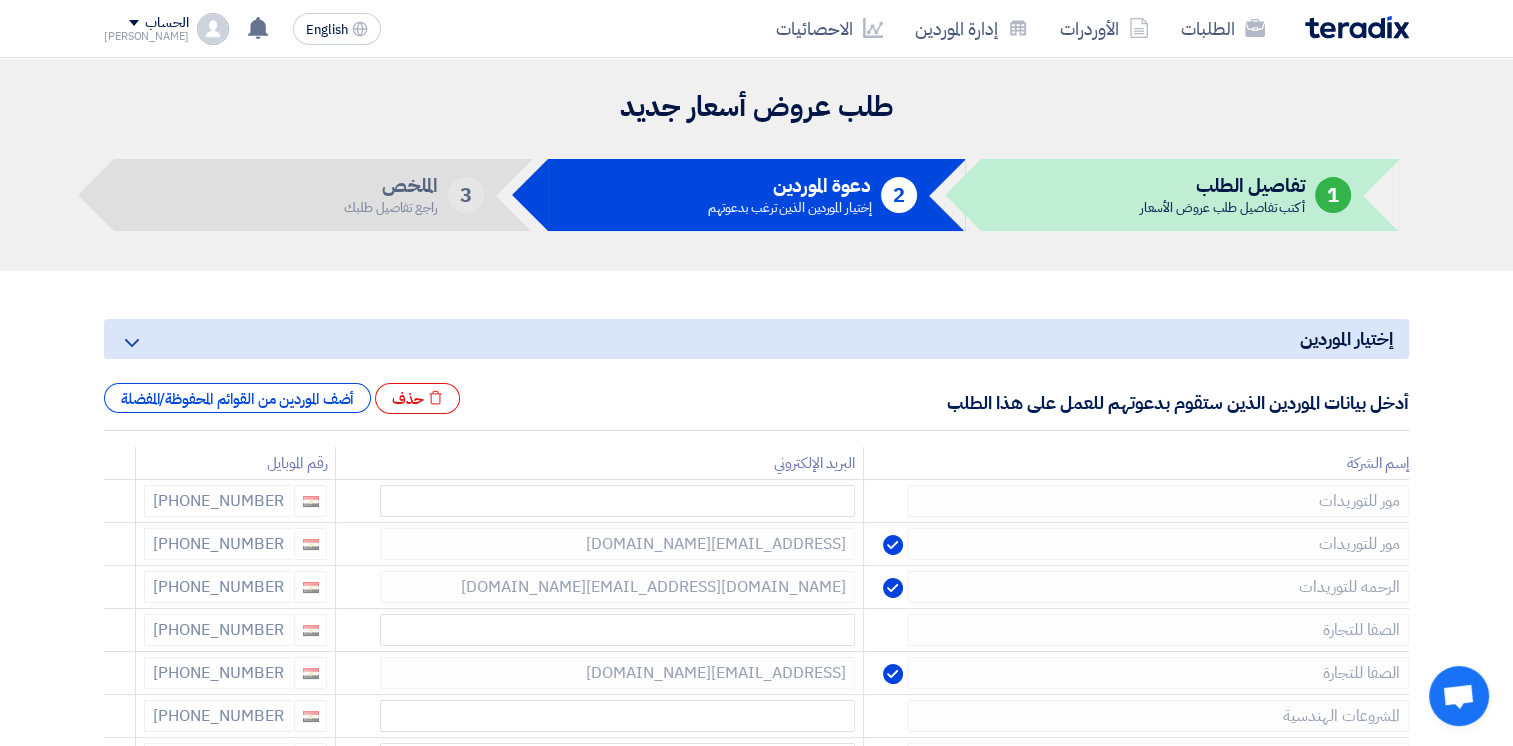 click 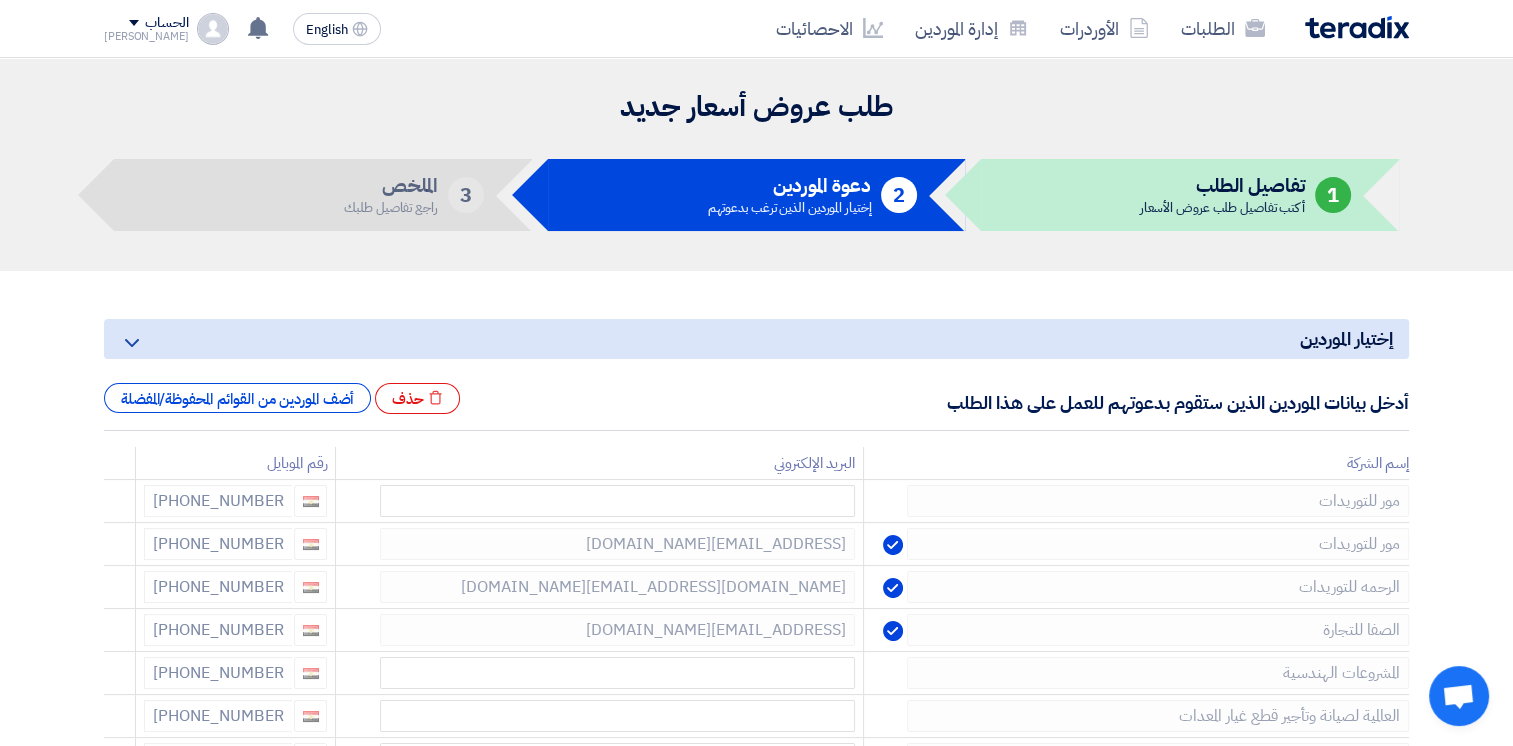 click 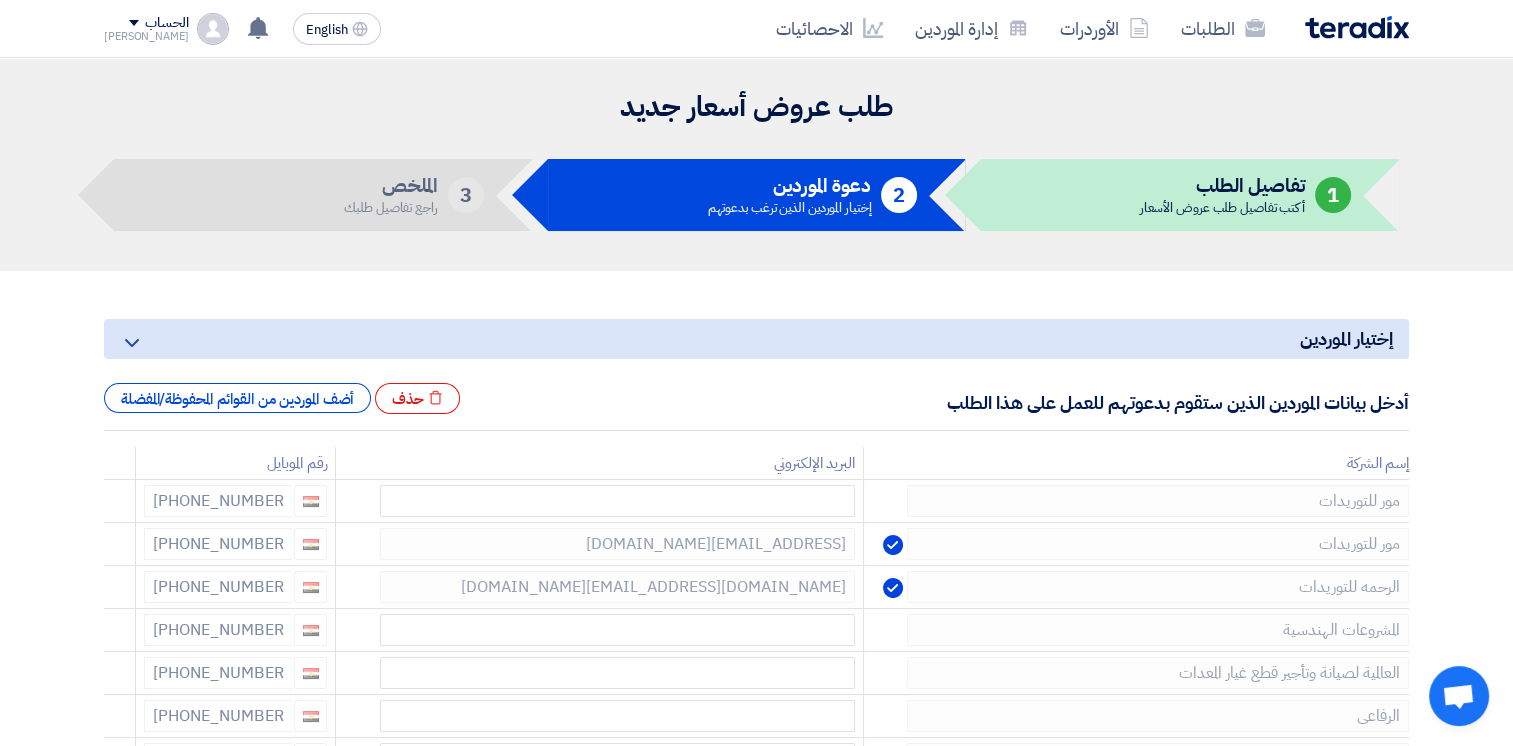 click 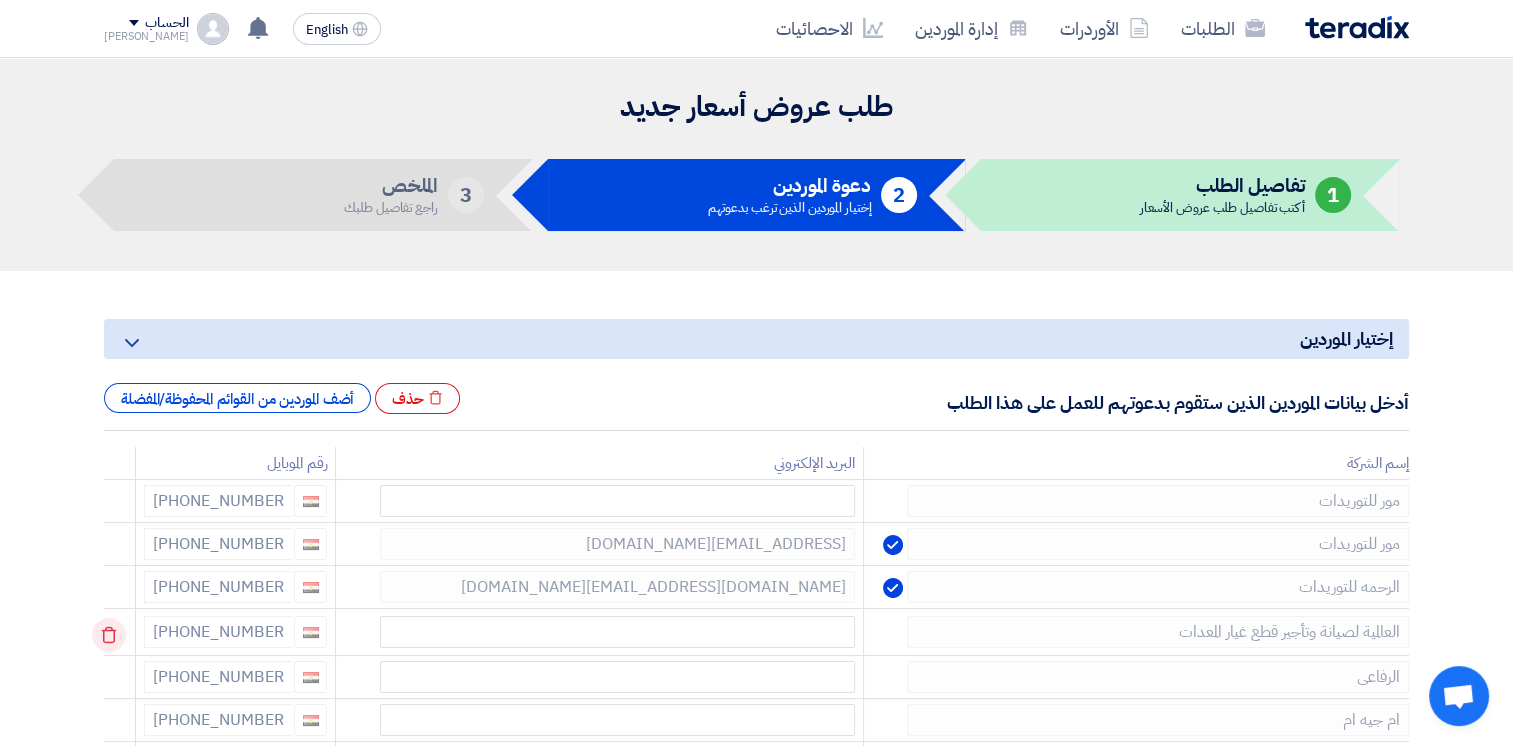 click 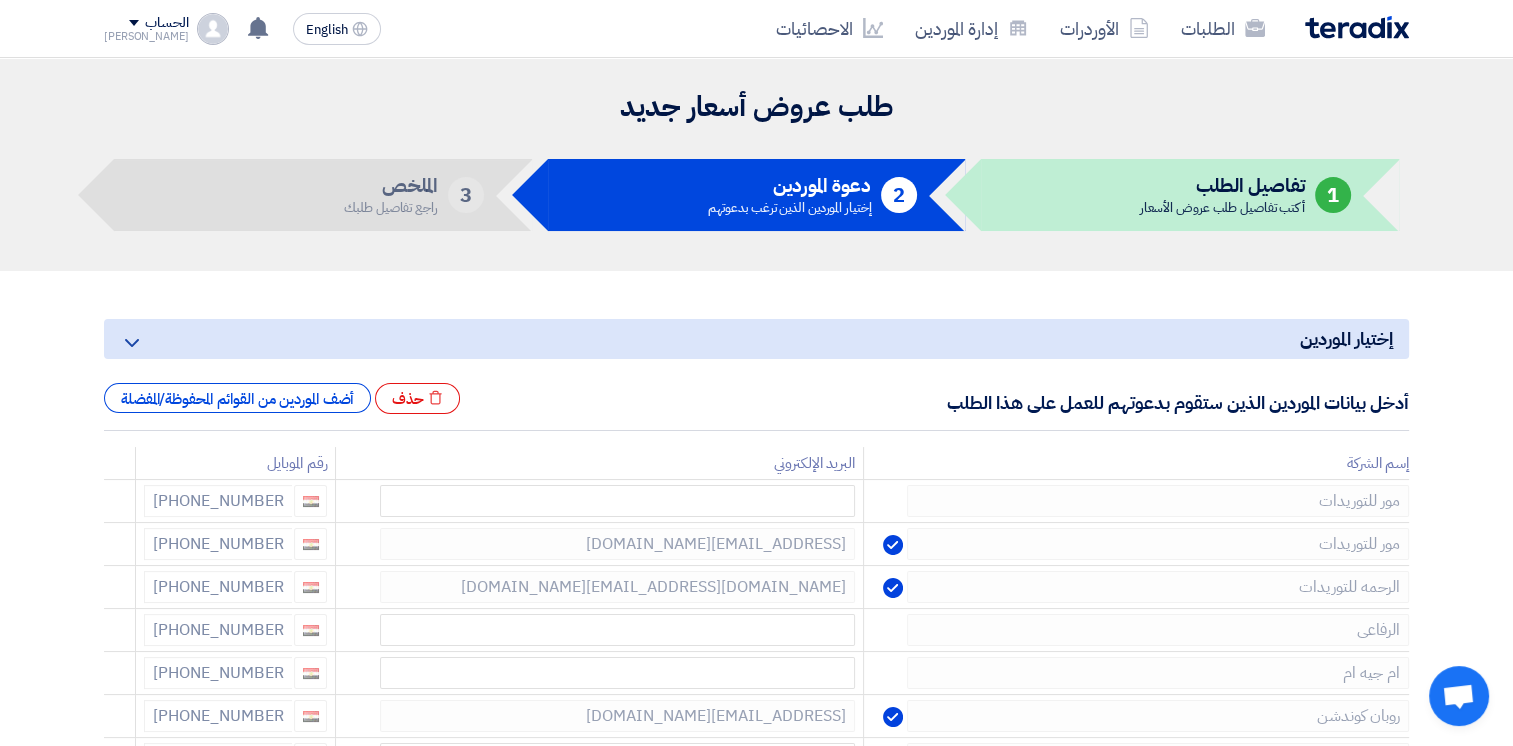 click 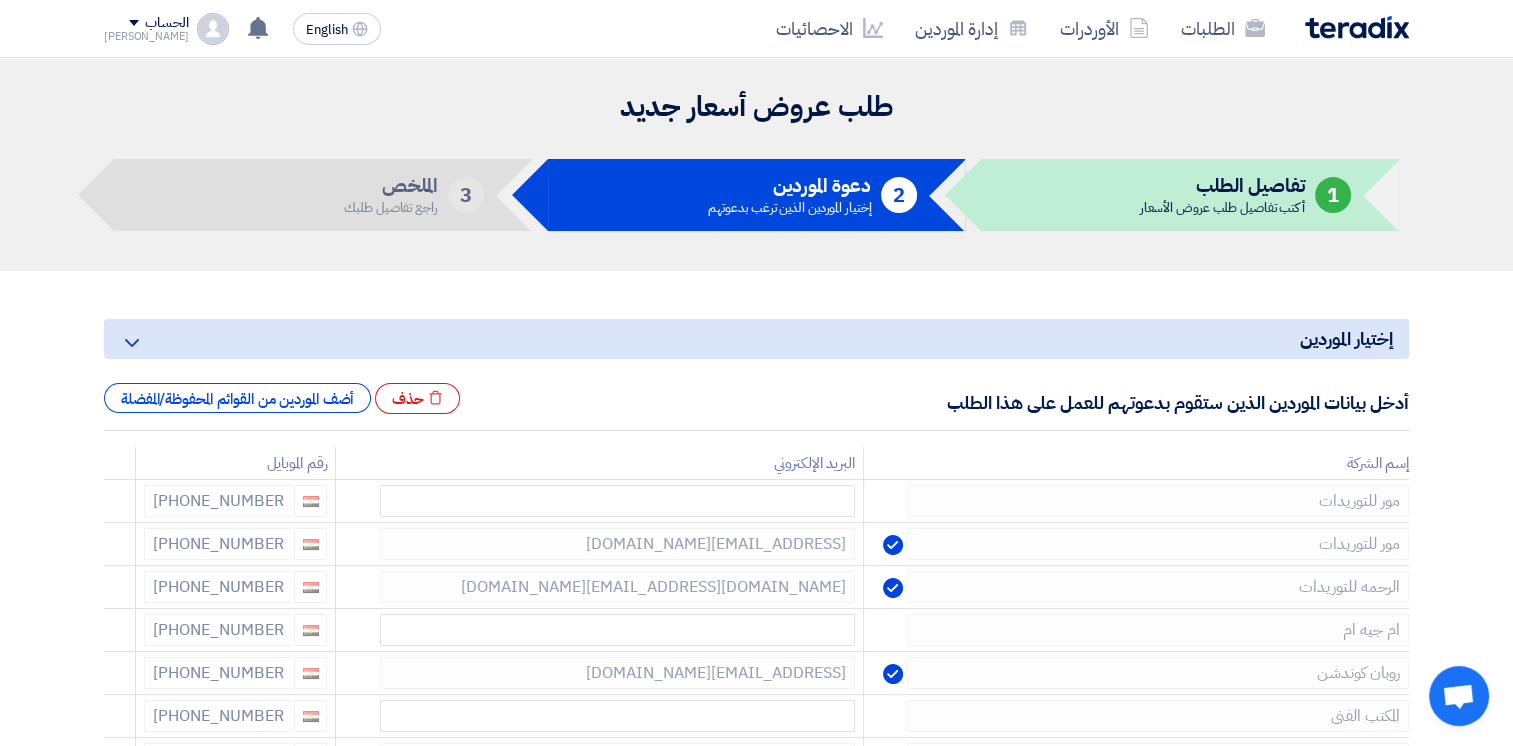click 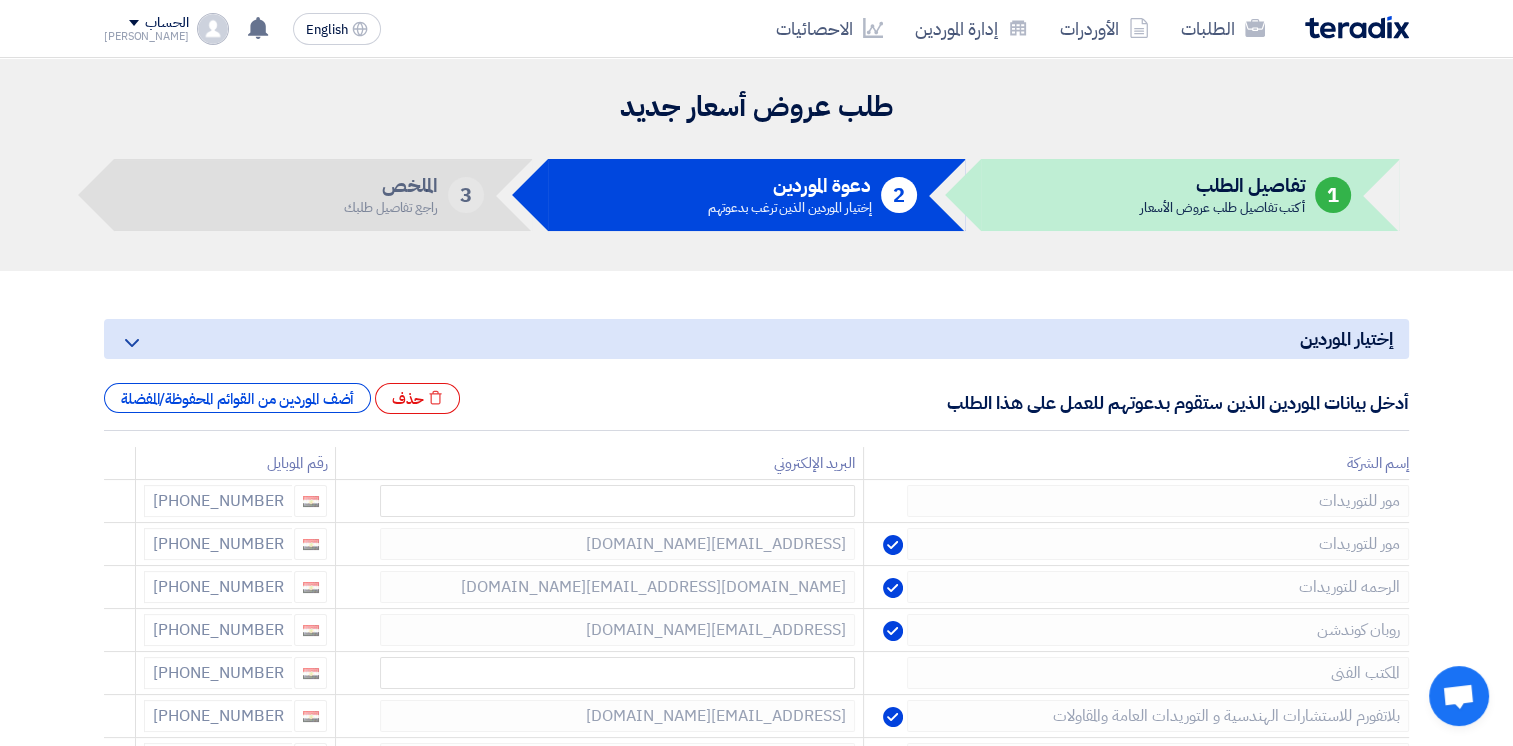 click 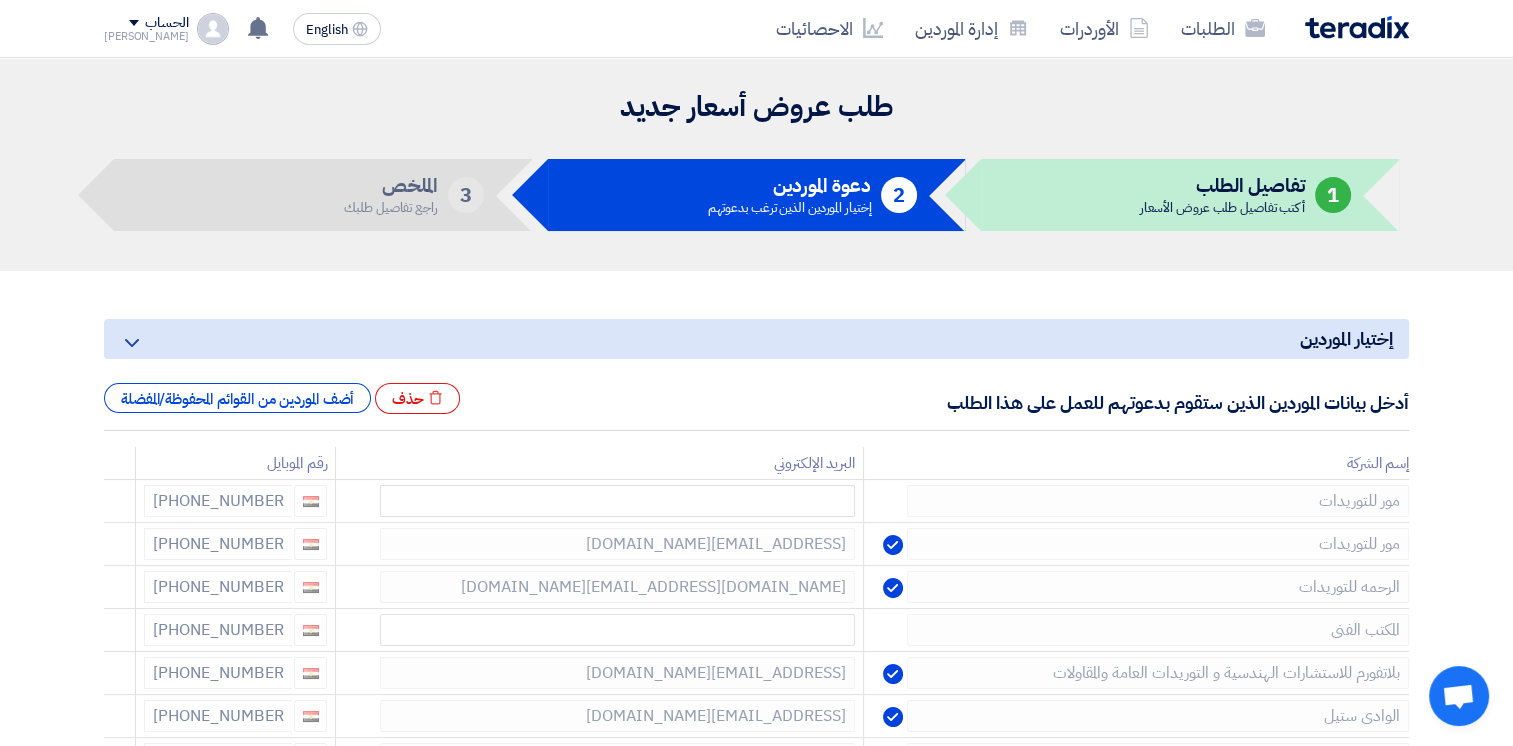click 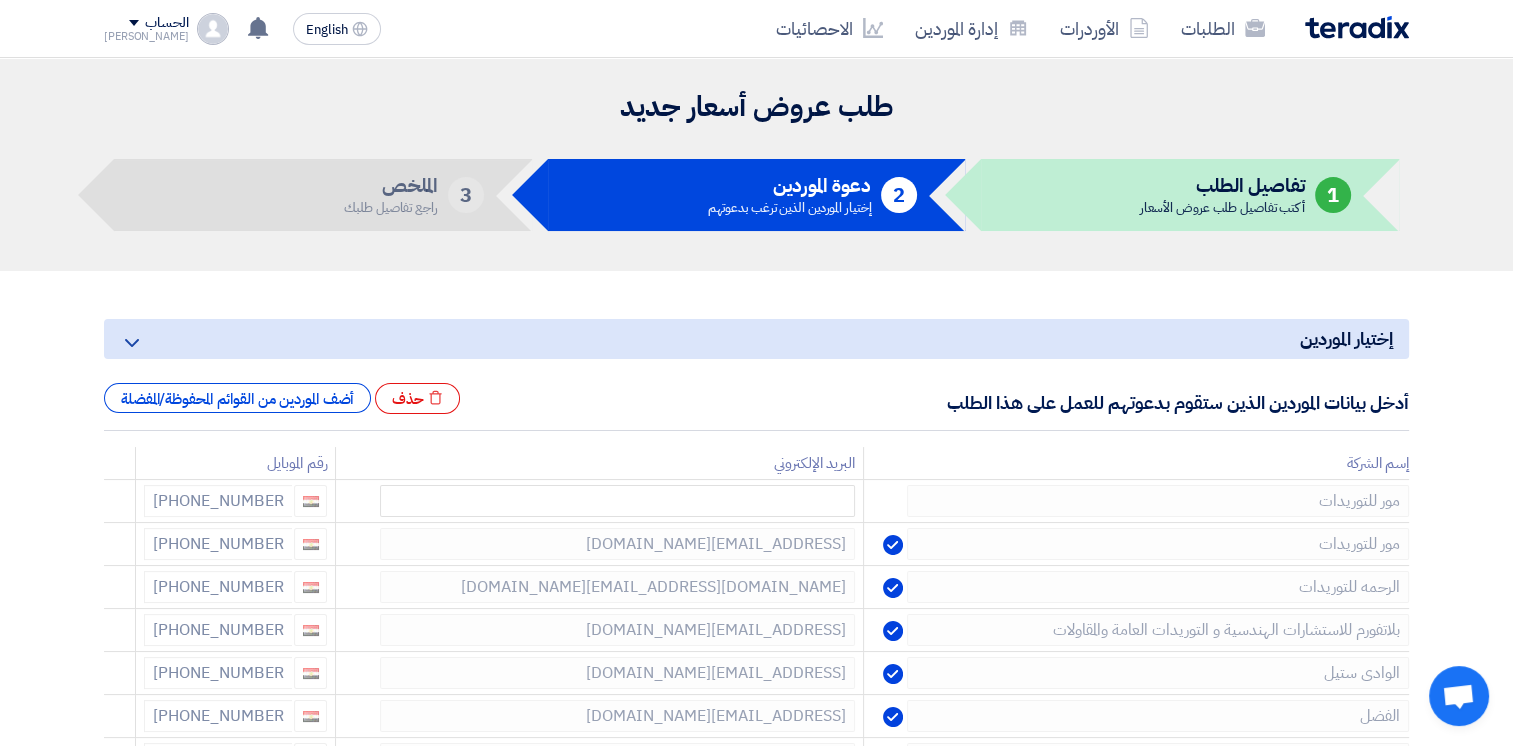 click 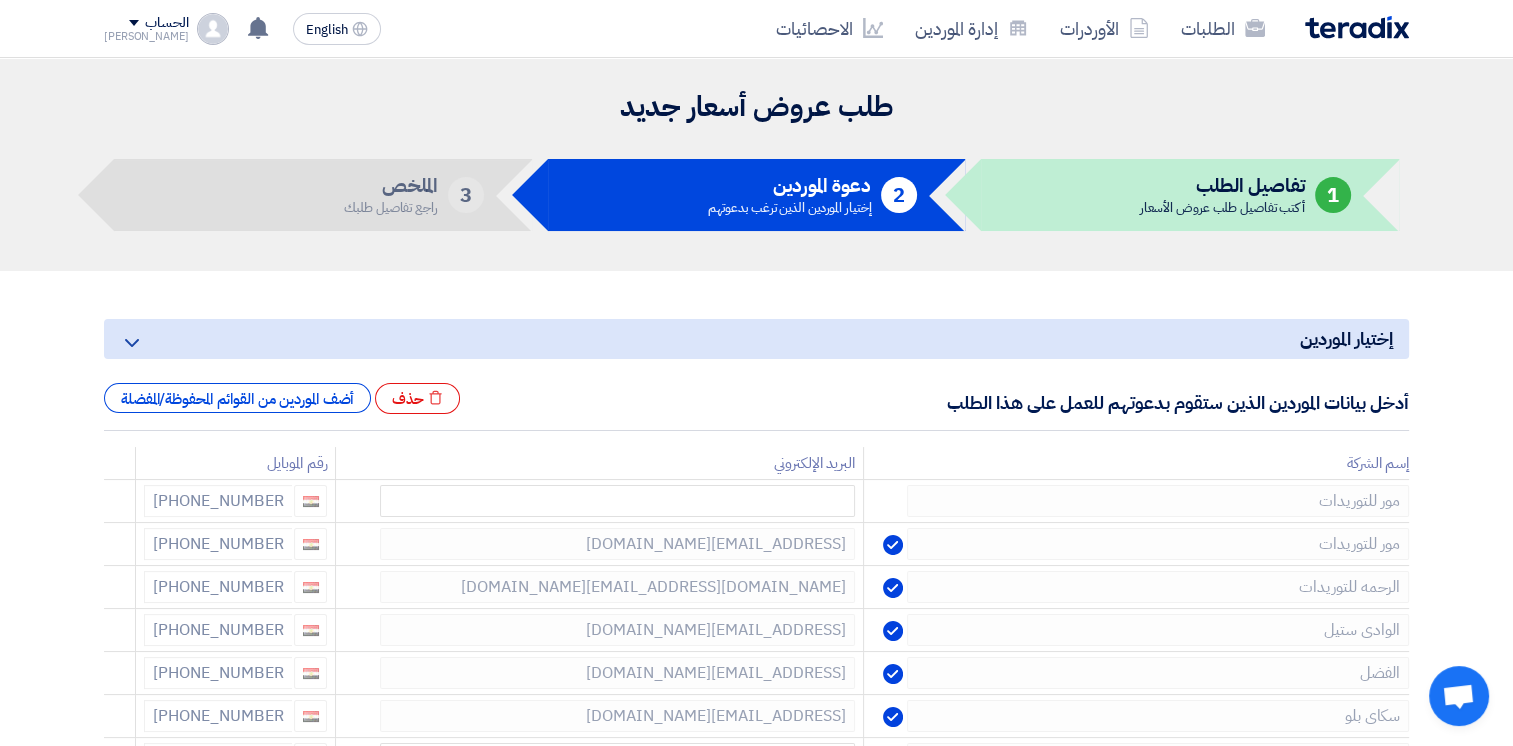 click 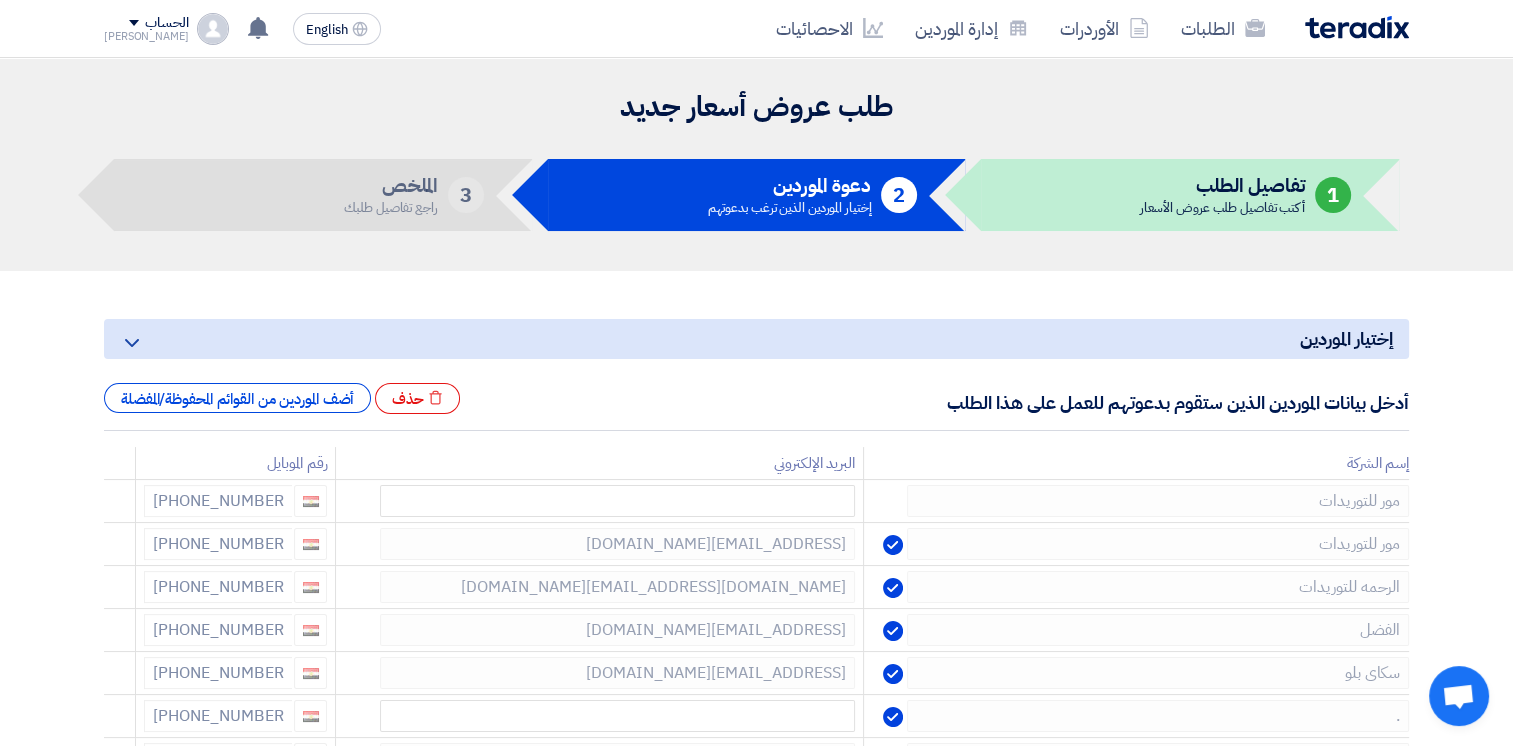 click 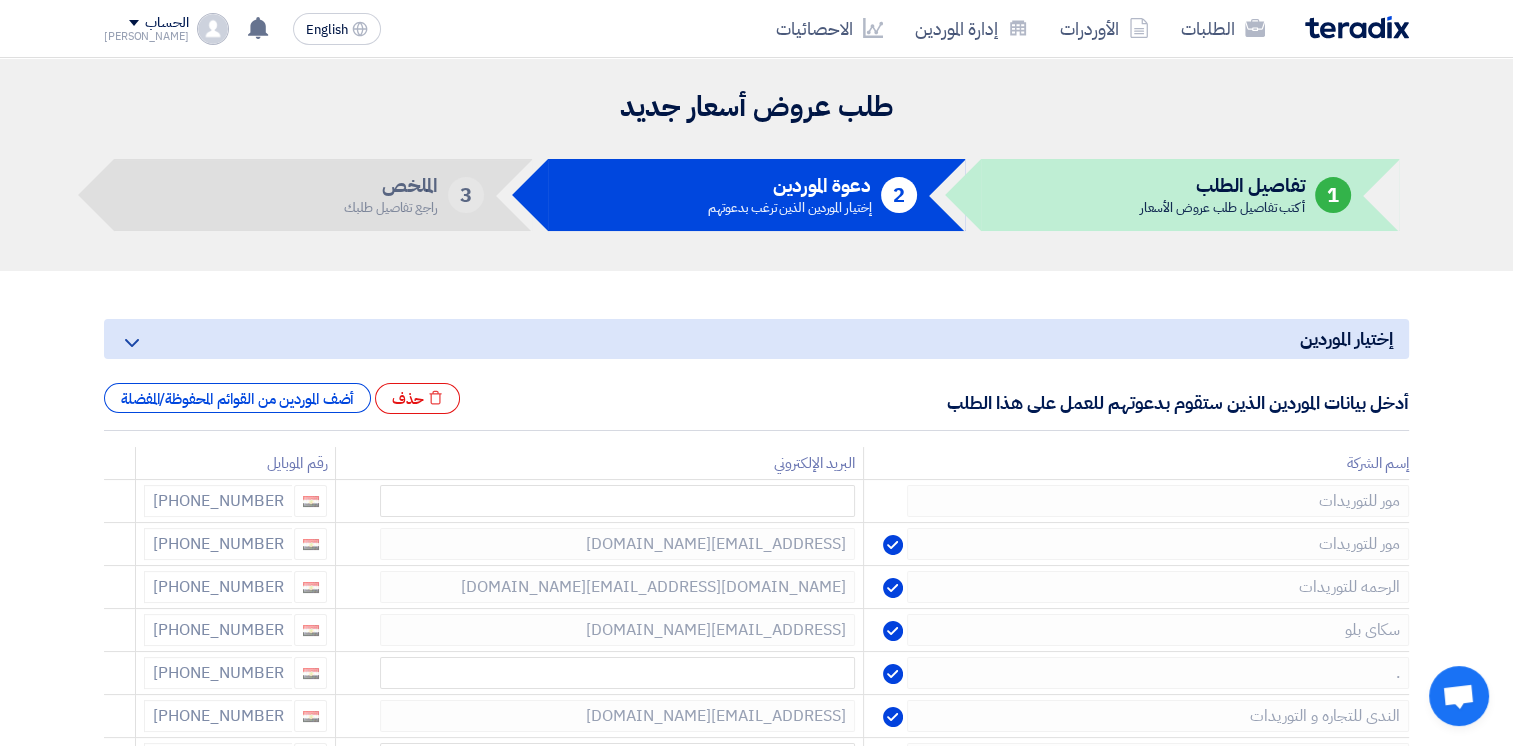 click 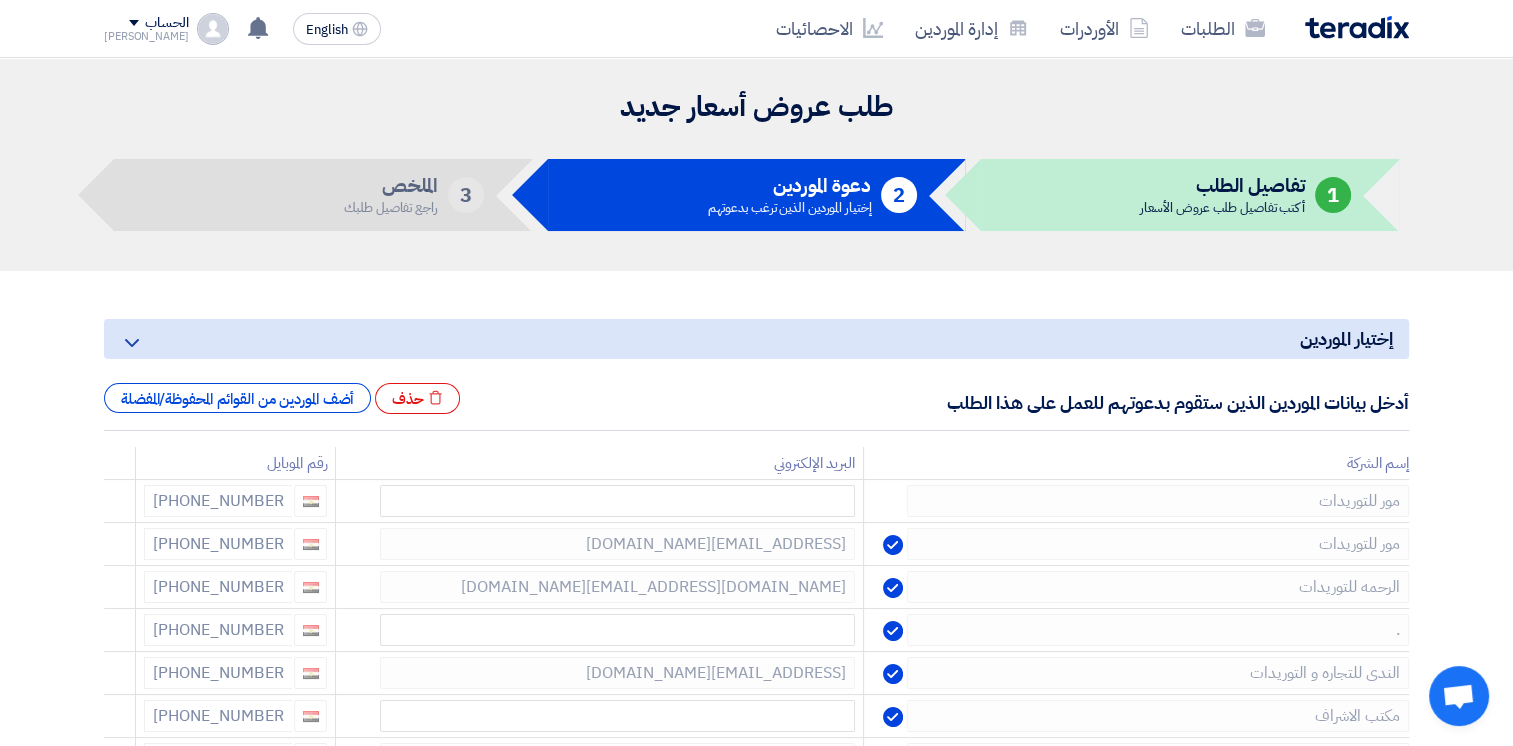 click 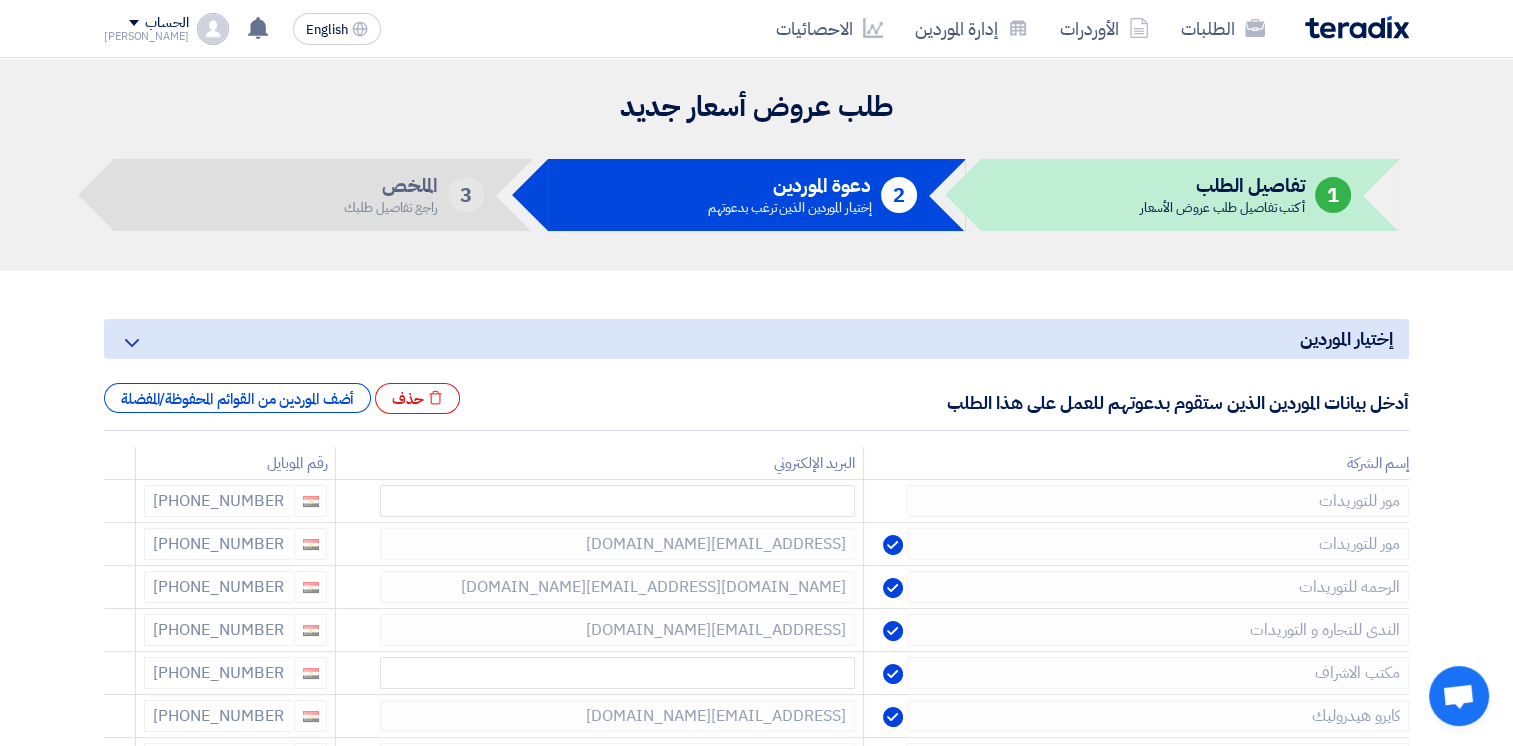 click 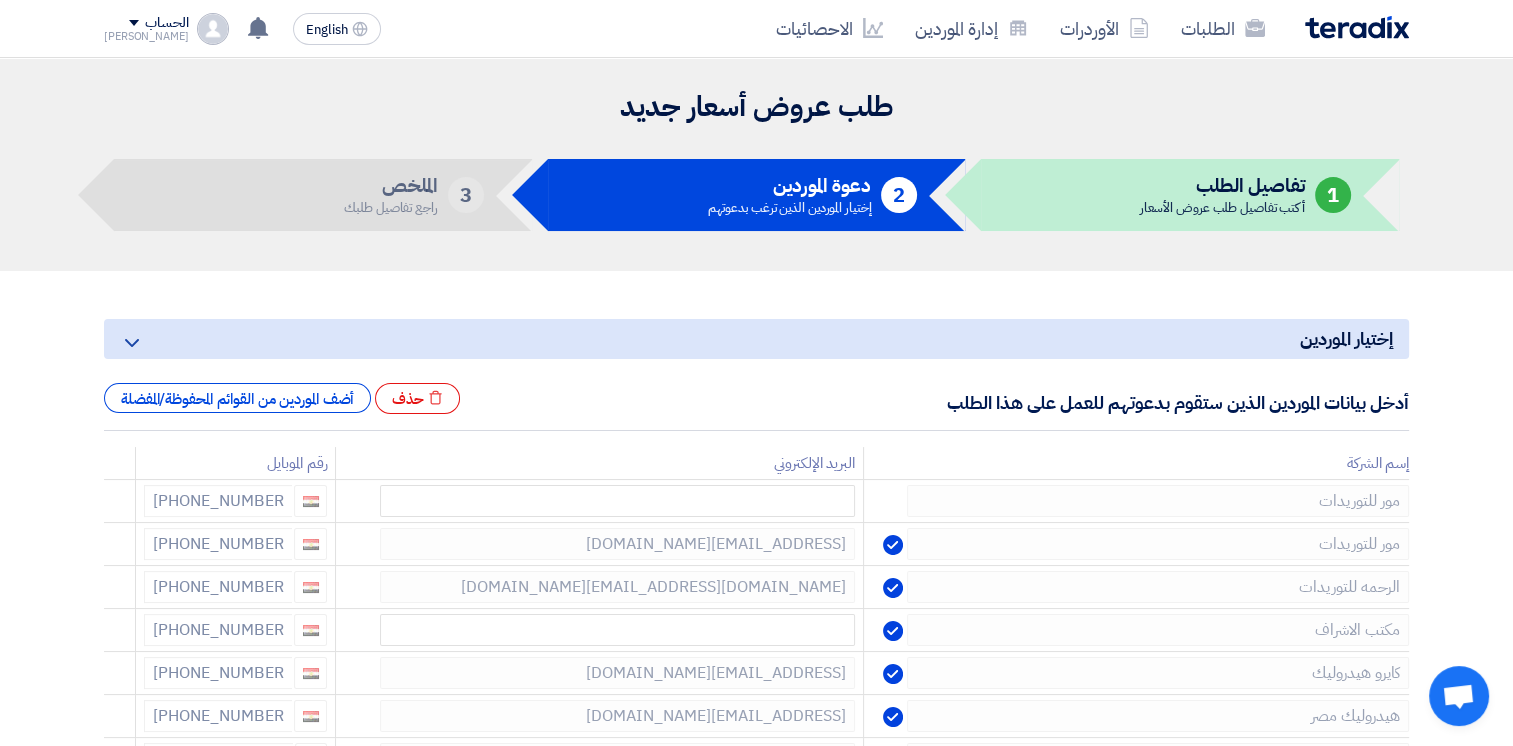 click 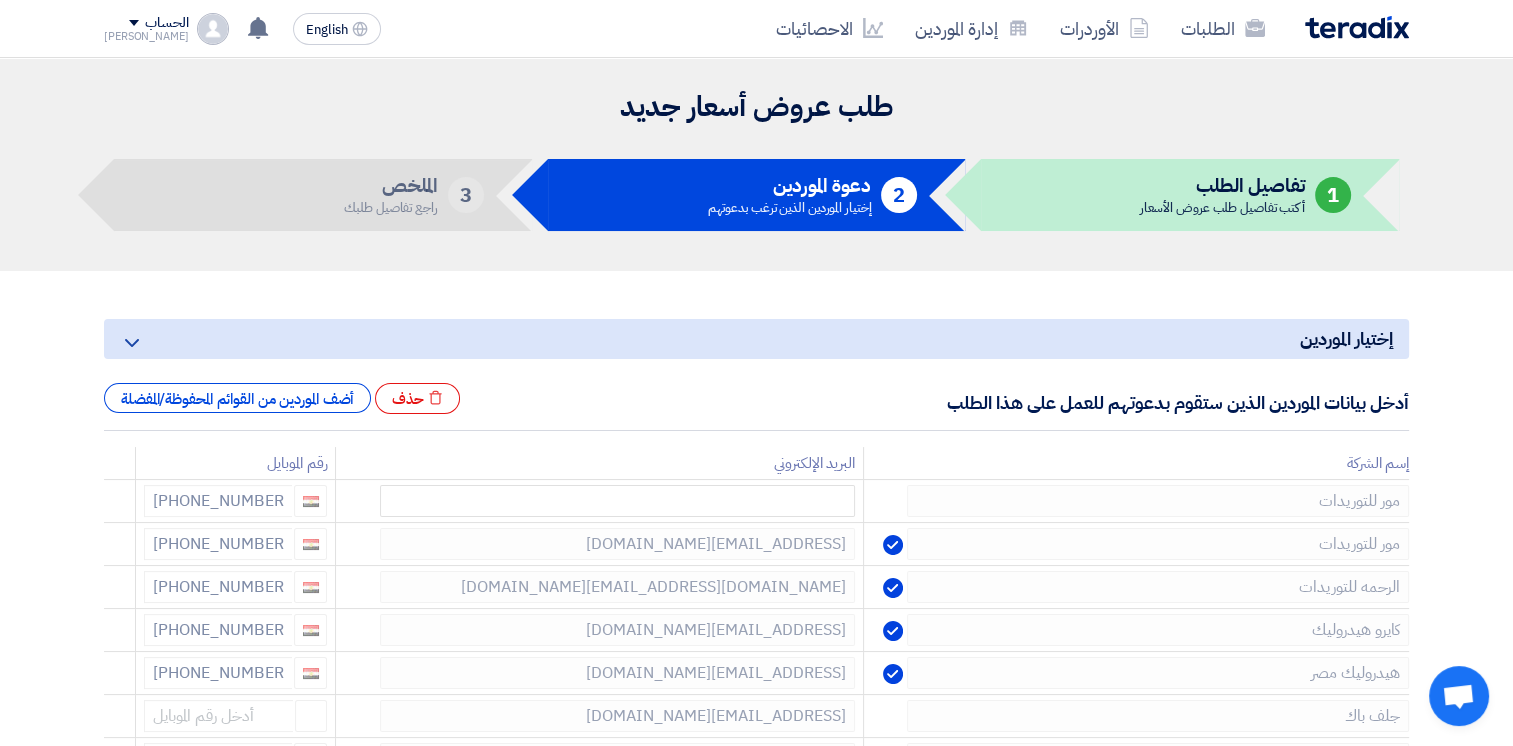 click 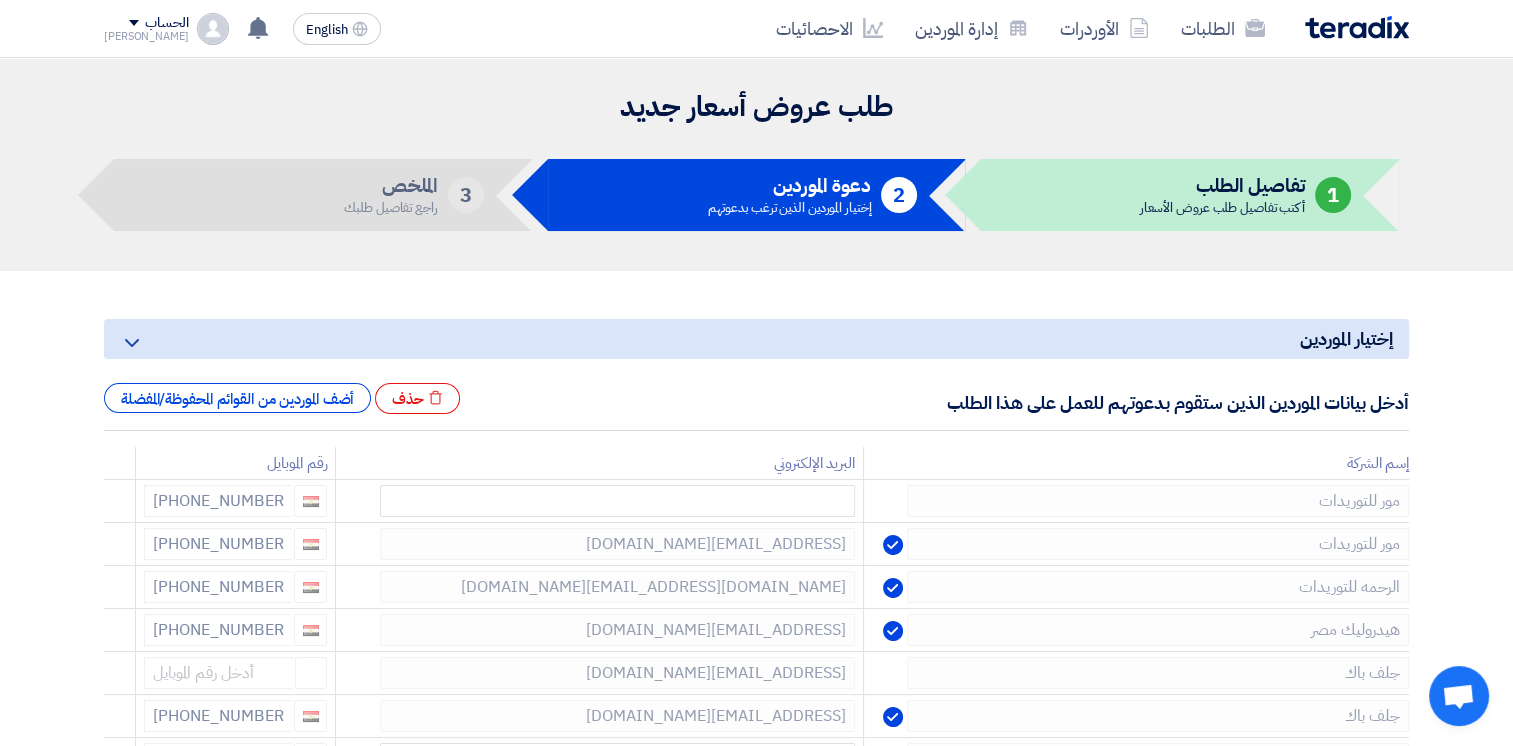 click 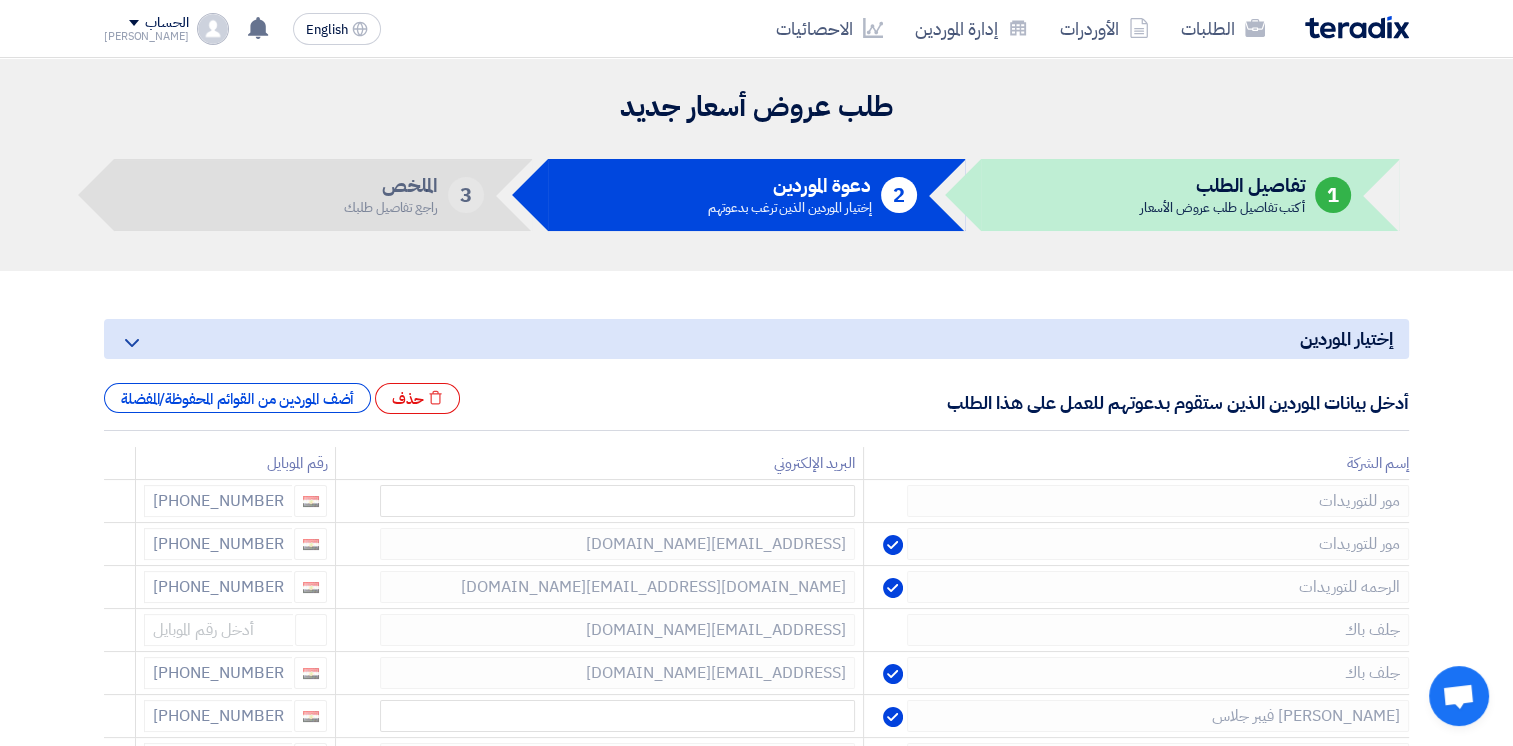click 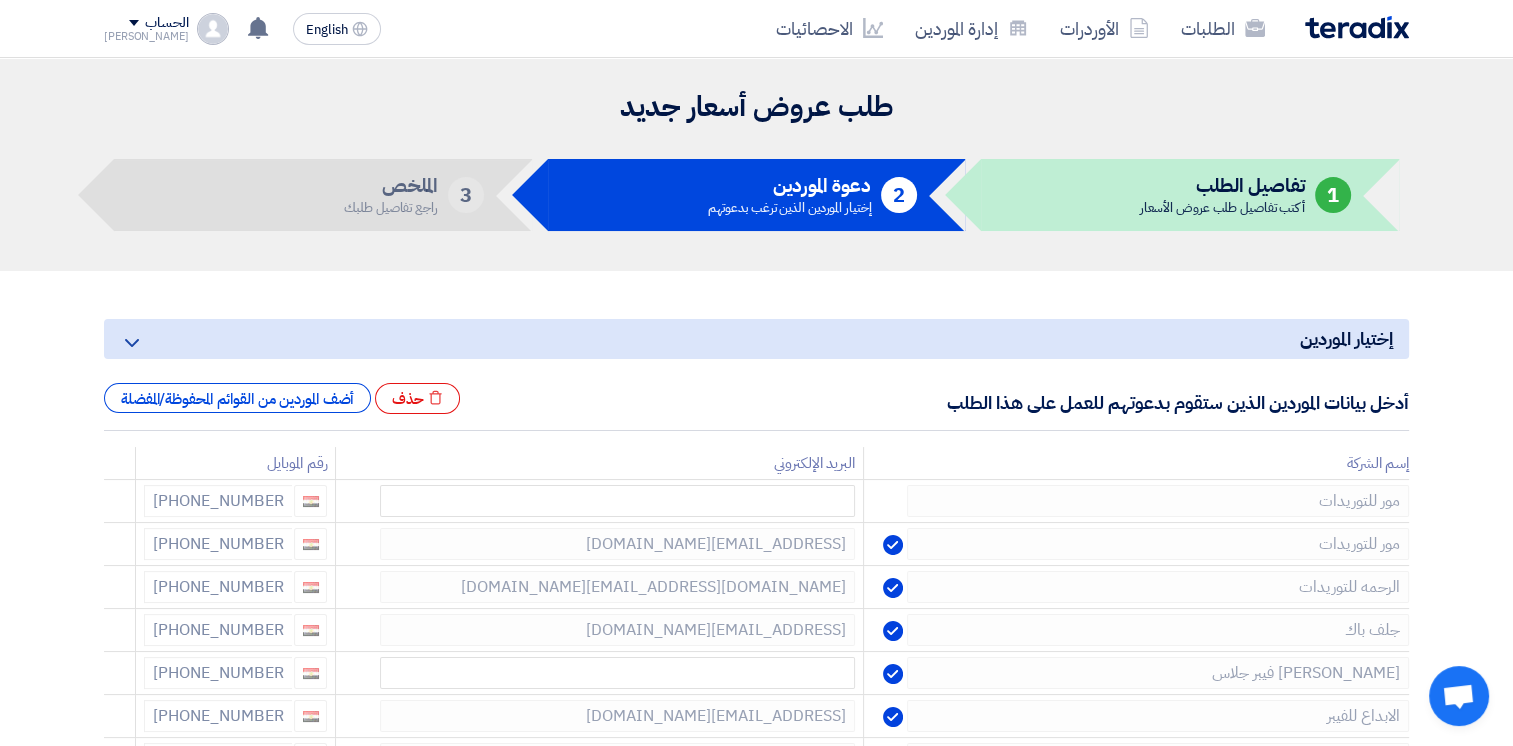 click 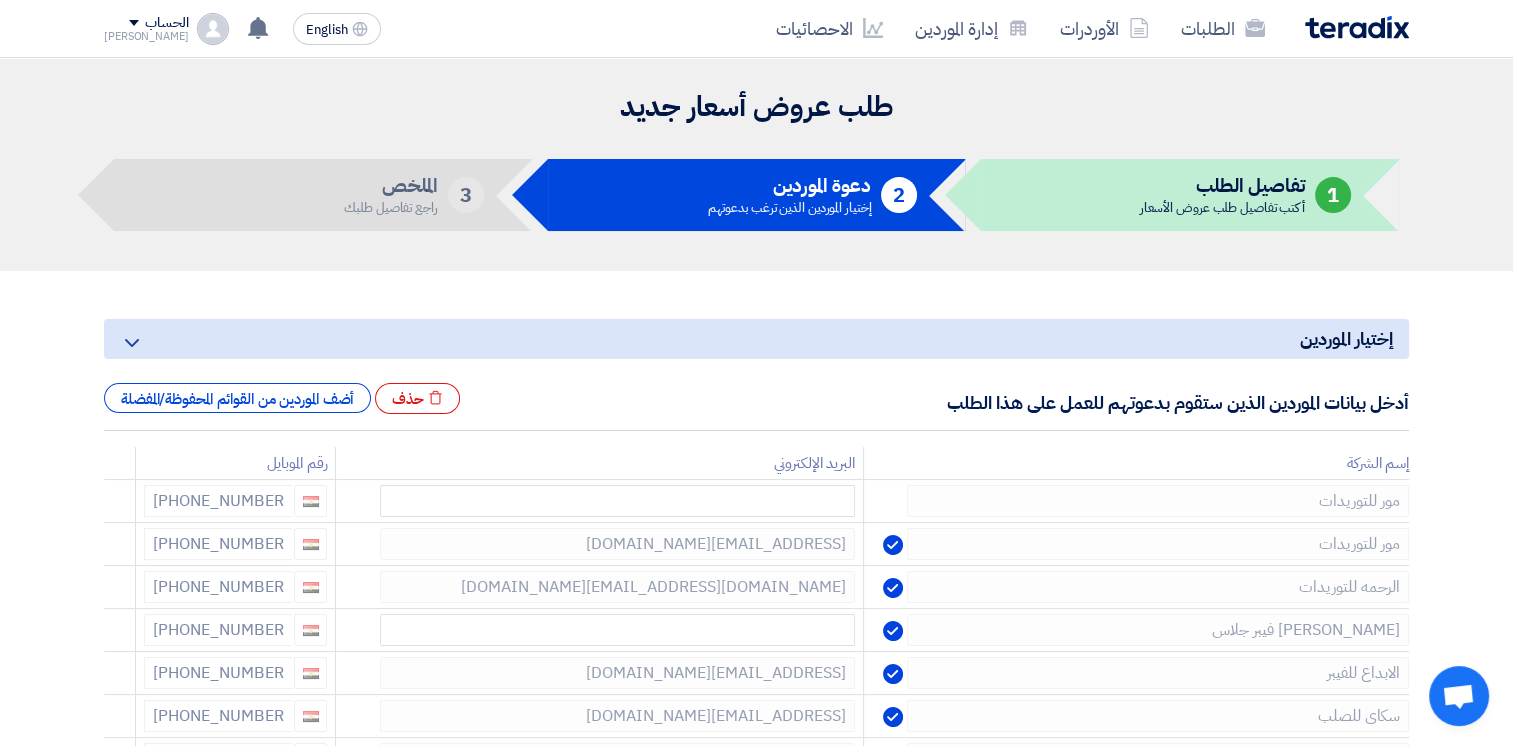 click 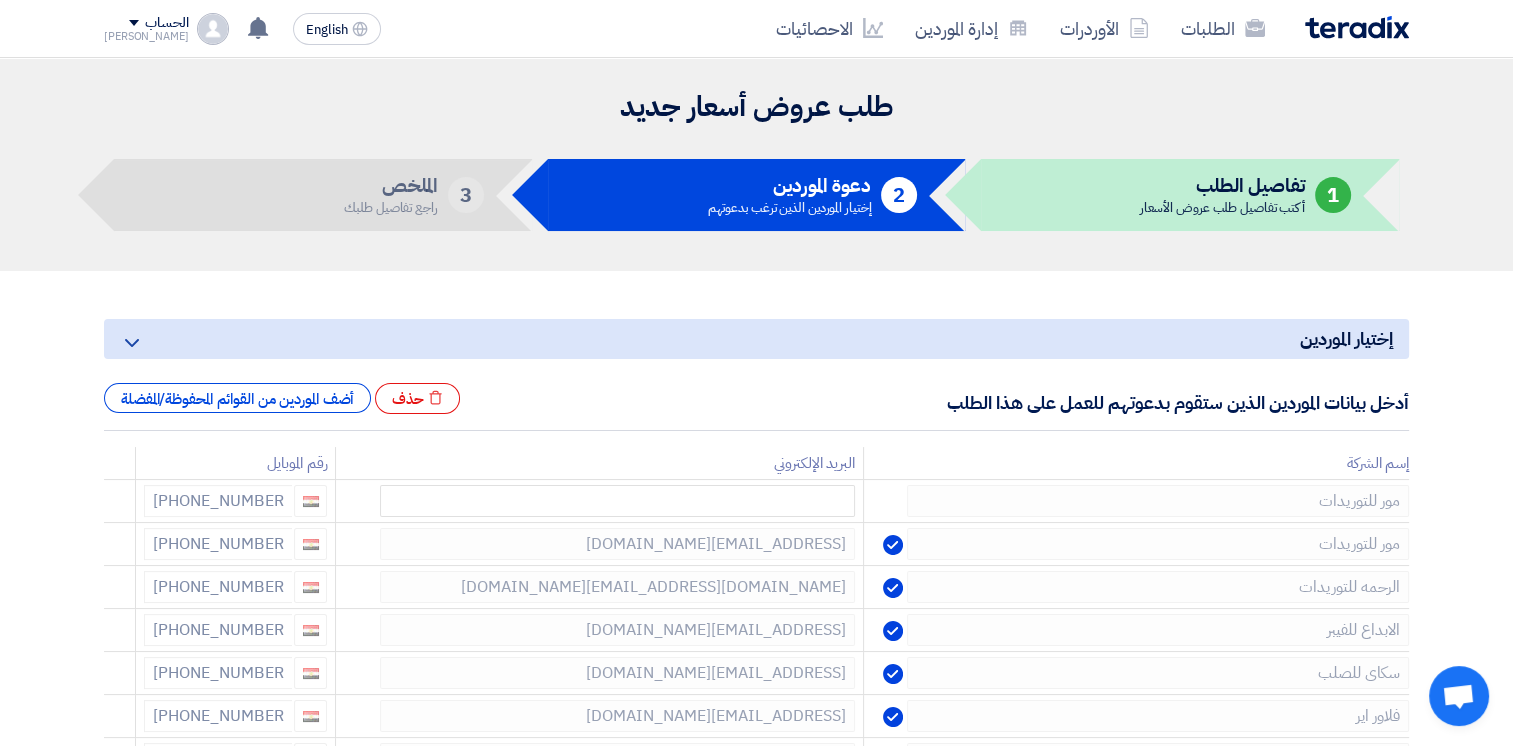 click 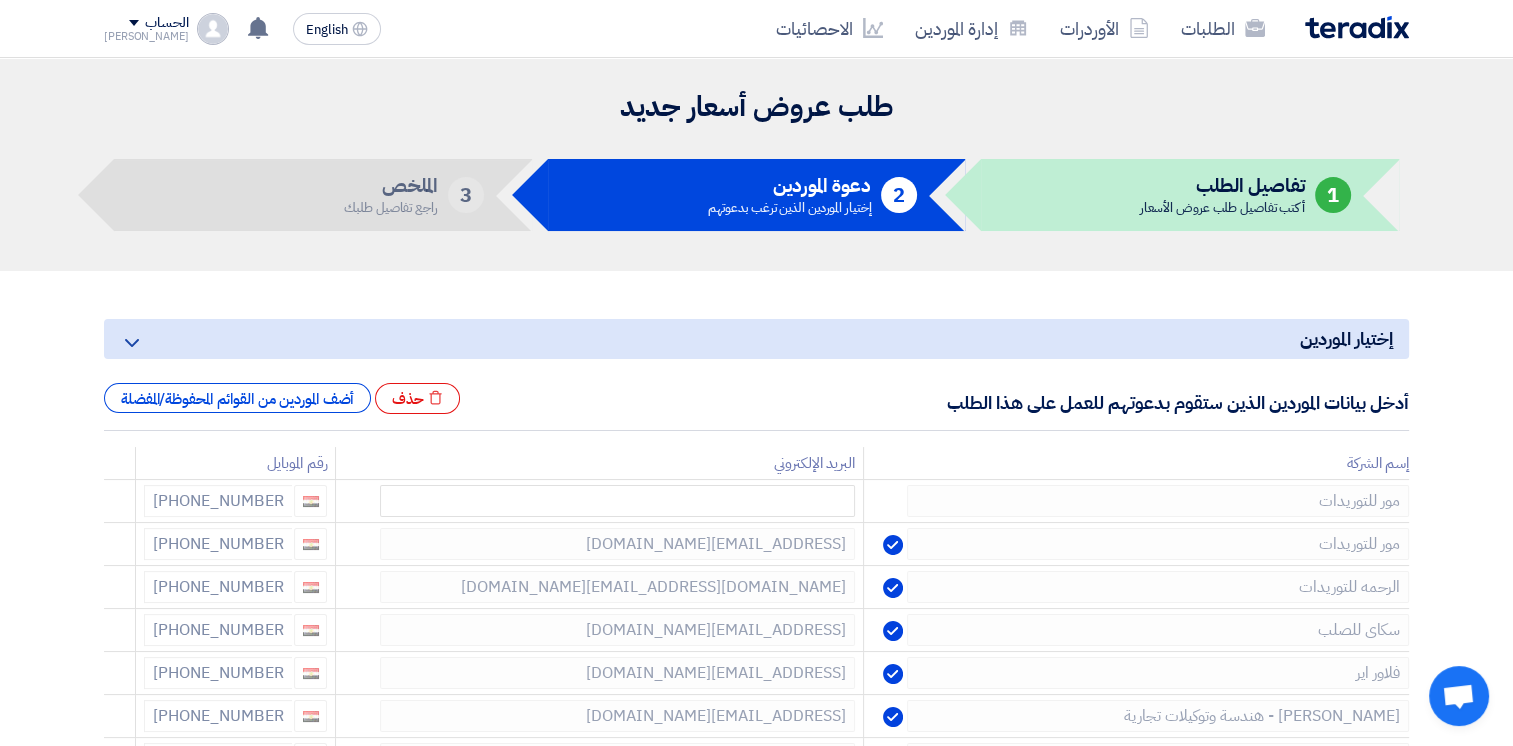 click 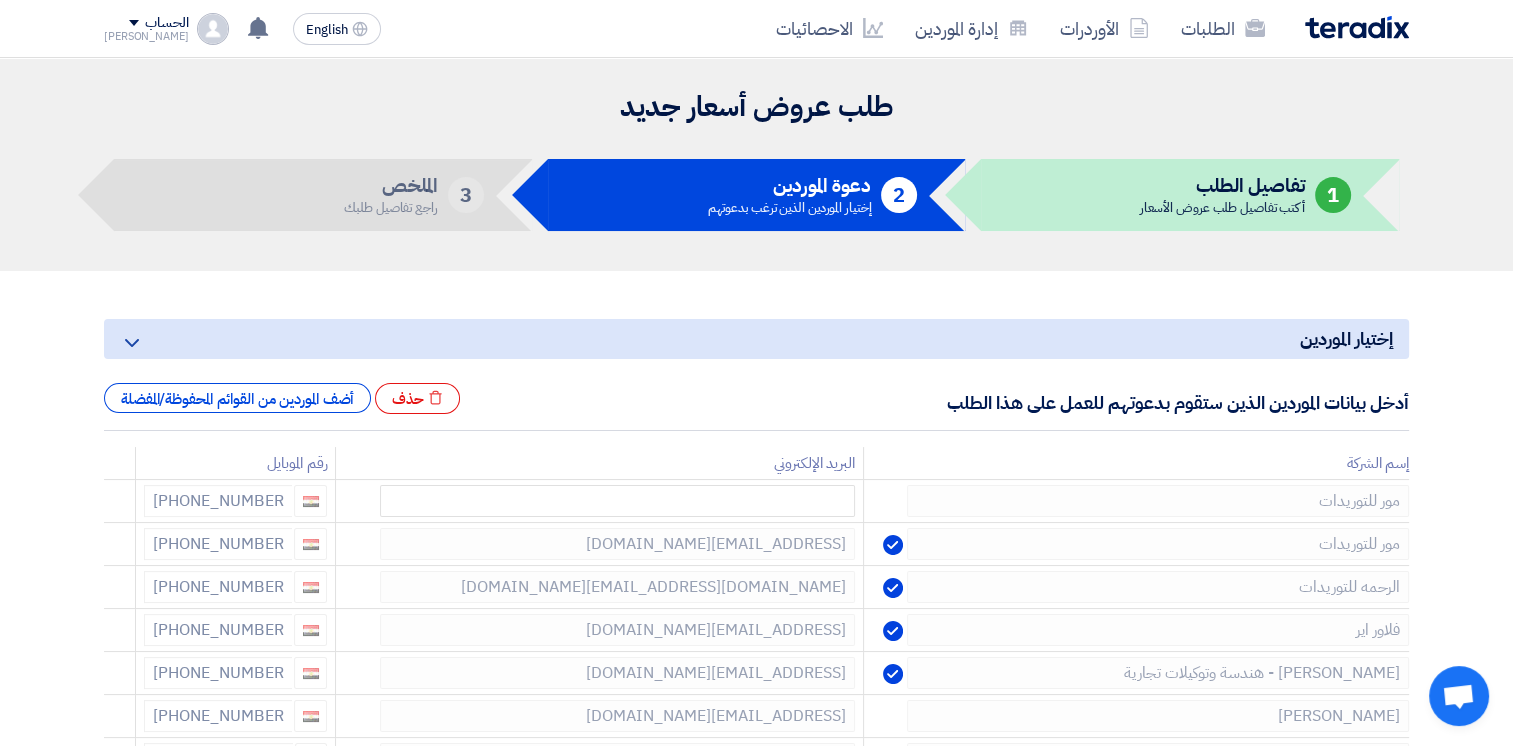 click 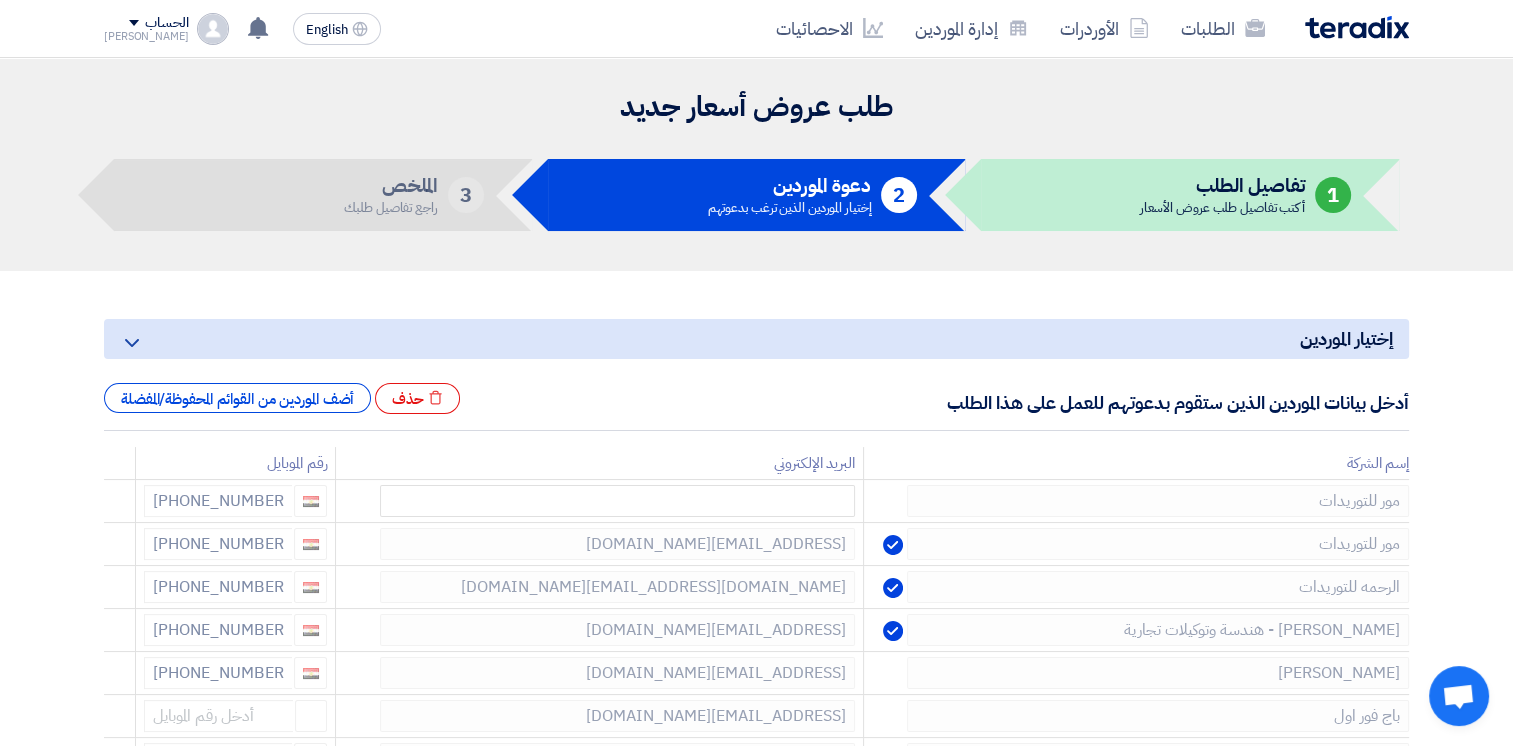click 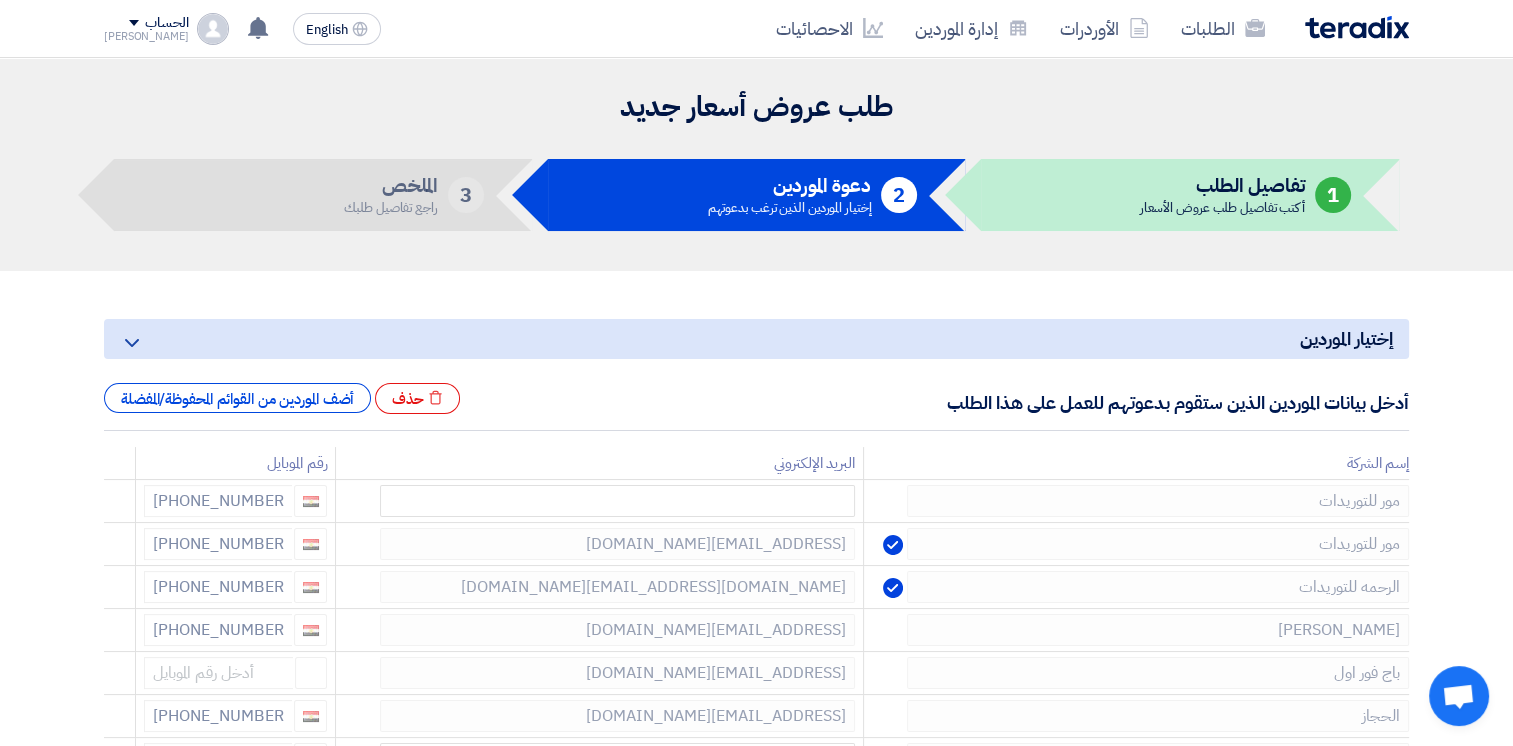 click 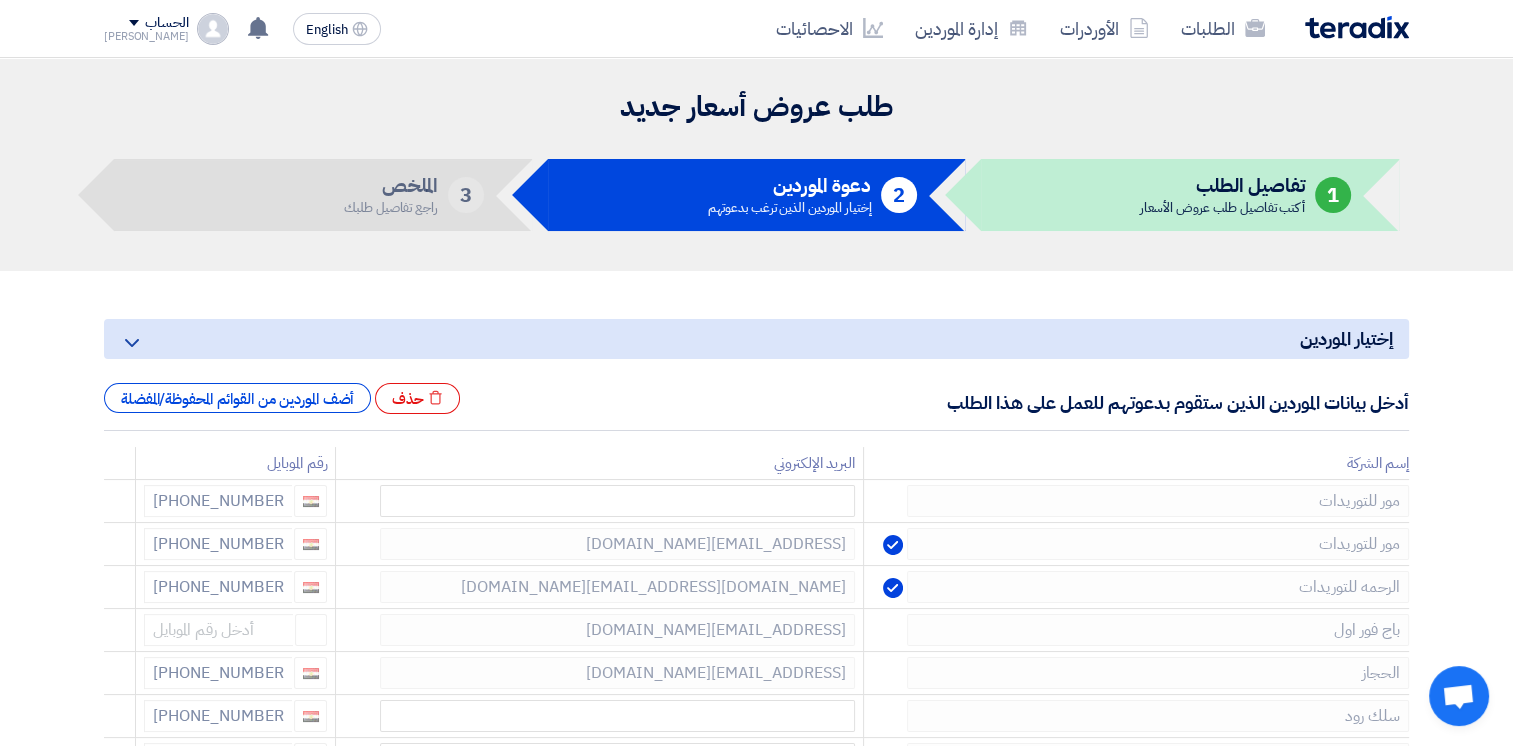 click 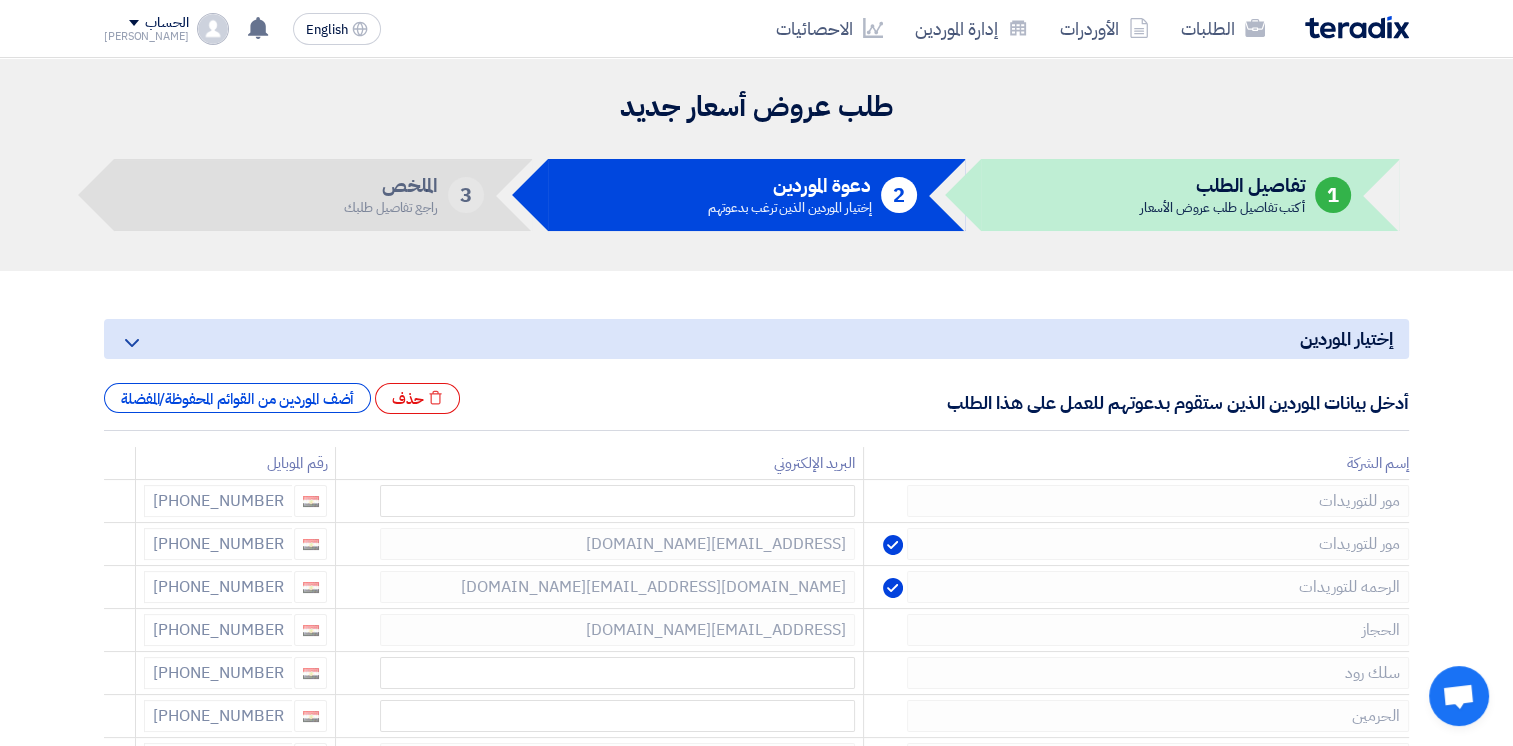click 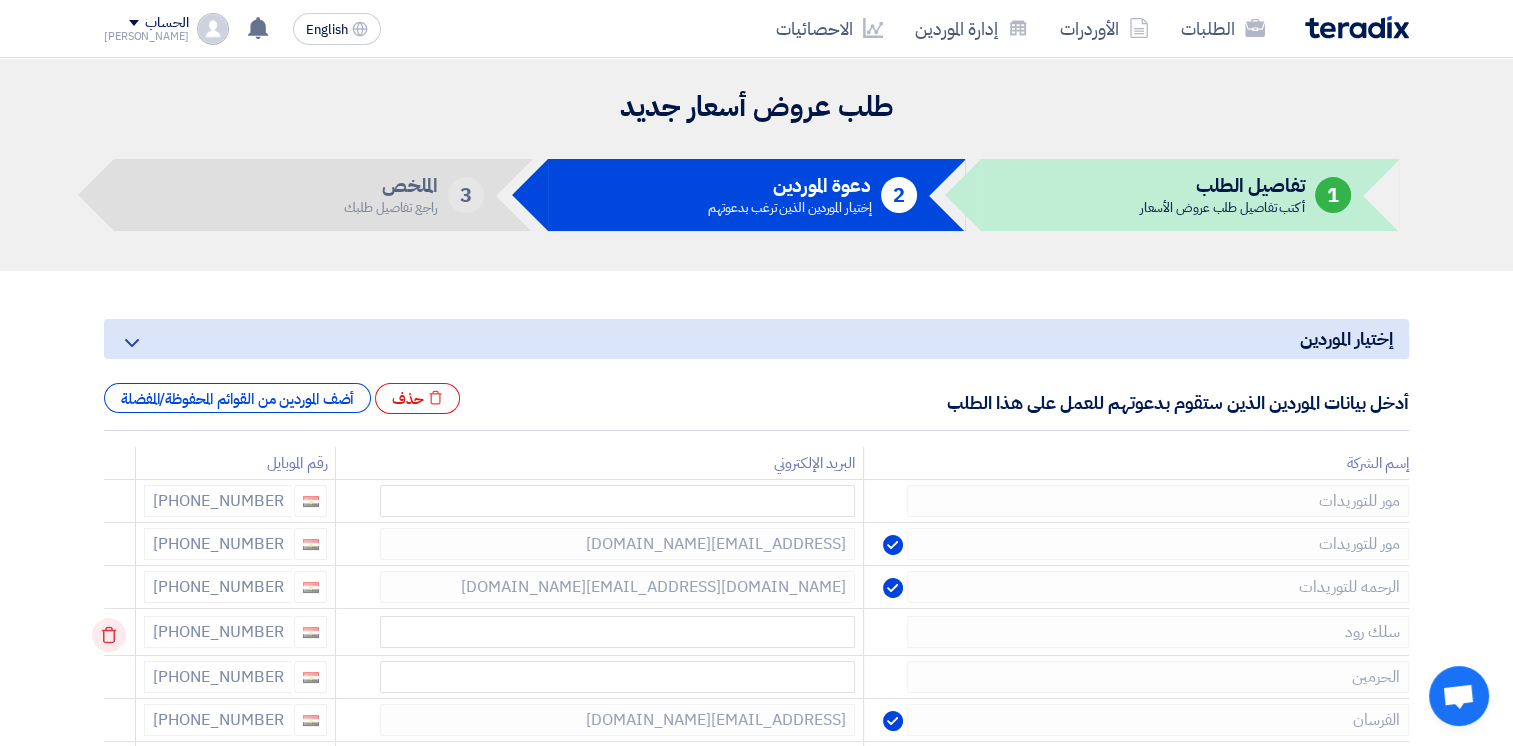 click 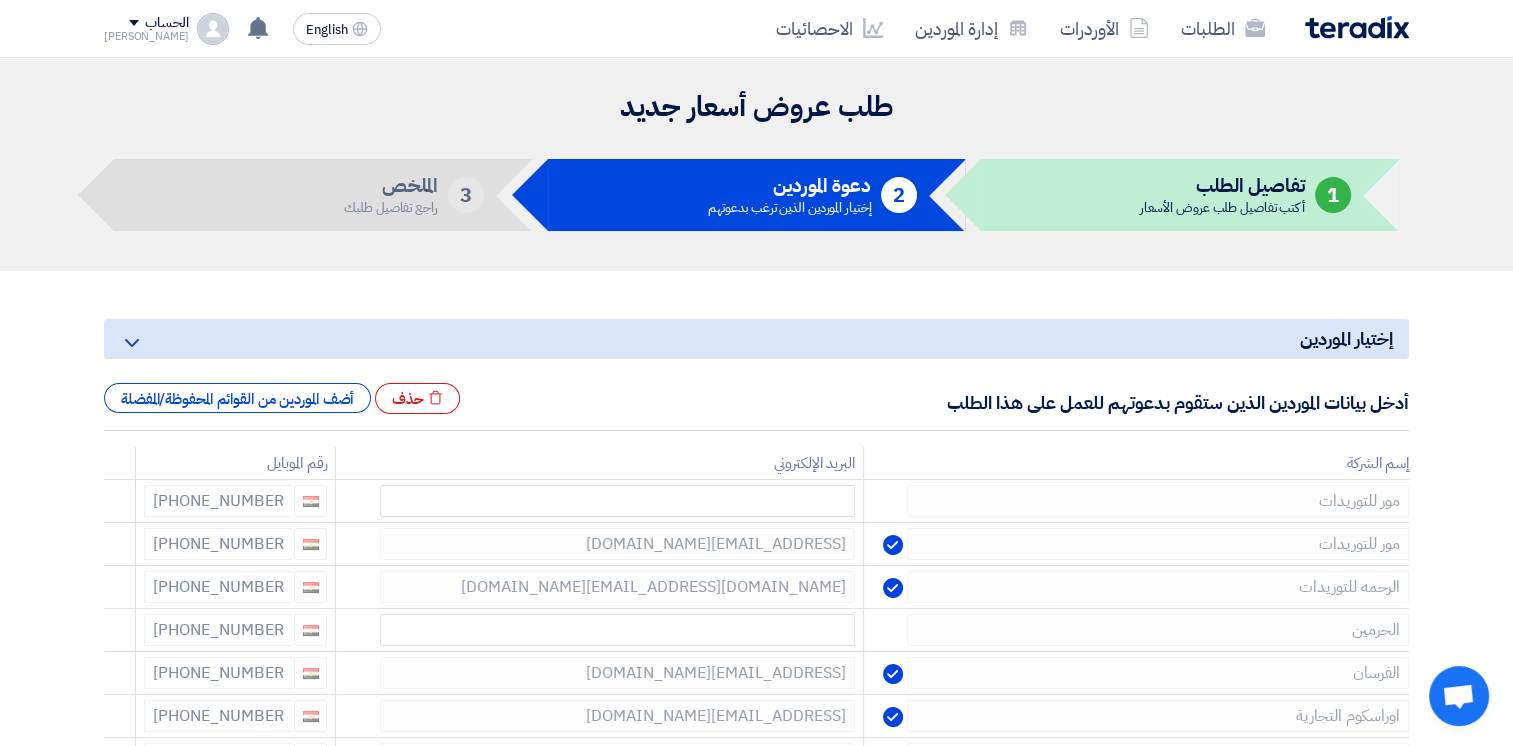 click 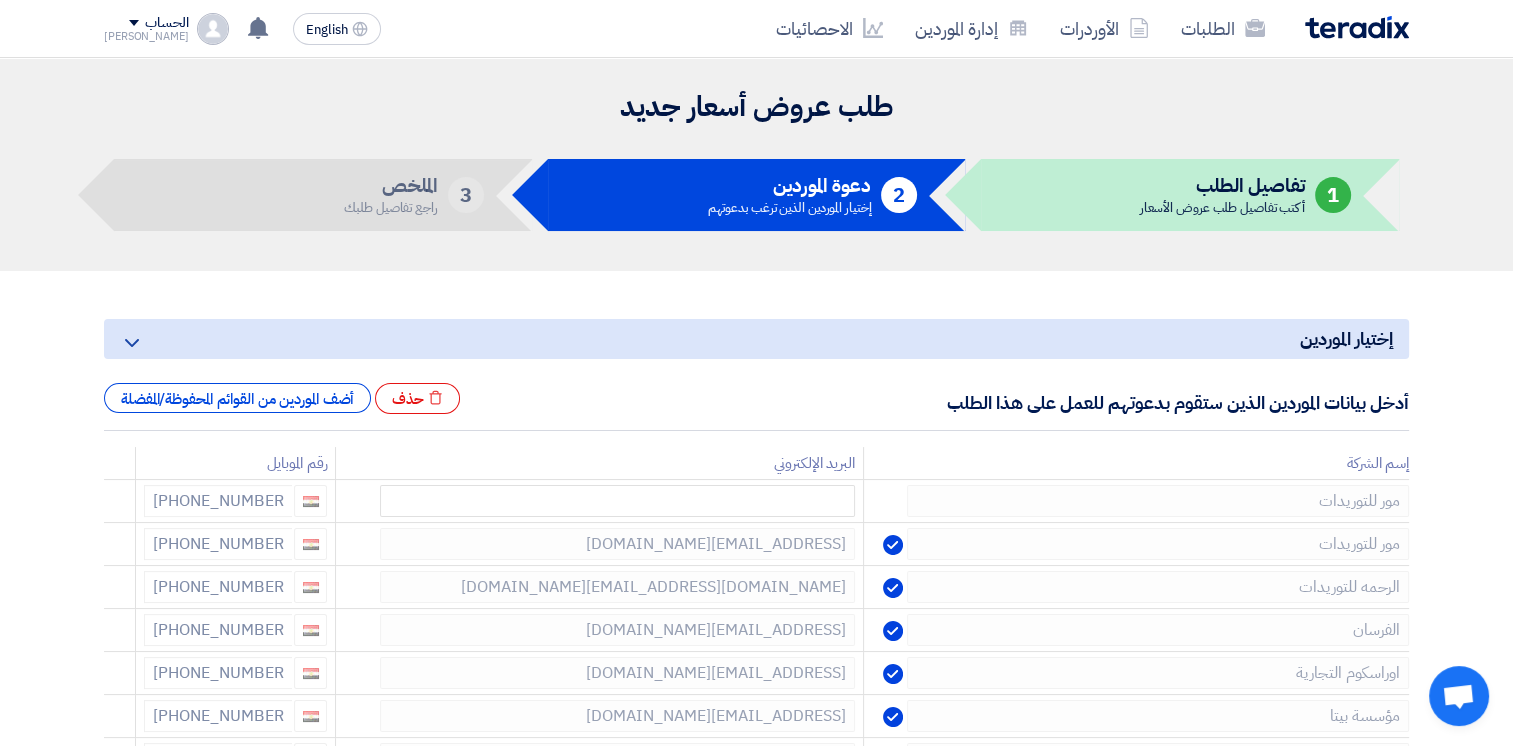 click 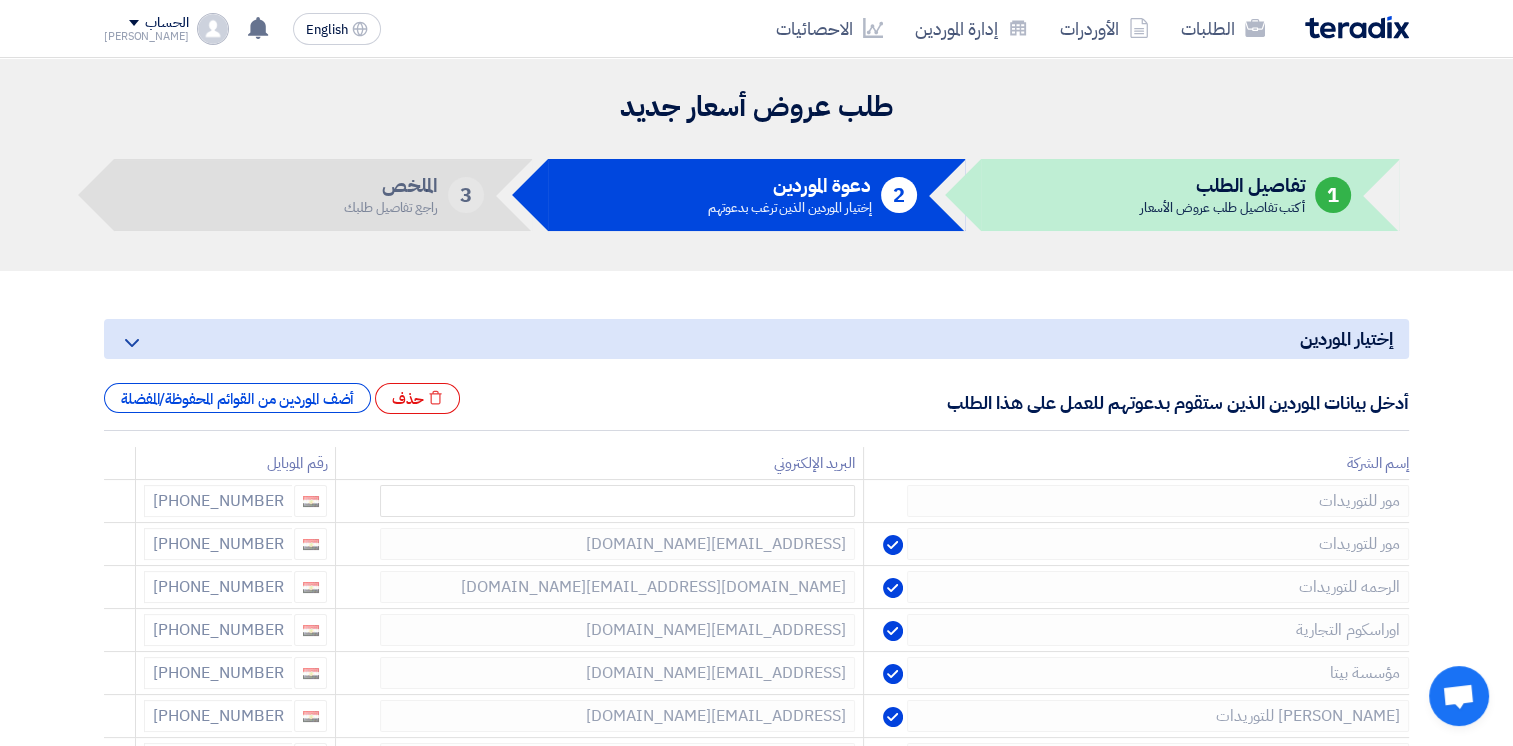 click 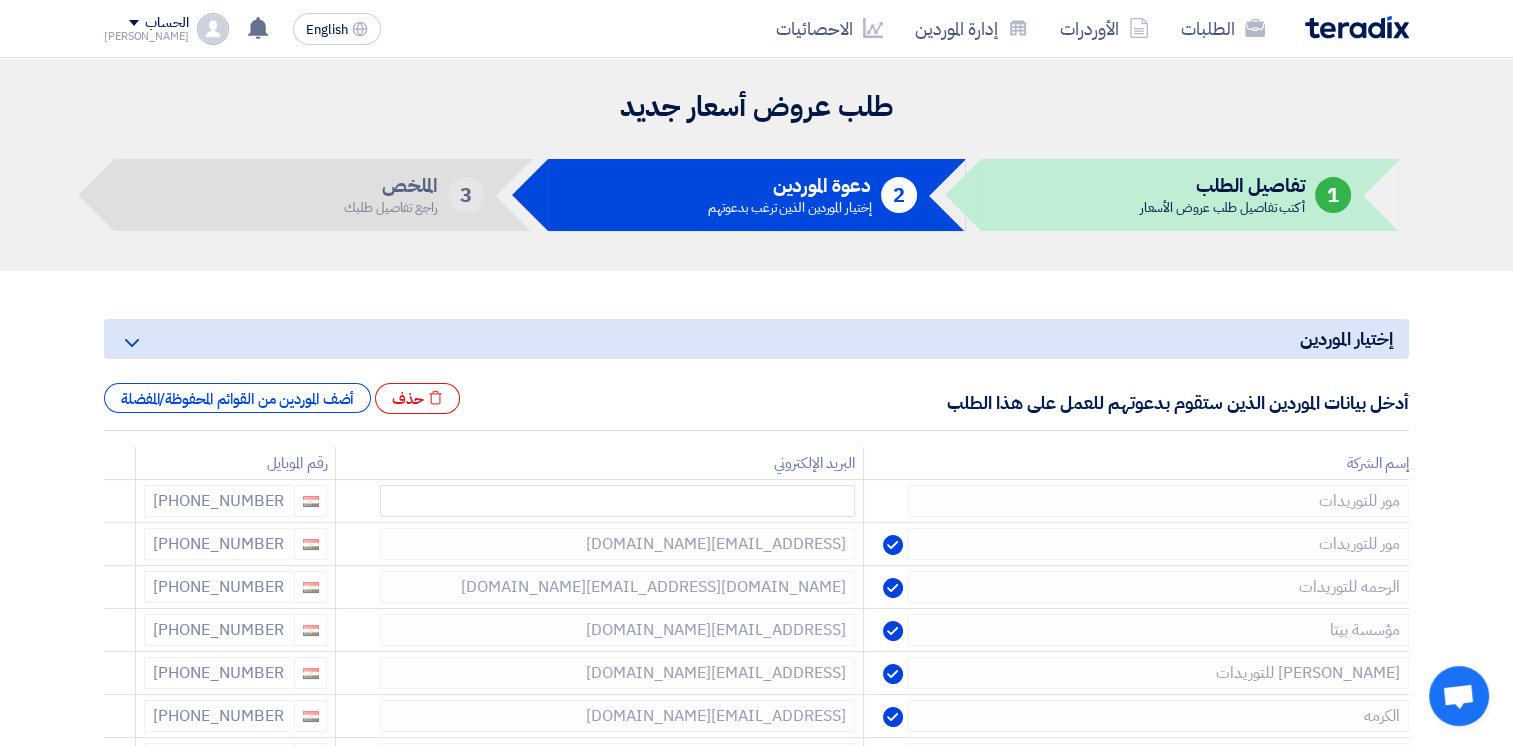 click 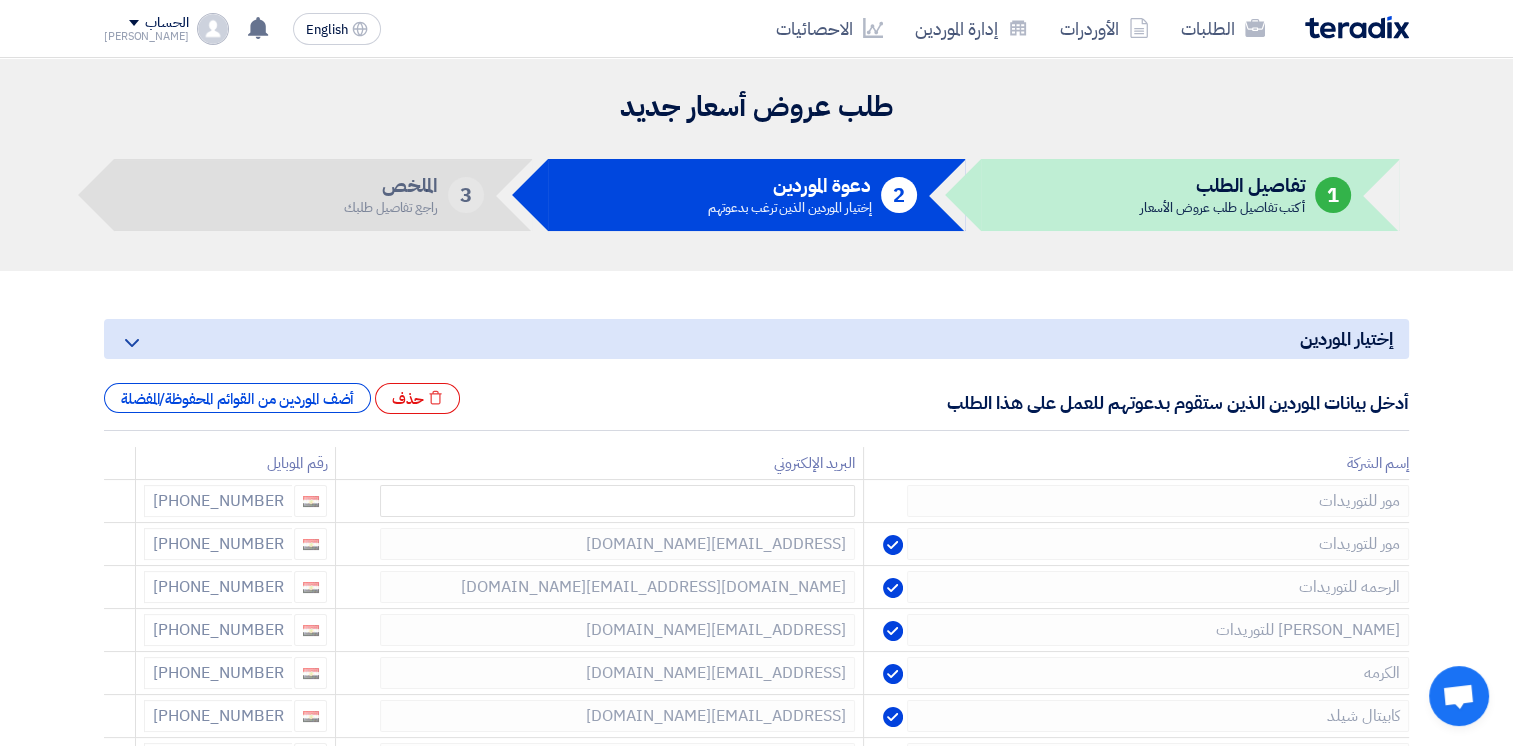 click 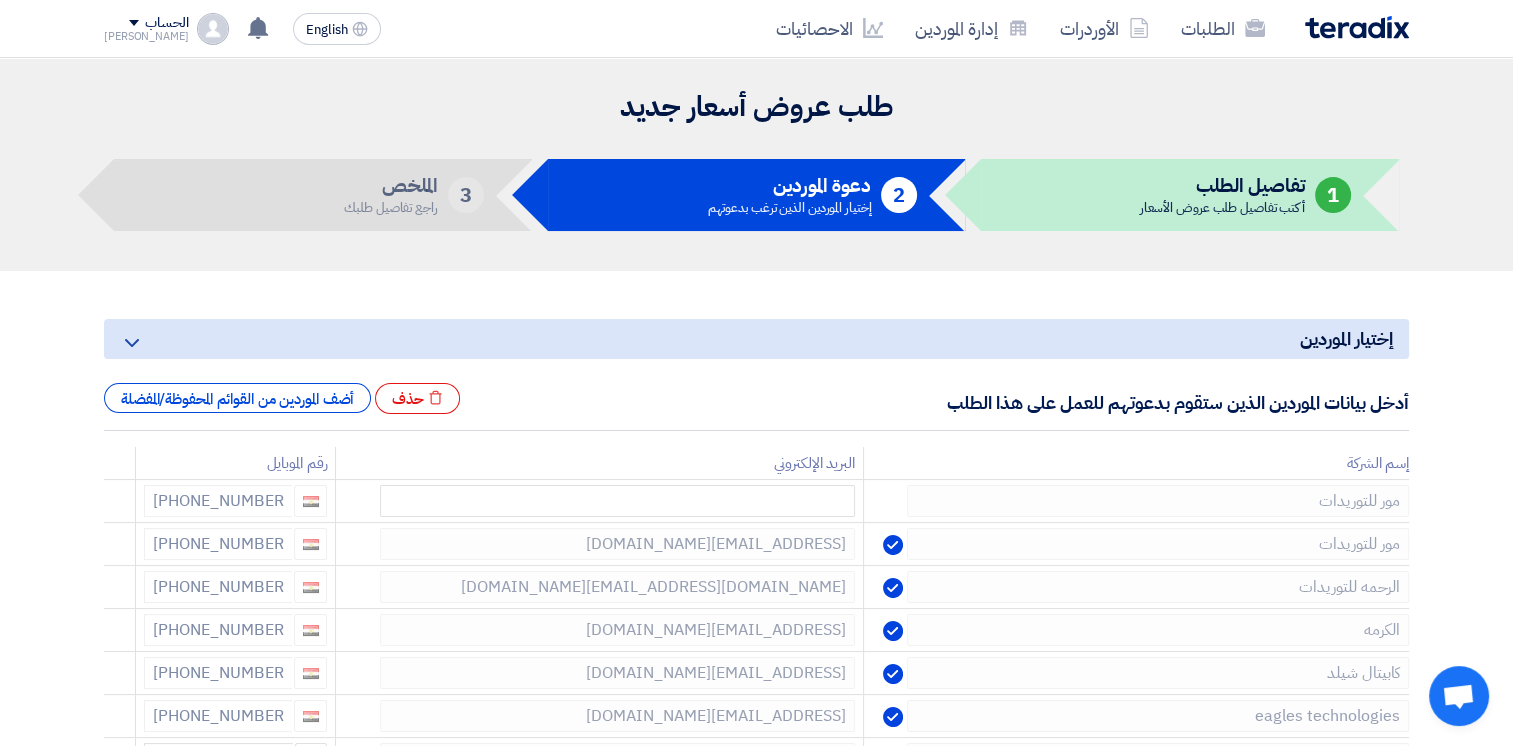 click 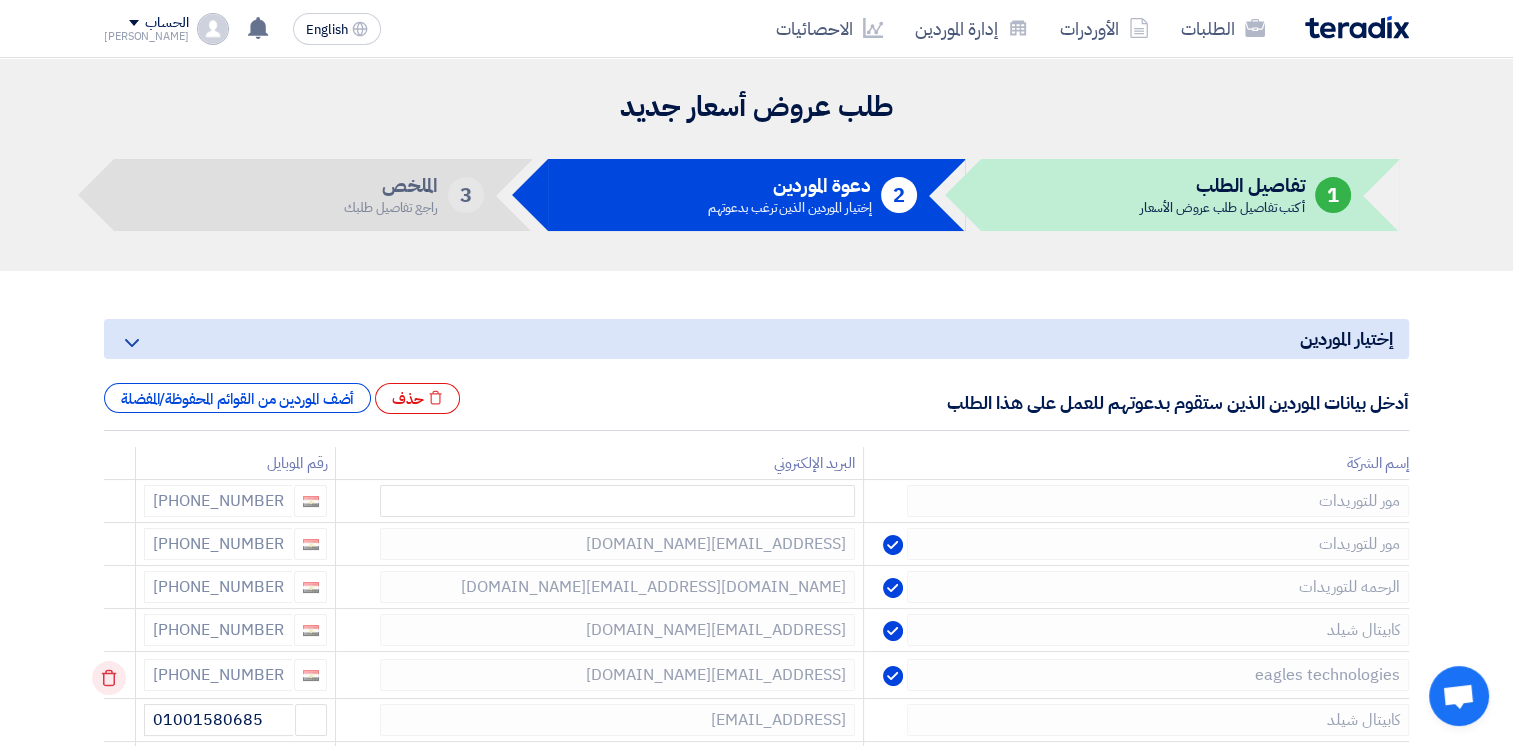 click 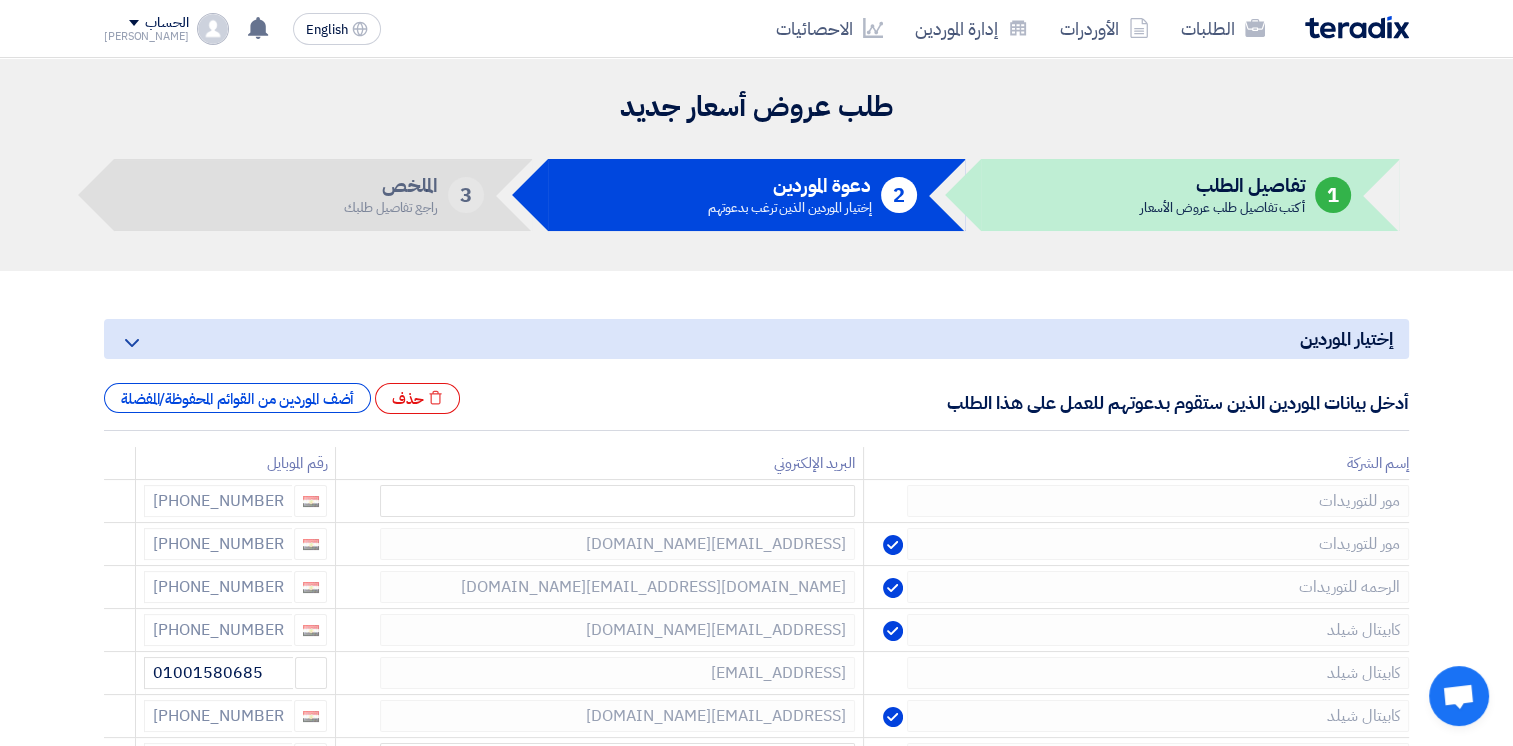 click 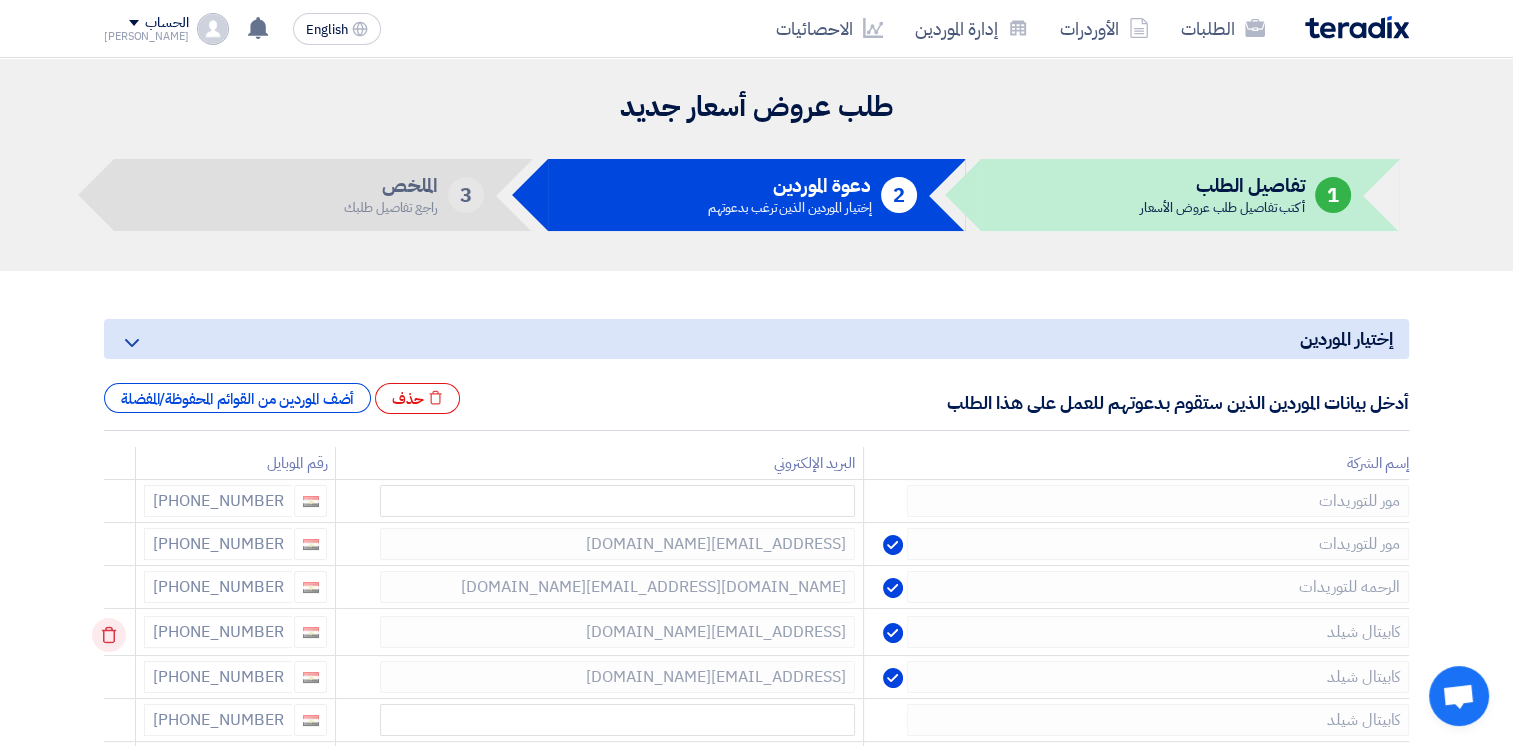 click 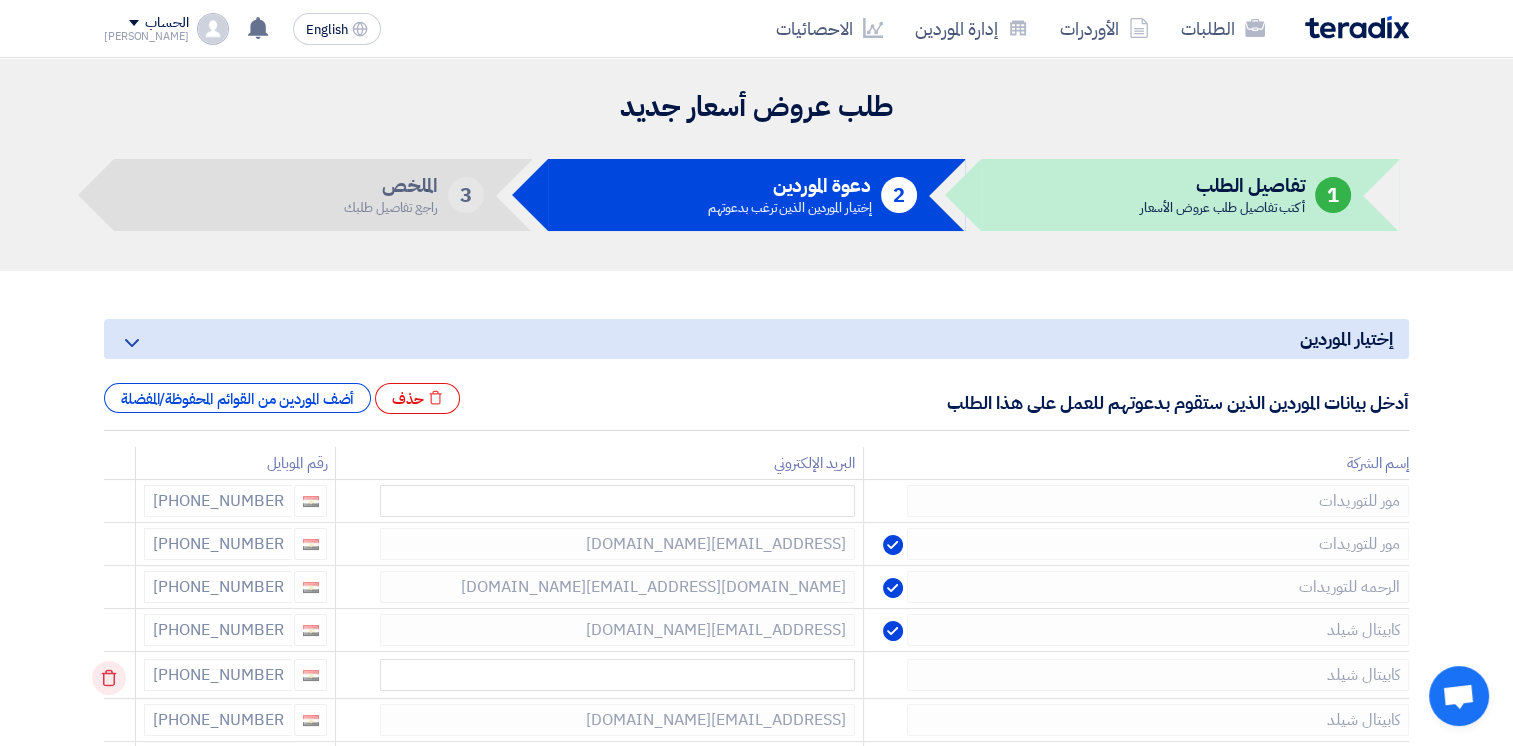 click 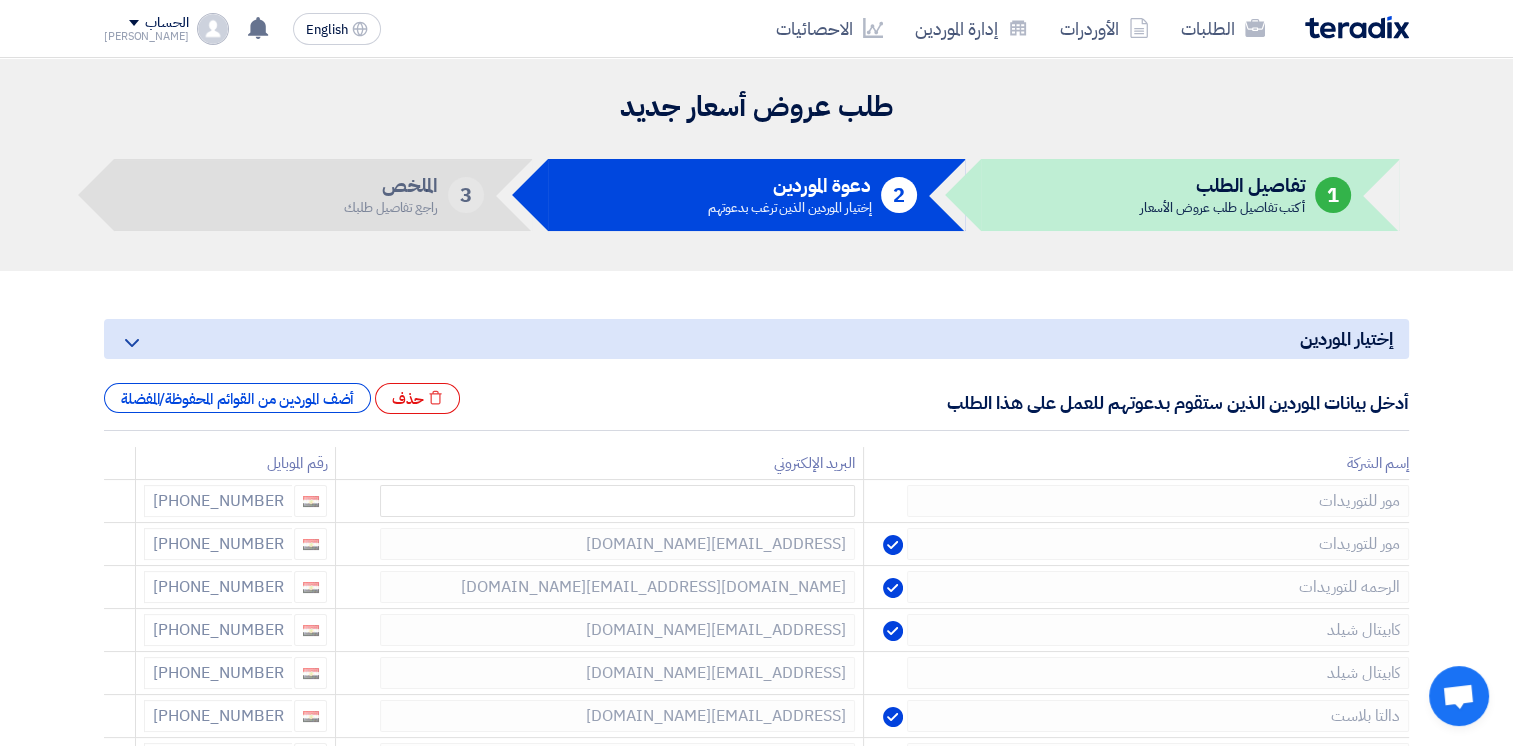 click 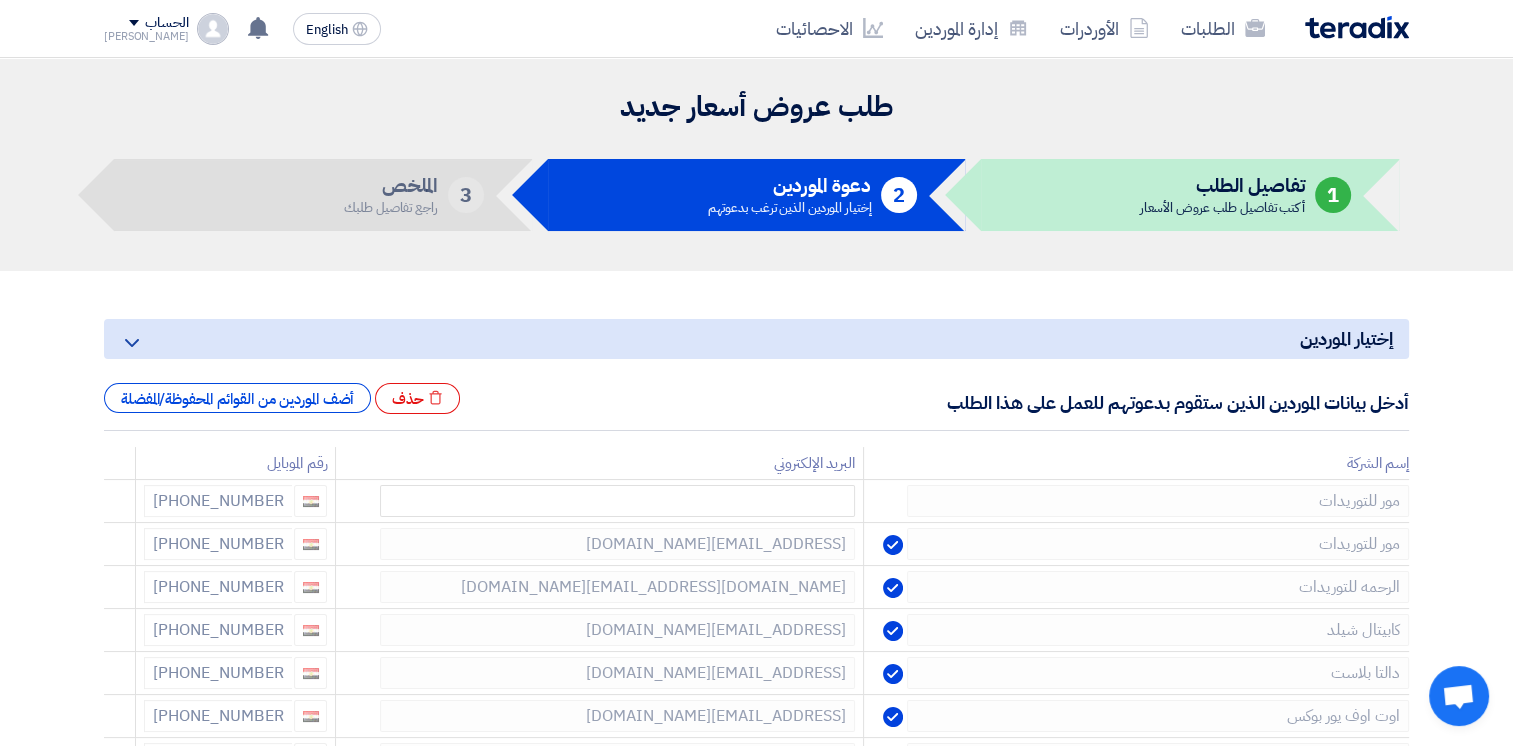click 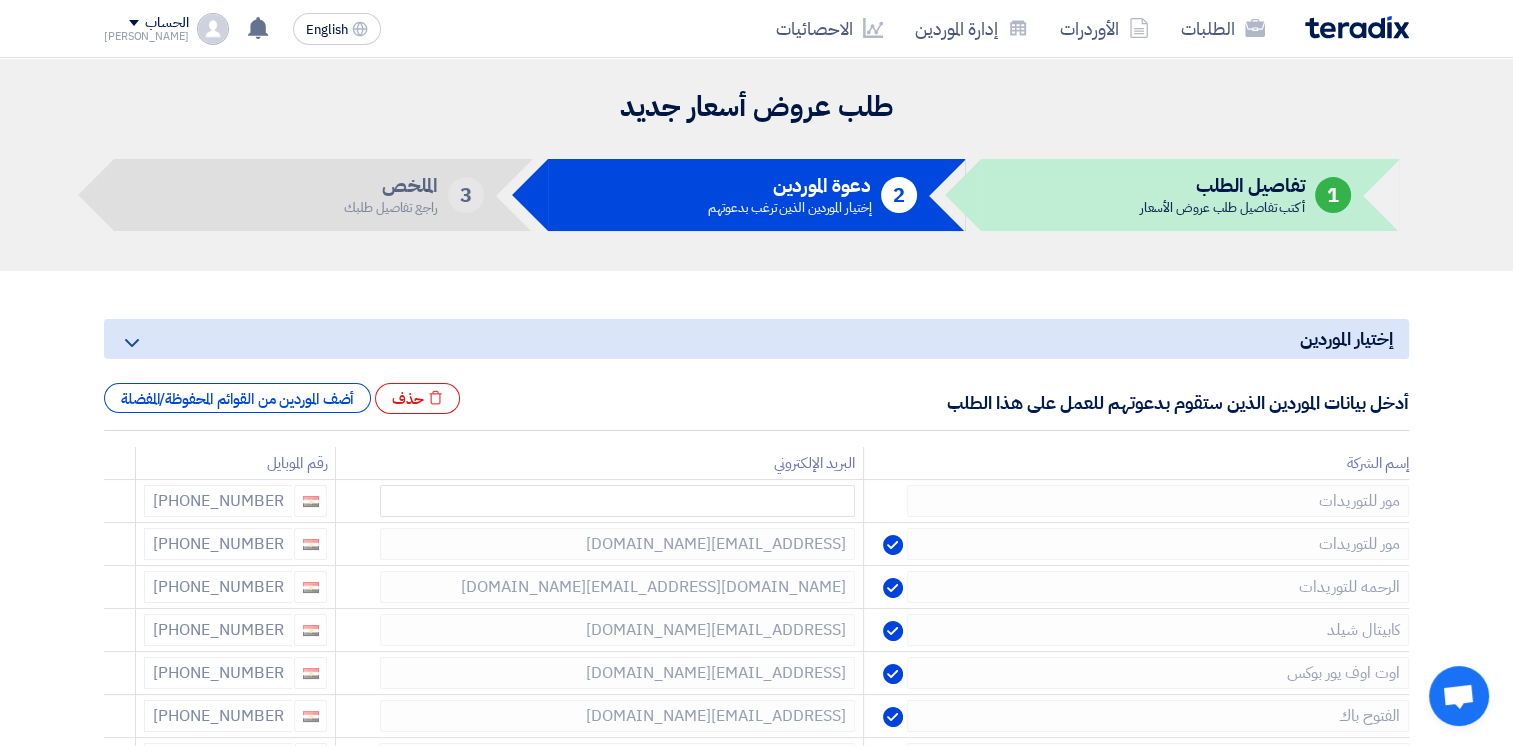 click 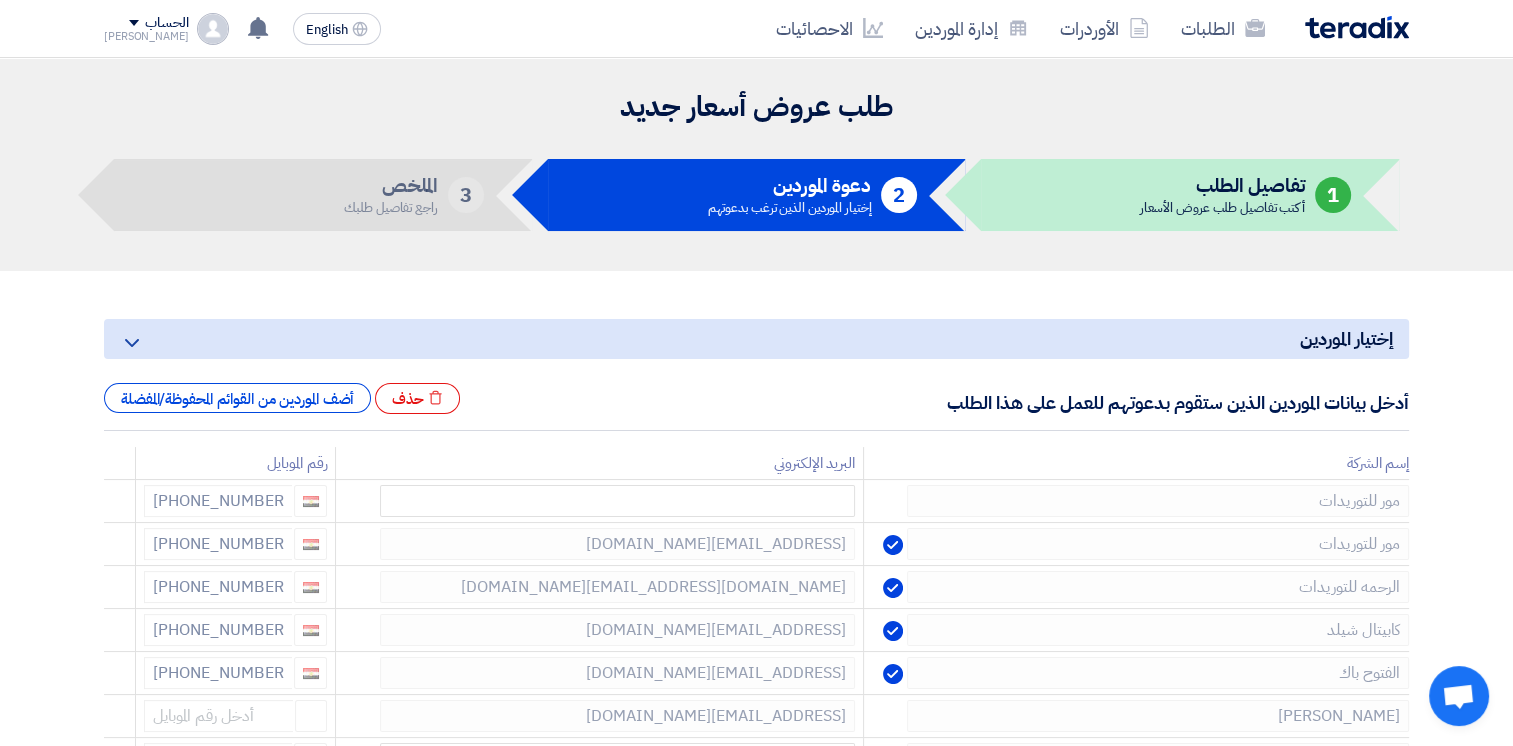 click 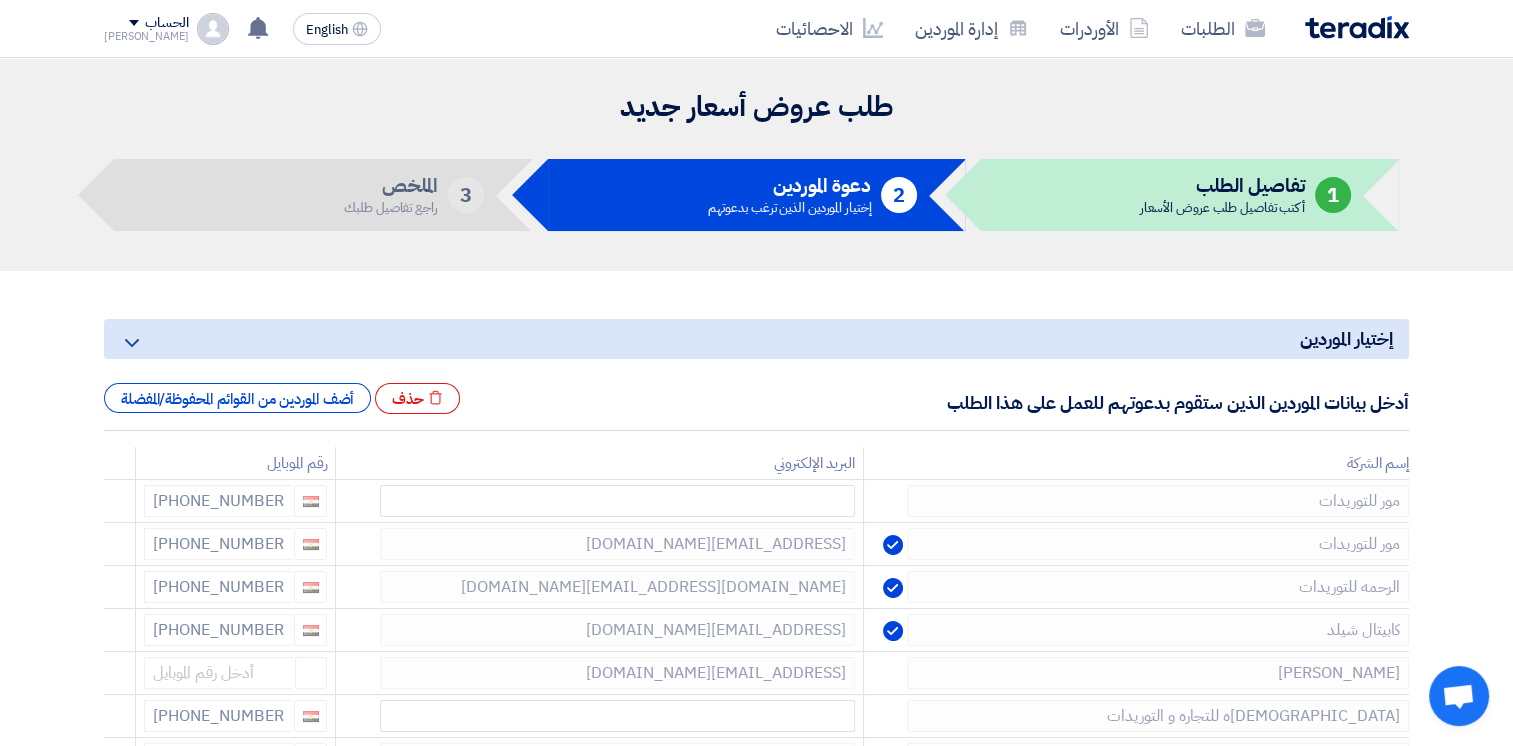 click 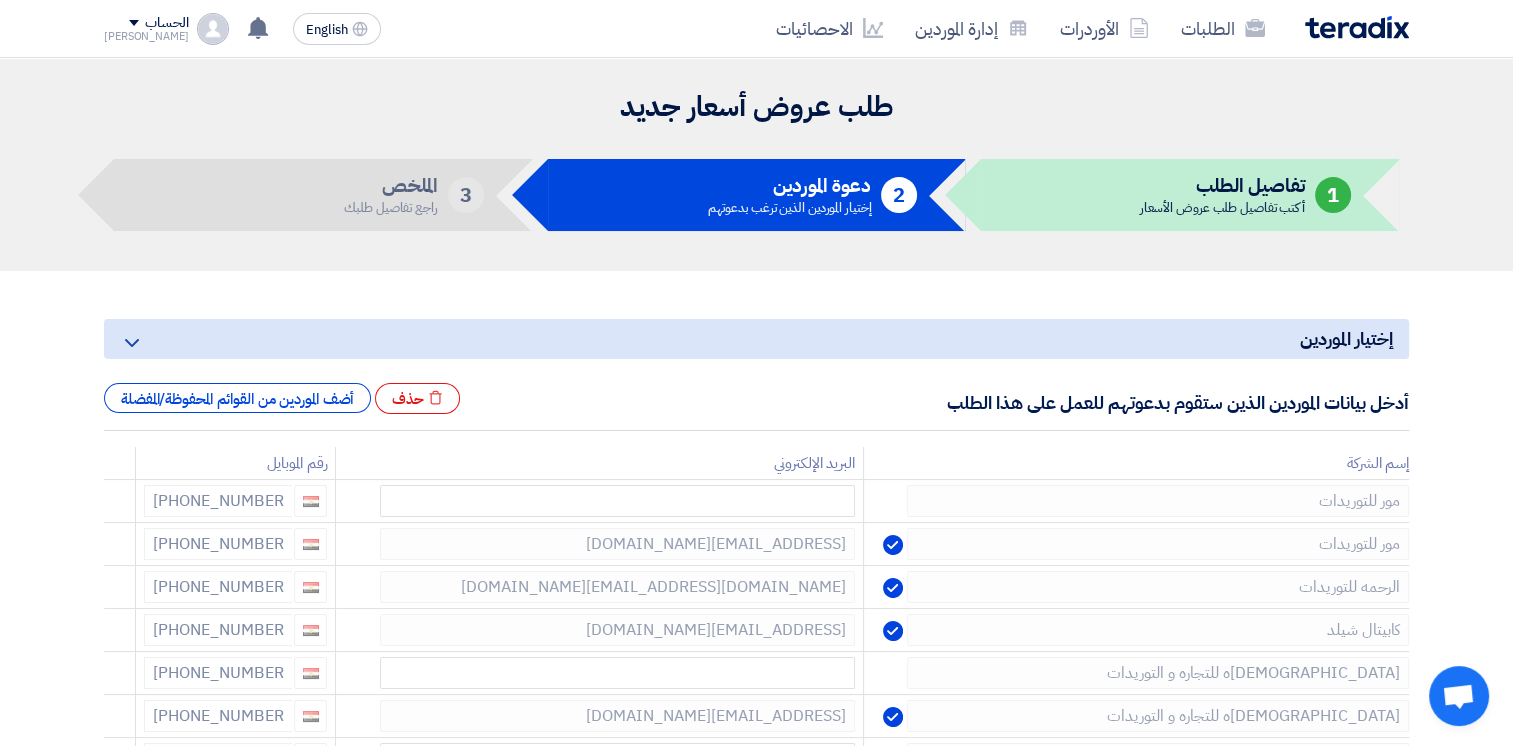 click 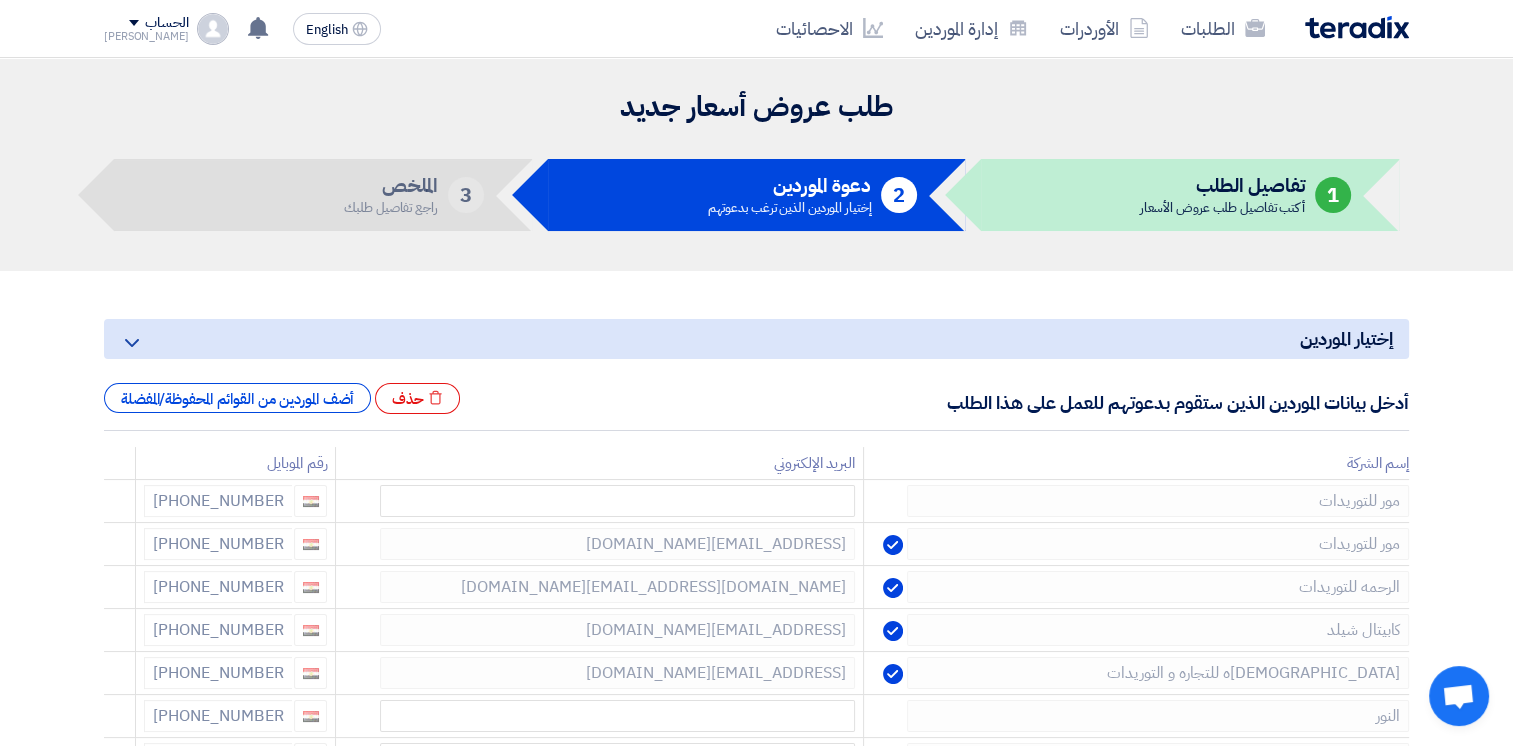 click 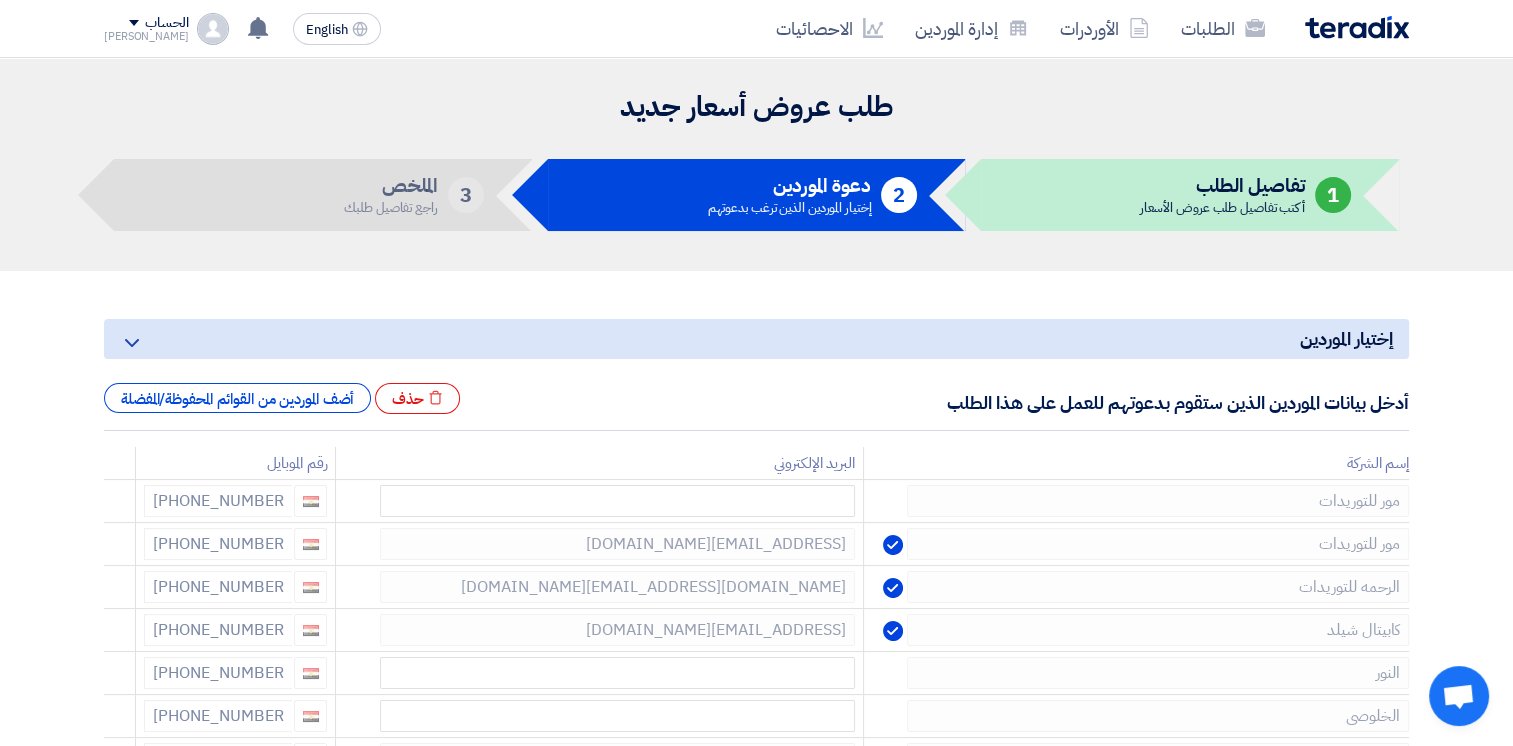 click 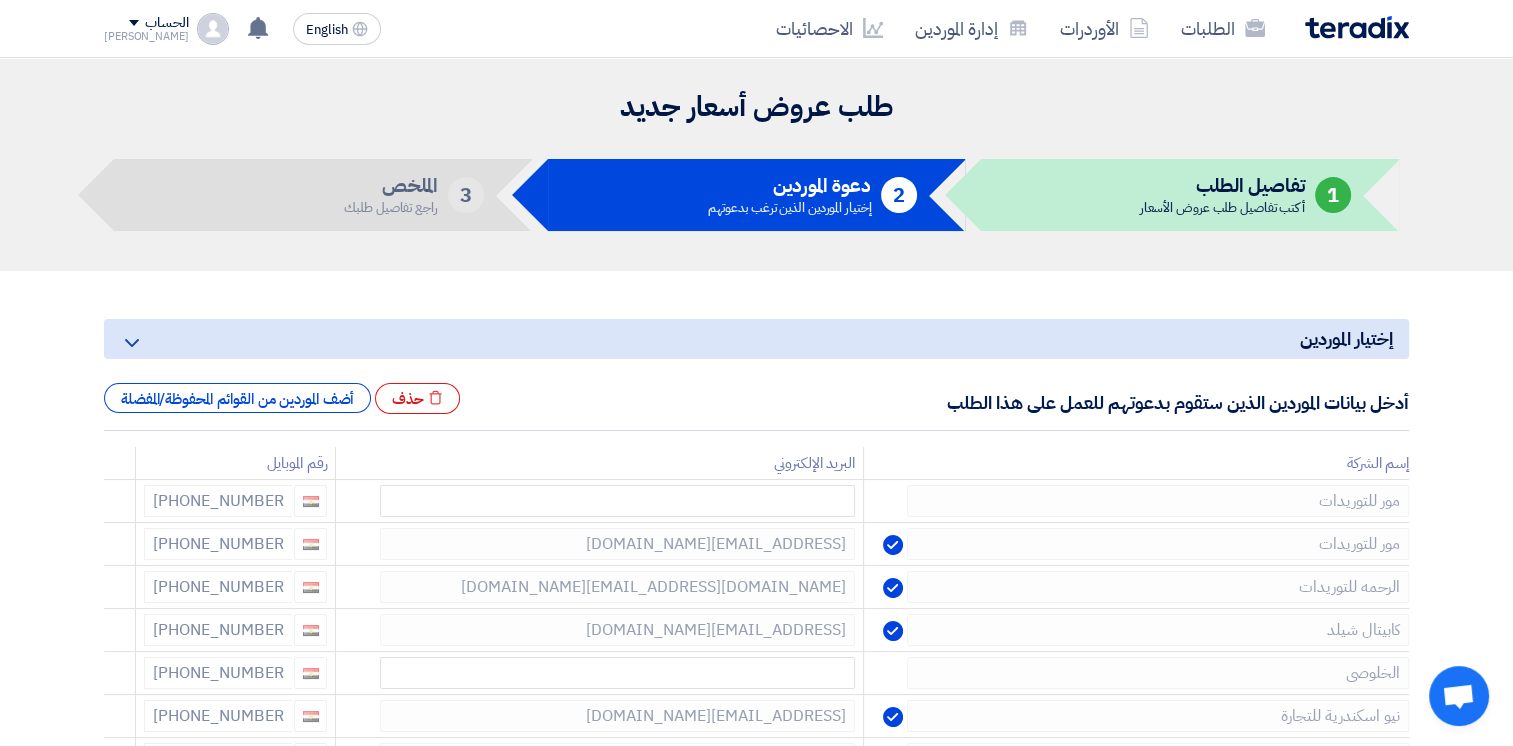 click 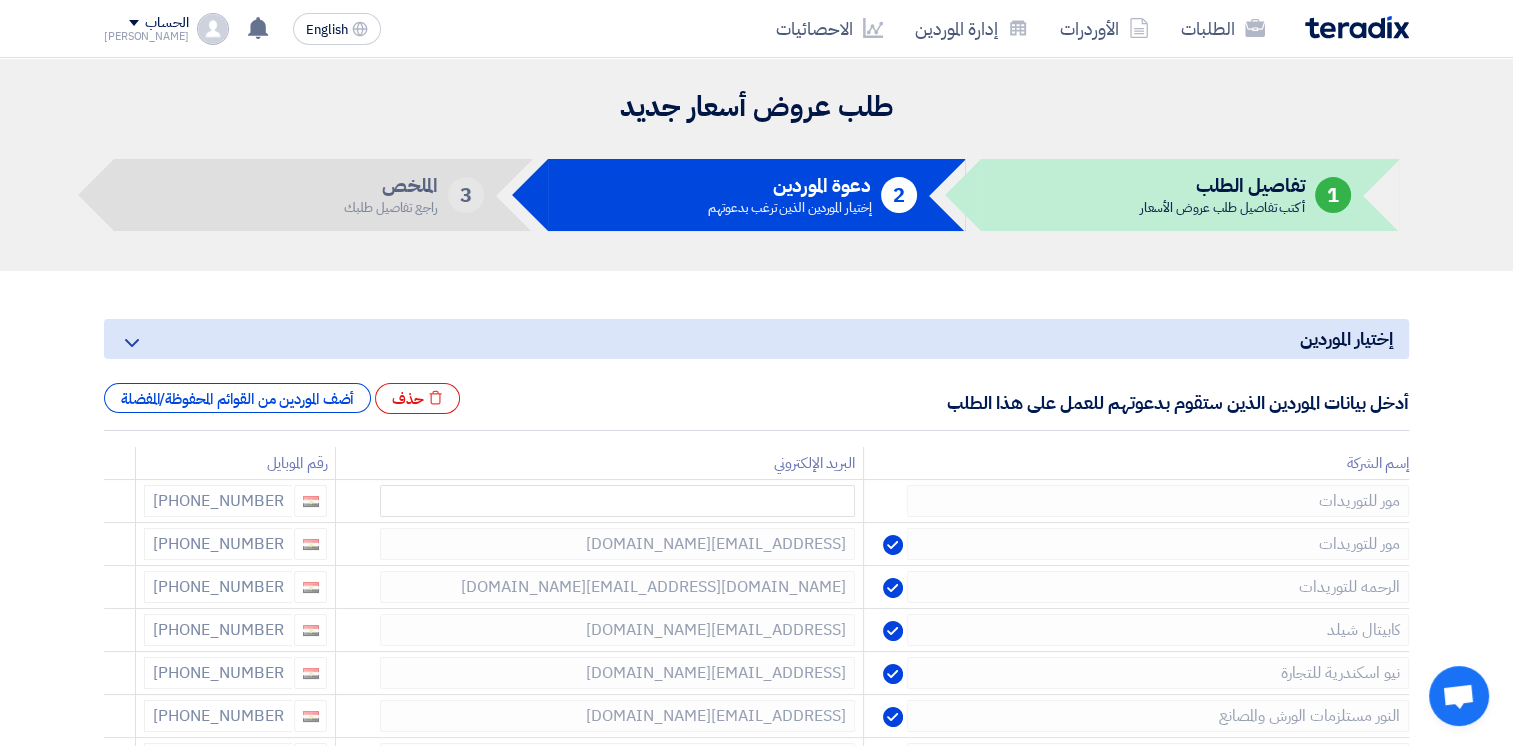 click 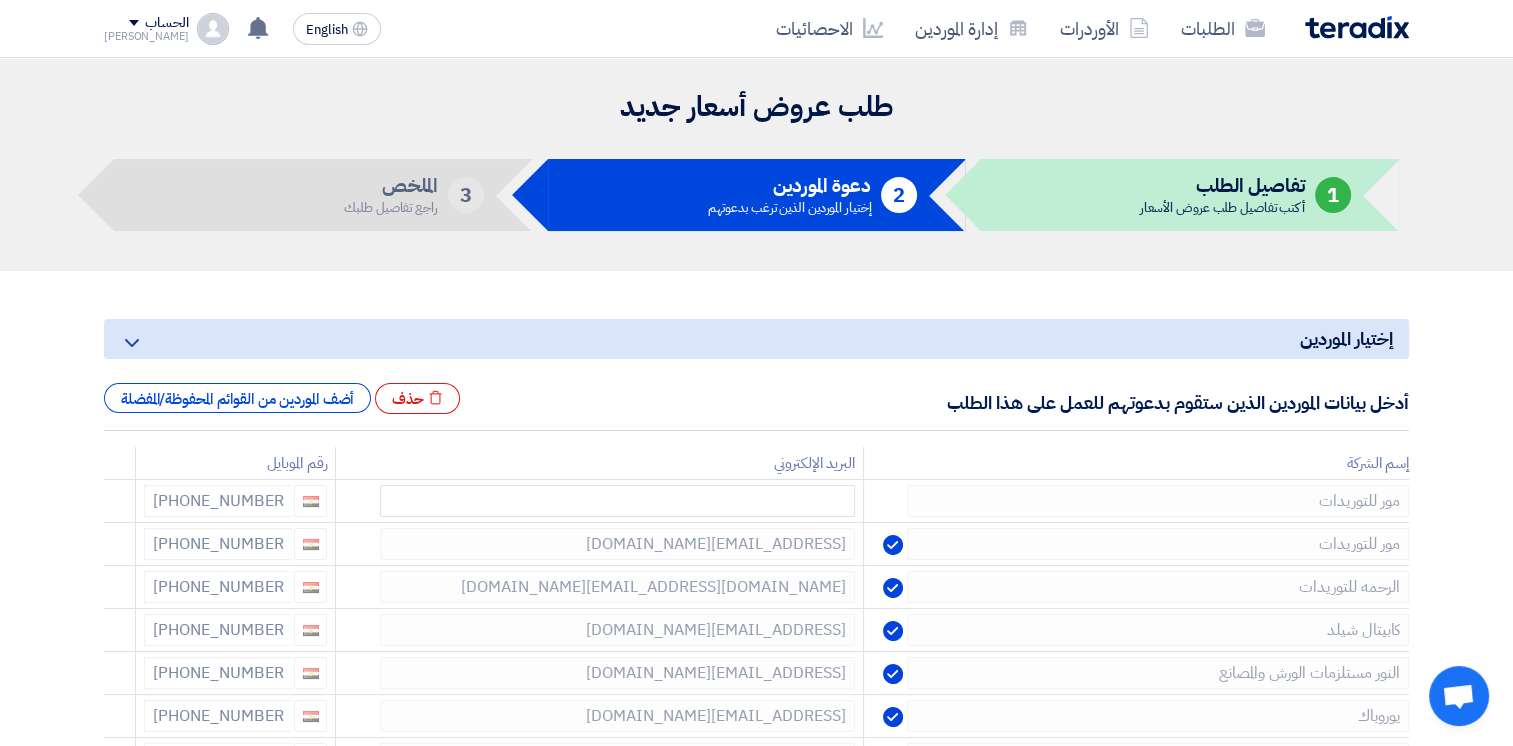 click 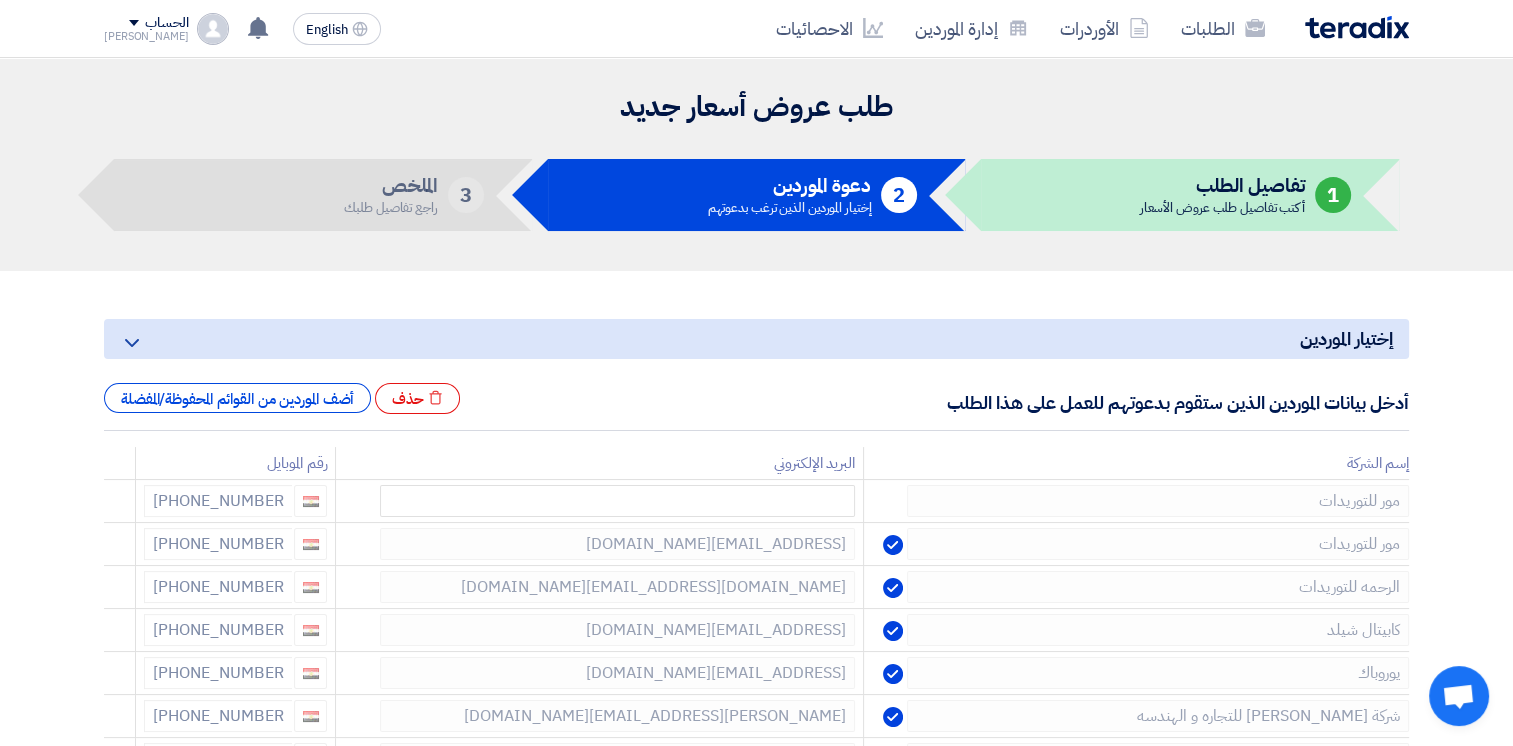 click 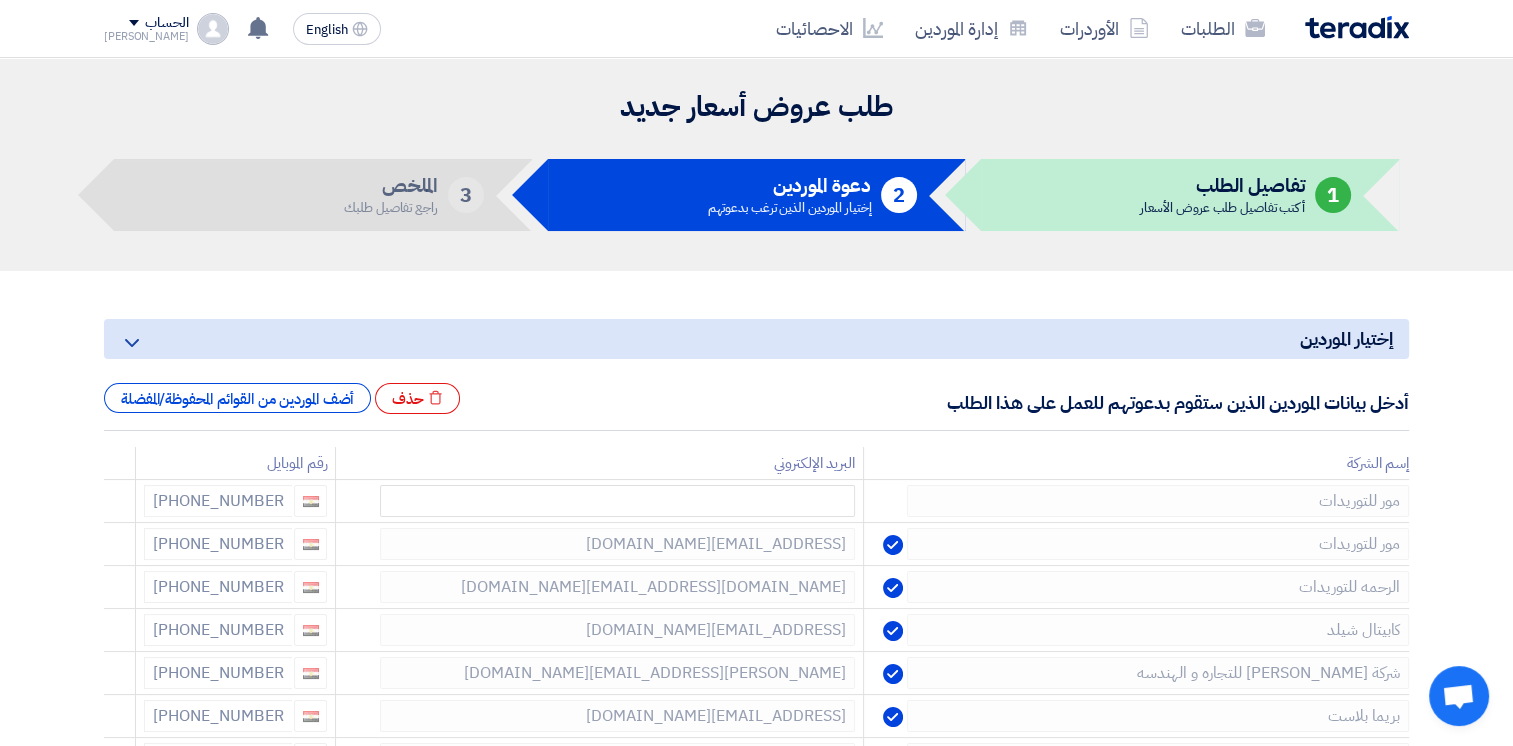 click 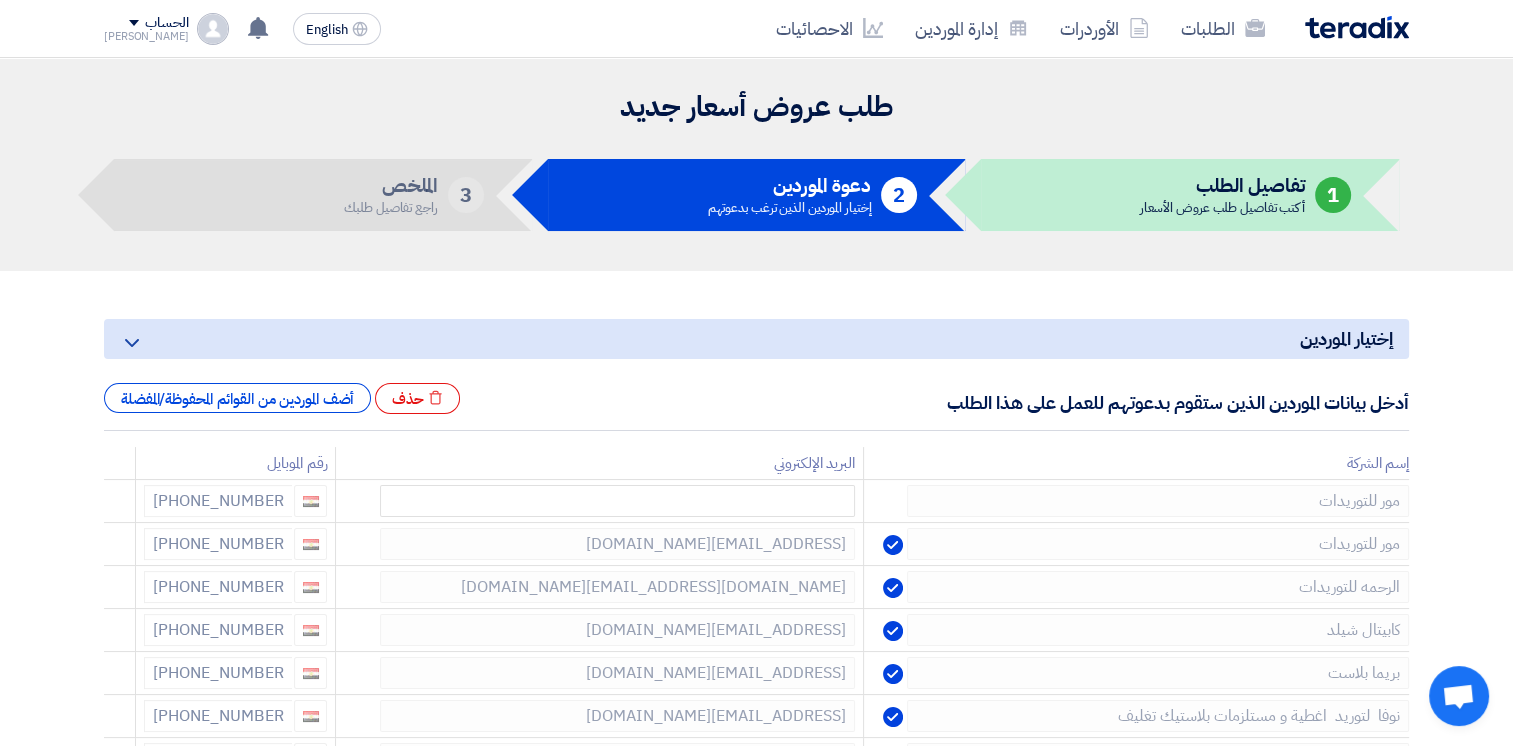 click 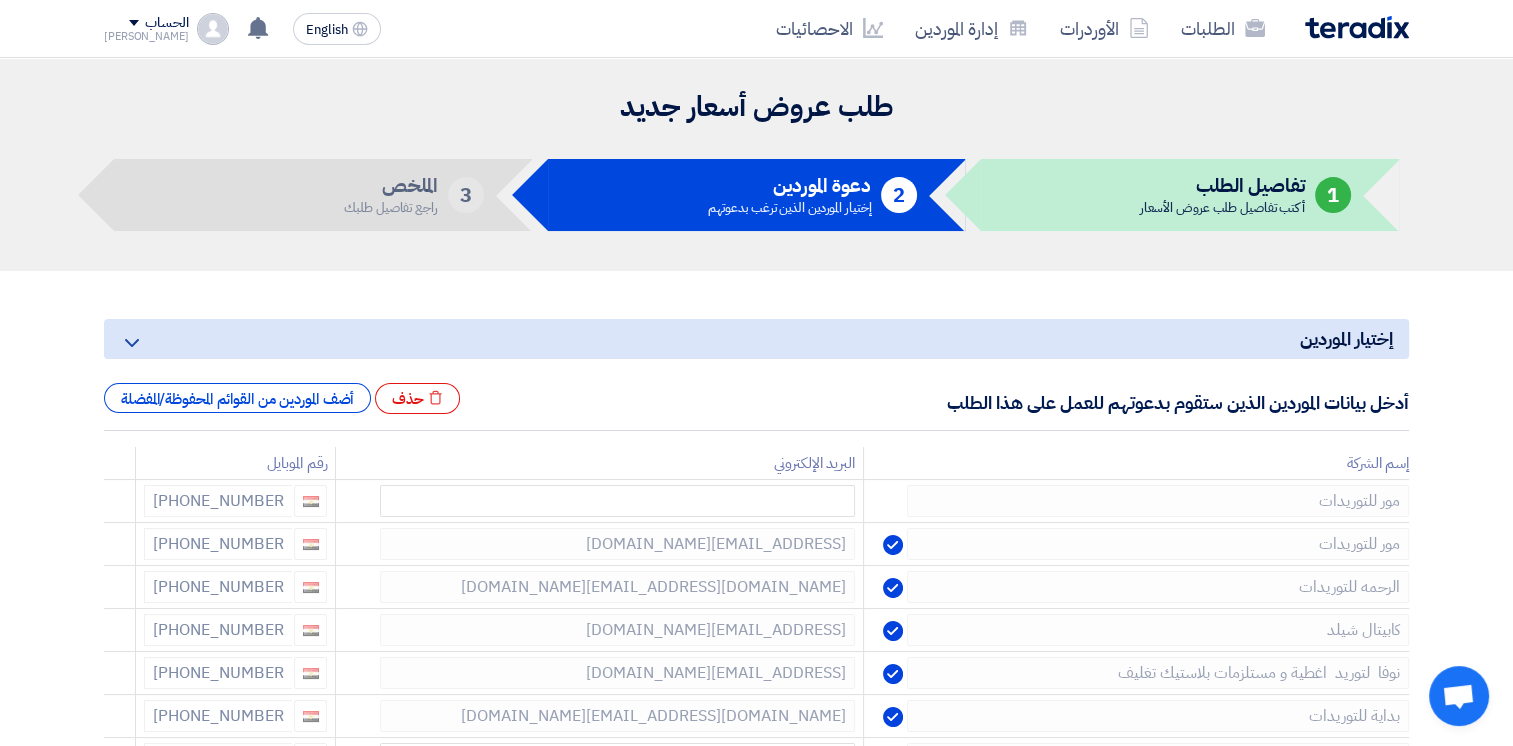 click 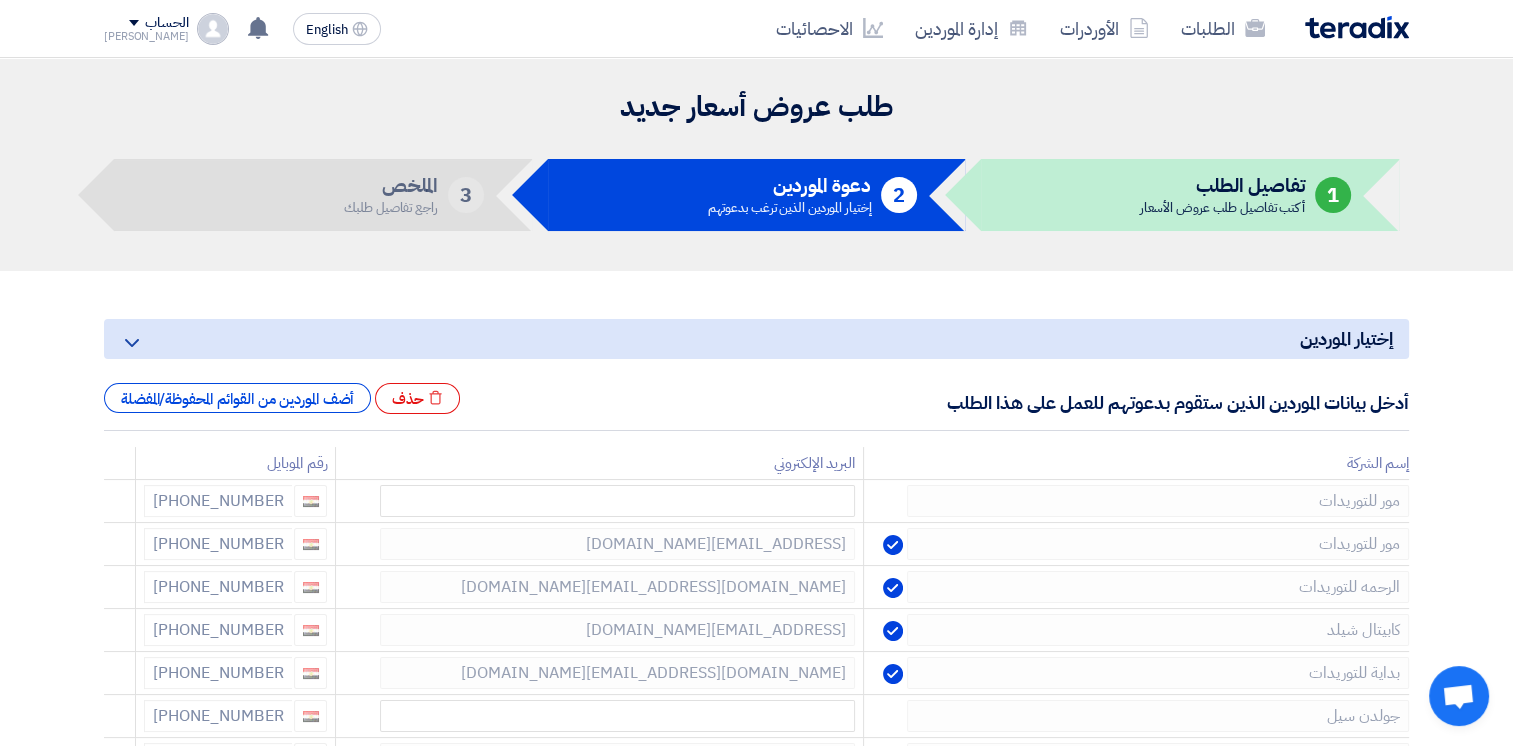 click 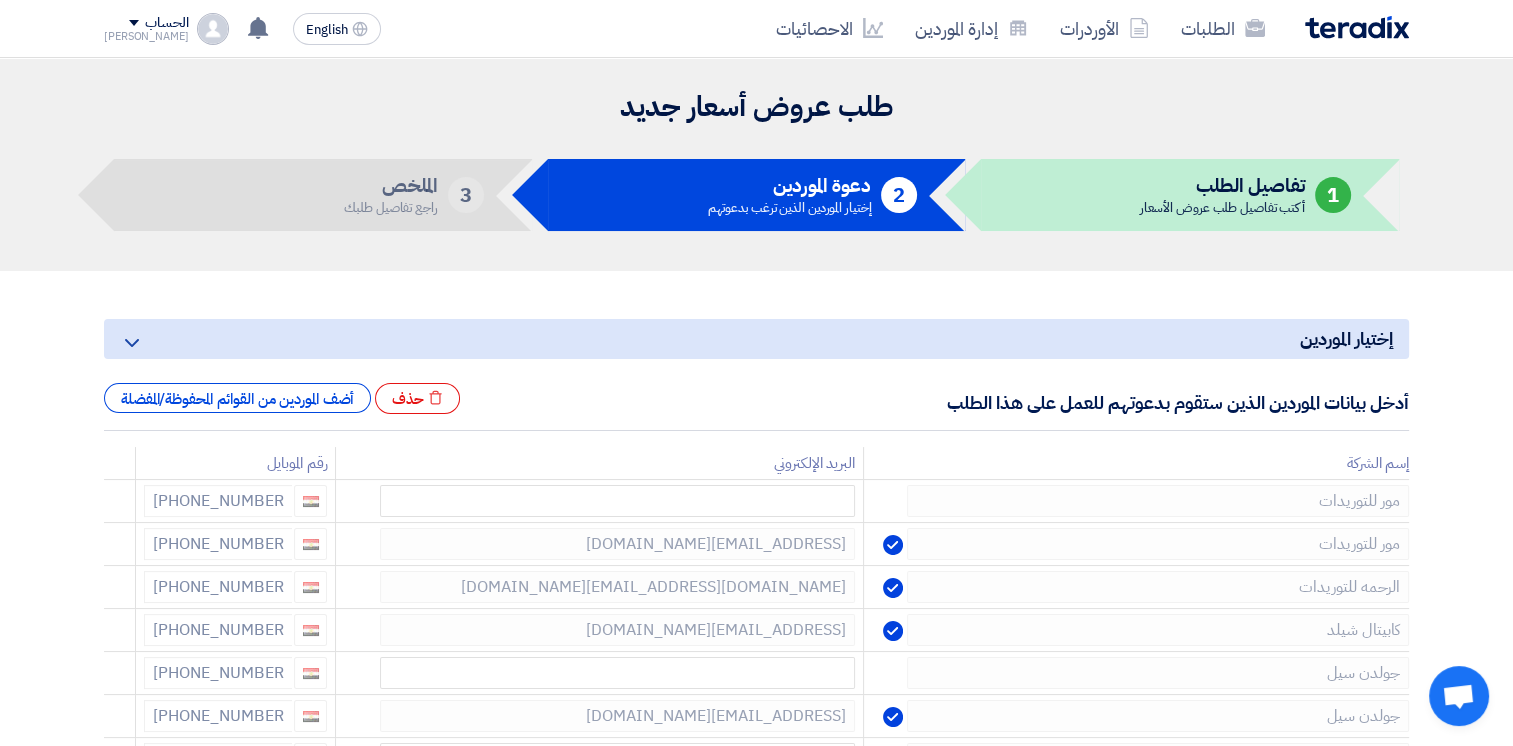 click 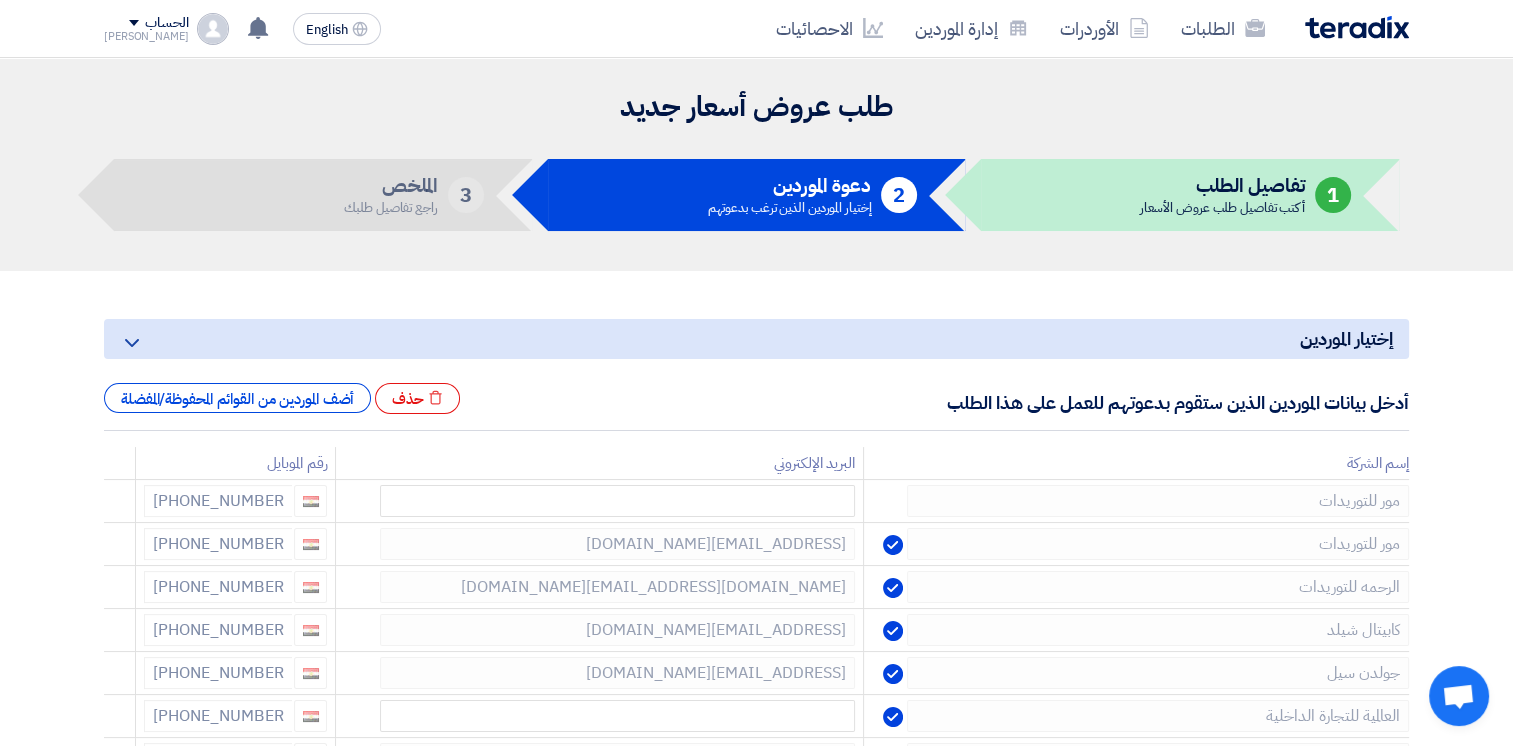click 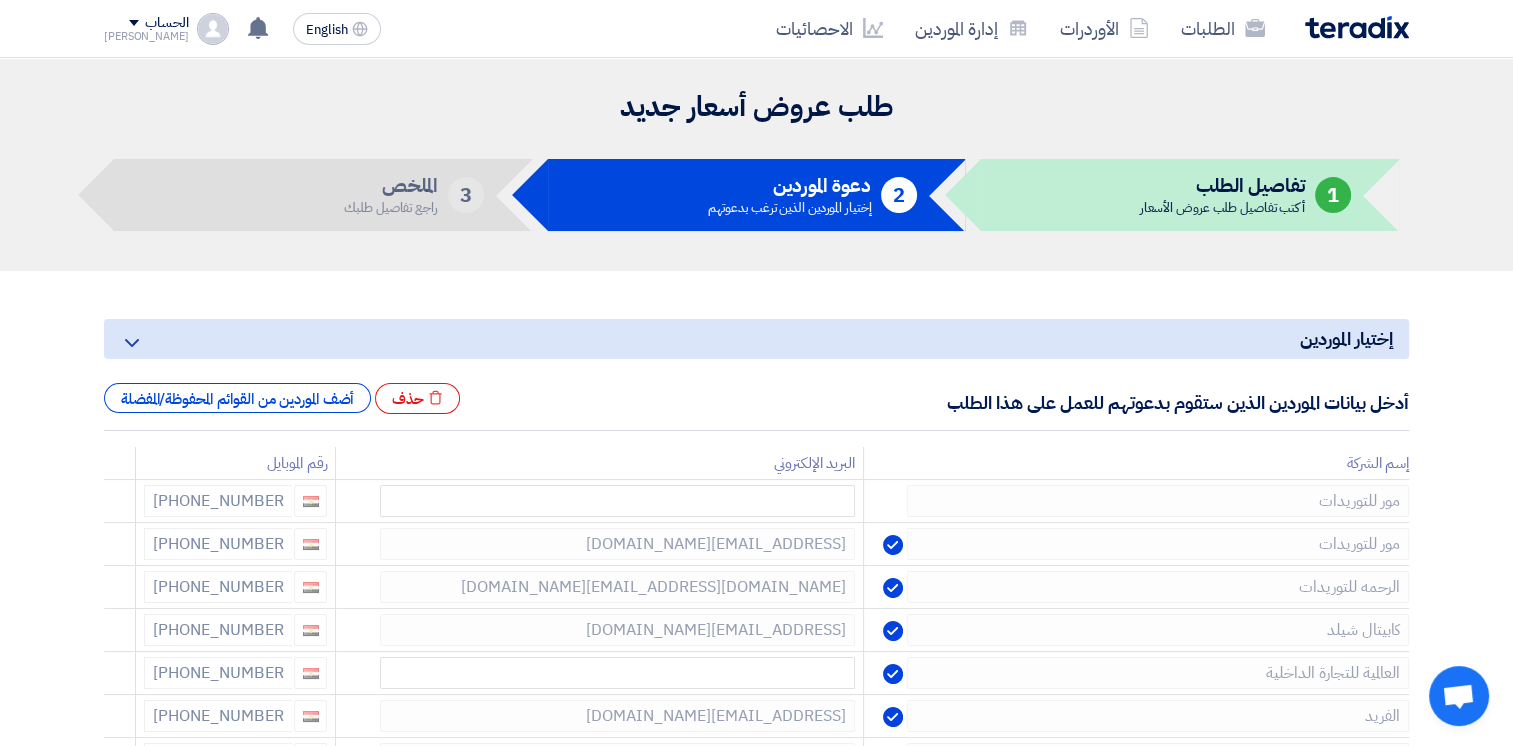 click 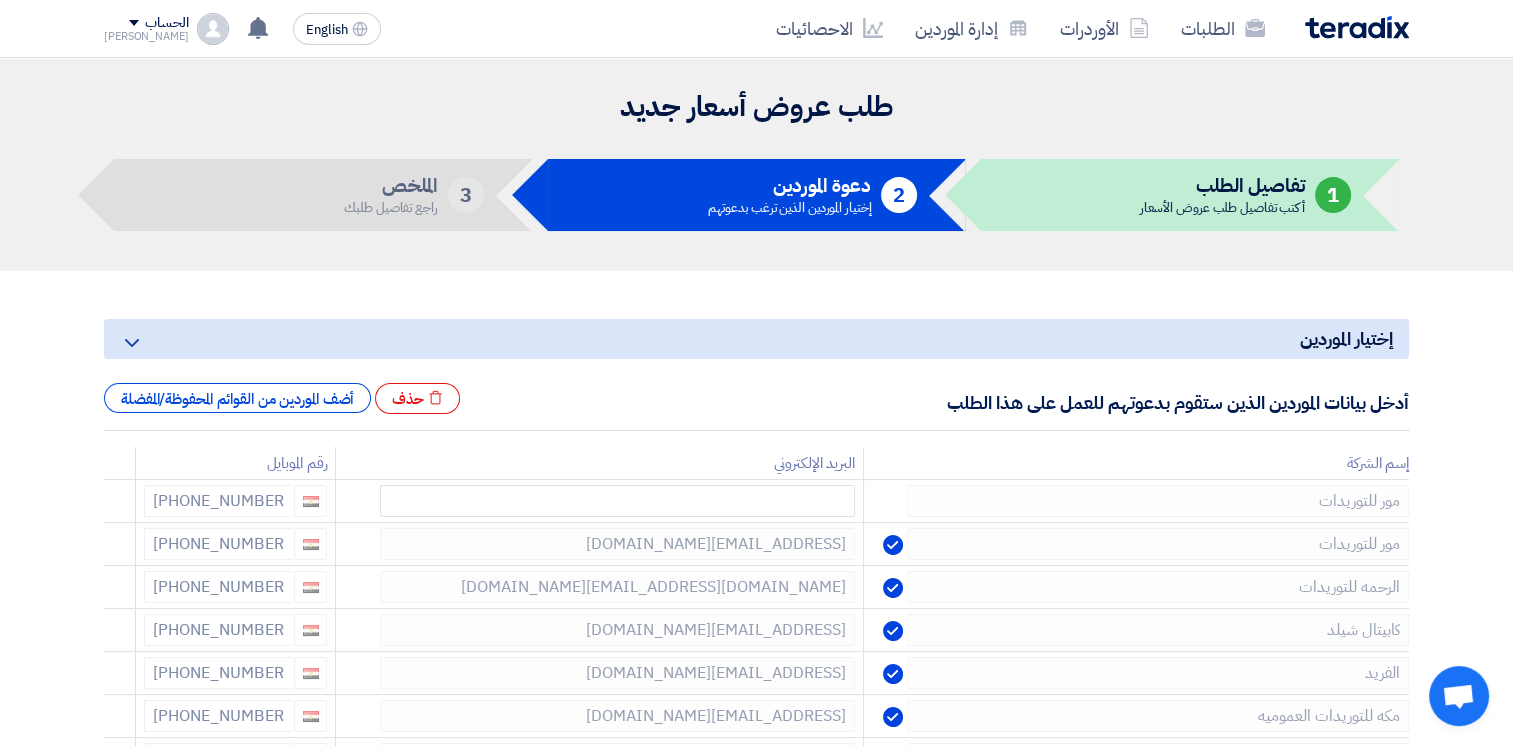 click 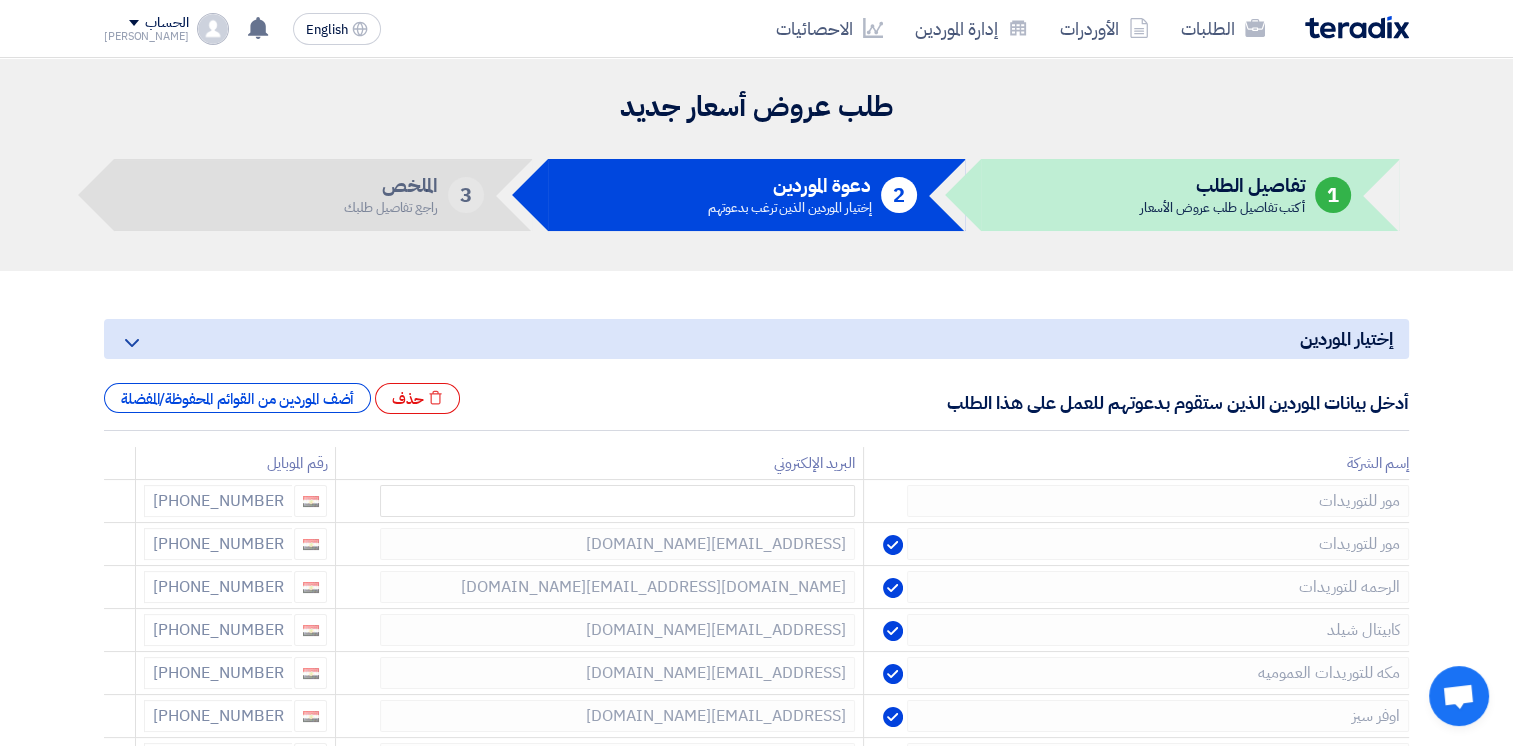 click 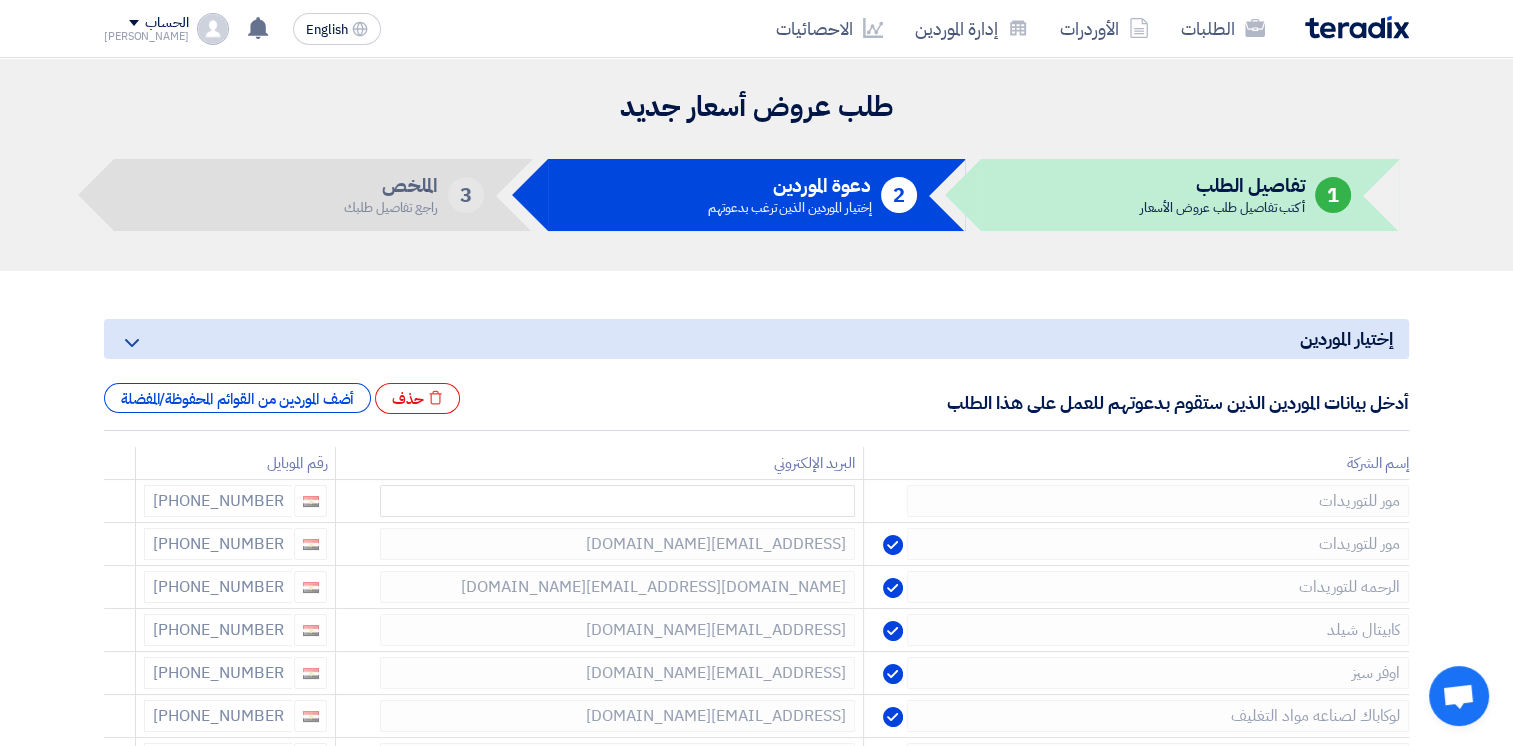 click 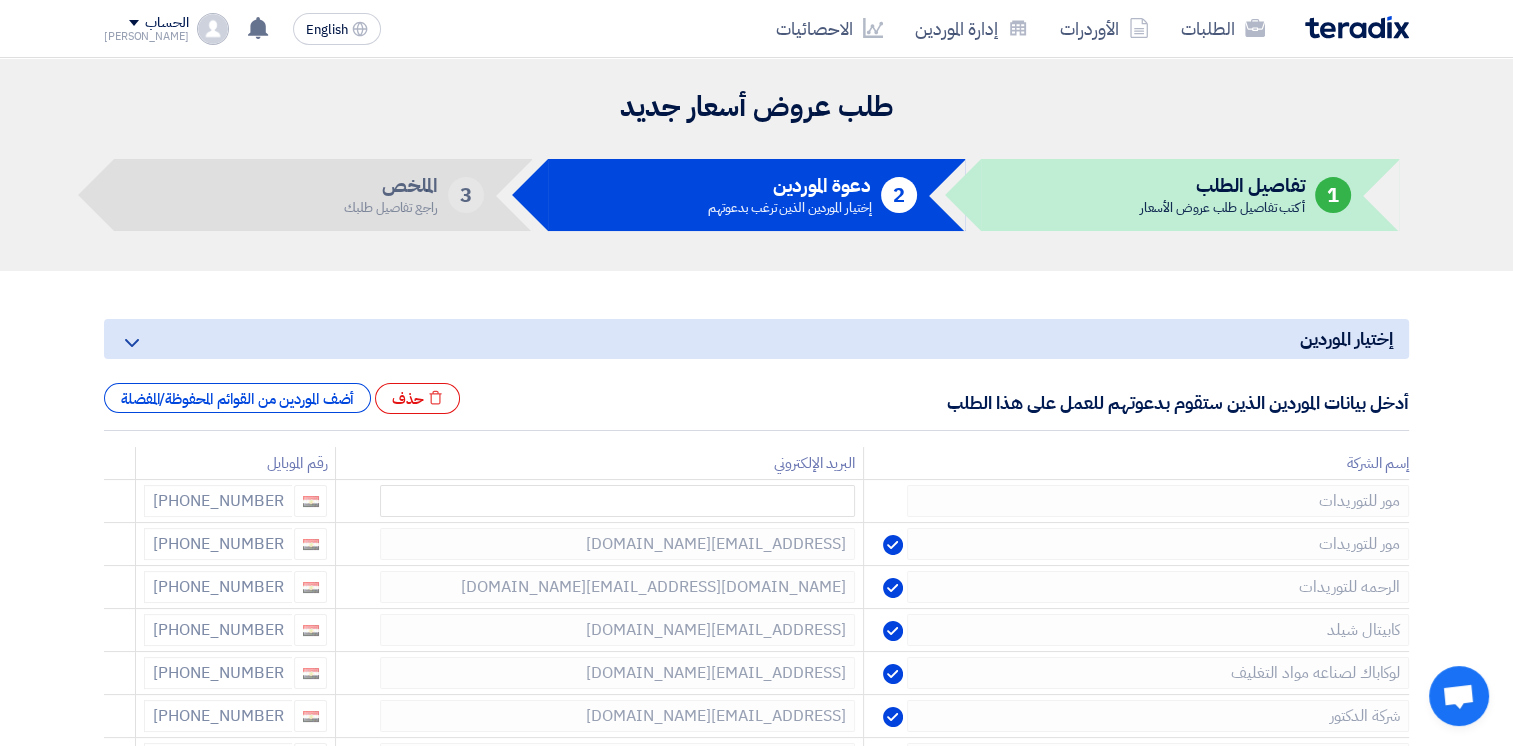 click 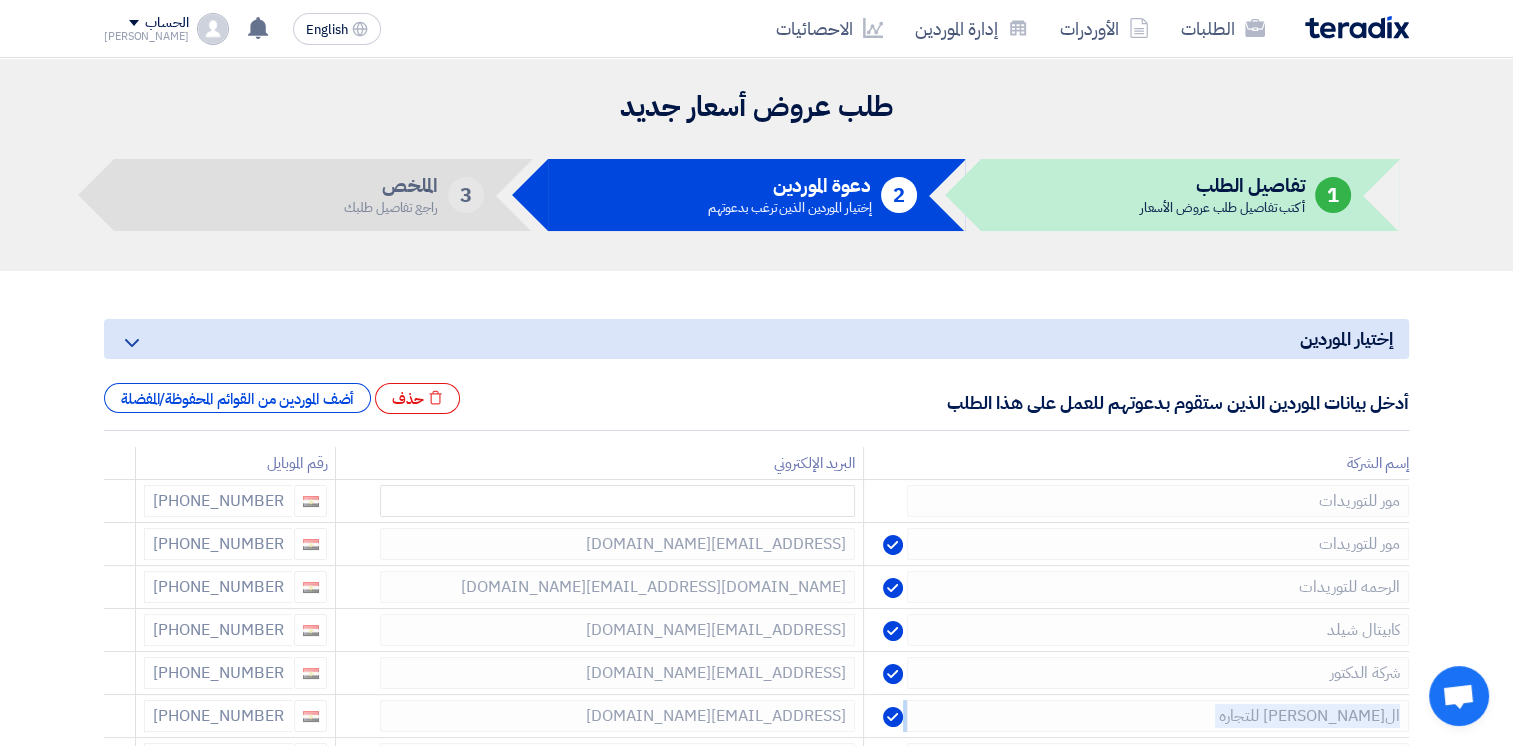 click 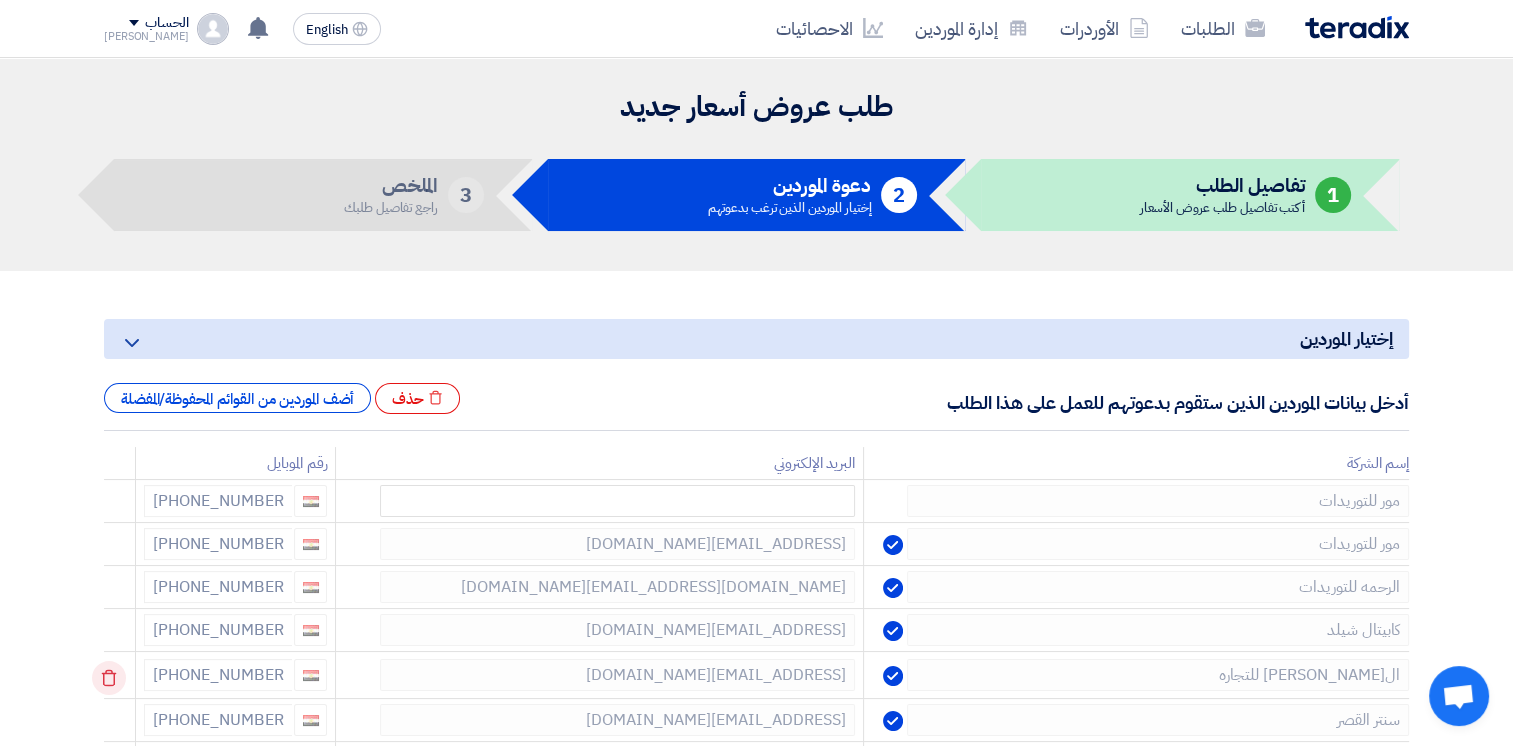 click 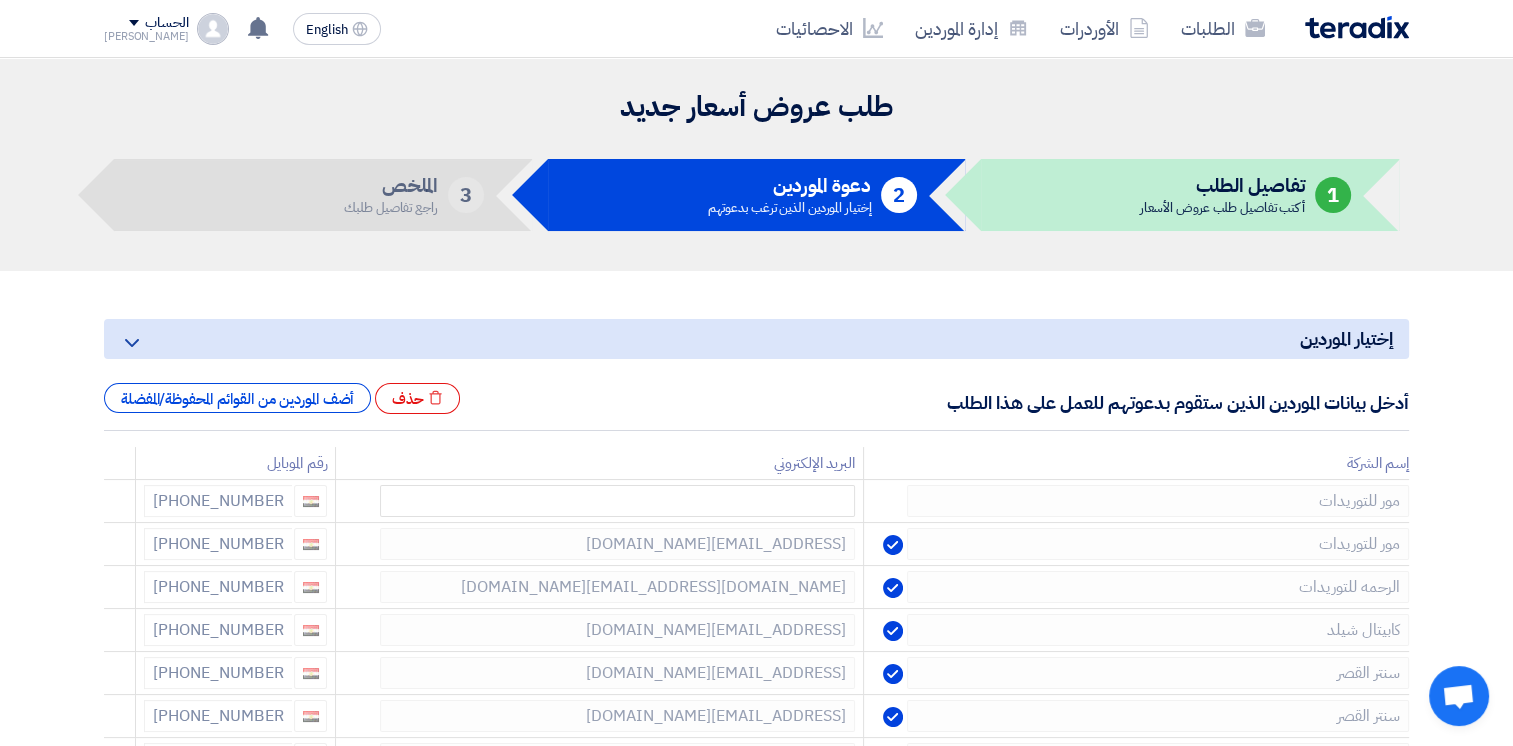 click 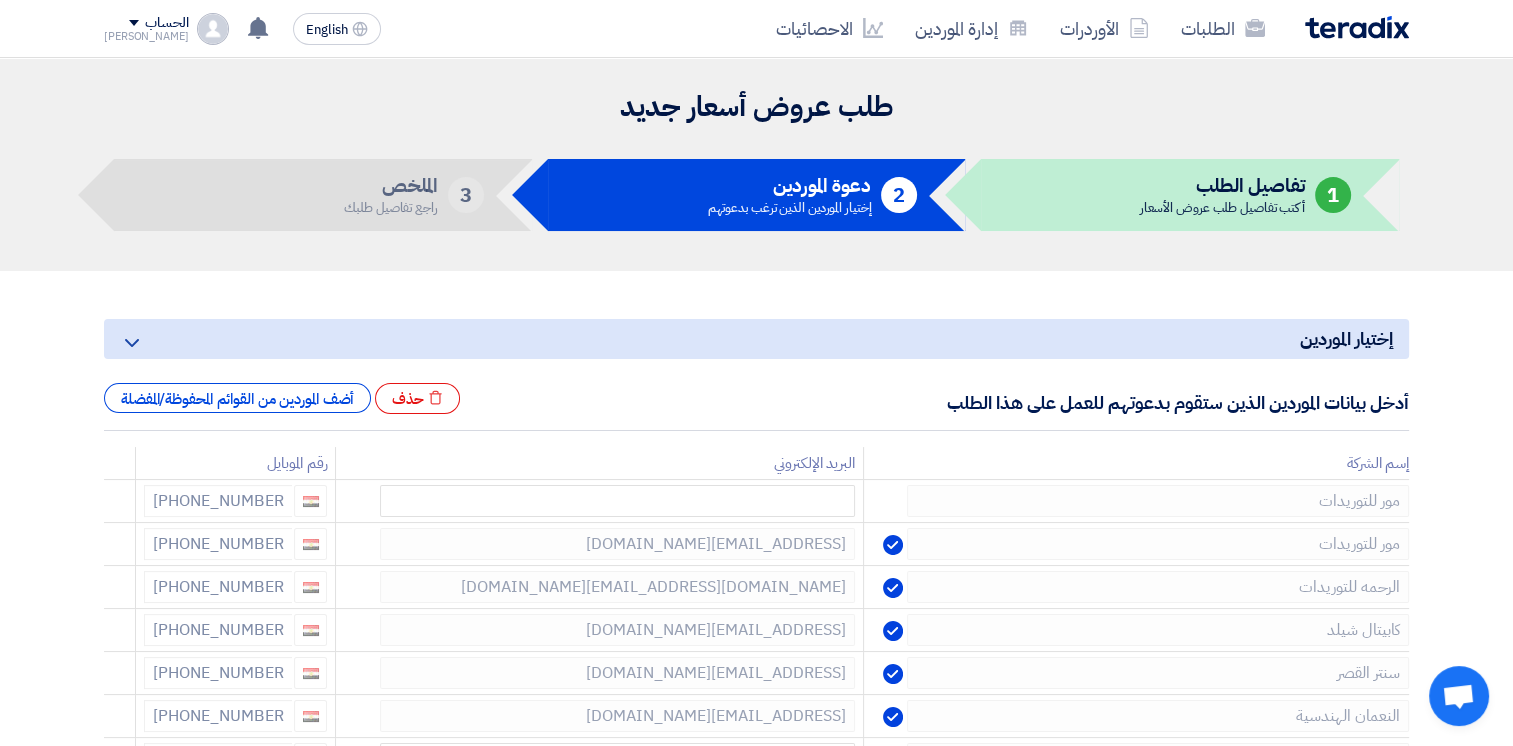 click 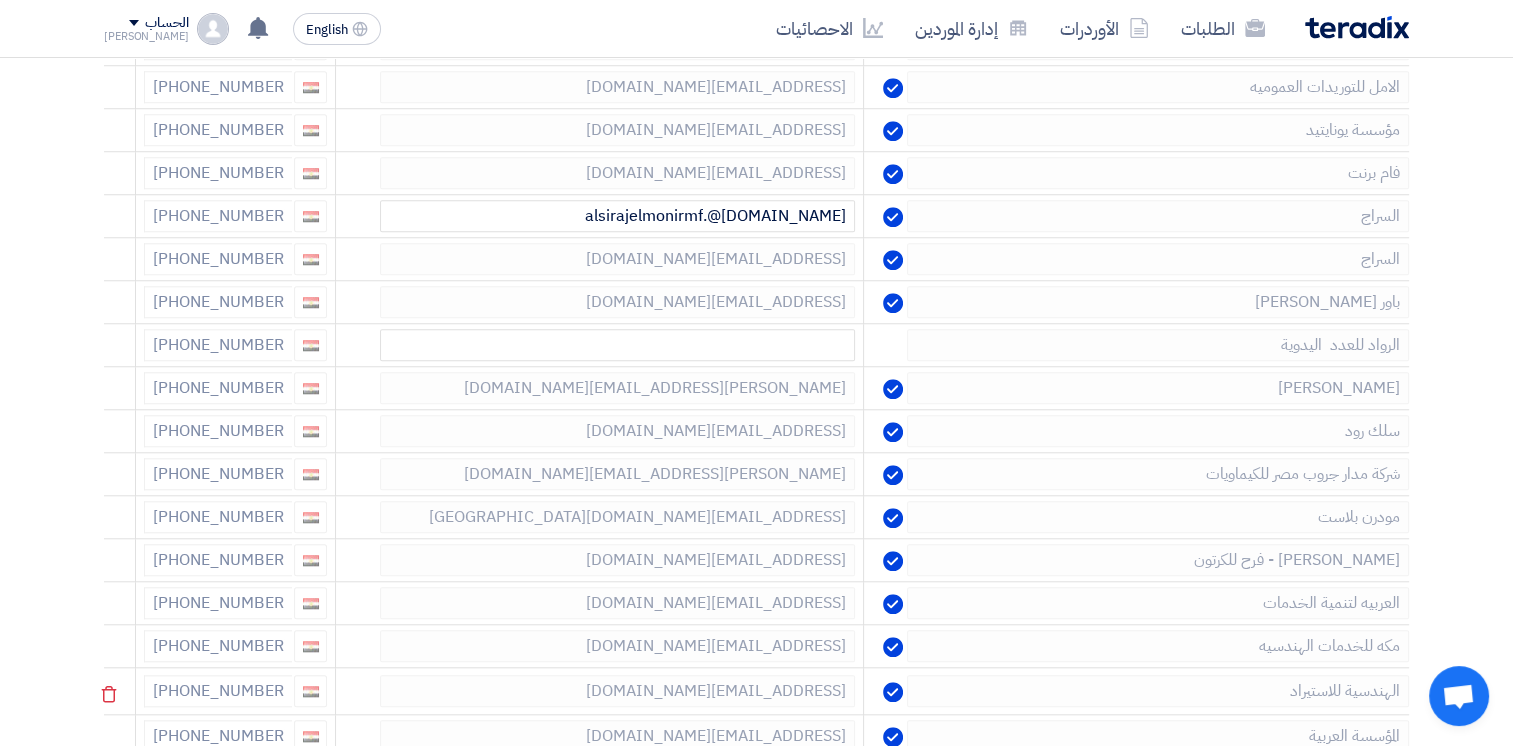 scroll, scrollTop: 1700, scrollLeft: 0, axis: vertical 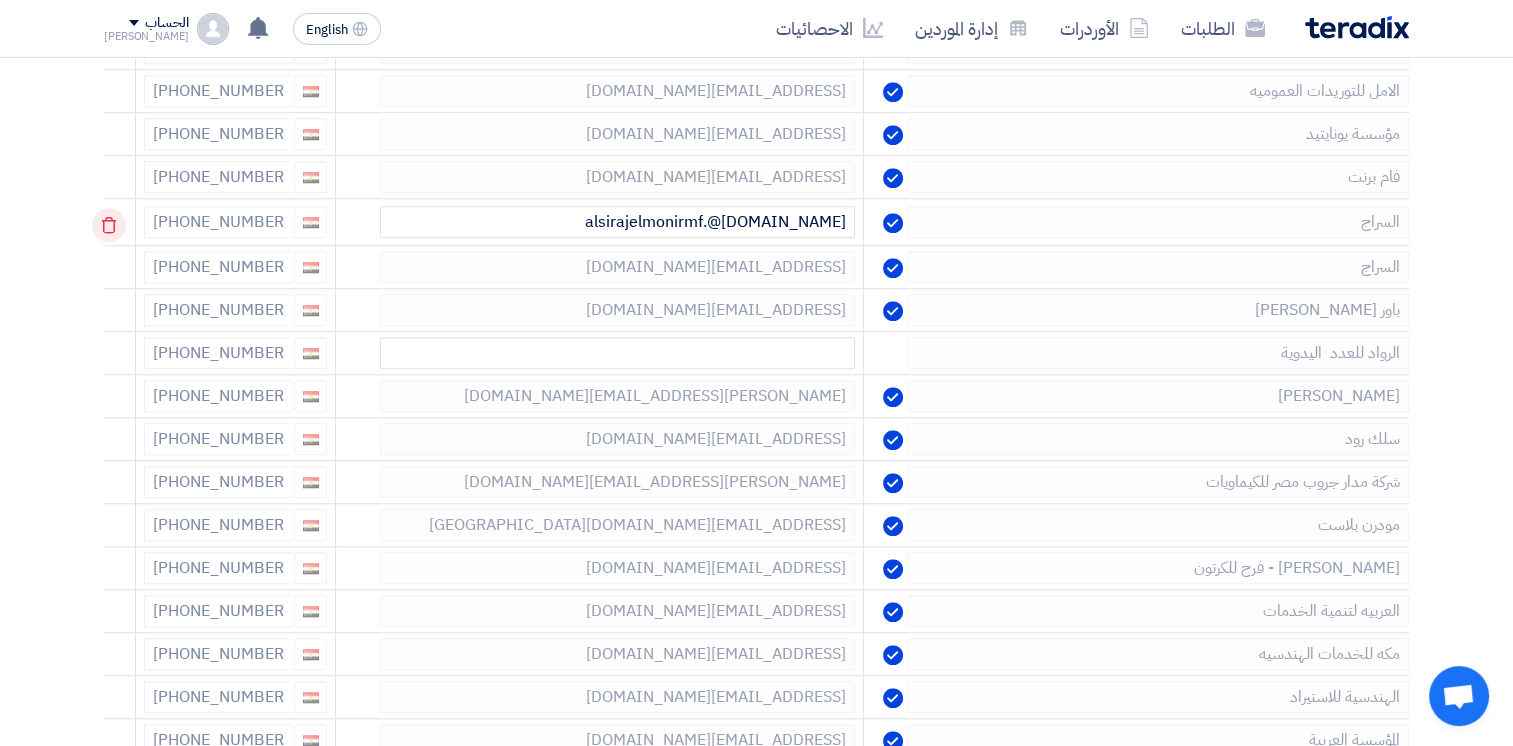 click 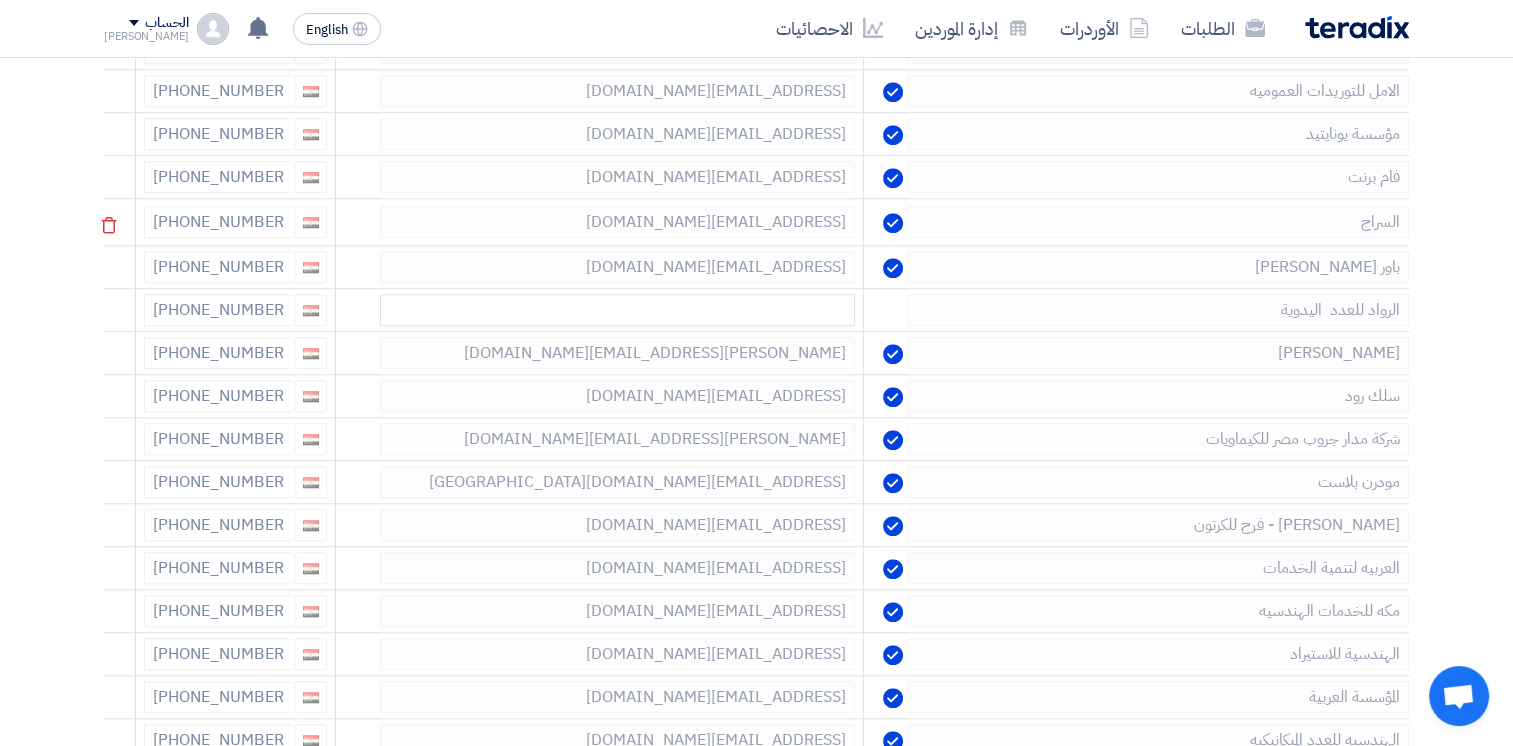 click 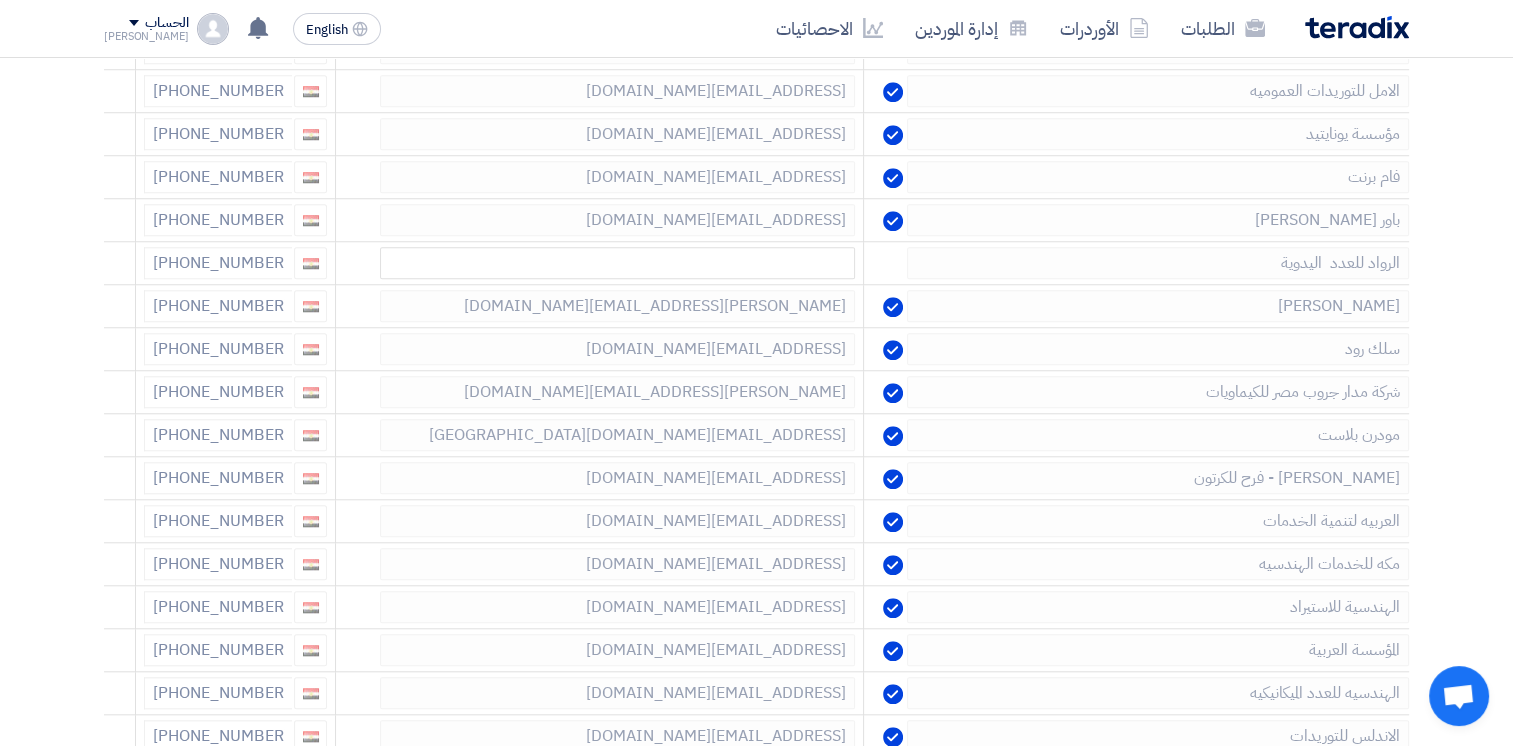 click 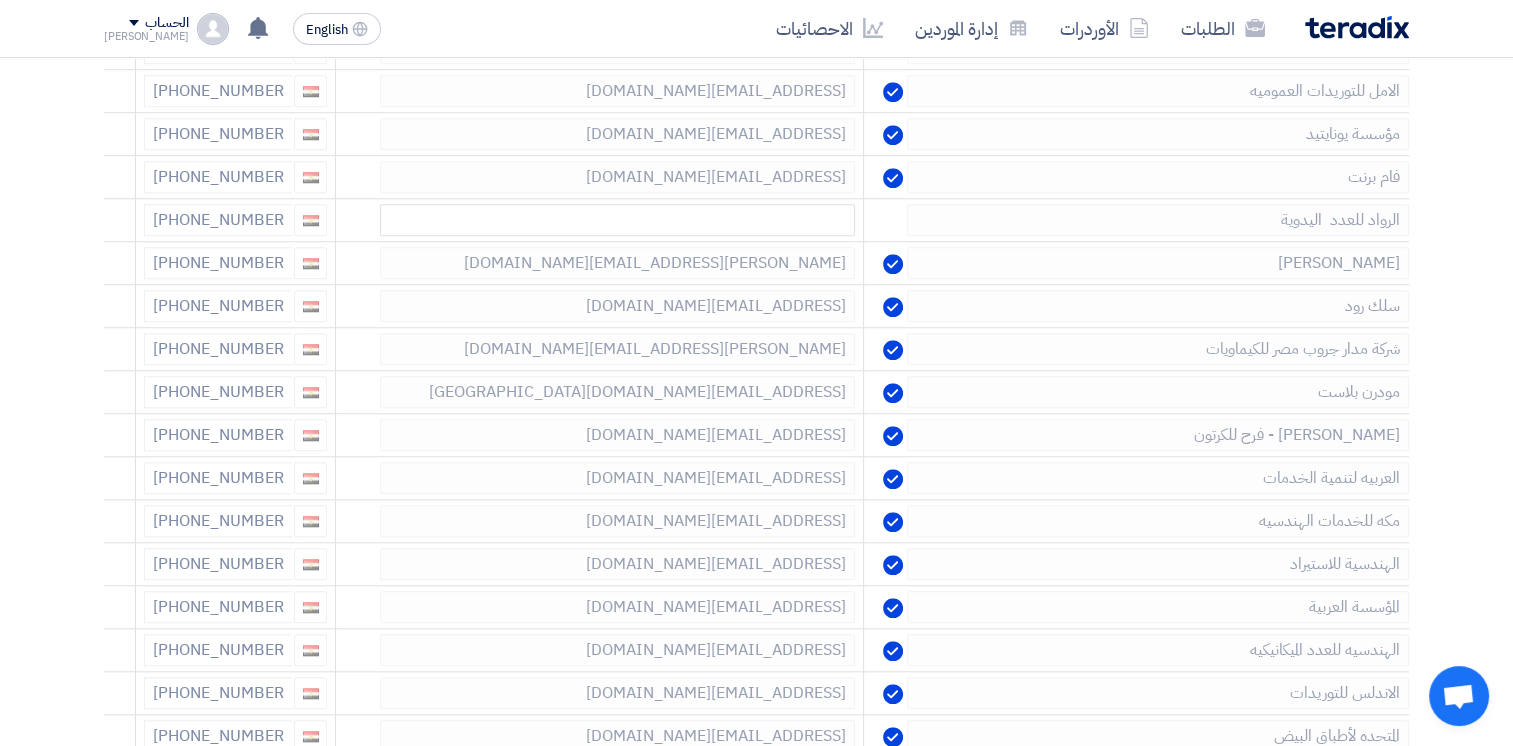 click 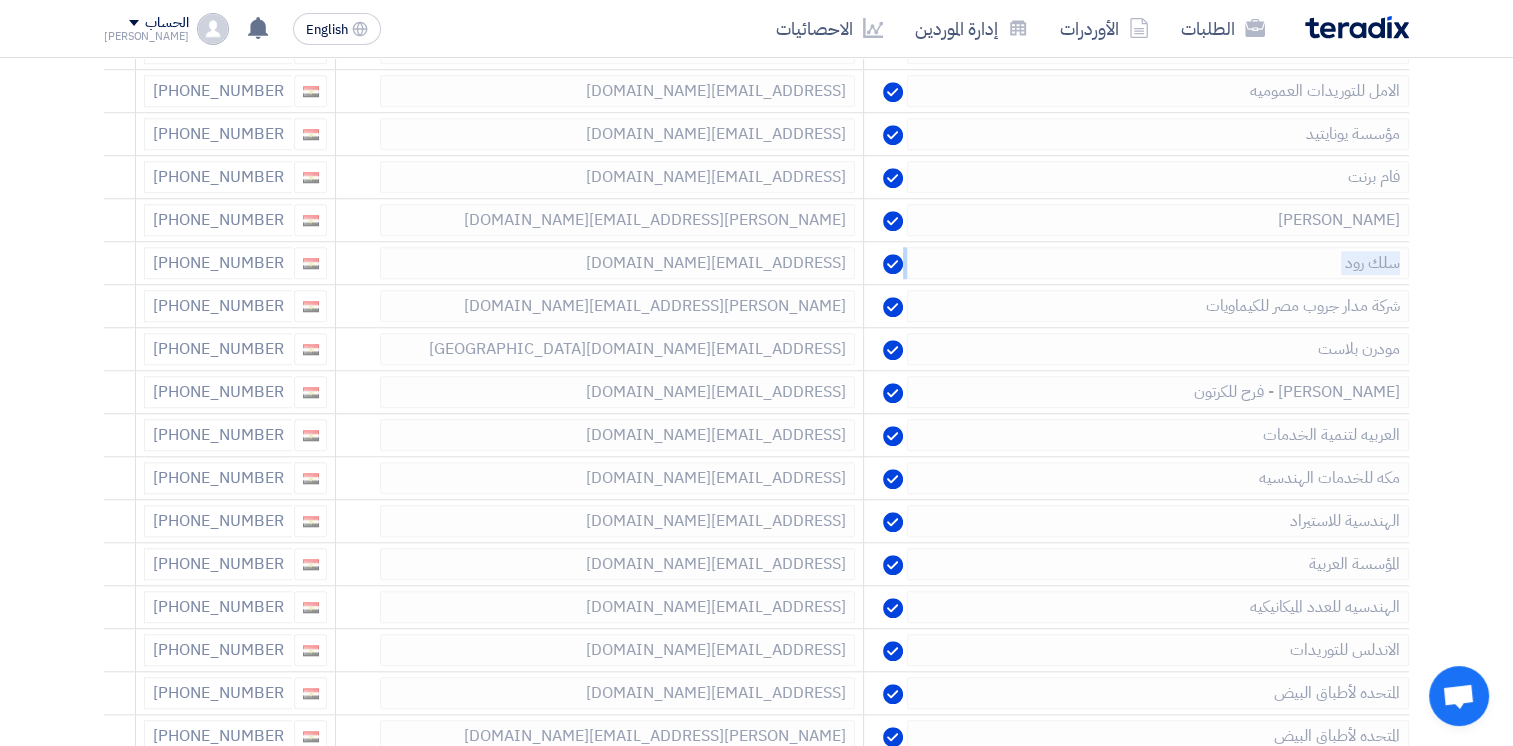 click 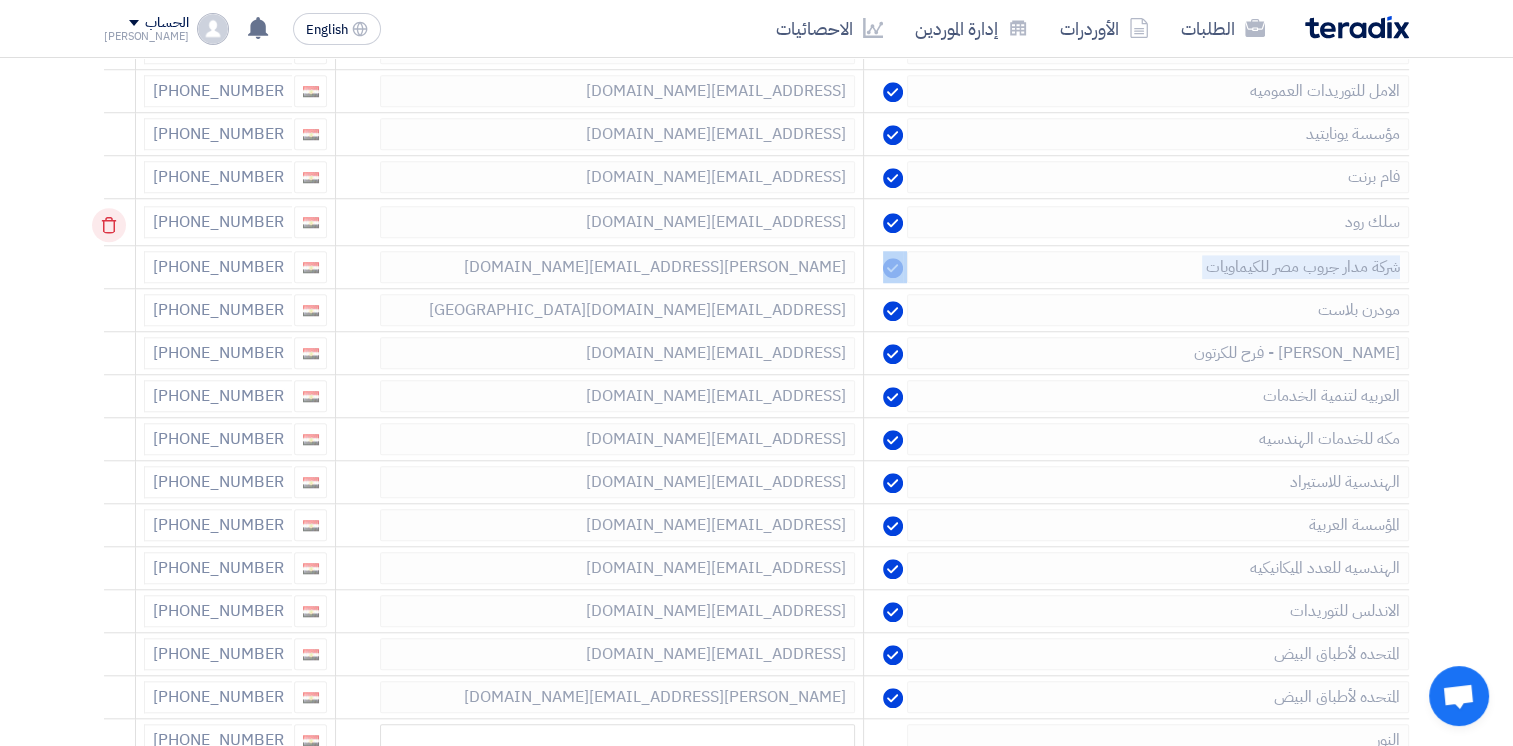 click 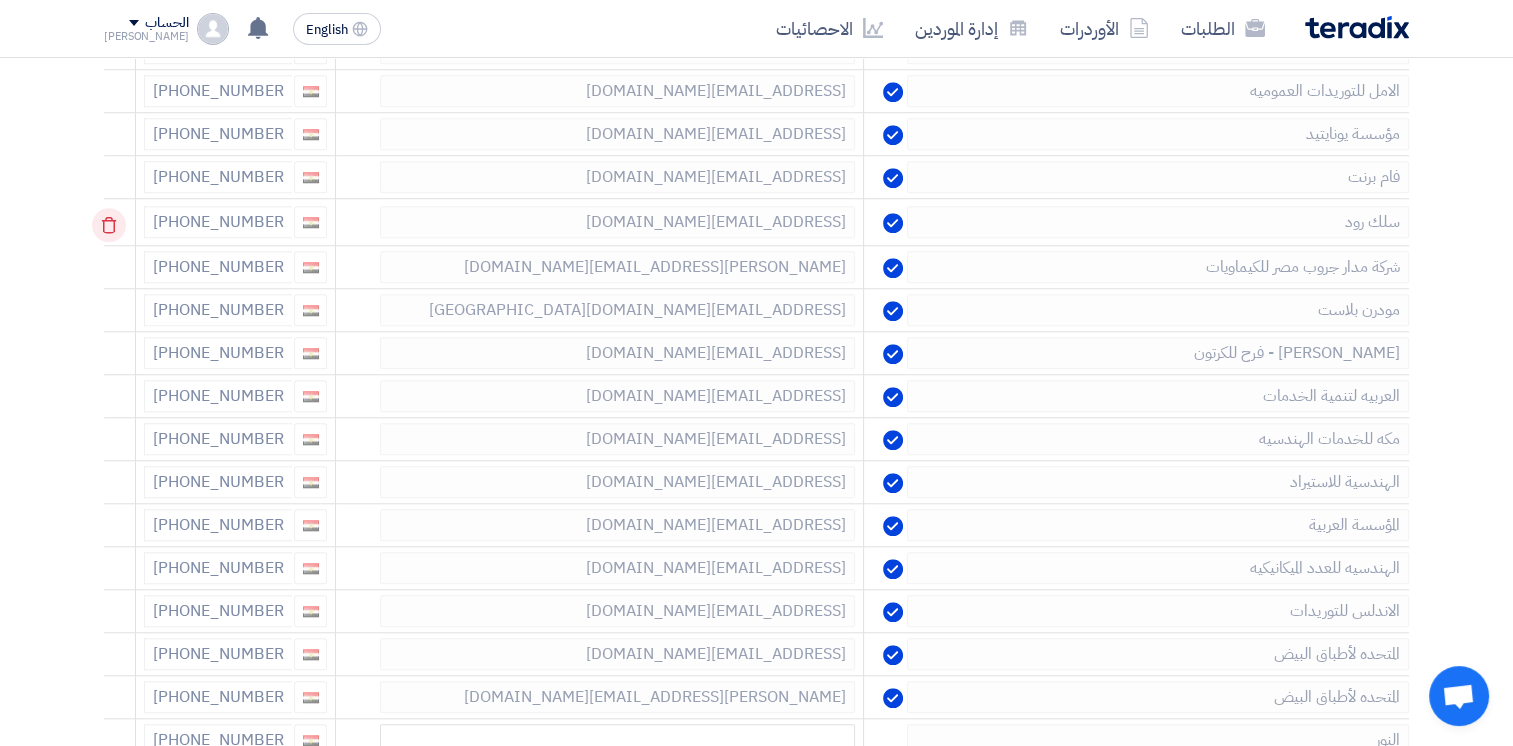 click 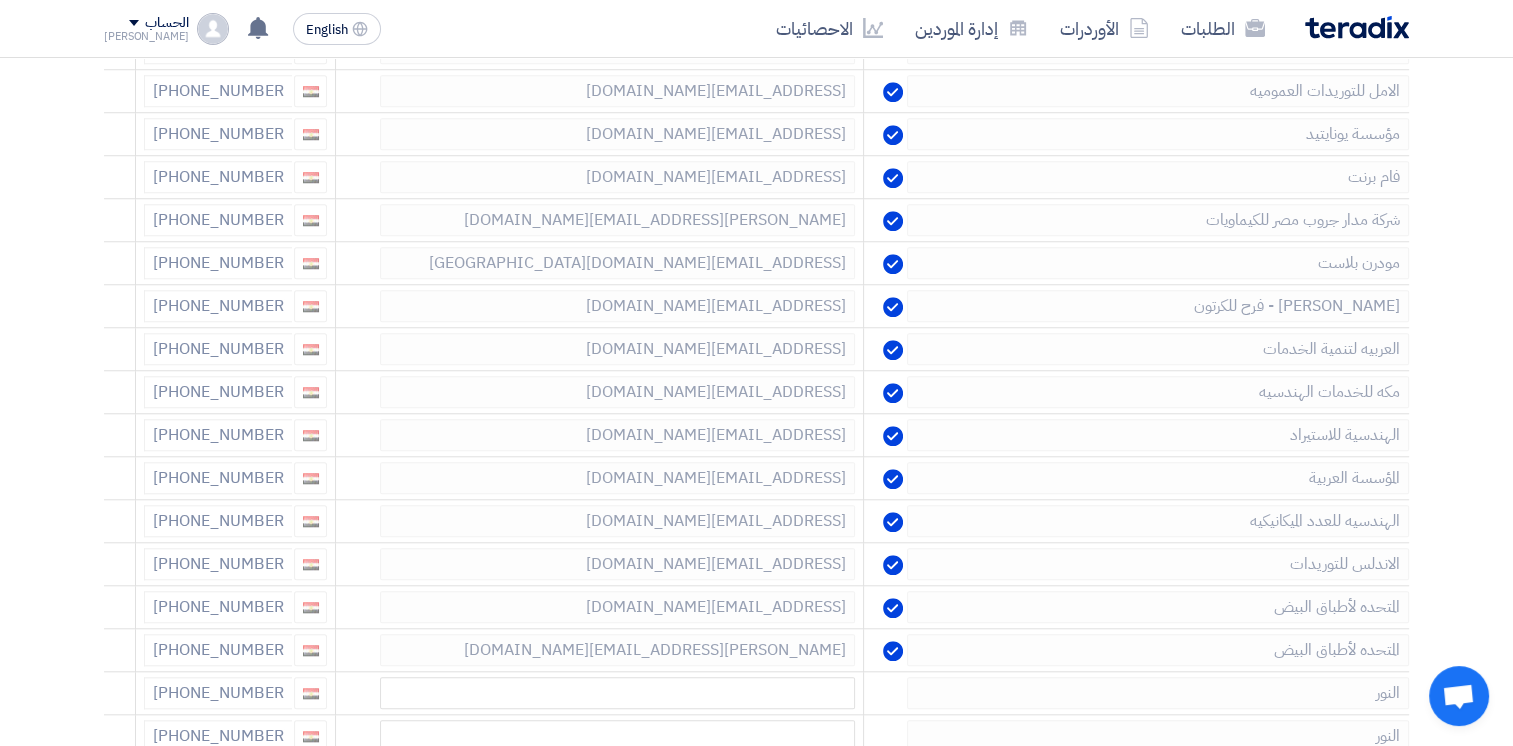 click 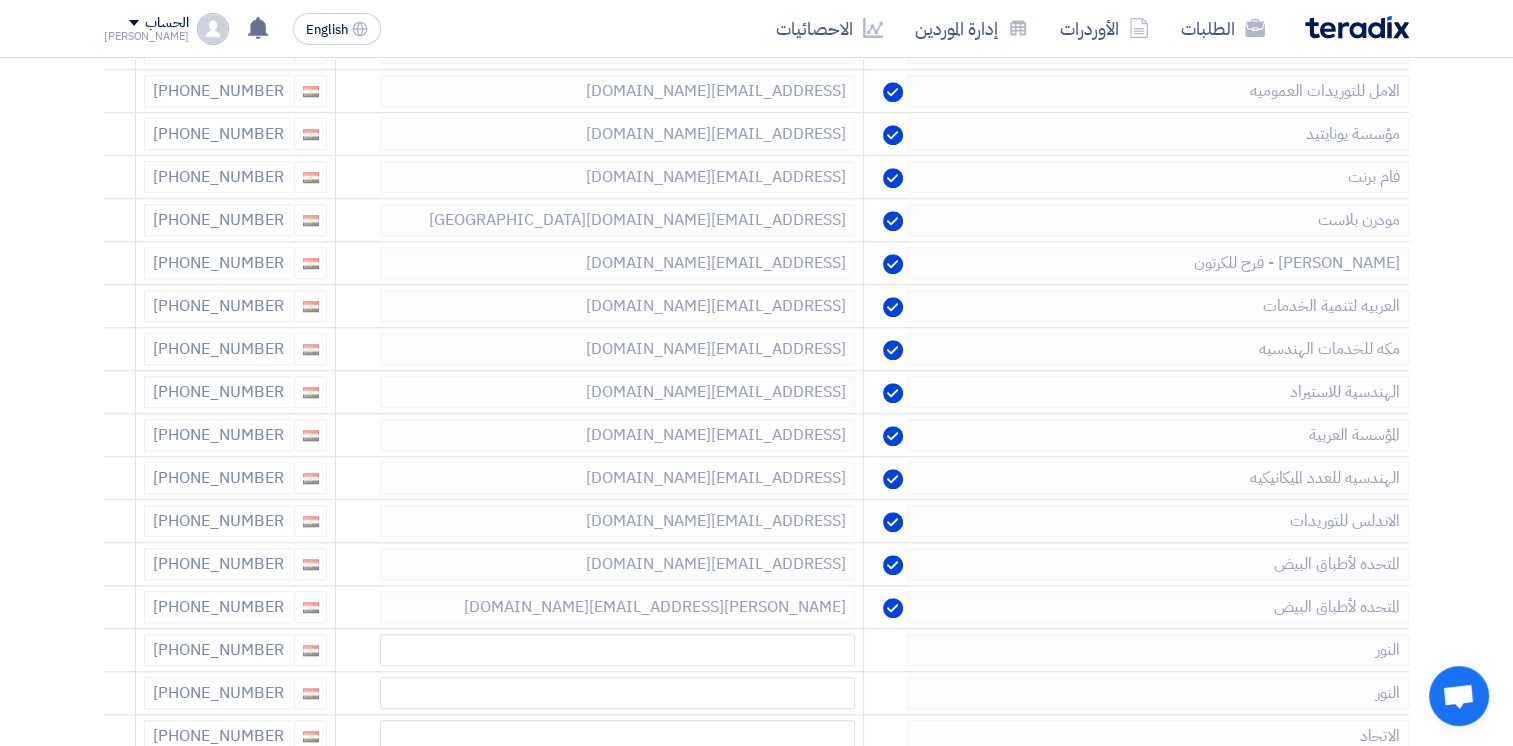 click 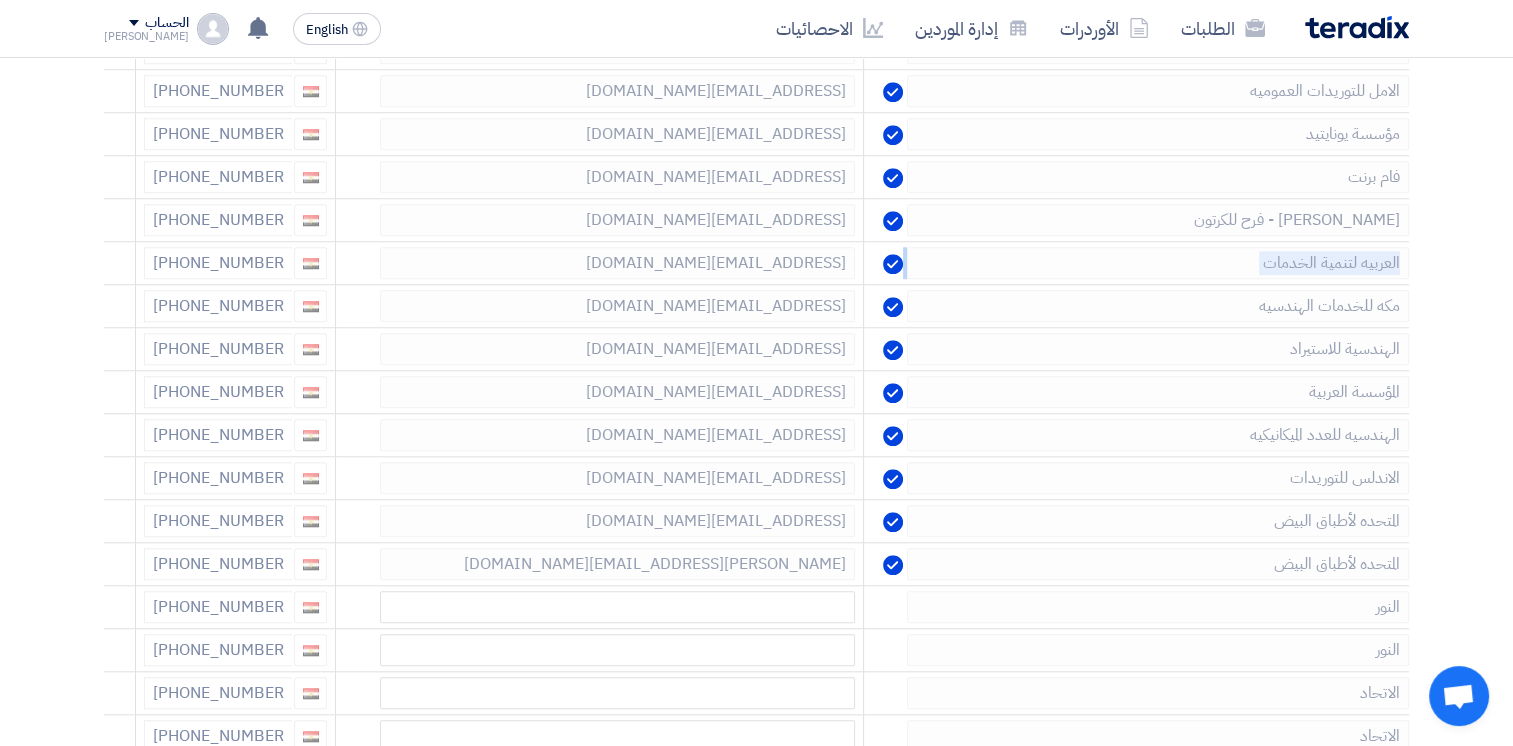 click 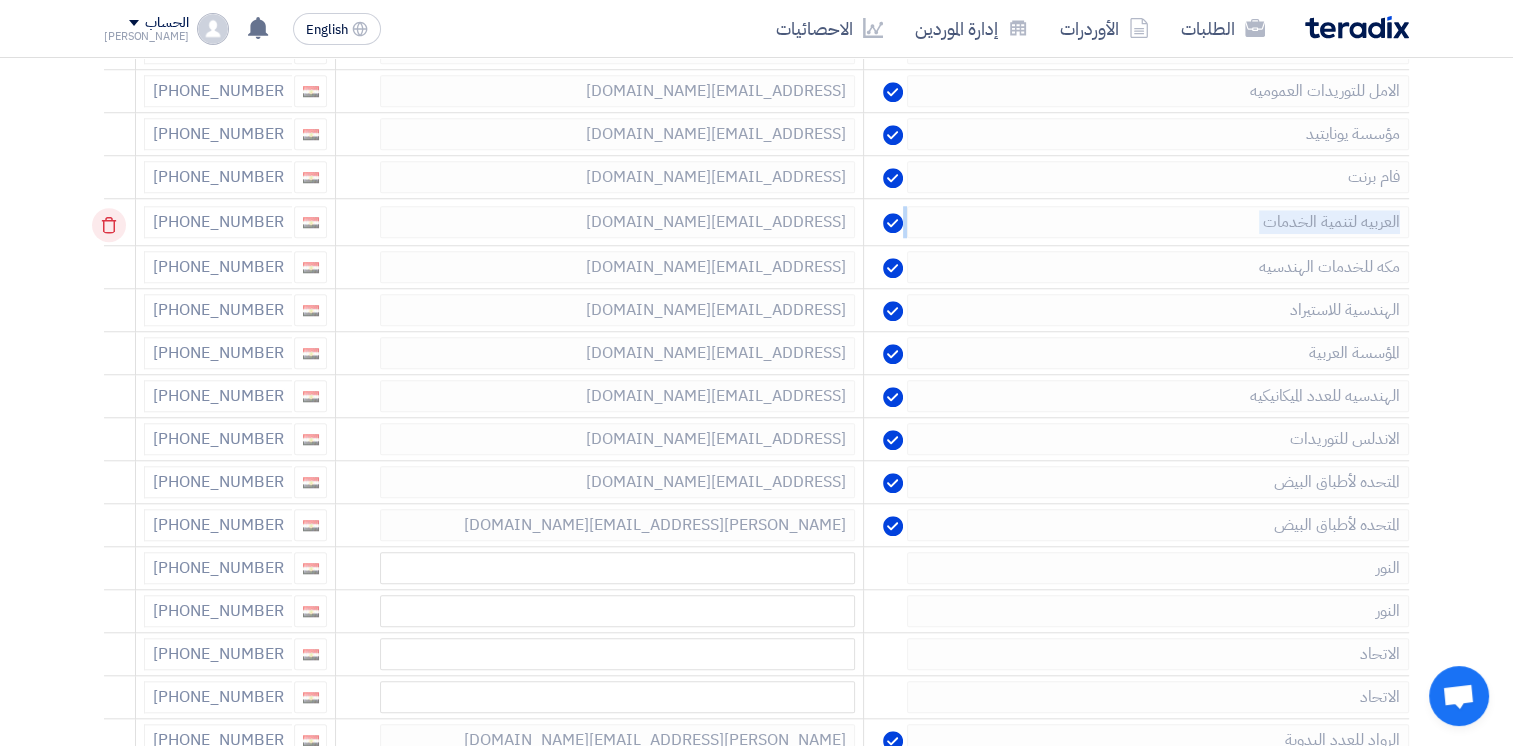 click 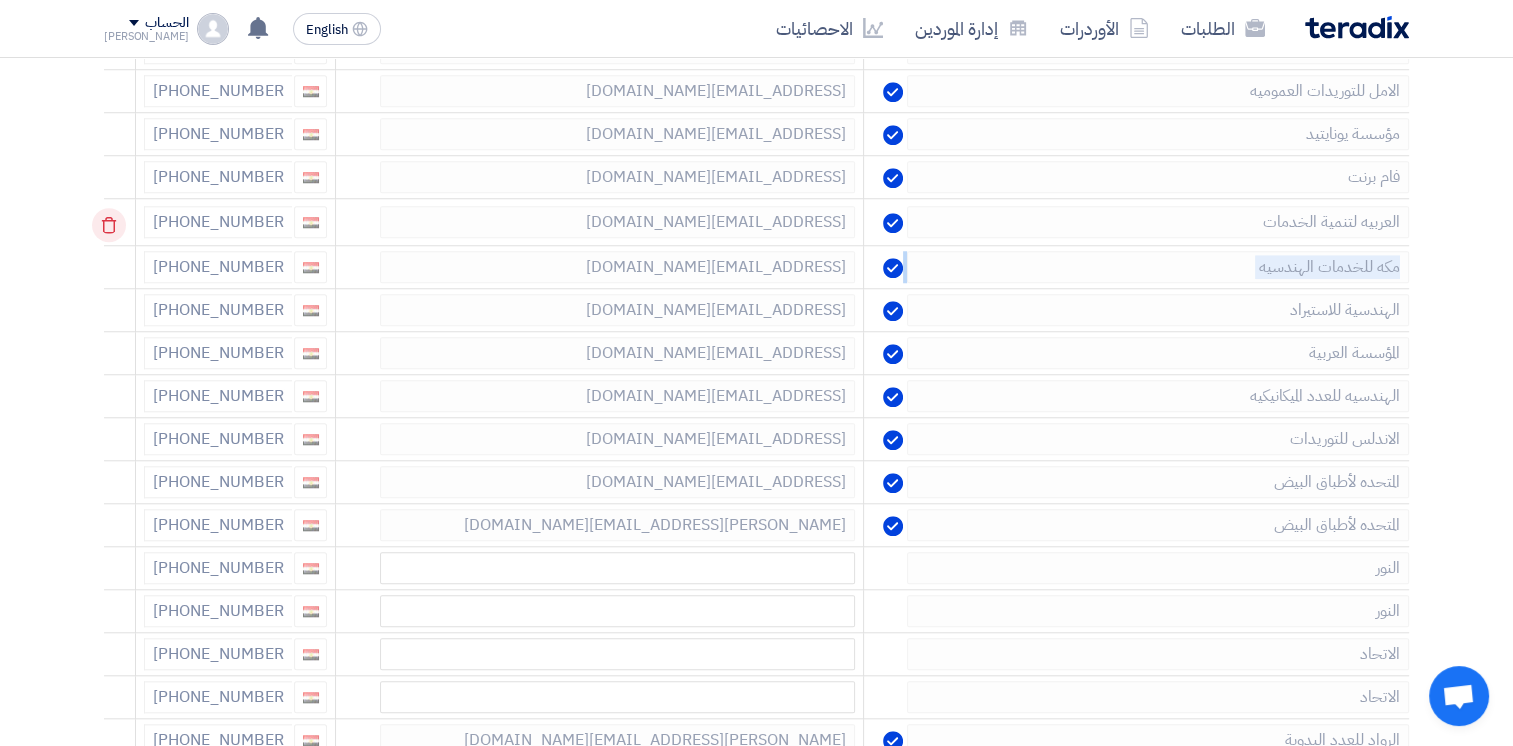 click 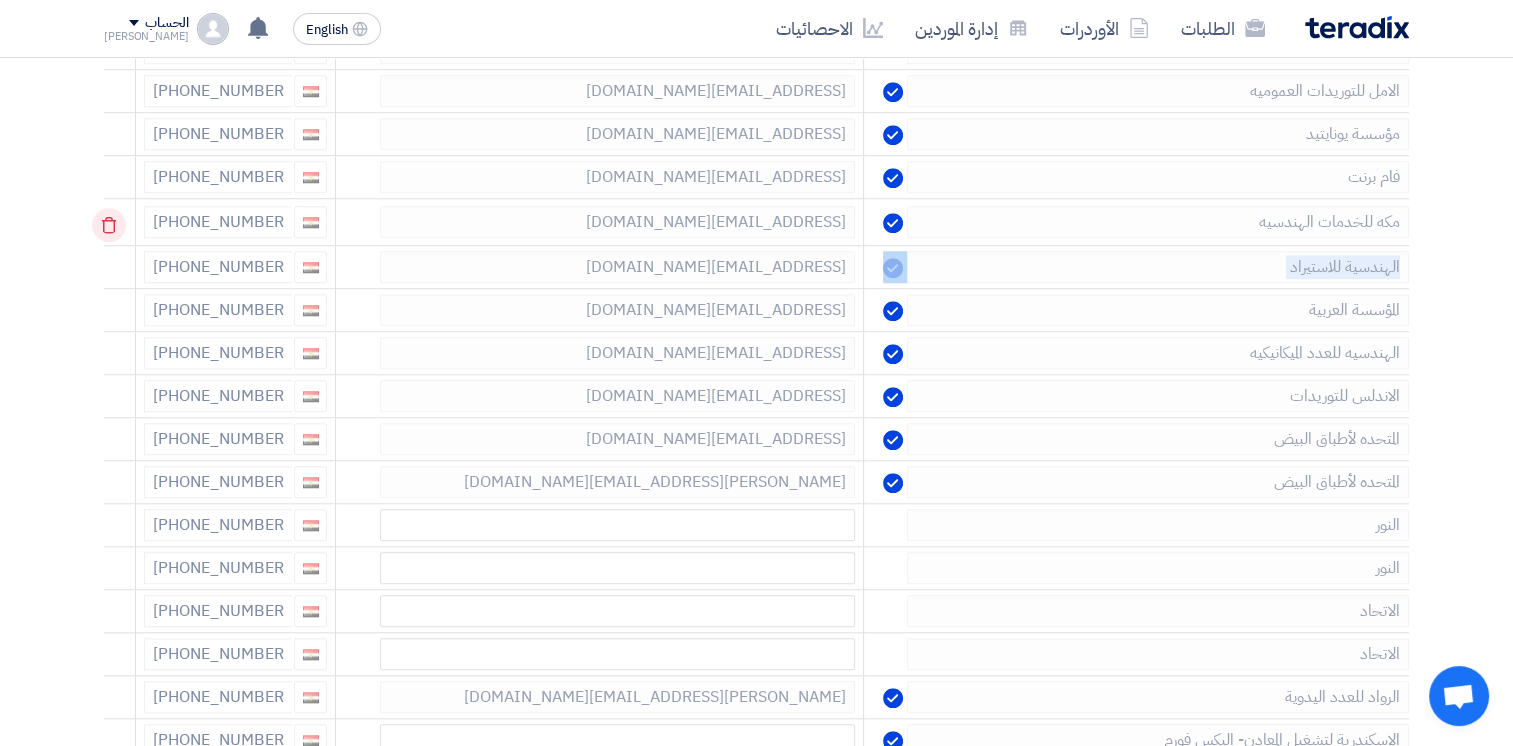 click 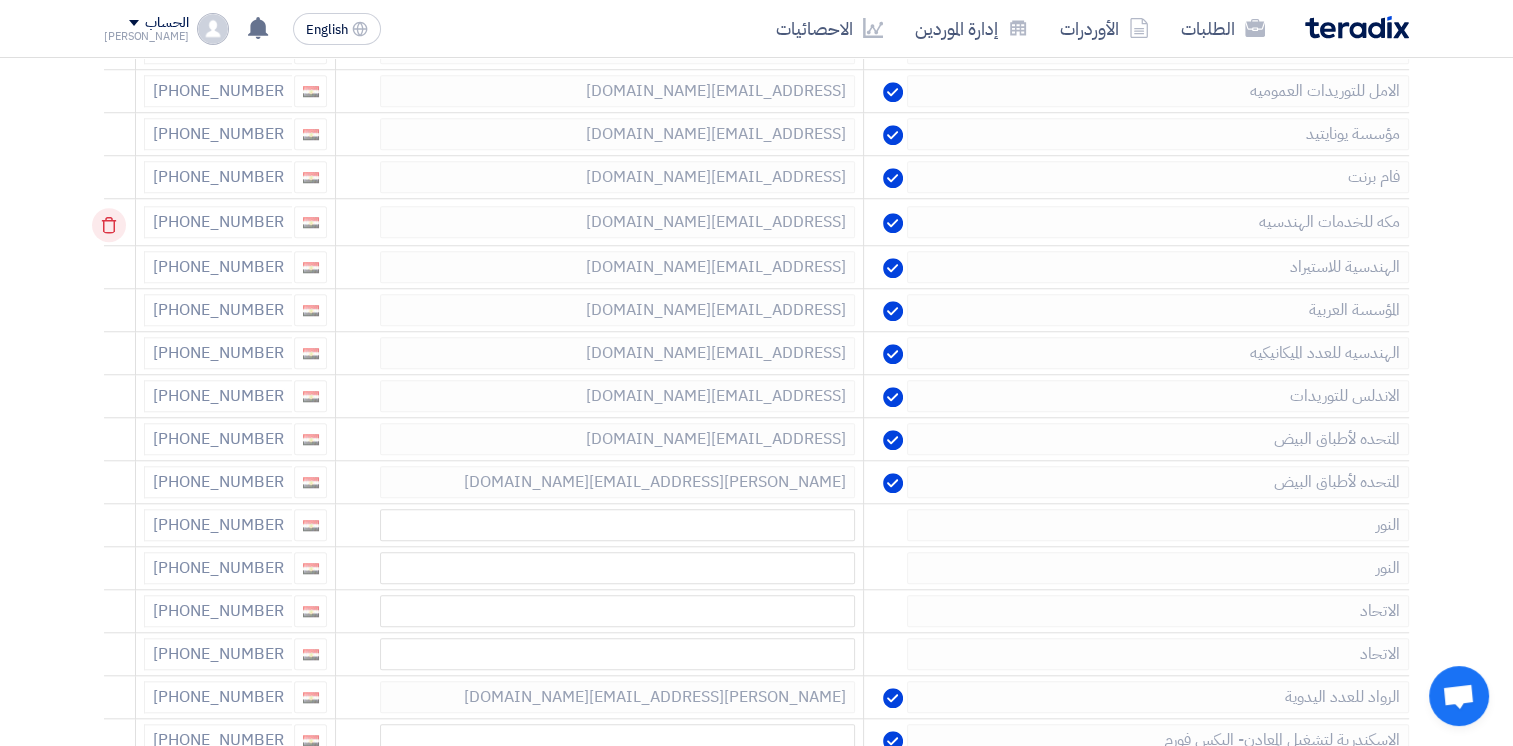 click 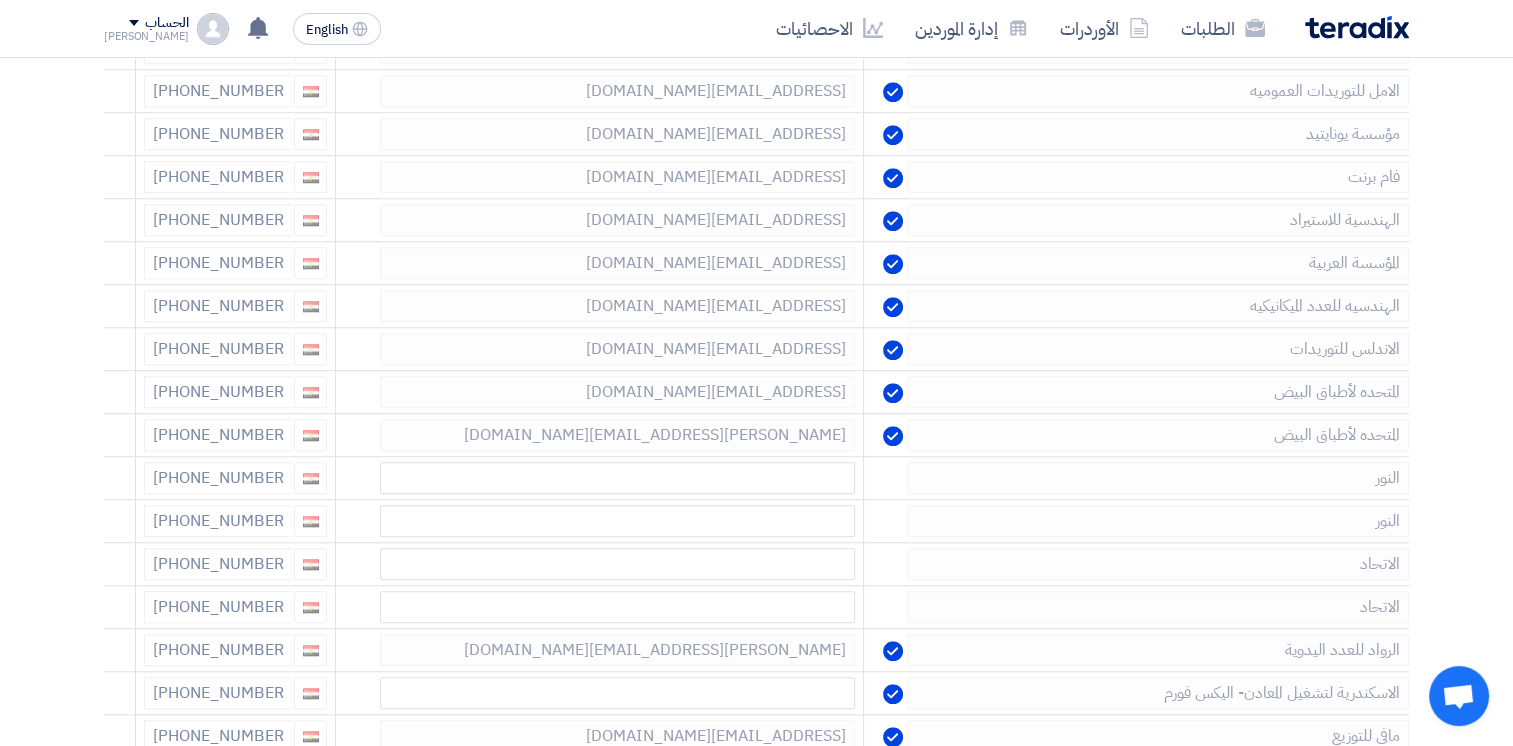 click 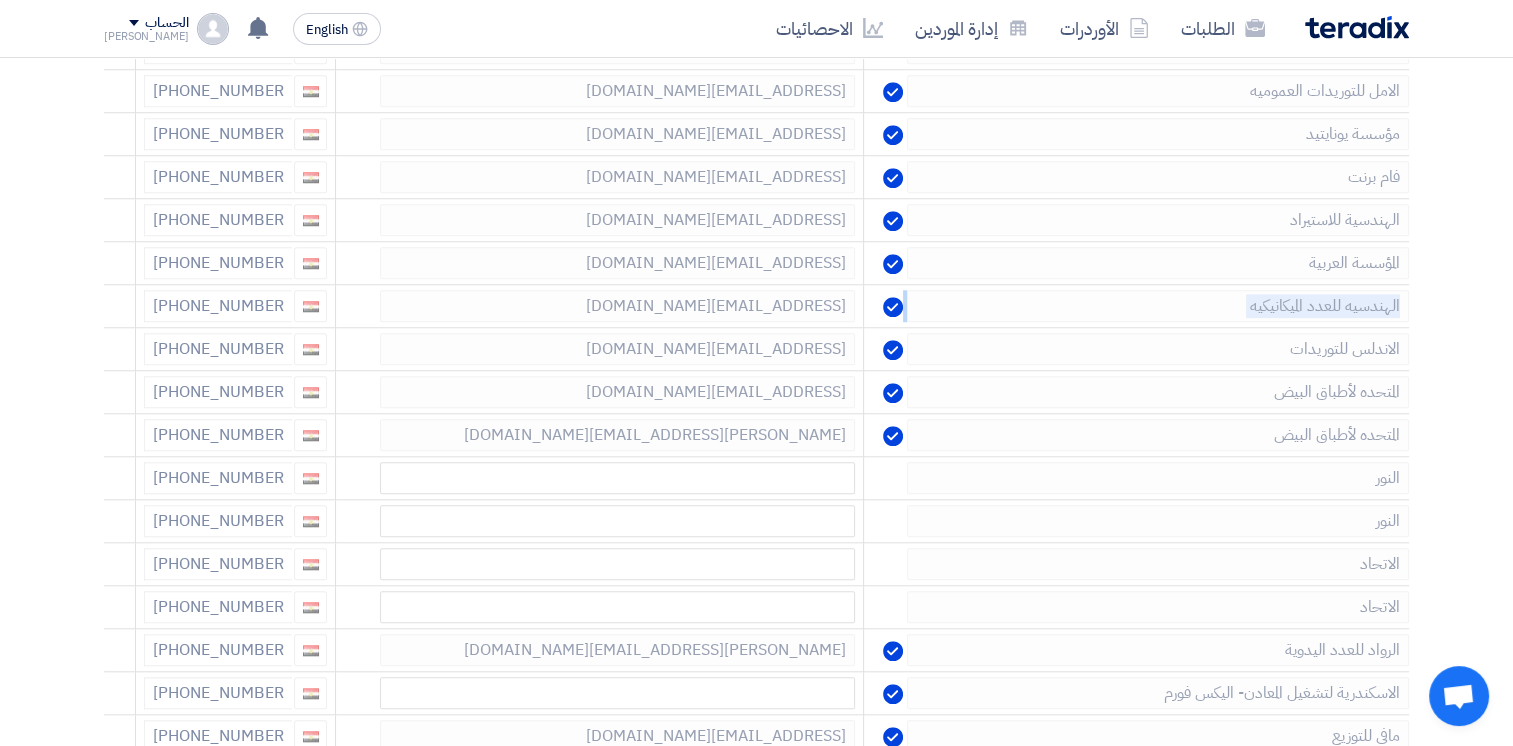click 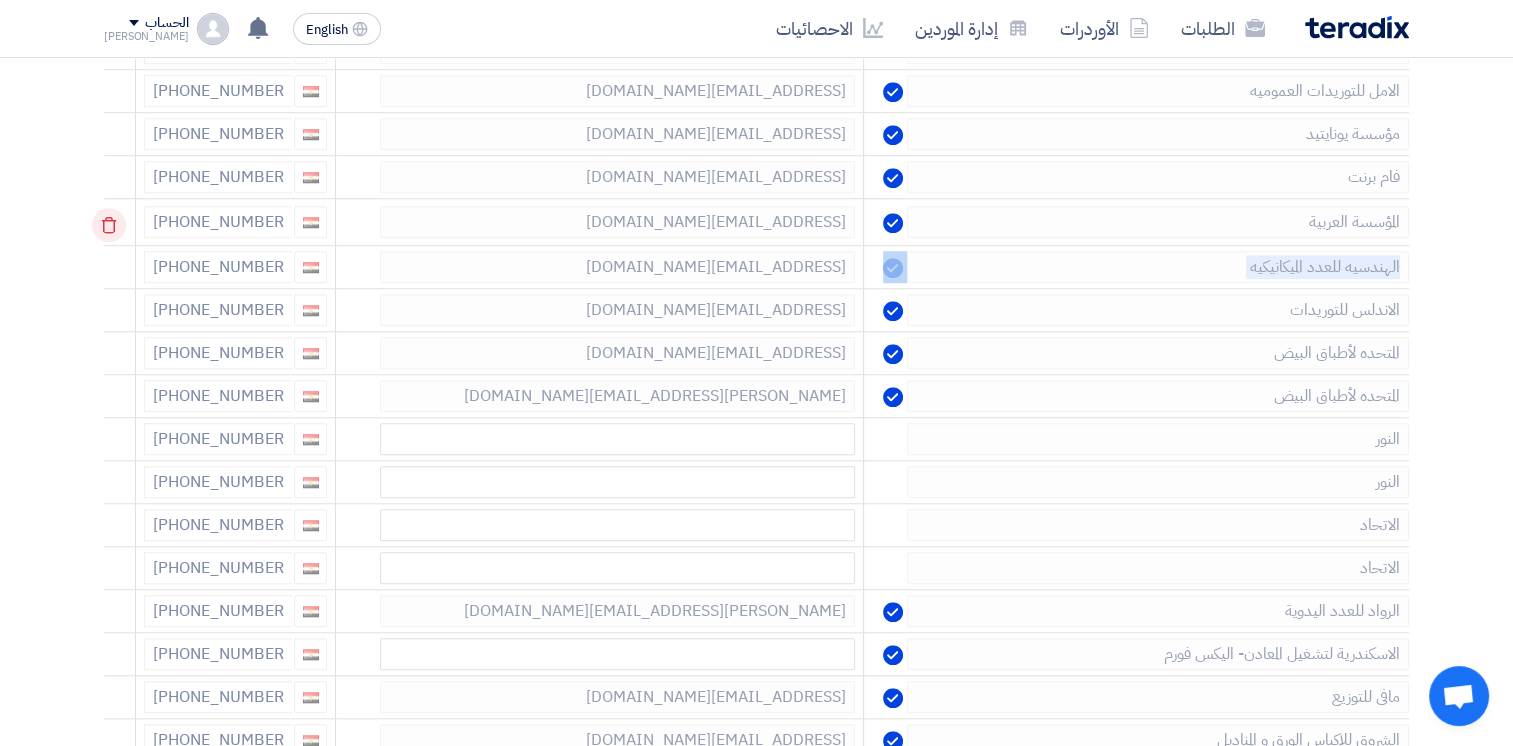 click 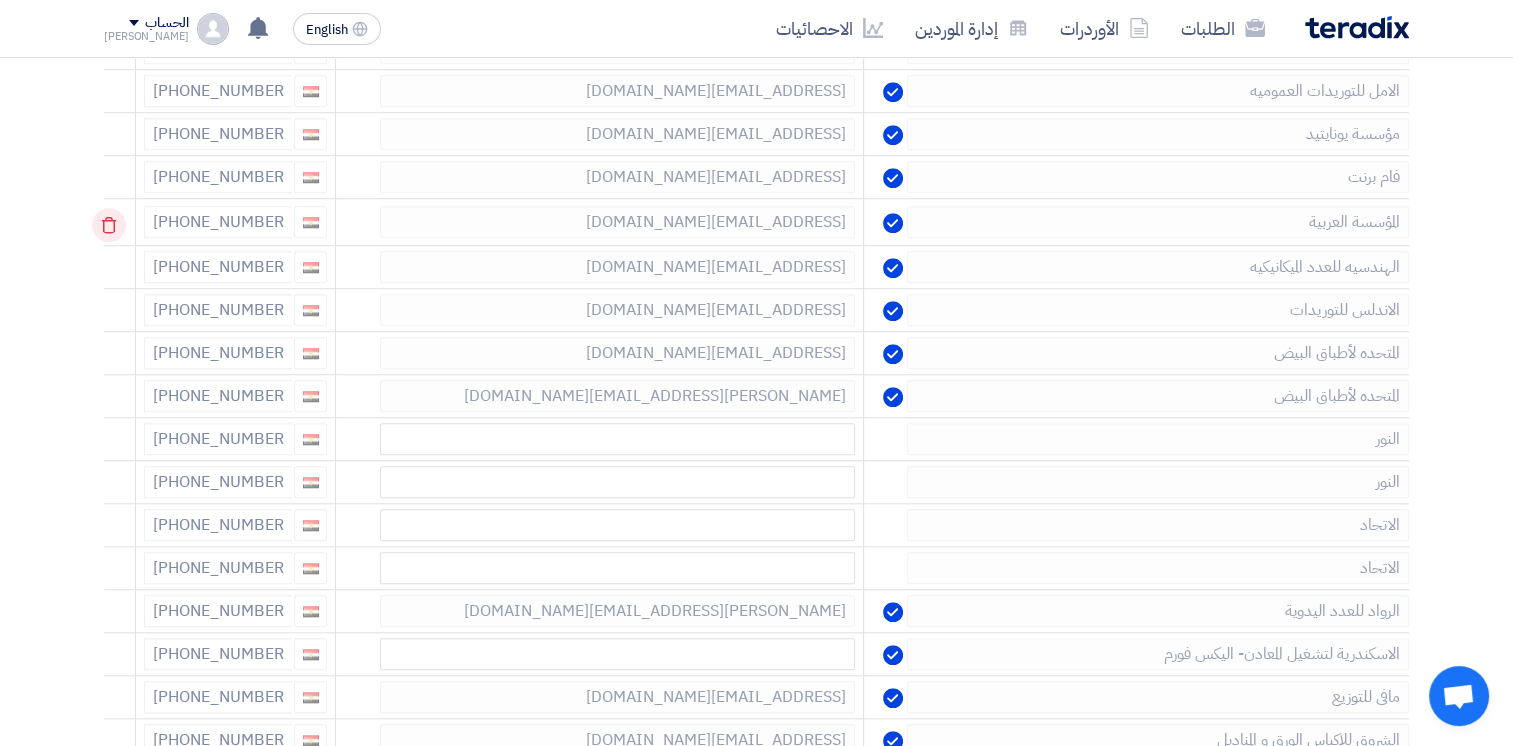 click 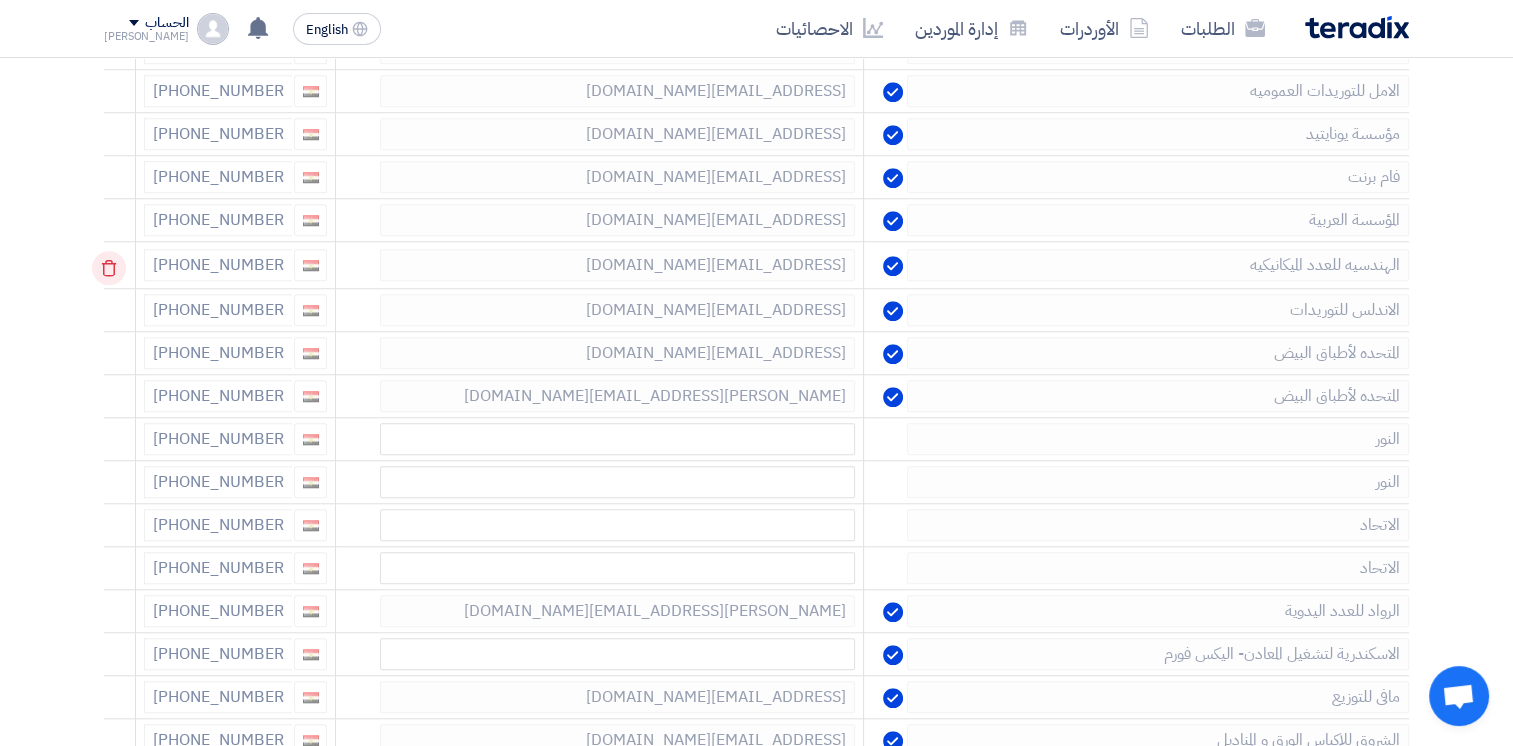 click 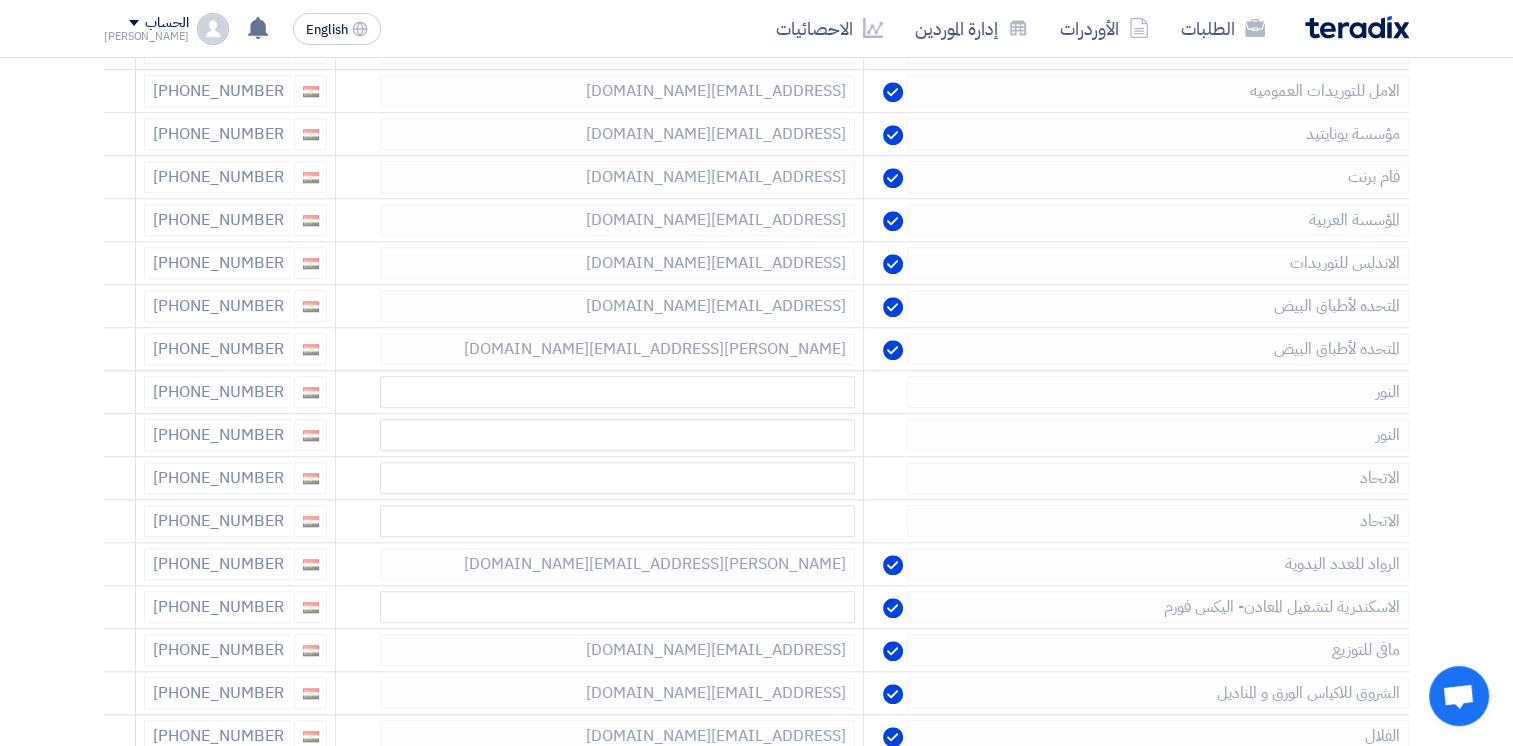 click 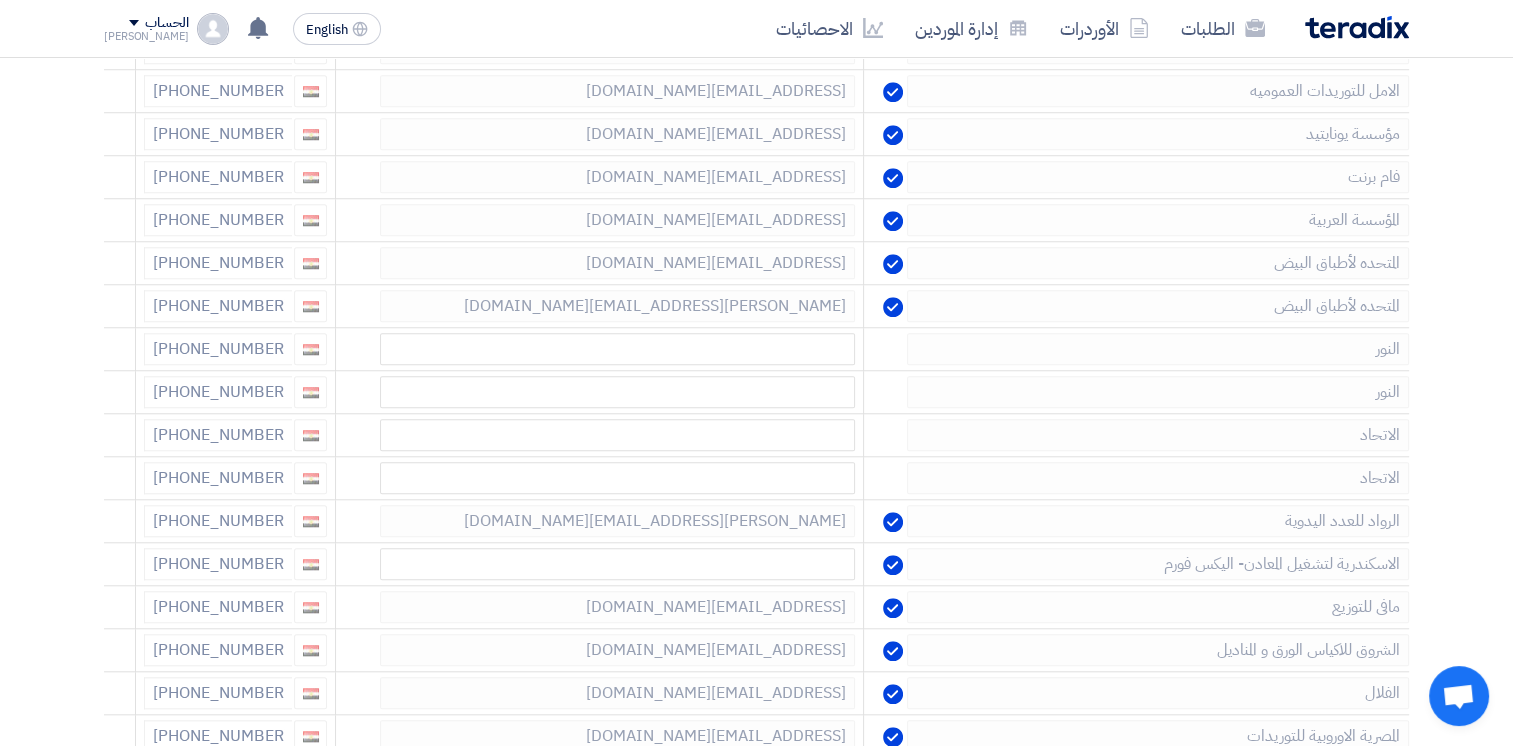 click 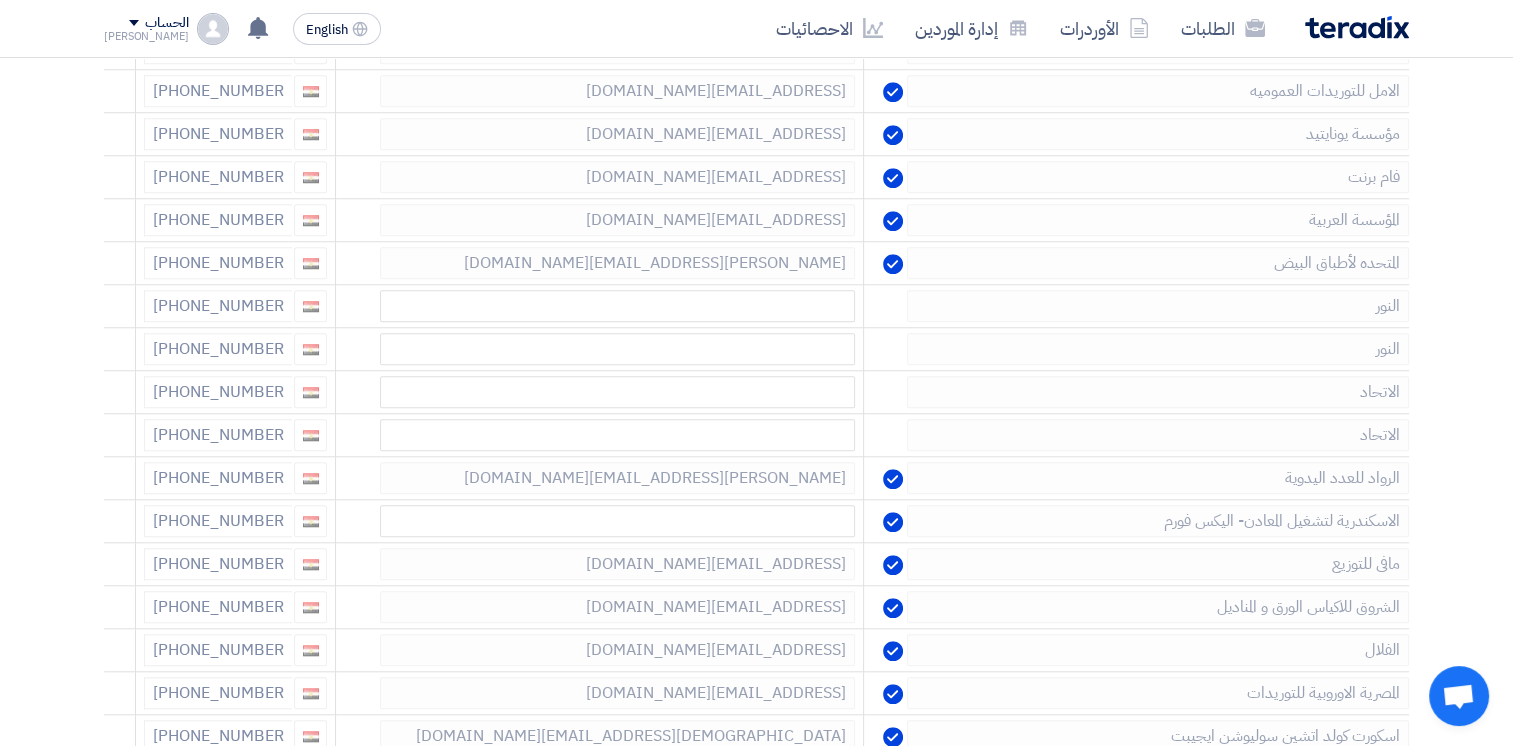 click 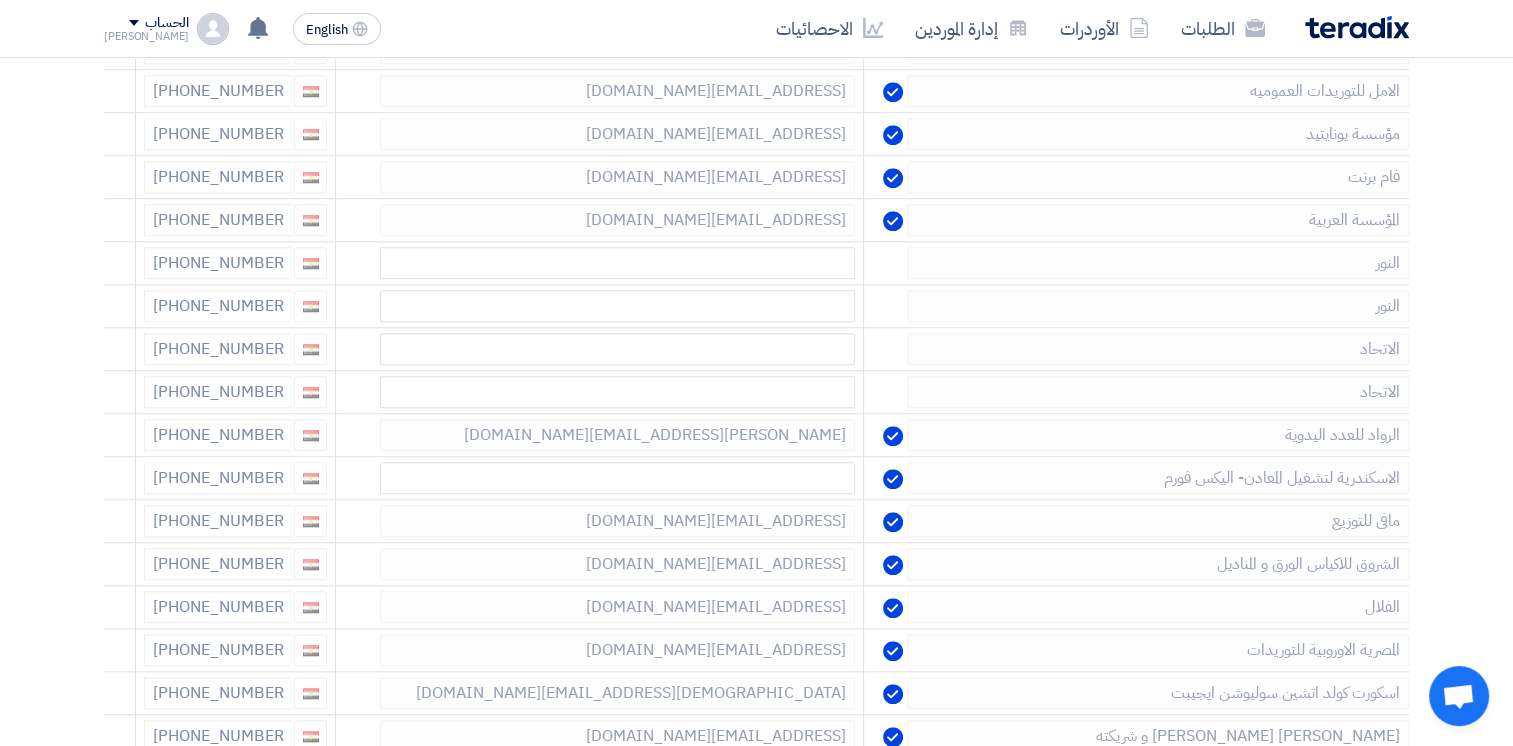 click 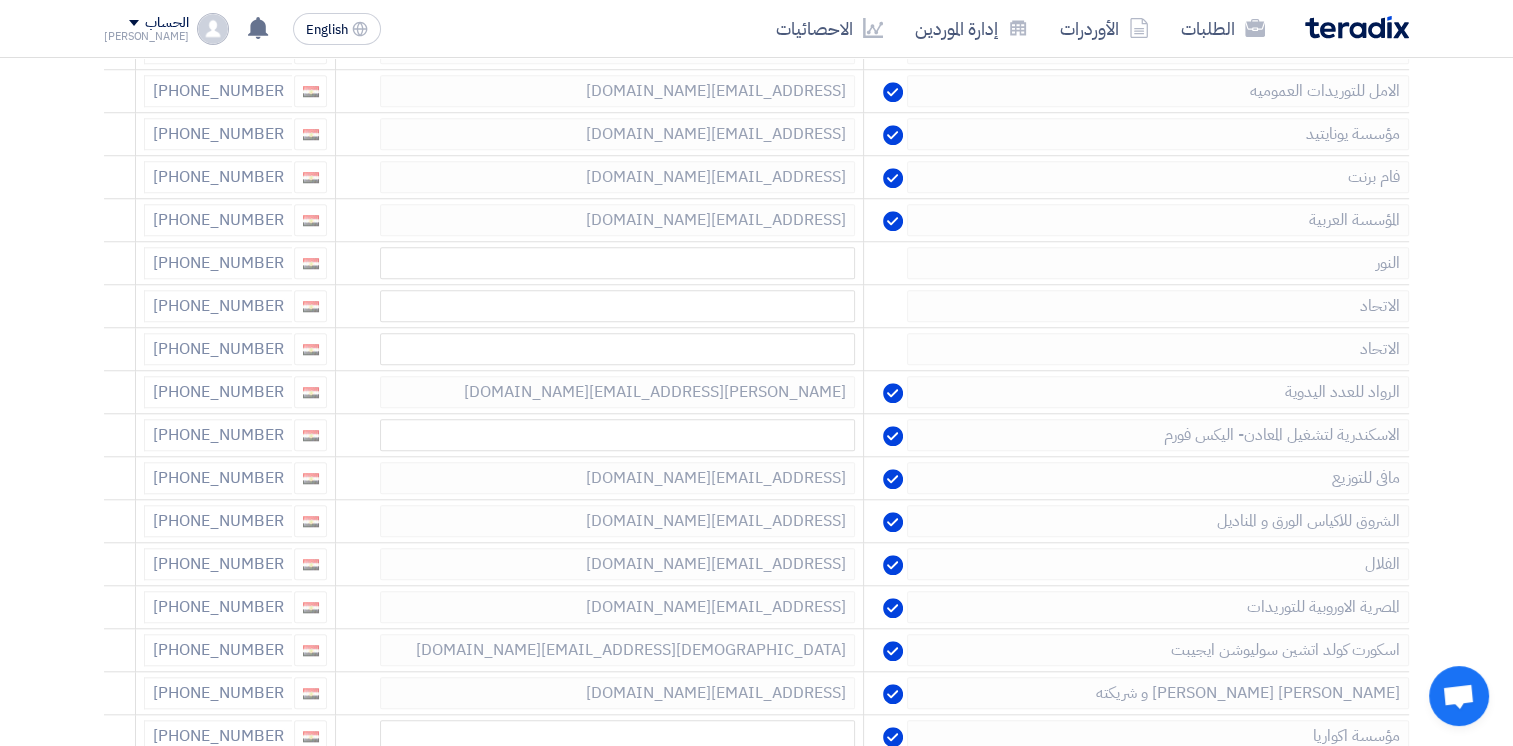 click 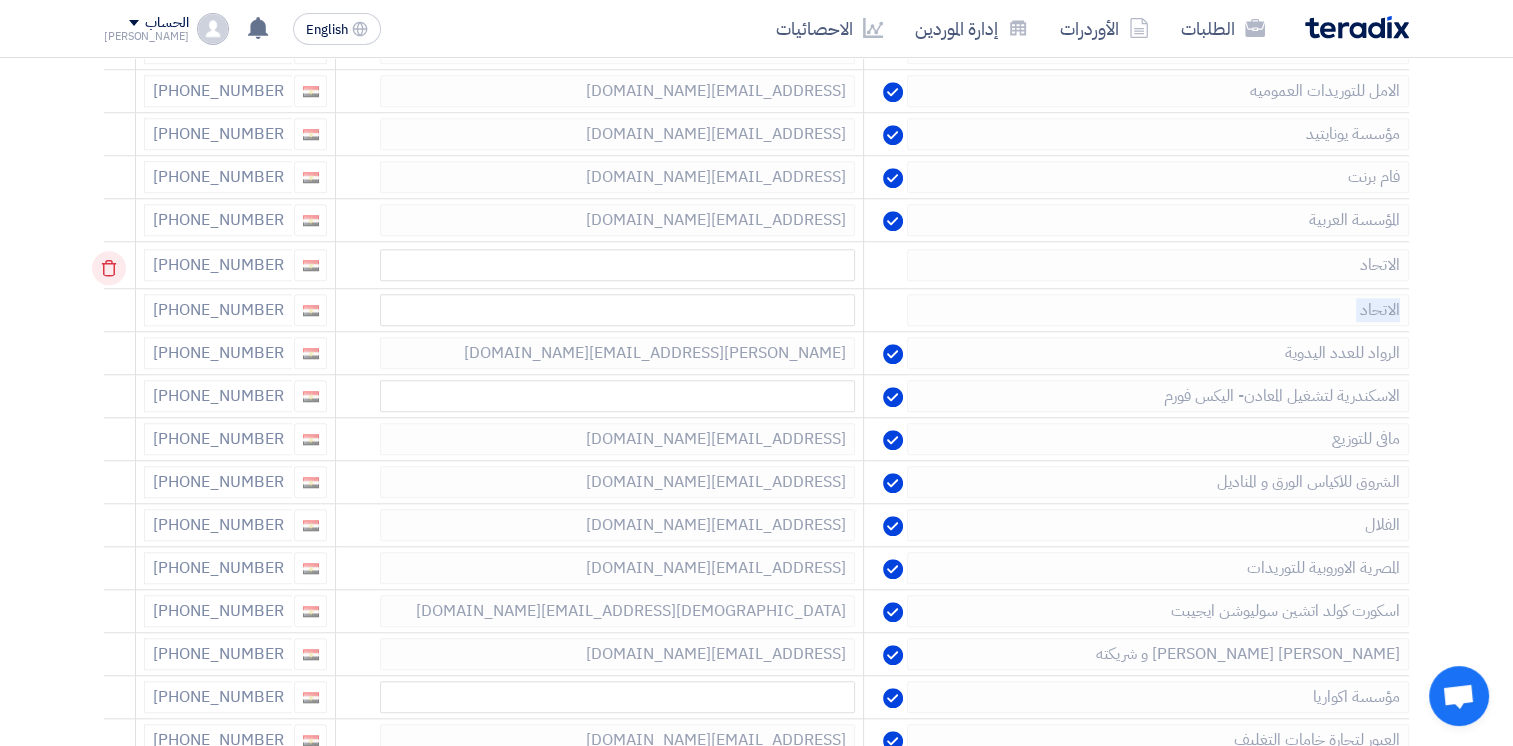 click 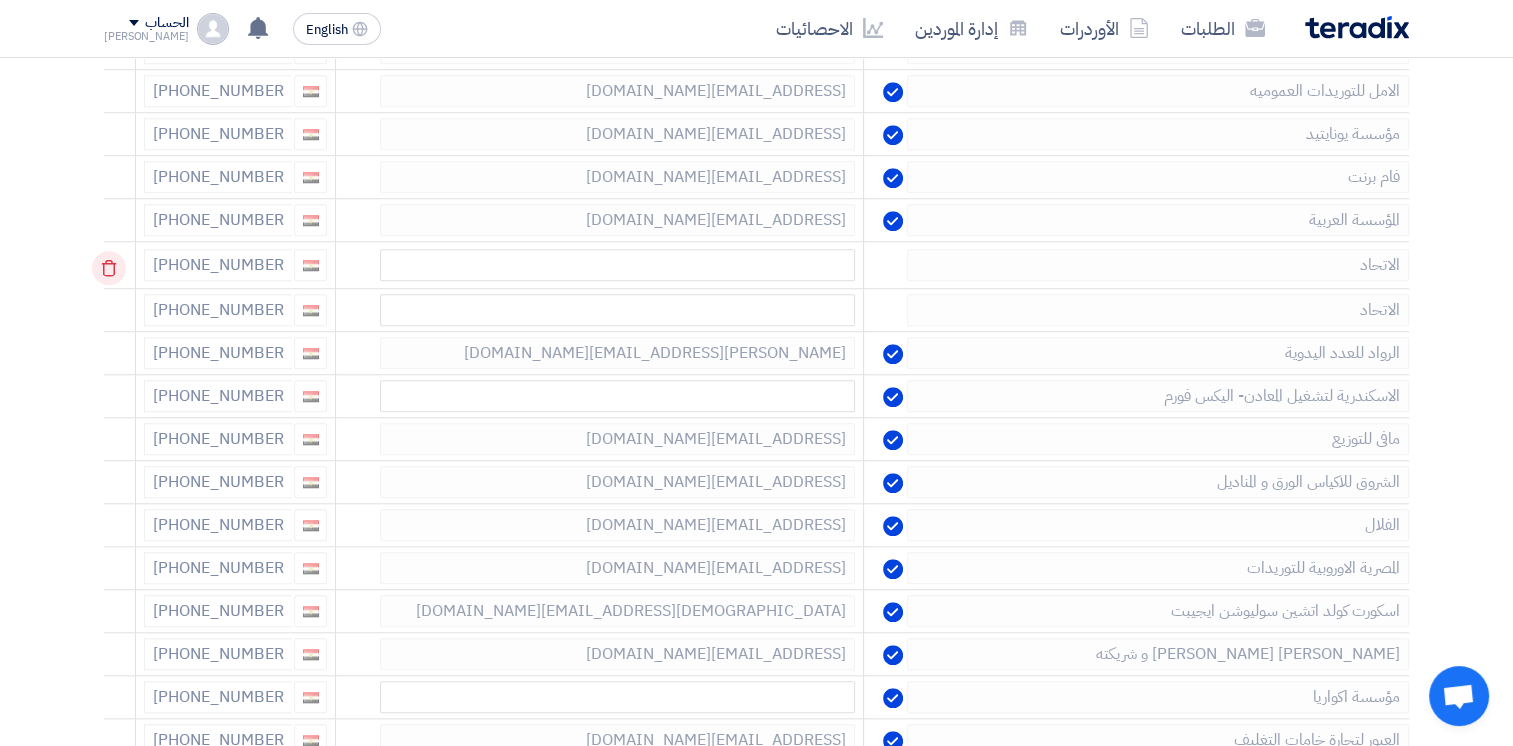 click 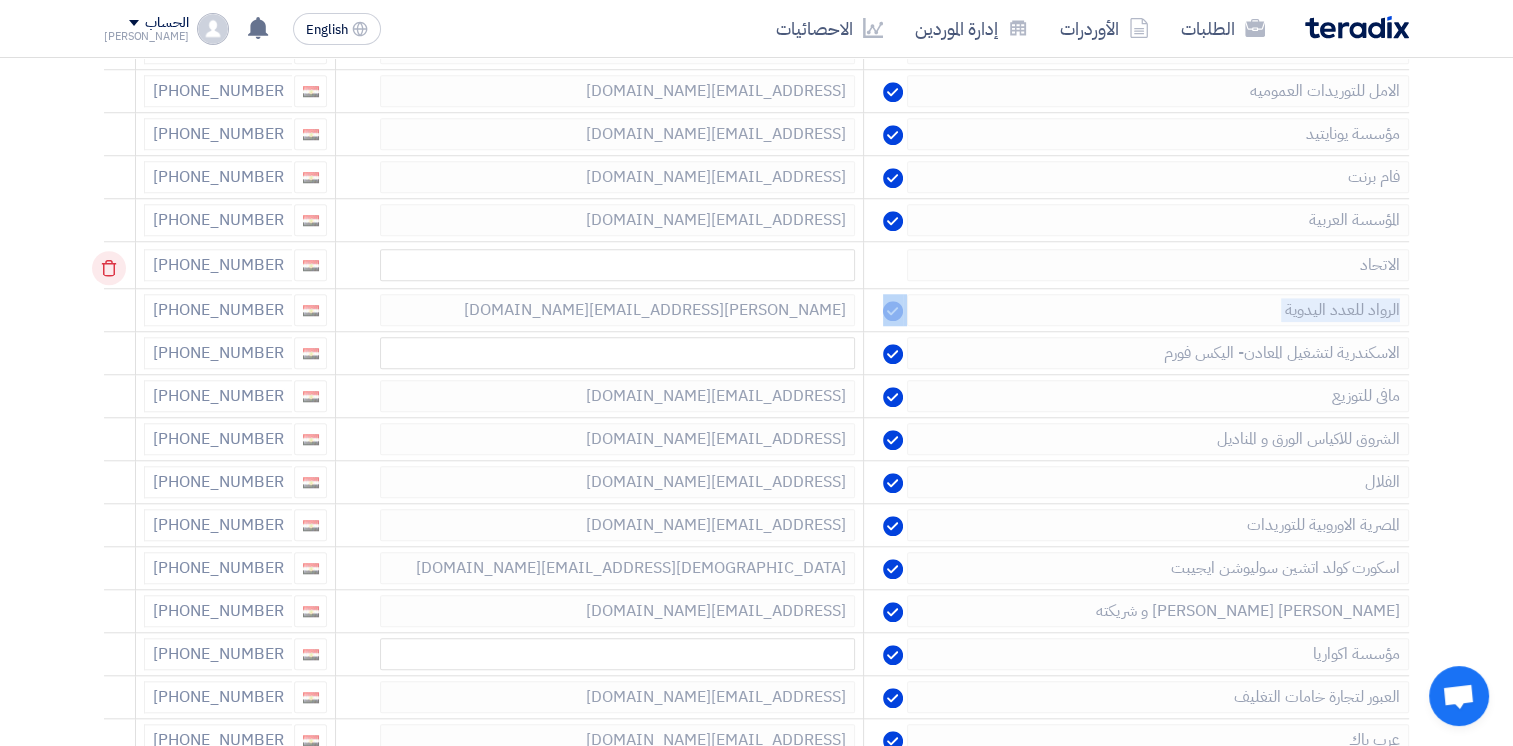 click 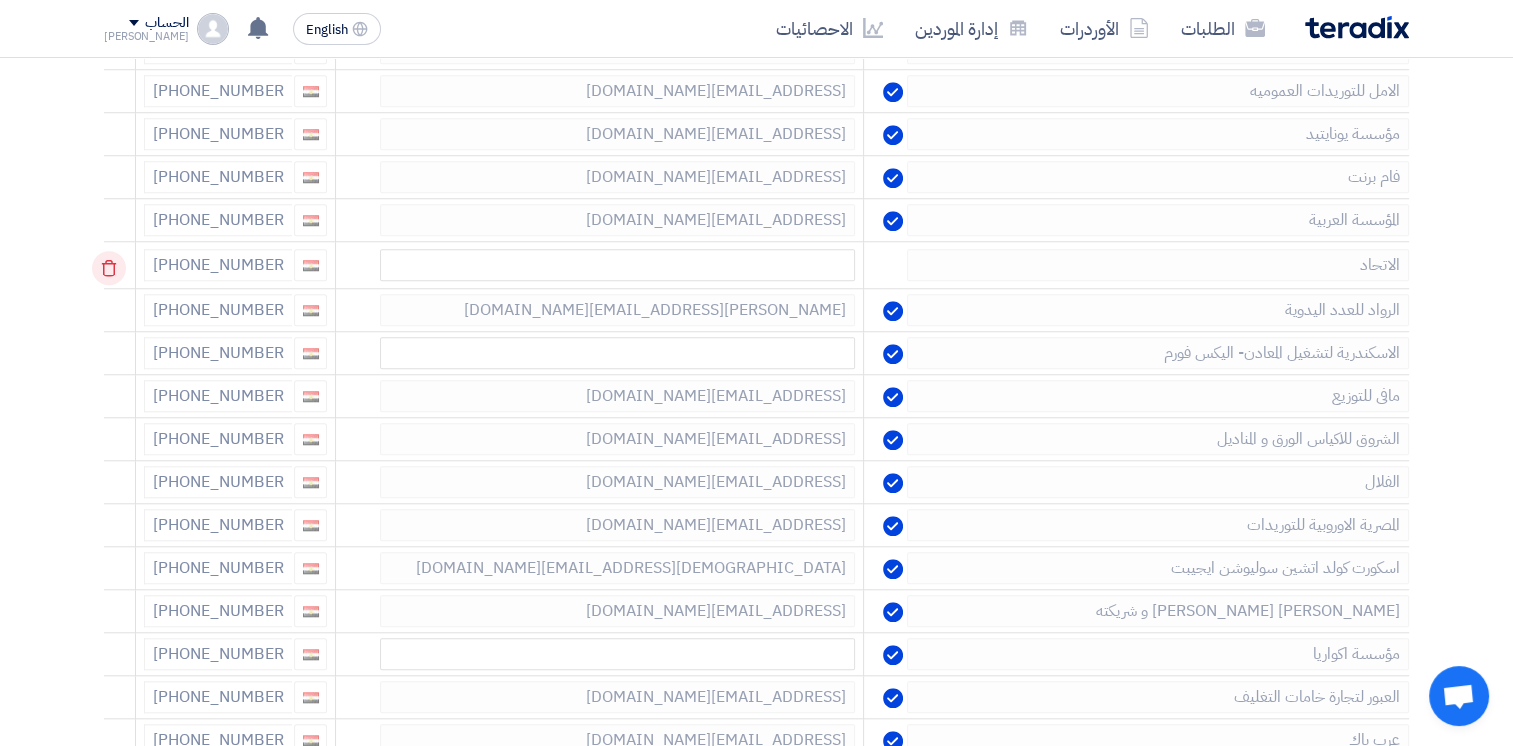 click 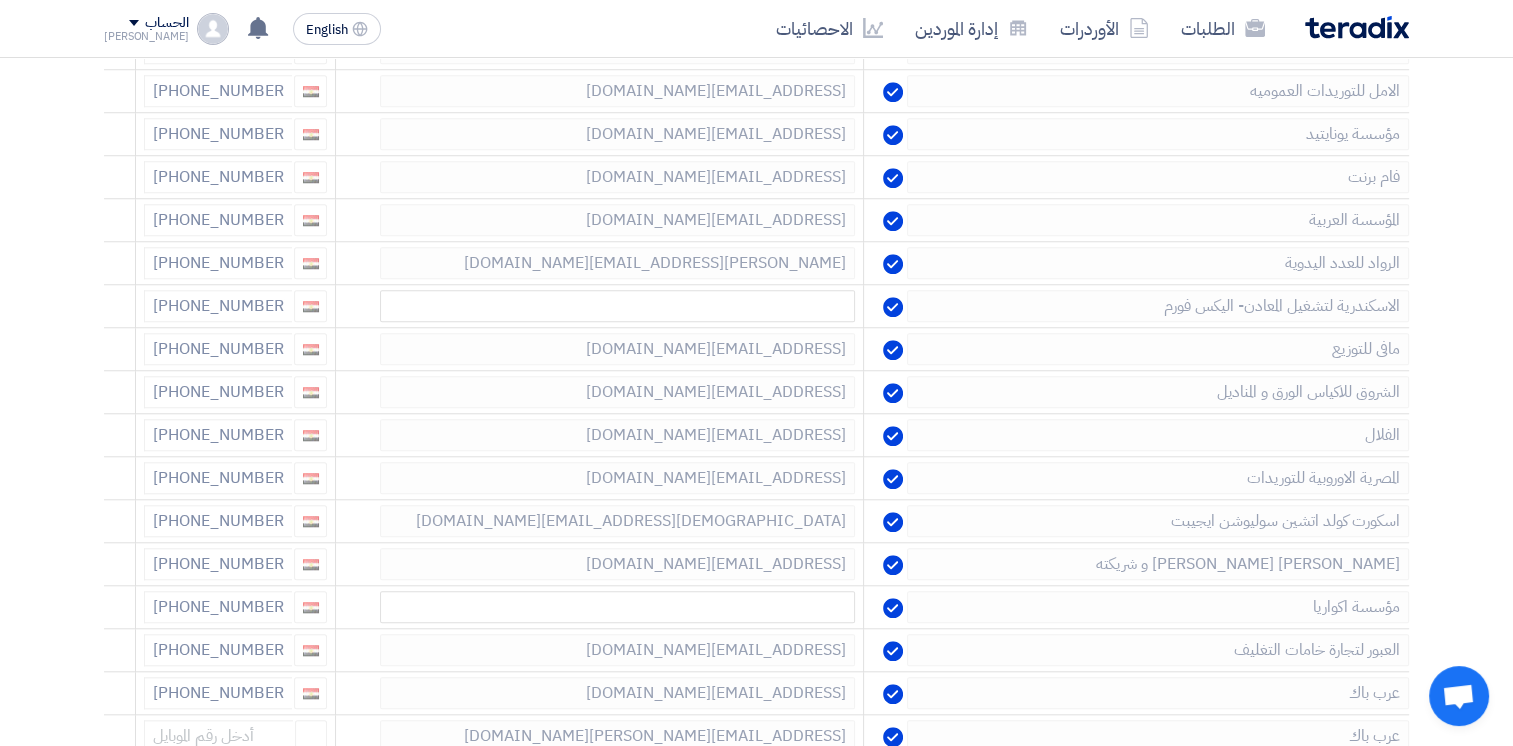 click 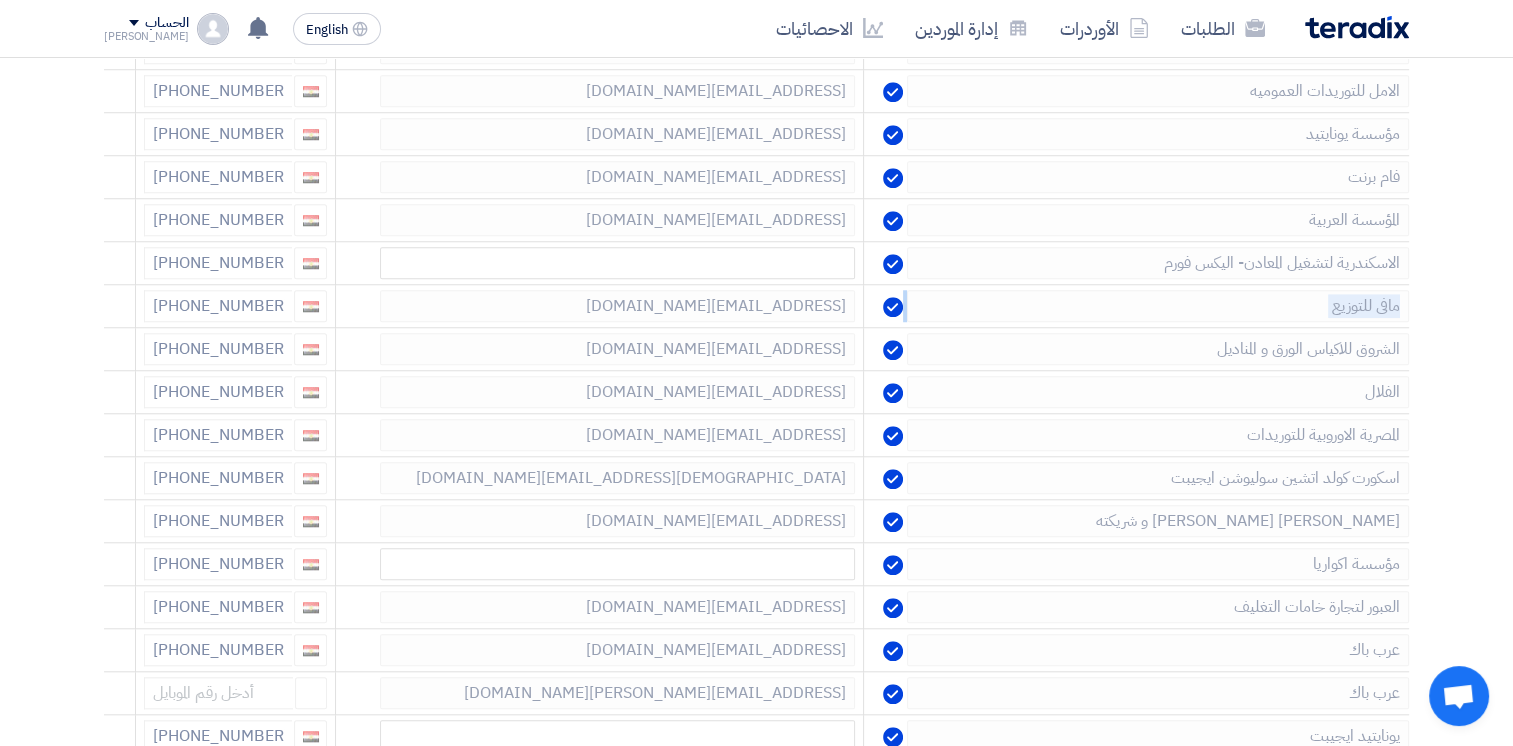 click 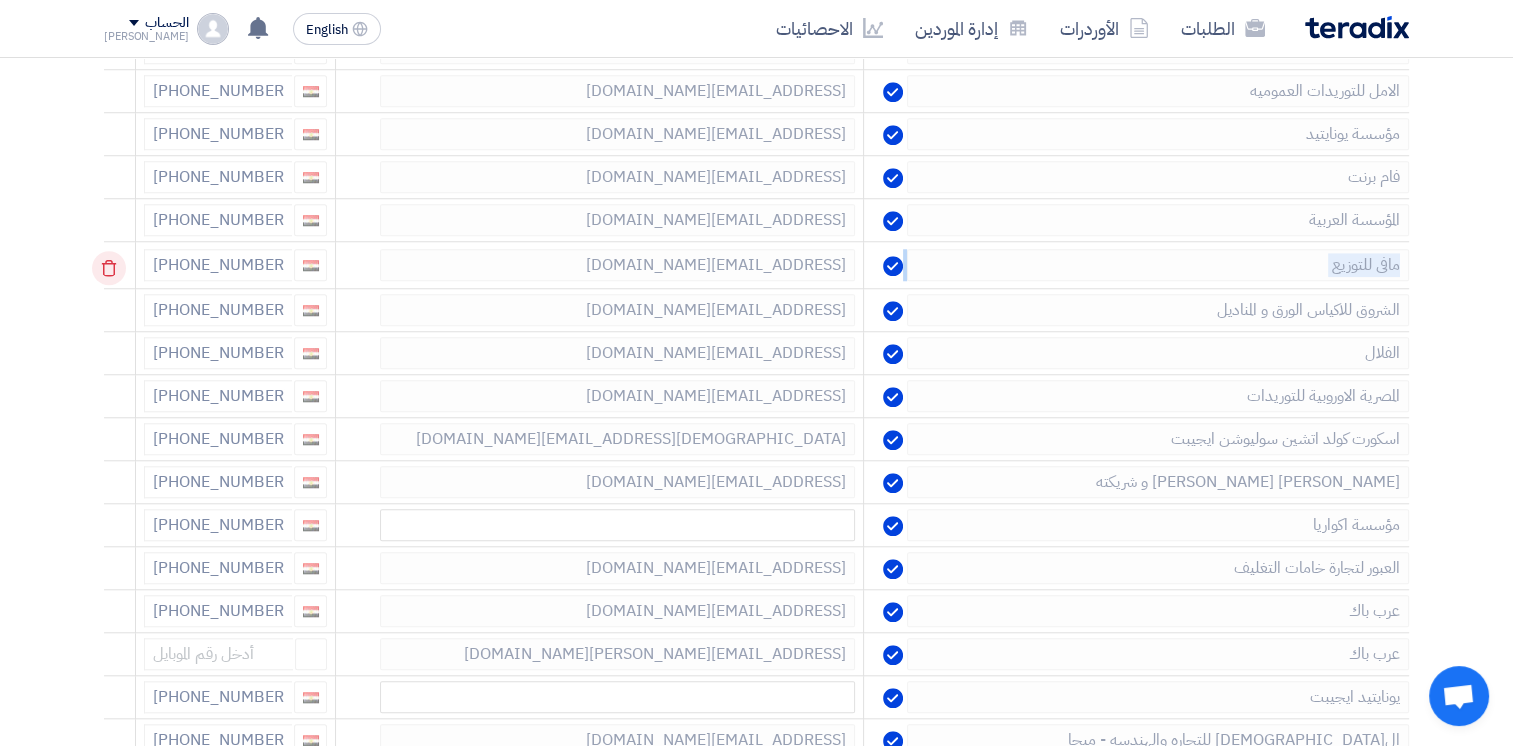 click 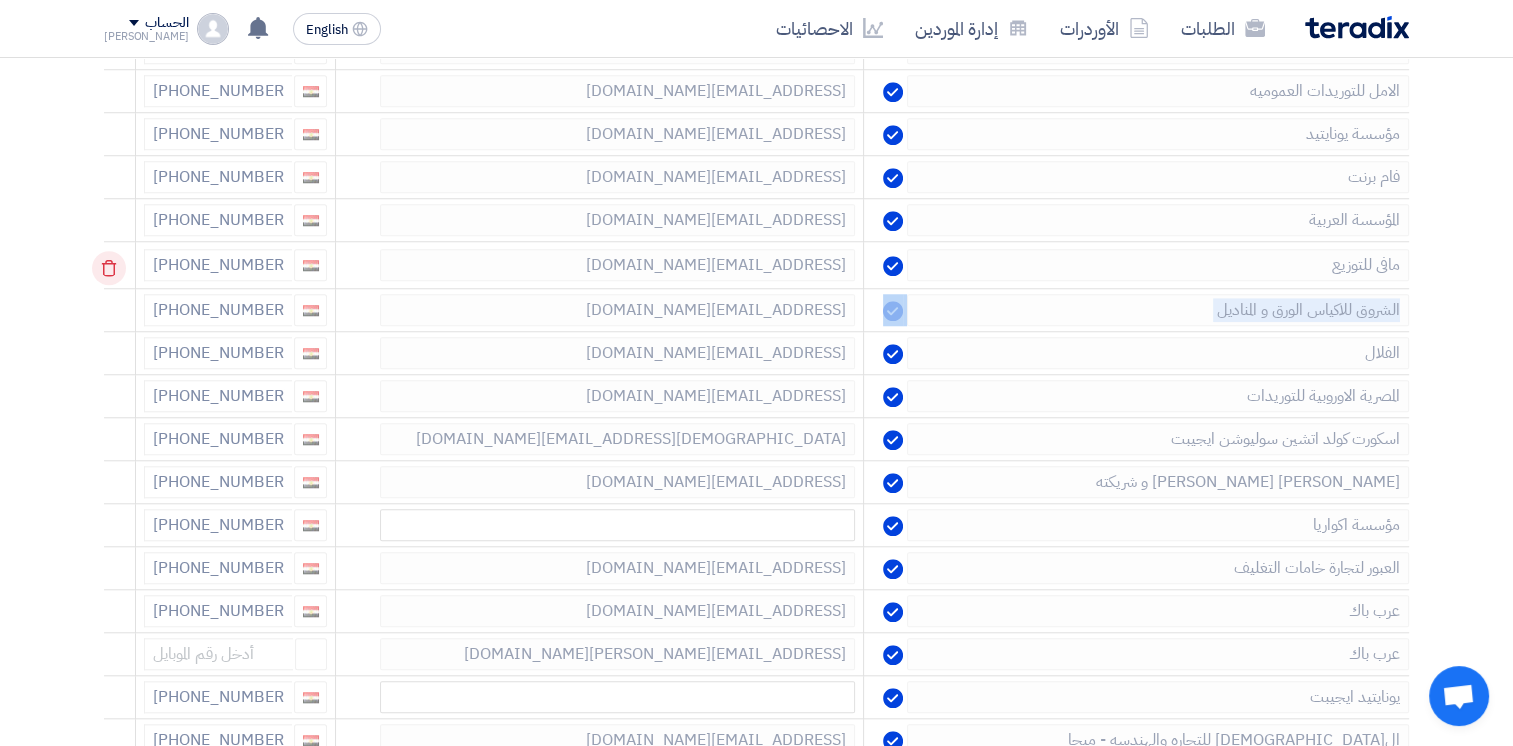 click 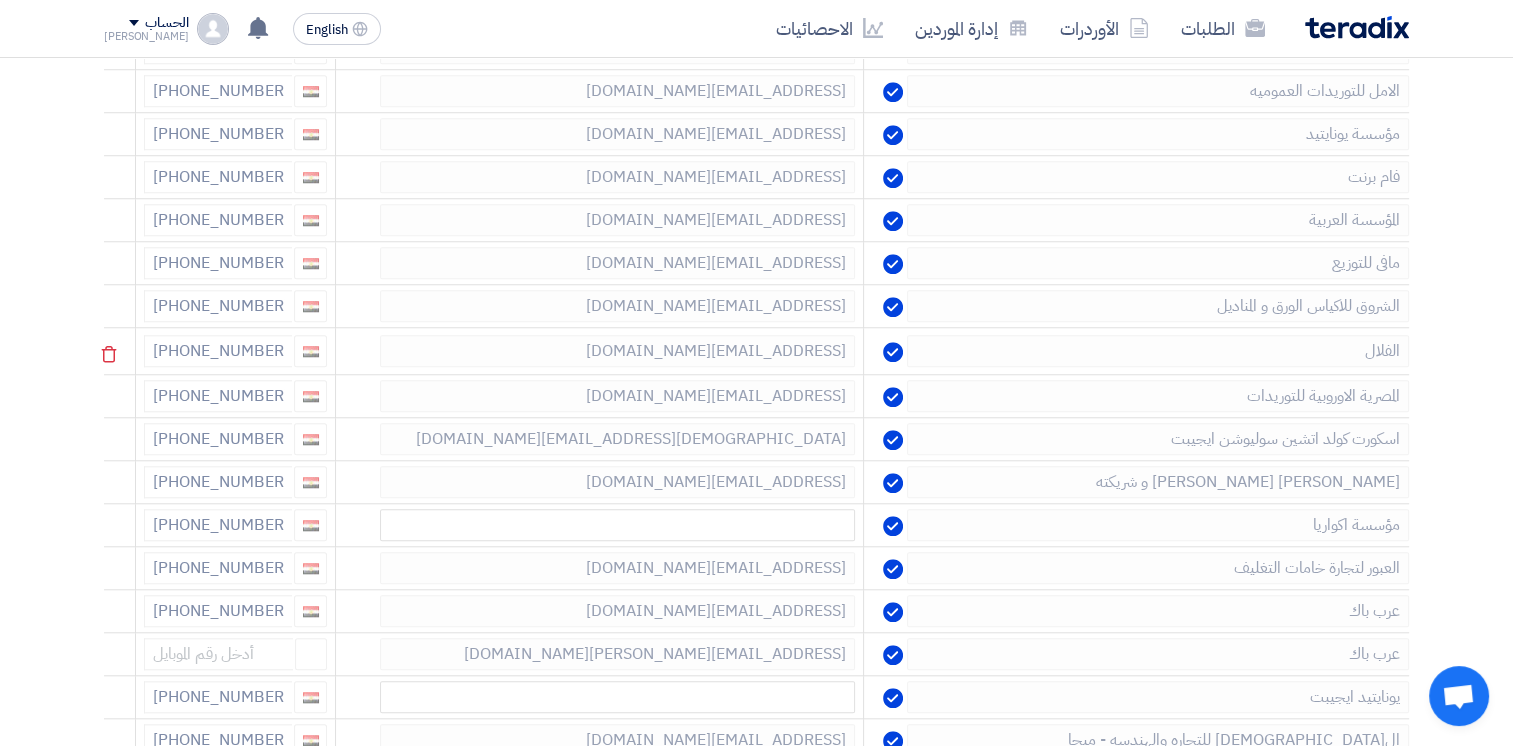 click 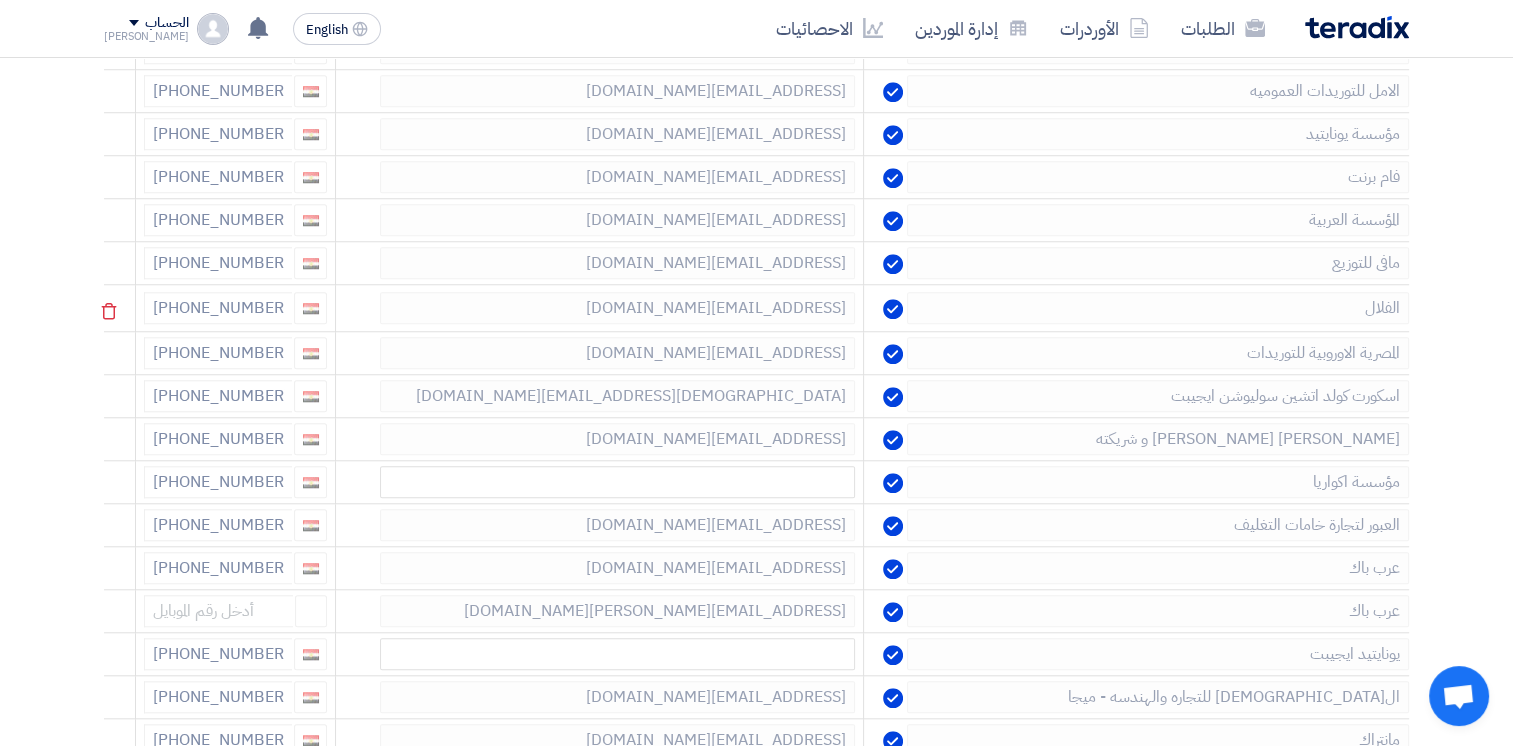 click 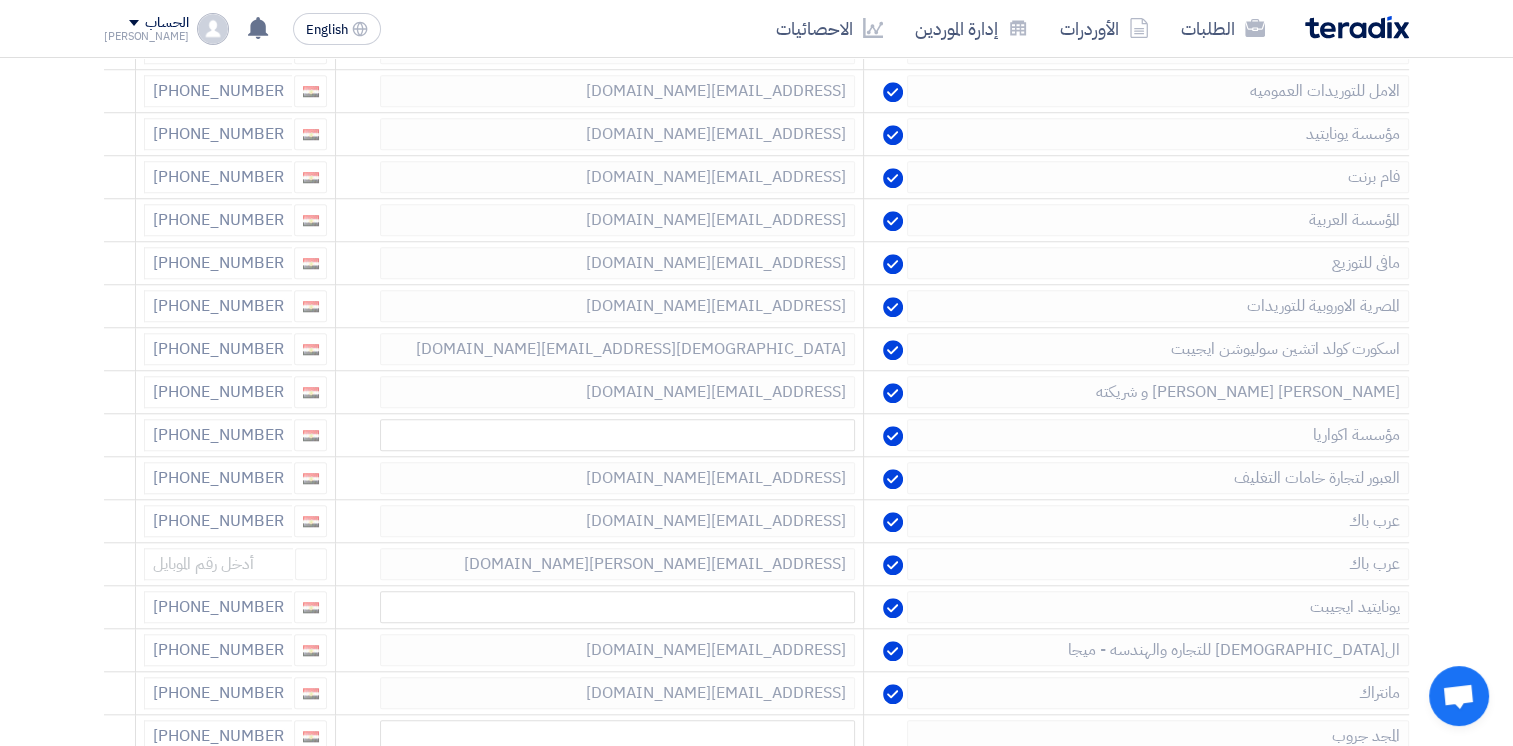 click 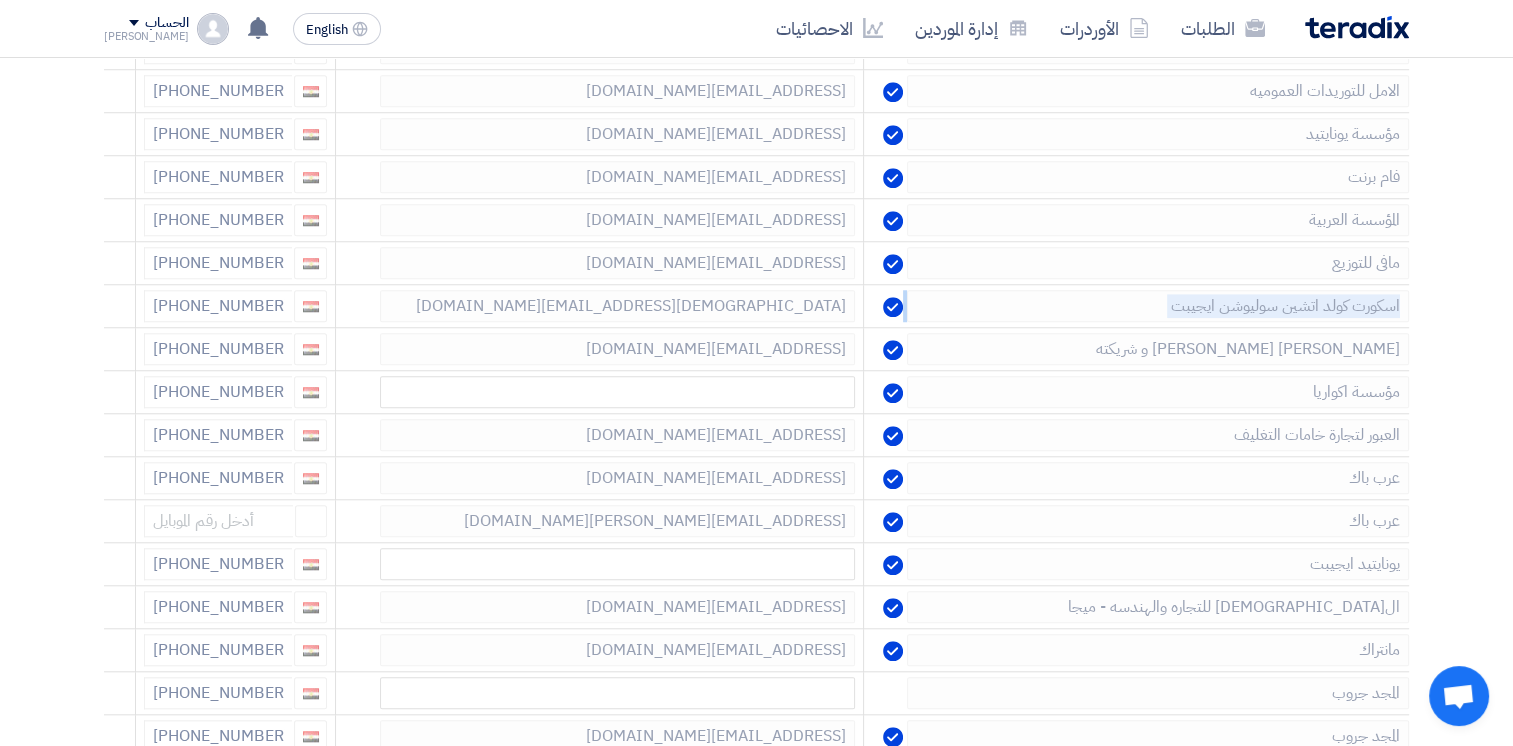 click 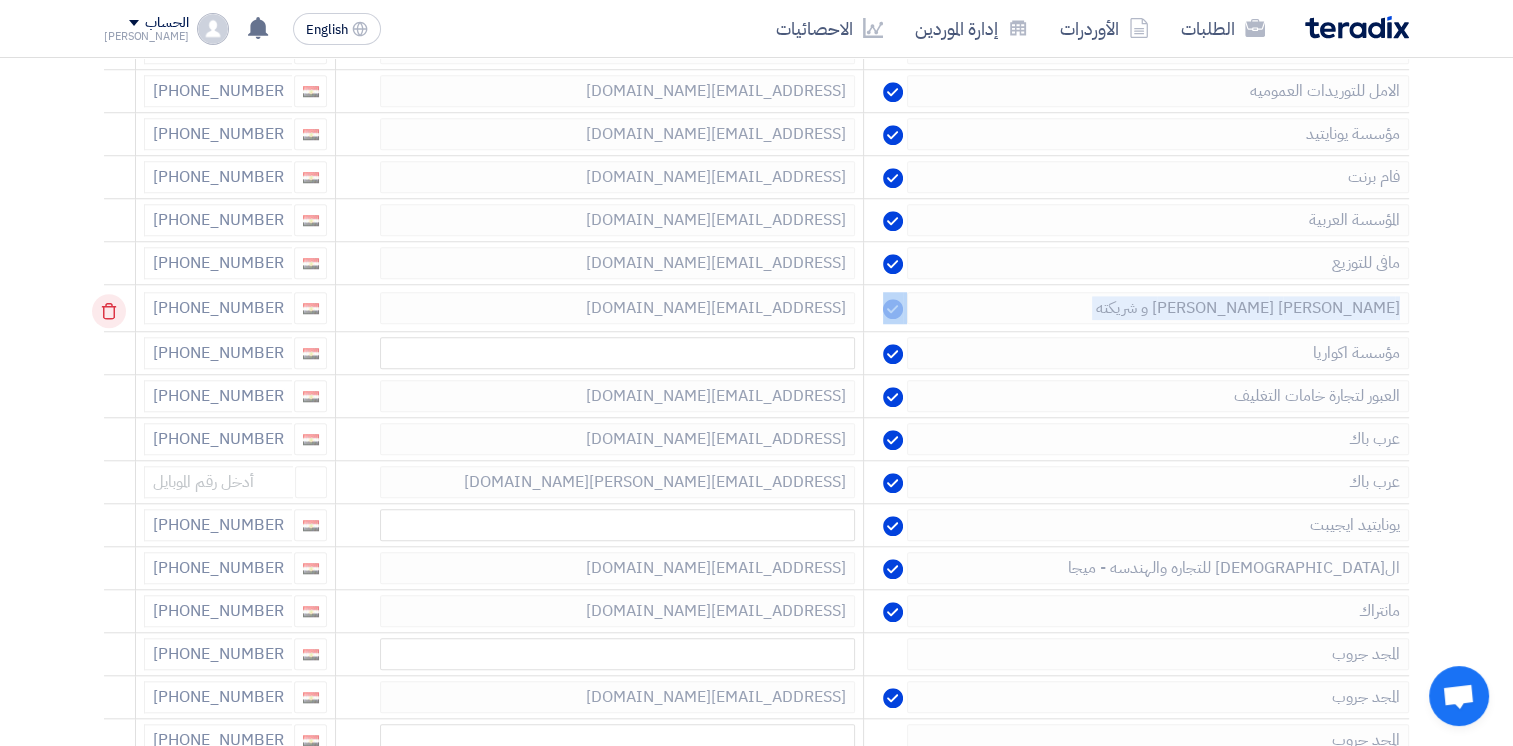 click 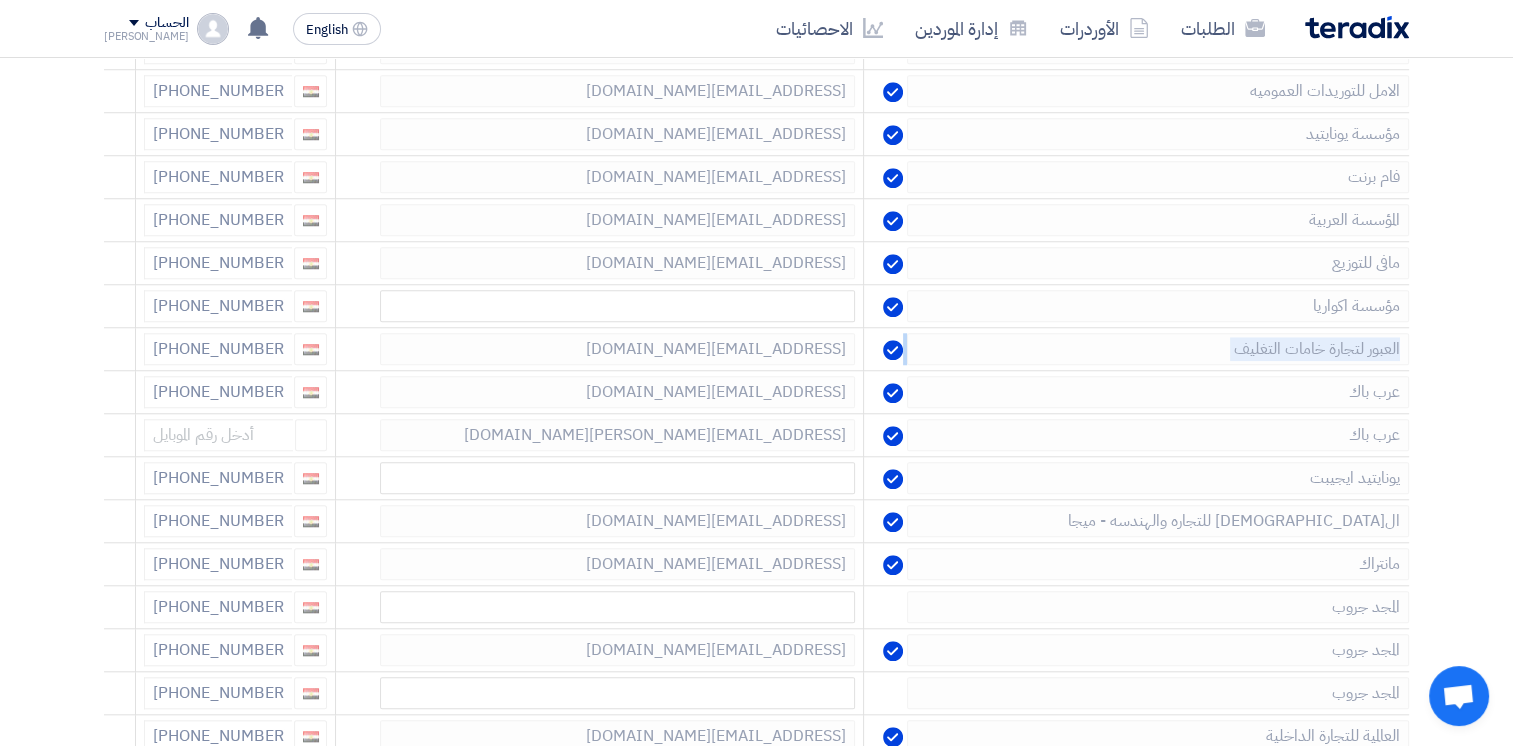 click 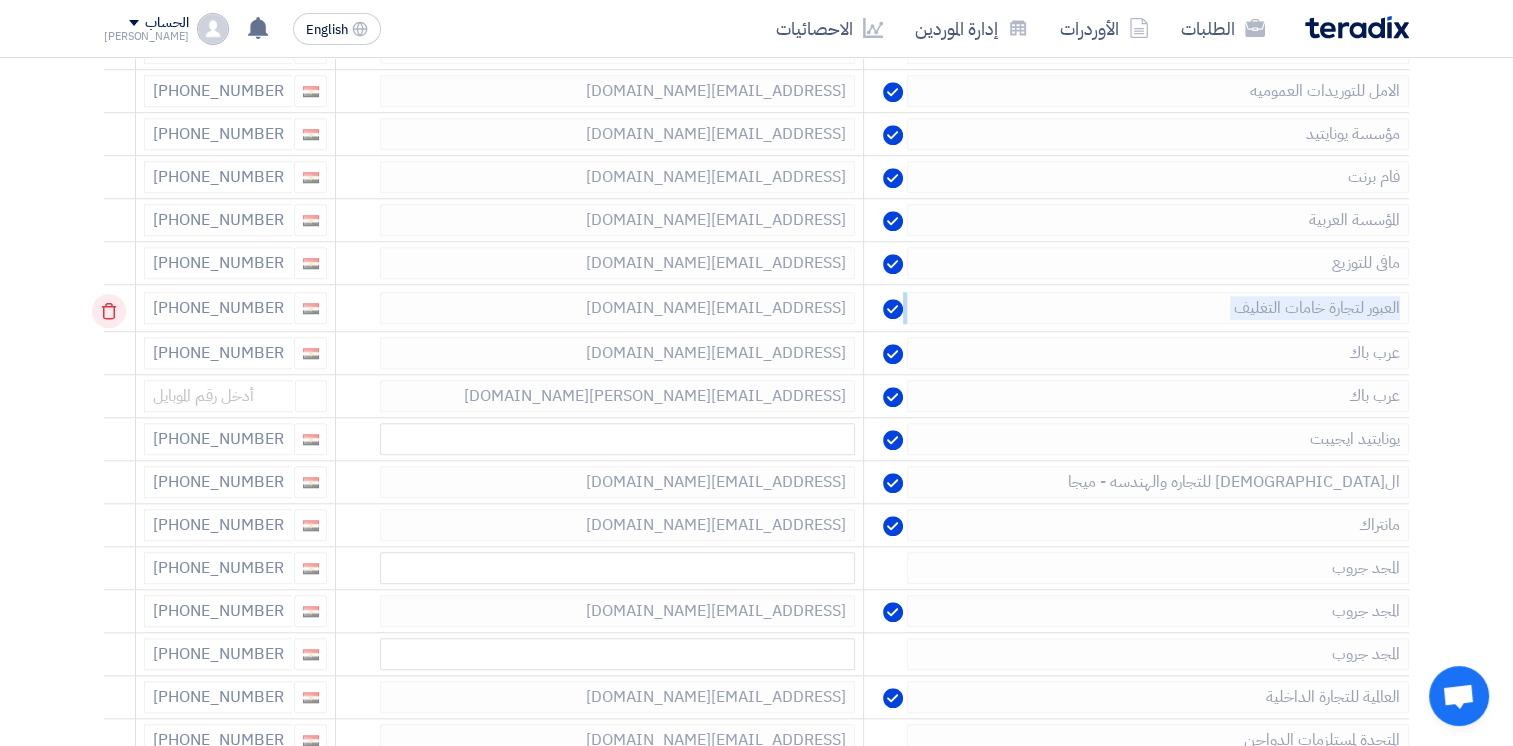 click 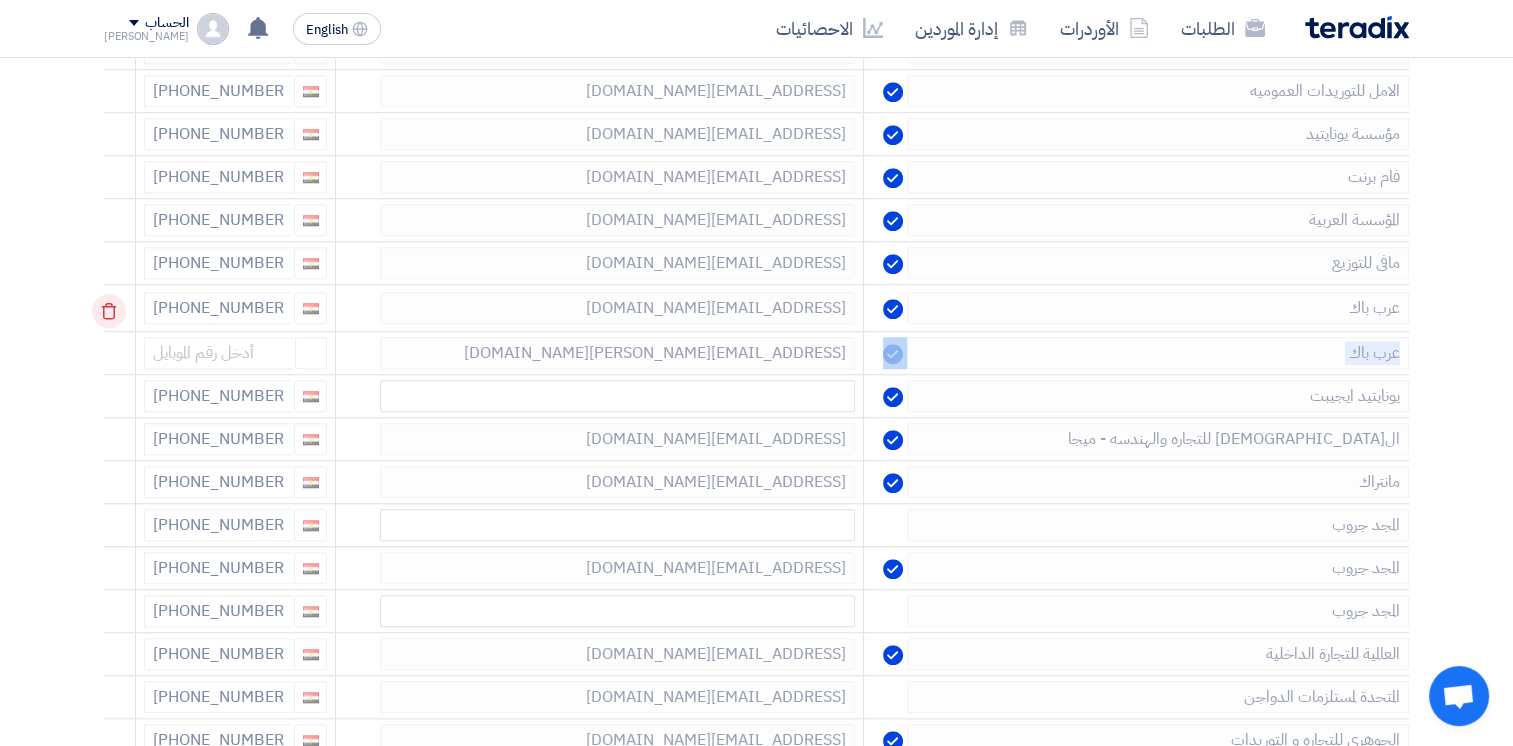 click 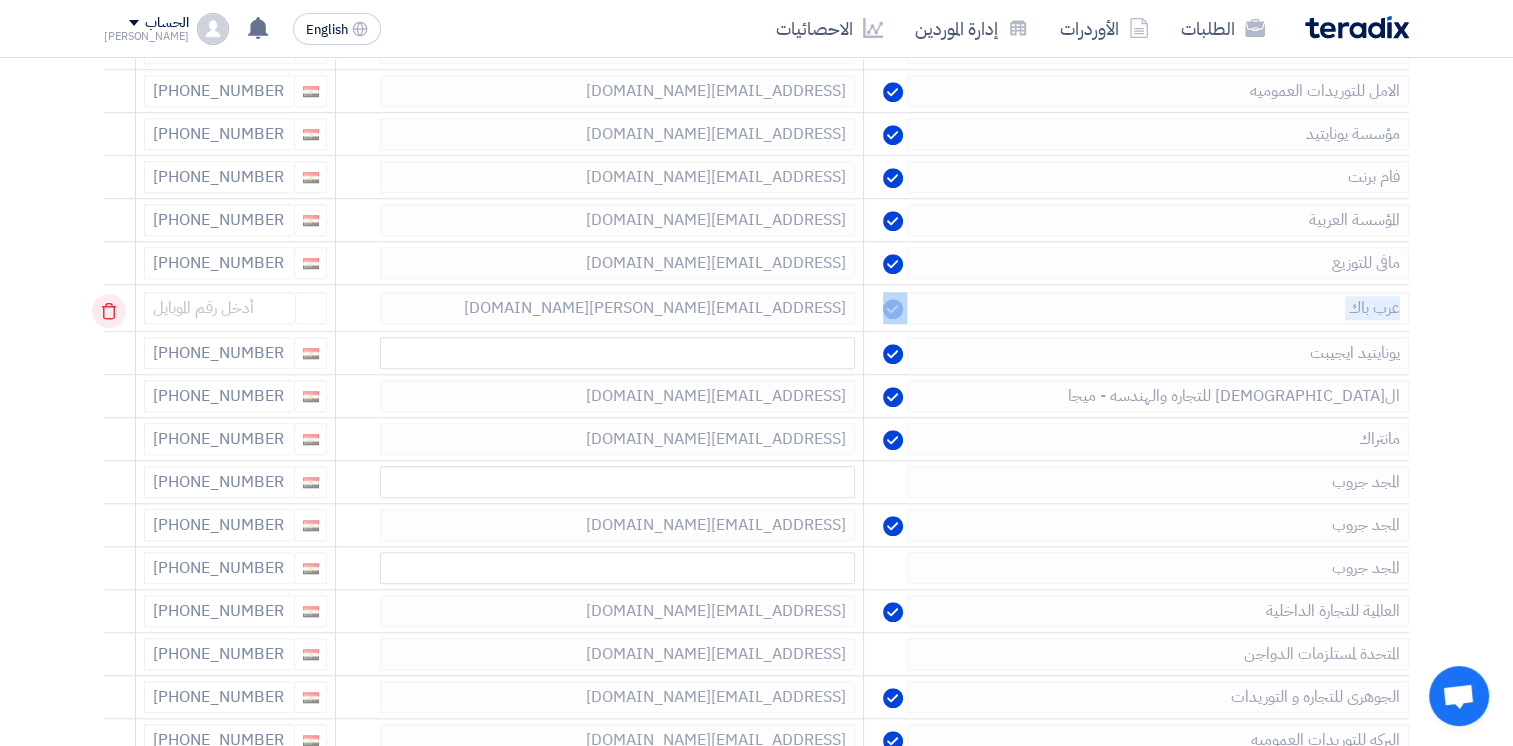 click 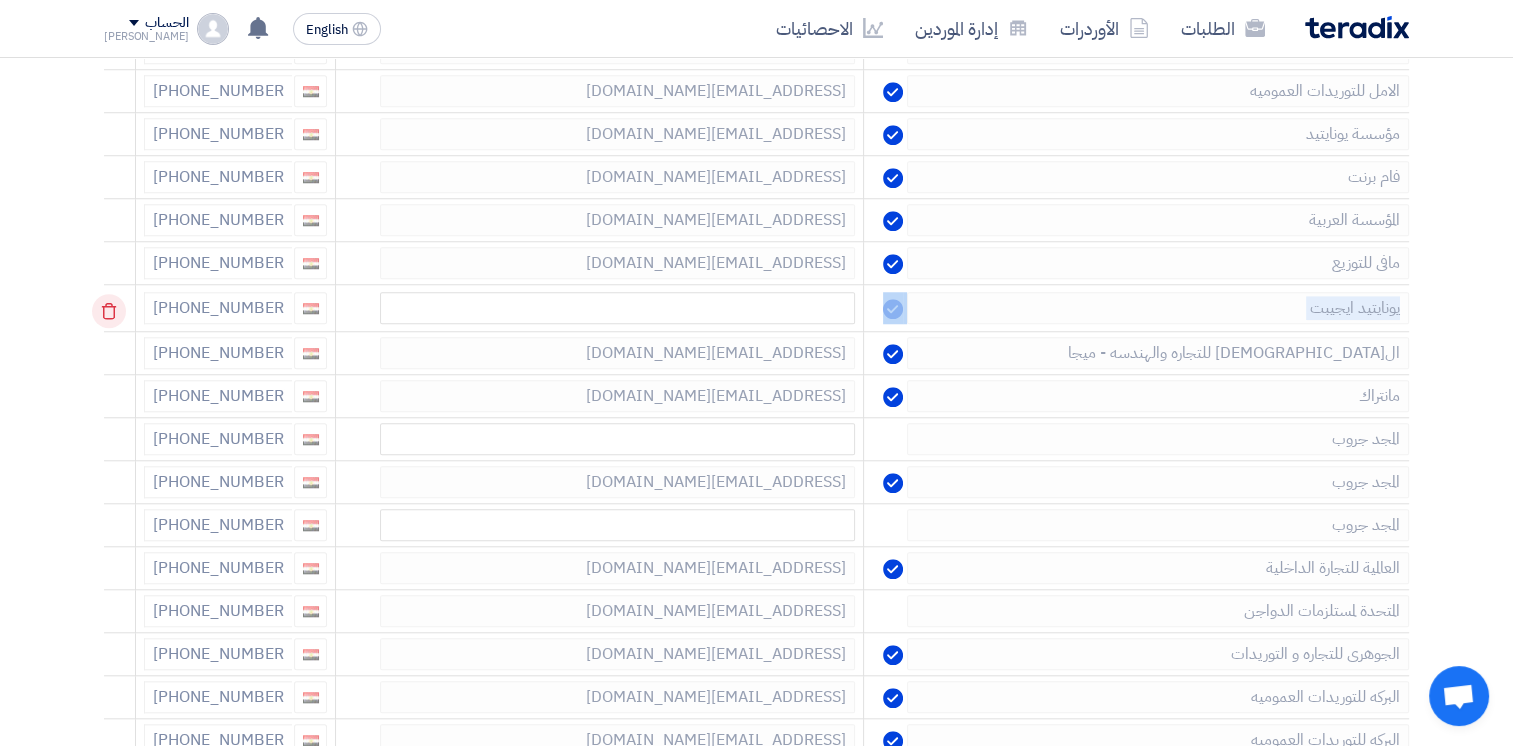 click 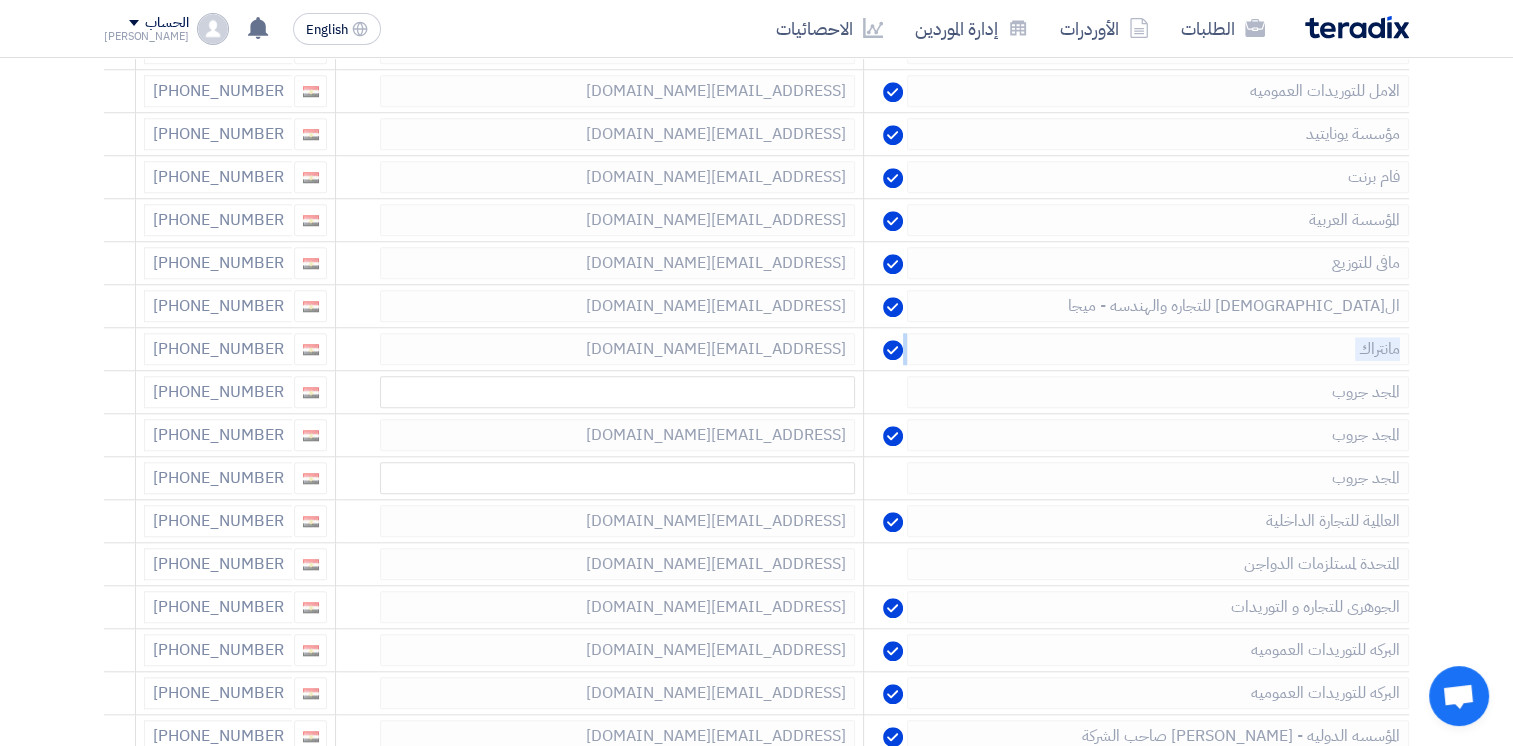 click 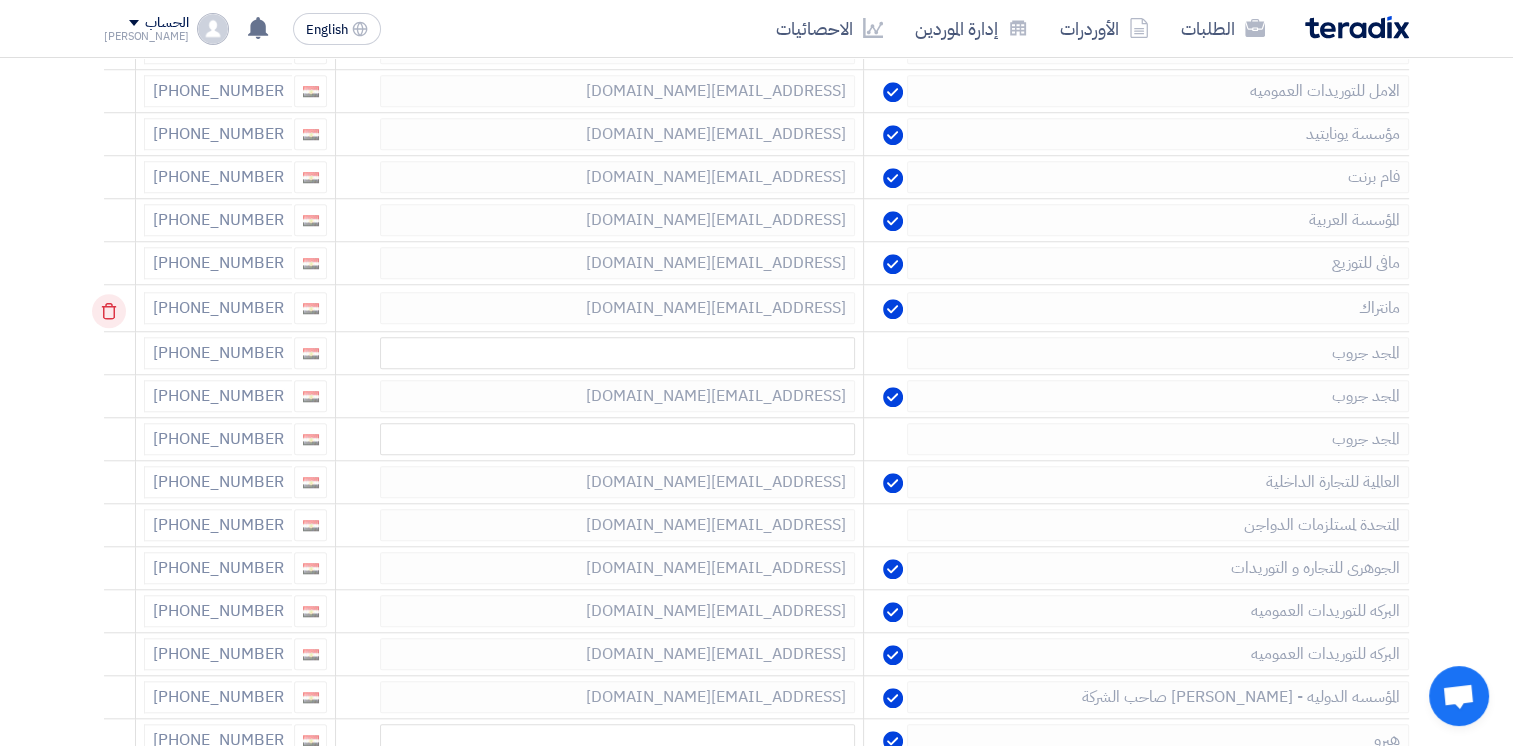 click 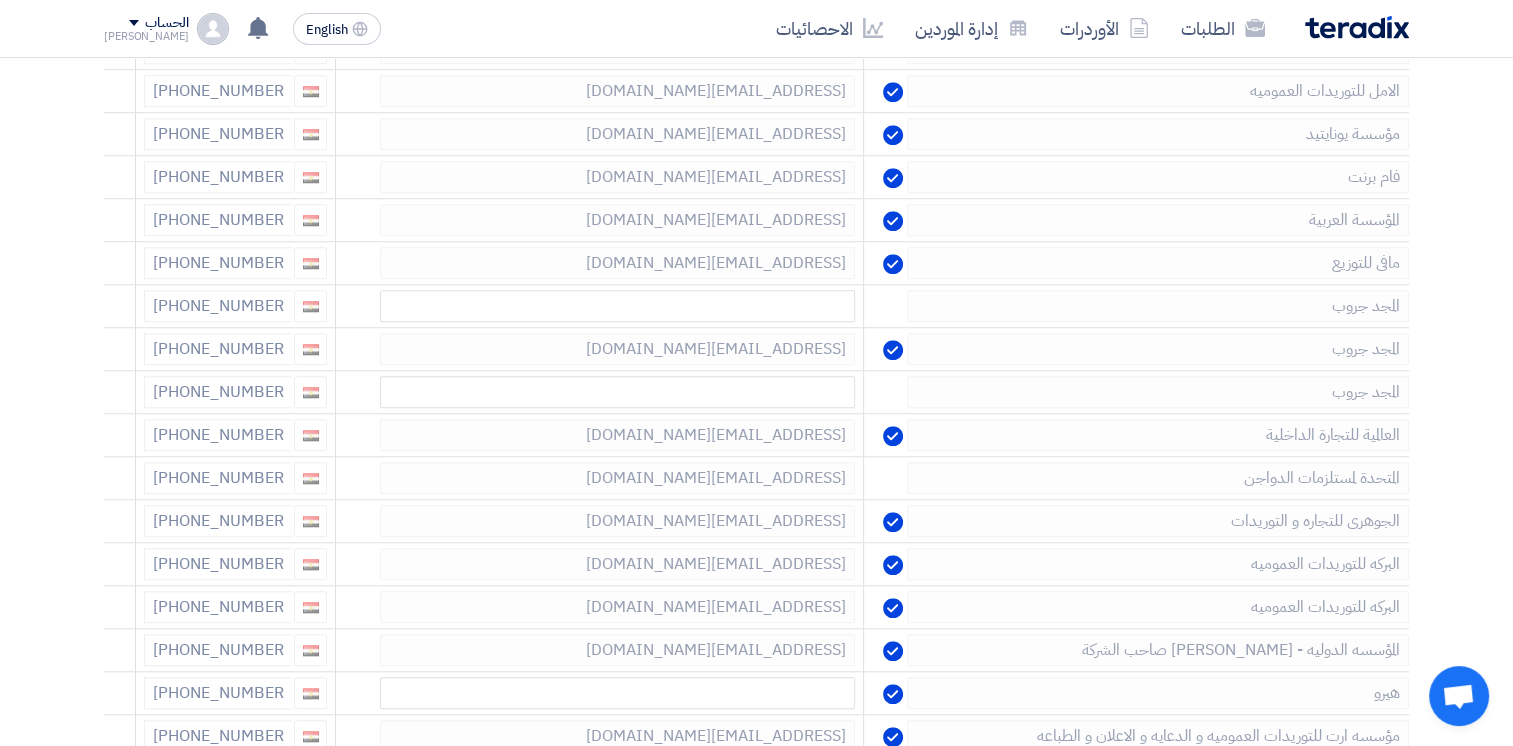 click 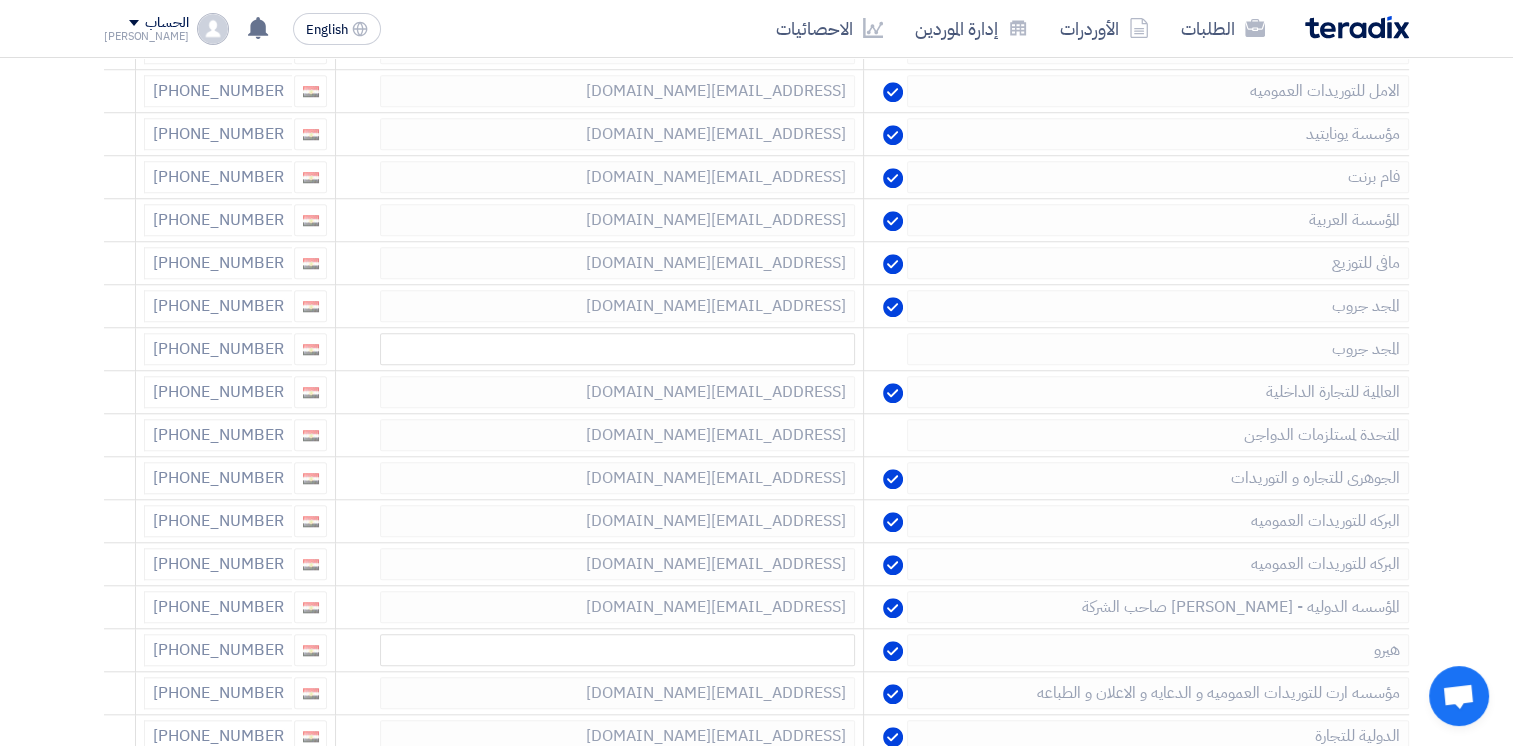 click 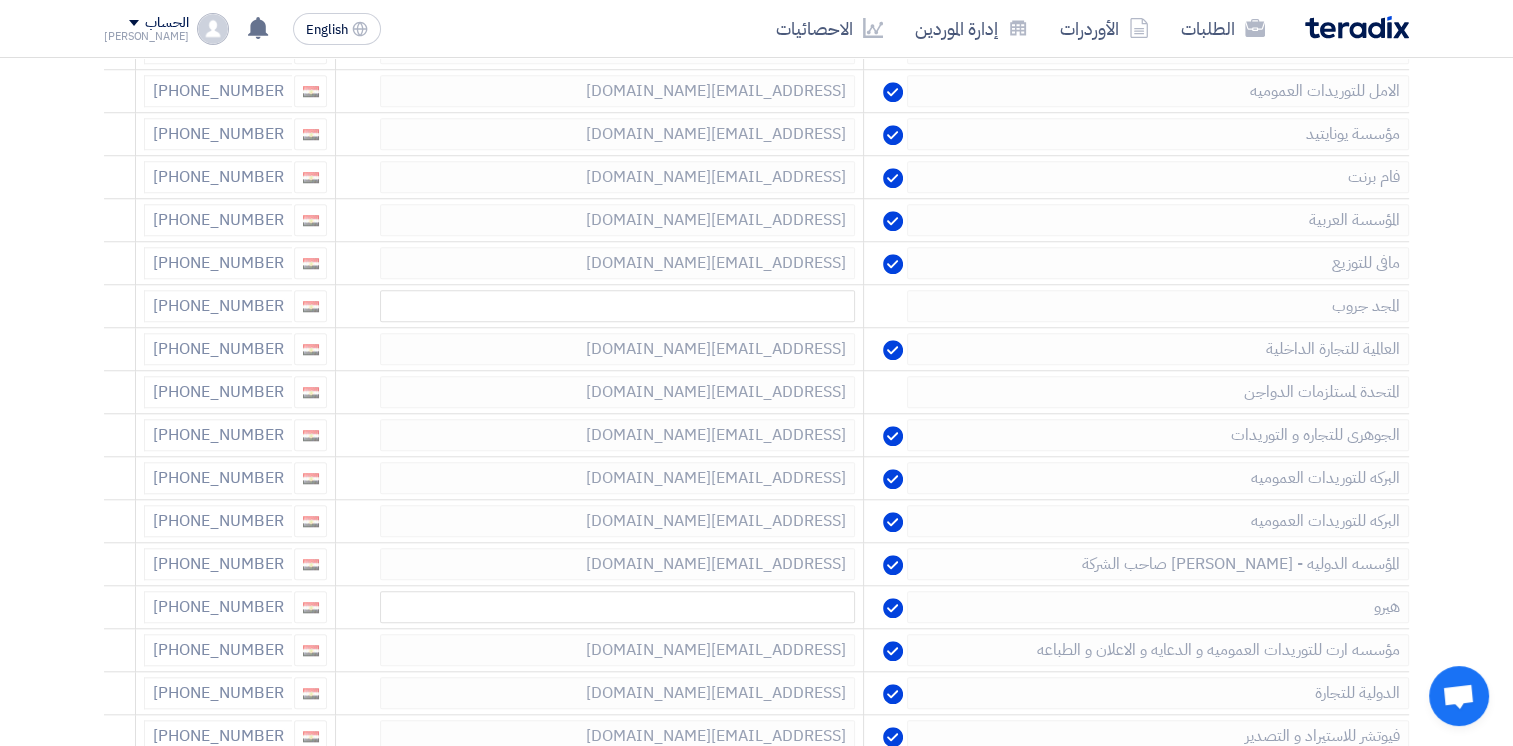click 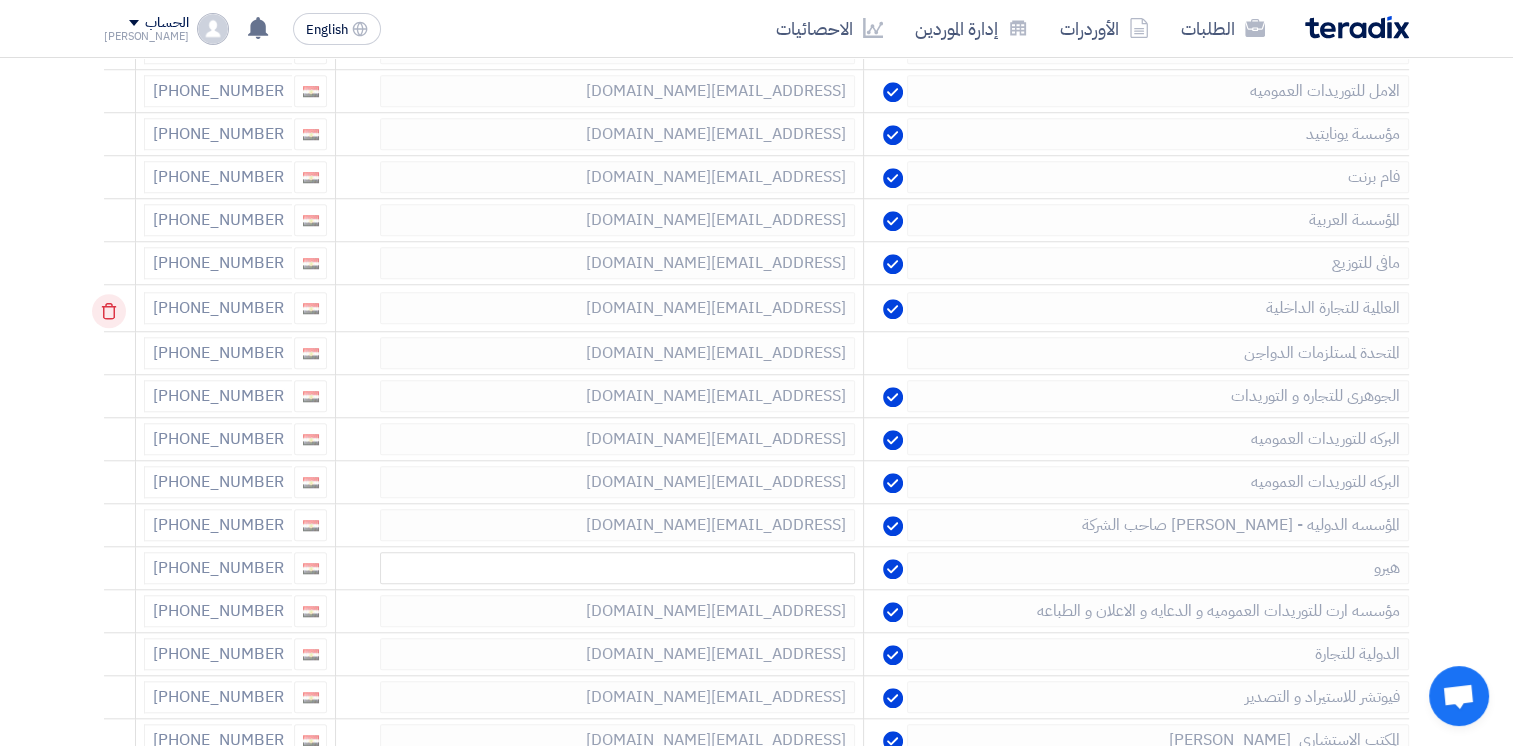 click 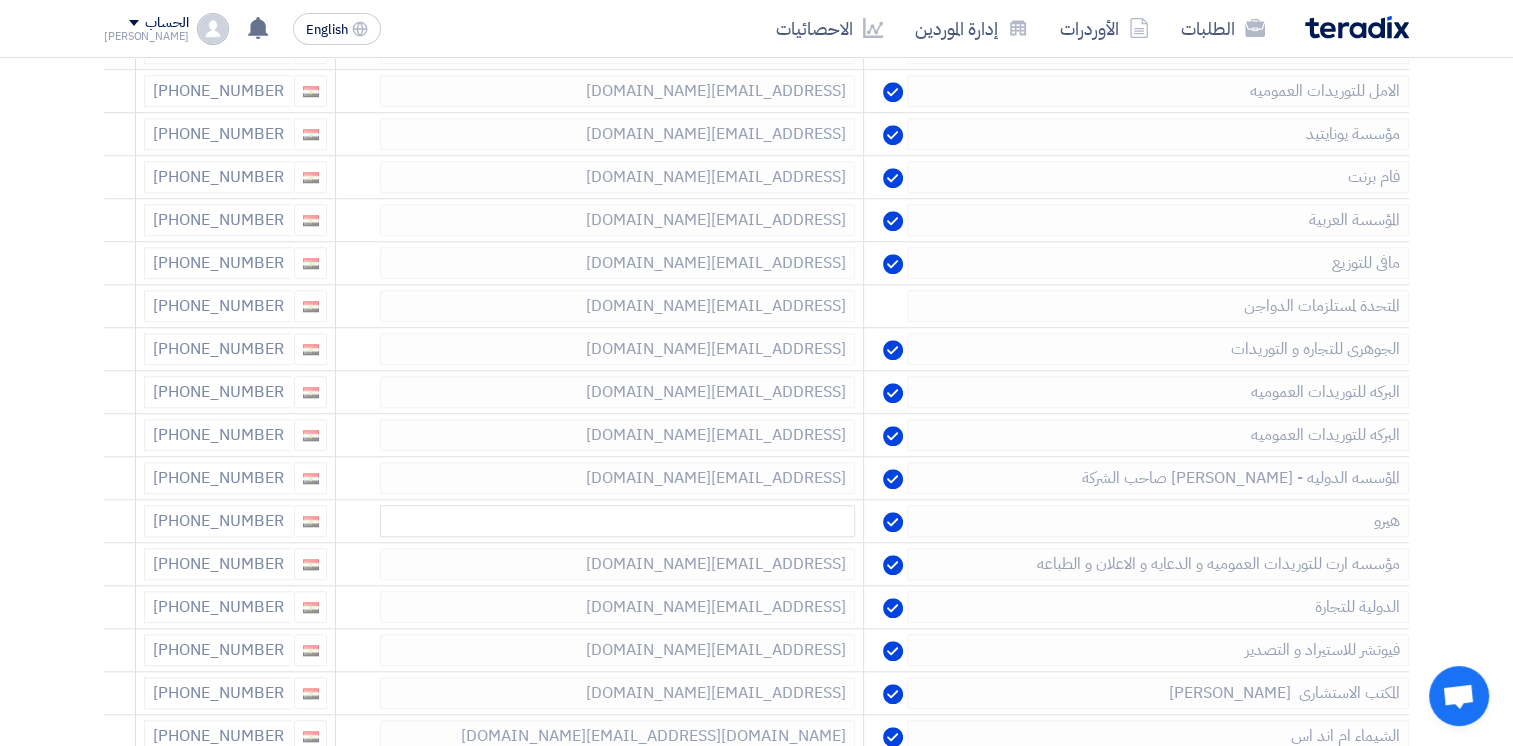 click 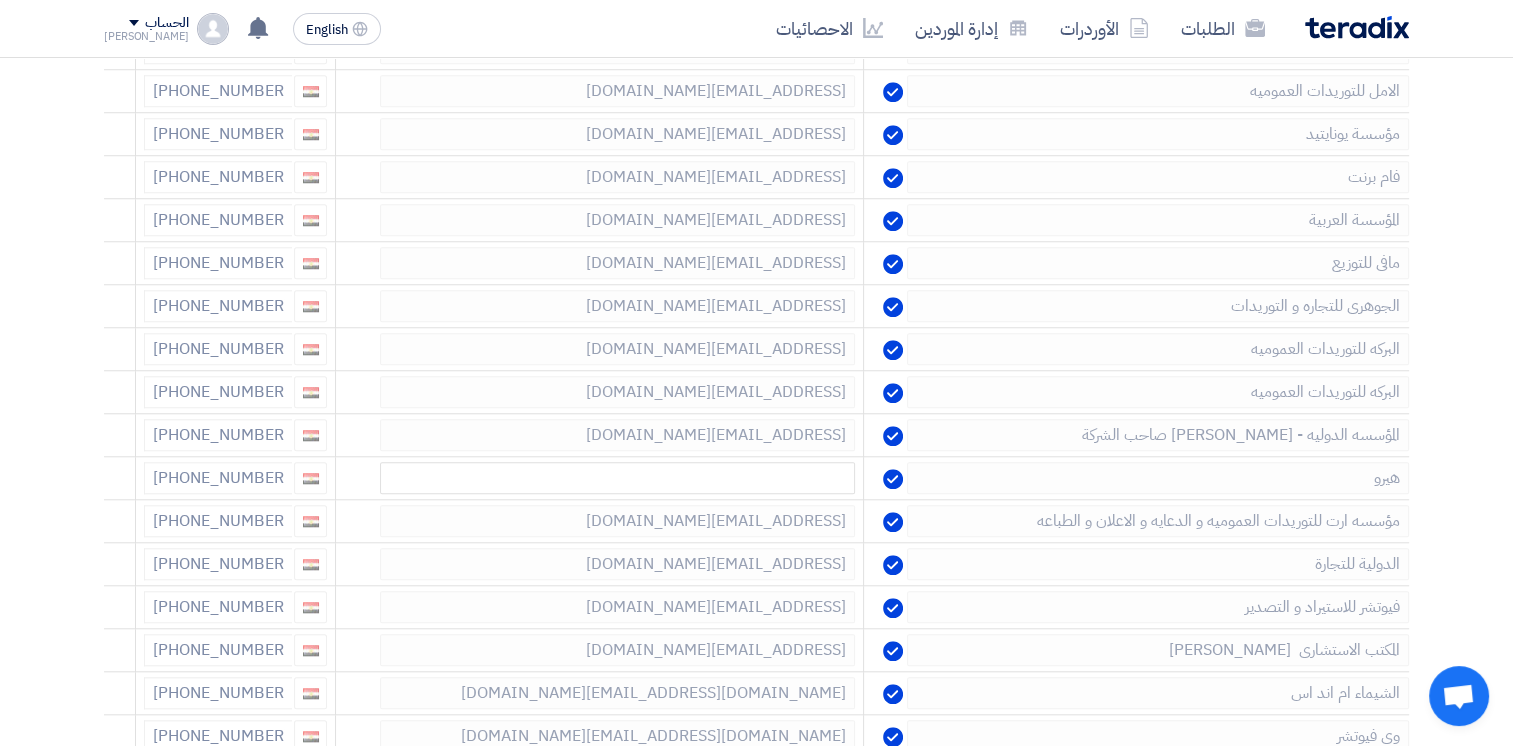 click 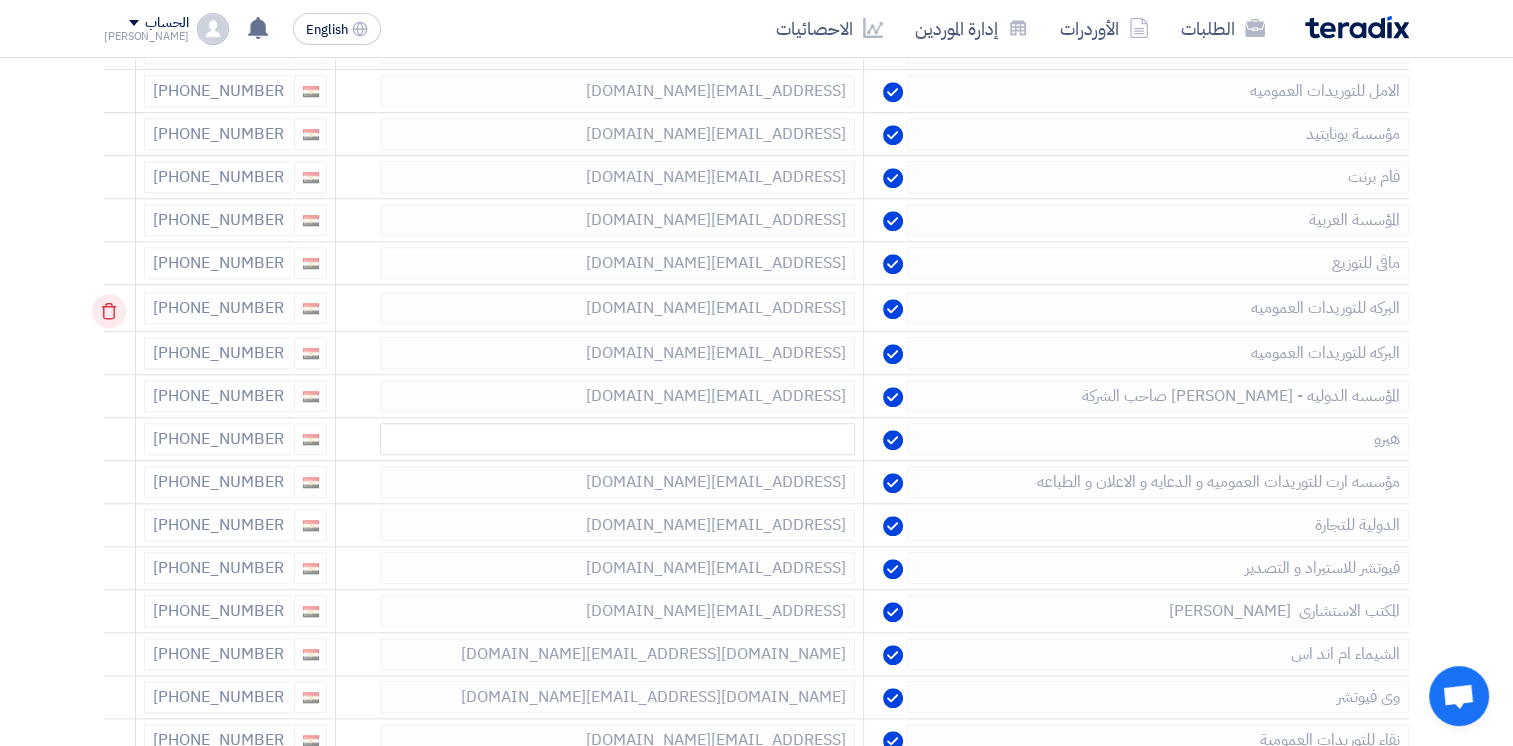 click 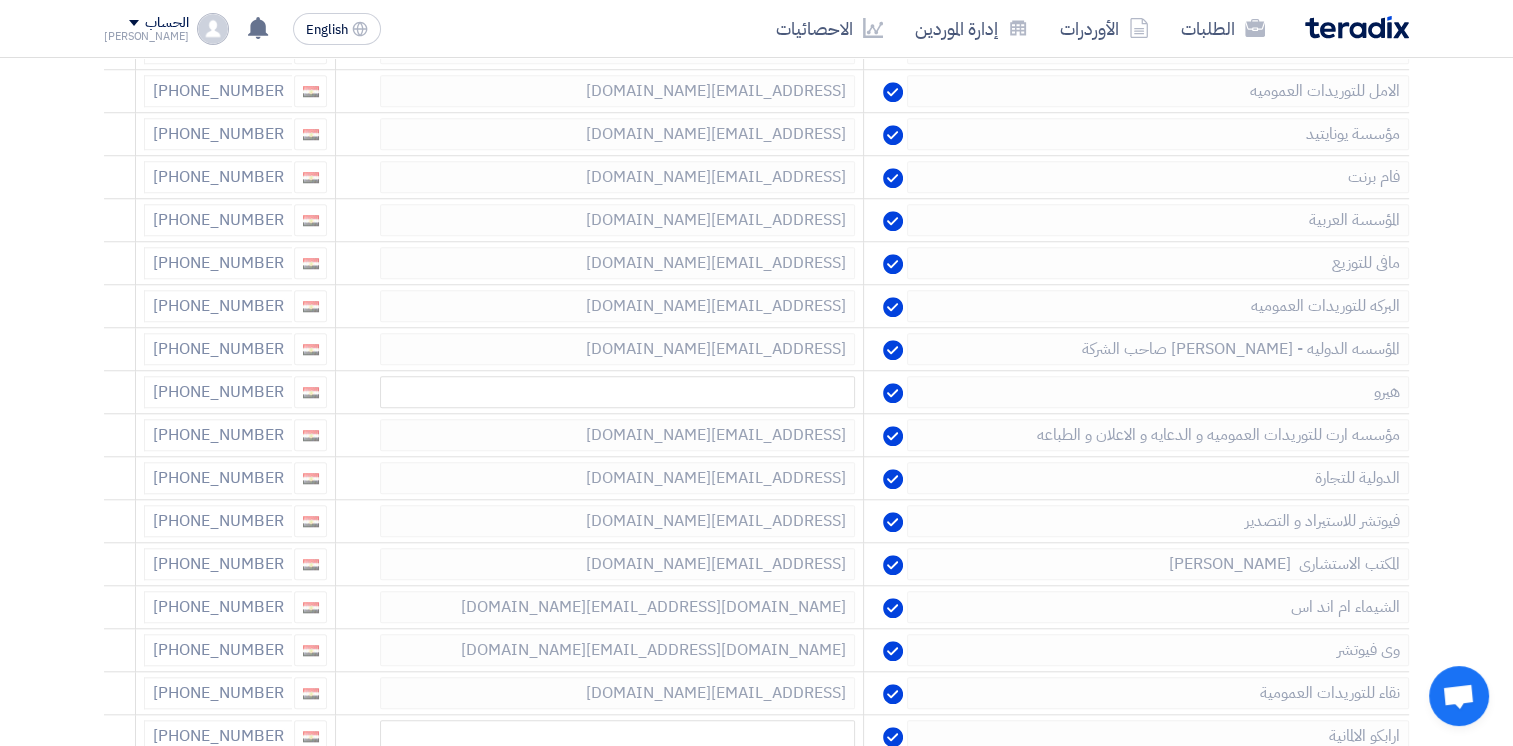 click 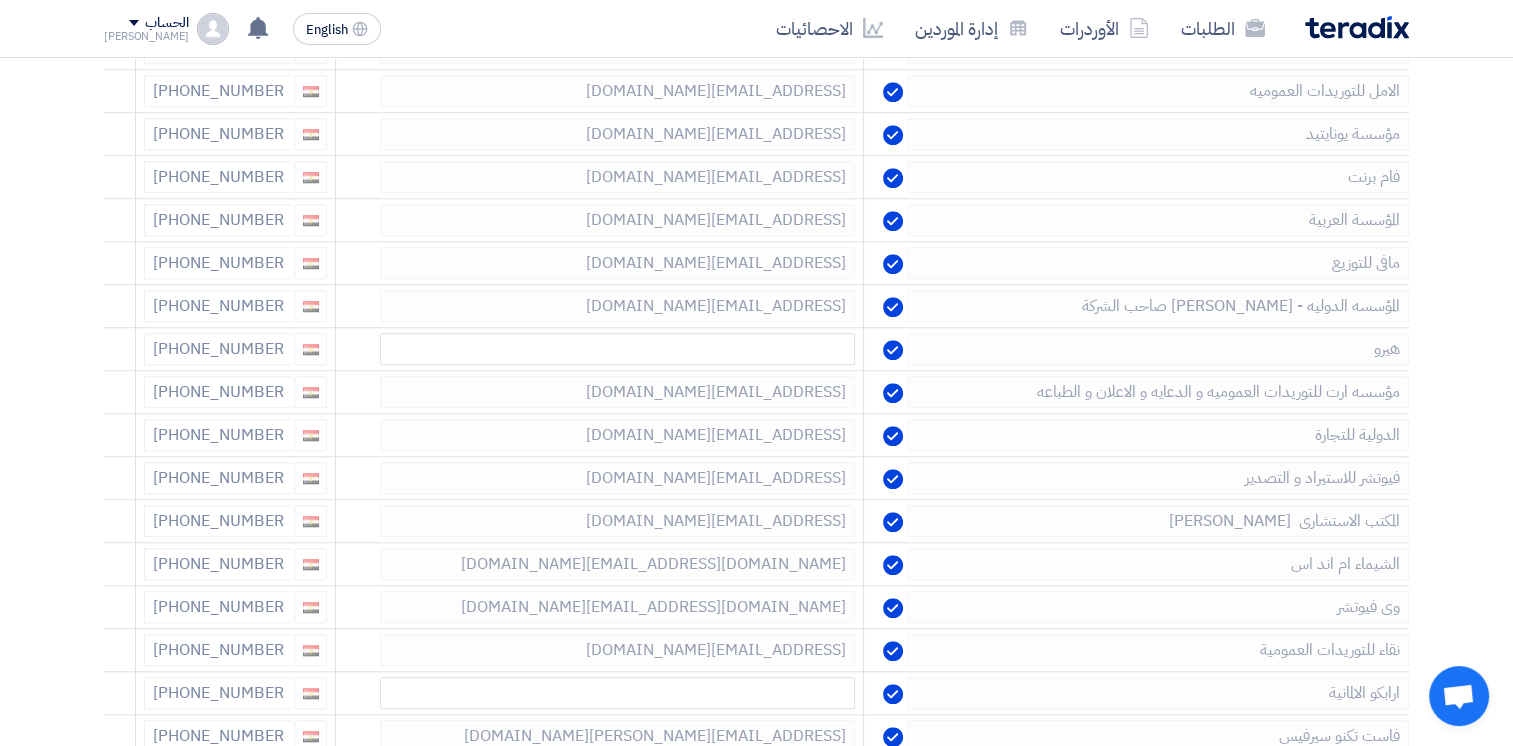 click 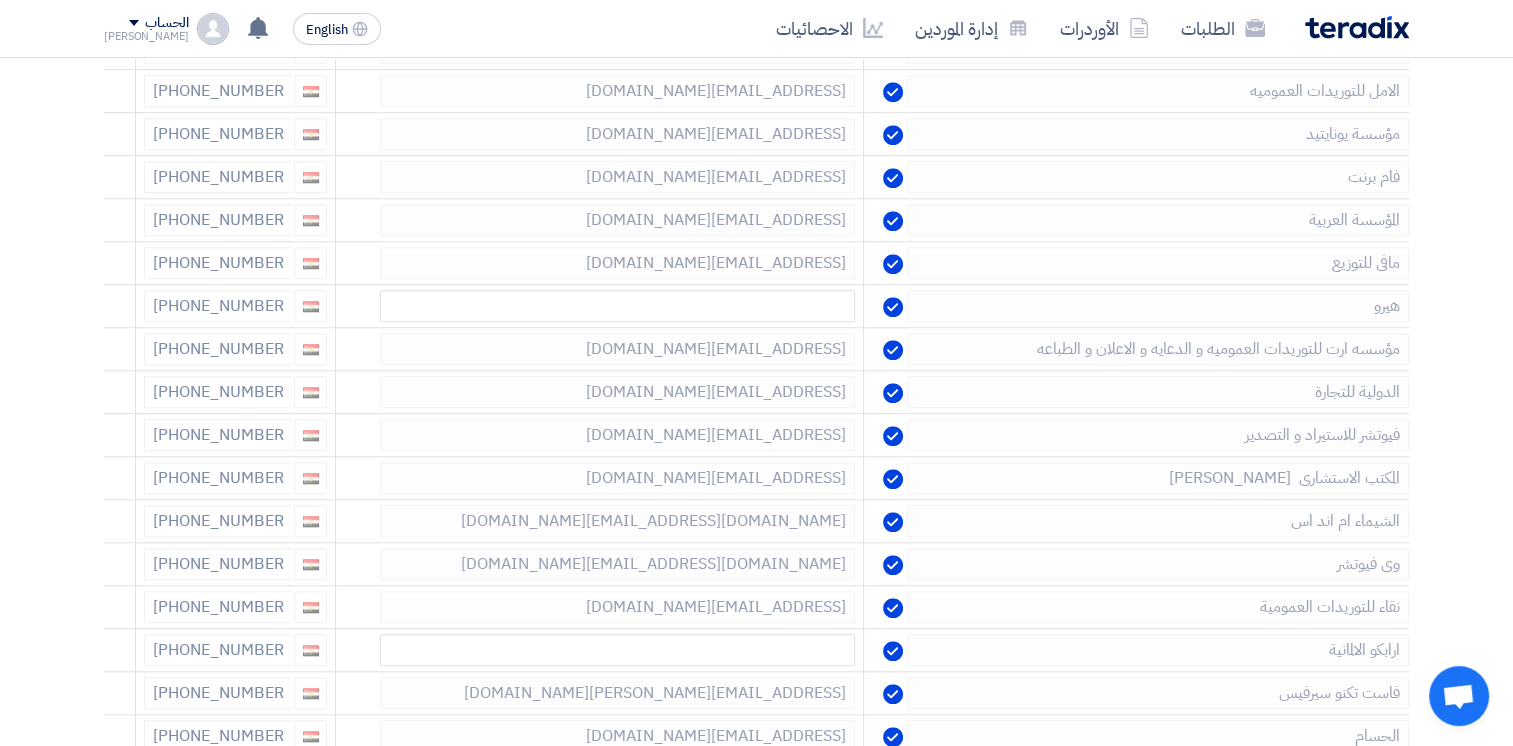 click 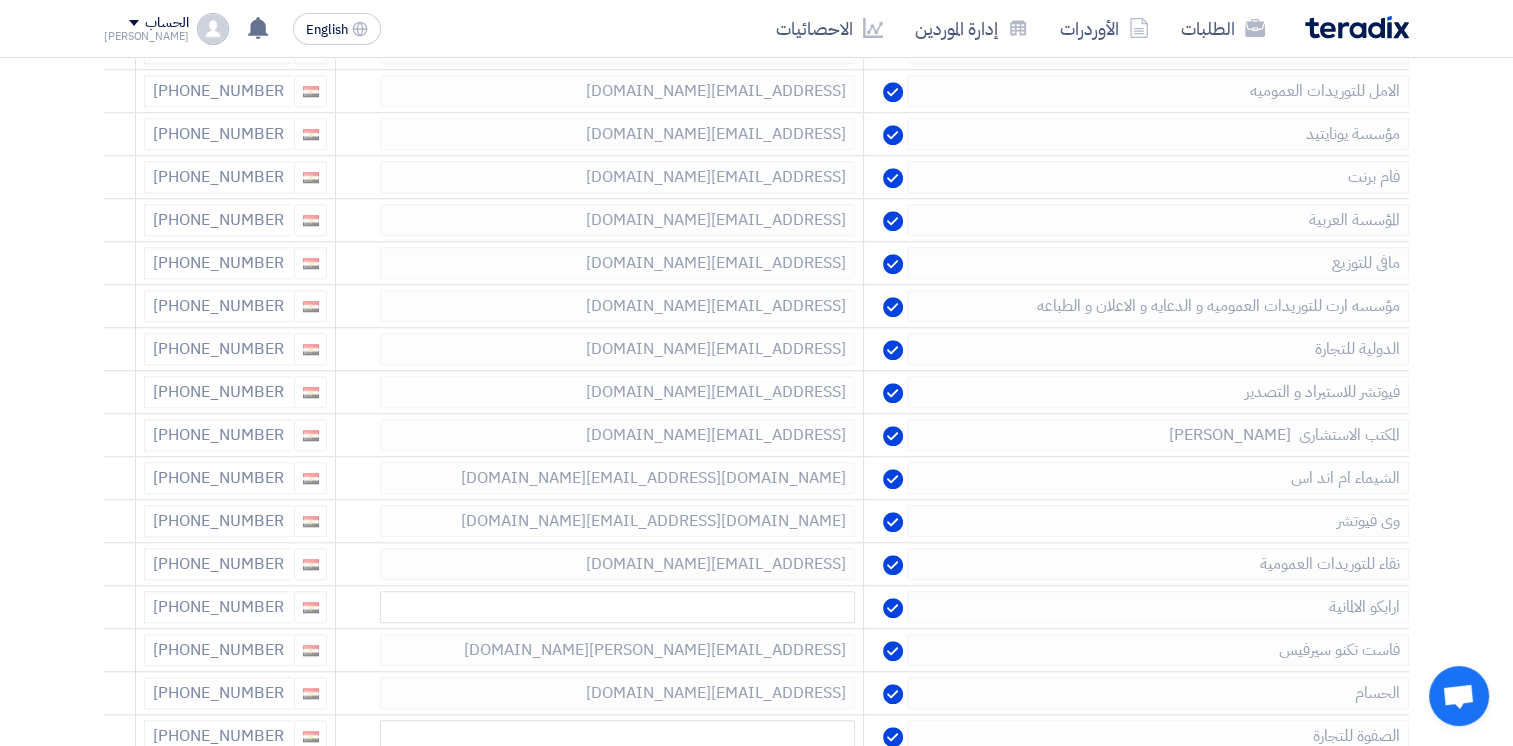 click 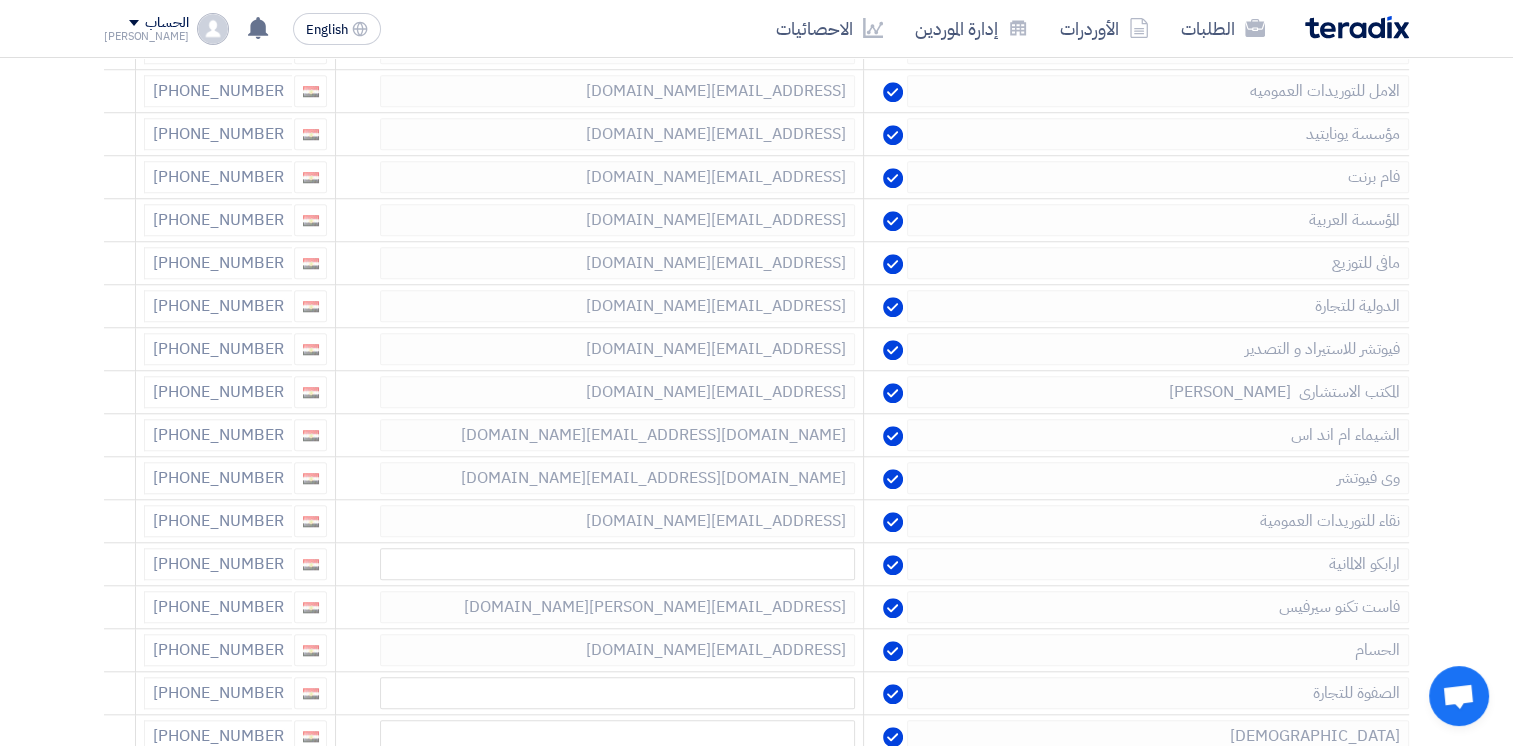 click 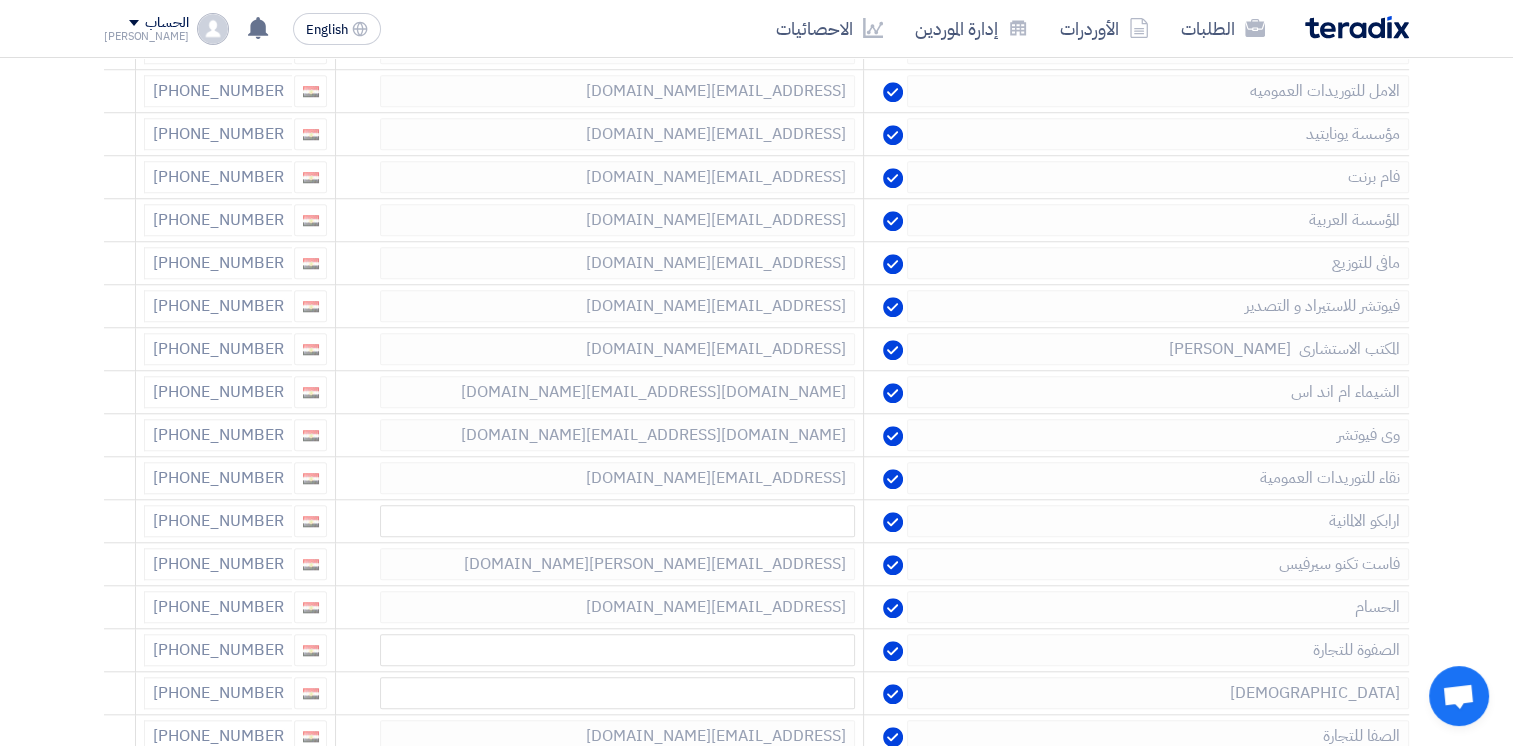 click 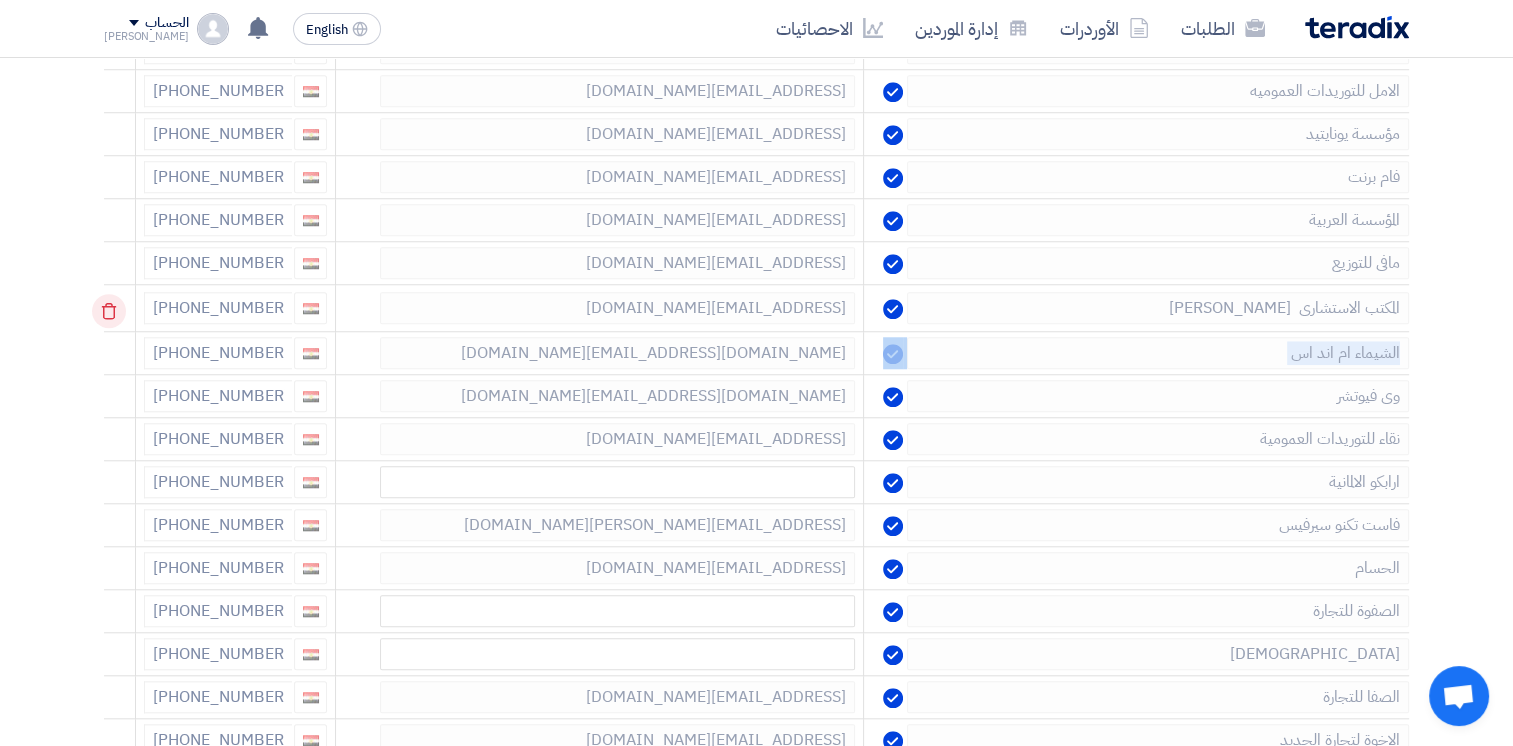 click 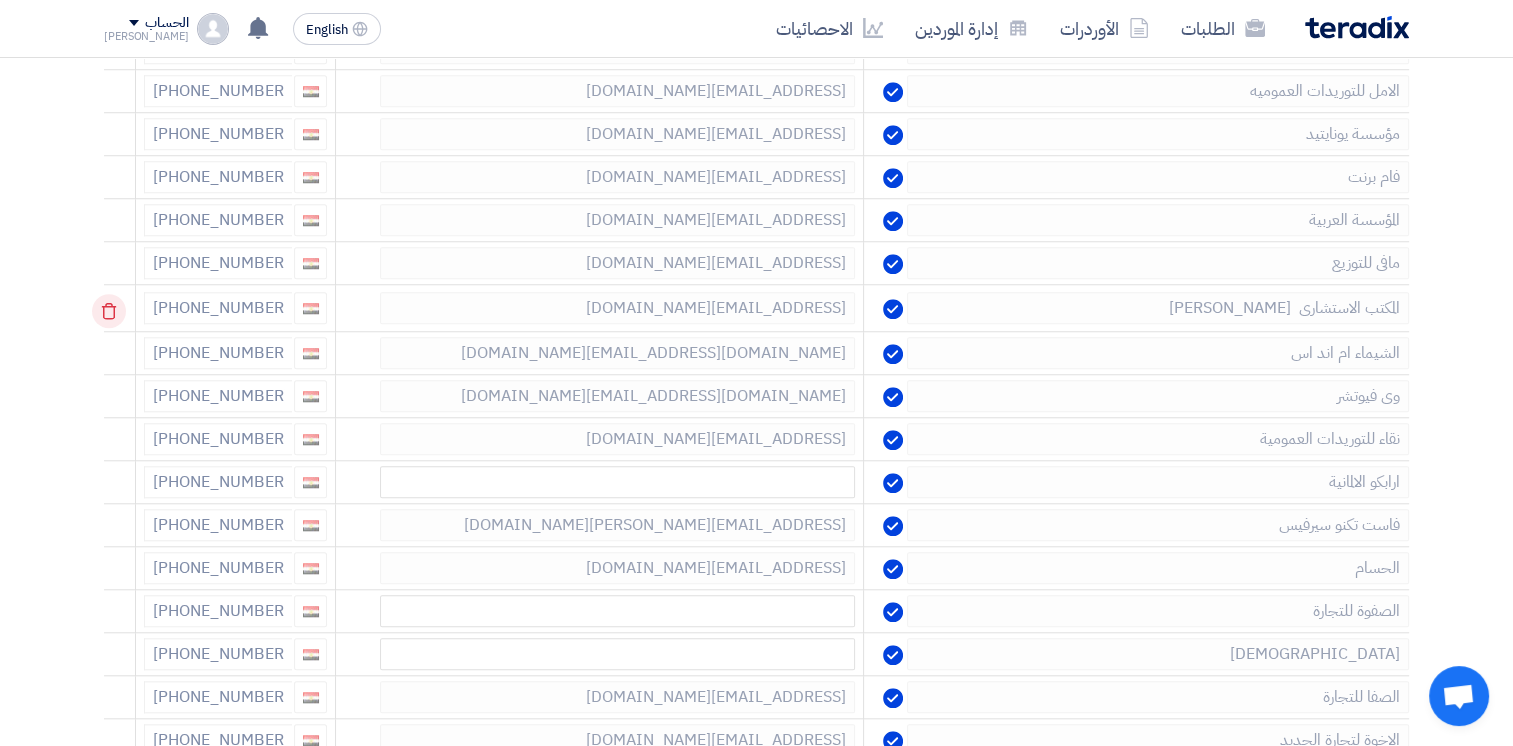 click 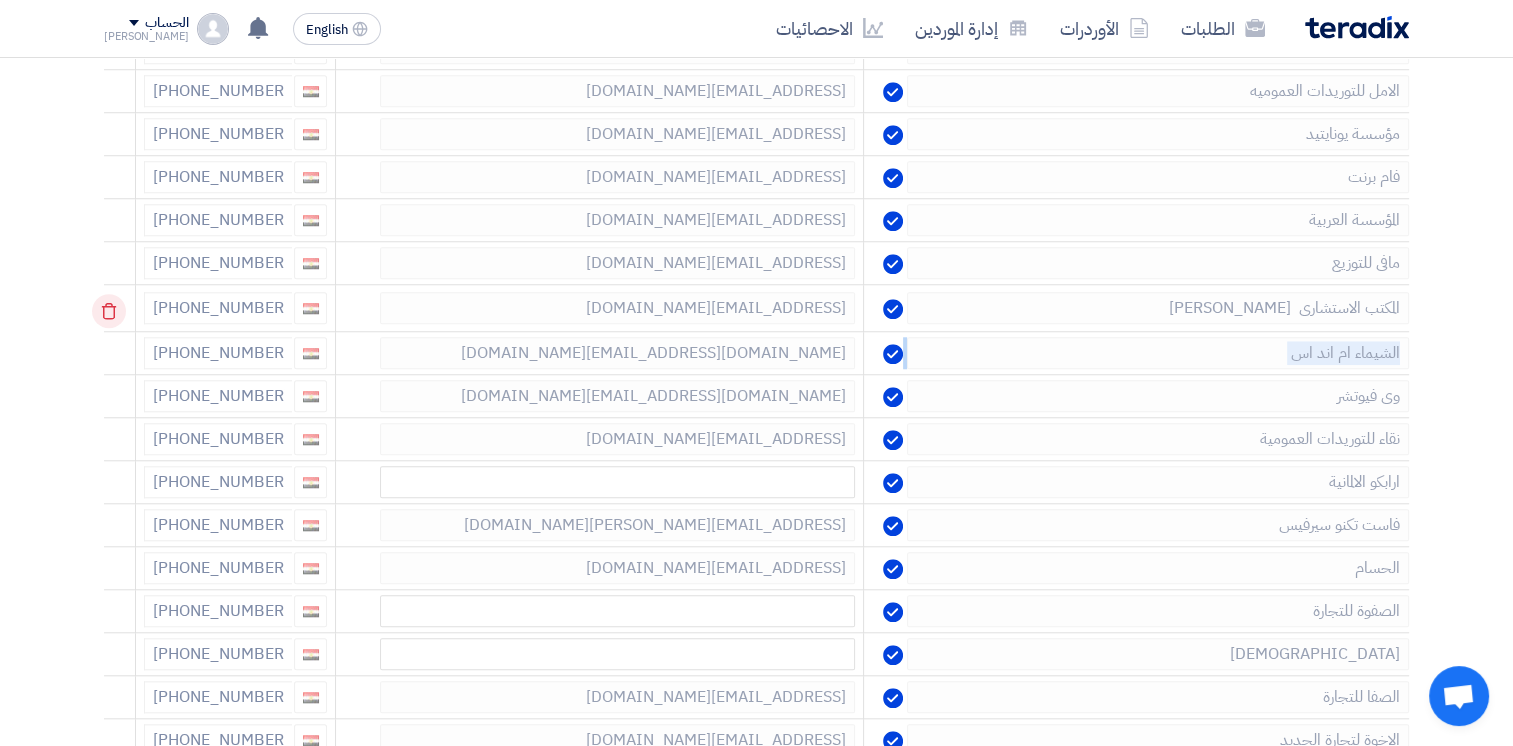 click 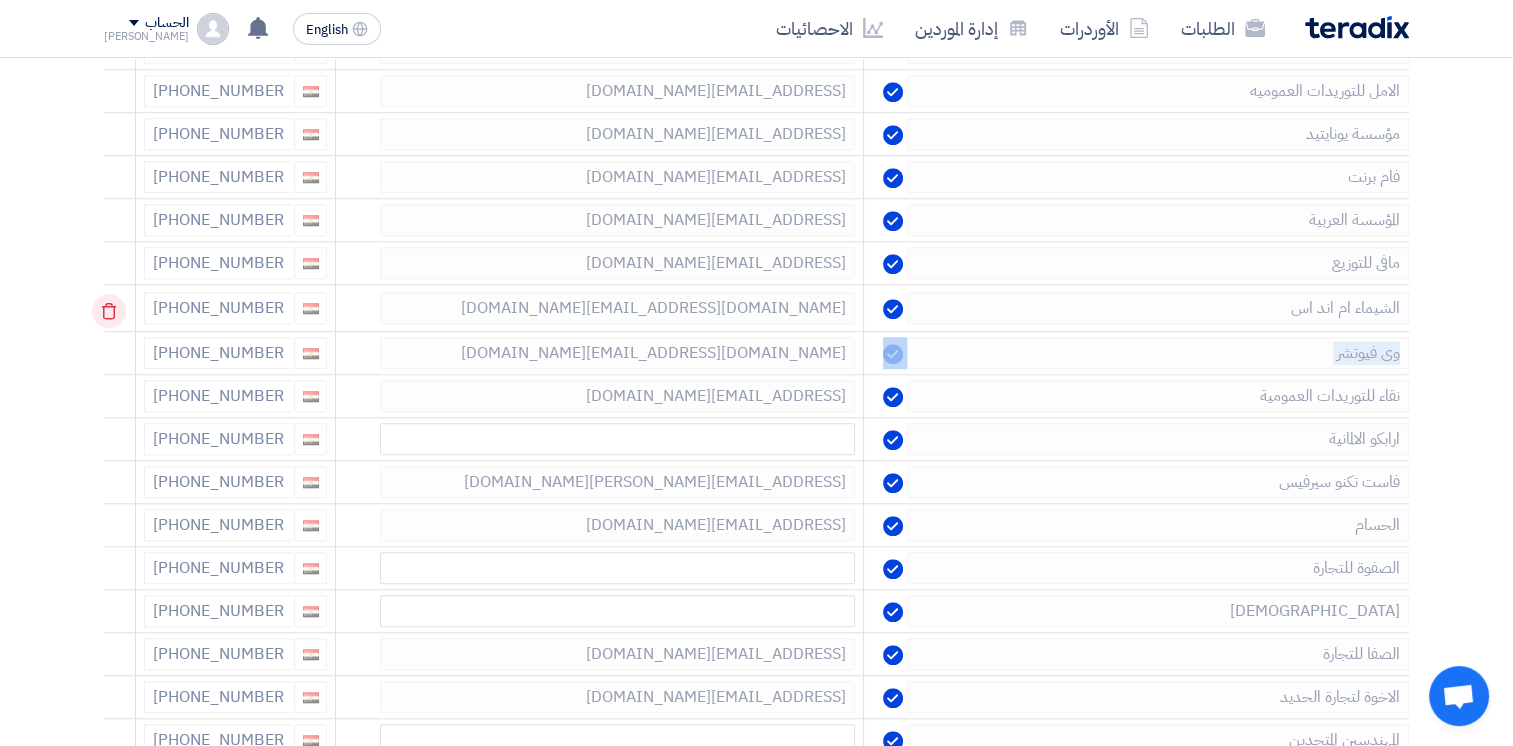 click 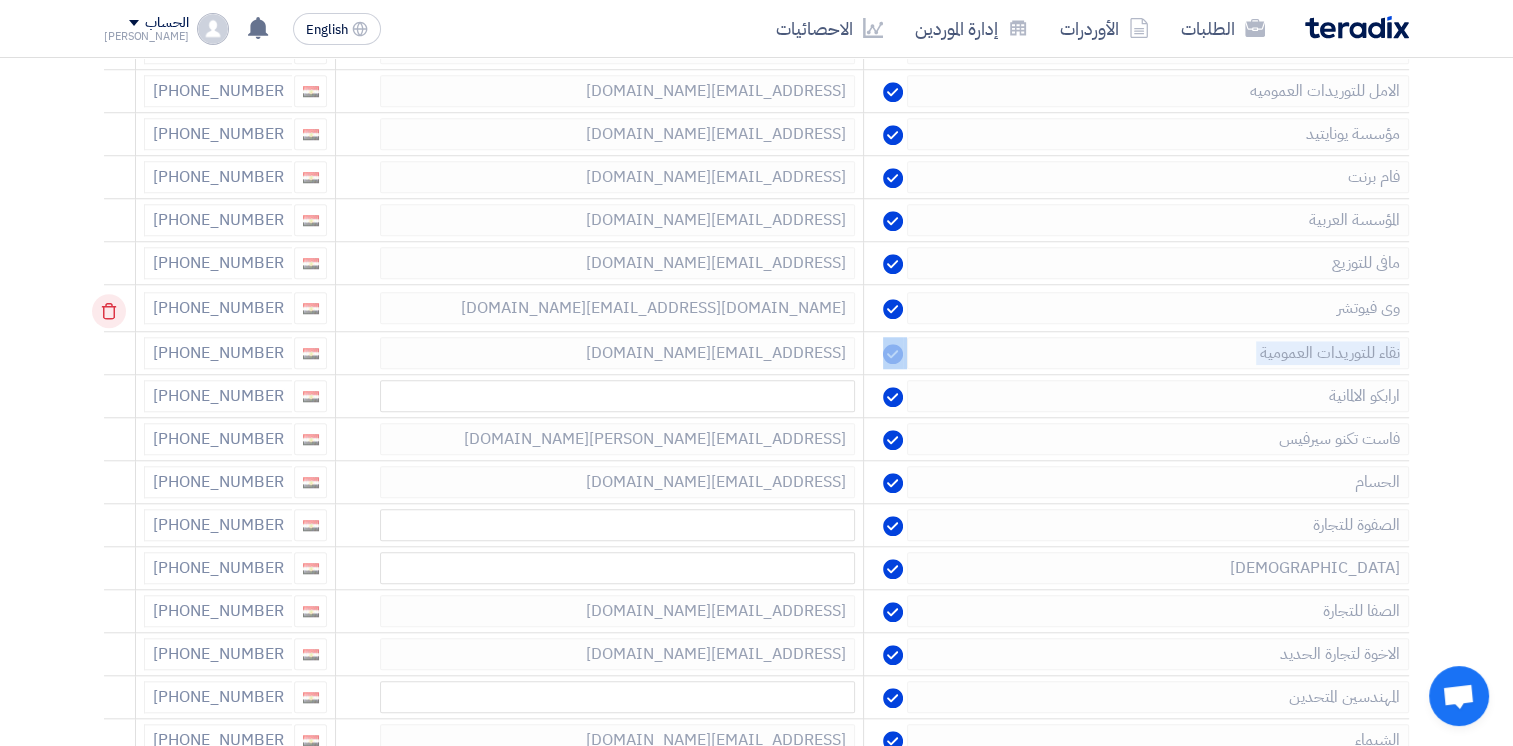 click 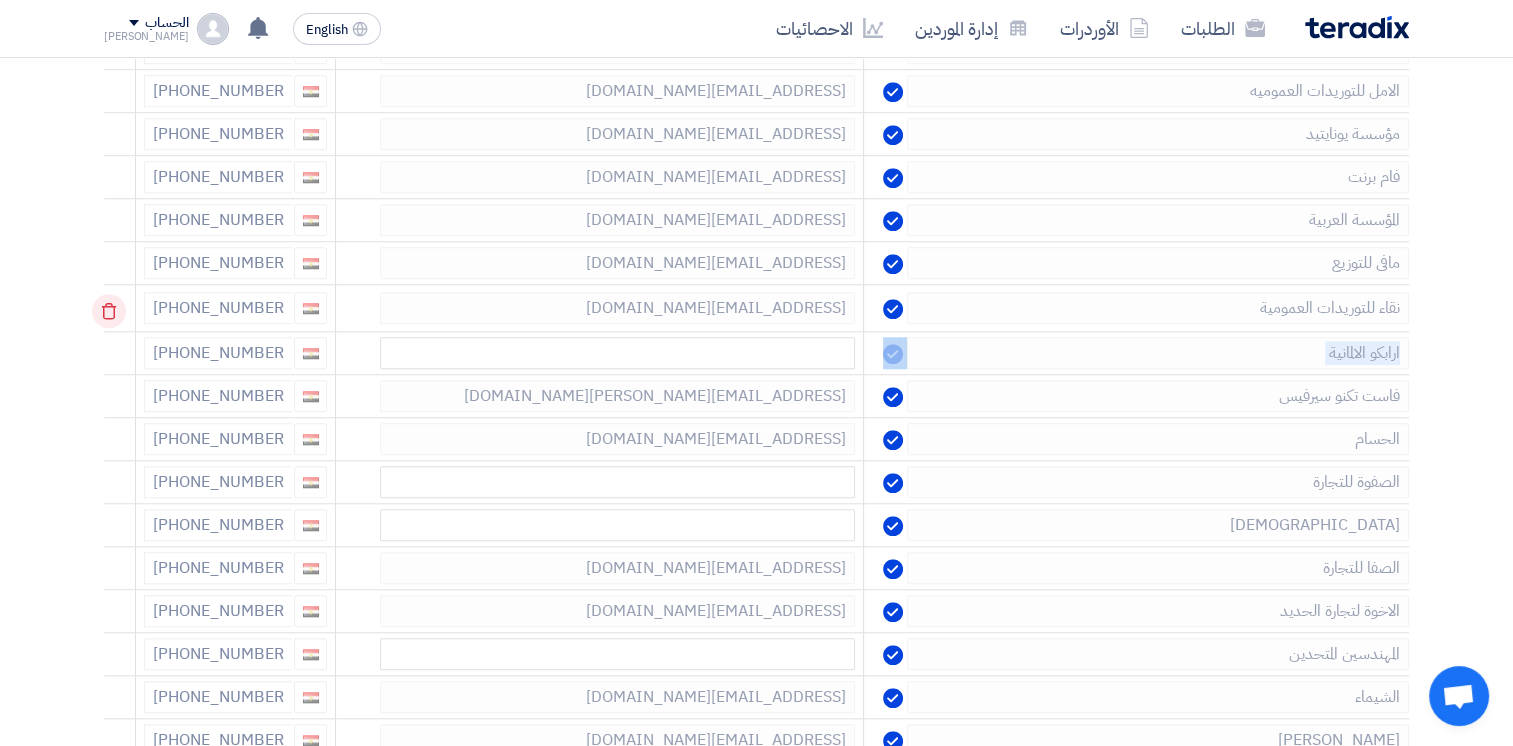 click 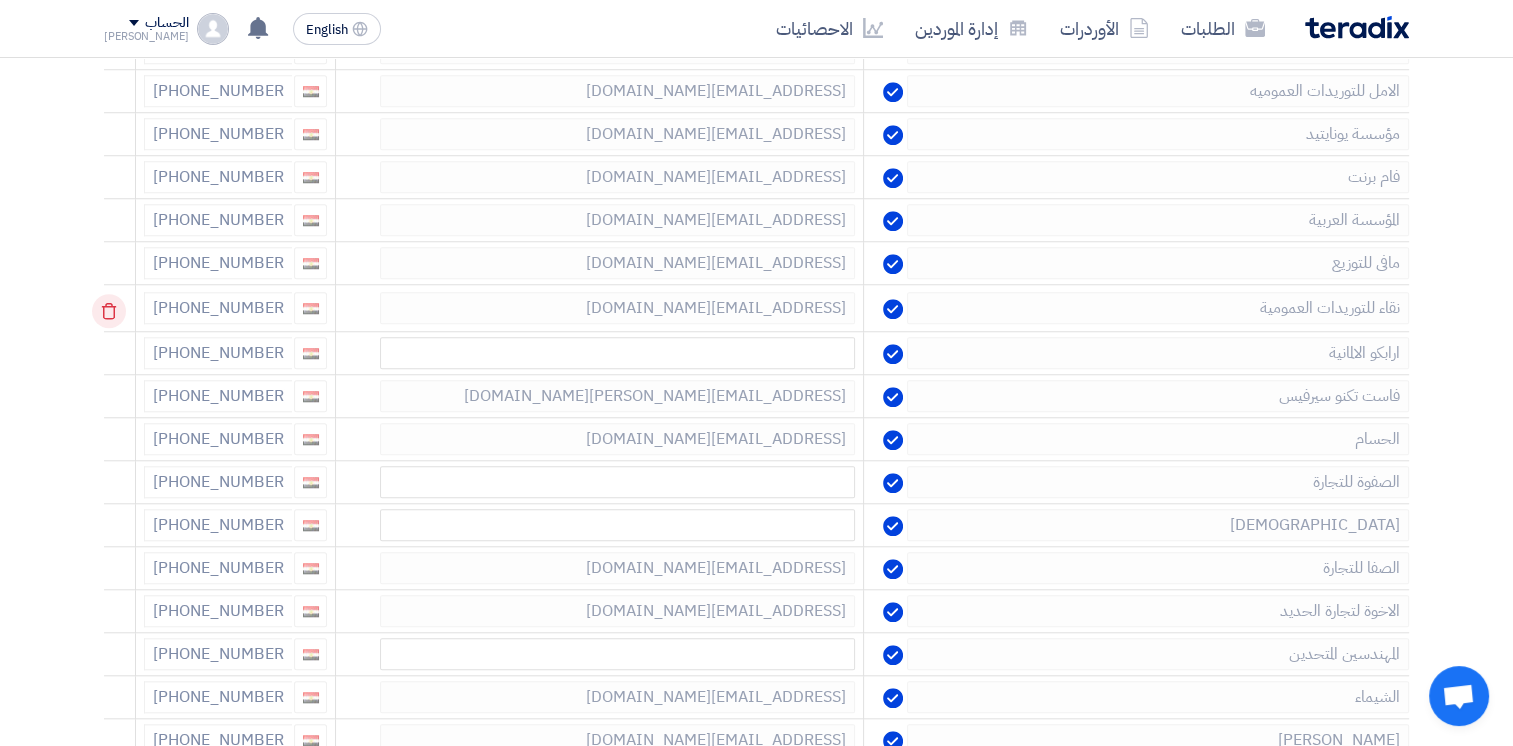 click 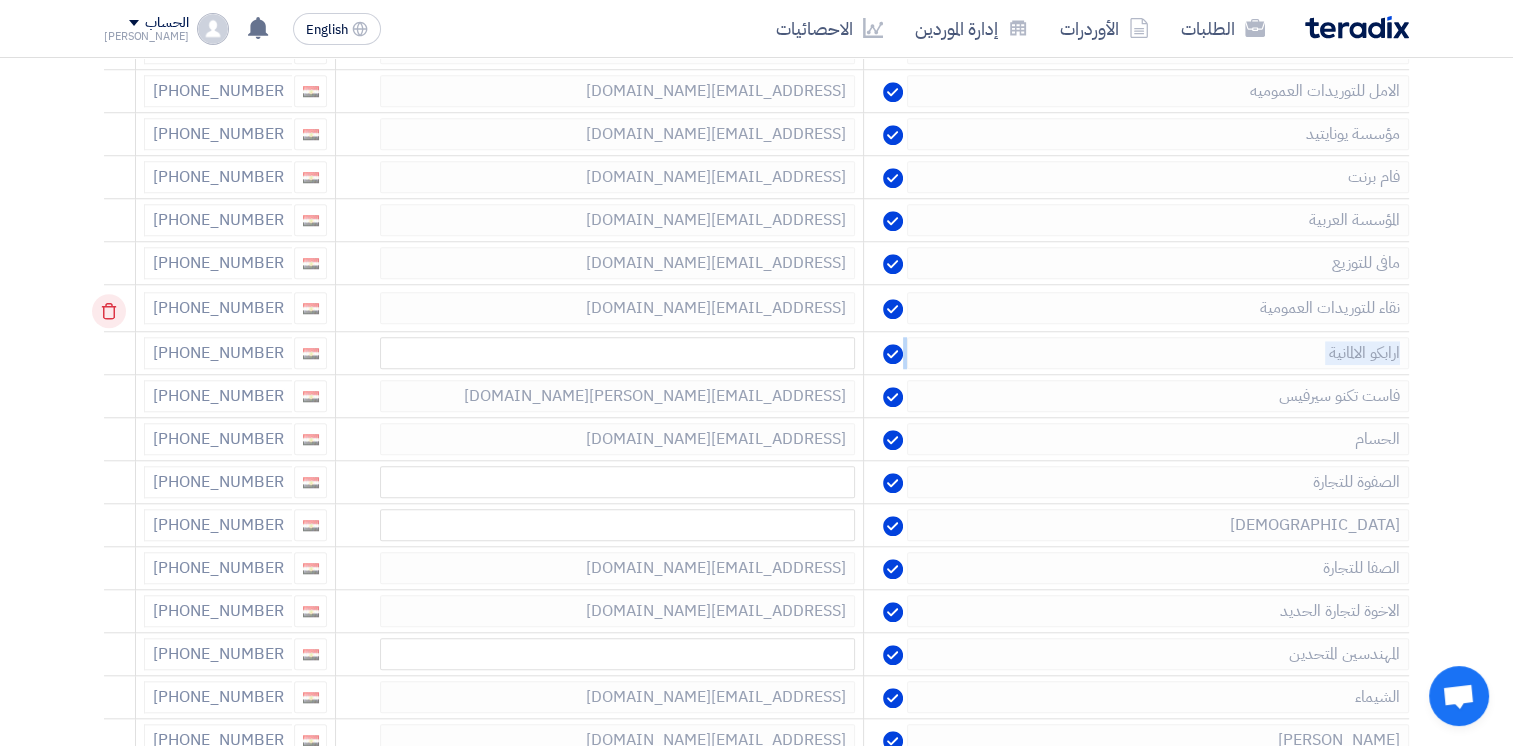 click 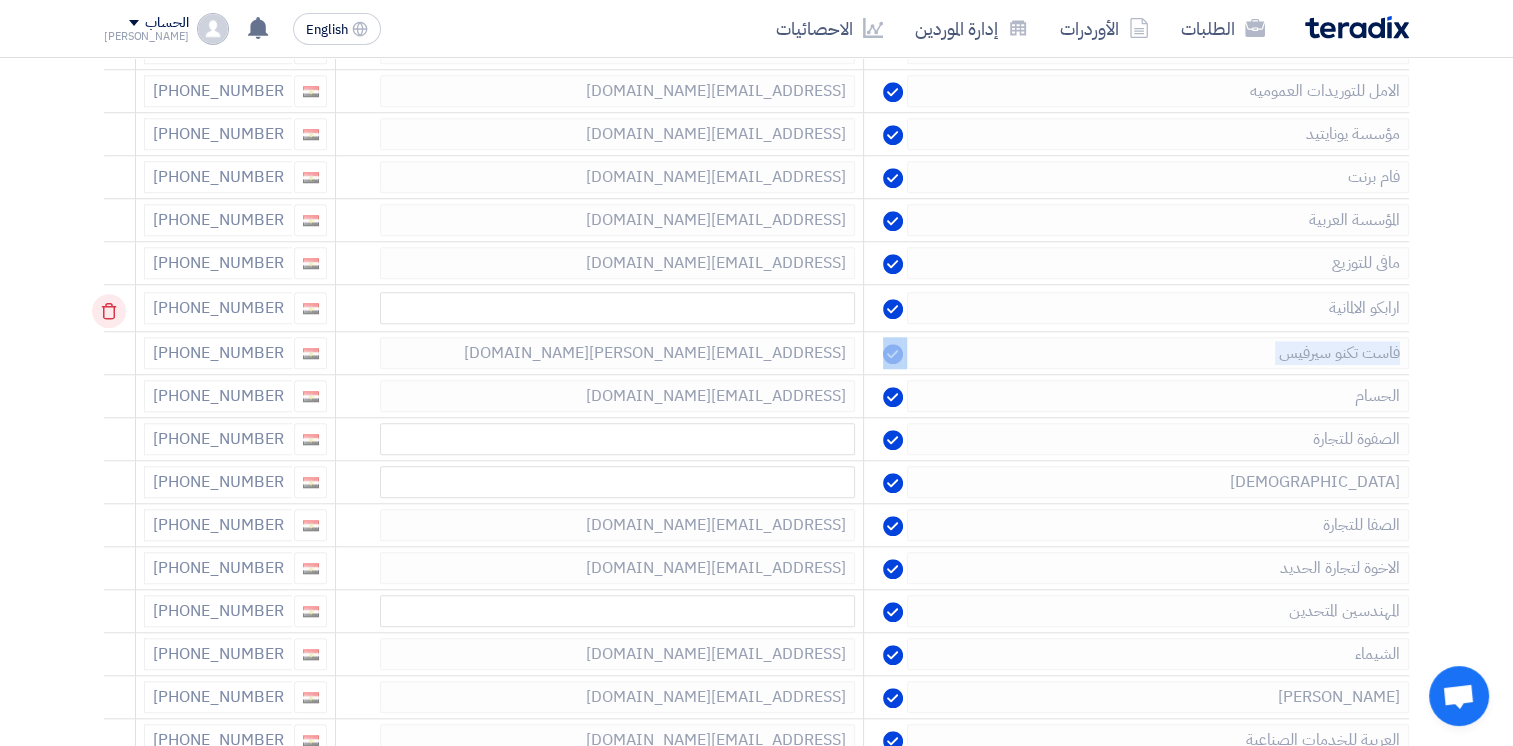click 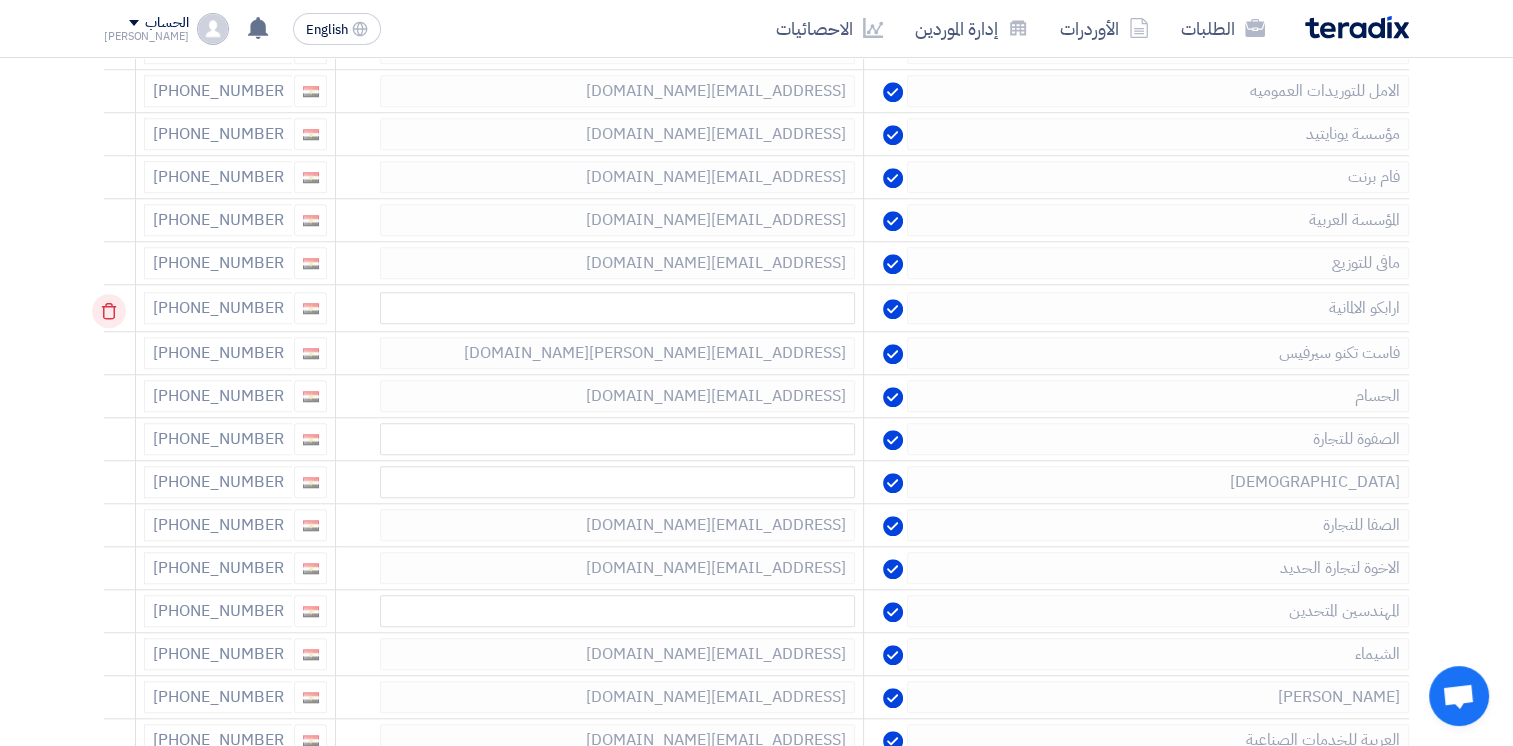click 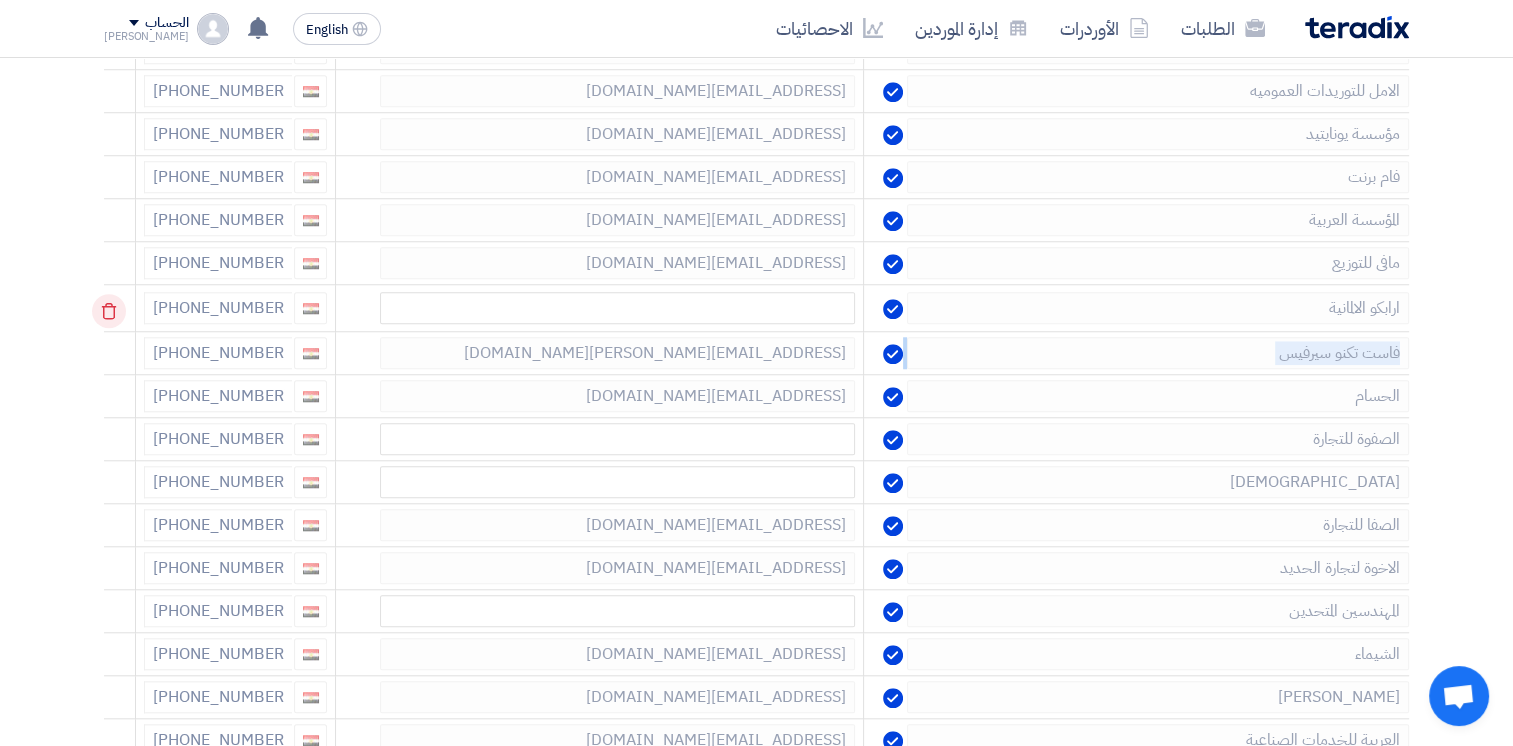 click 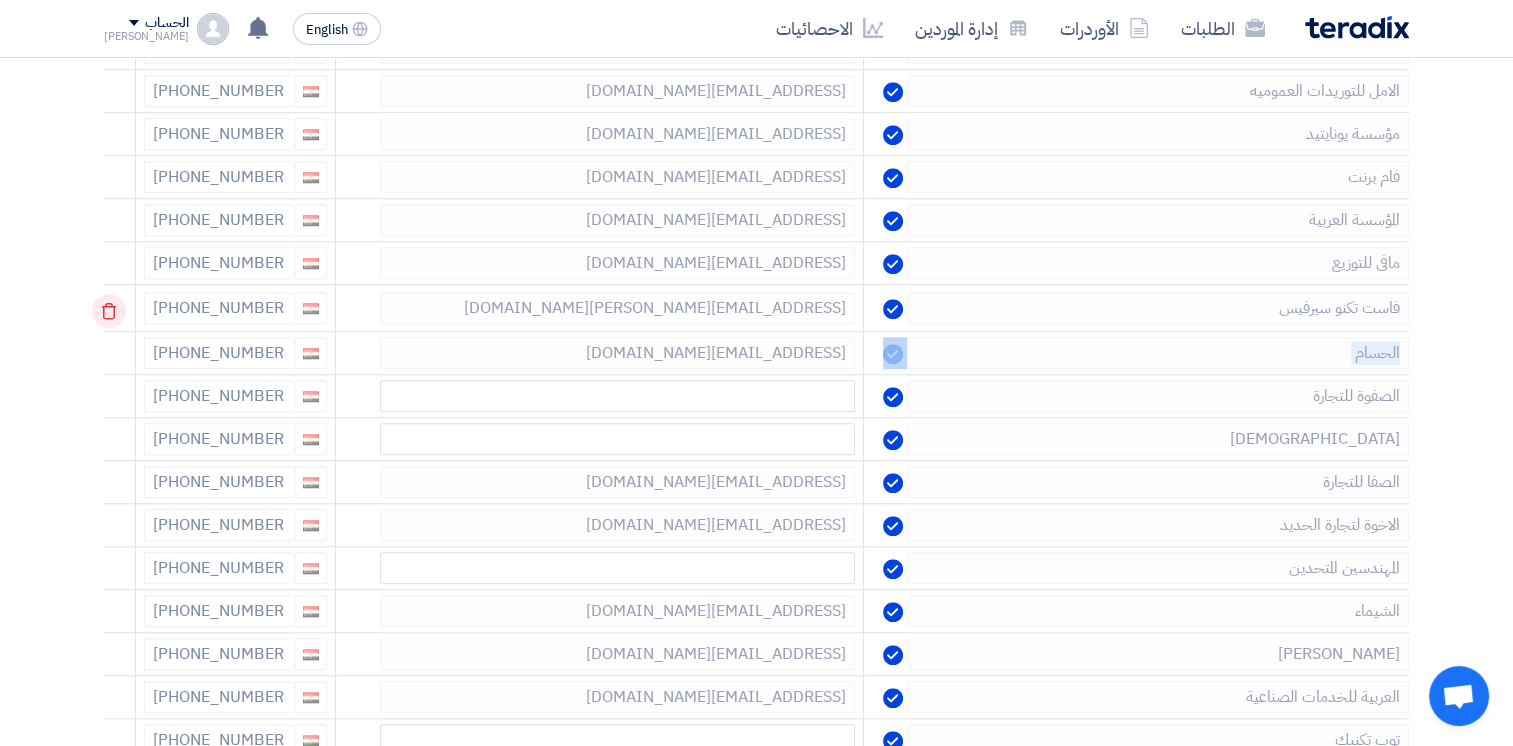click 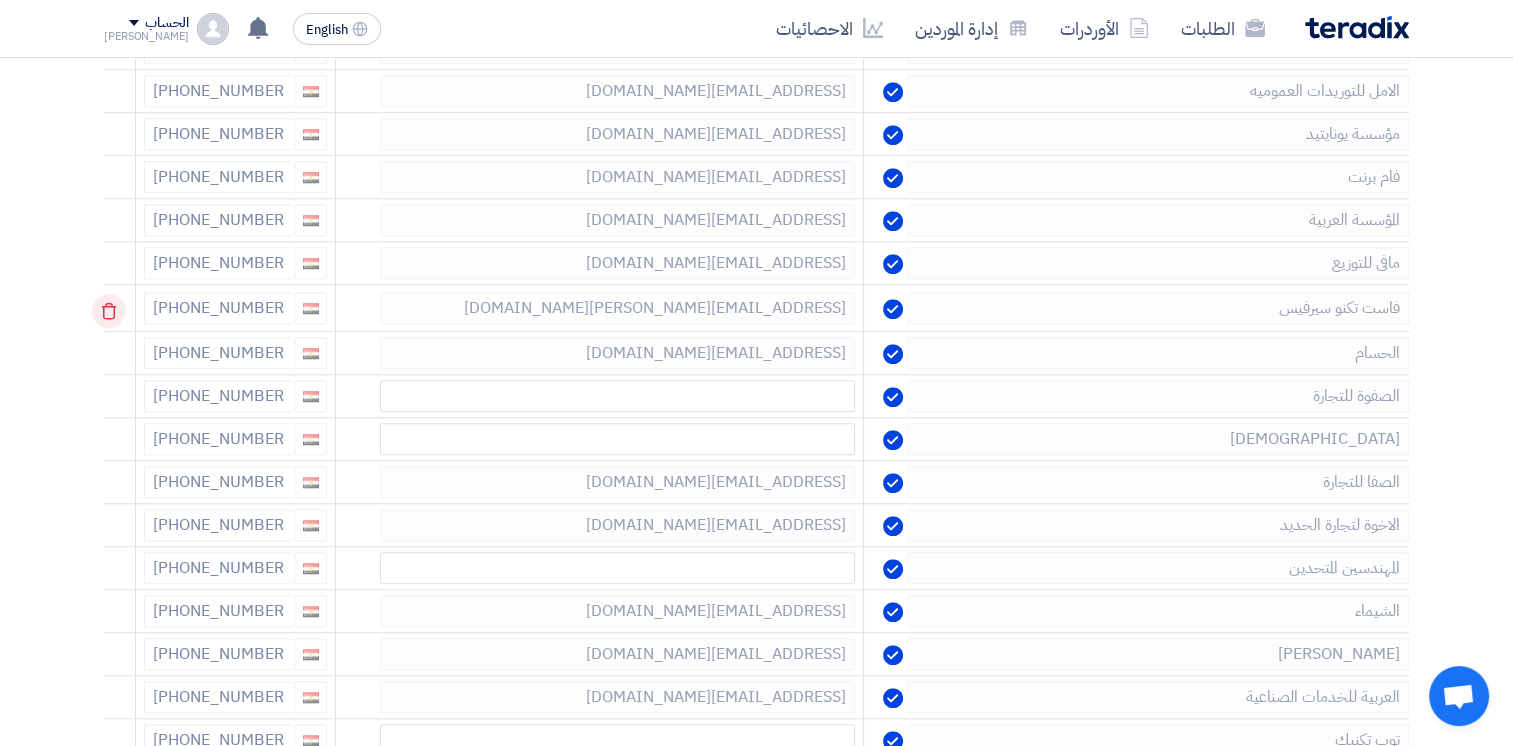 click 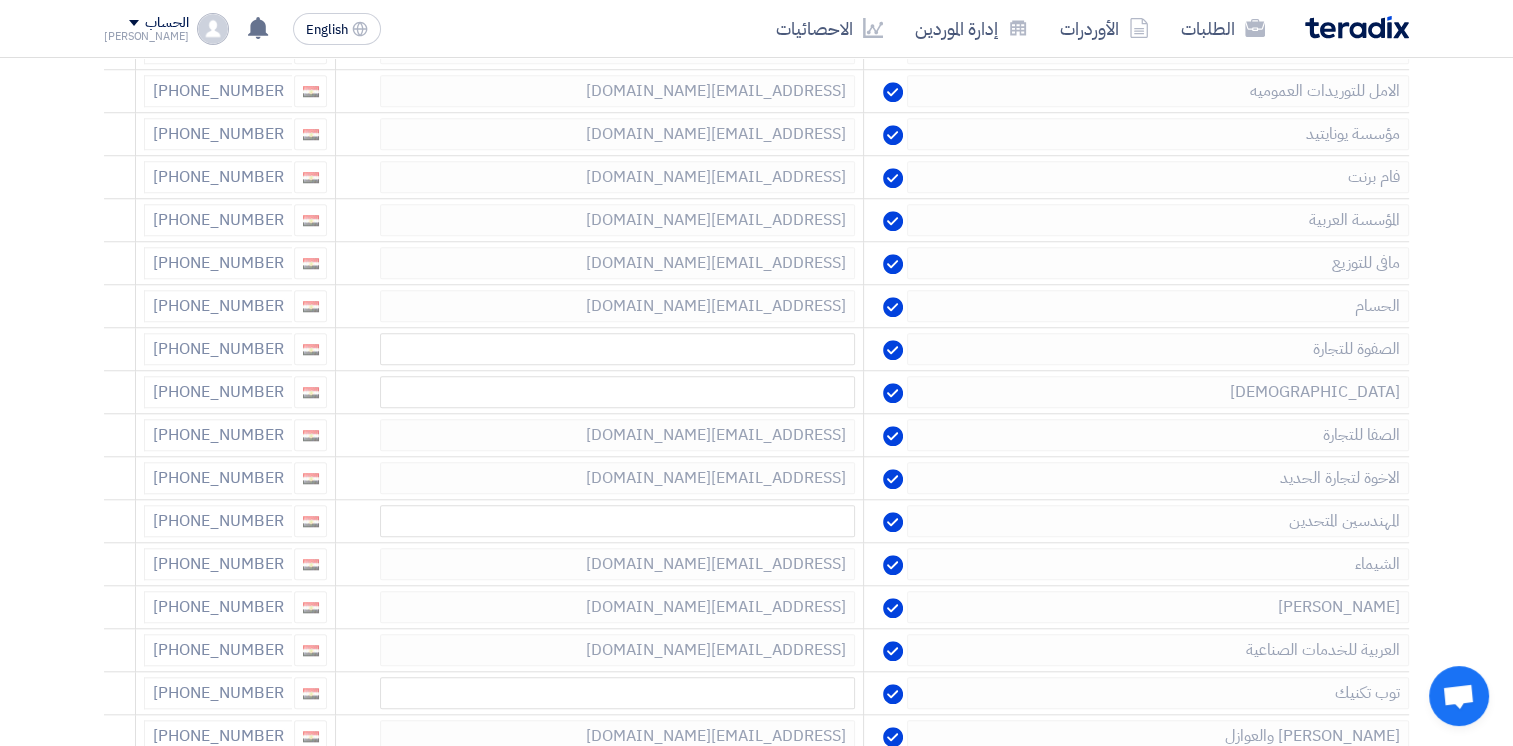 click 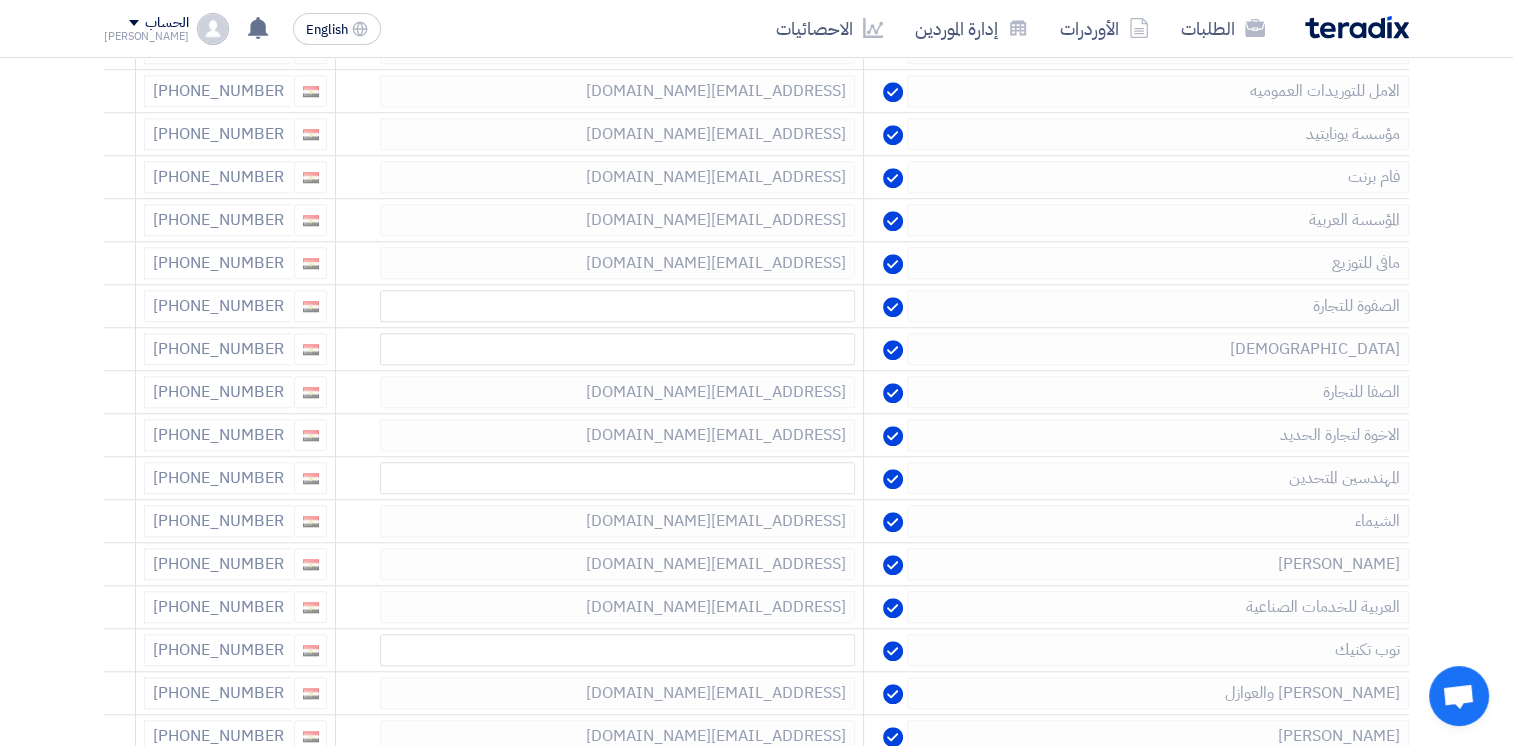 click 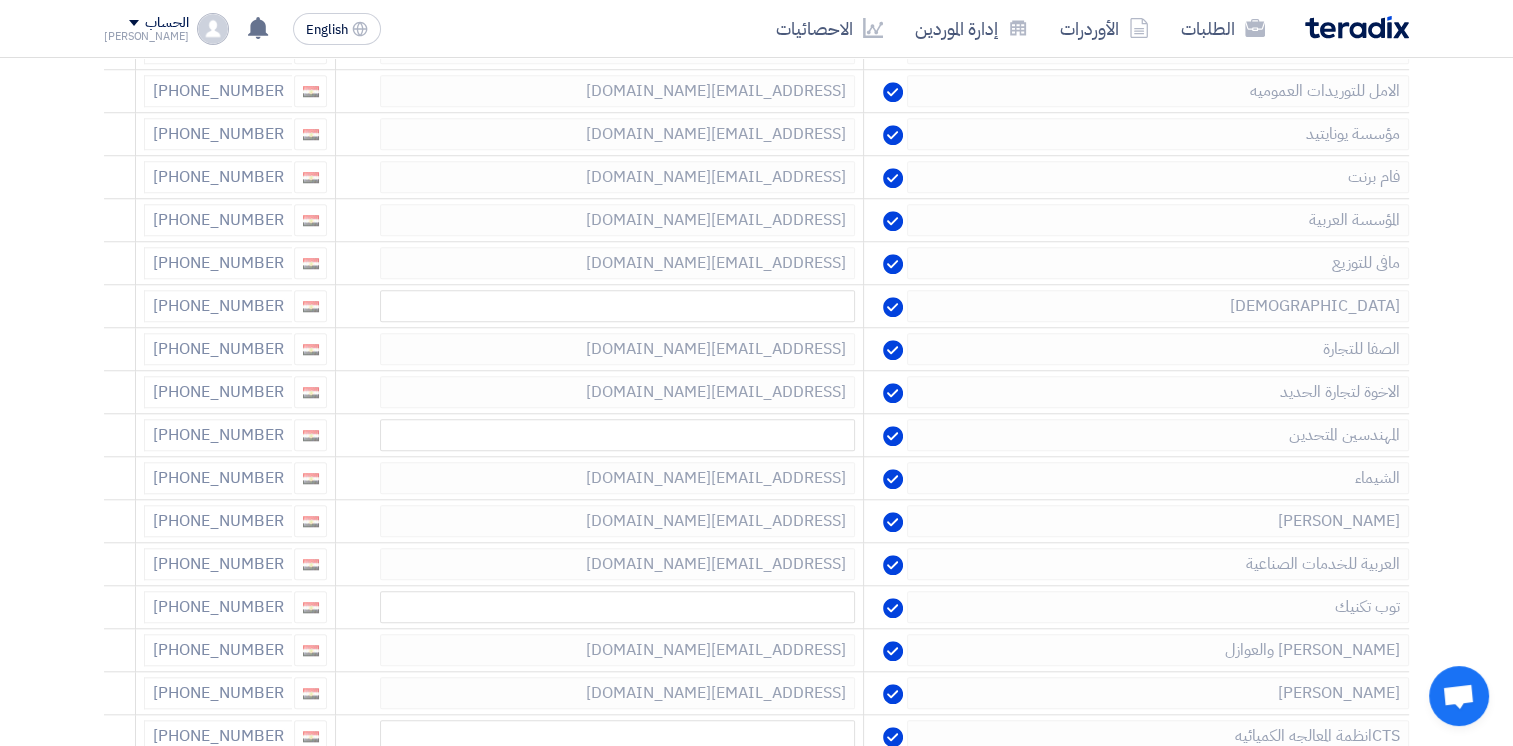 click 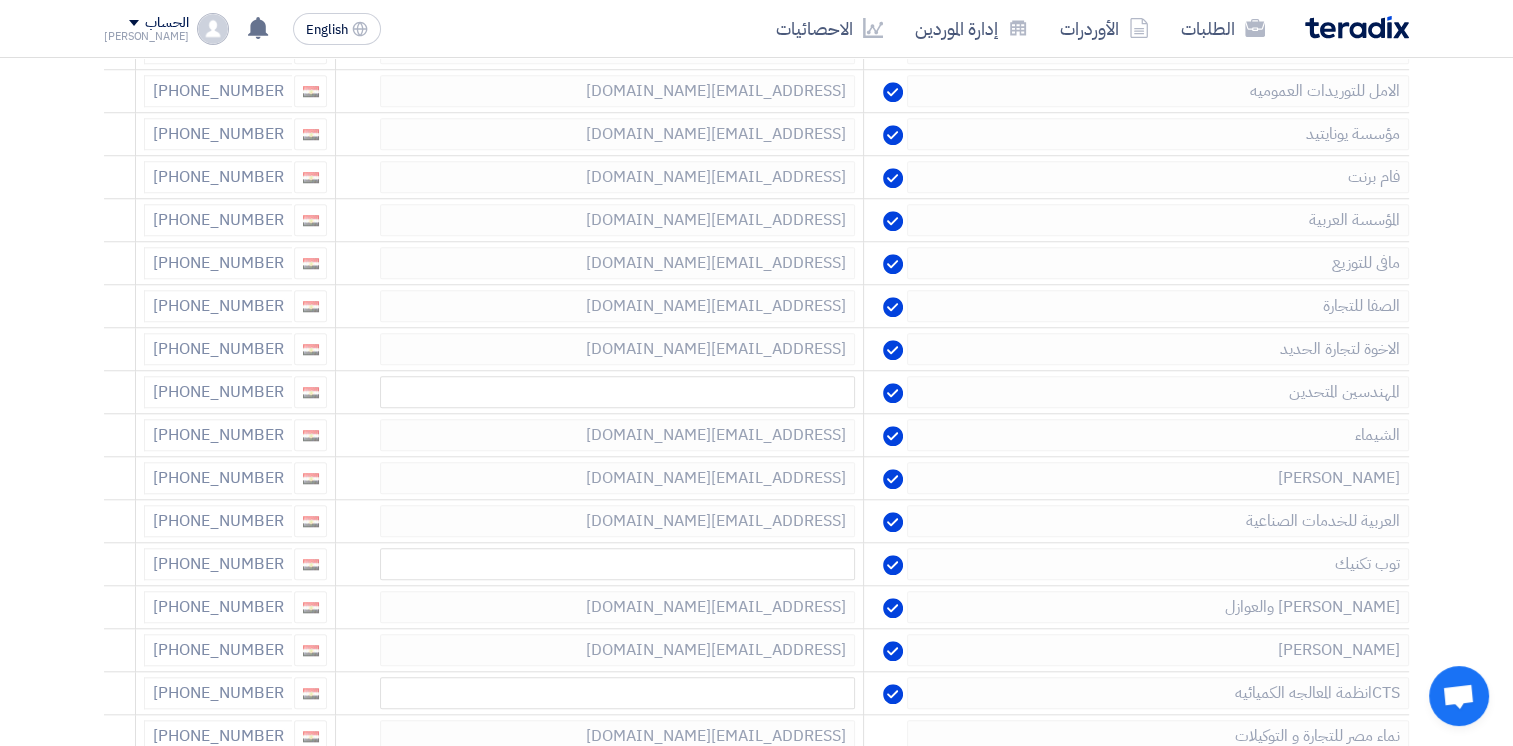 click 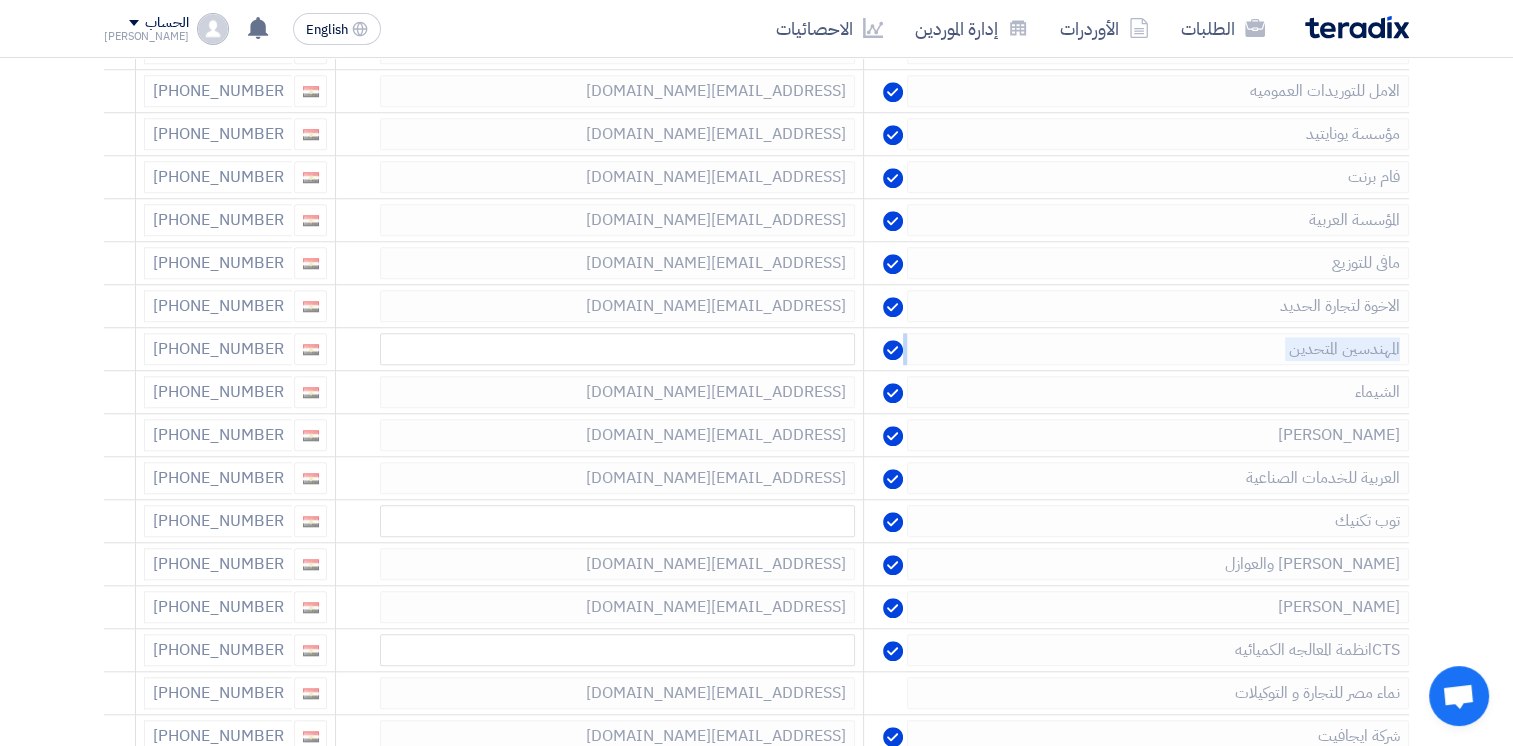 click 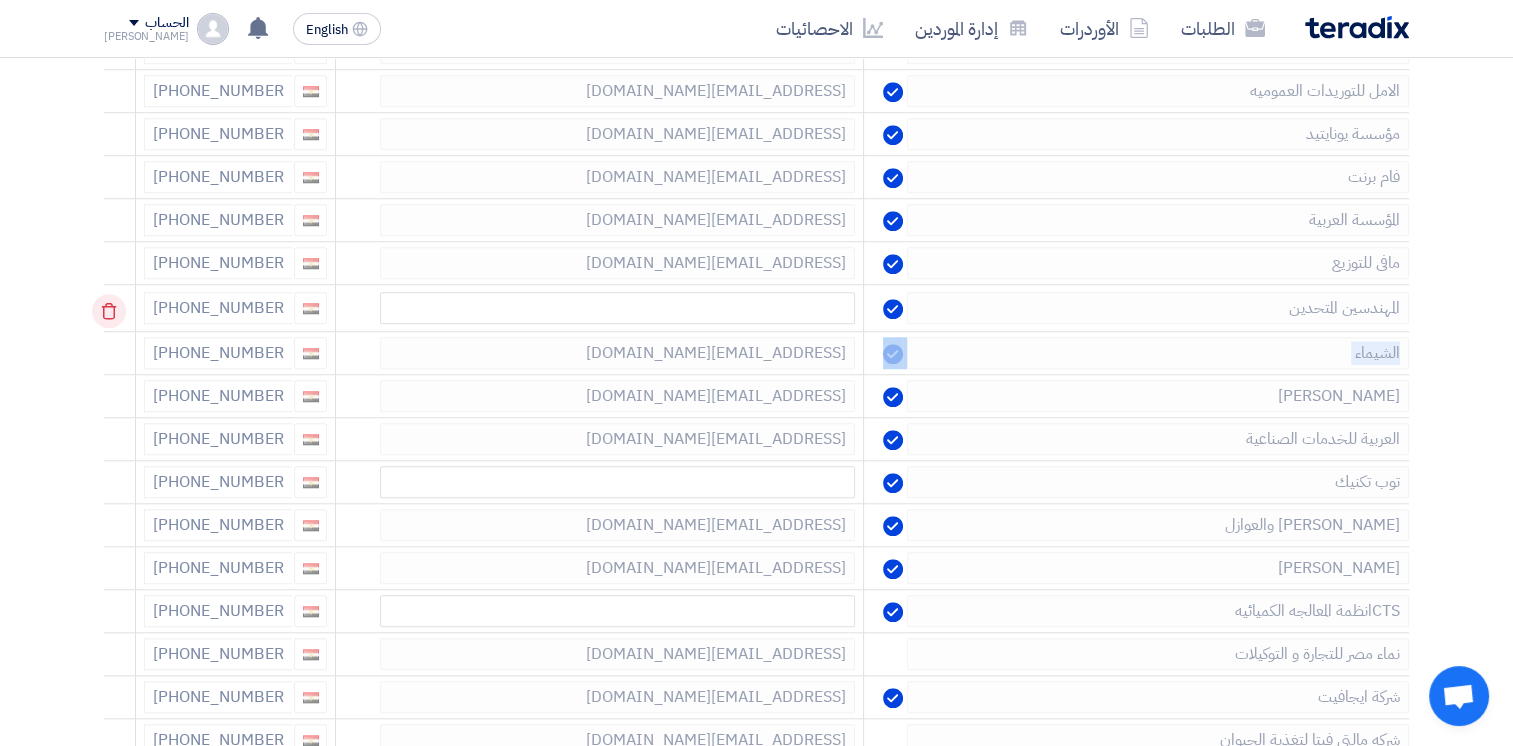 click 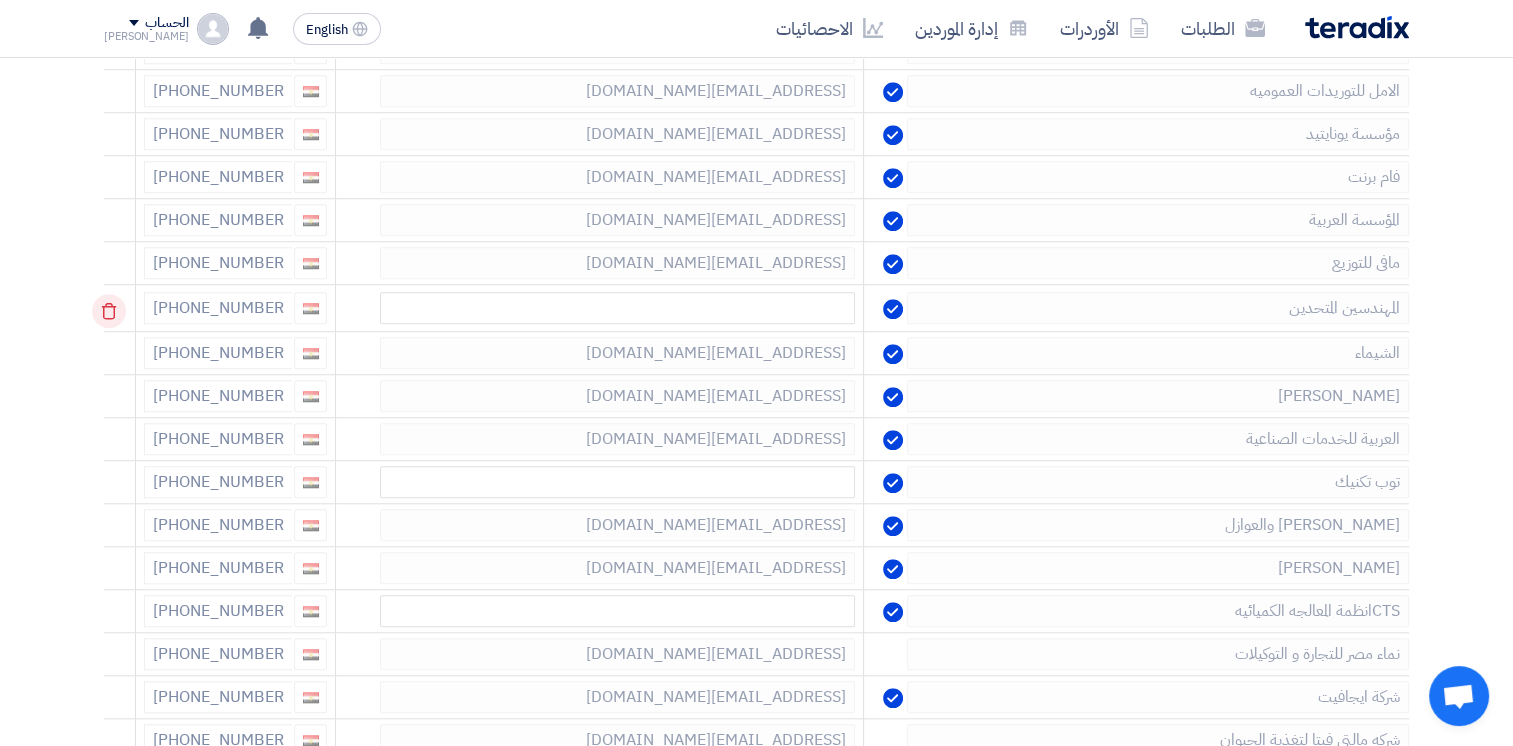 click 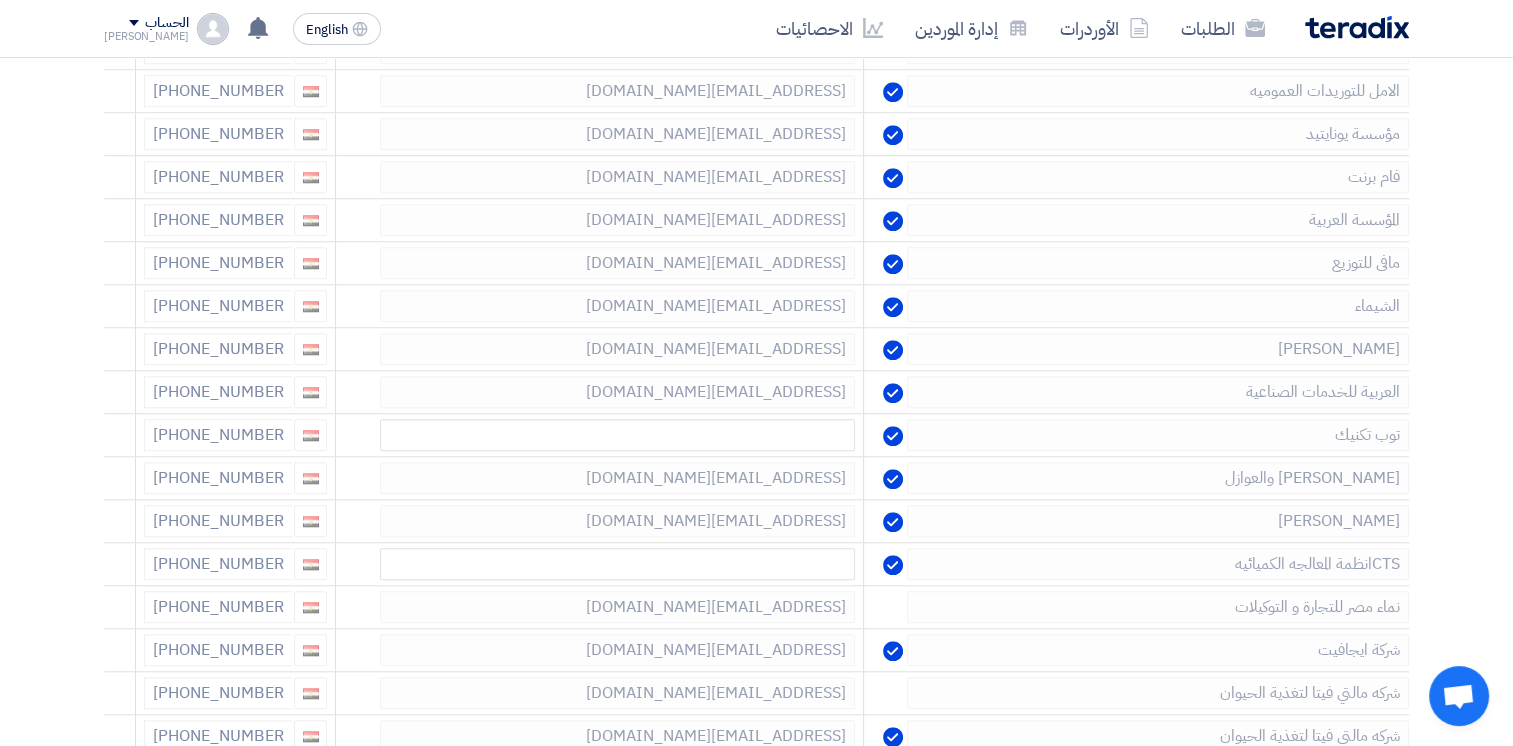click 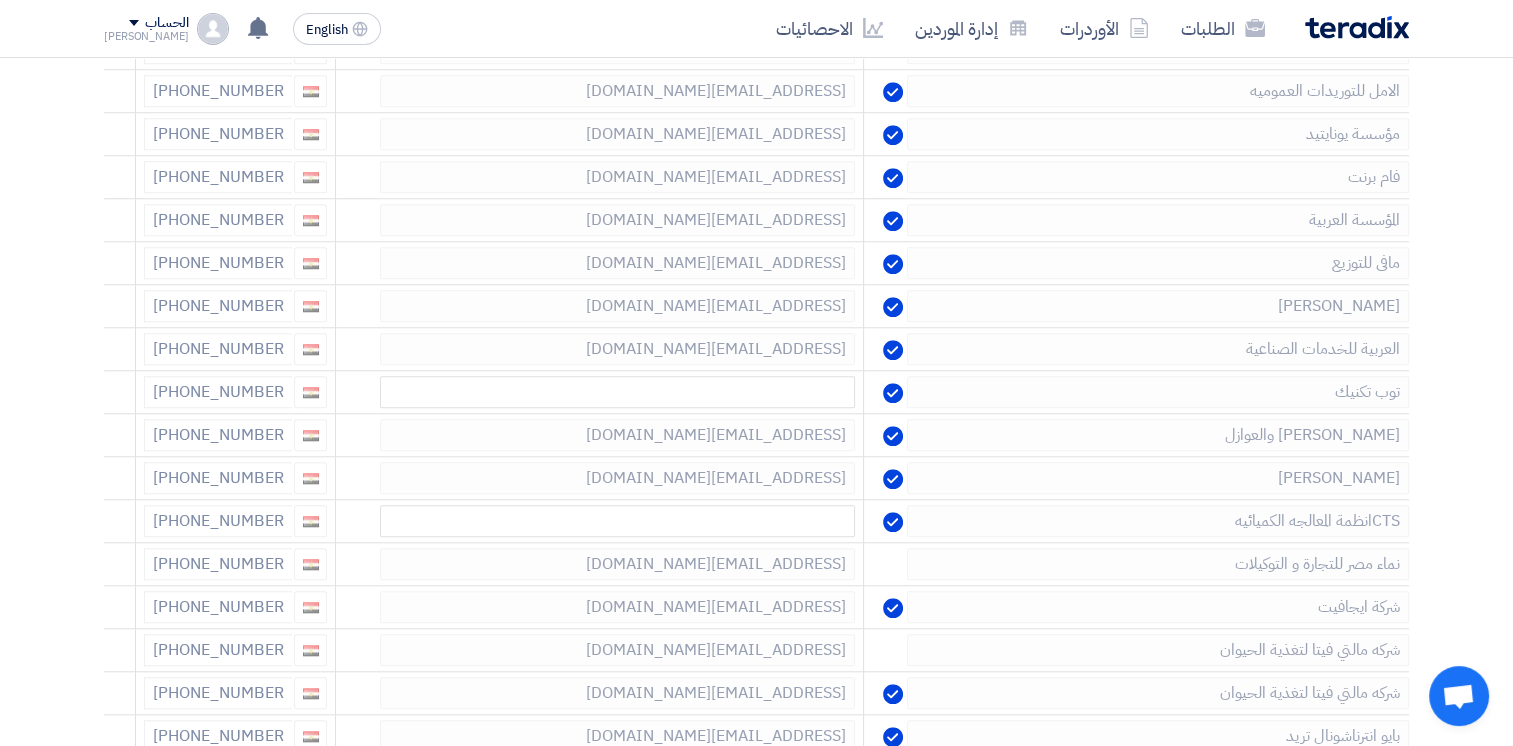 click 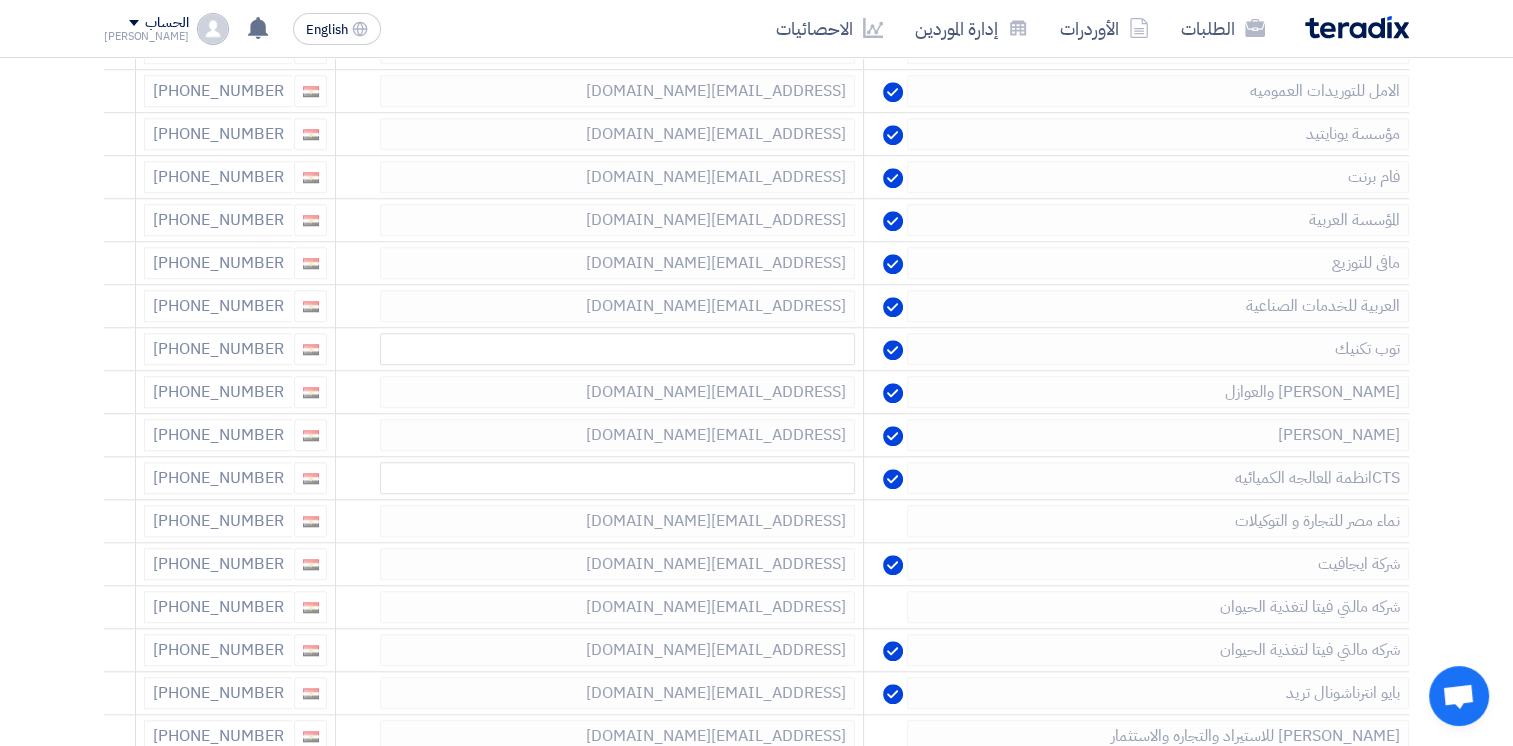 click 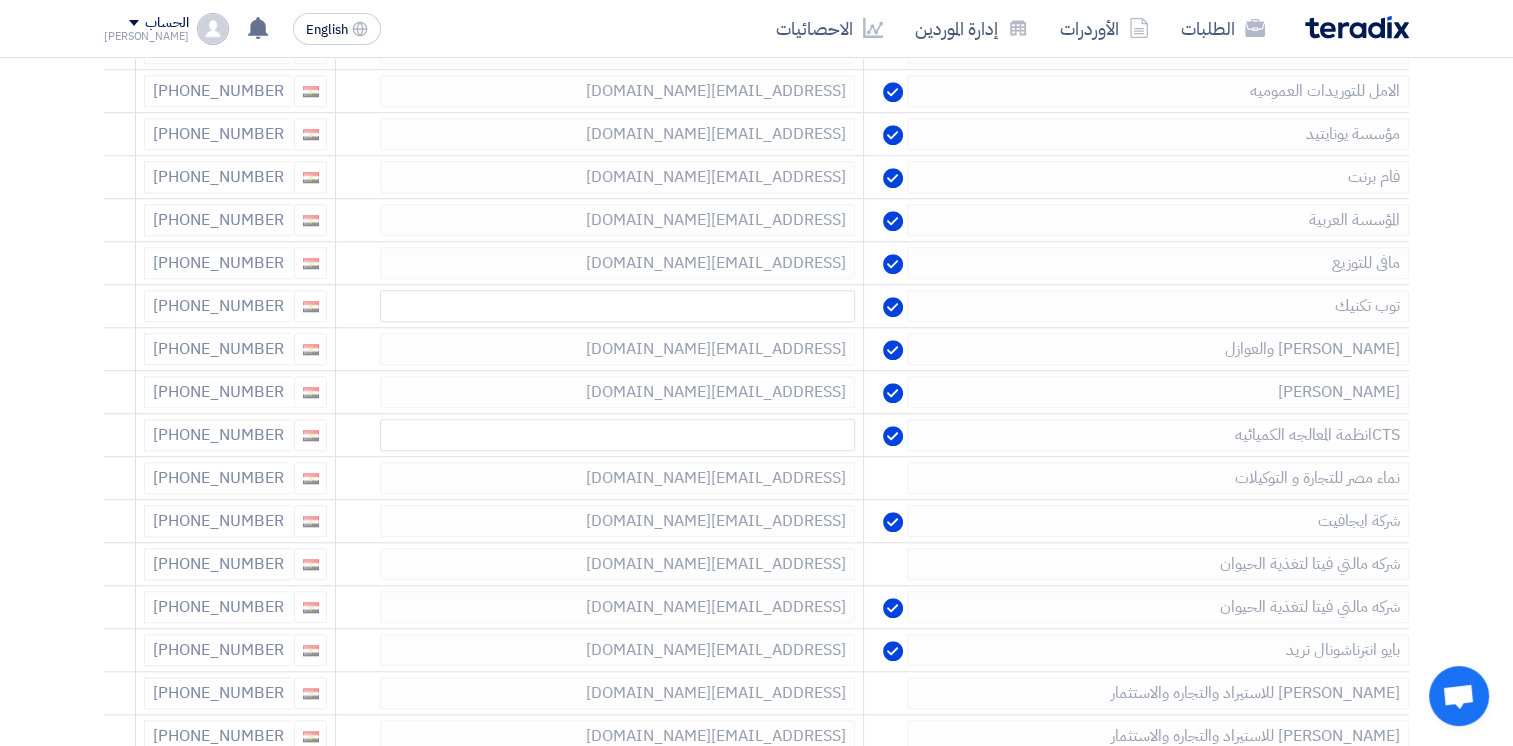 click 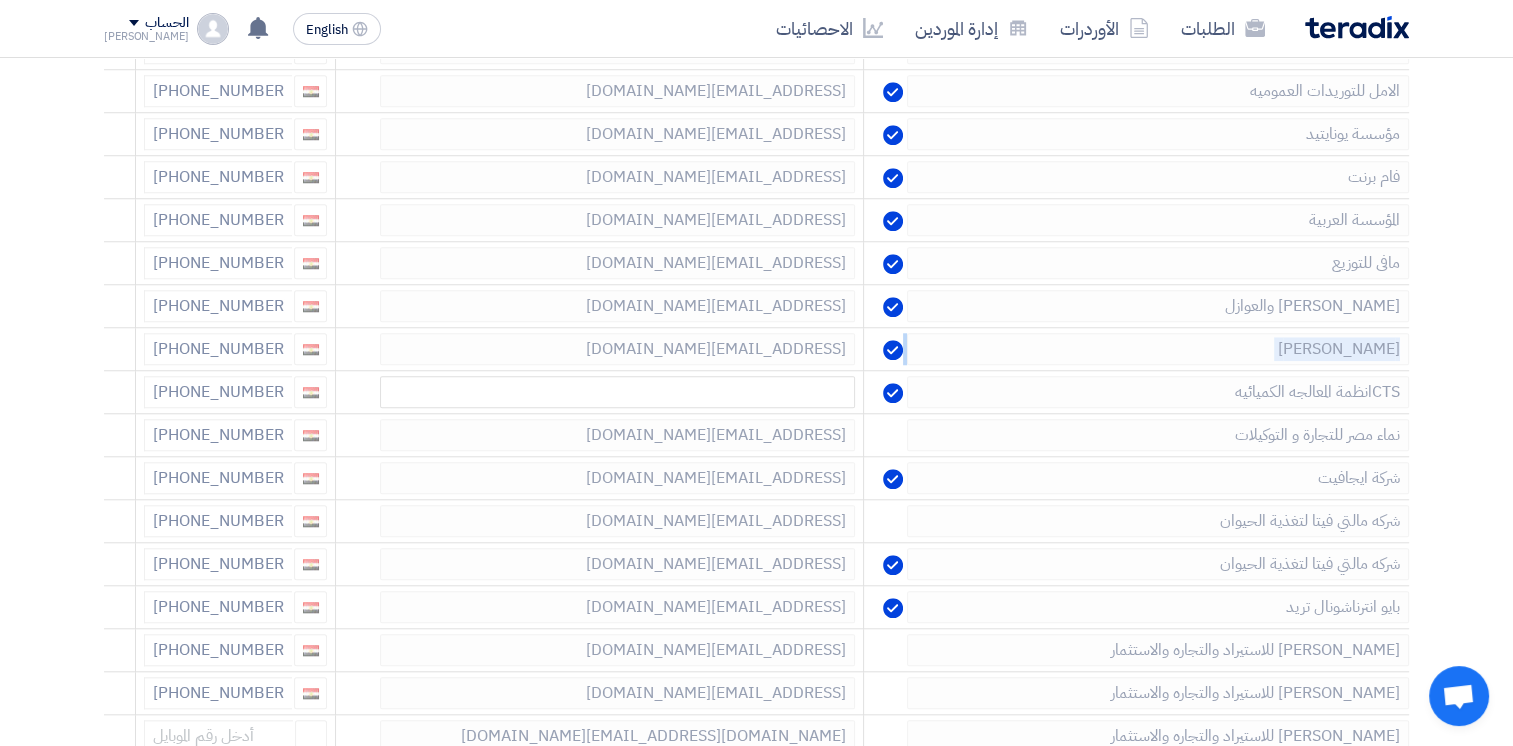 click 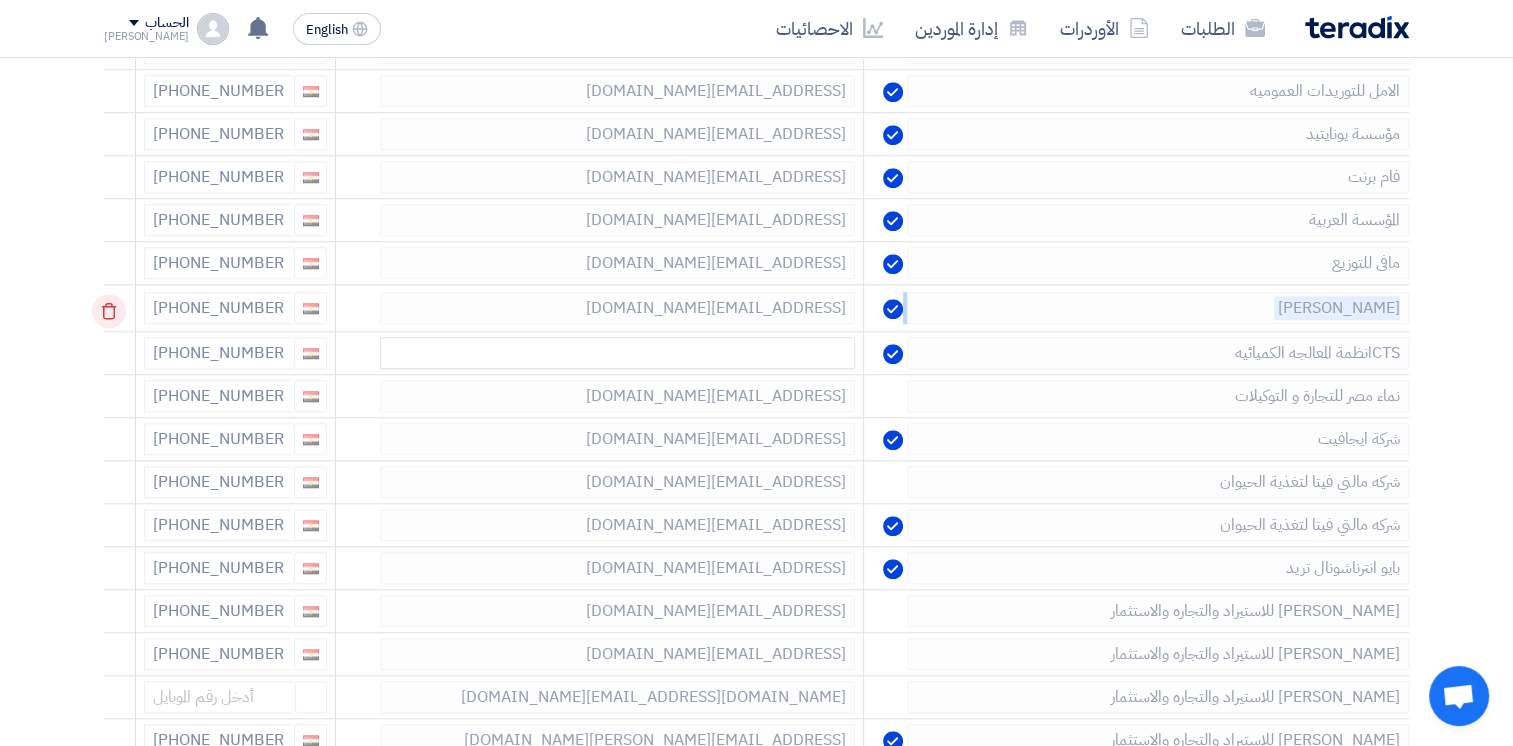 click 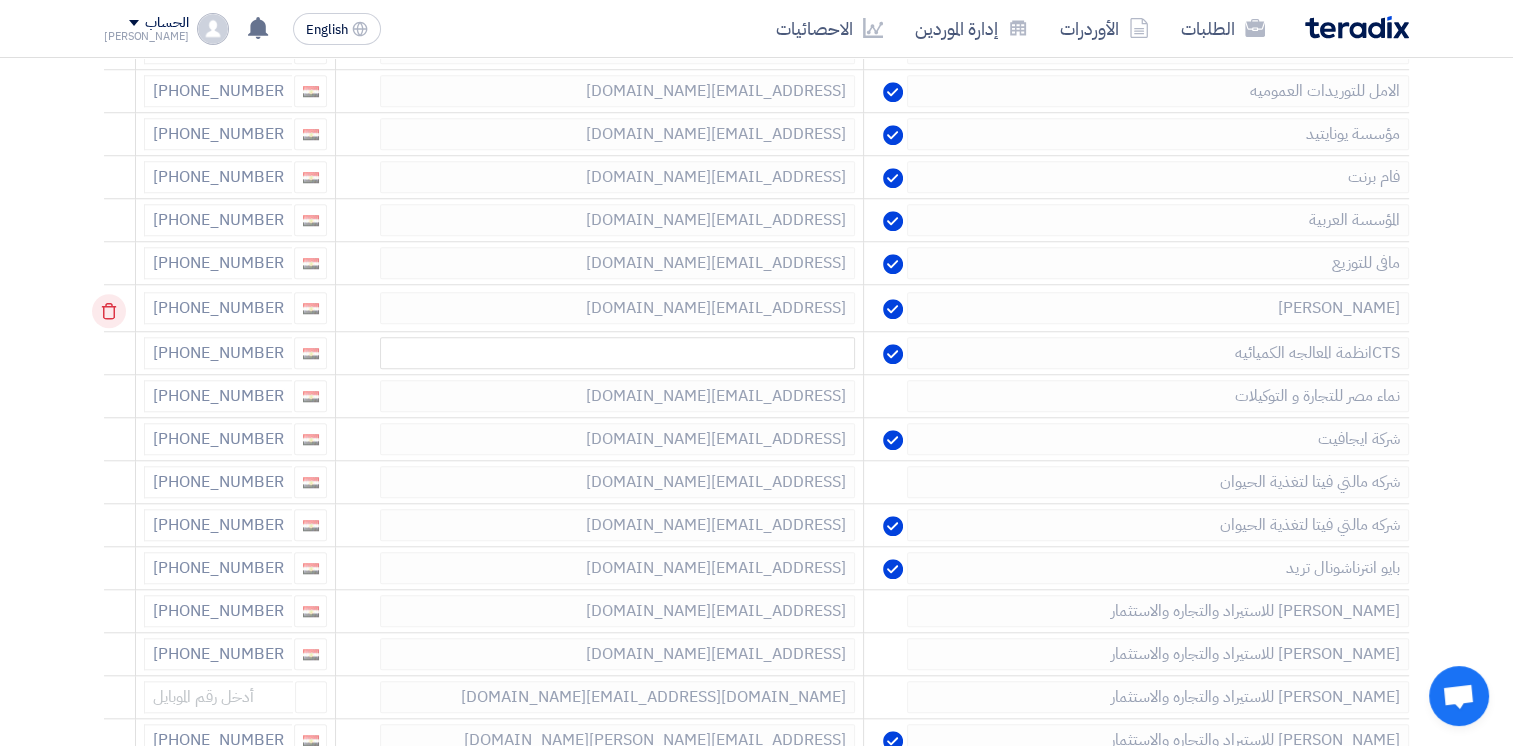 click 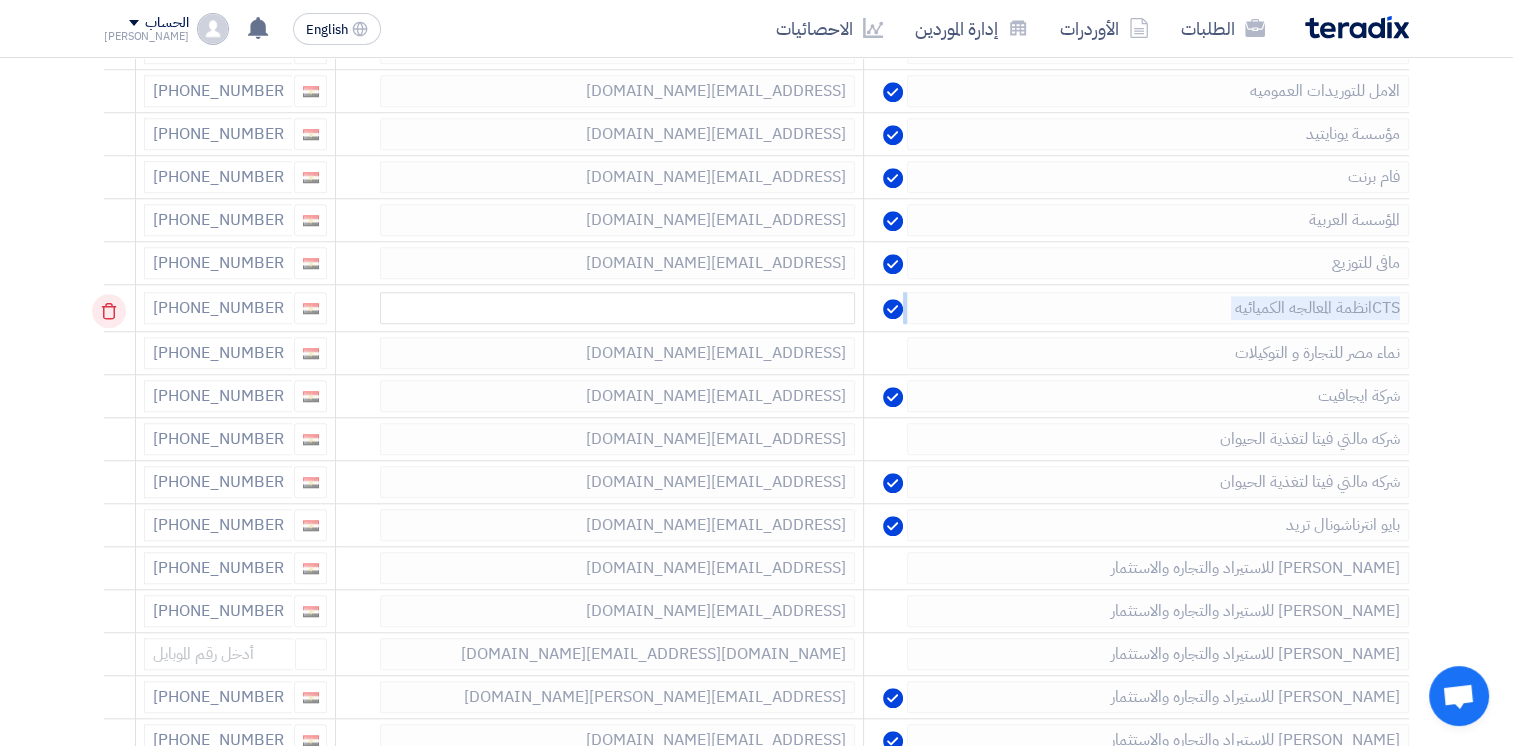 click 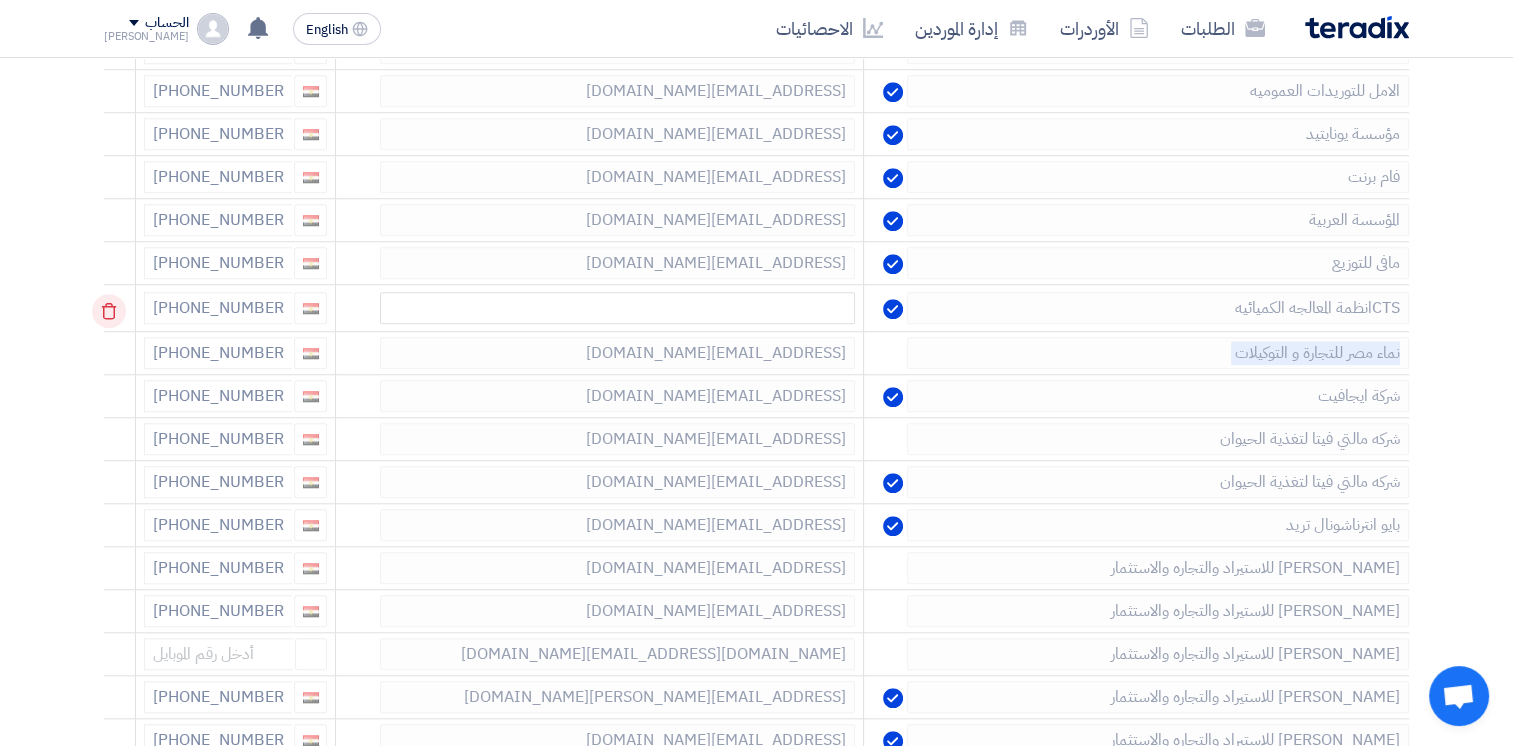 click 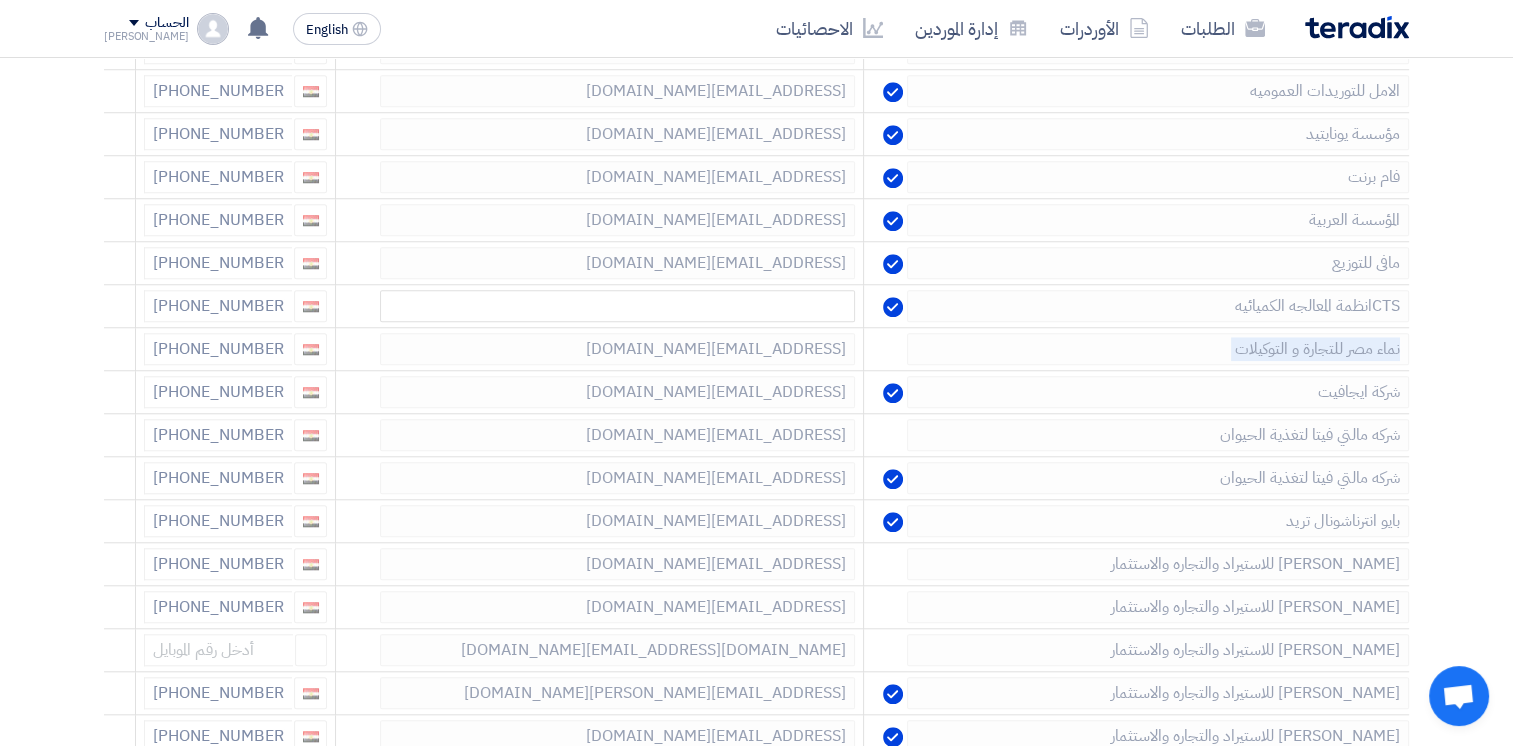 drag, startPoint x: 106, startPoint y: 306, endPoint x: 99, endPoint y: 276, distance: 30.805843 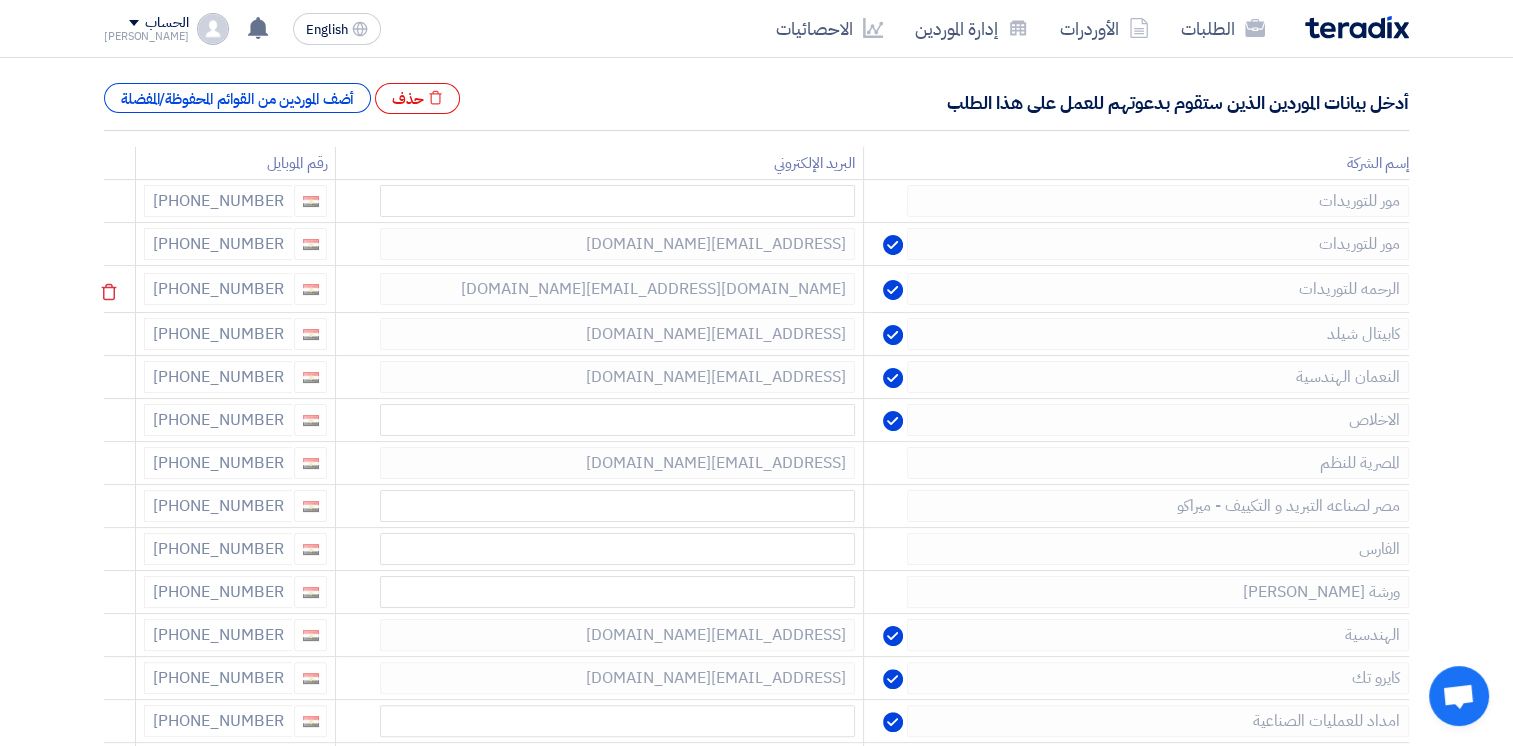 scroll, scrollTop: 400, scrollLeft: 0, axis: vertical 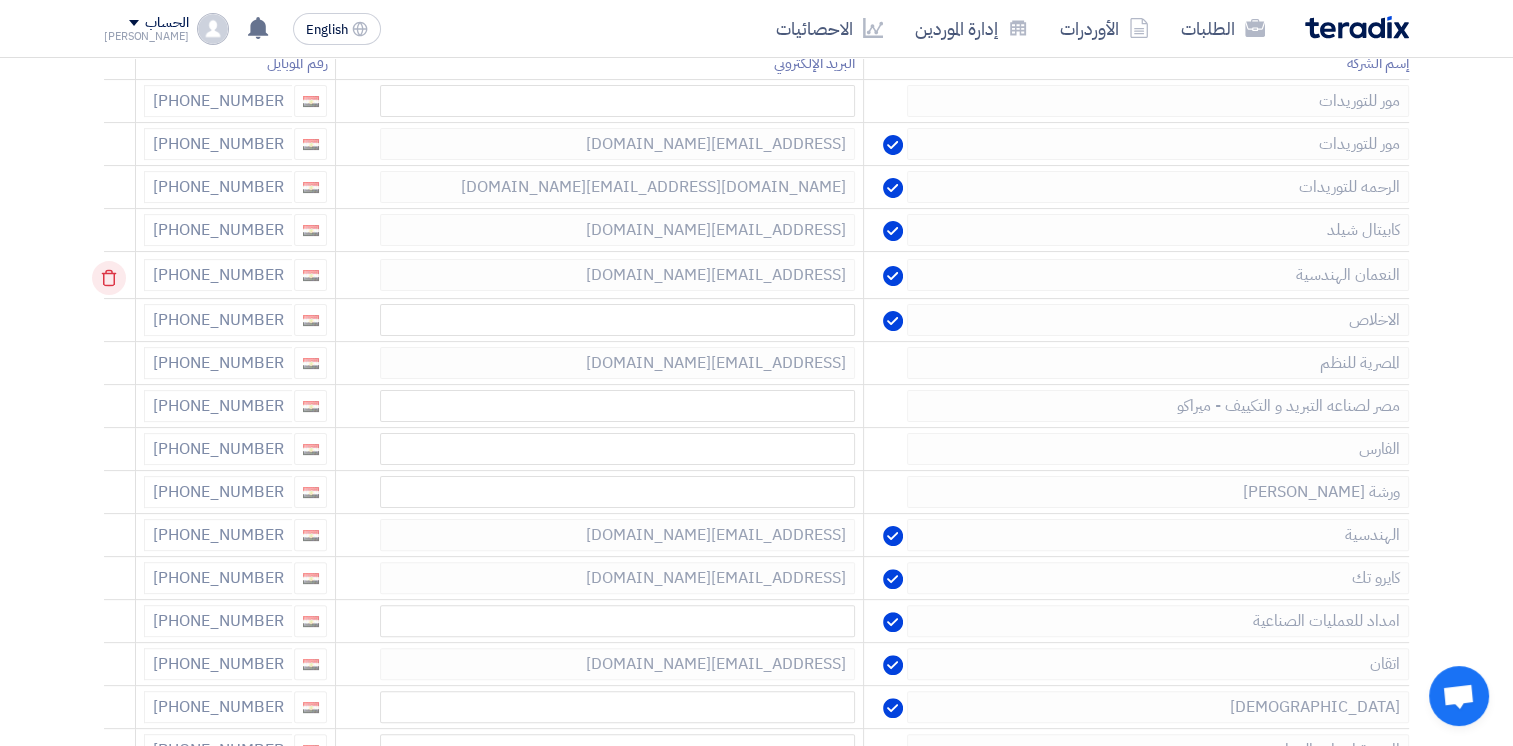 click 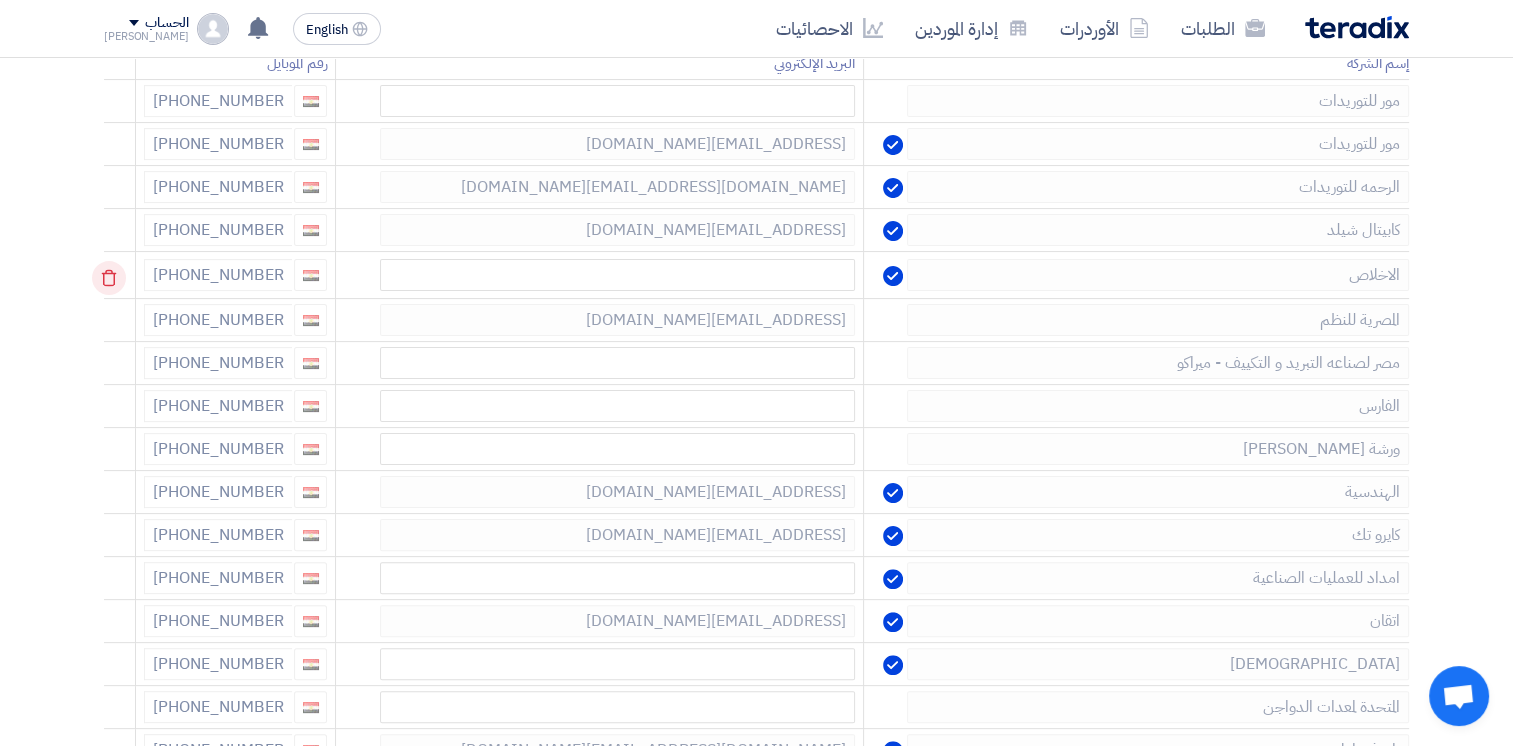 click 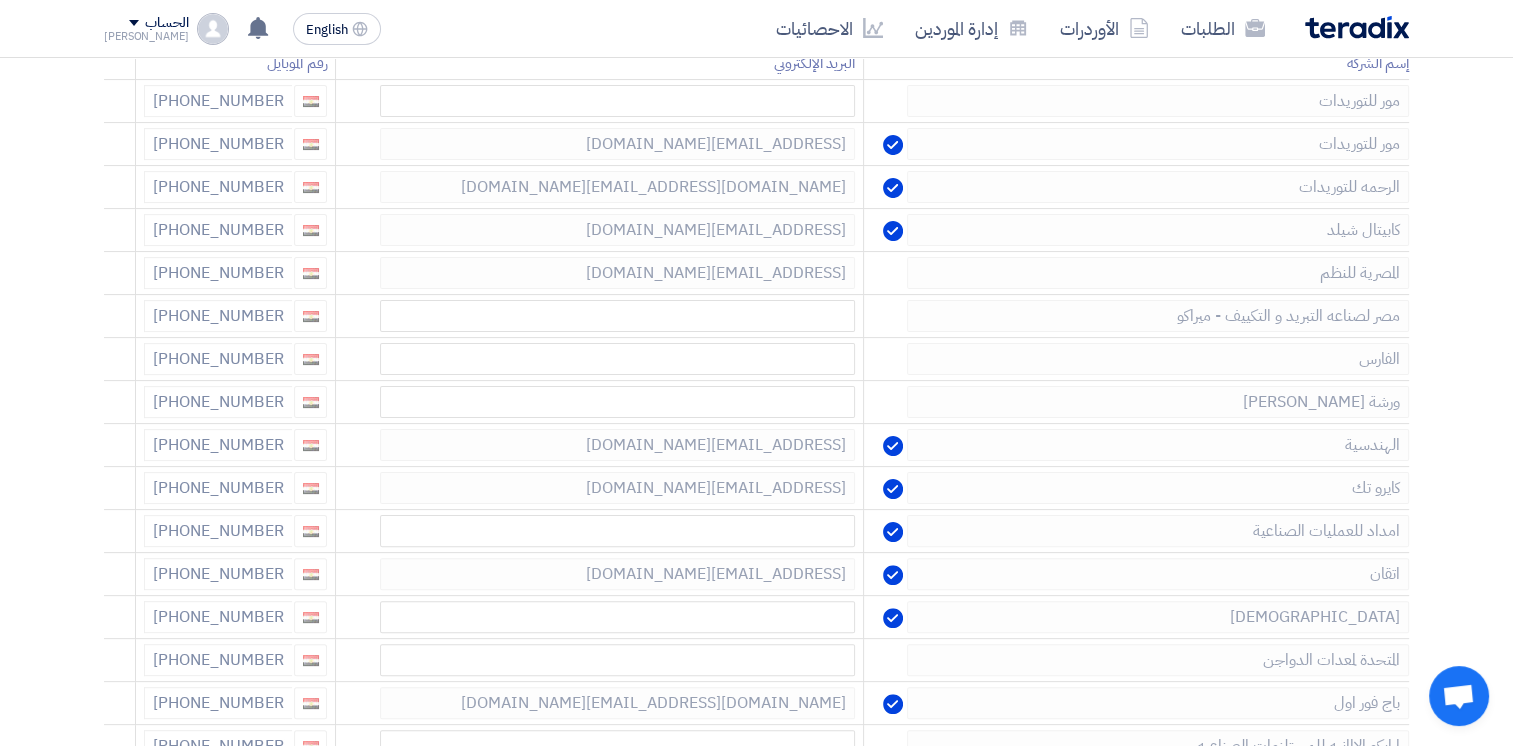 click 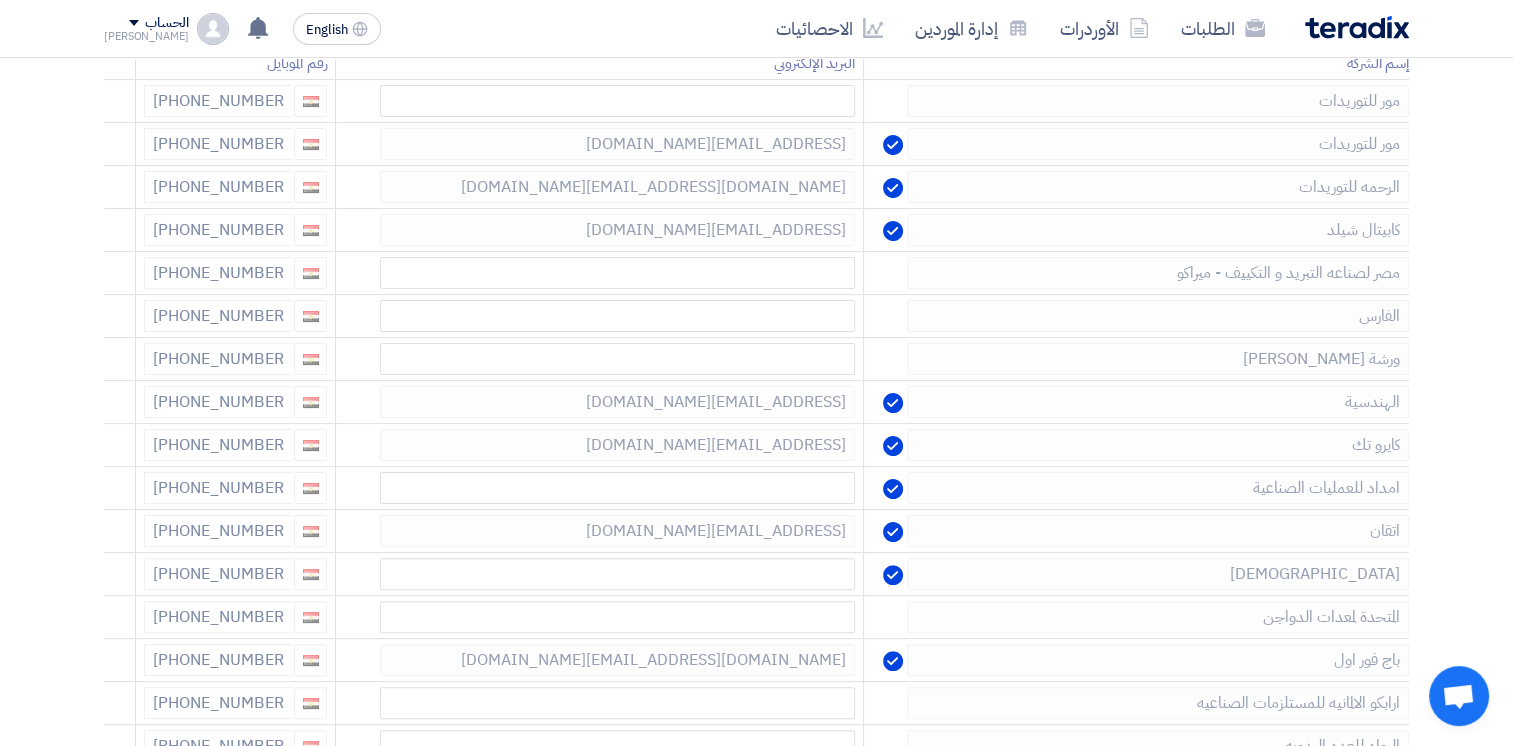 click 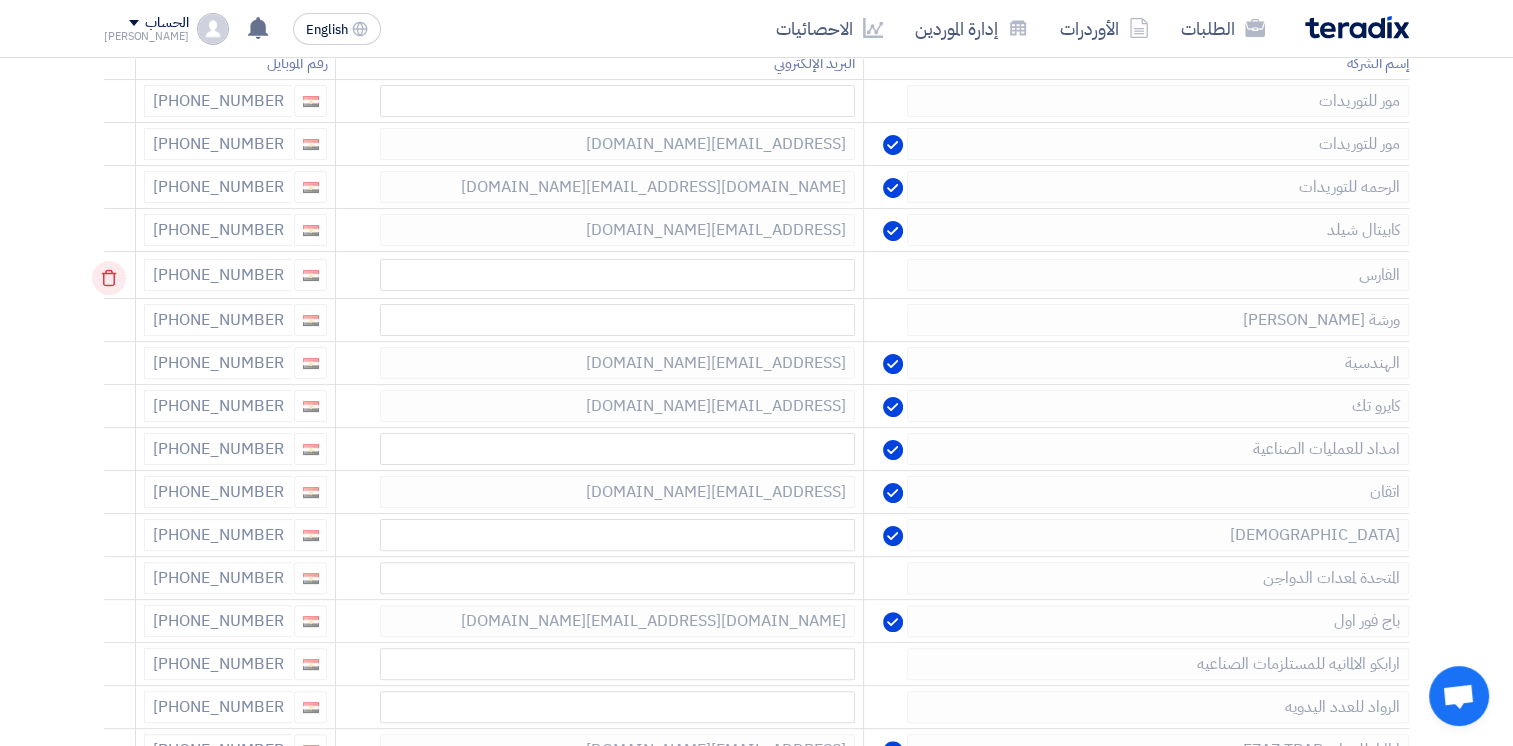 click 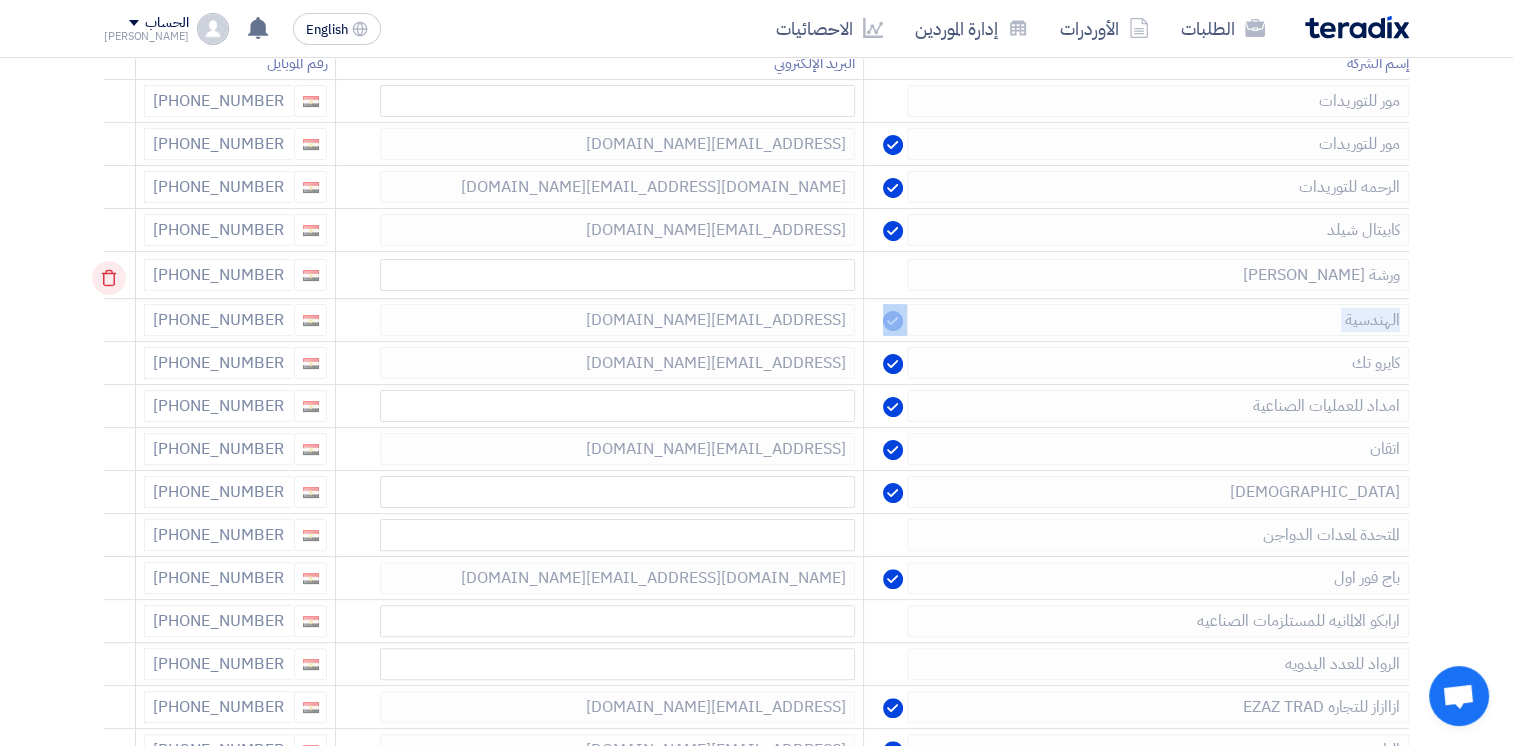click 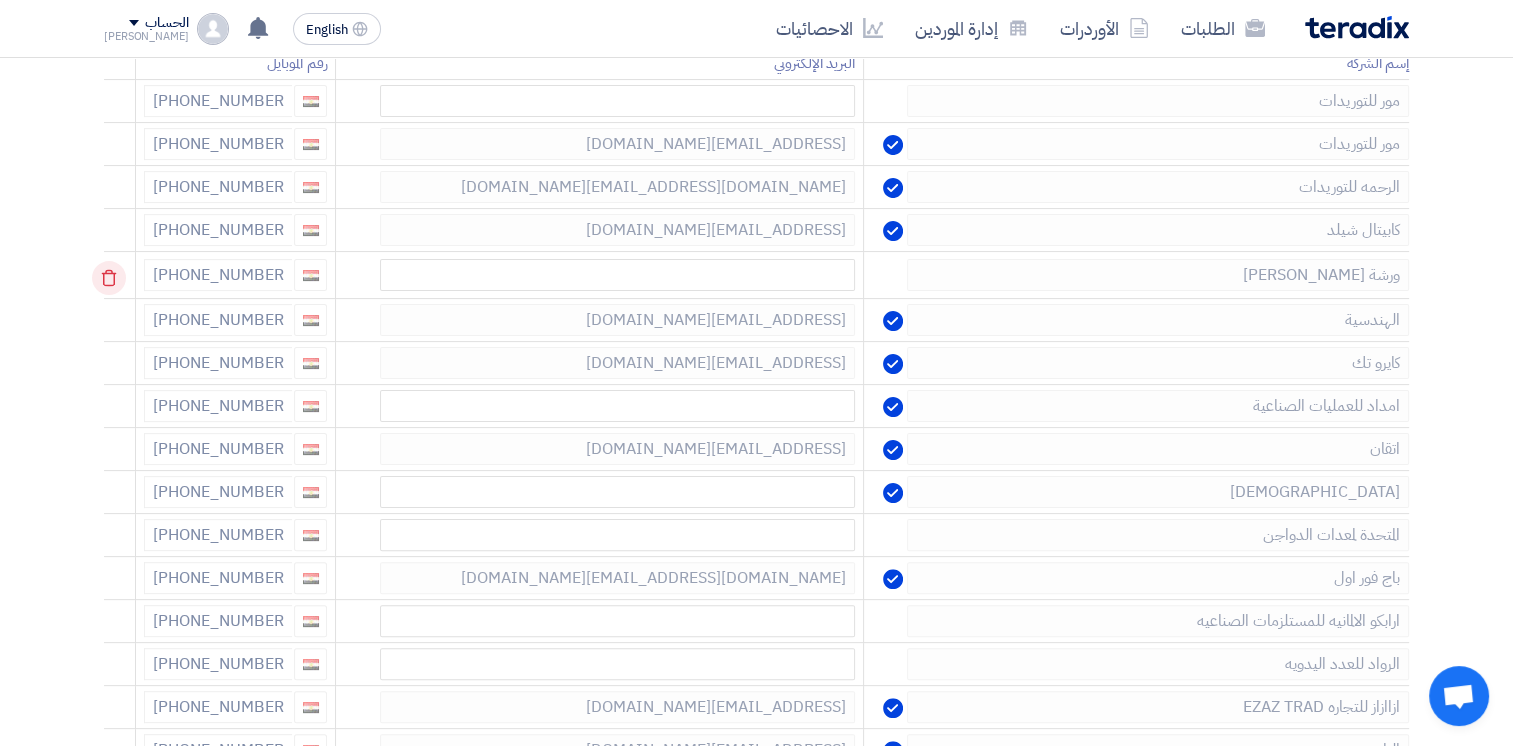 click 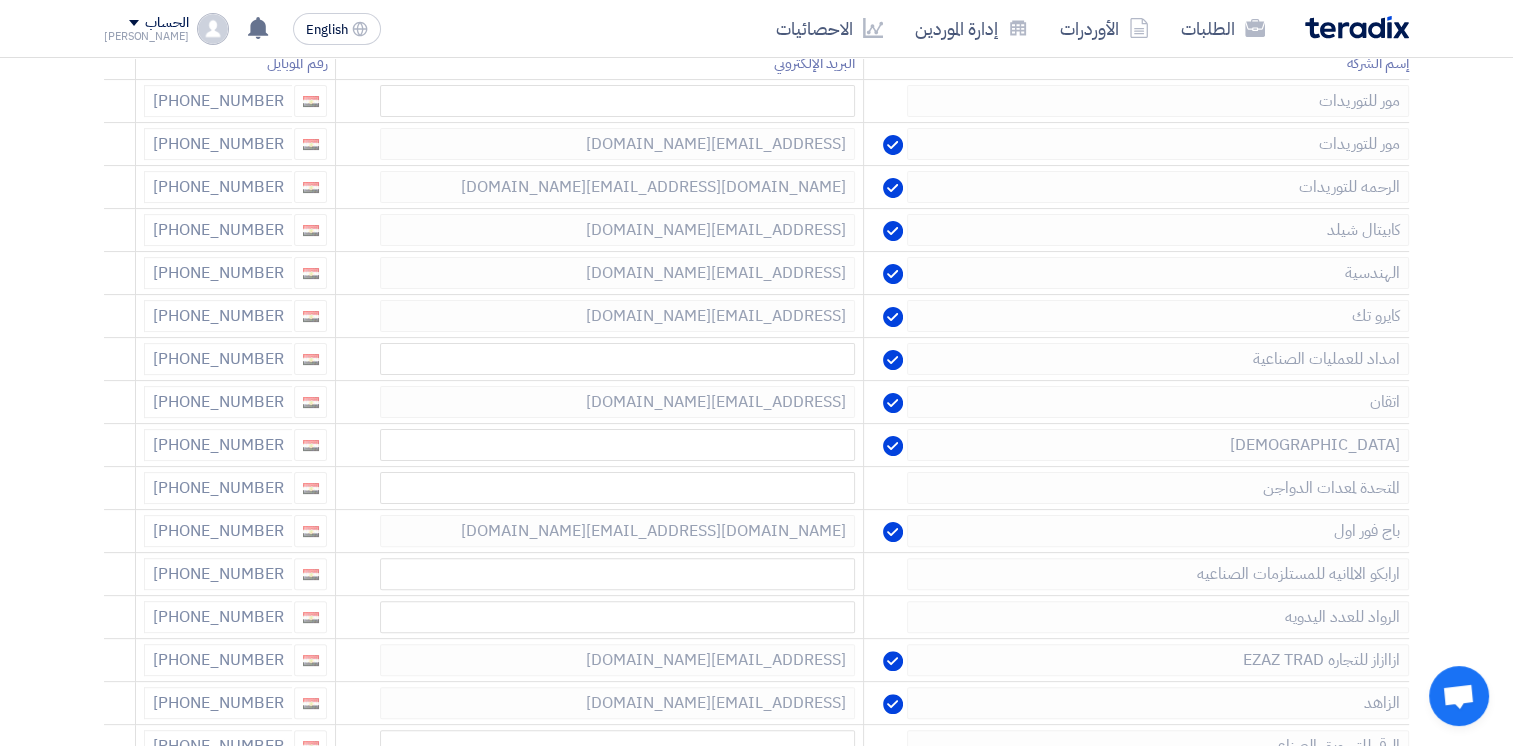 click 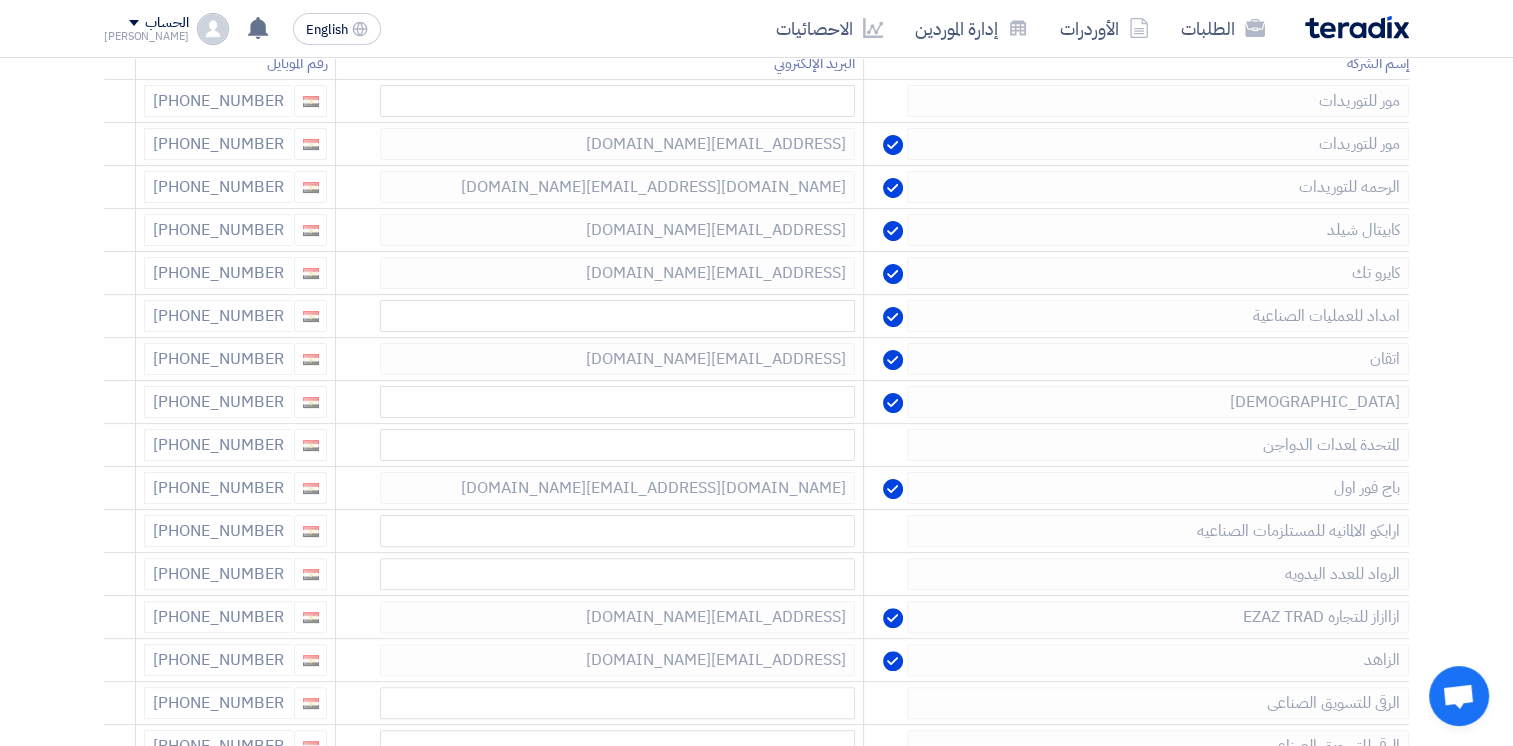 click 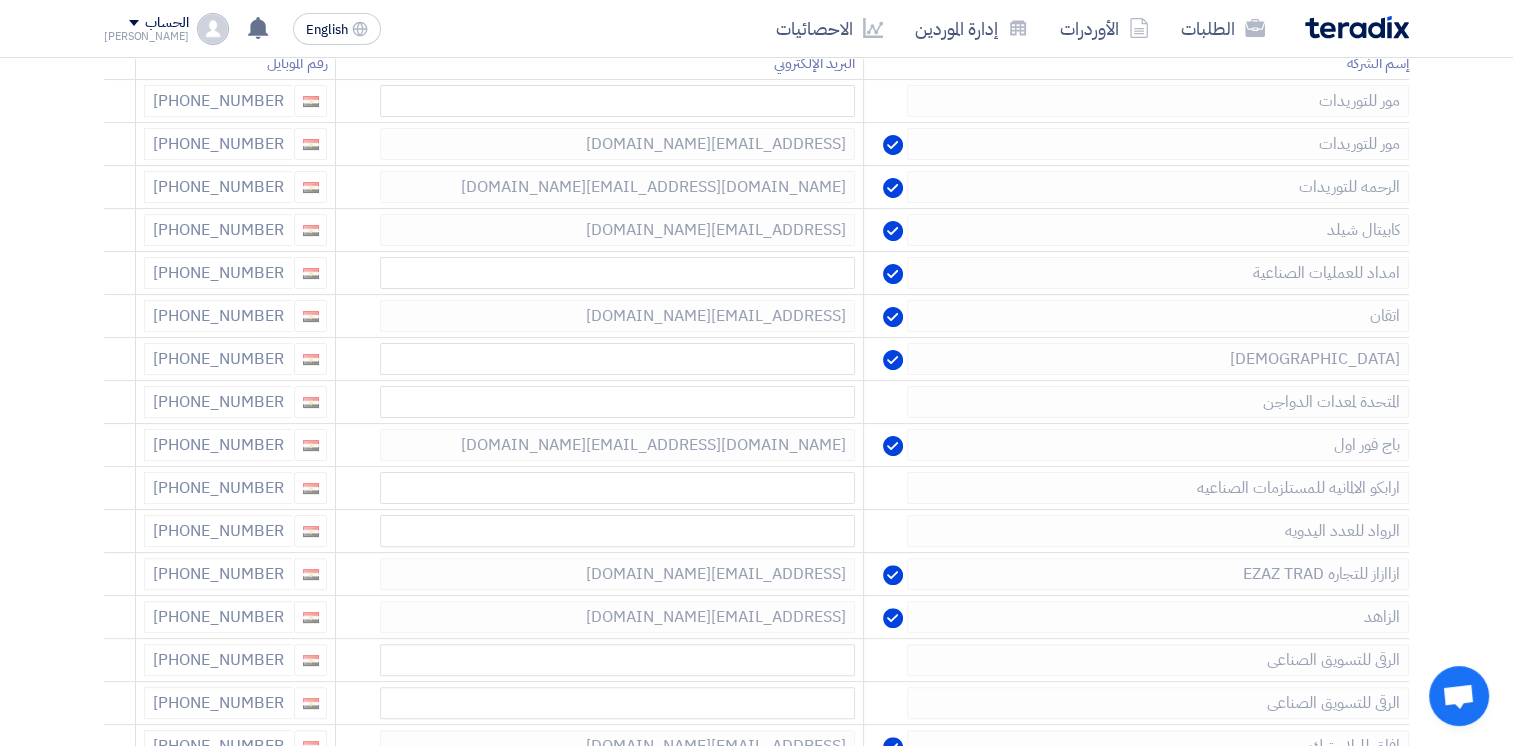 click 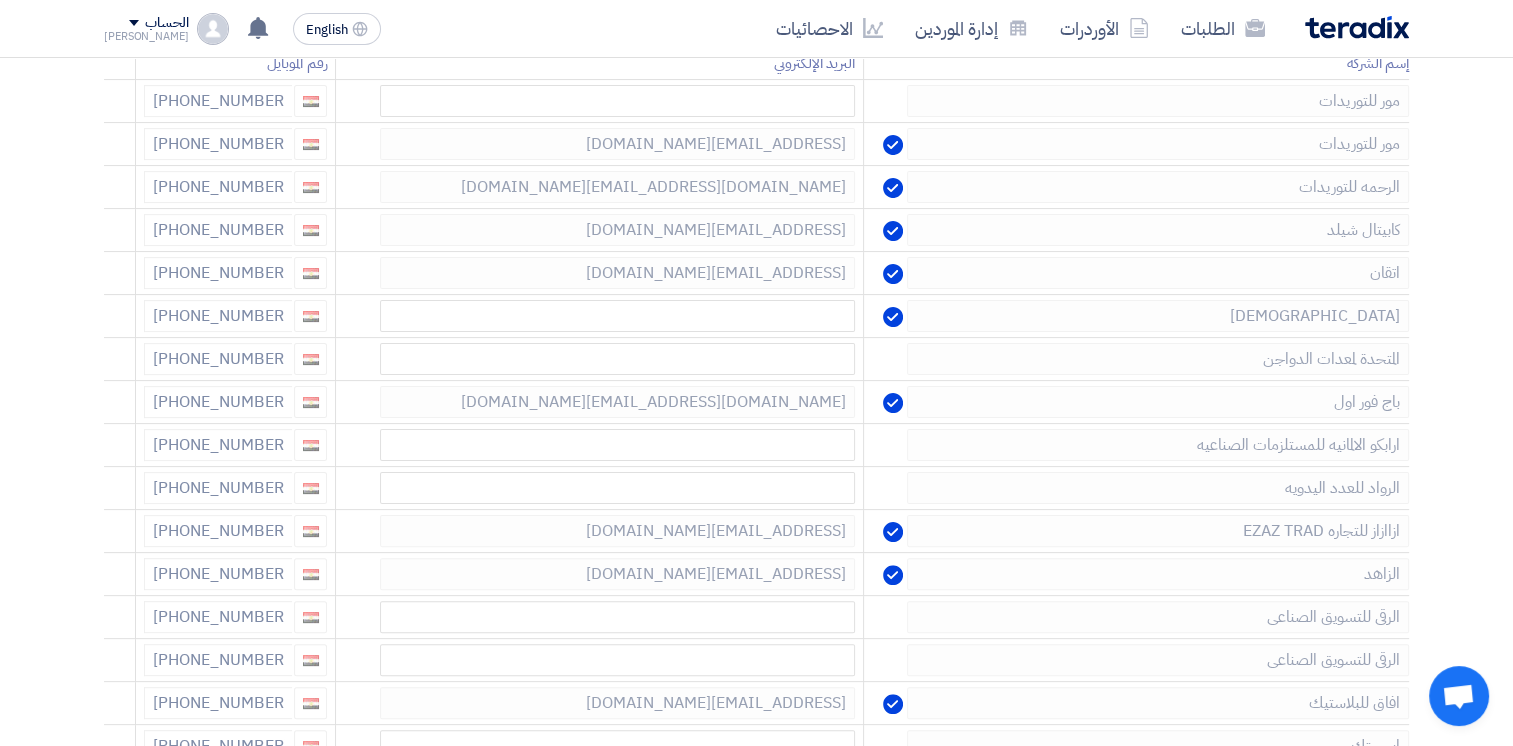 click 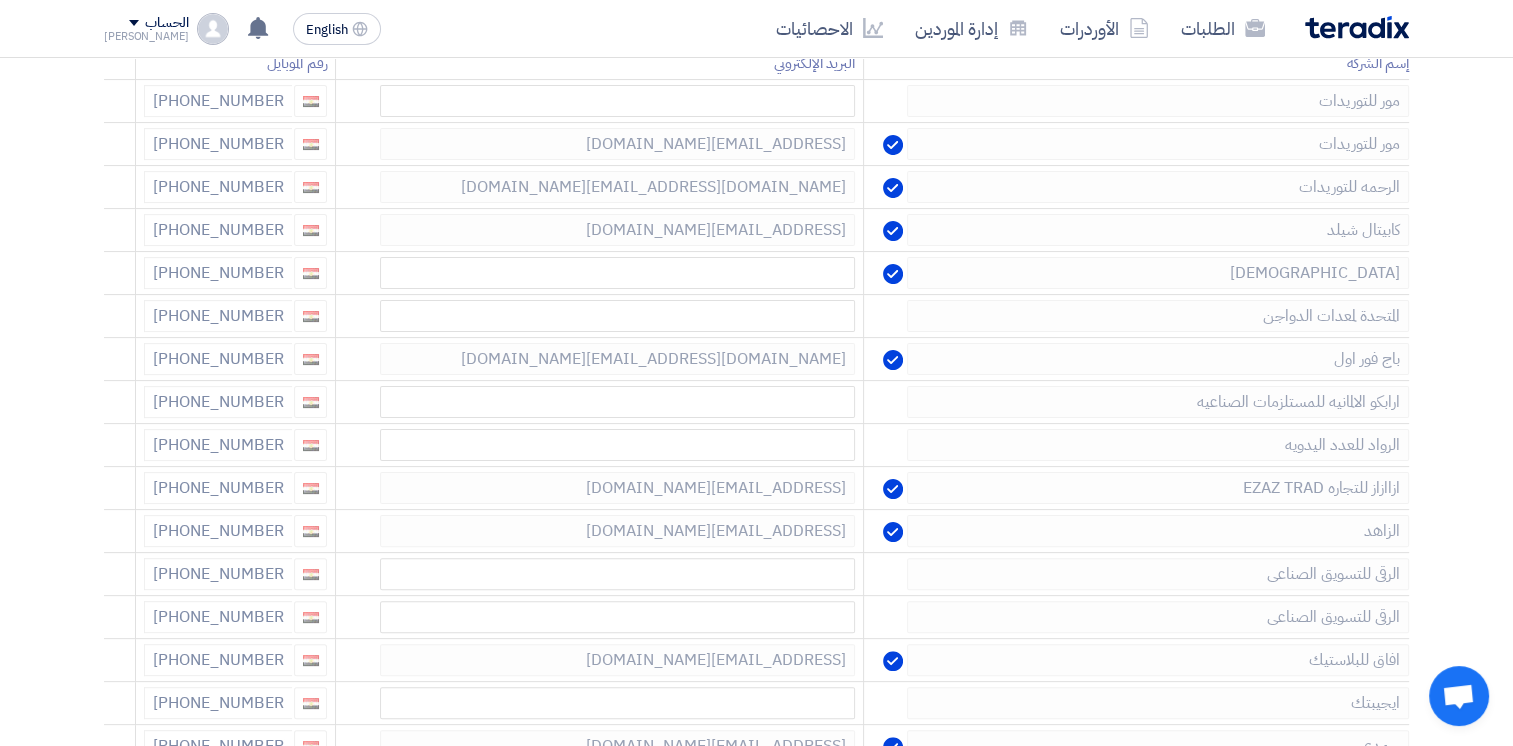 click 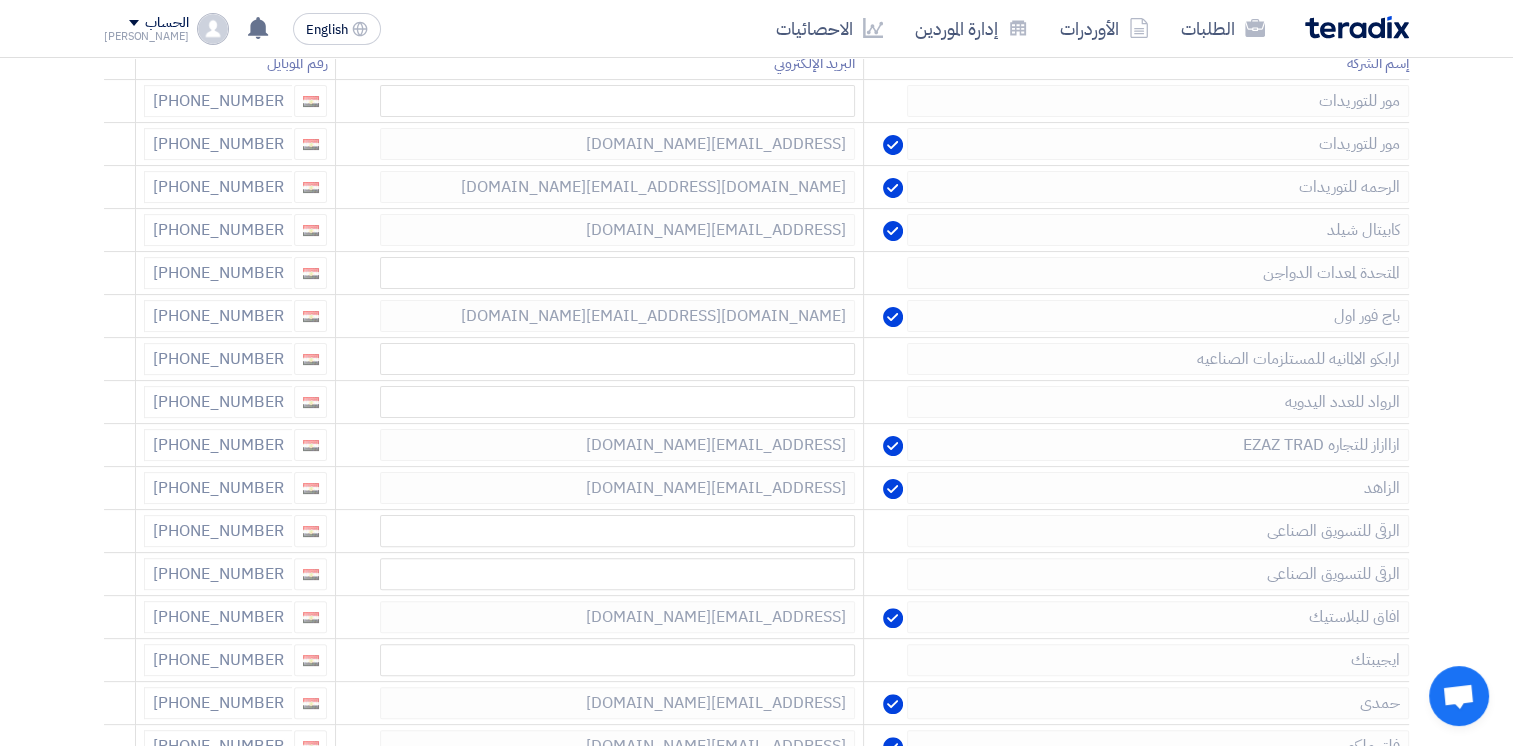 click 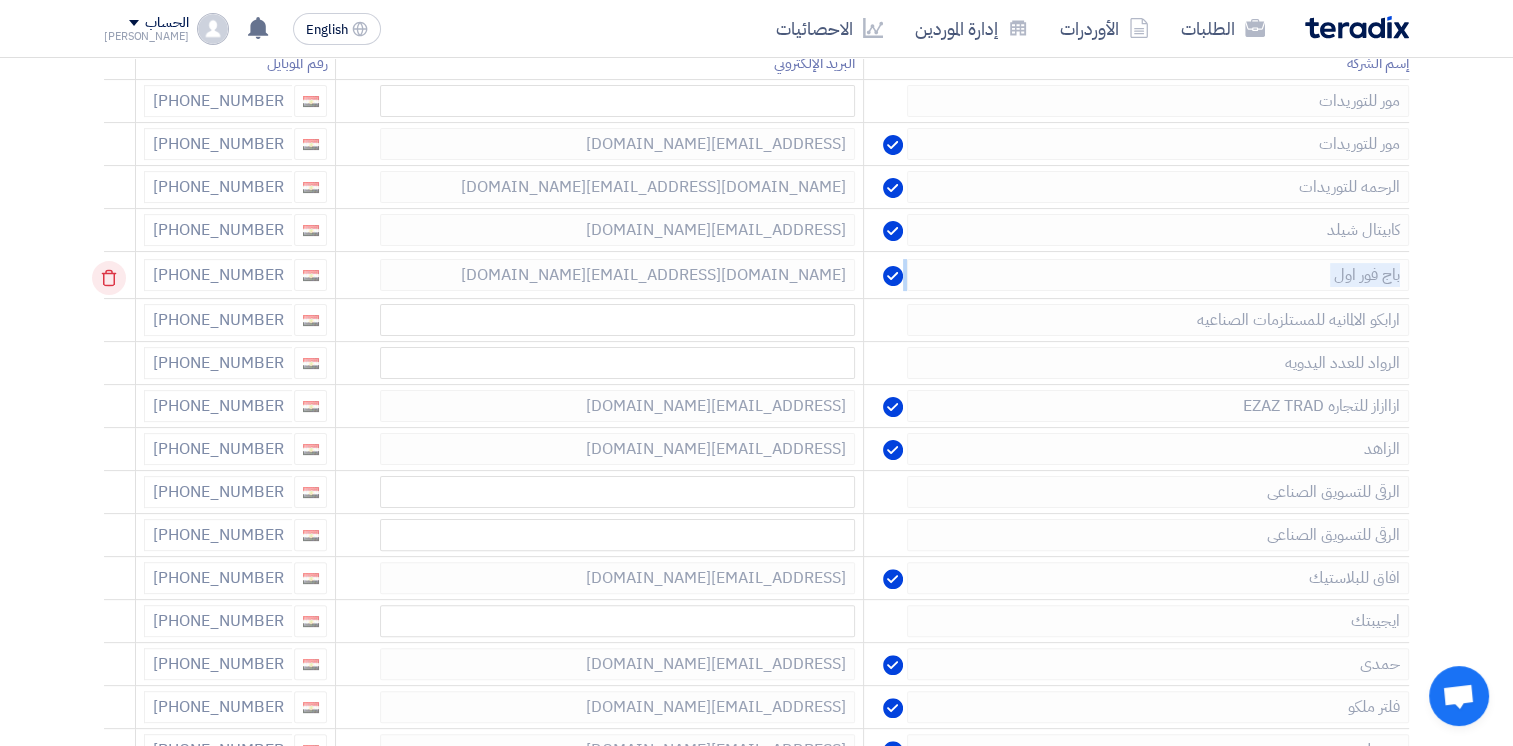 click 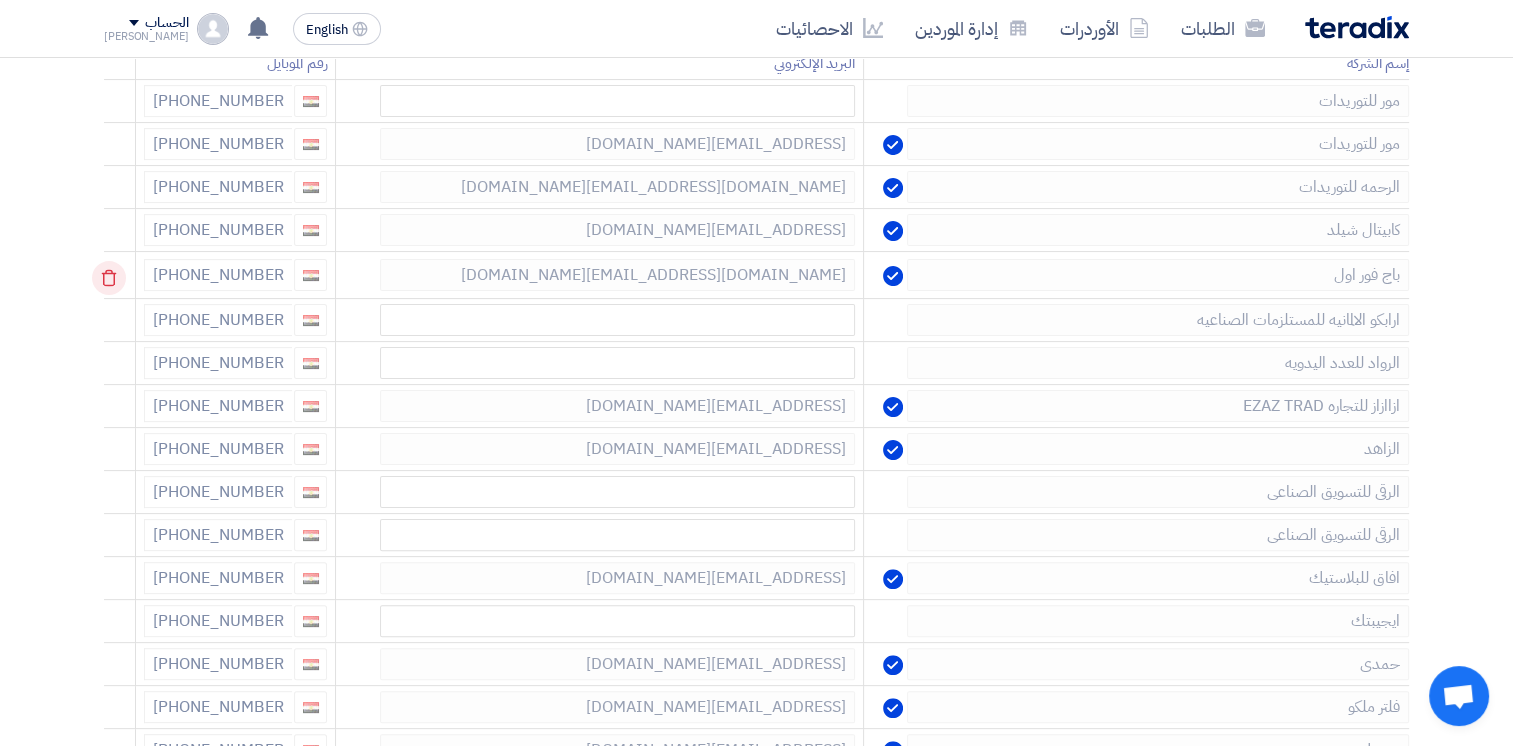 click 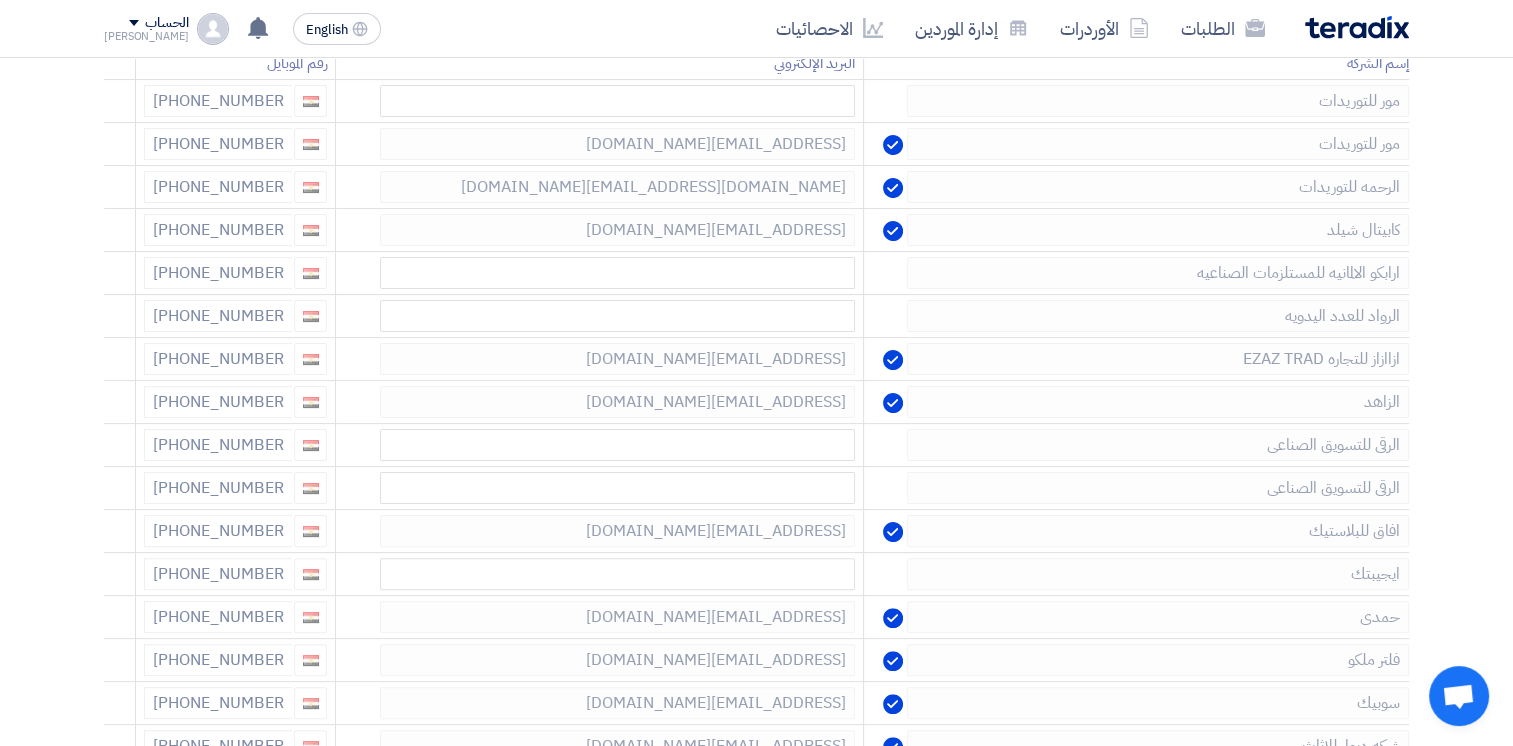 click 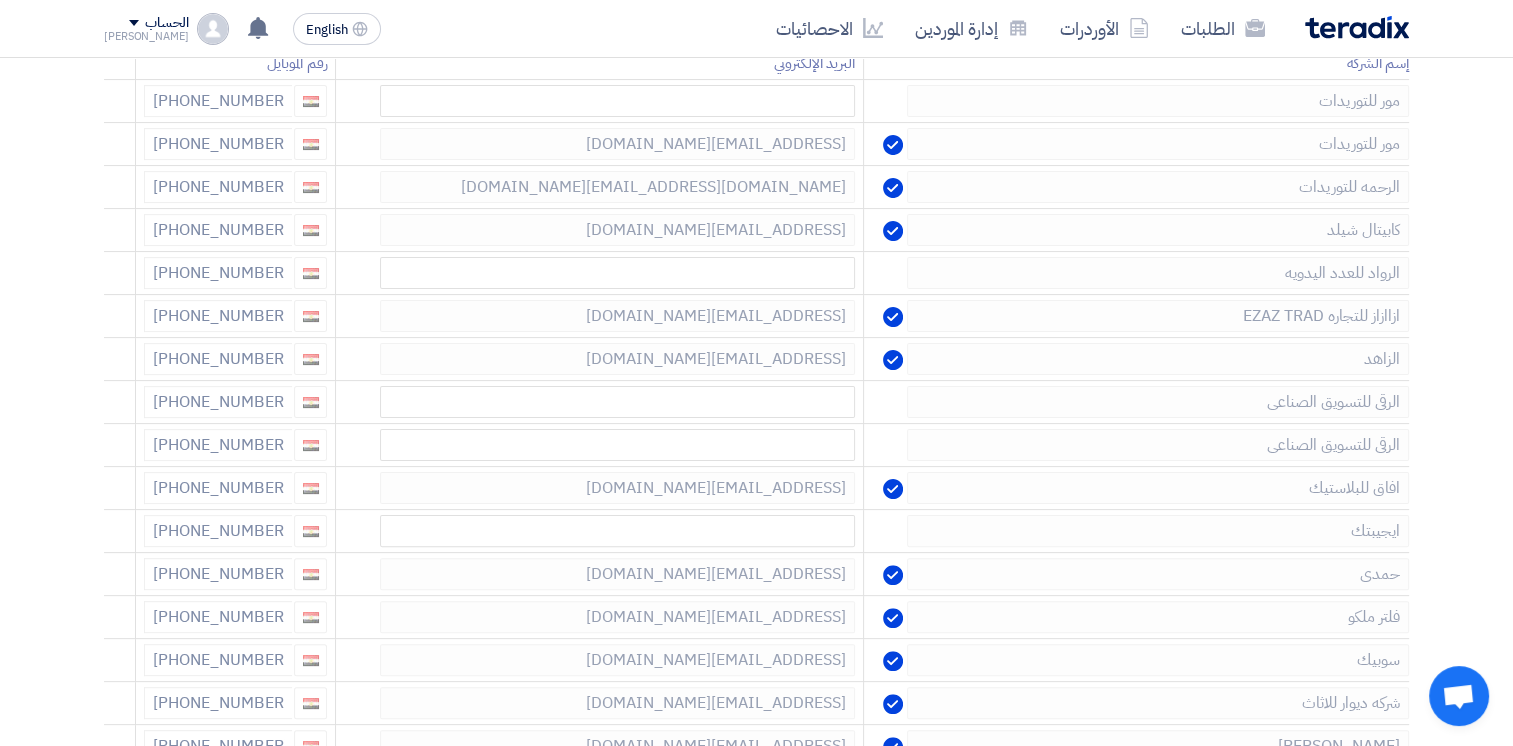 click 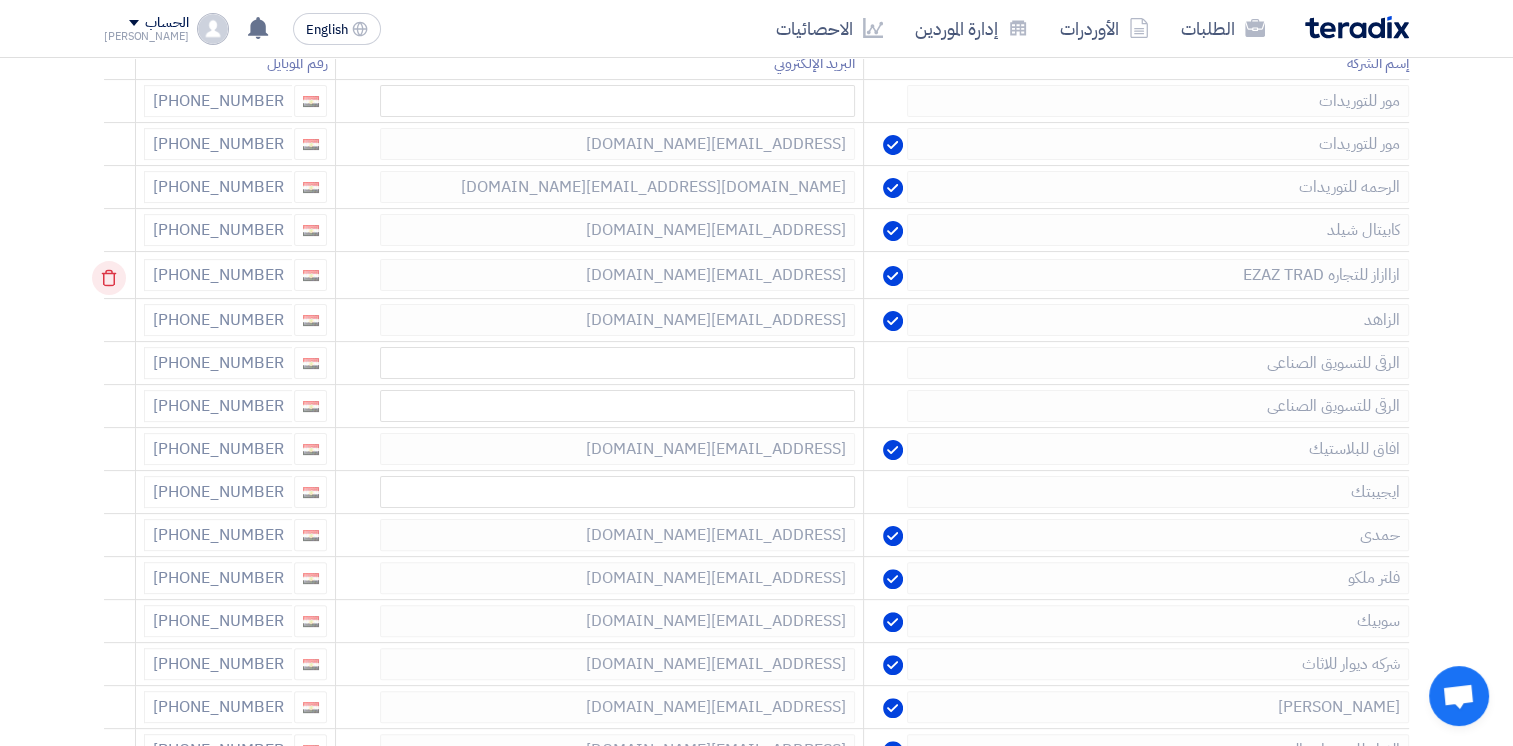 click 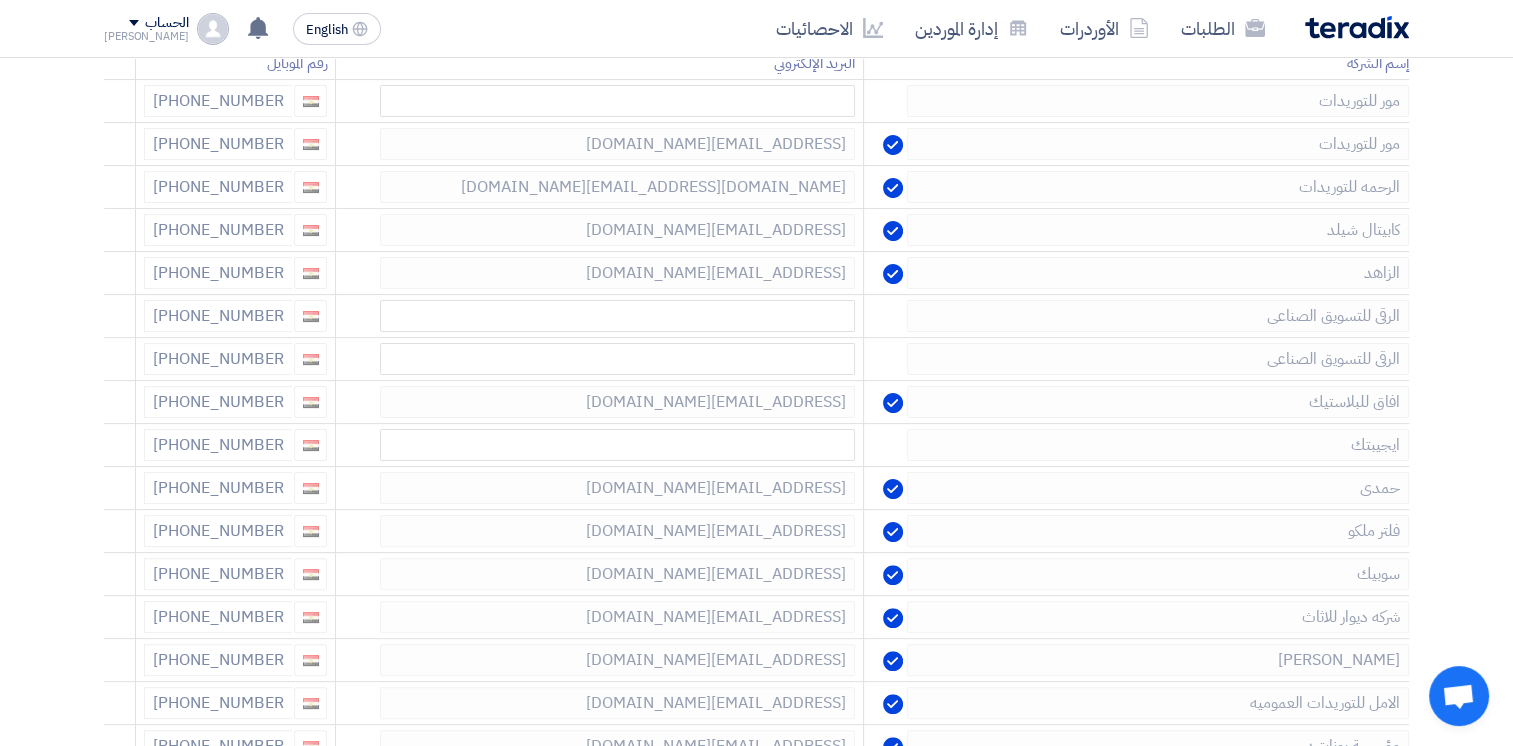 click 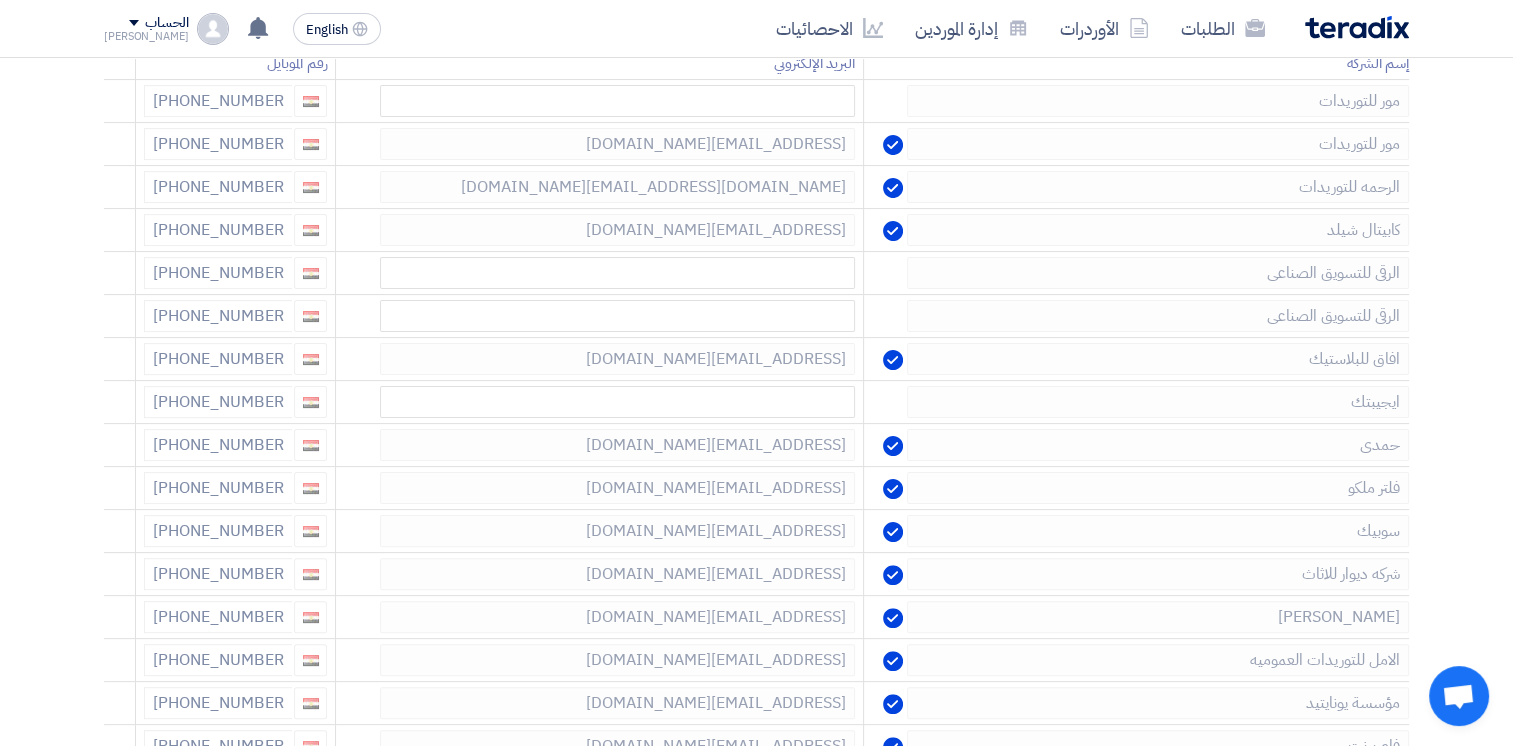 click 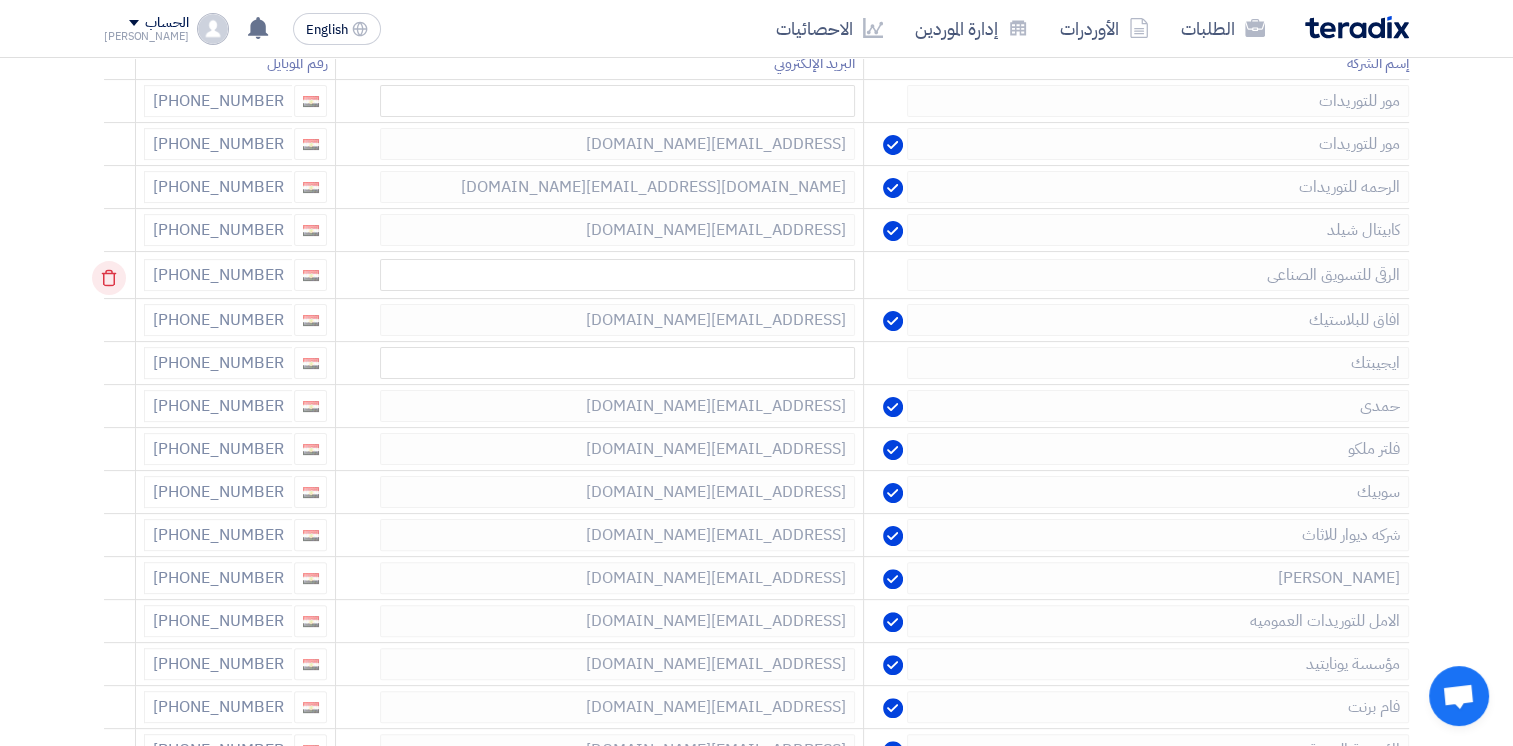 click 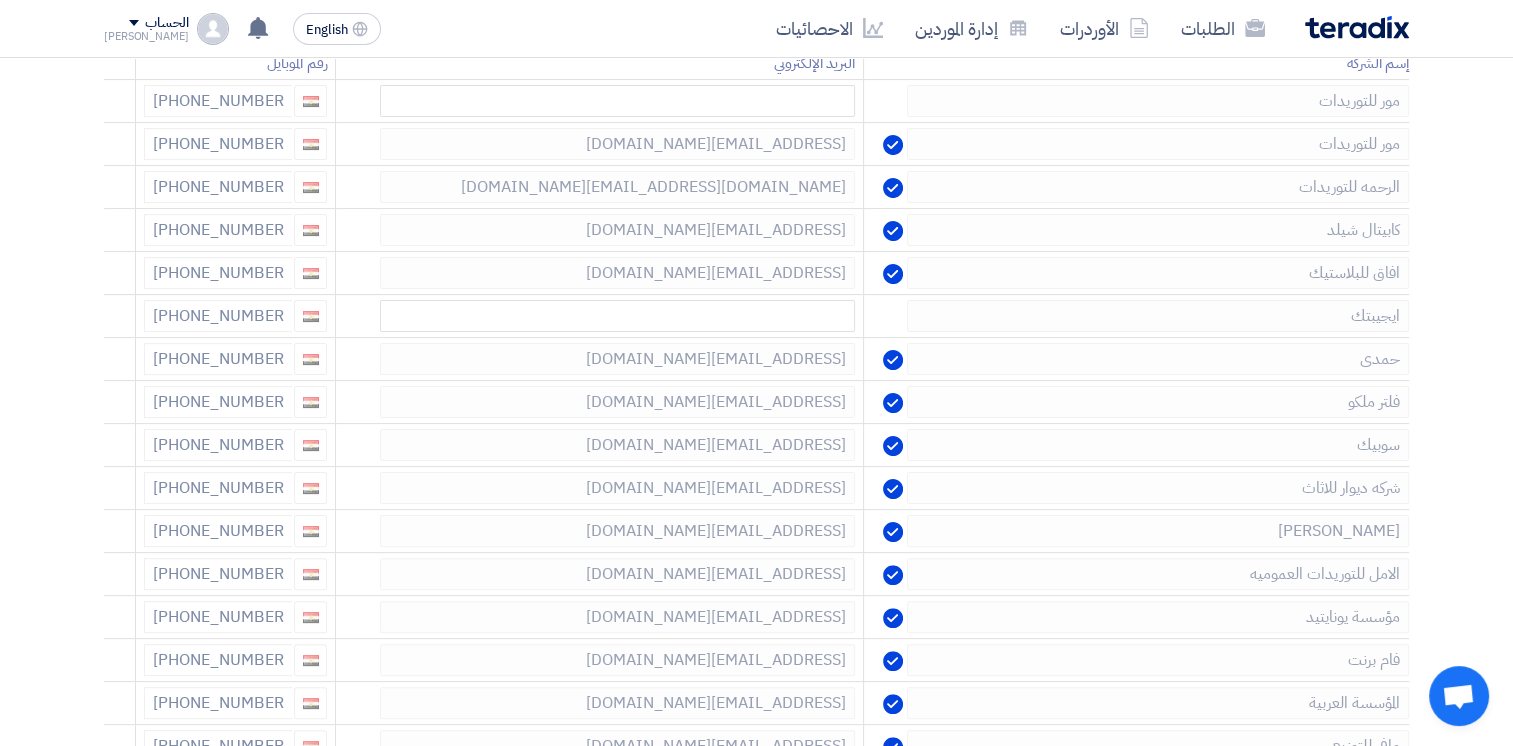 click 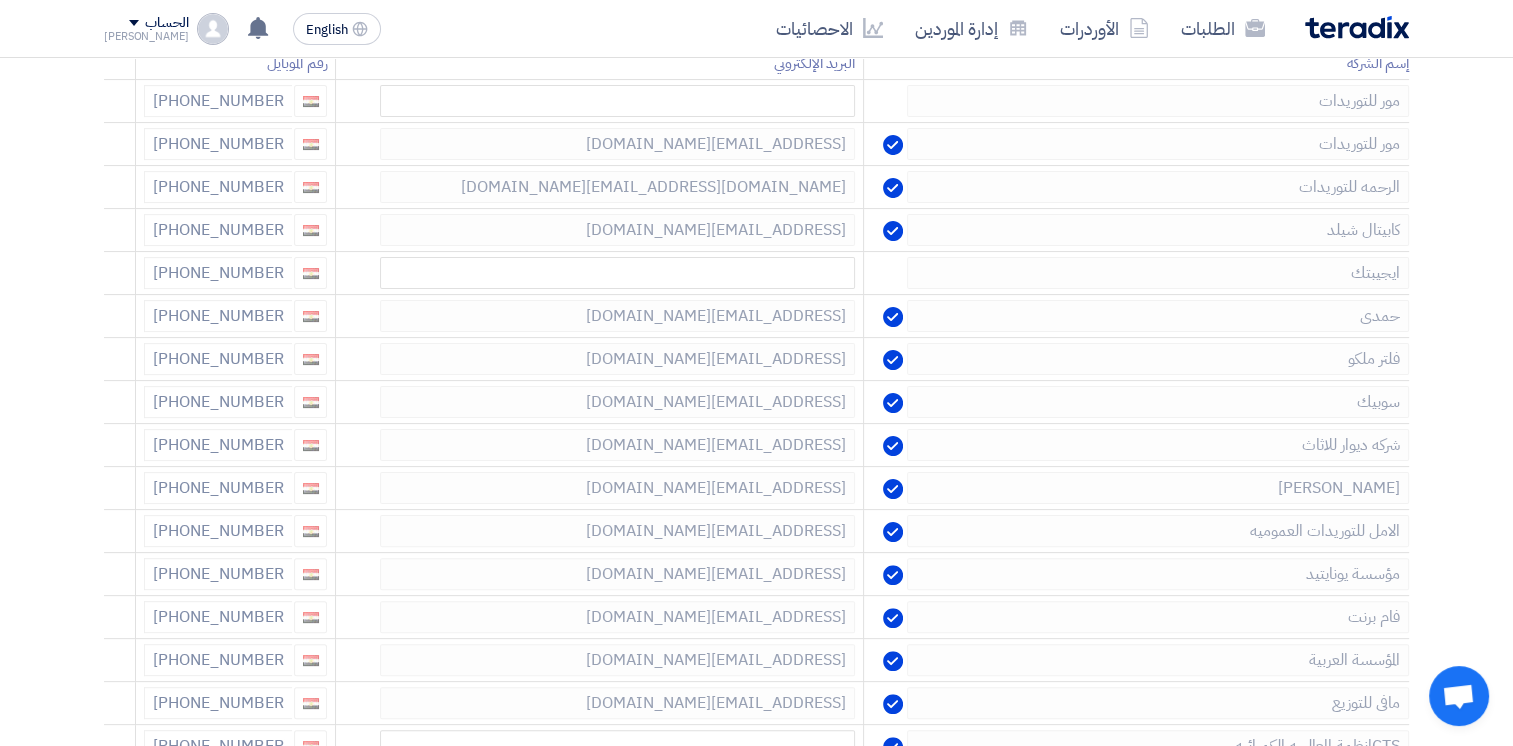 click 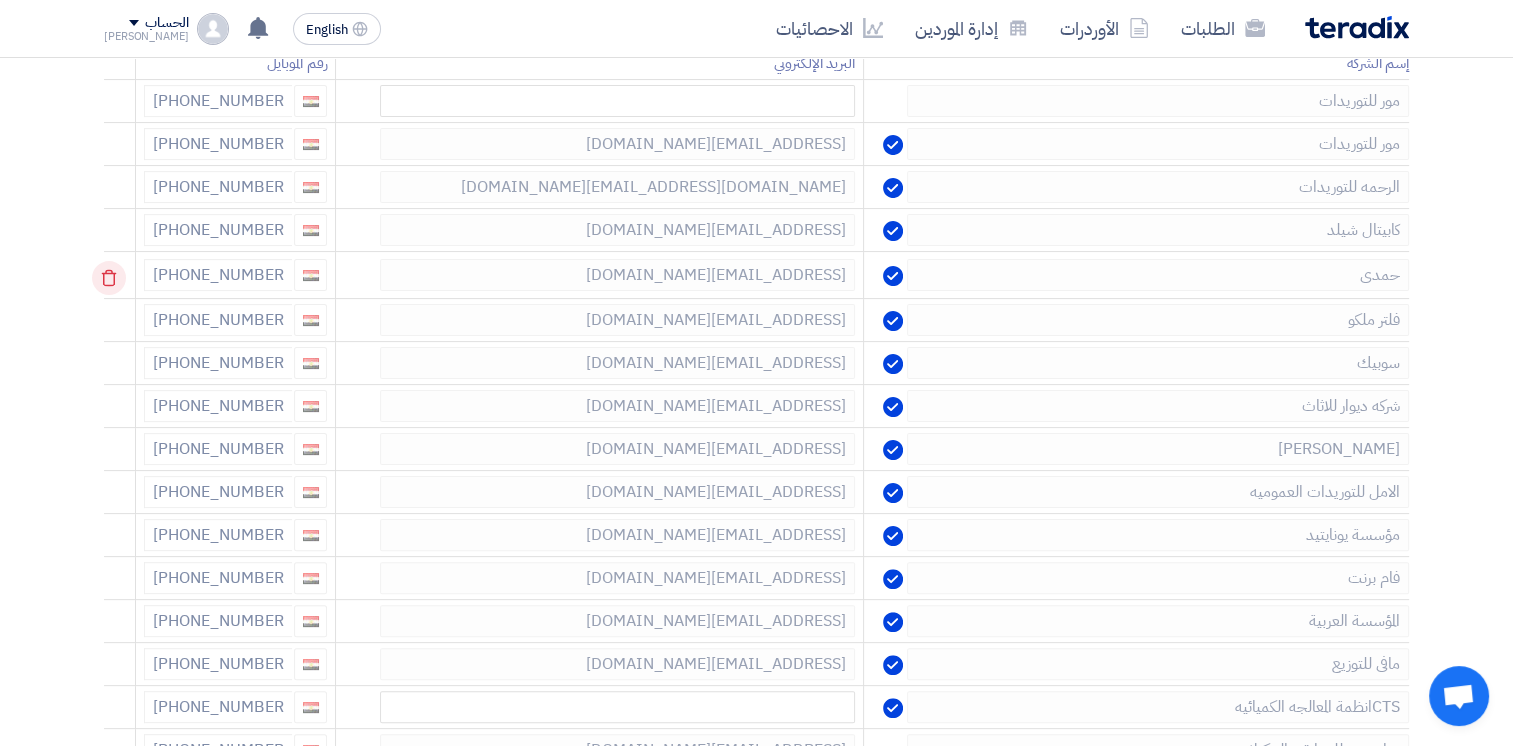click 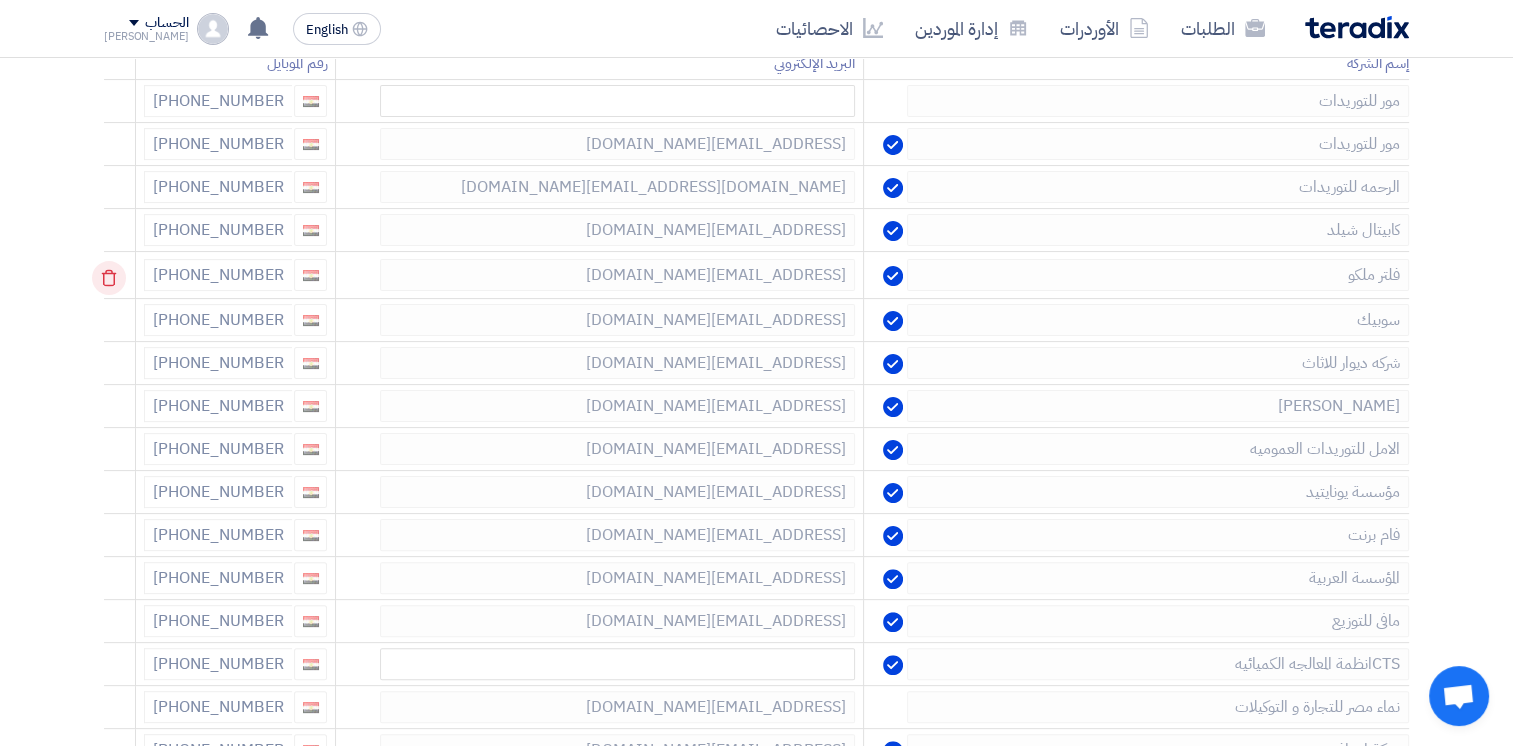 click 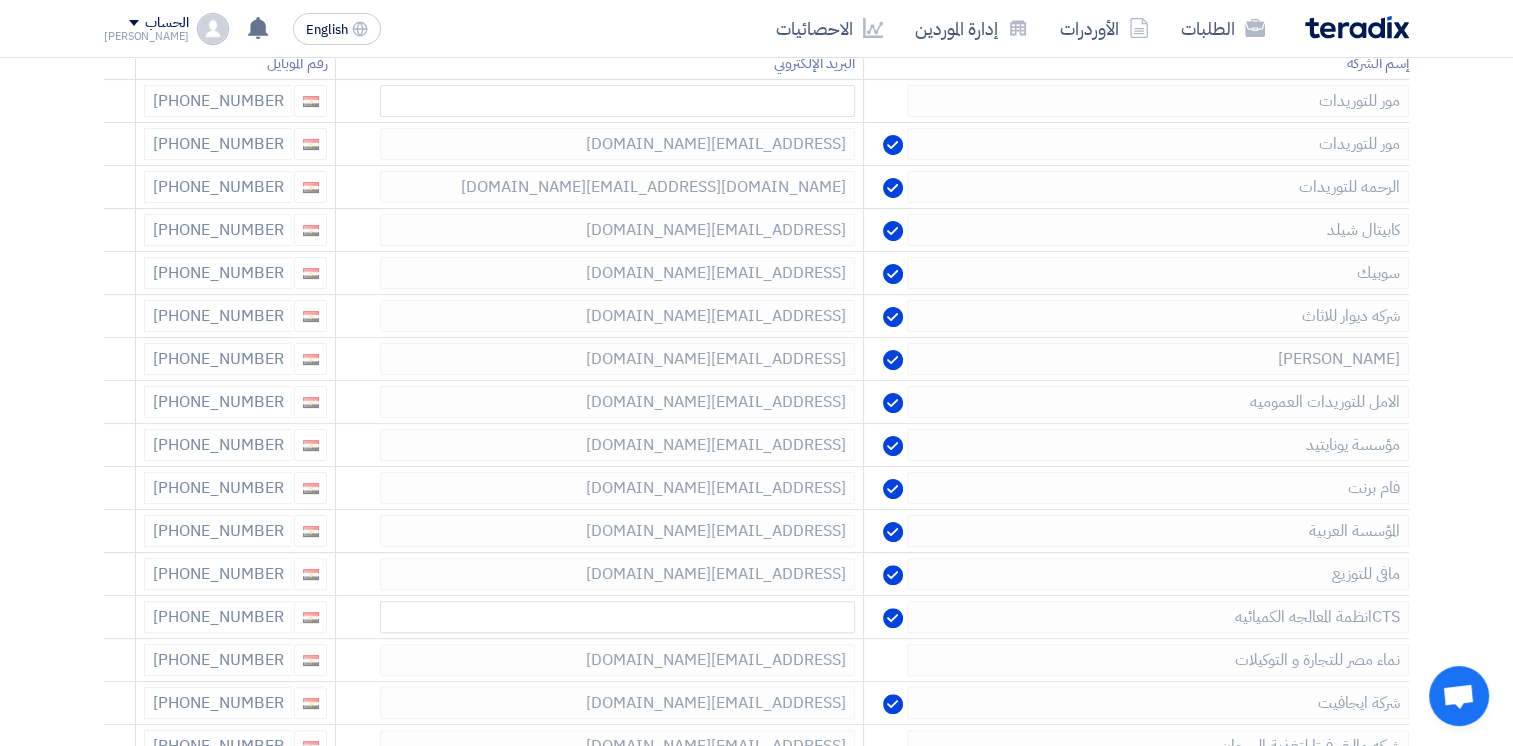 click 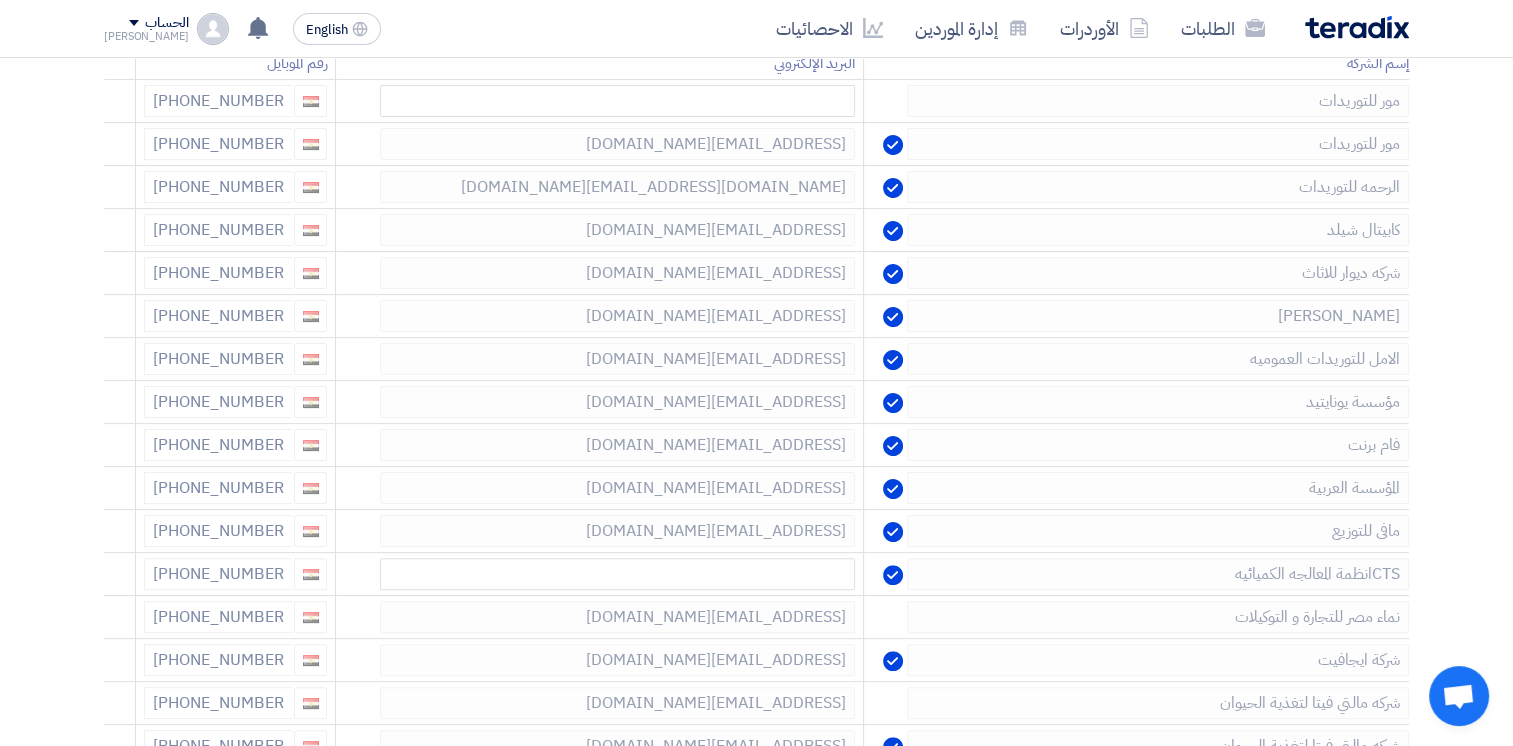 click 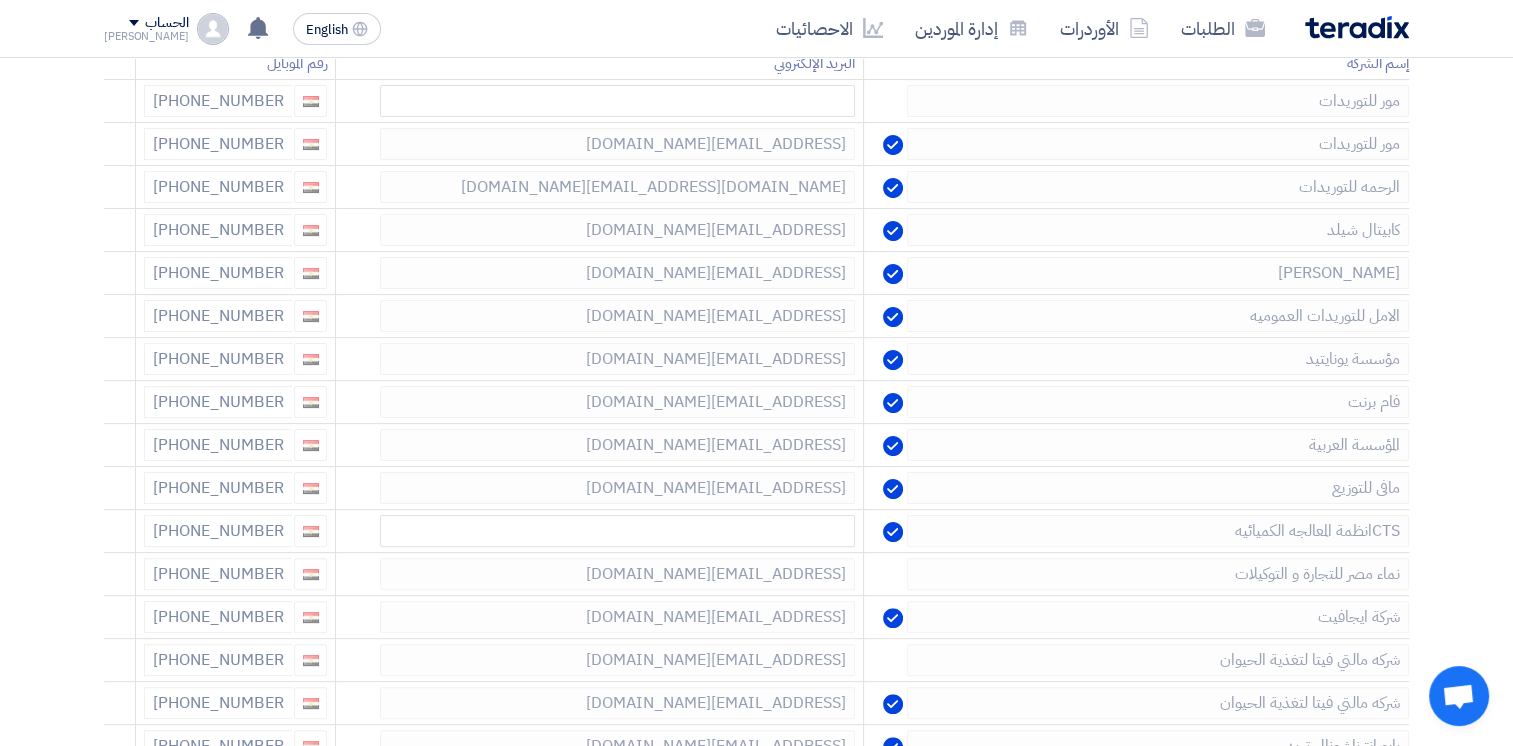 click 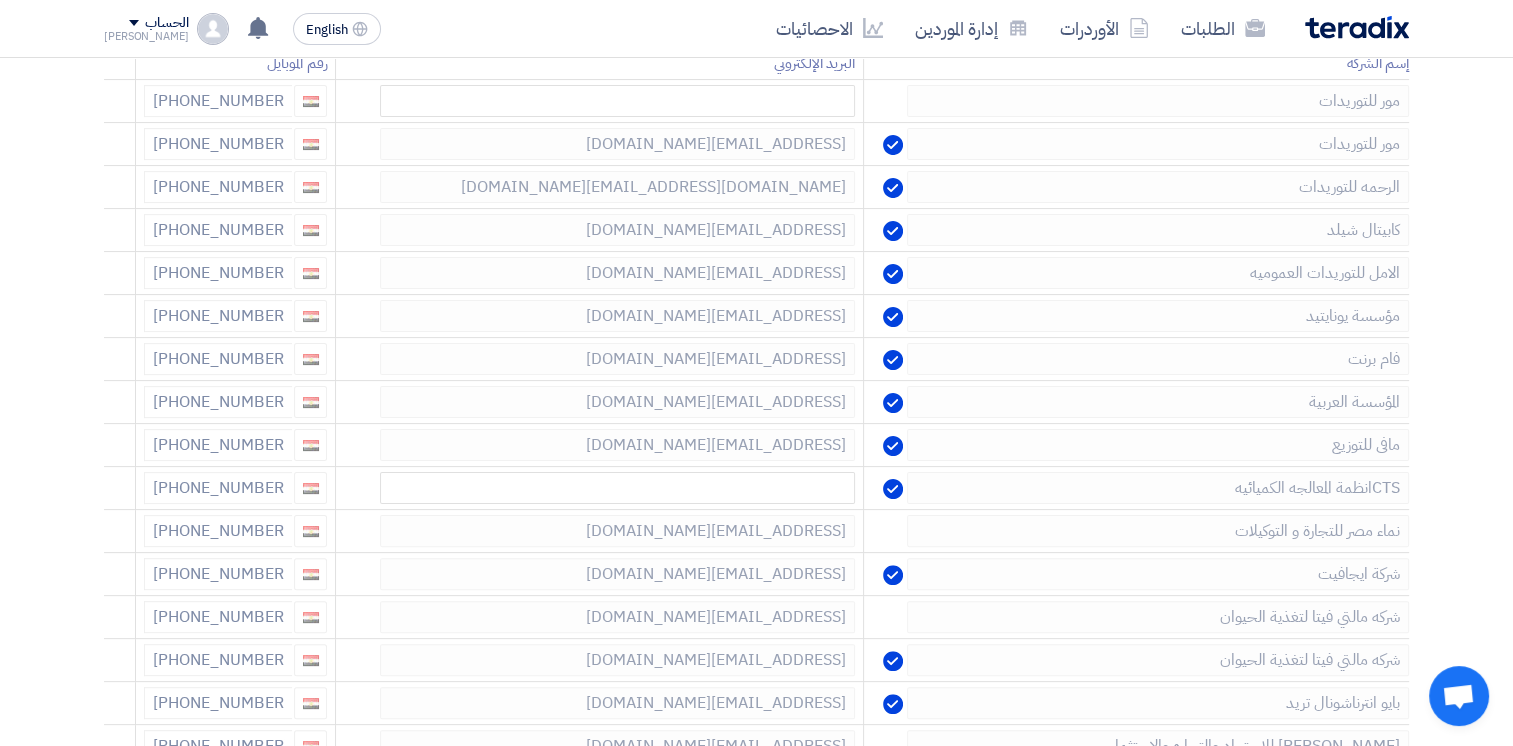 click 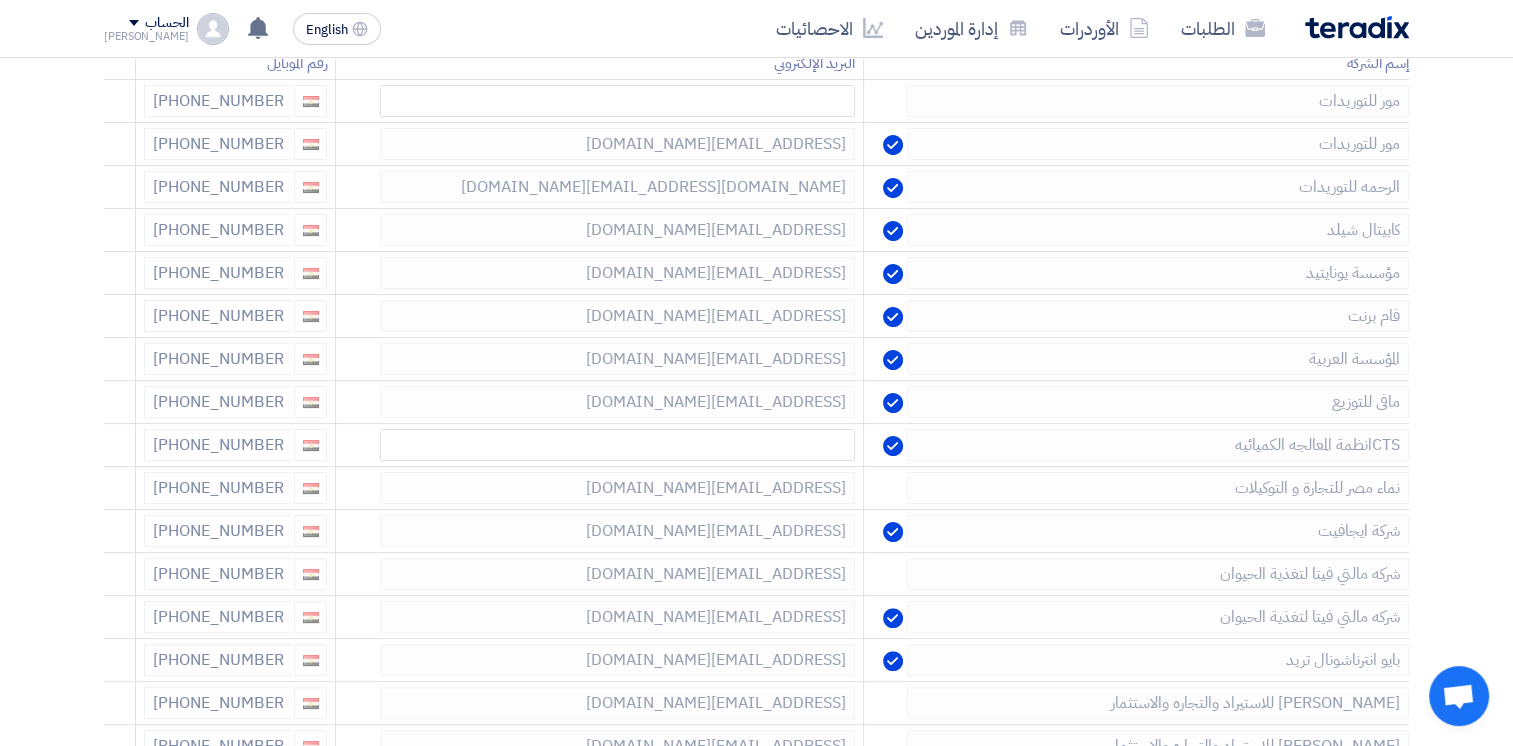 click 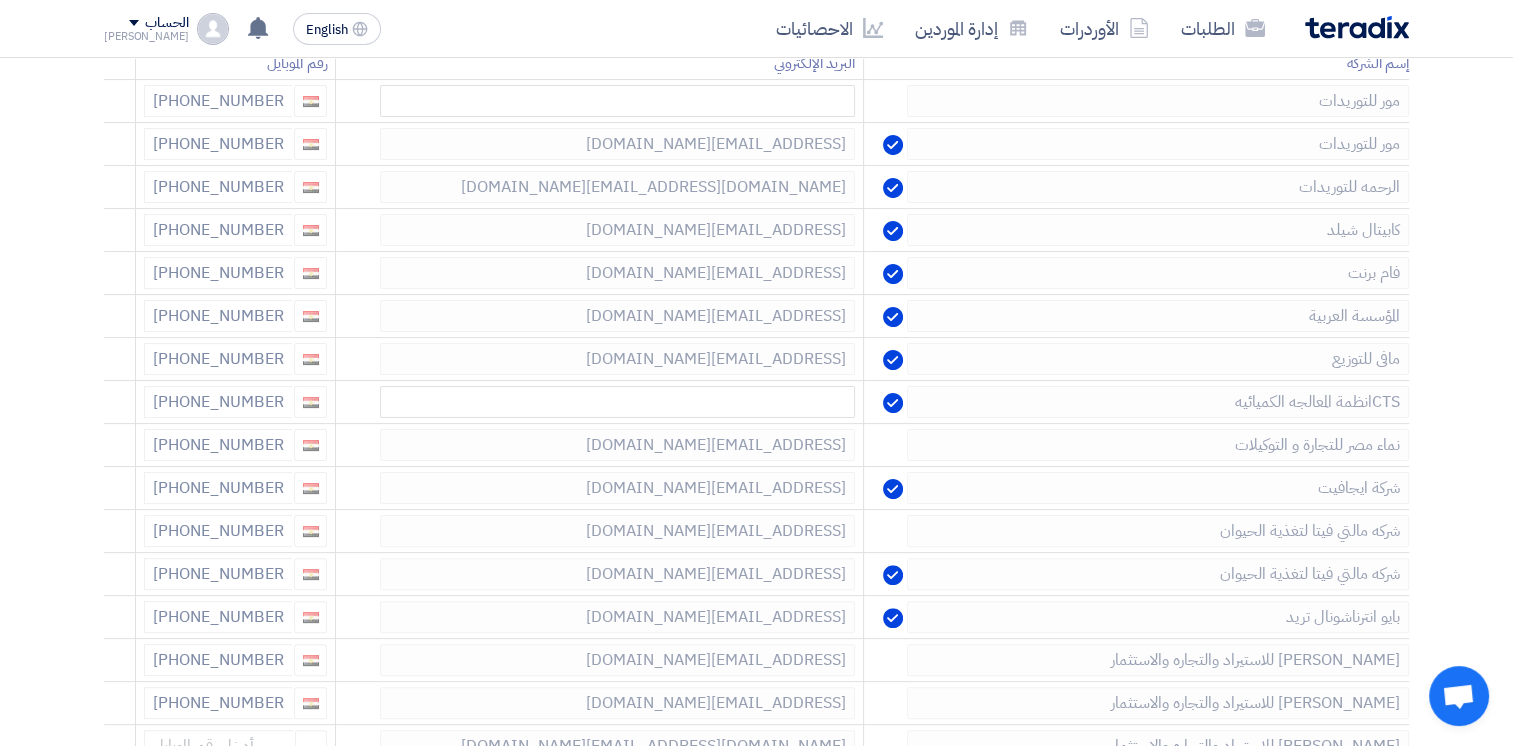 click 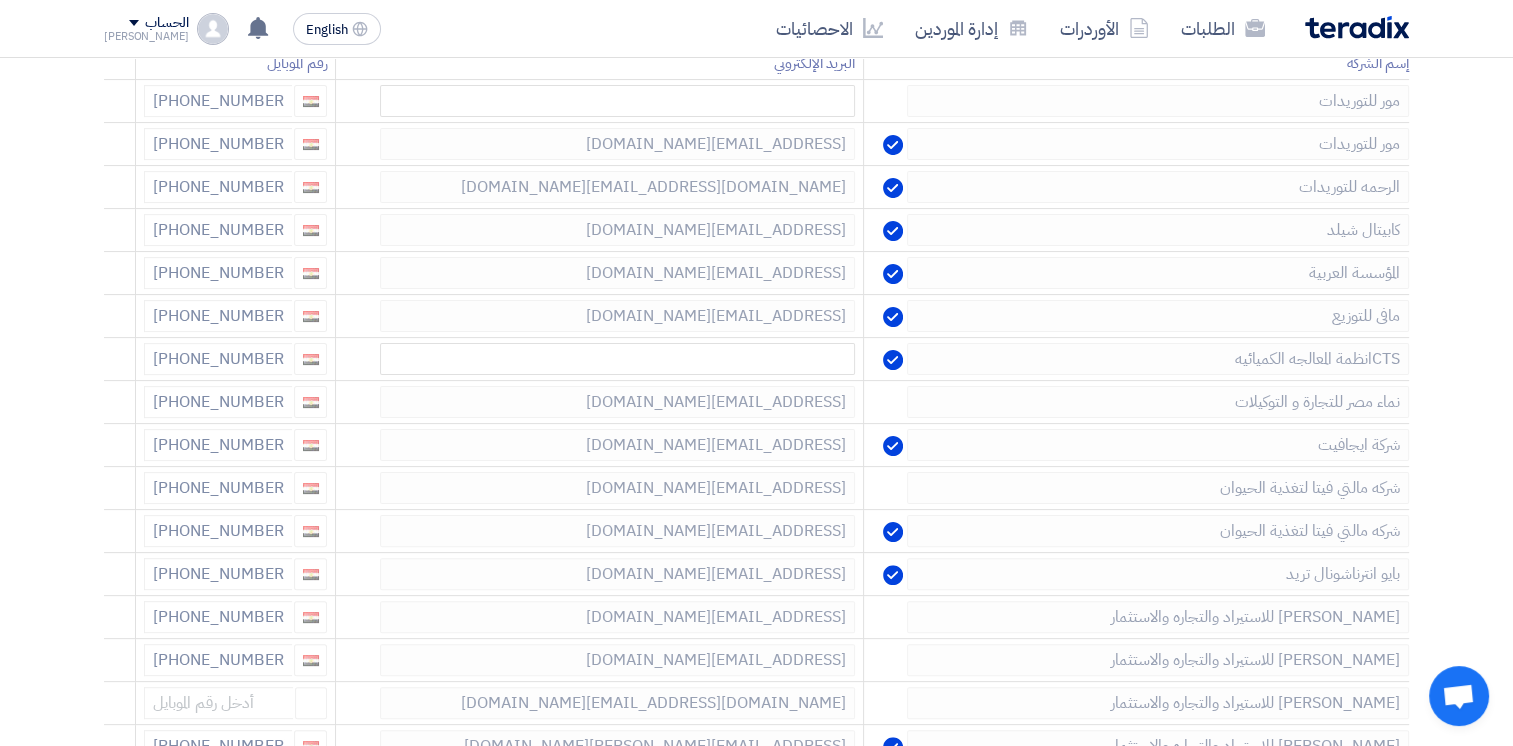 click 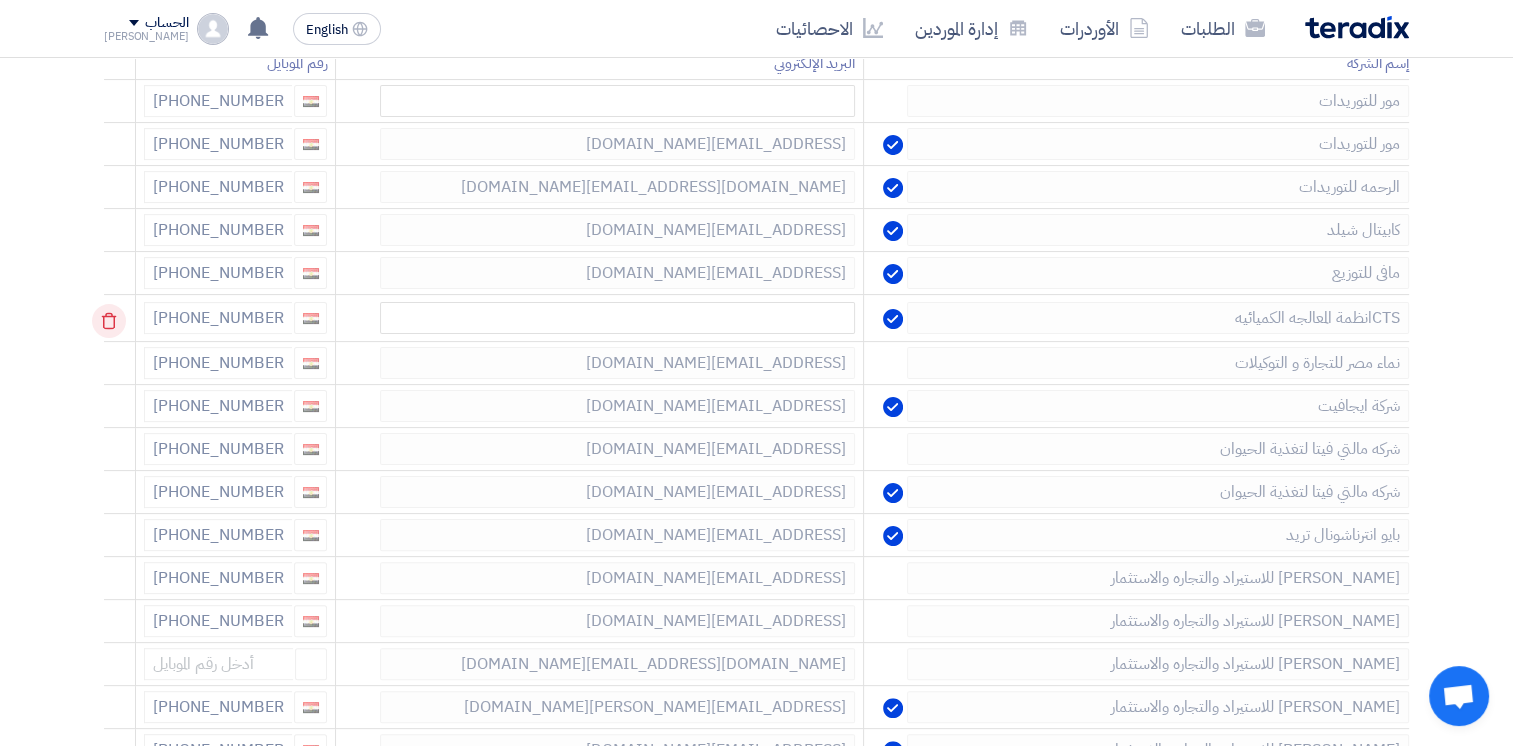 click 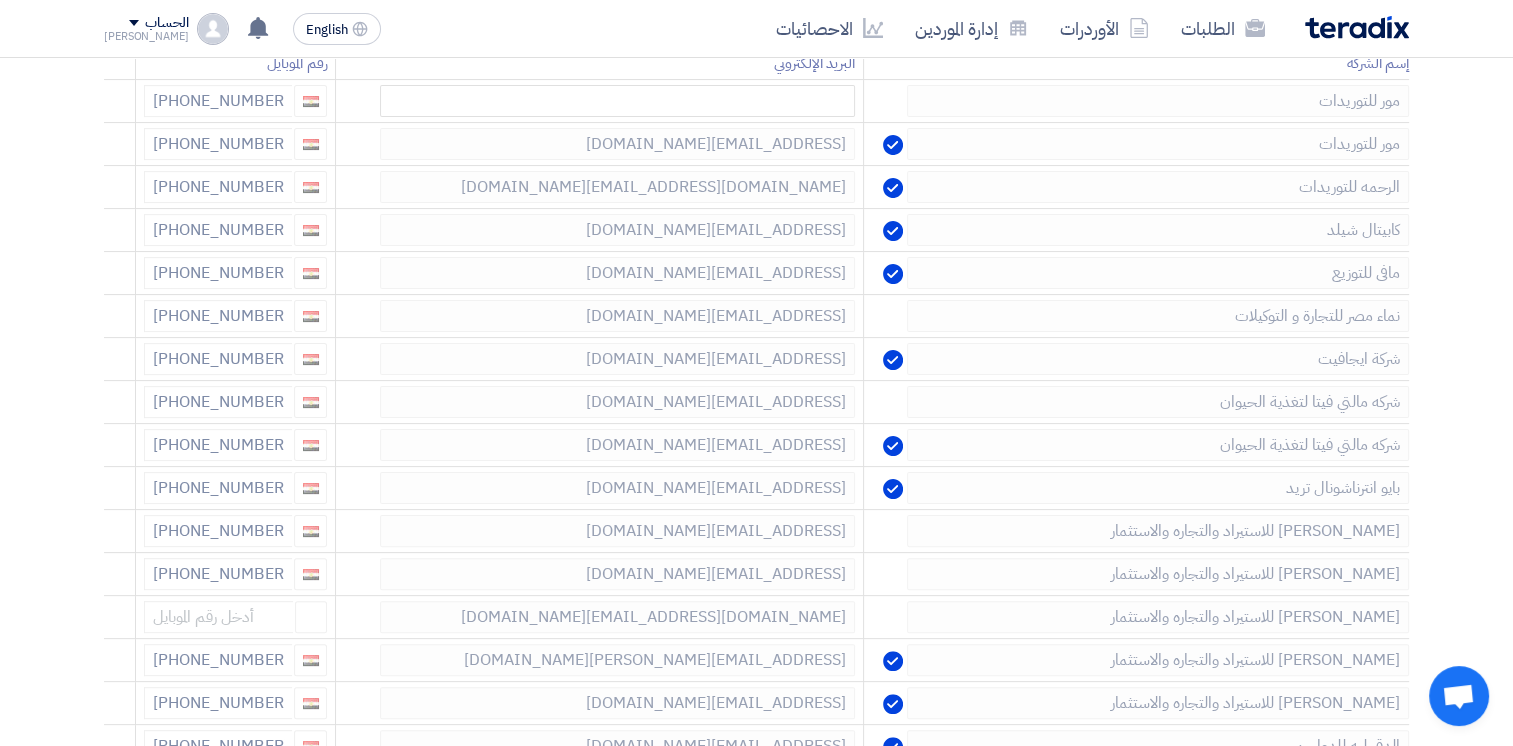 click 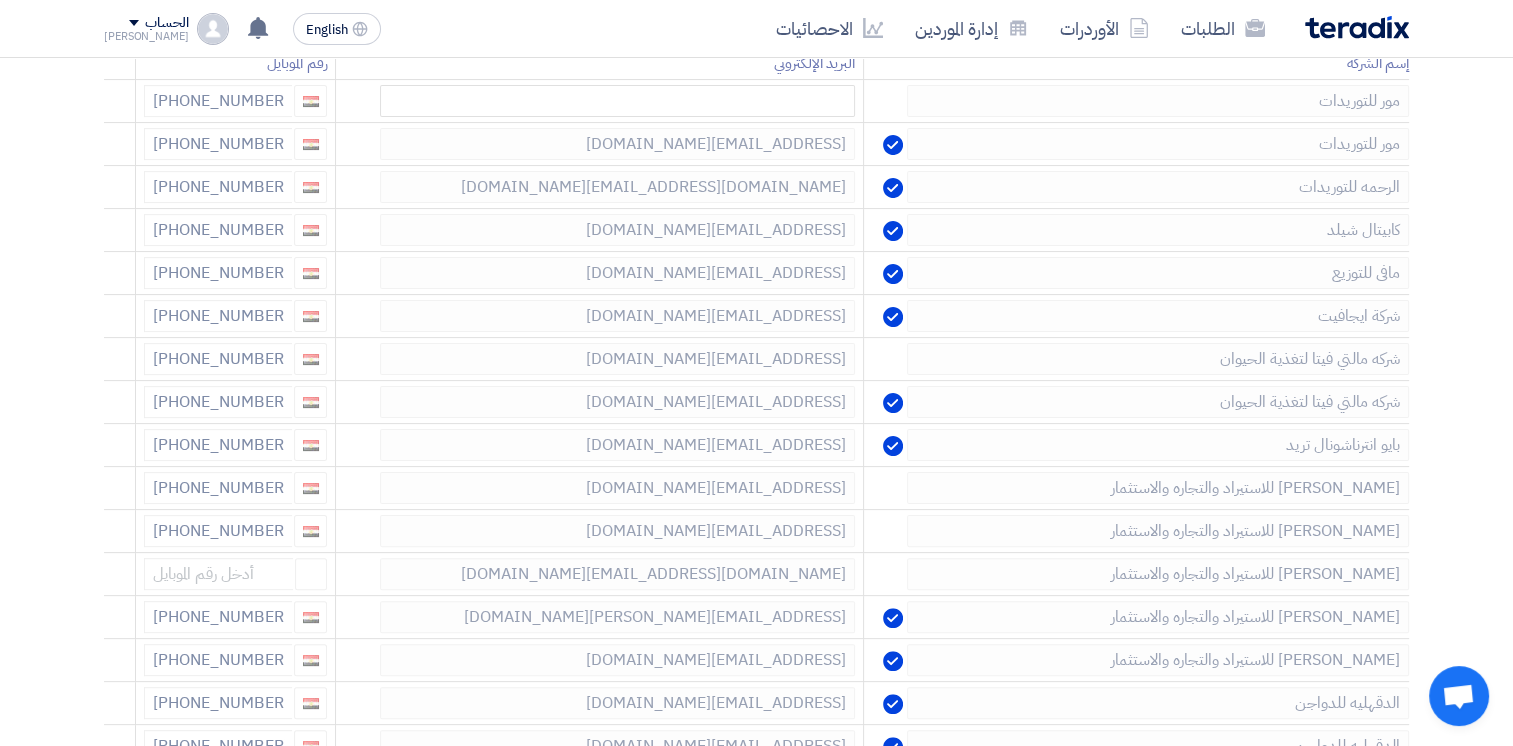 click 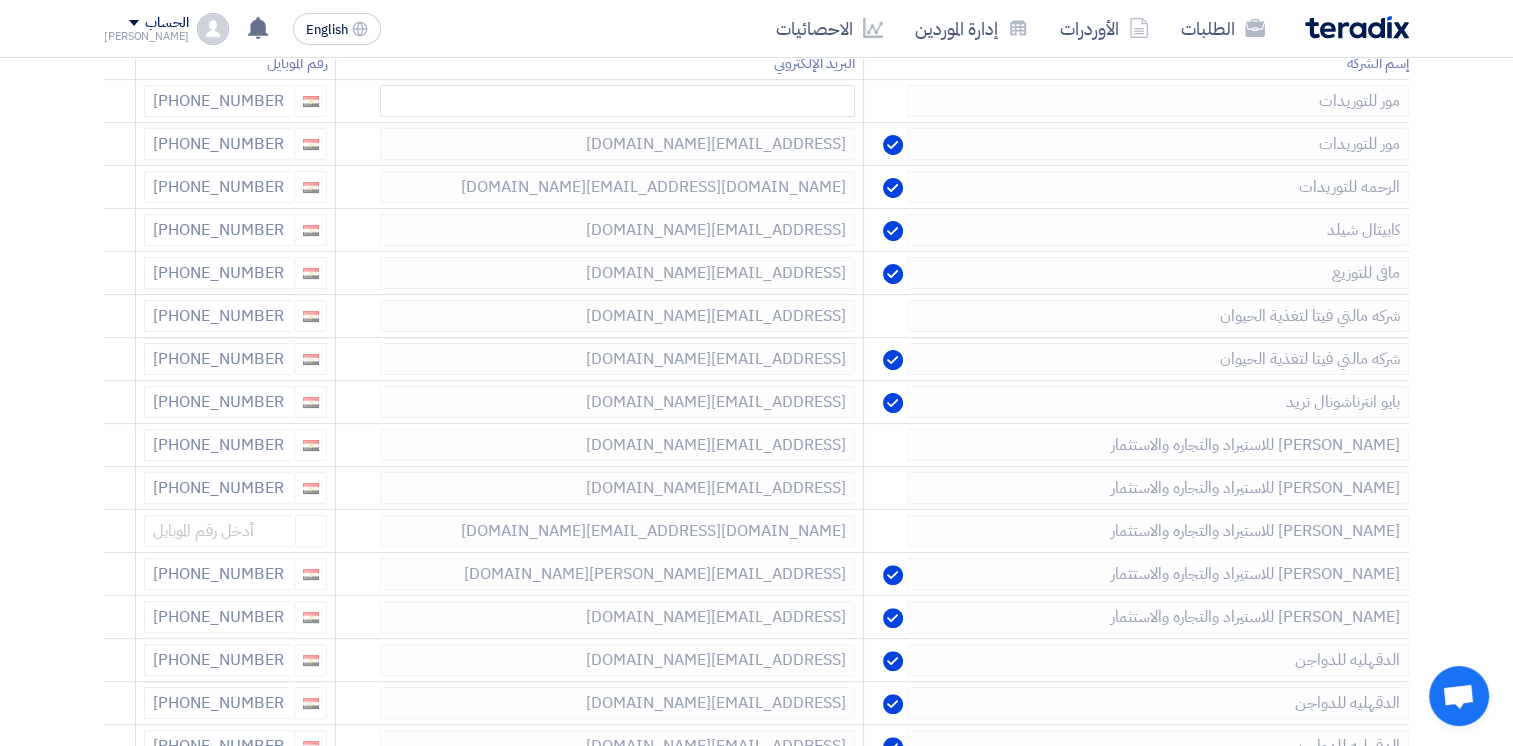 click 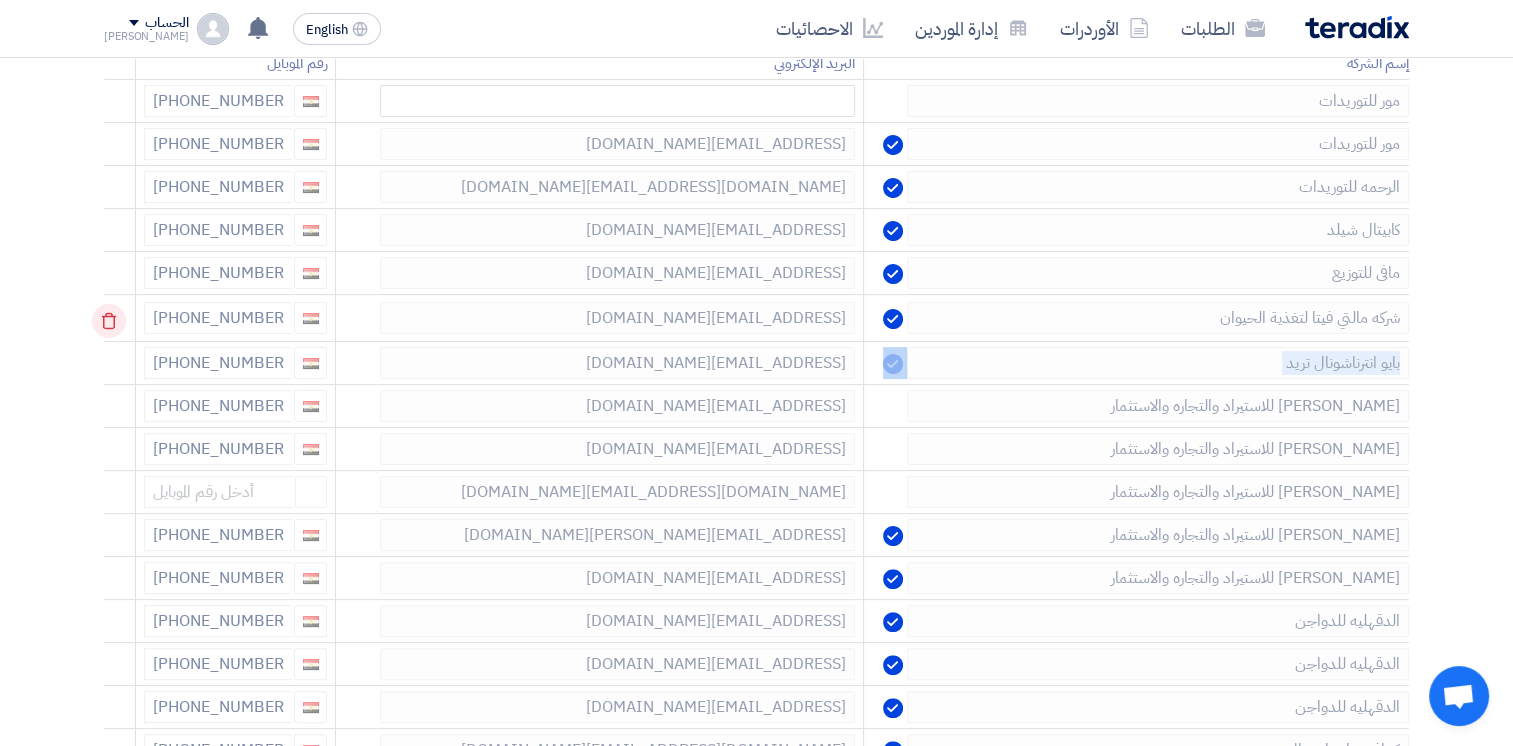 click 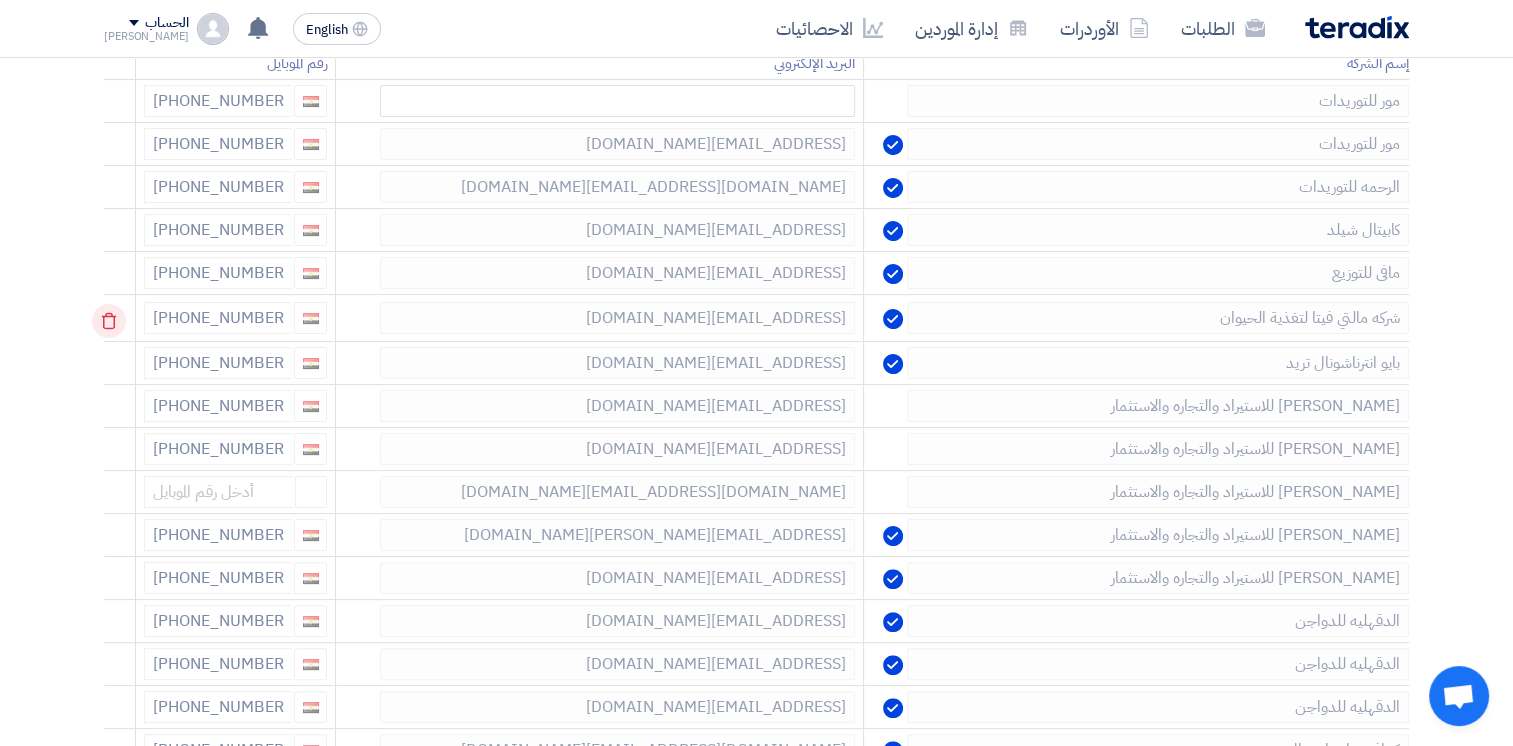 click 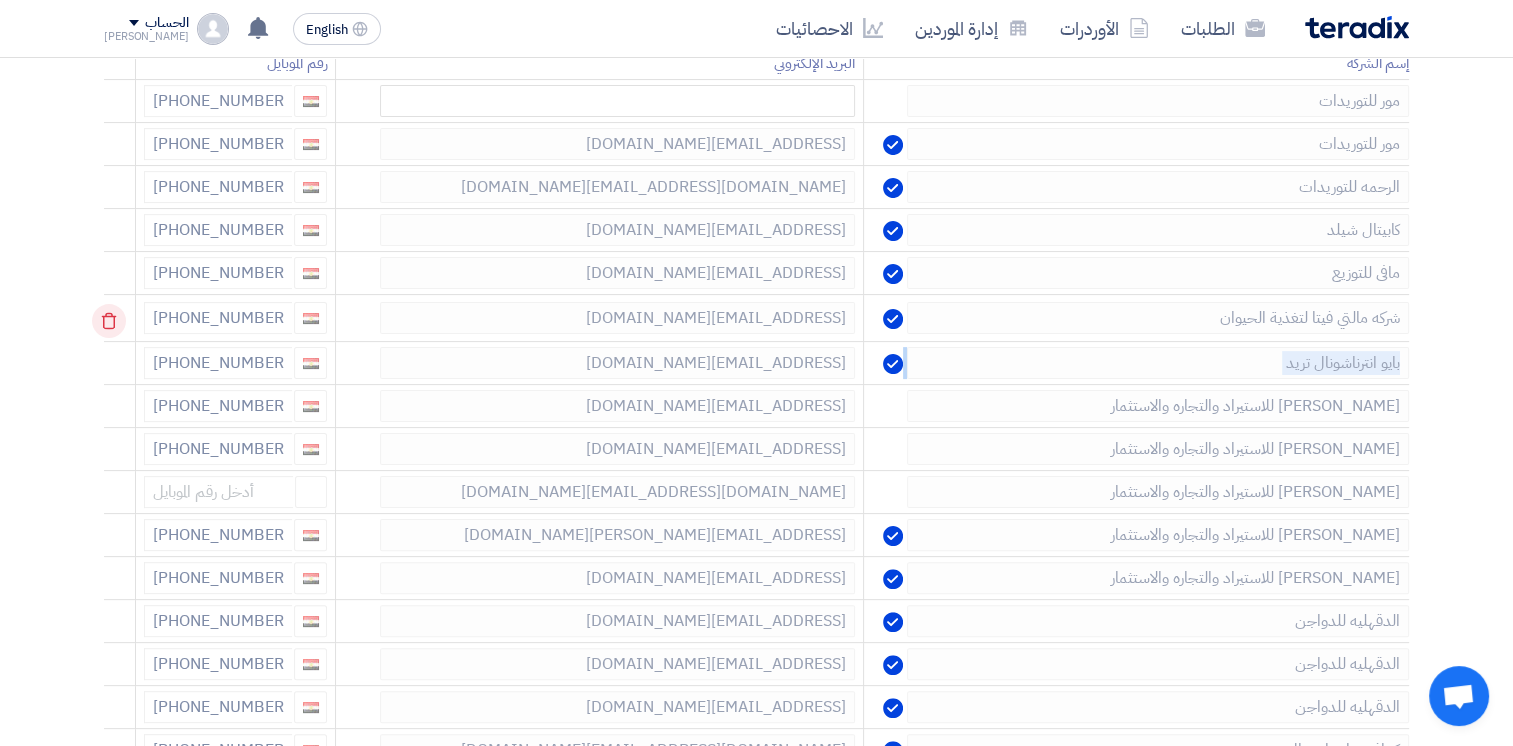 click 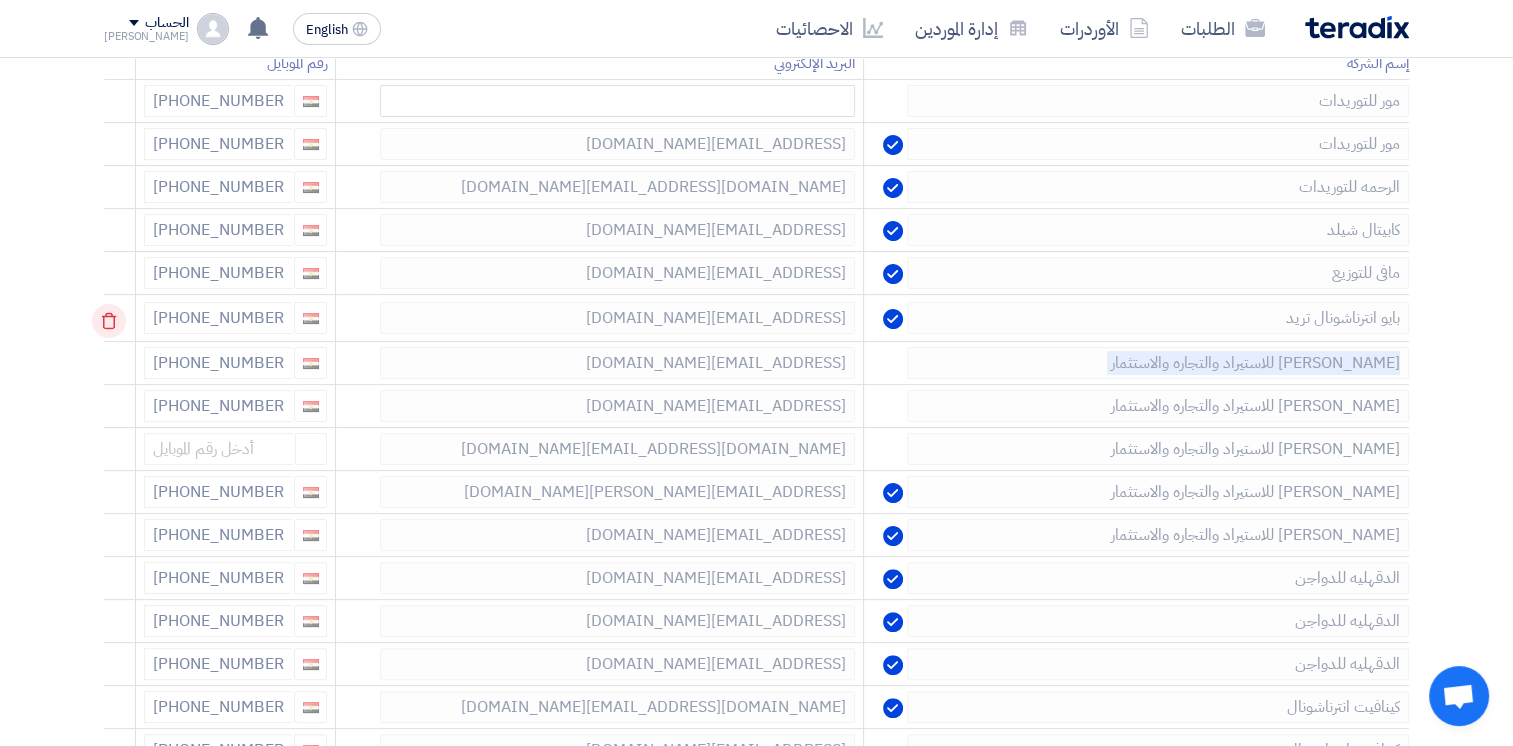 click 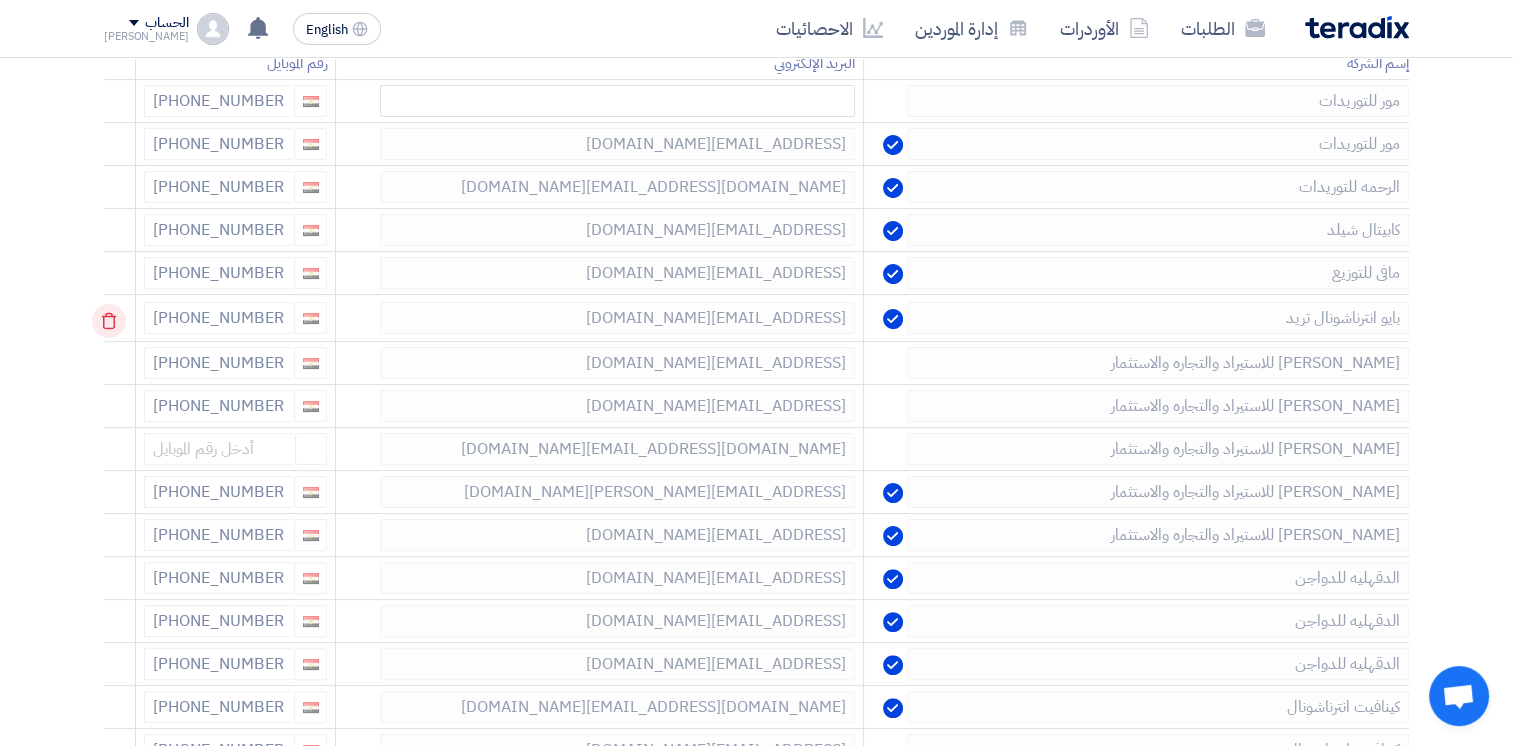 click 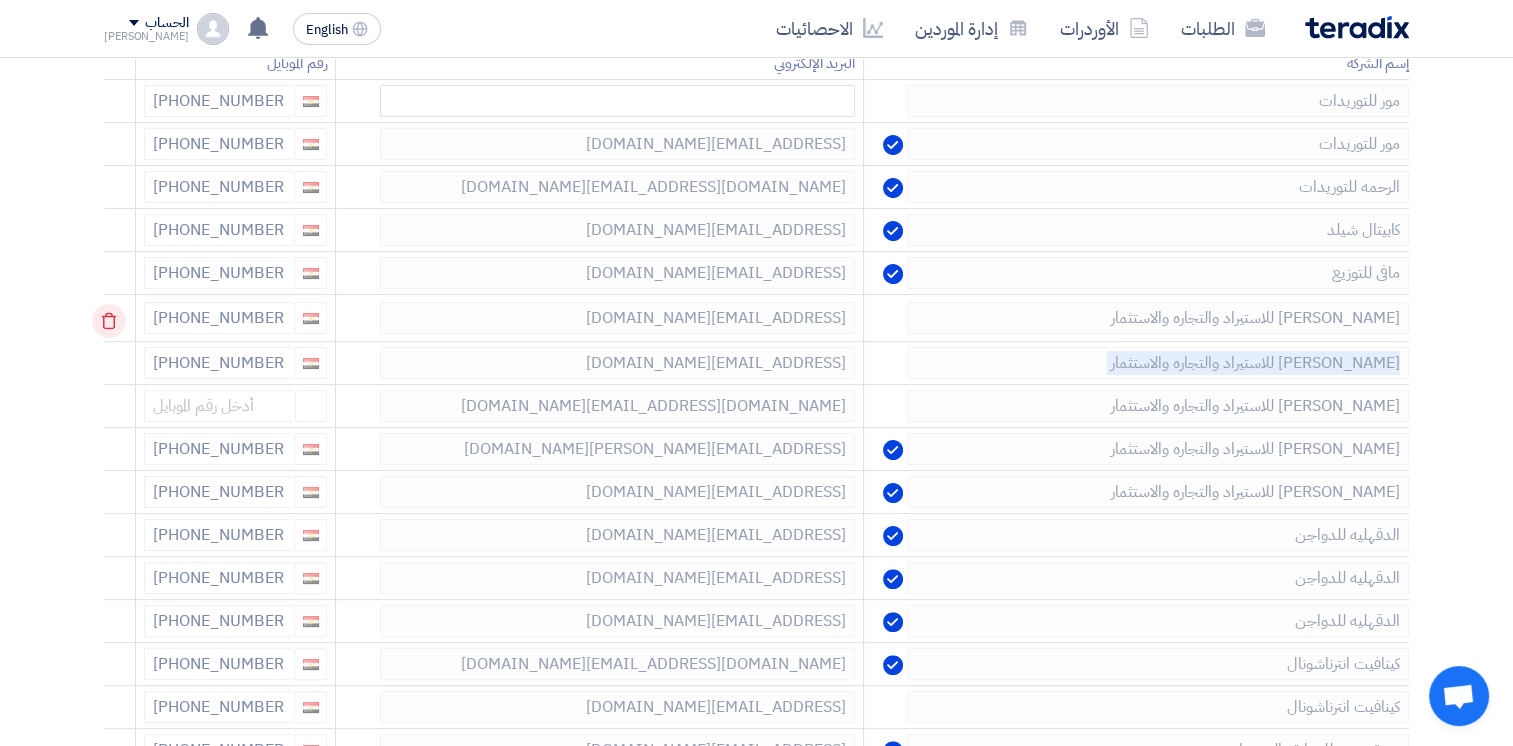 click 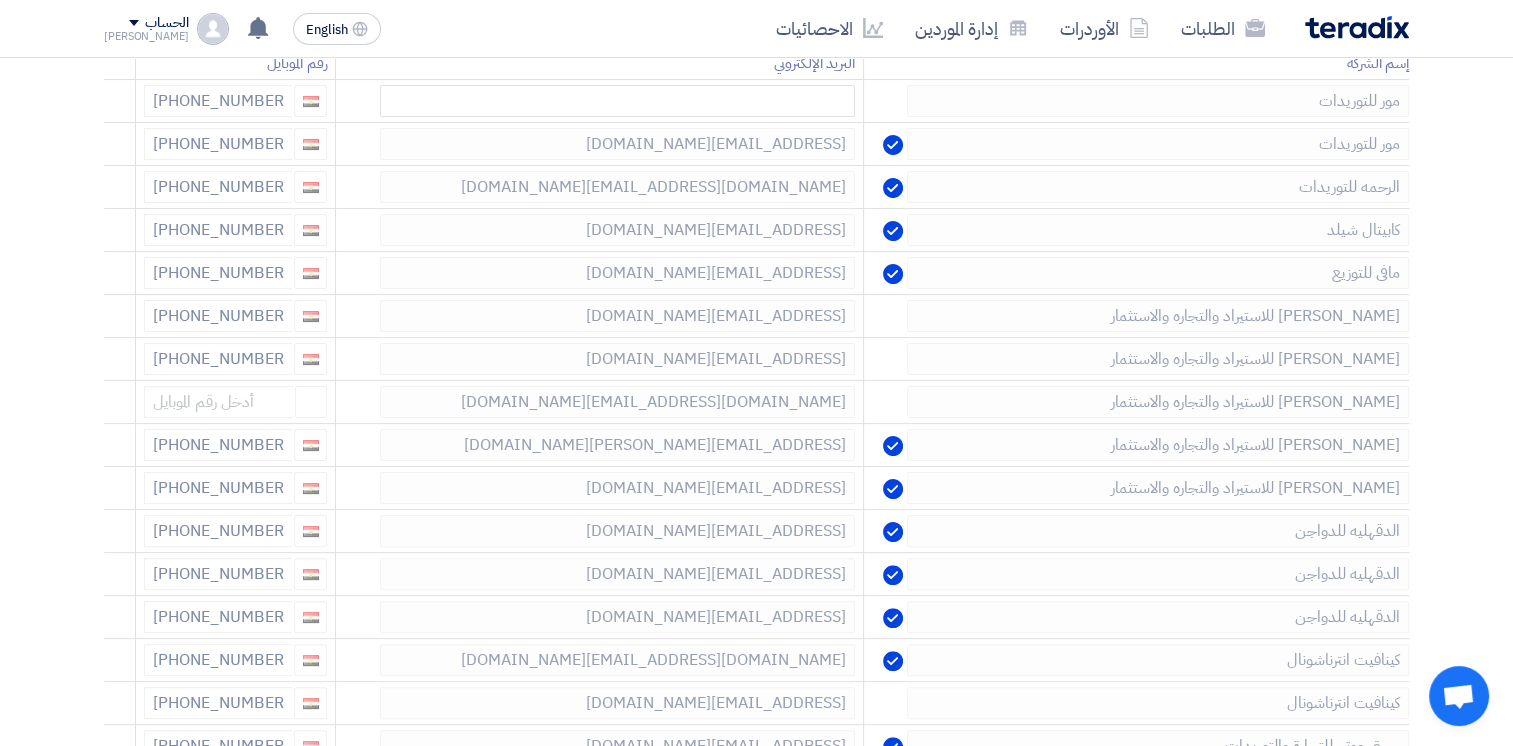 click on "إختيار الموردين
Minimize/Maximize Category
أدخل بيانات الموردين الذين ستقوم بدعوتهم للعمل على هذا الطلب
Excel file
حذف
أضف الموردين من القوائم المحفوظة/المفضلة
إسم الشركة
البريد الإلكتروني
رقم الموبايل
مور لل[GEOGRAPHIC_DATA]
[PHONE_NUMBER]" 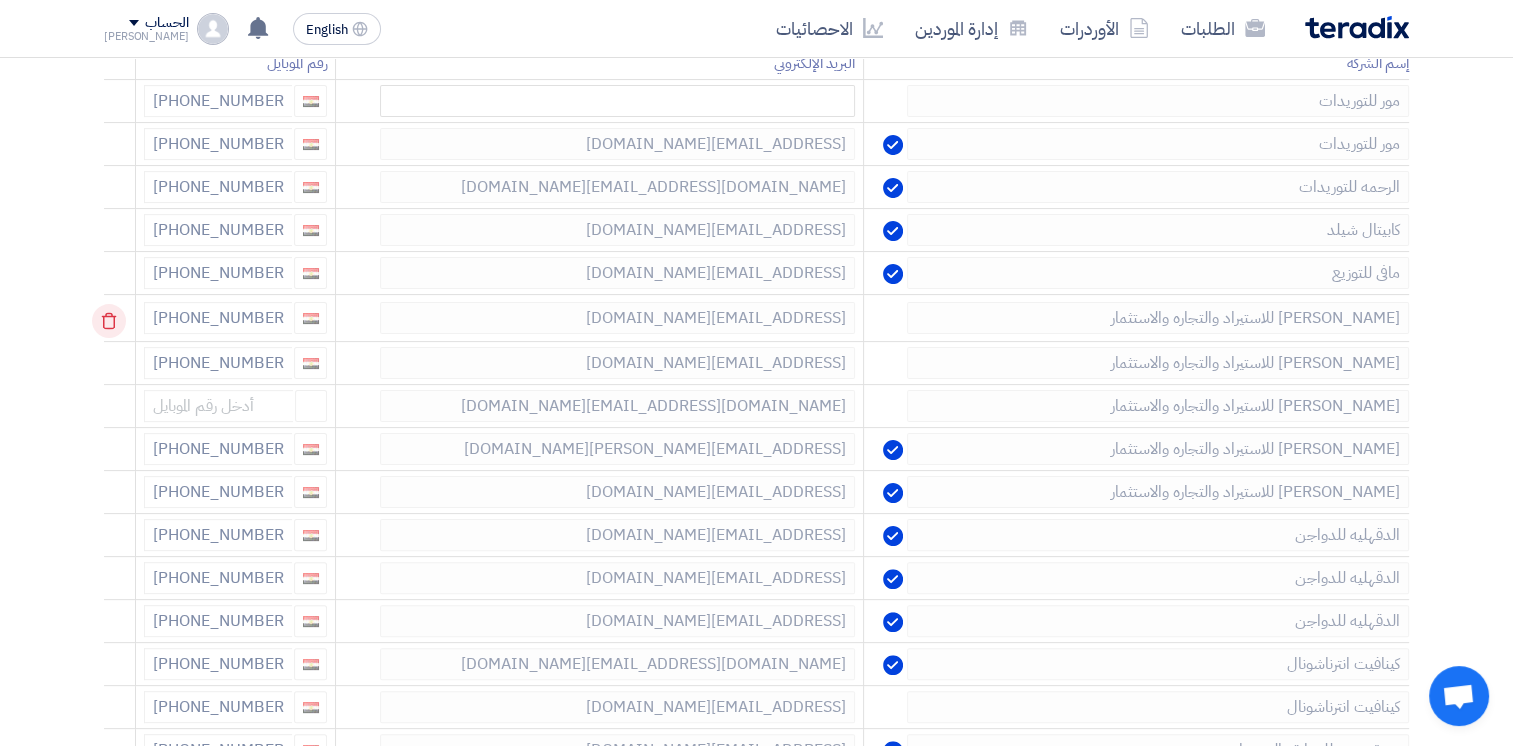 click 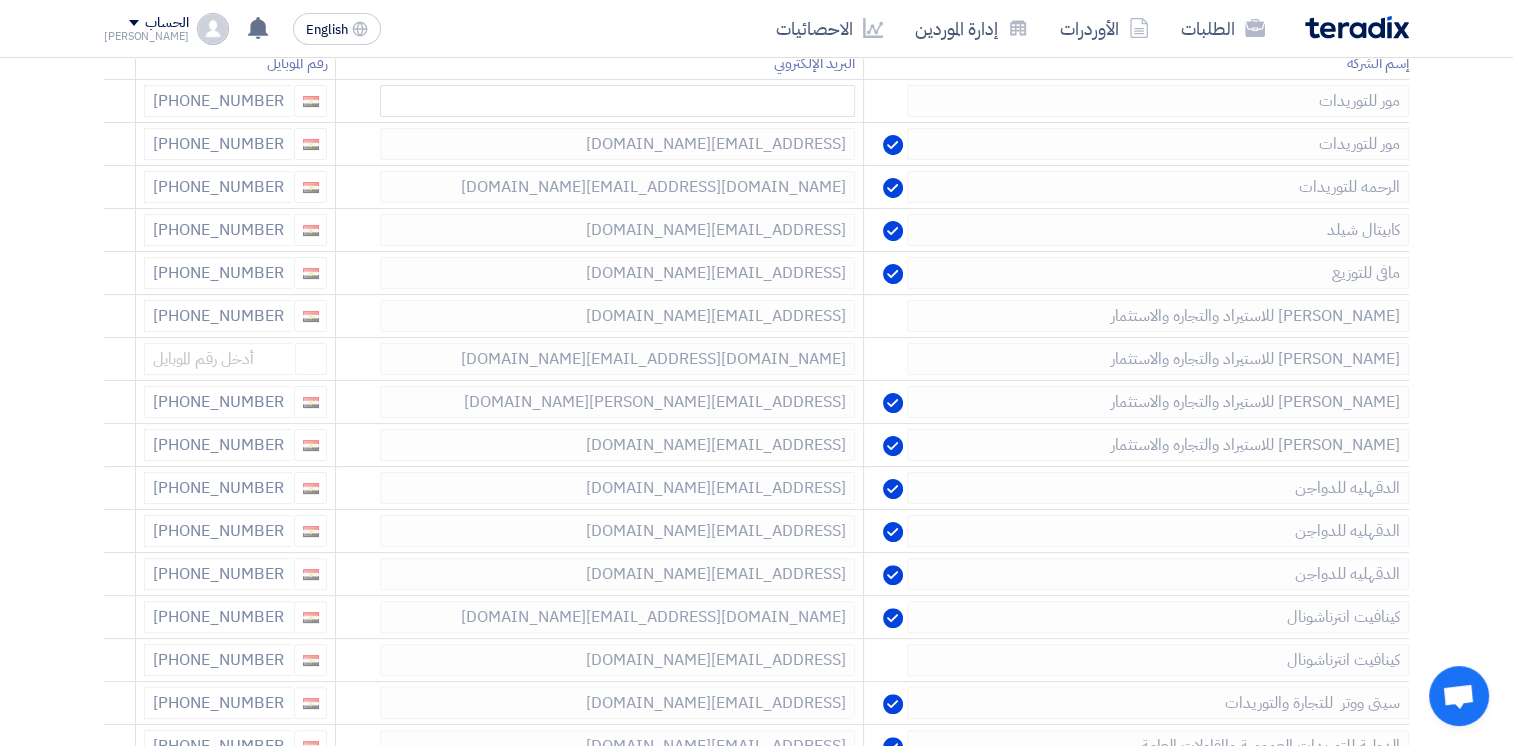 click 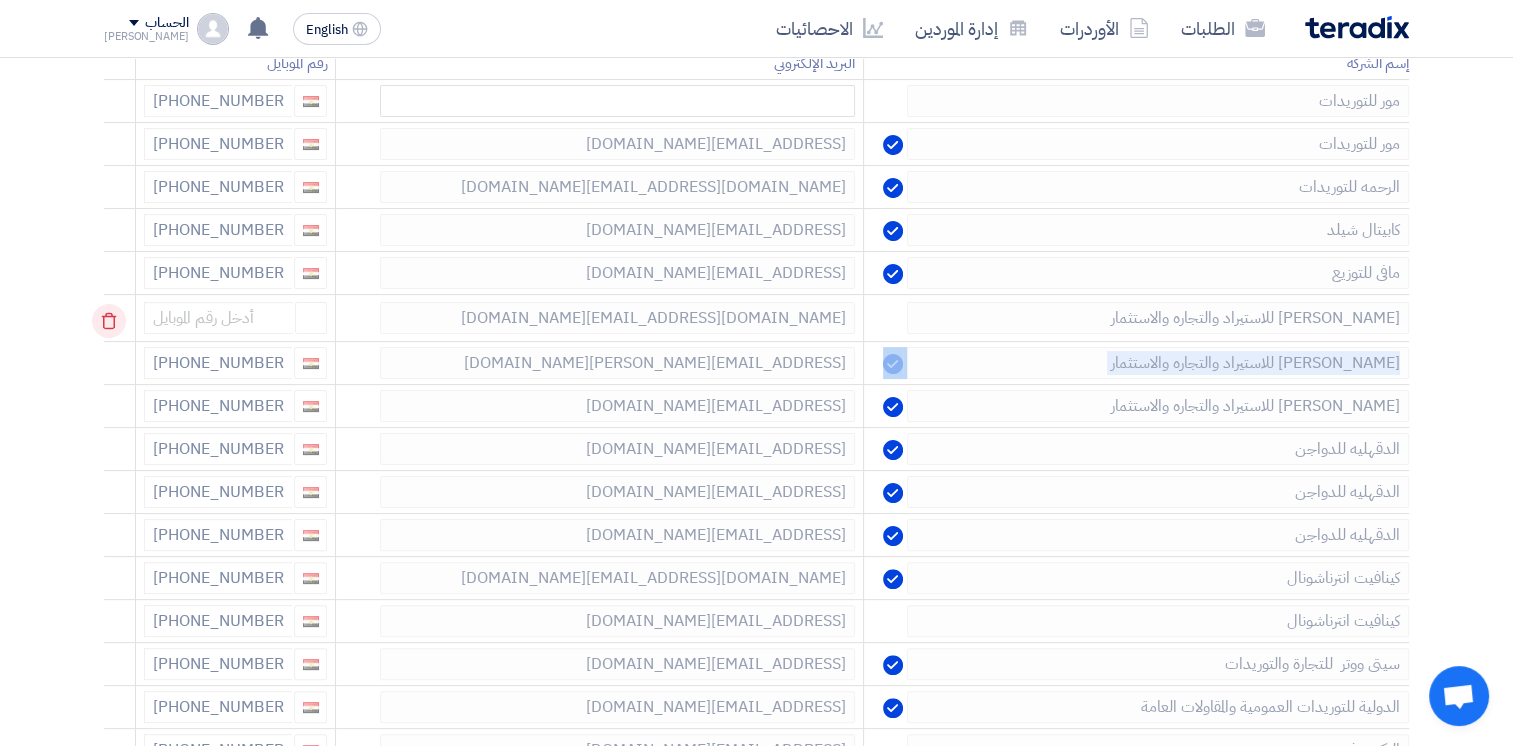 click 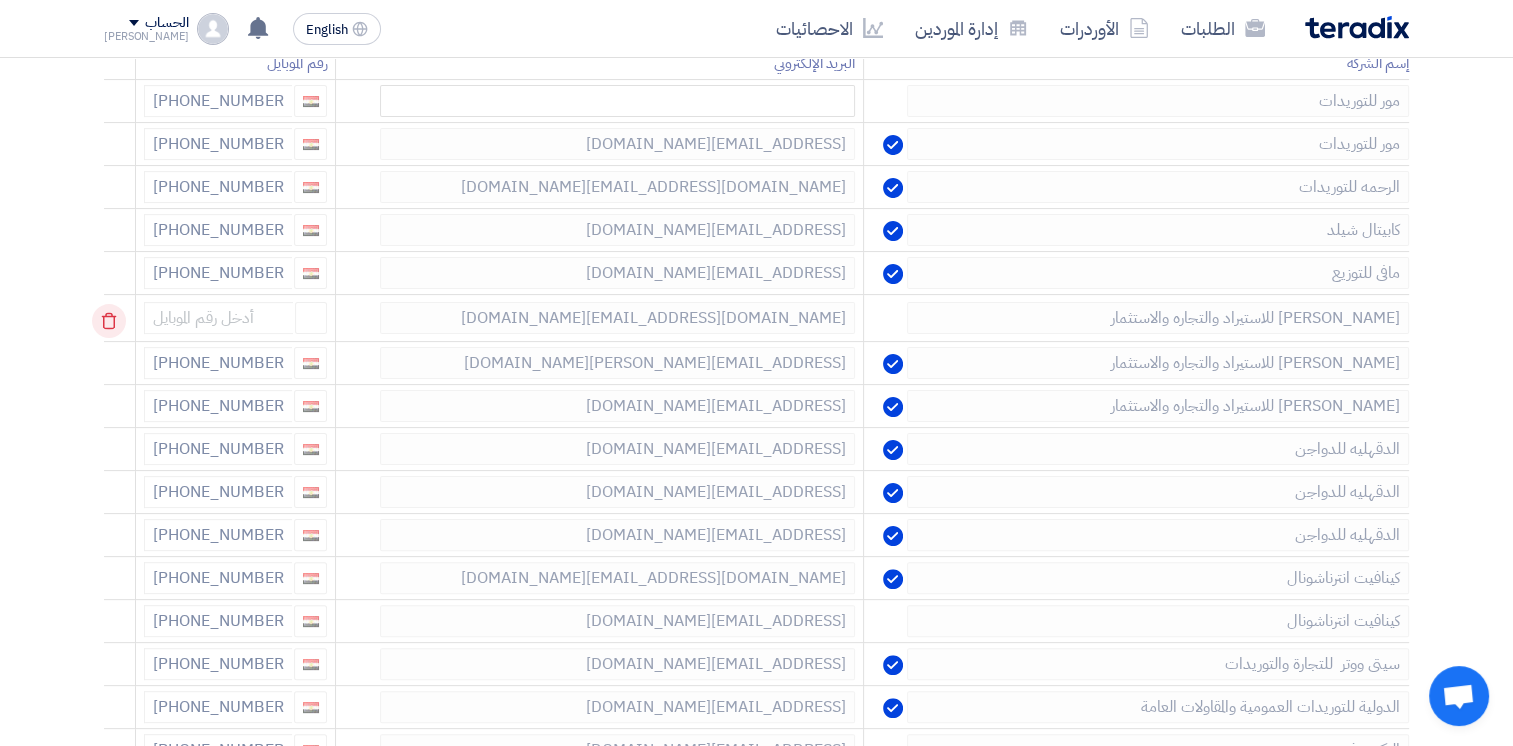 click 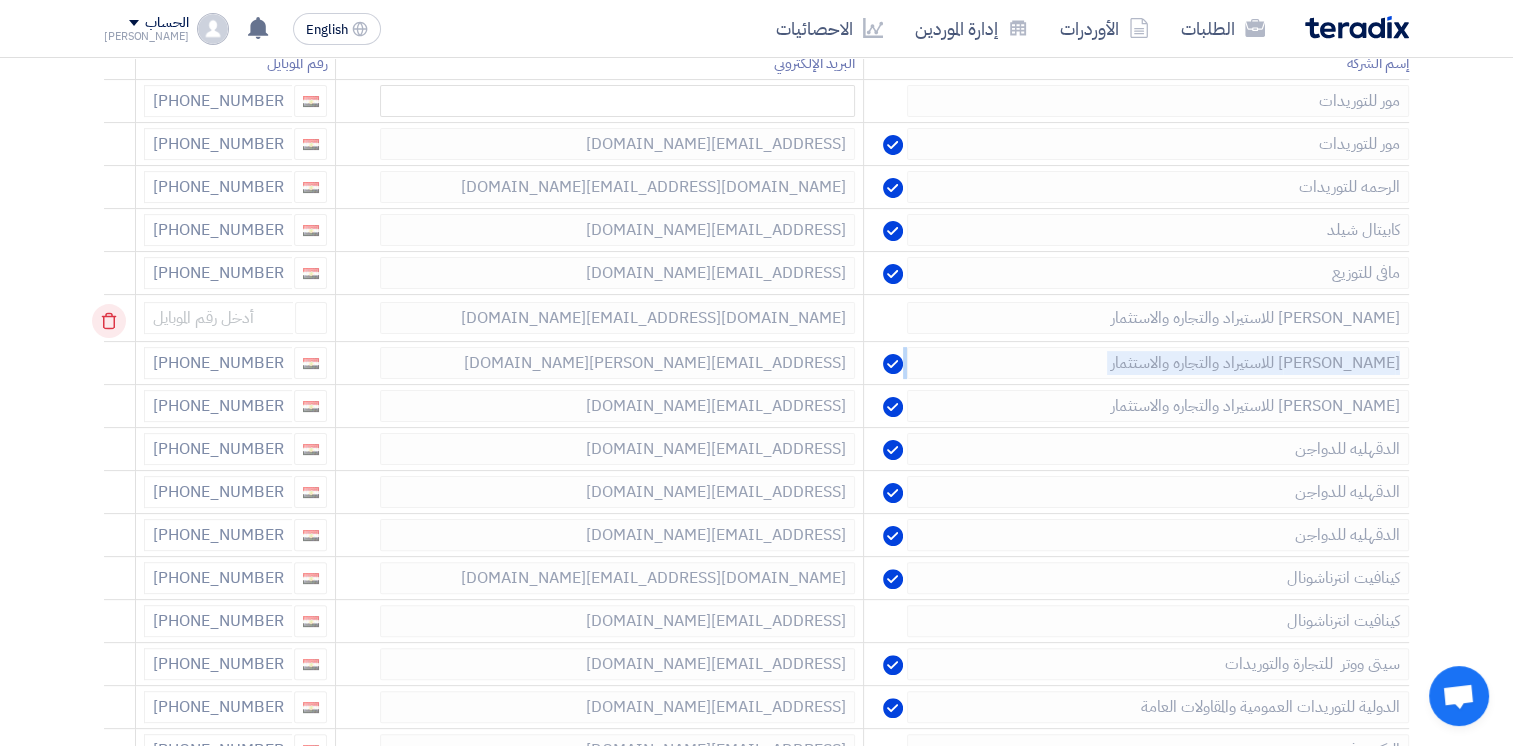 click 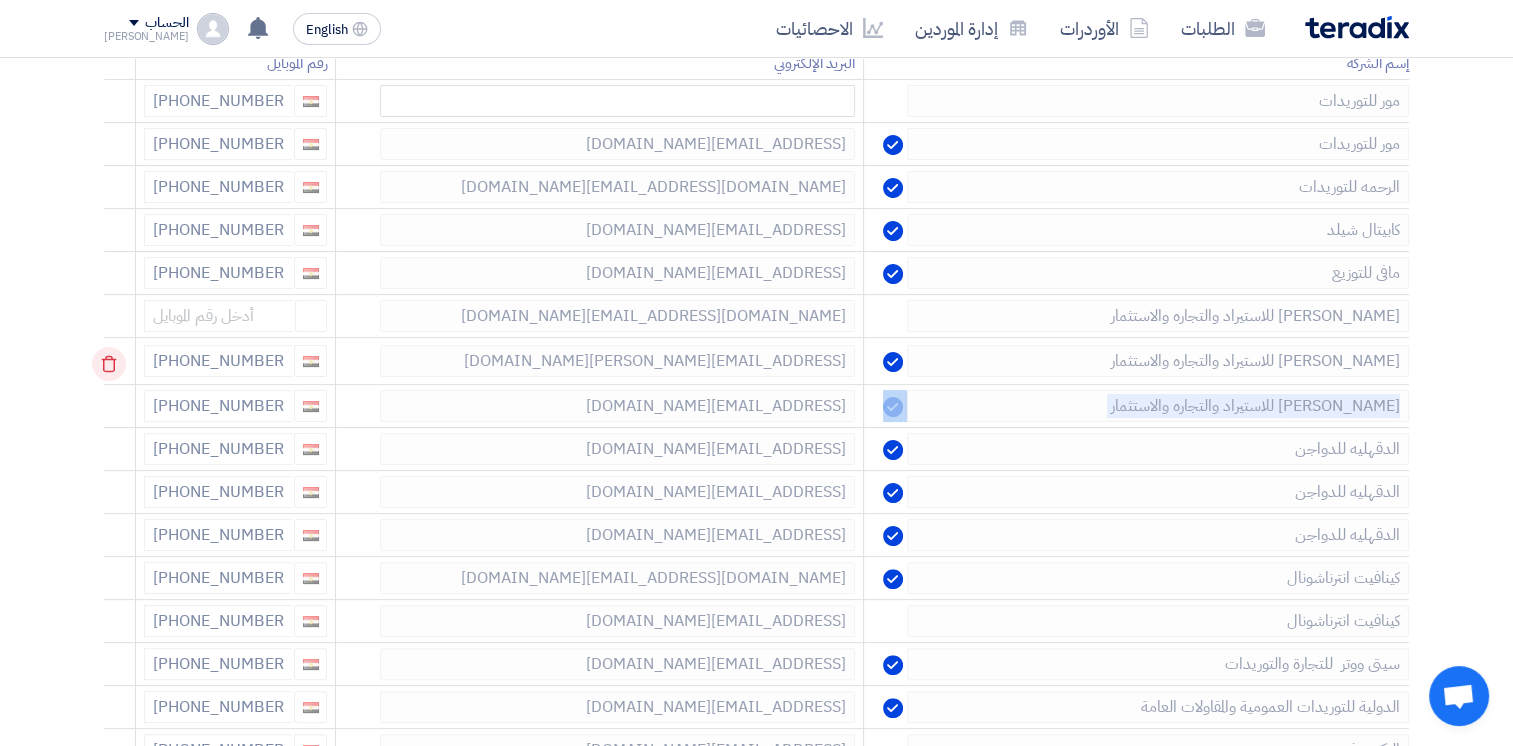click 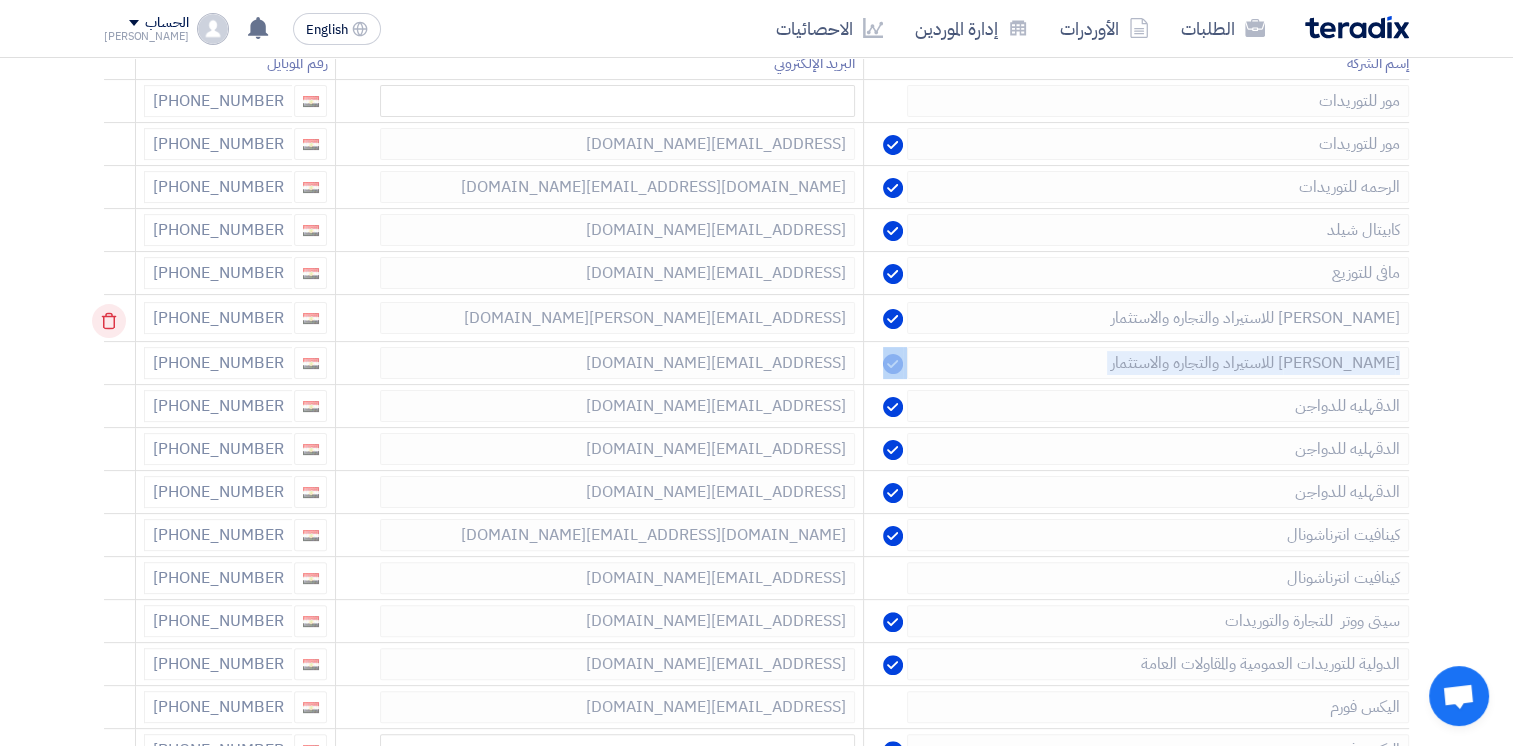 click 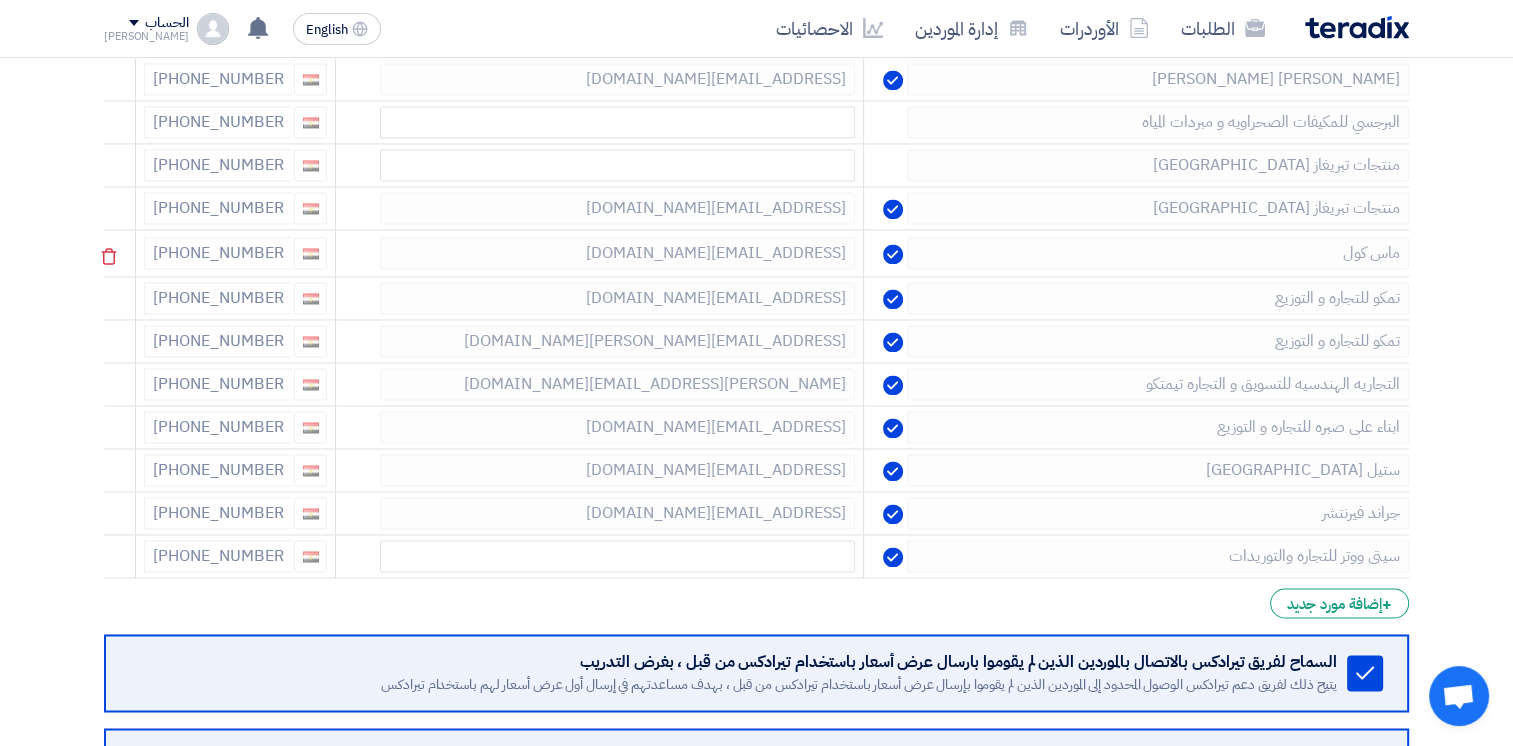scroll, scrollTop: 3196, scrollLeft: 0, axis: vertical 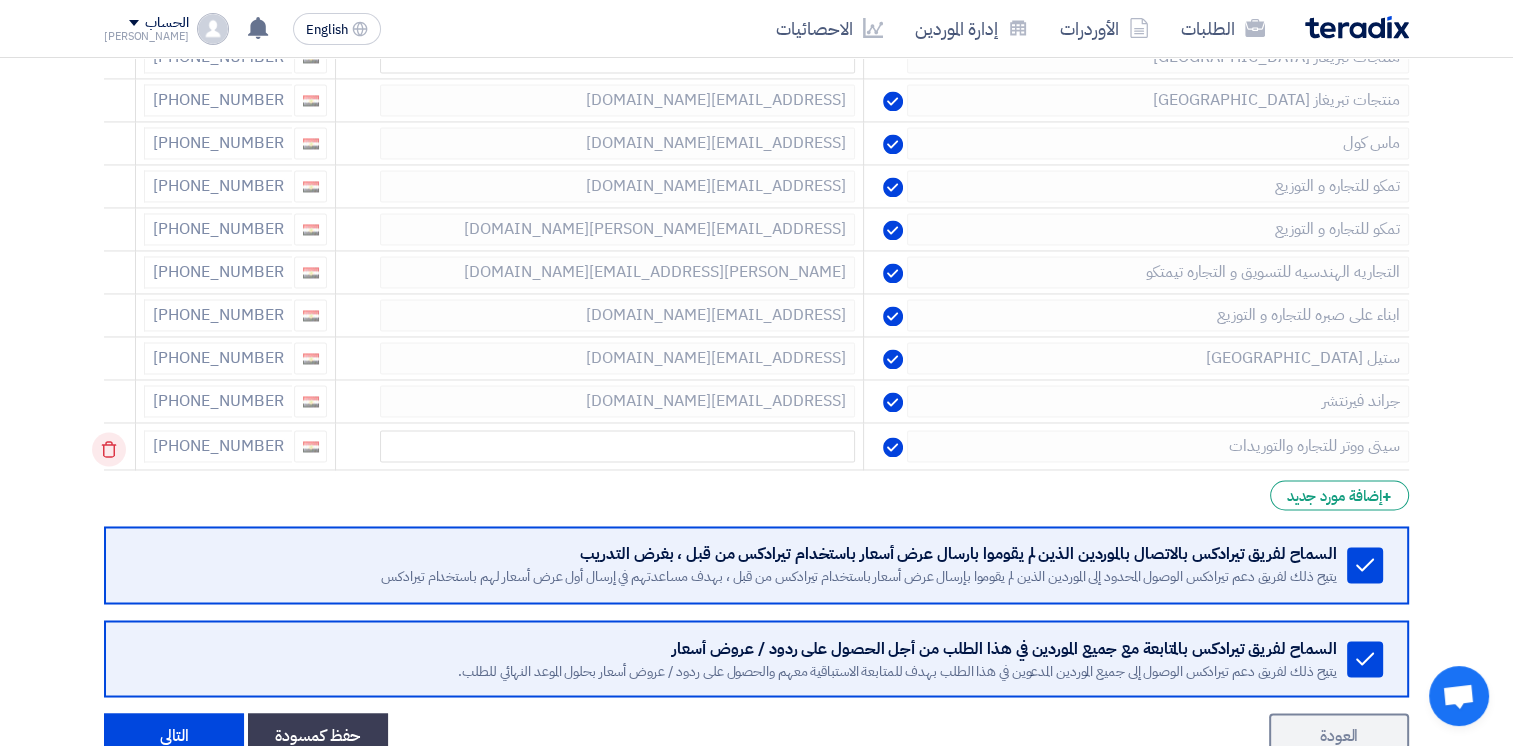 click 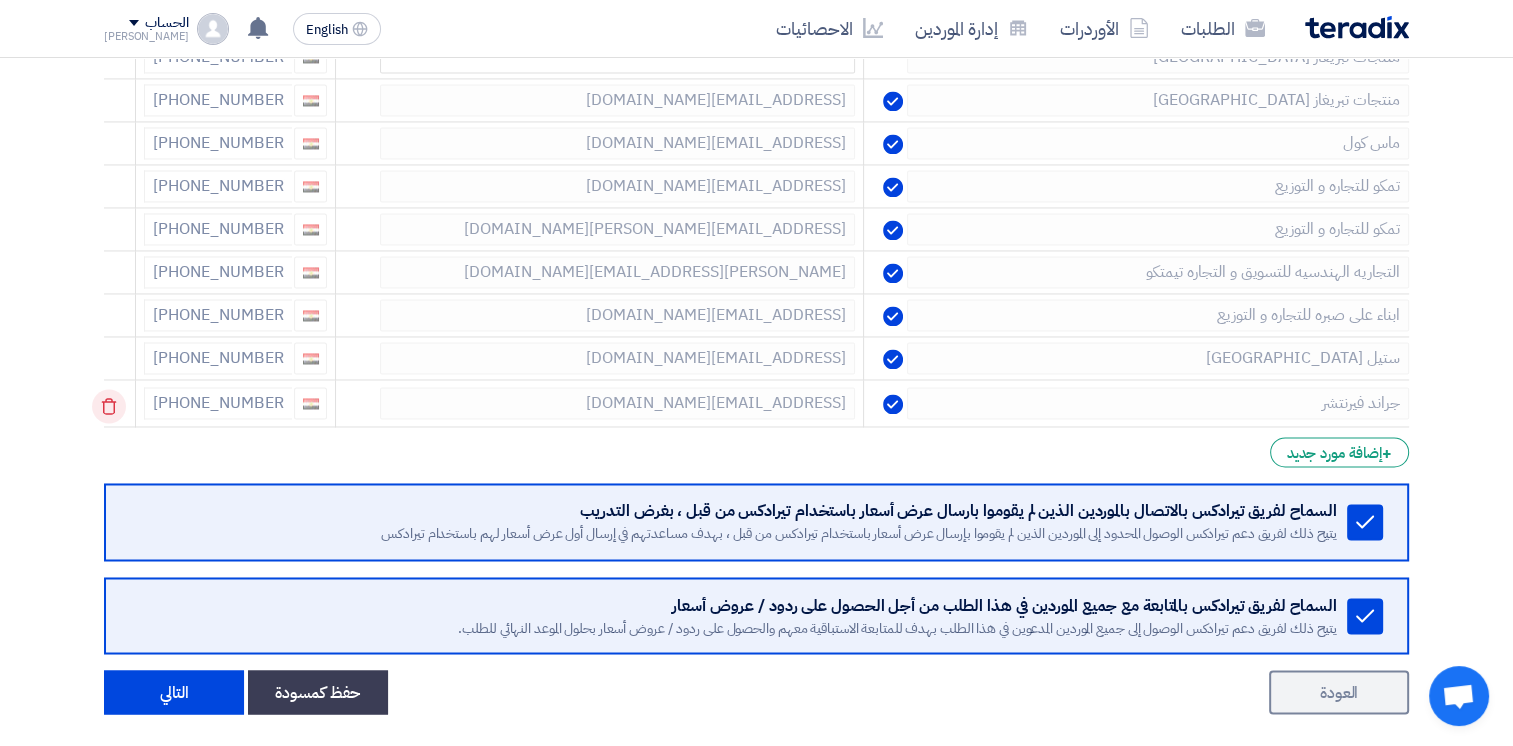 click 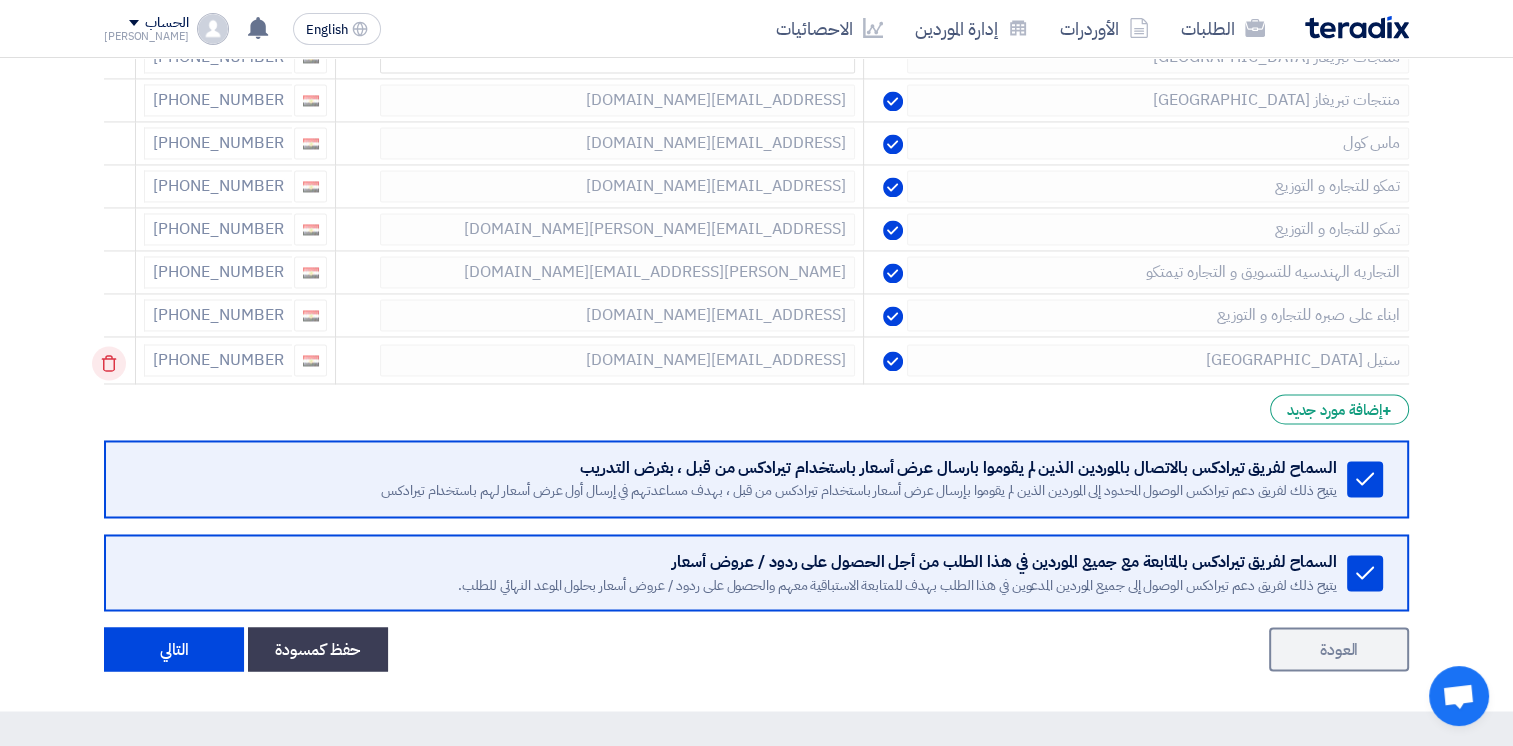 click 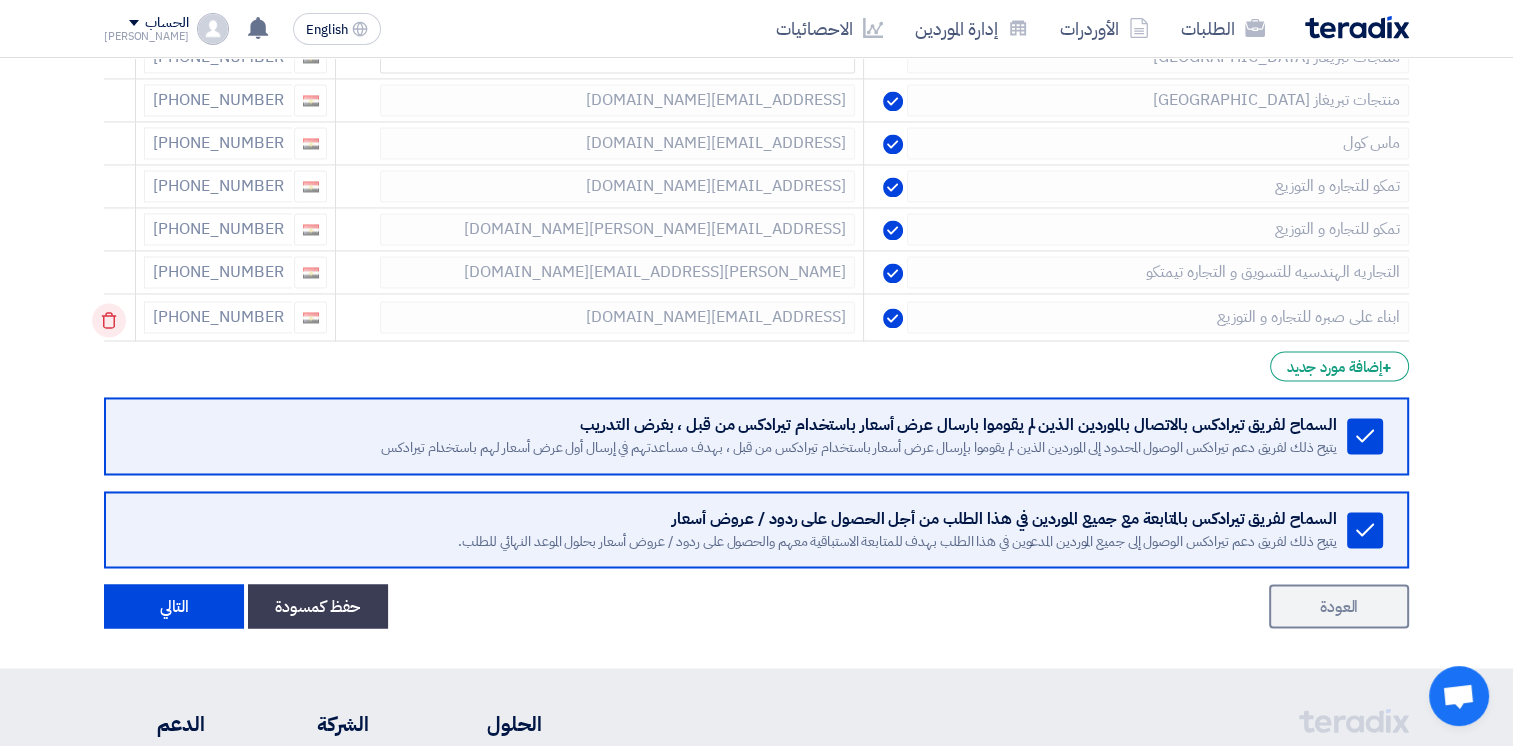 click 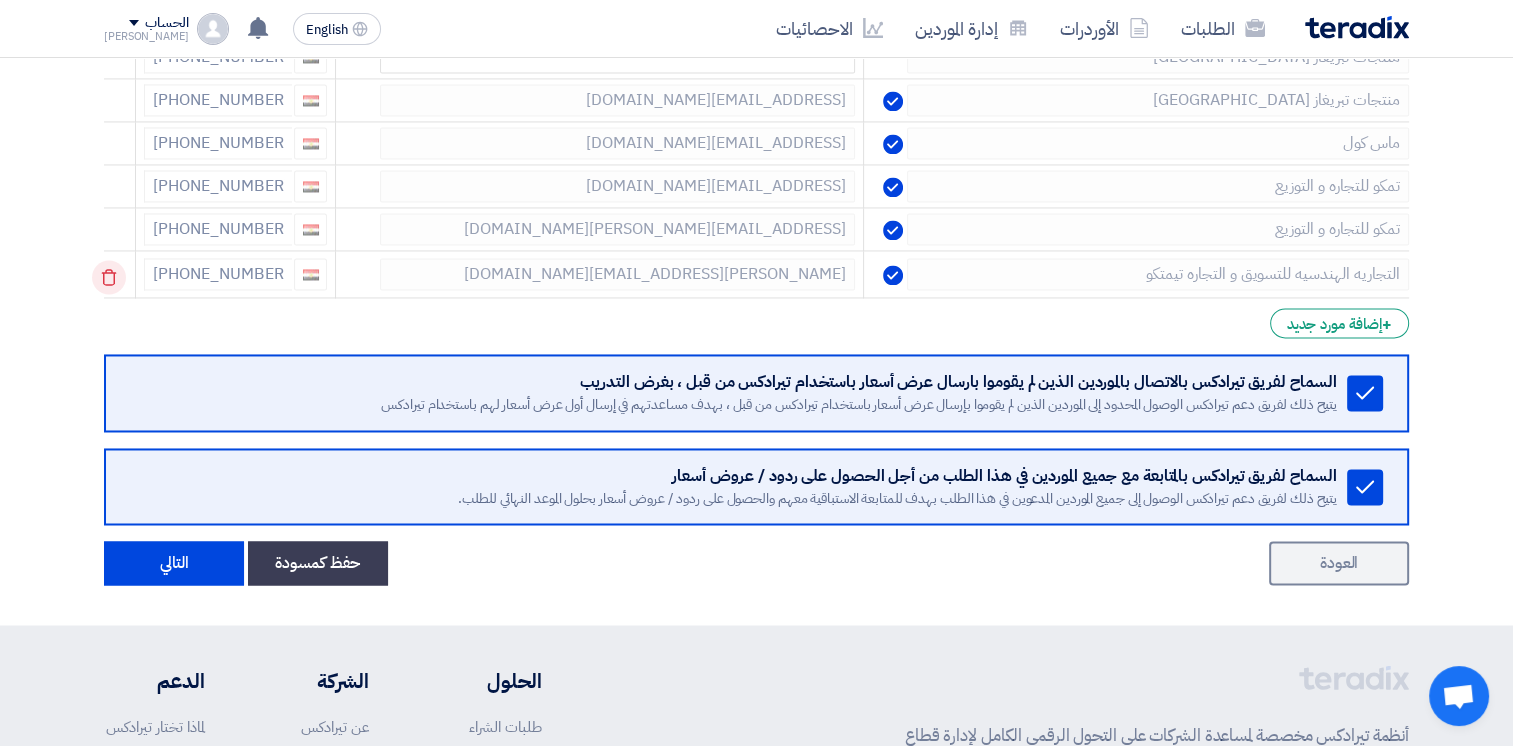 click 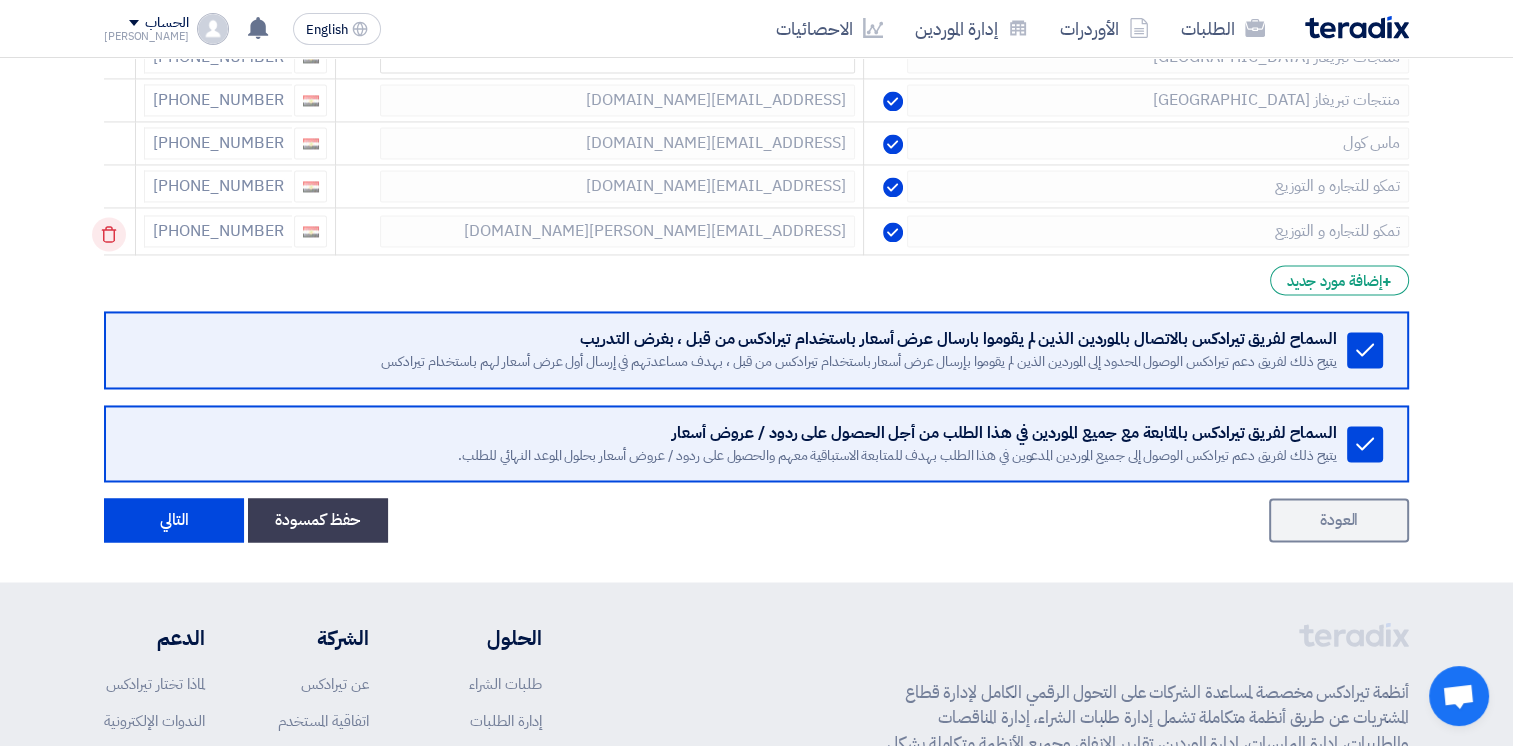 click 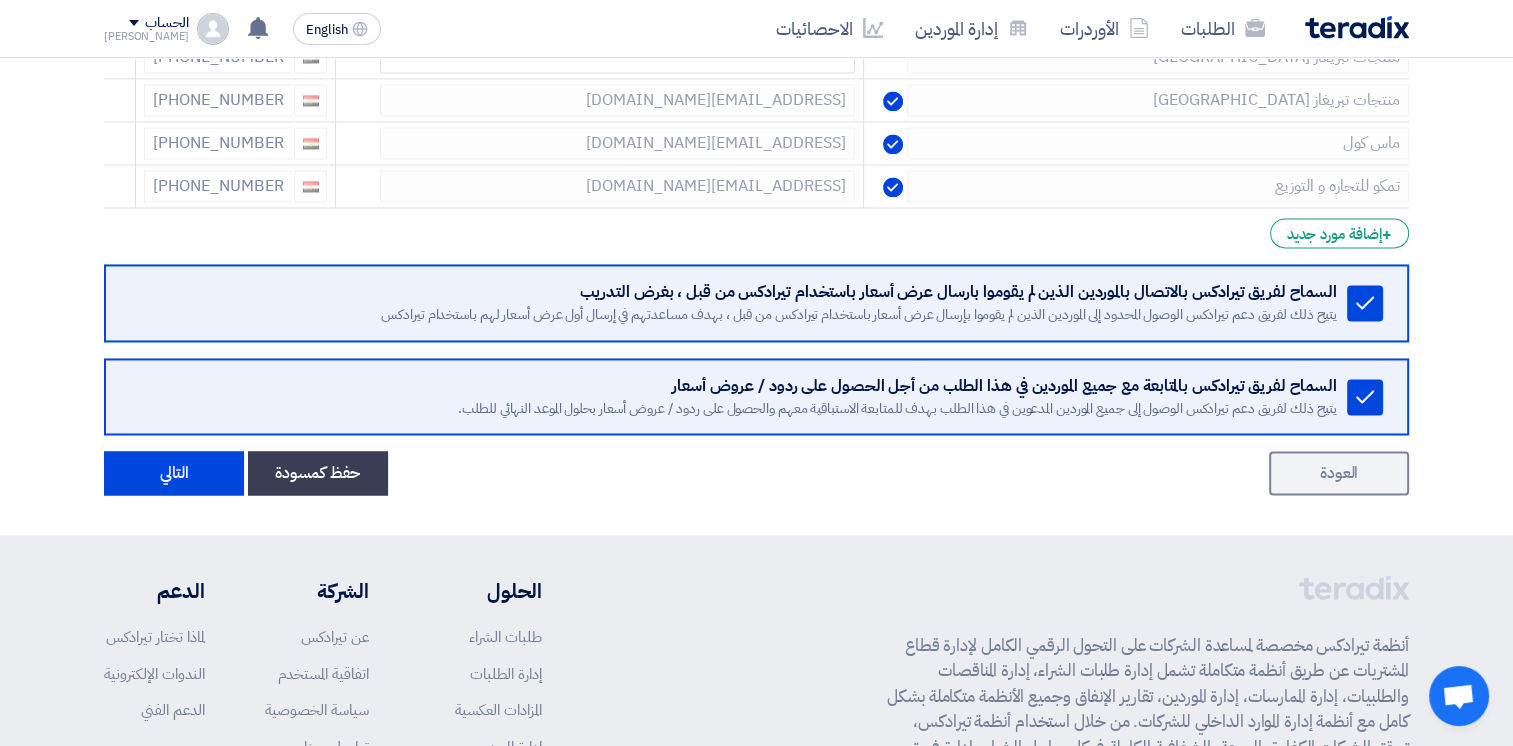 click 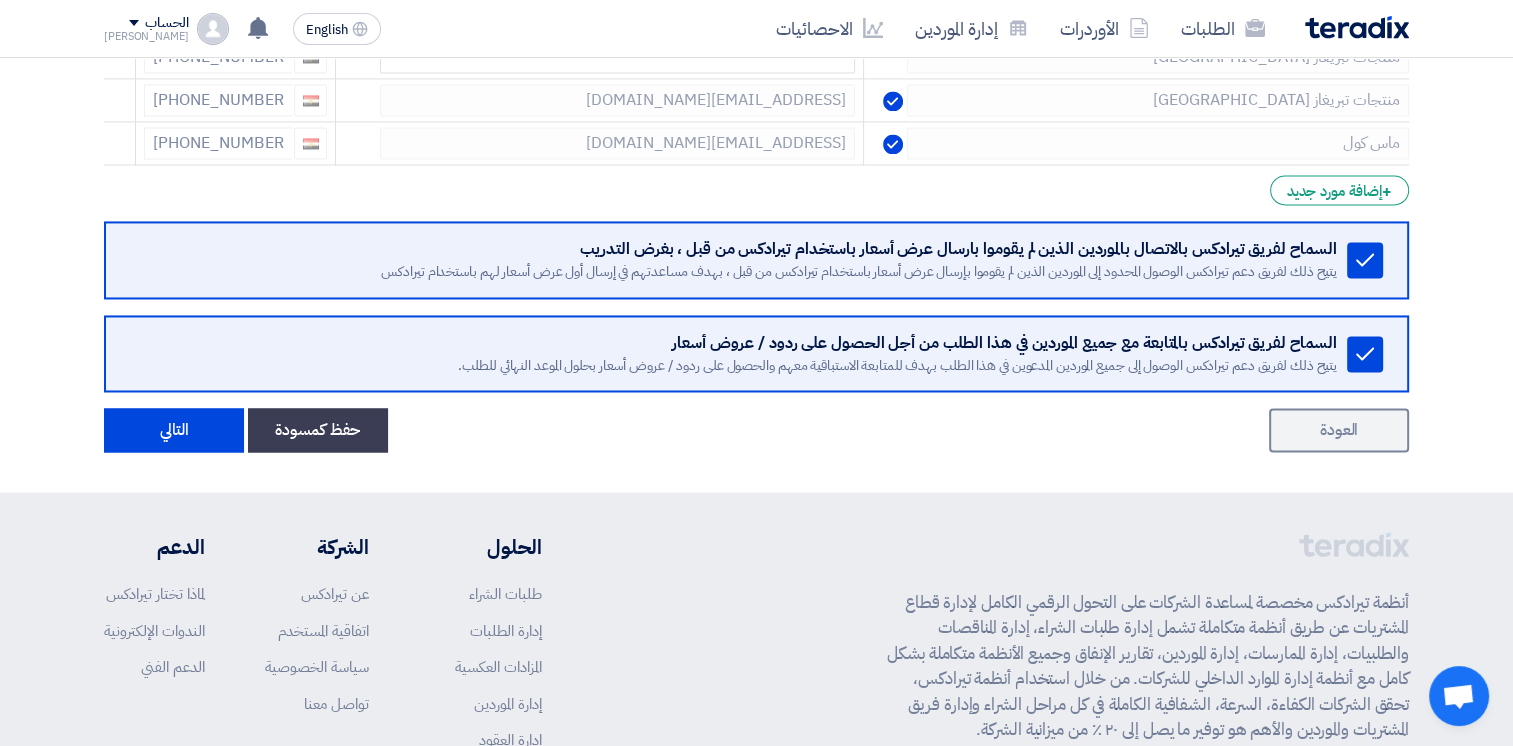 click 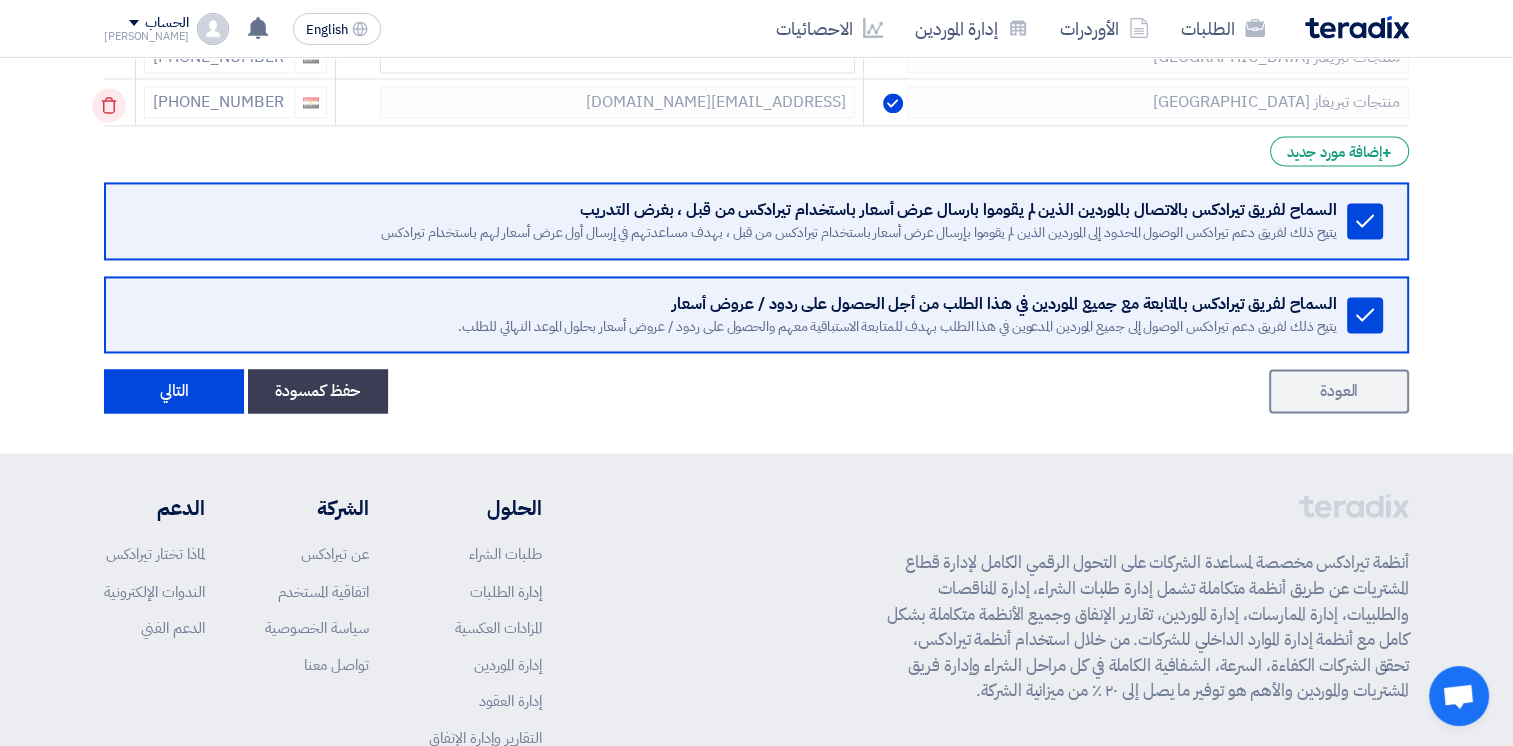 click 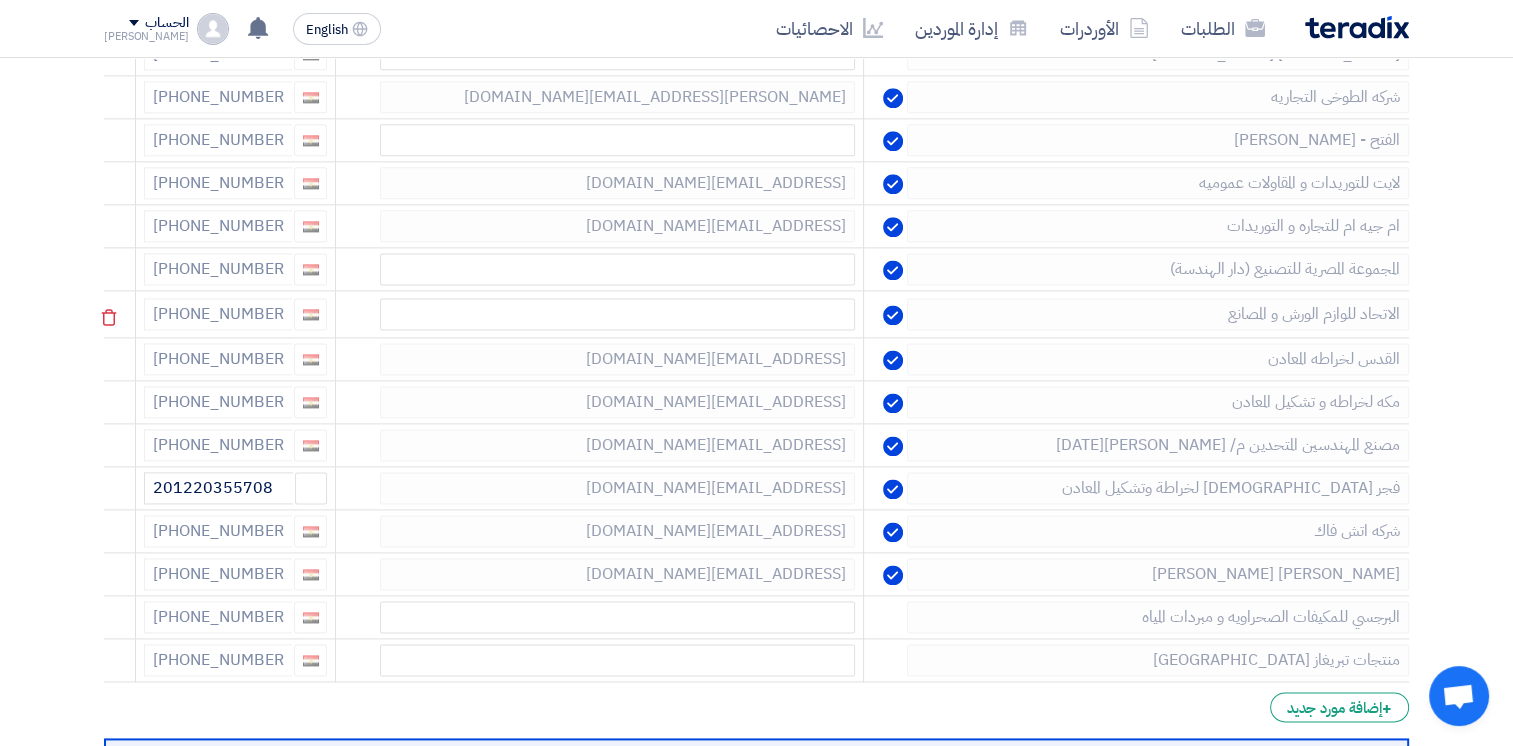 scroll, scrollTop: 2596, scrollLeft: 0, axis: vertical 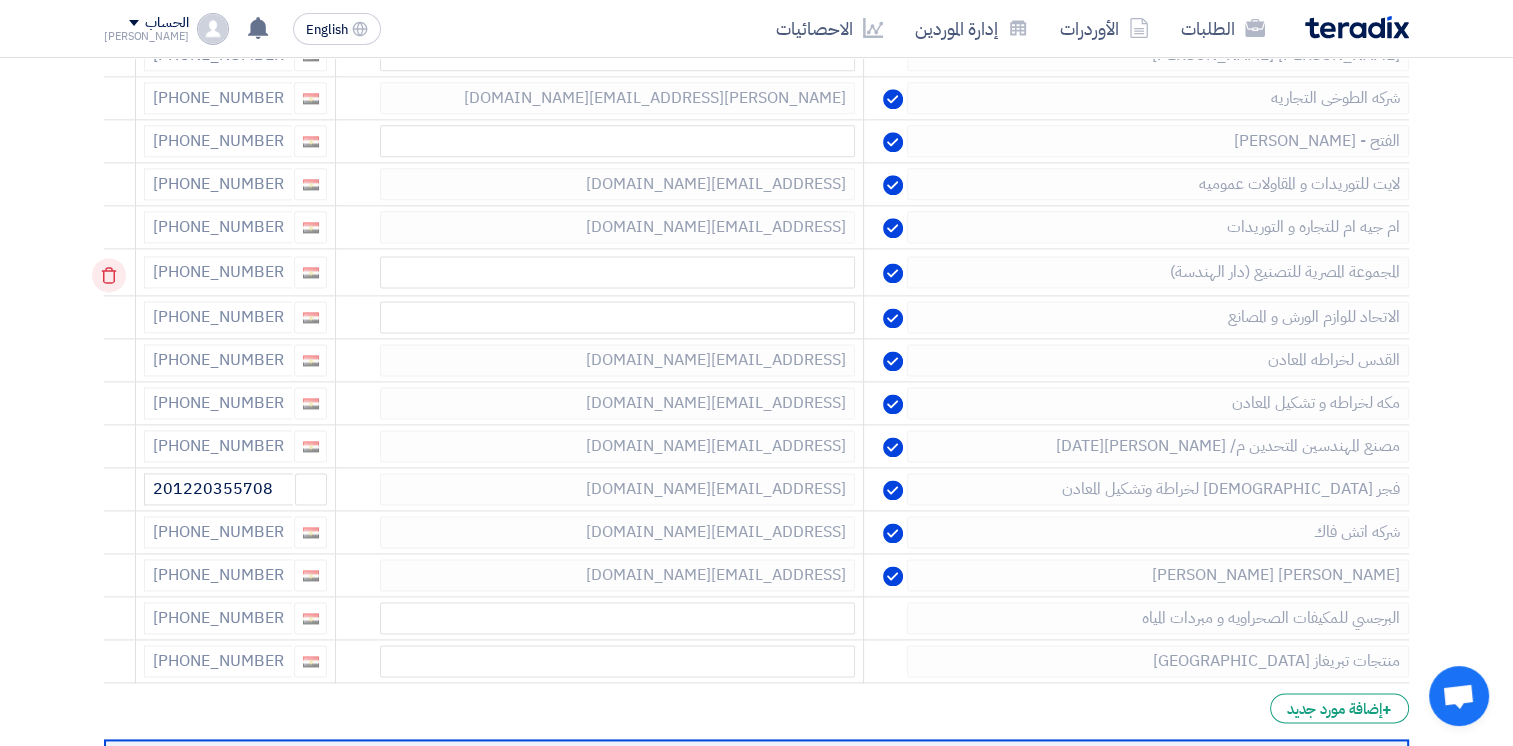 click 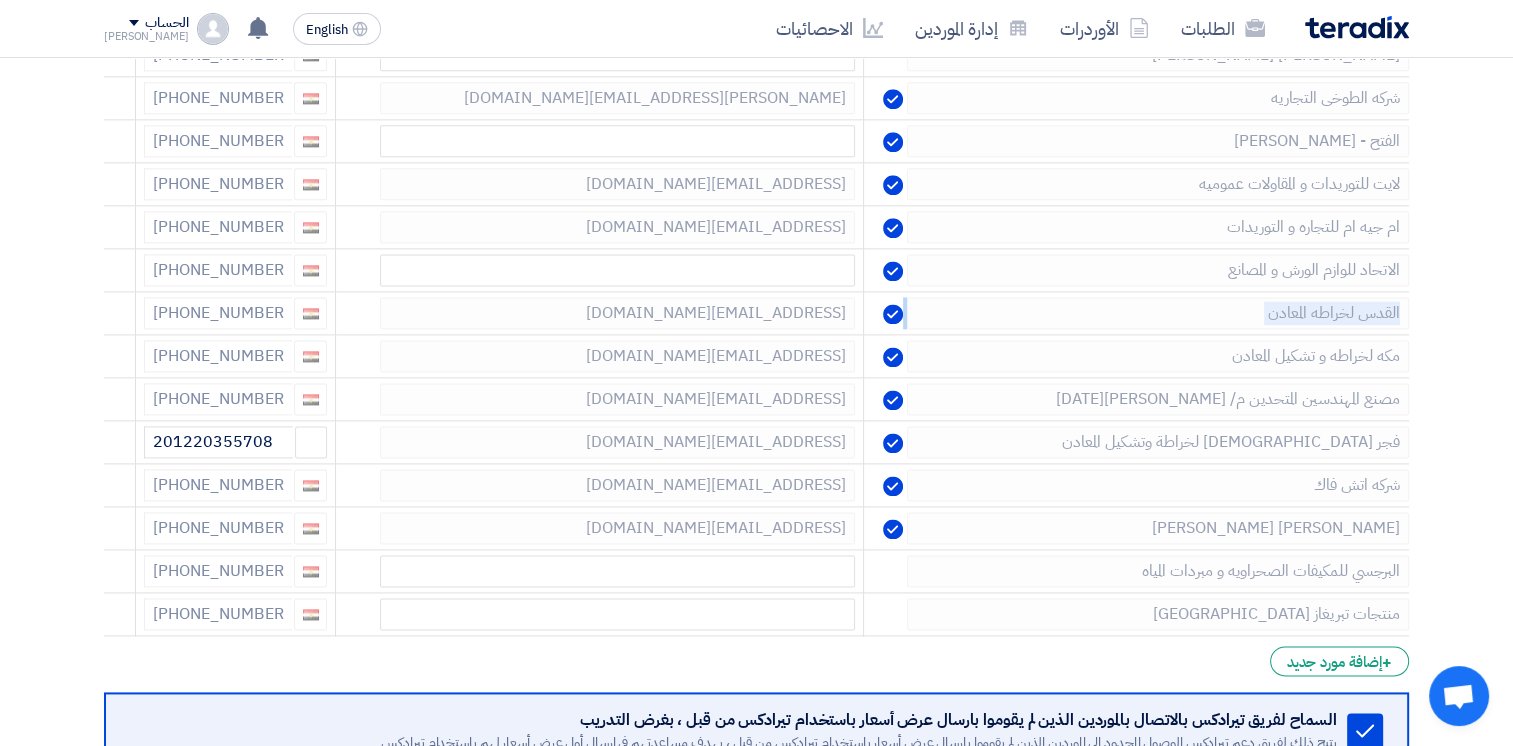 click 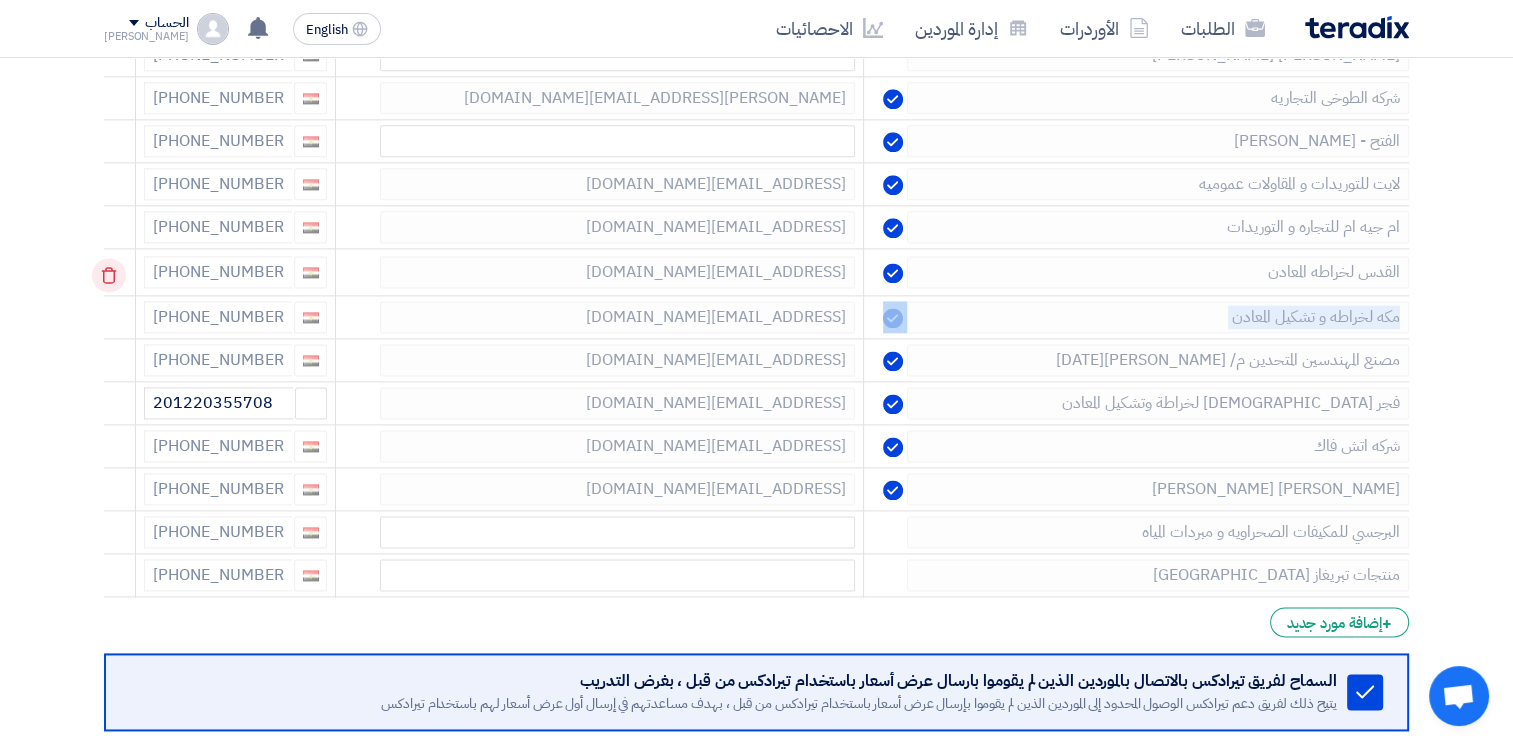 click 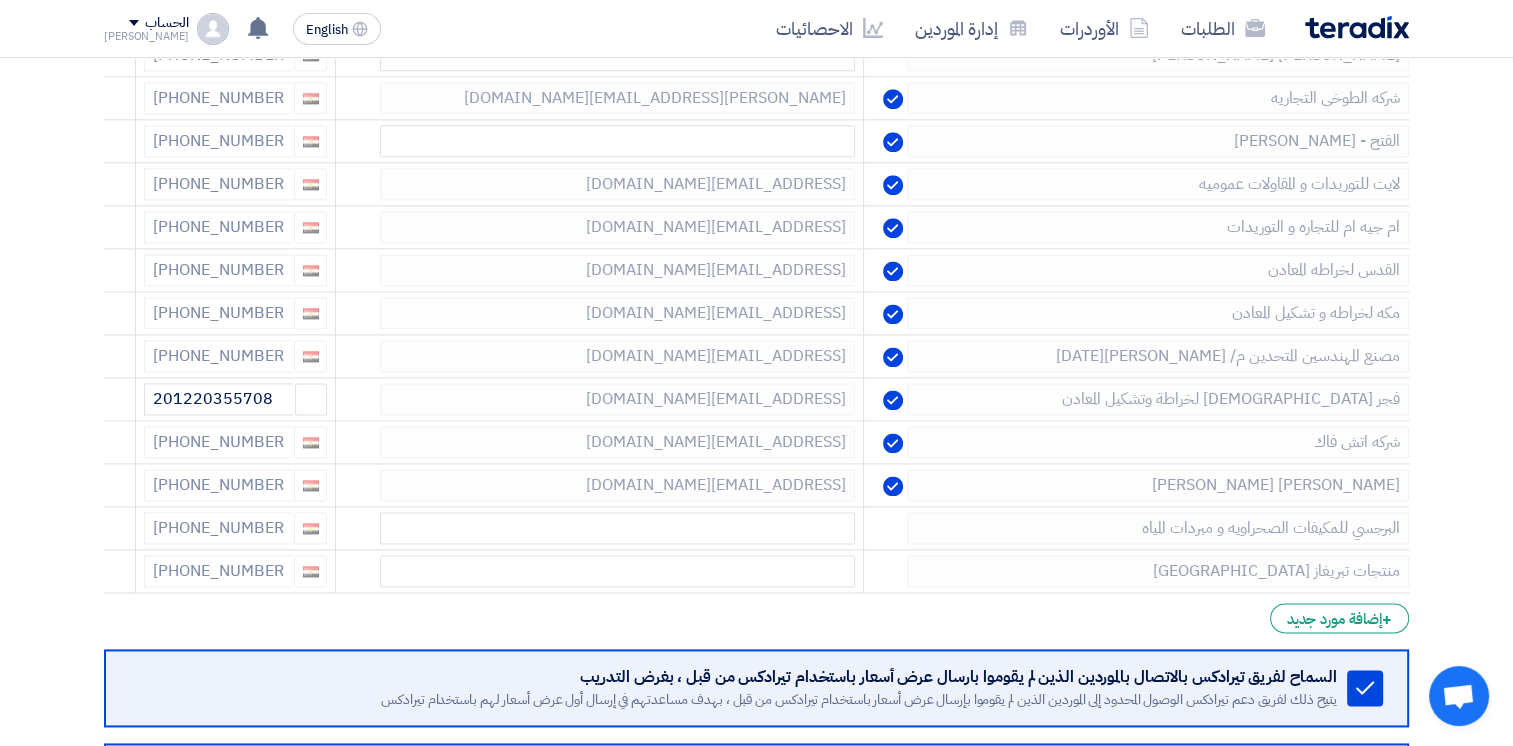 drag, startPoint x: 108, startPoint y: 256, endPoint x: 91, endPoint y: 258, distance: 17.117243 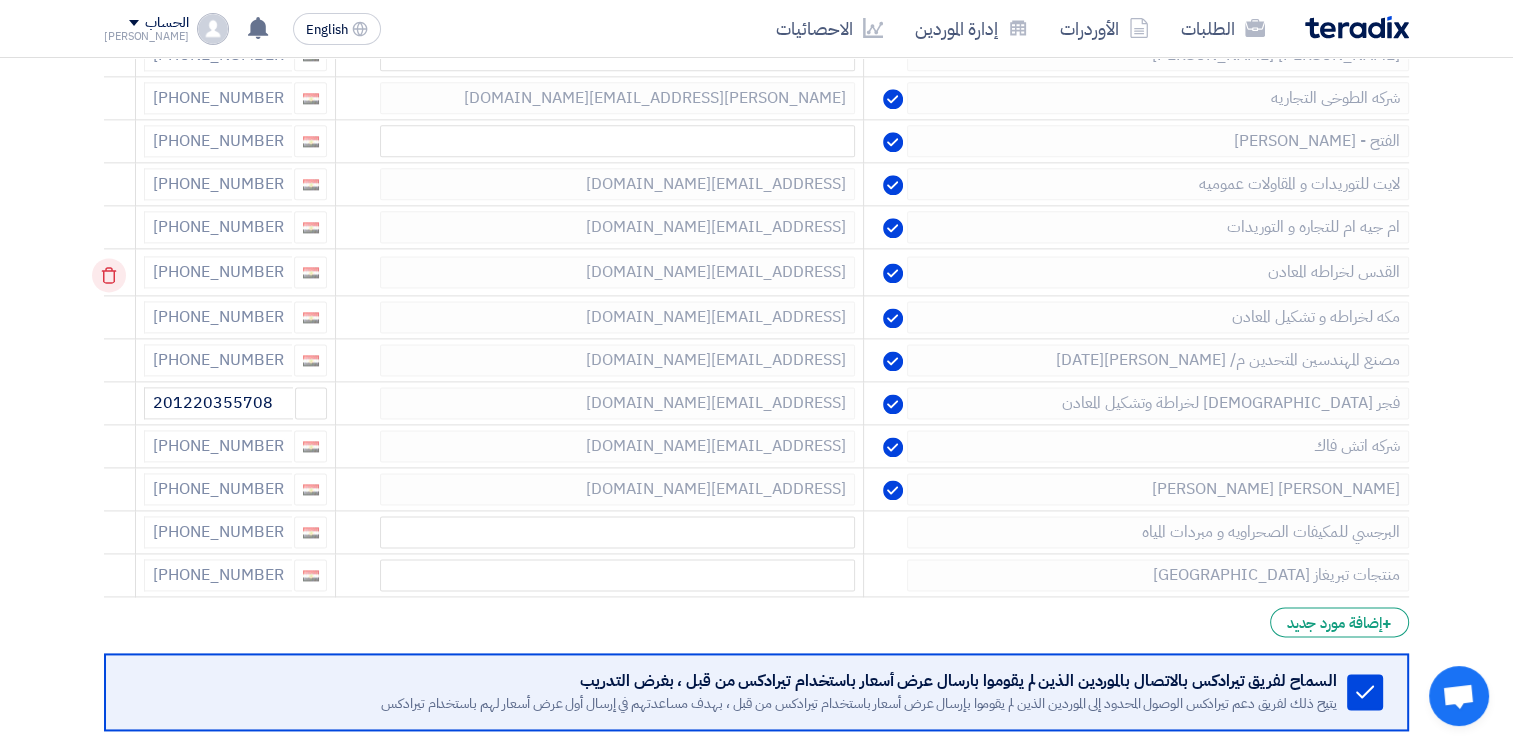 click 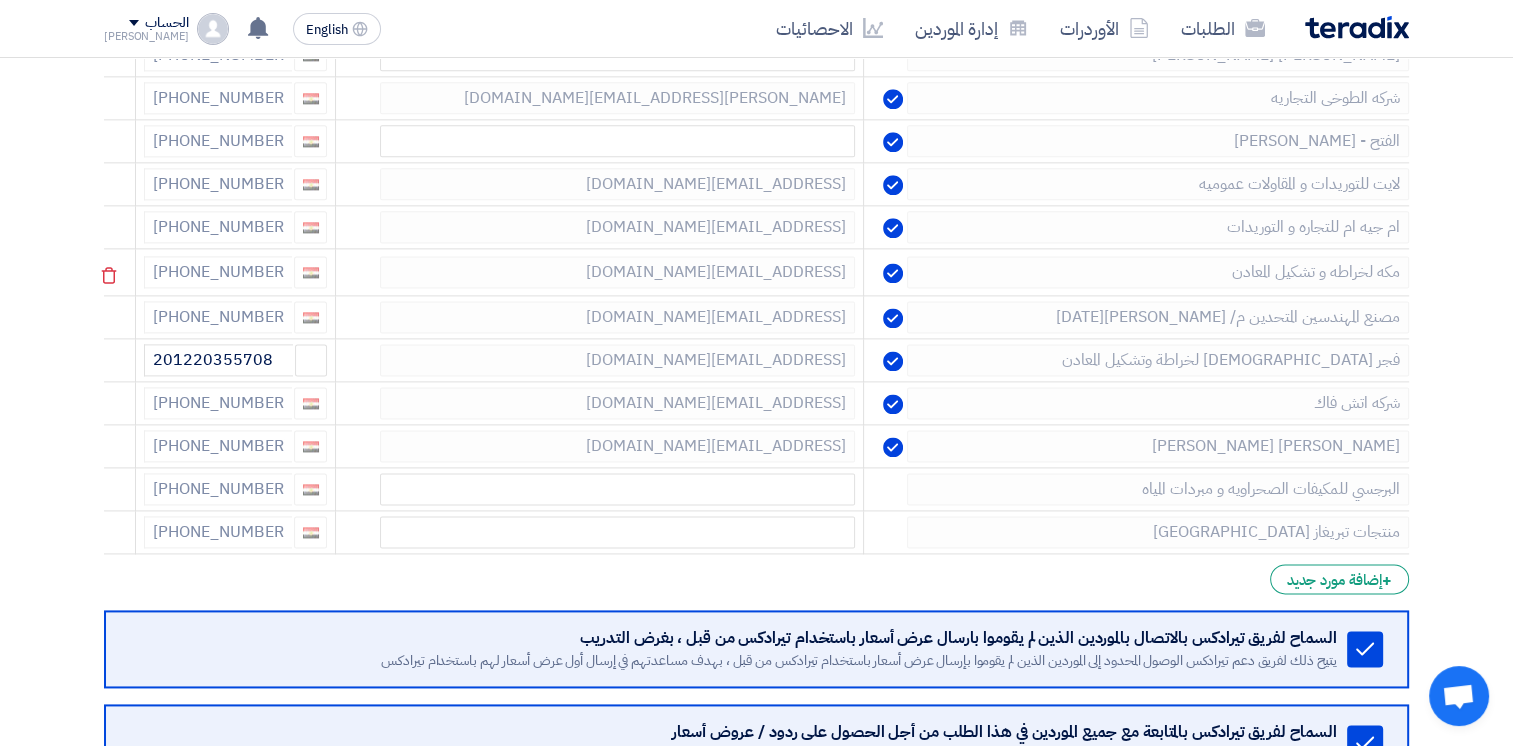 click 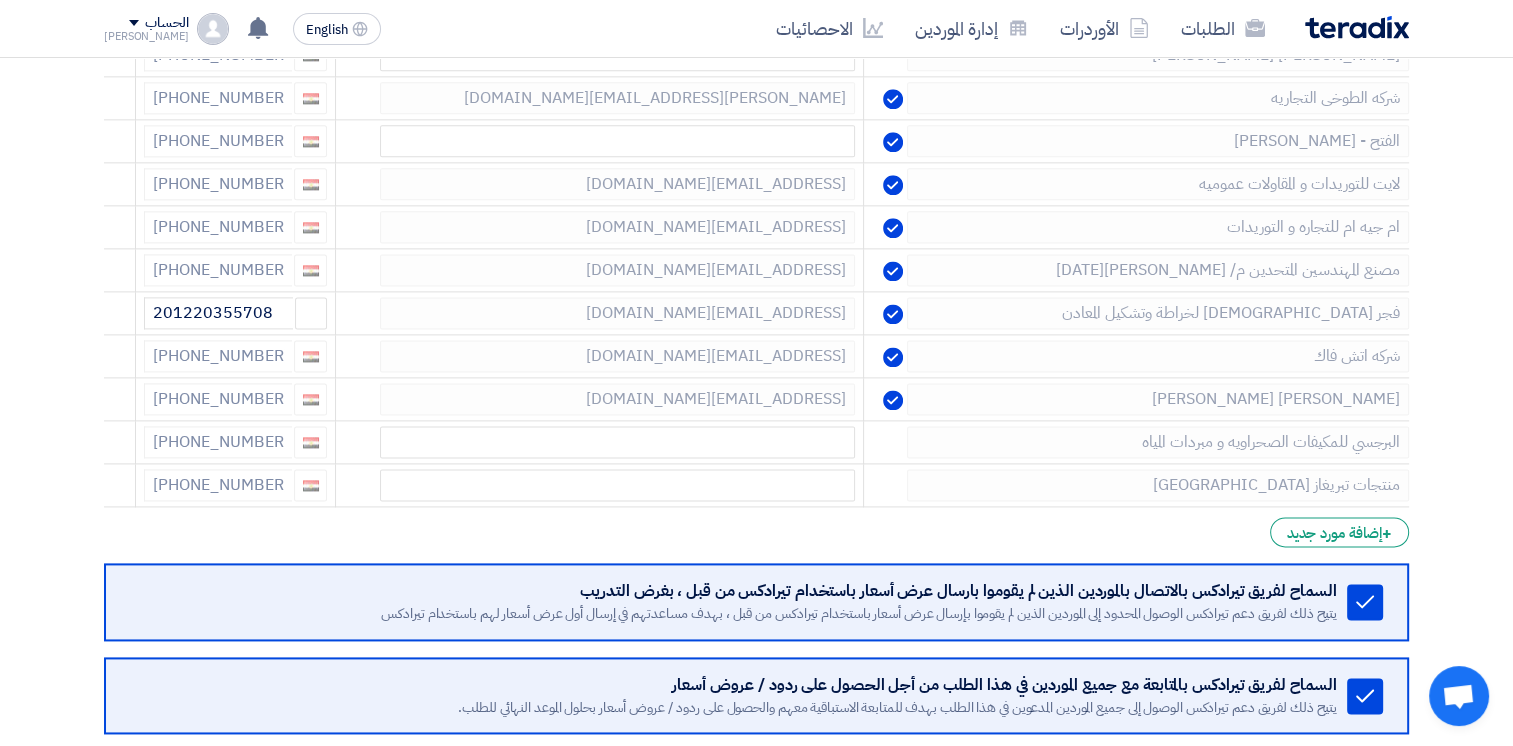 click 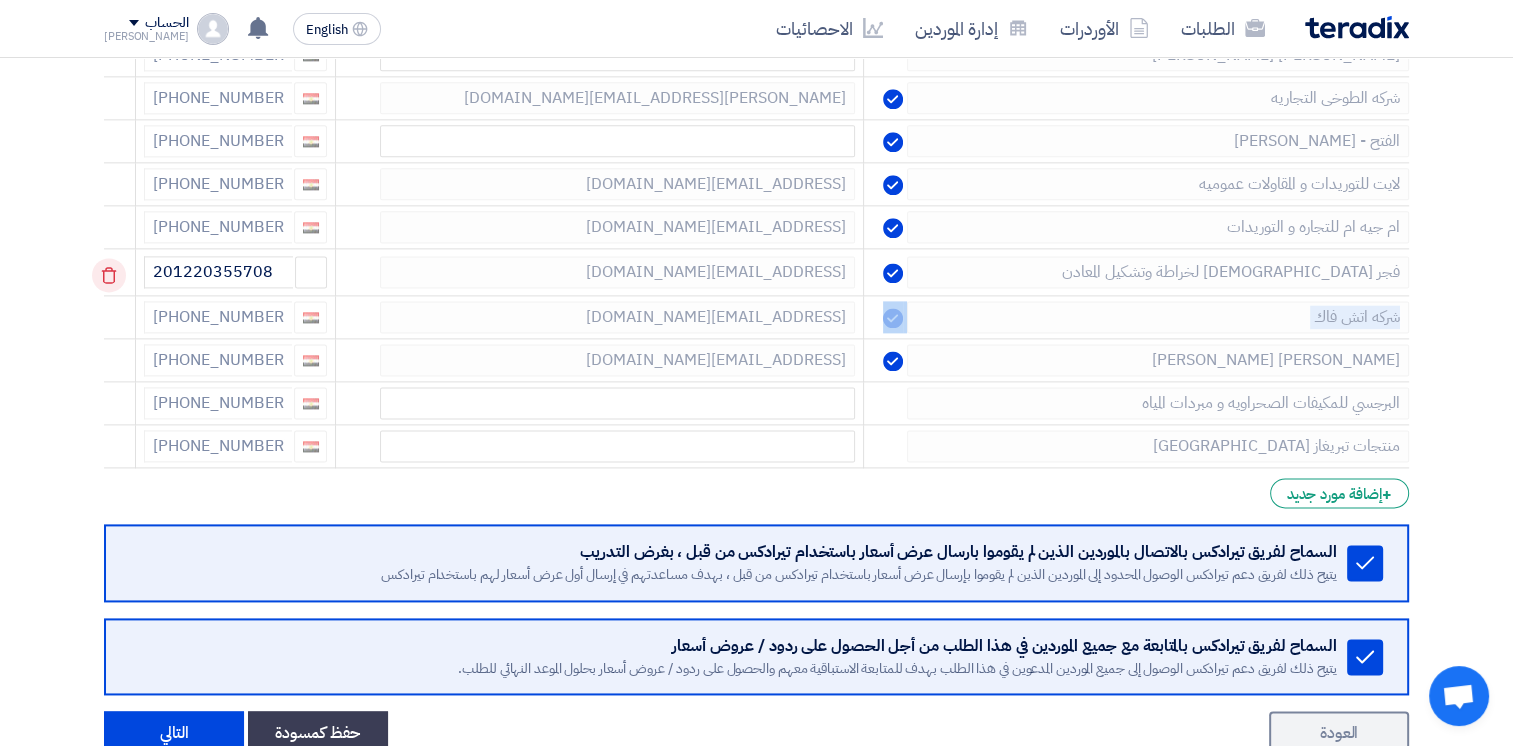 click 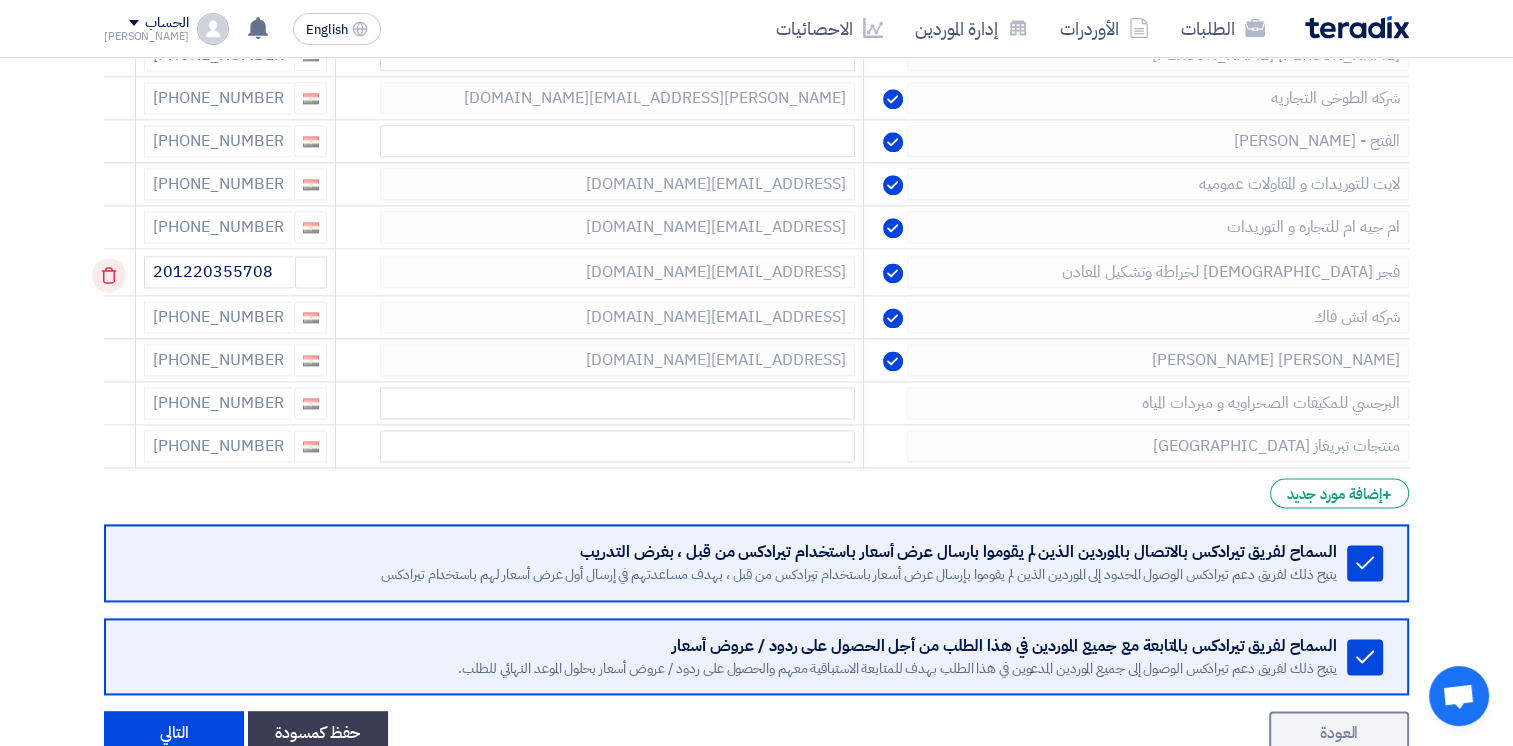 drag, startPoint x: 114, startPoint y: 259, endPoint x: 124, endPoint y: 262, distance: 10.440307 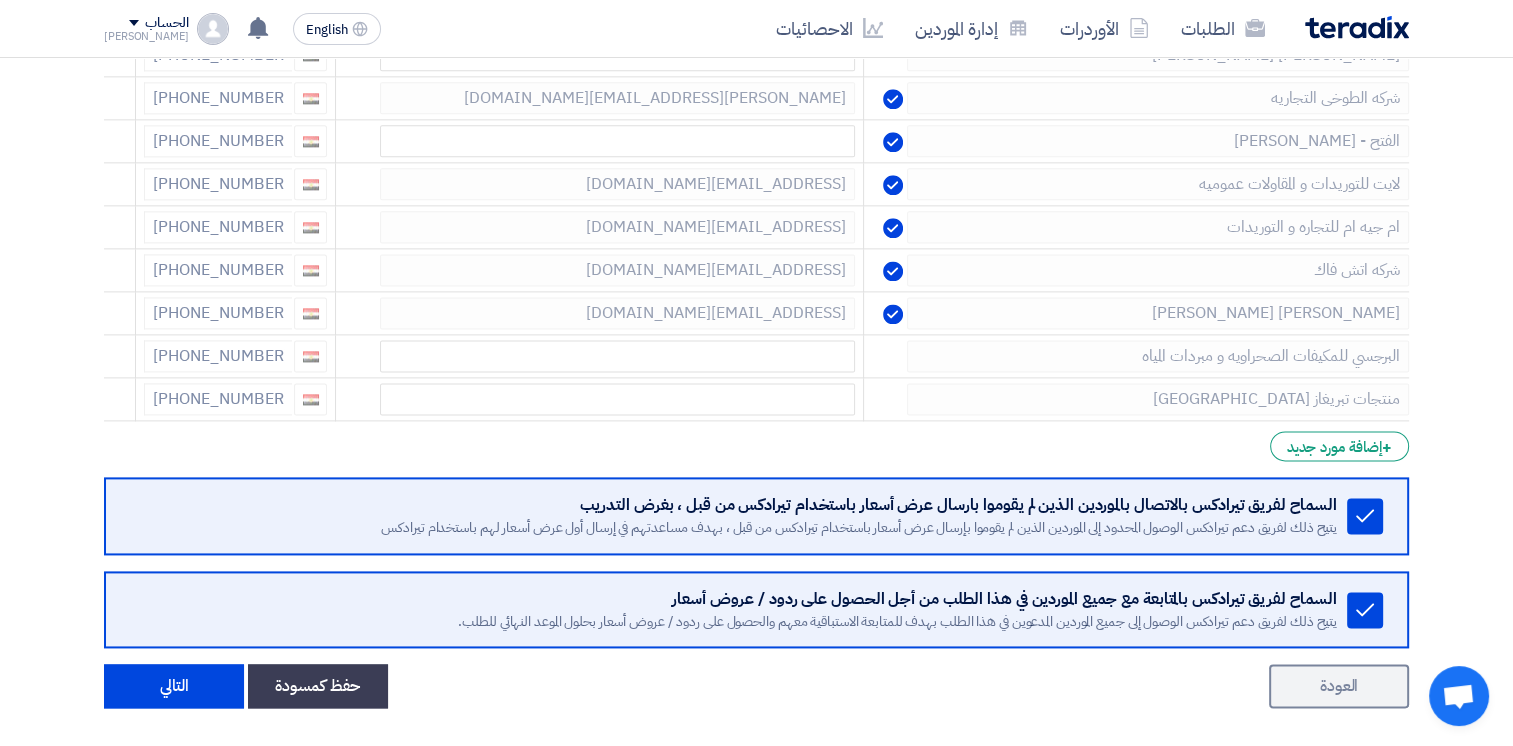 click on "إختيار الموردين
Minimize/Maximize Category
أدخل بيانات الموردين الذين ستقوم بدعوتهم للعمل على هذا الطلب
Excel file
حذف
أضف الموردين من القوائم المحفوظة/المفضلة
إسم الشركة
البريد الإلكتروني
رقم الموبايل
مور لل[GEOGRAPHIC_DATA]
[PHONE_NUMBER]" 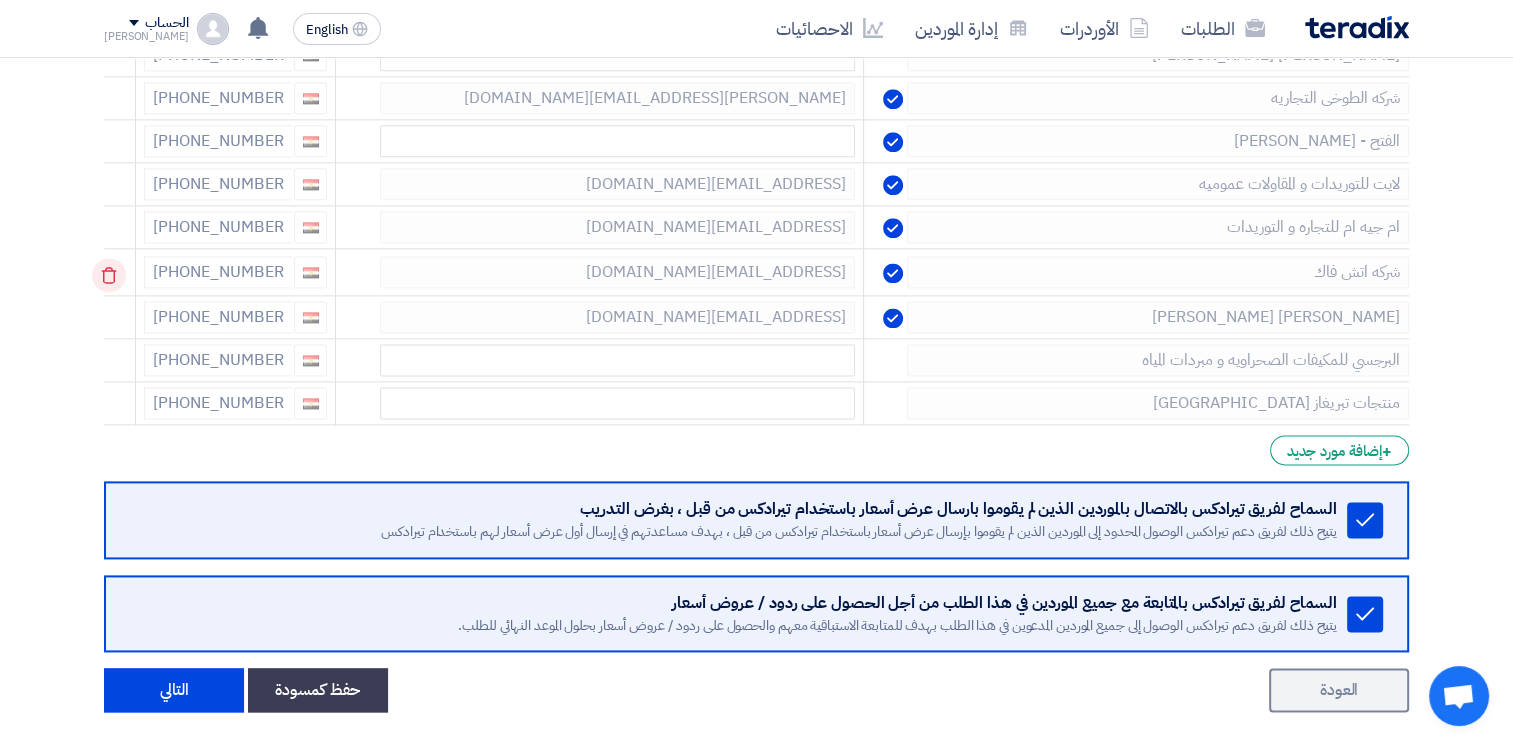 click 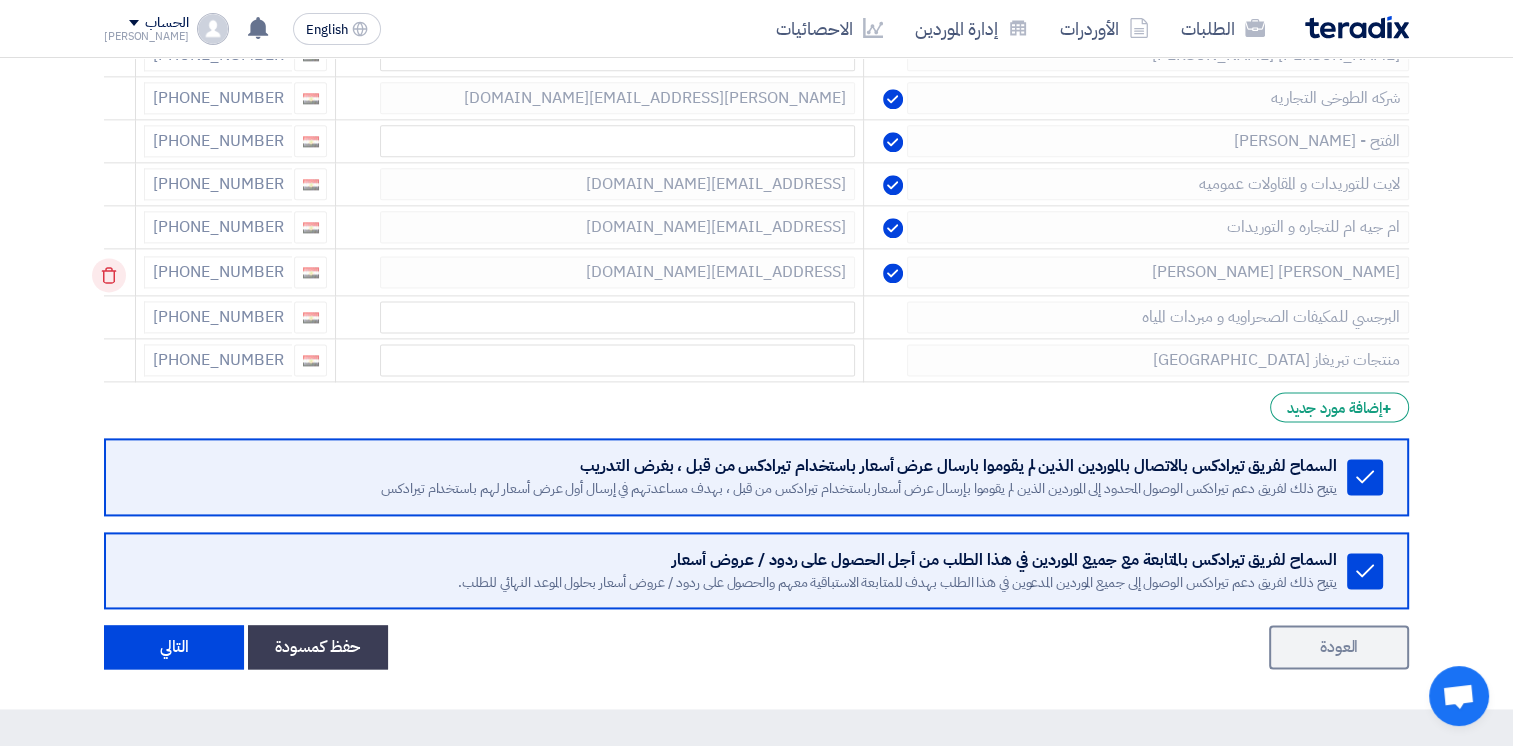 click 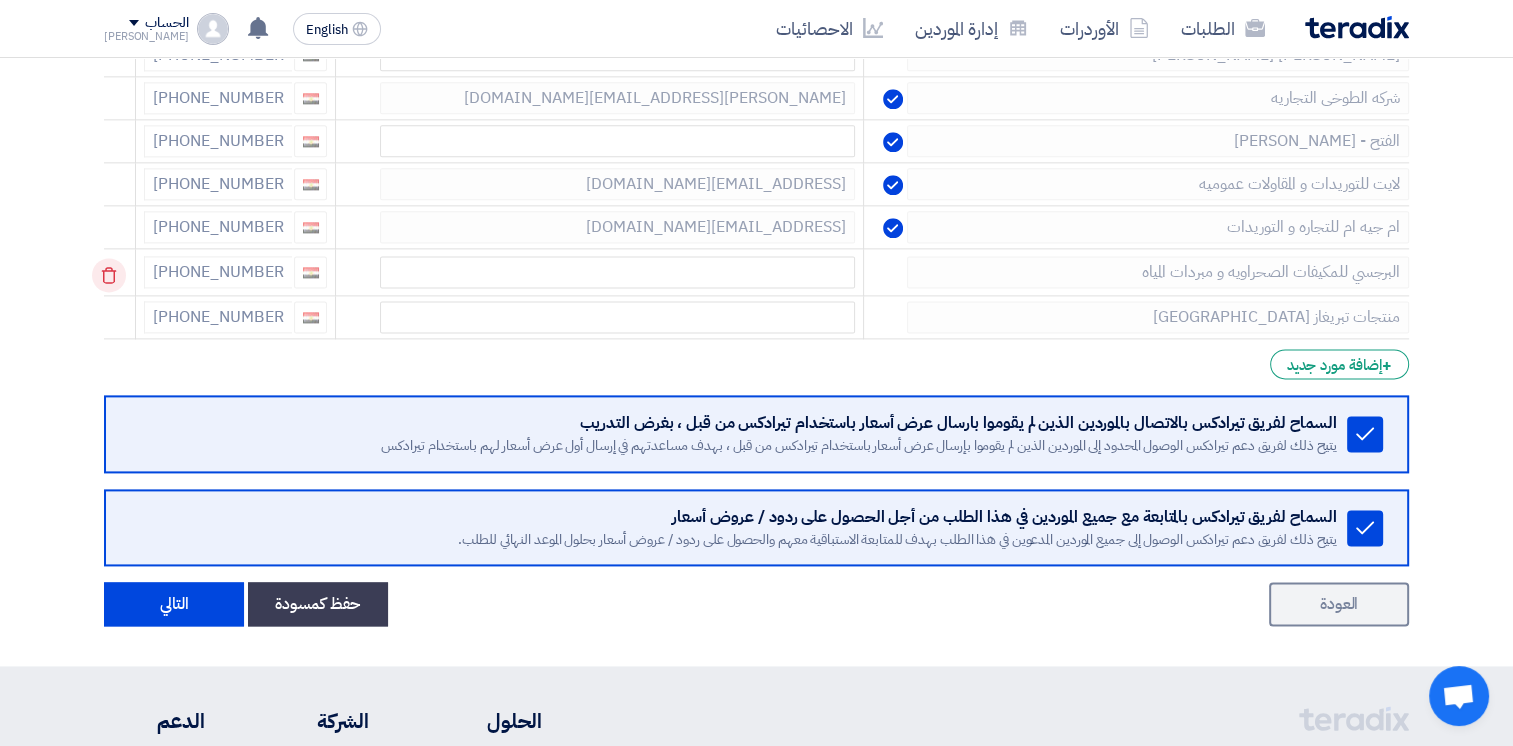click 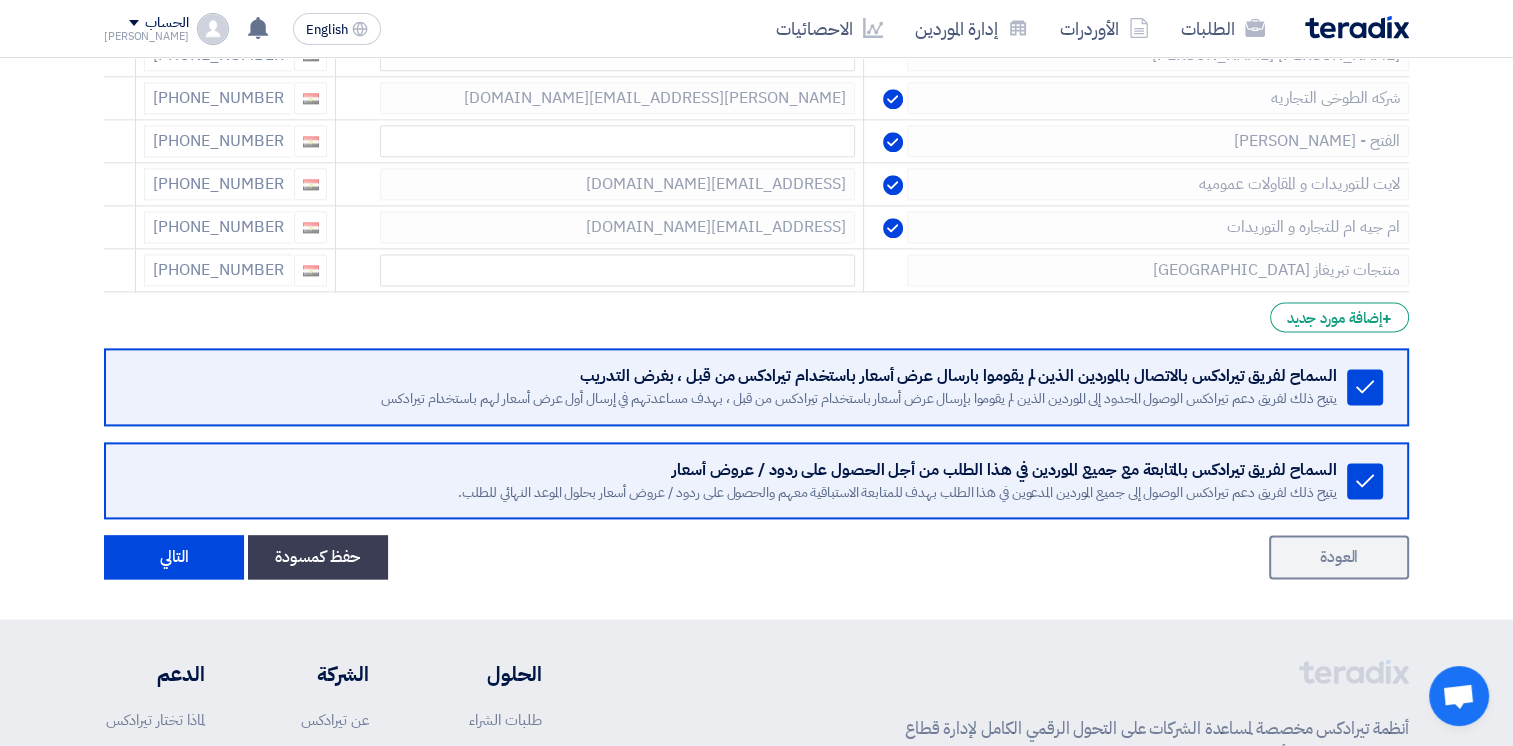 click 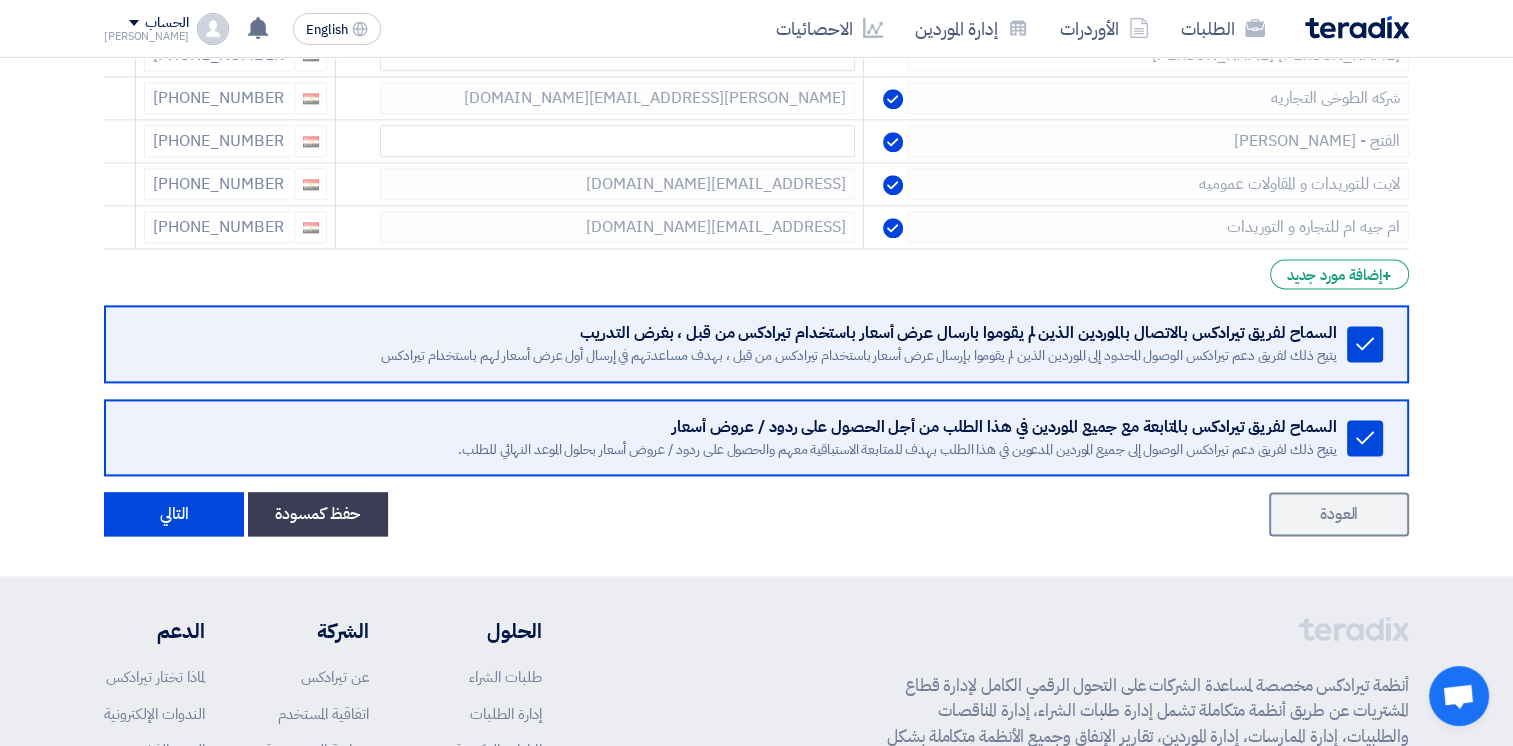 click on "إختيار الموردين
Minimize/Maximize Category
أدخل بيانات الموردين الذين ستقوم بدعوتهم للعمل على هذا الطلب
Excel file
حذف
أضف الموردين من القوائم المحفوظة/المفضلة
إسم الشركة
البريد الإلكتروني
رقم الموبايل
مور لل[GEOGRAPHIC_DATA]
[PHONE_NUMBER]" 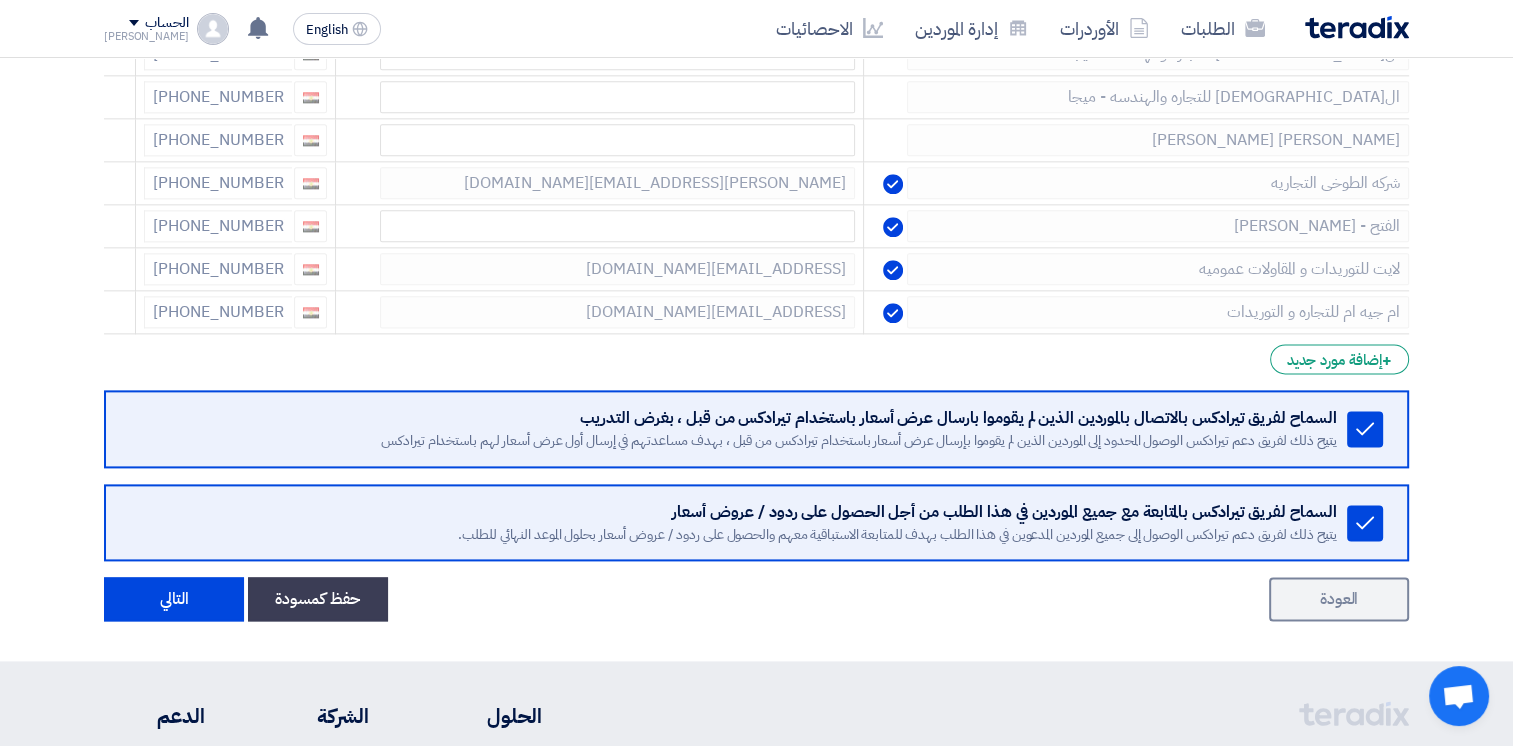 scroll, scrollTop: 2396, scrollLeft: 0, axis: vertical 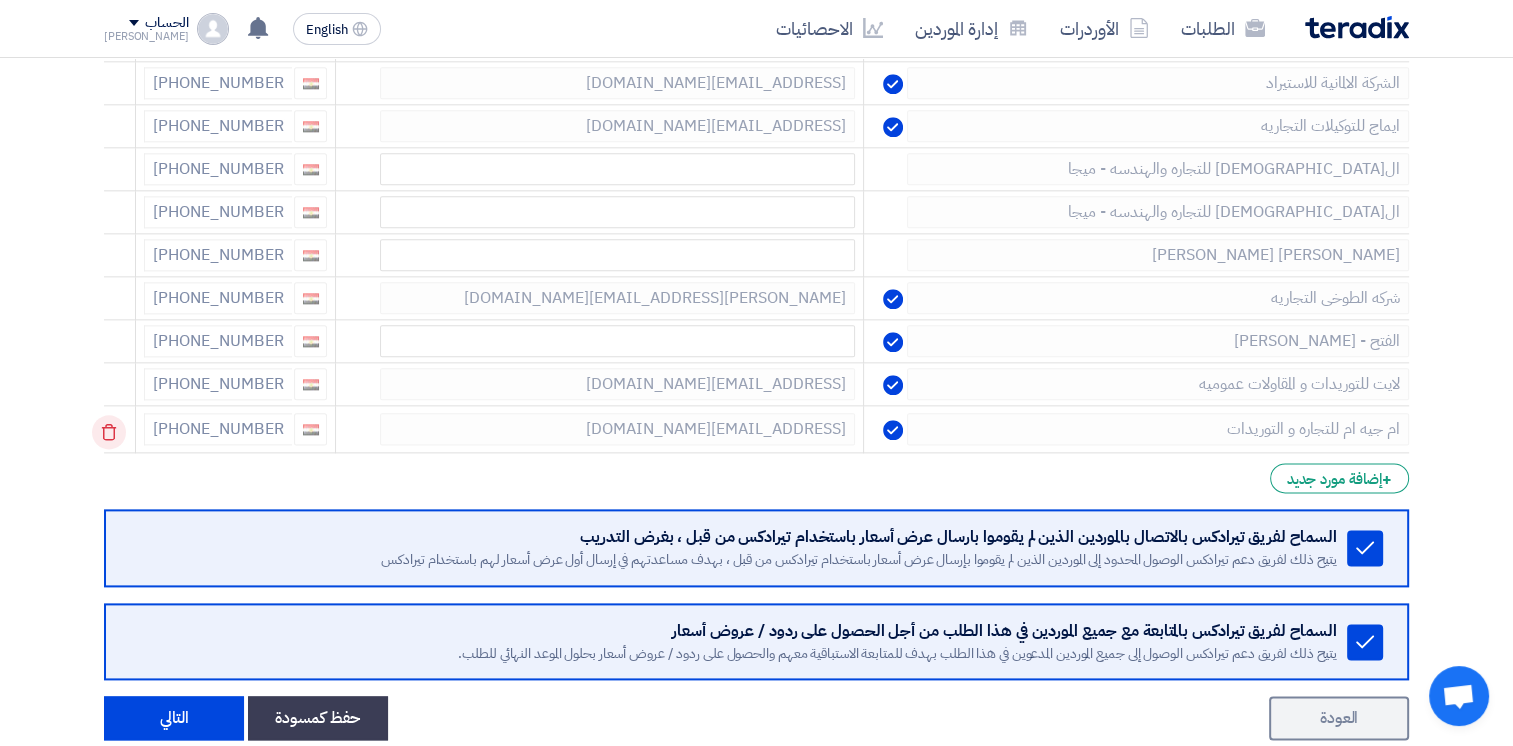 click 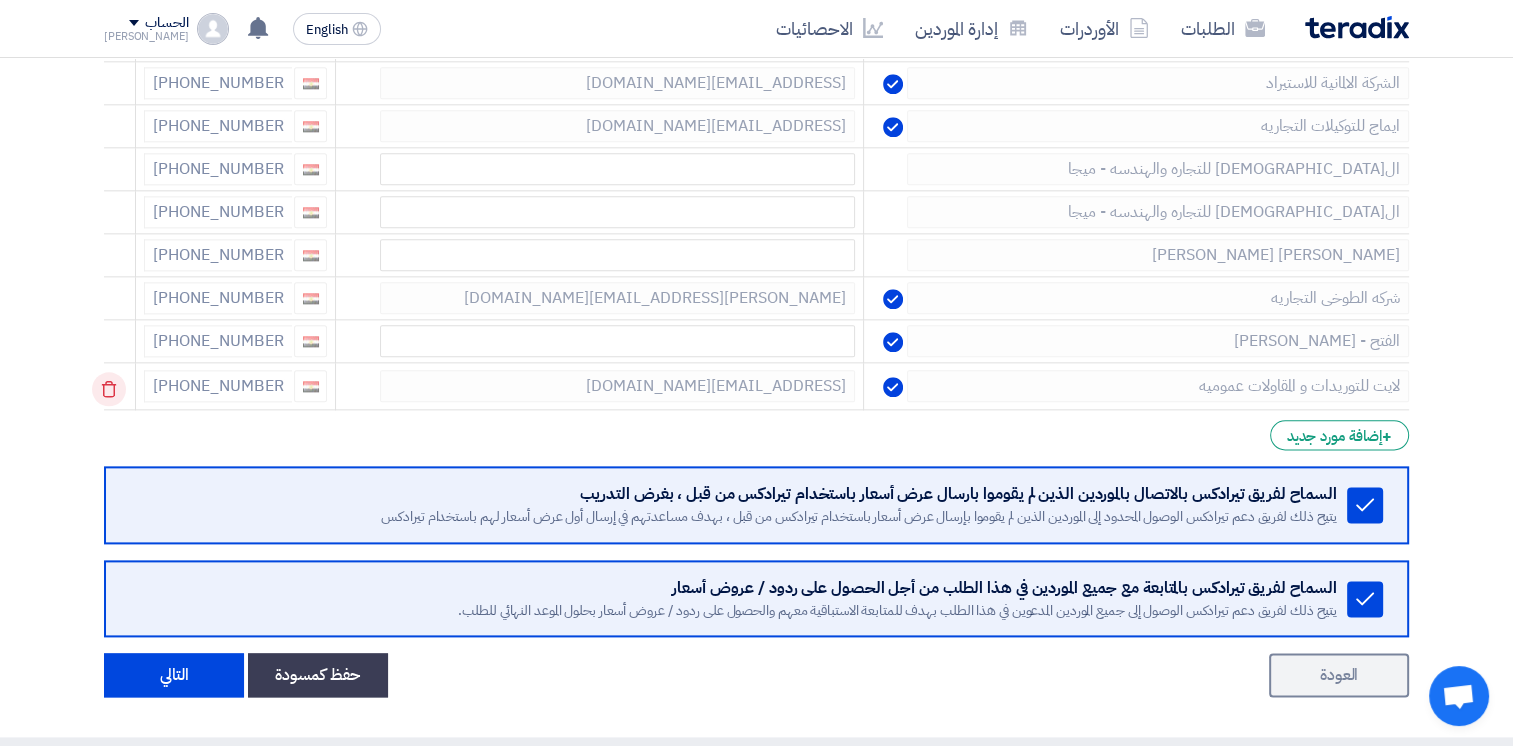 click 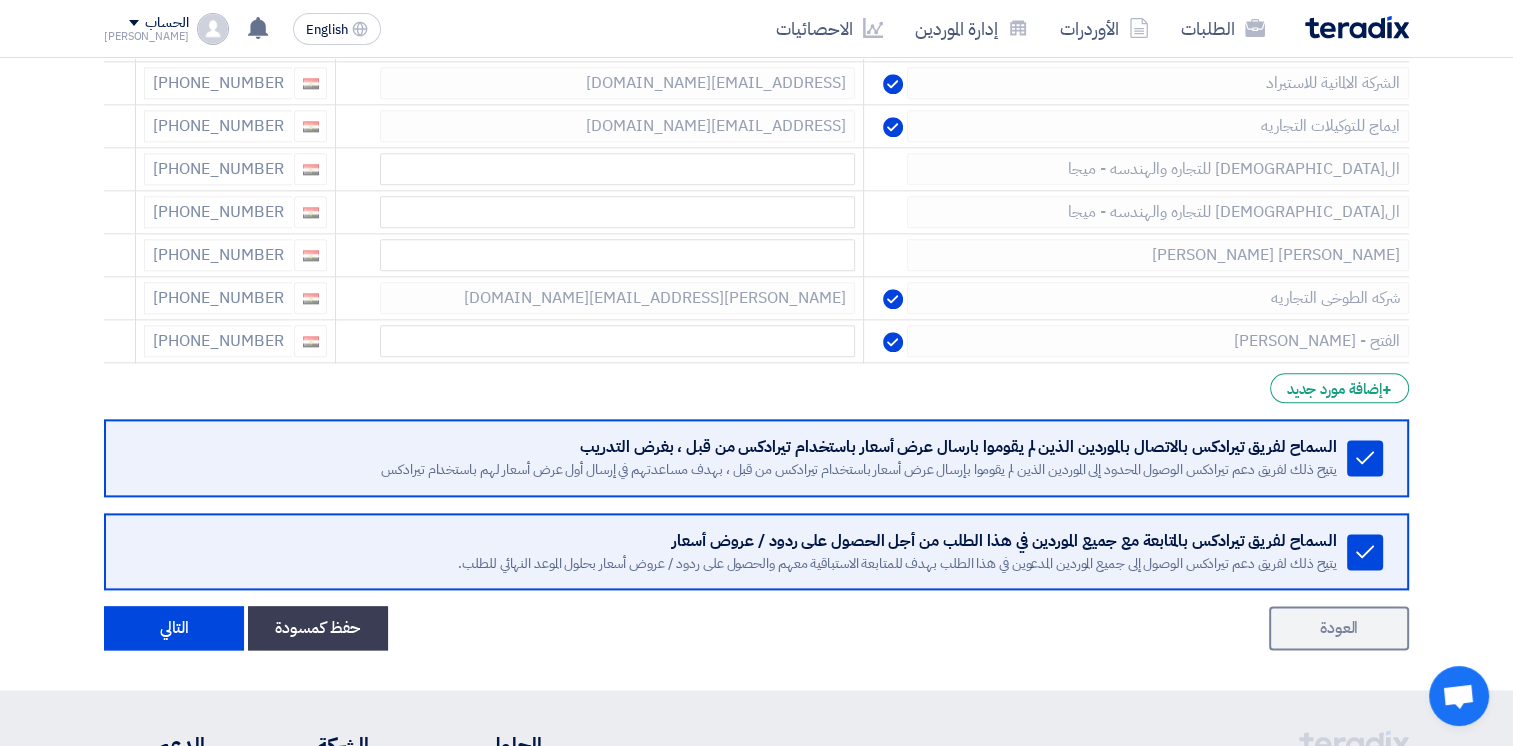 click 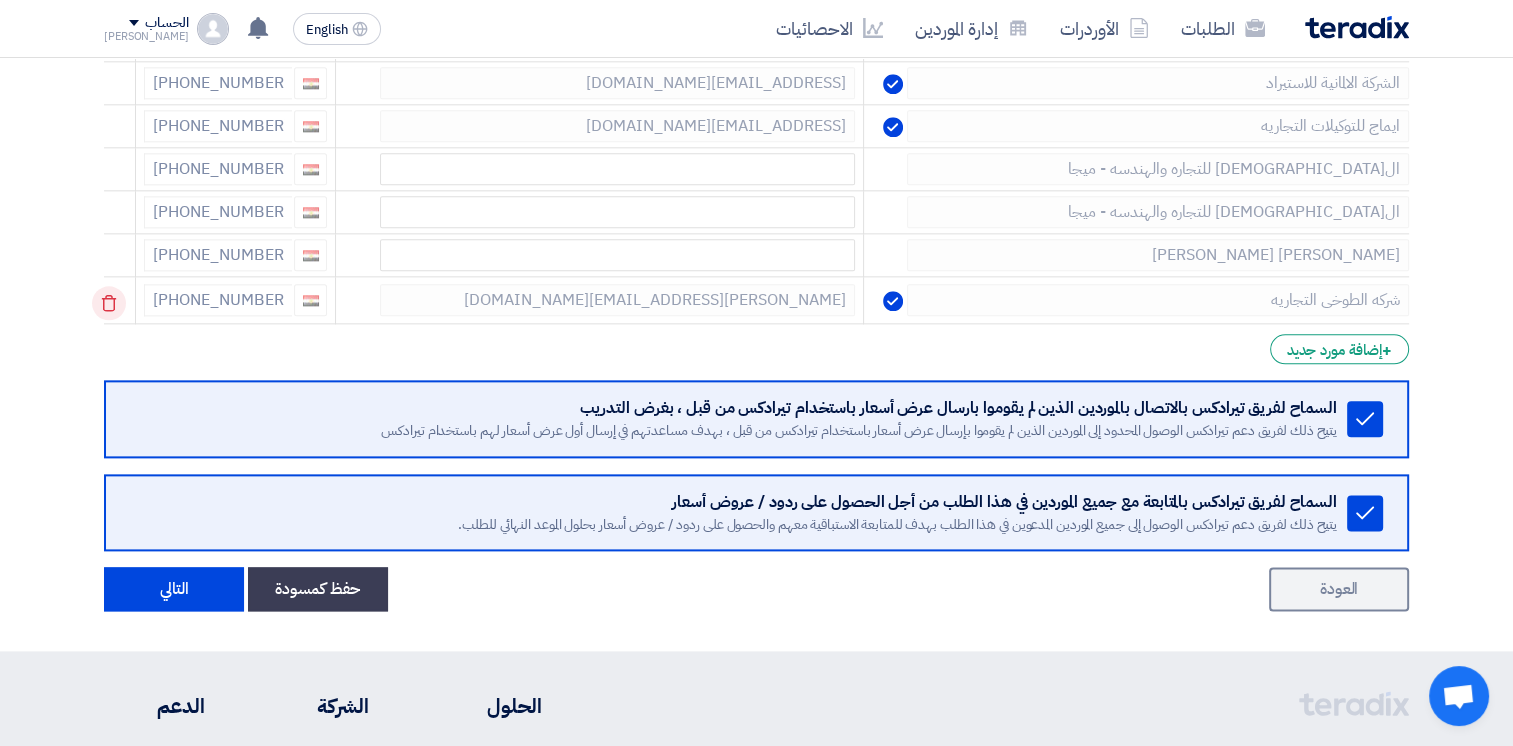 click 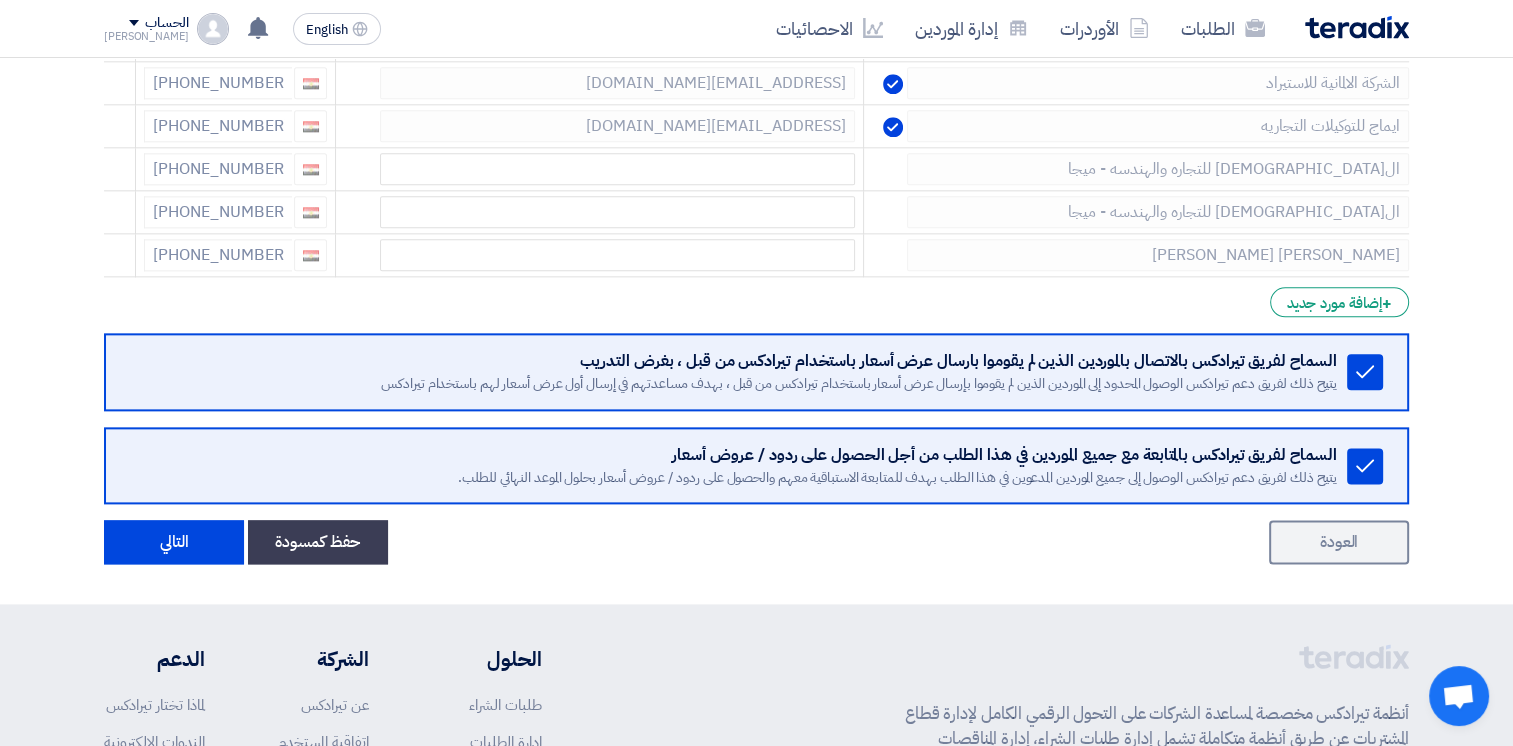 click 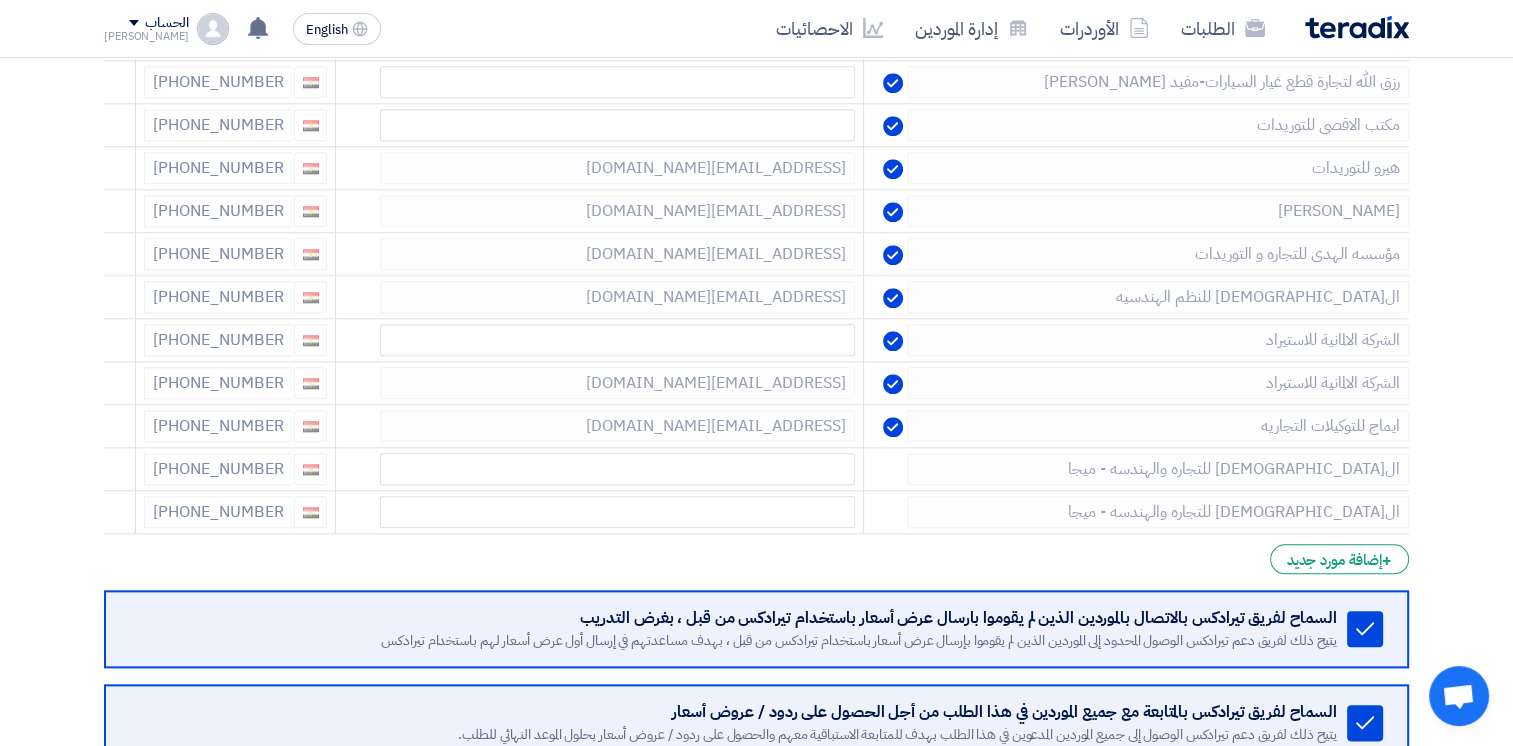 scroll, scrollTop: 1996, scrollLeft: 0, axis: vertical 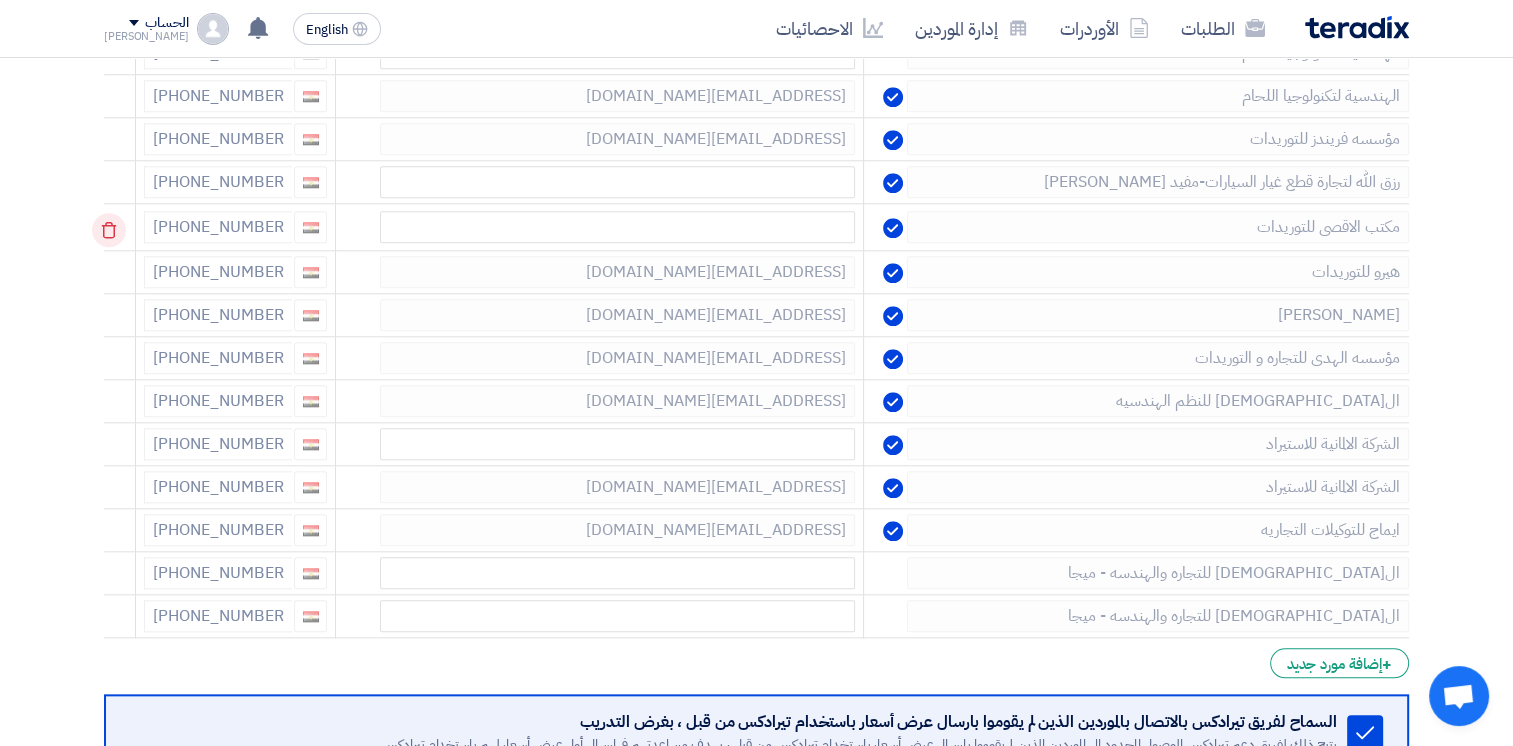 click 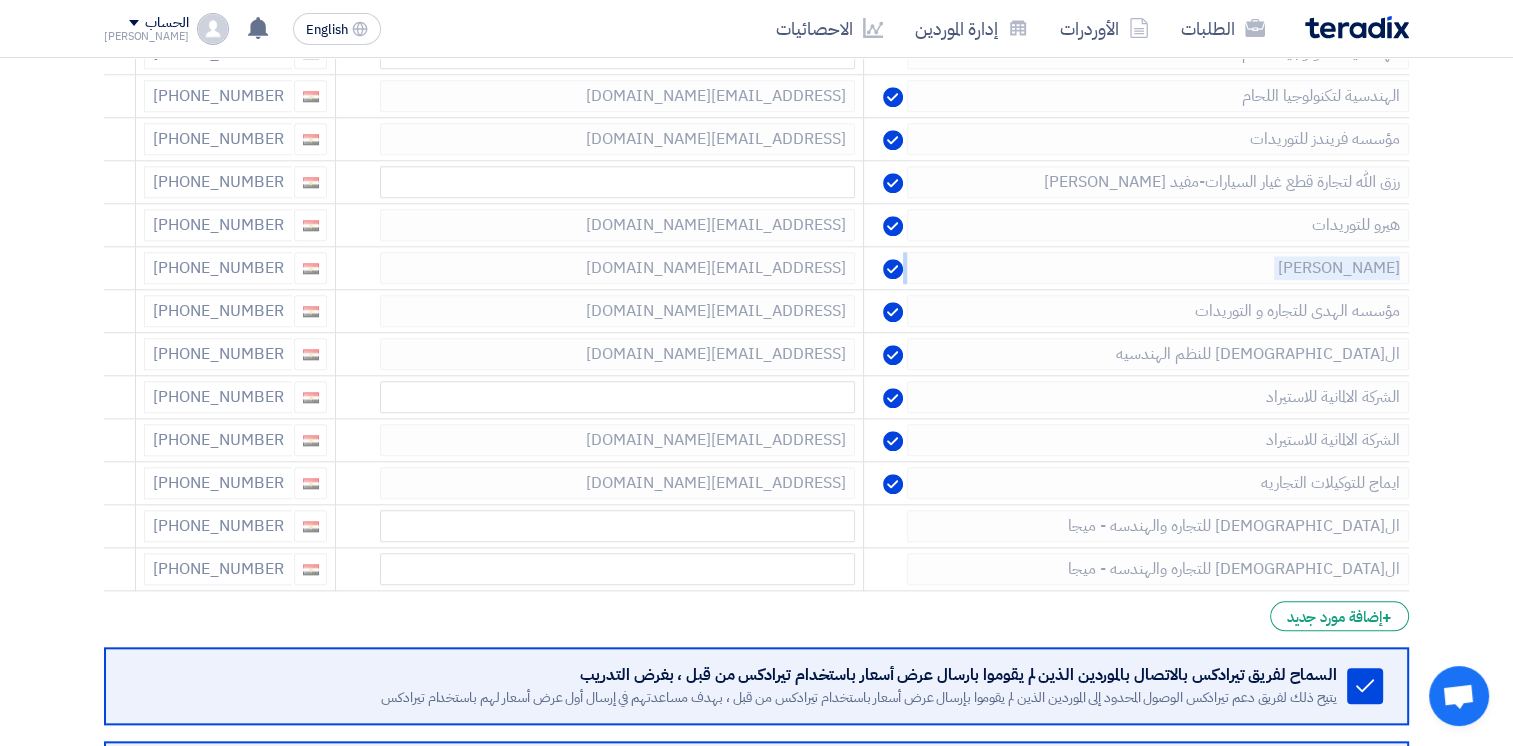 click 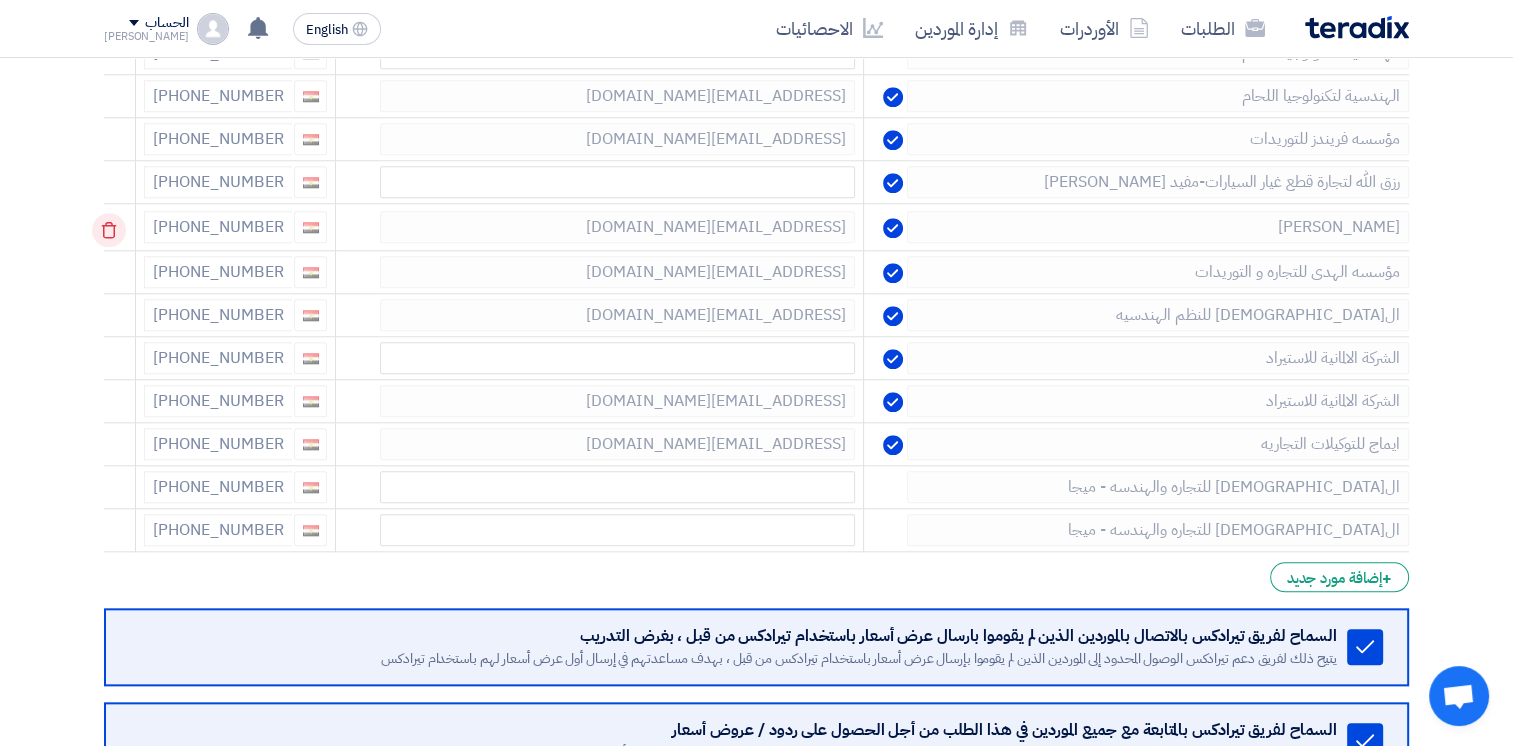 click 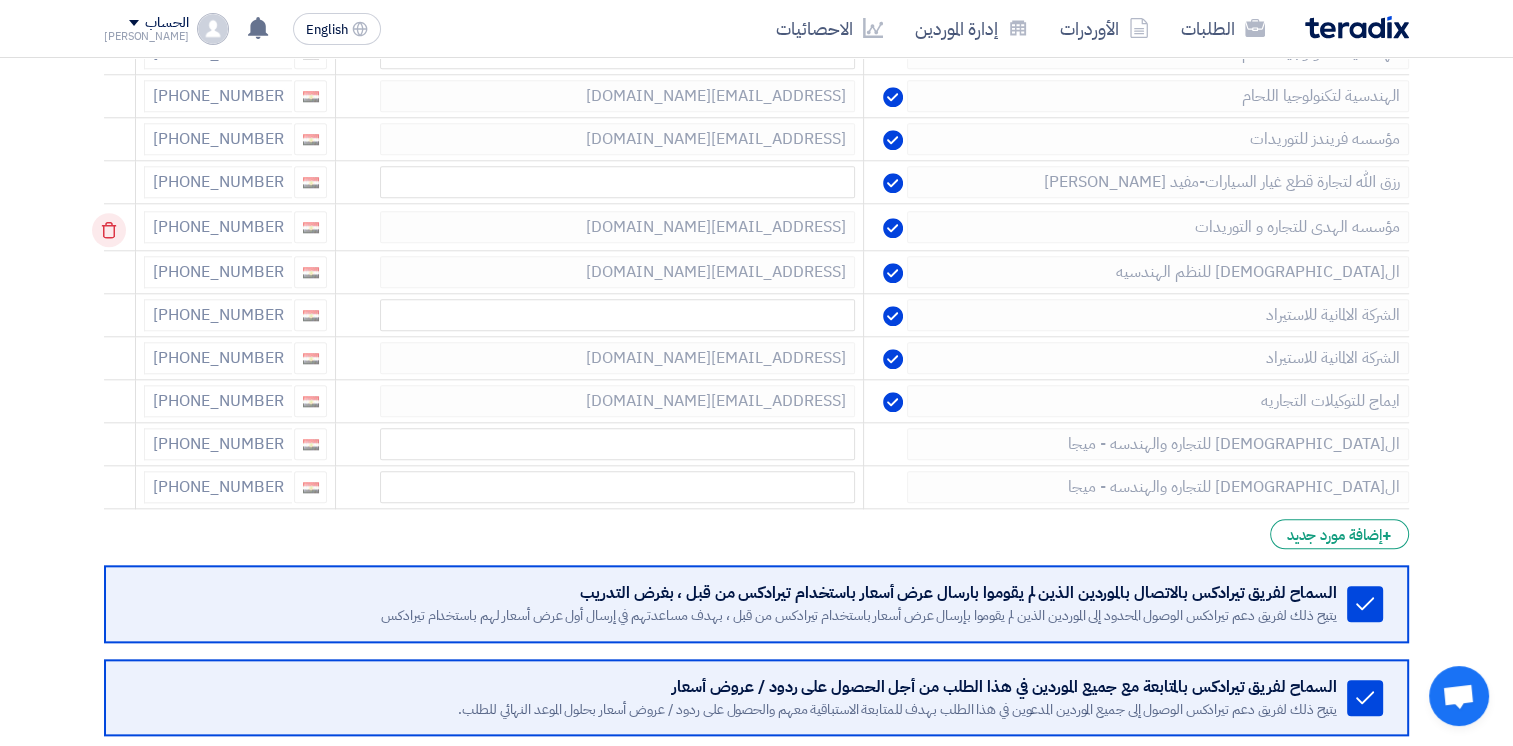 click 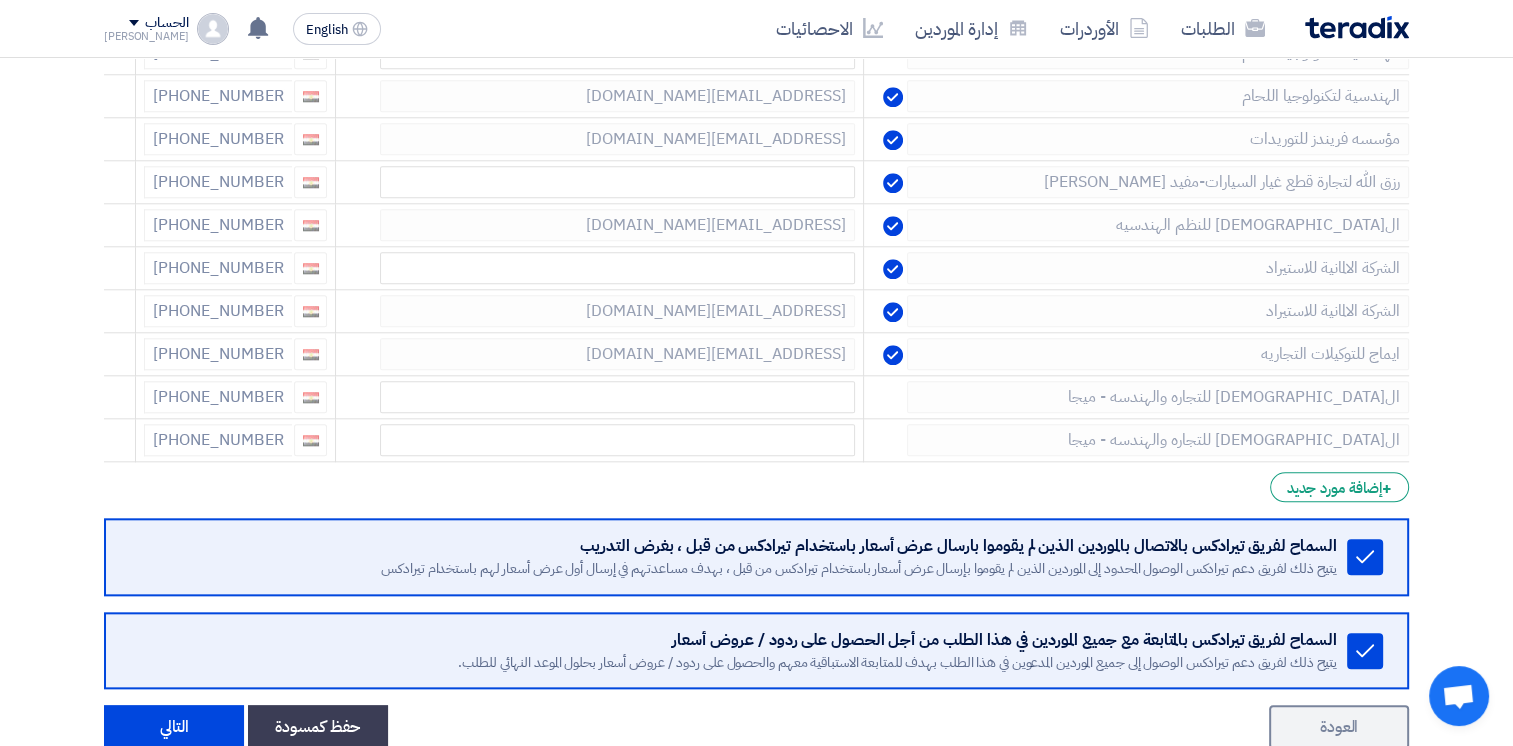 click 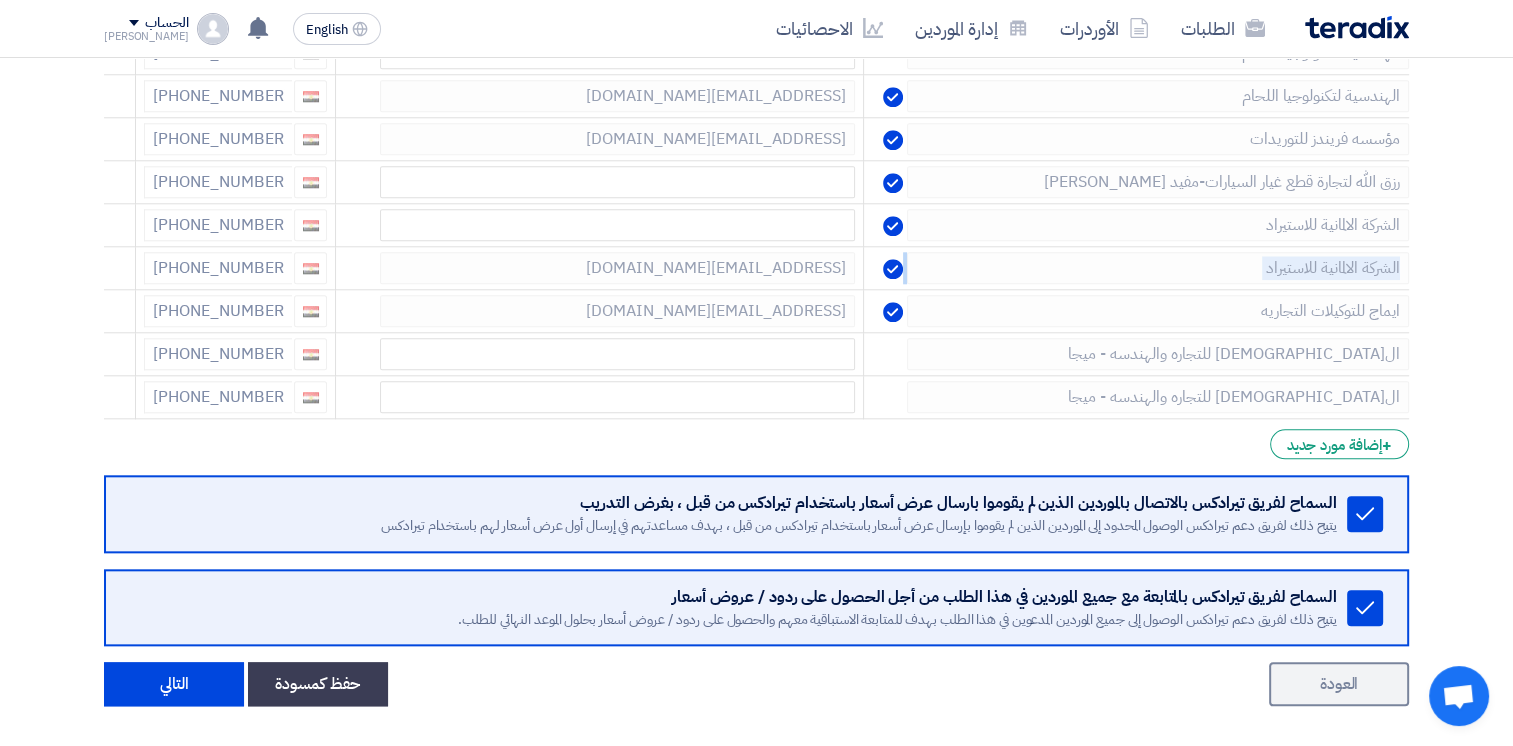 click 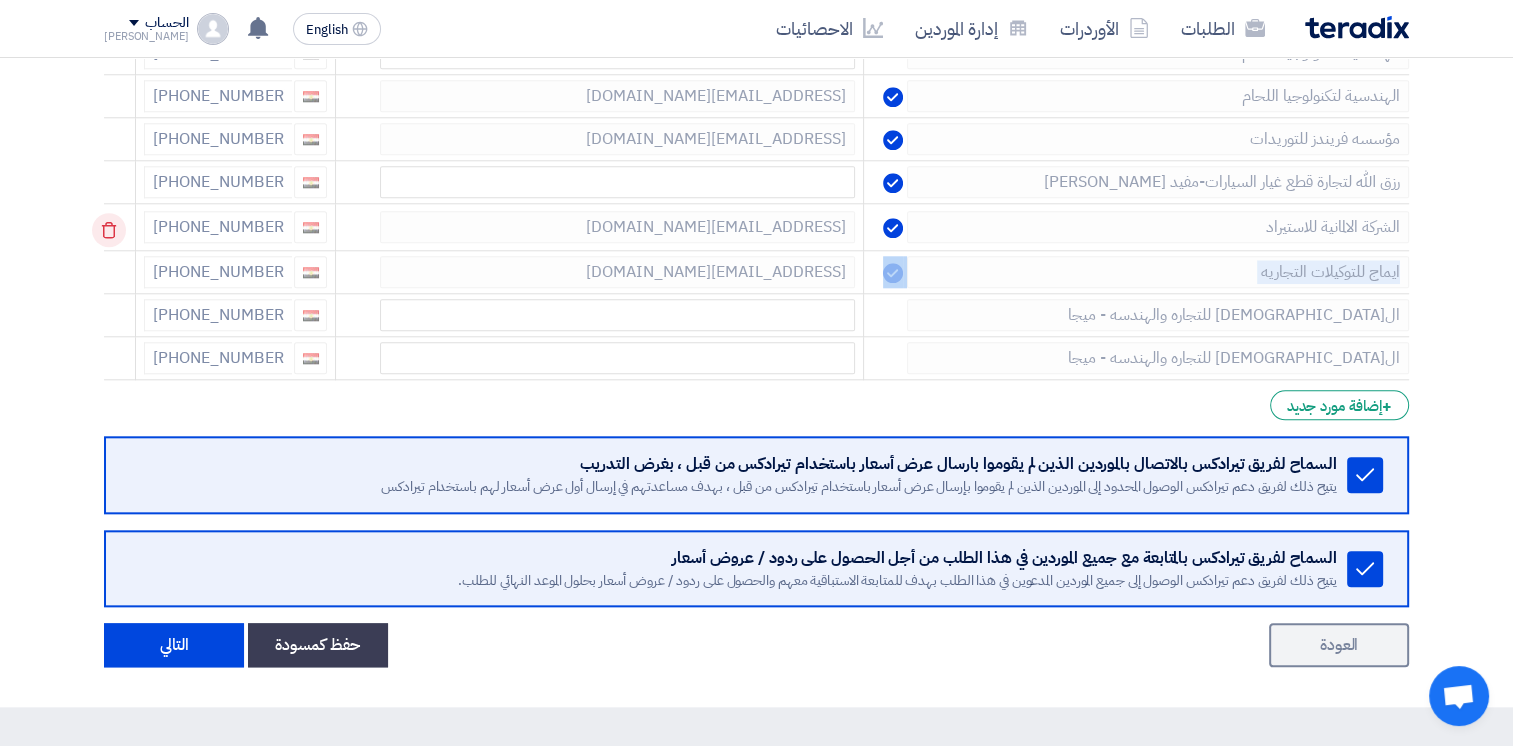 click 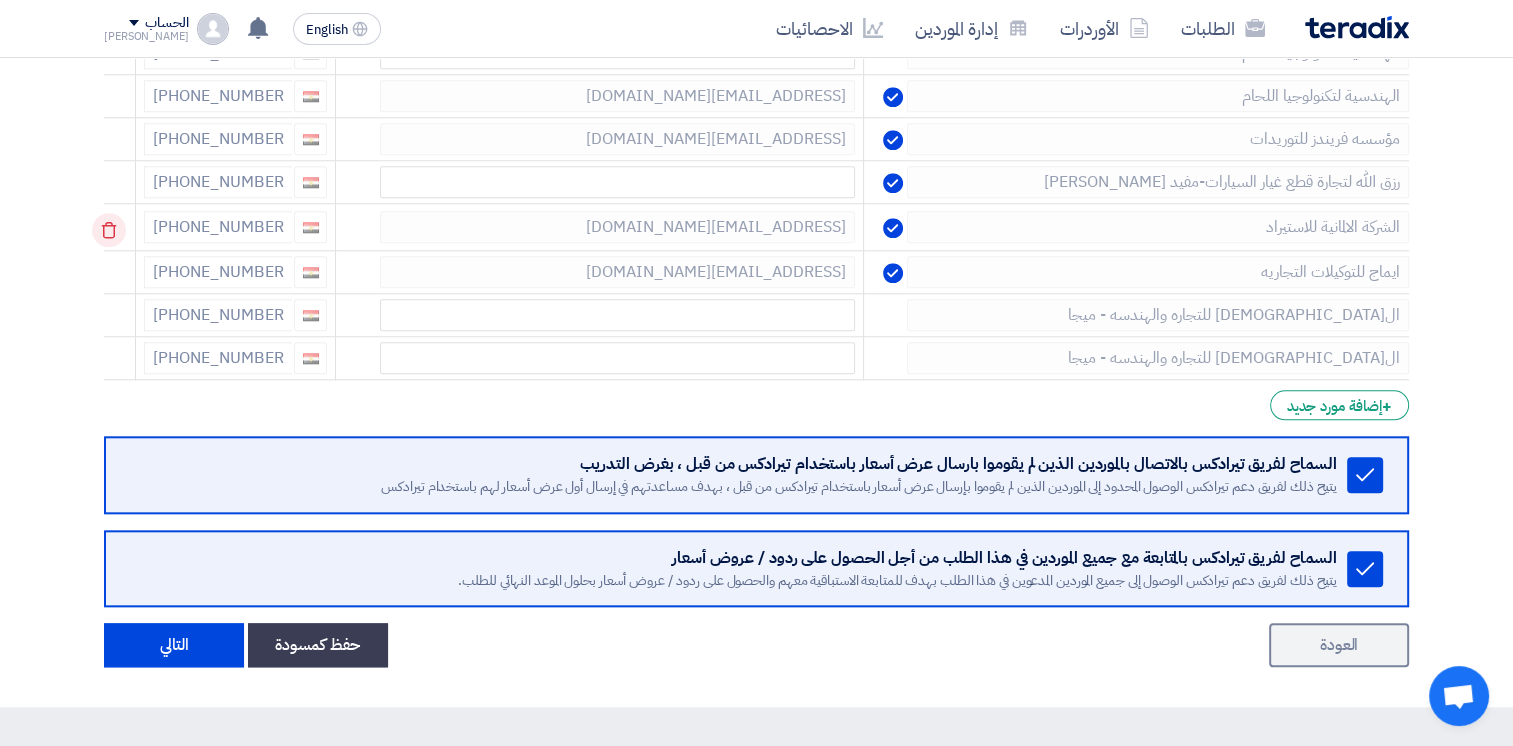 click 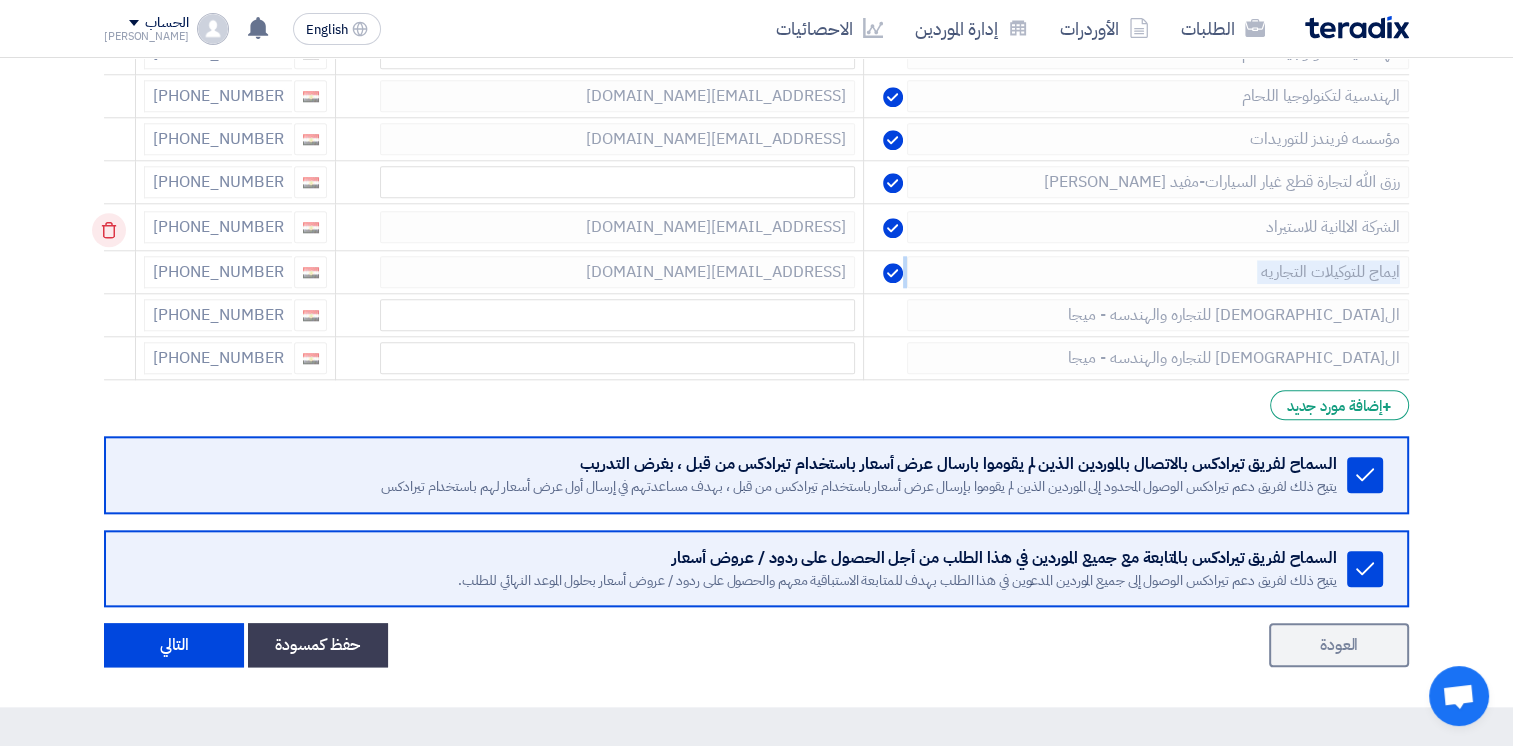 click 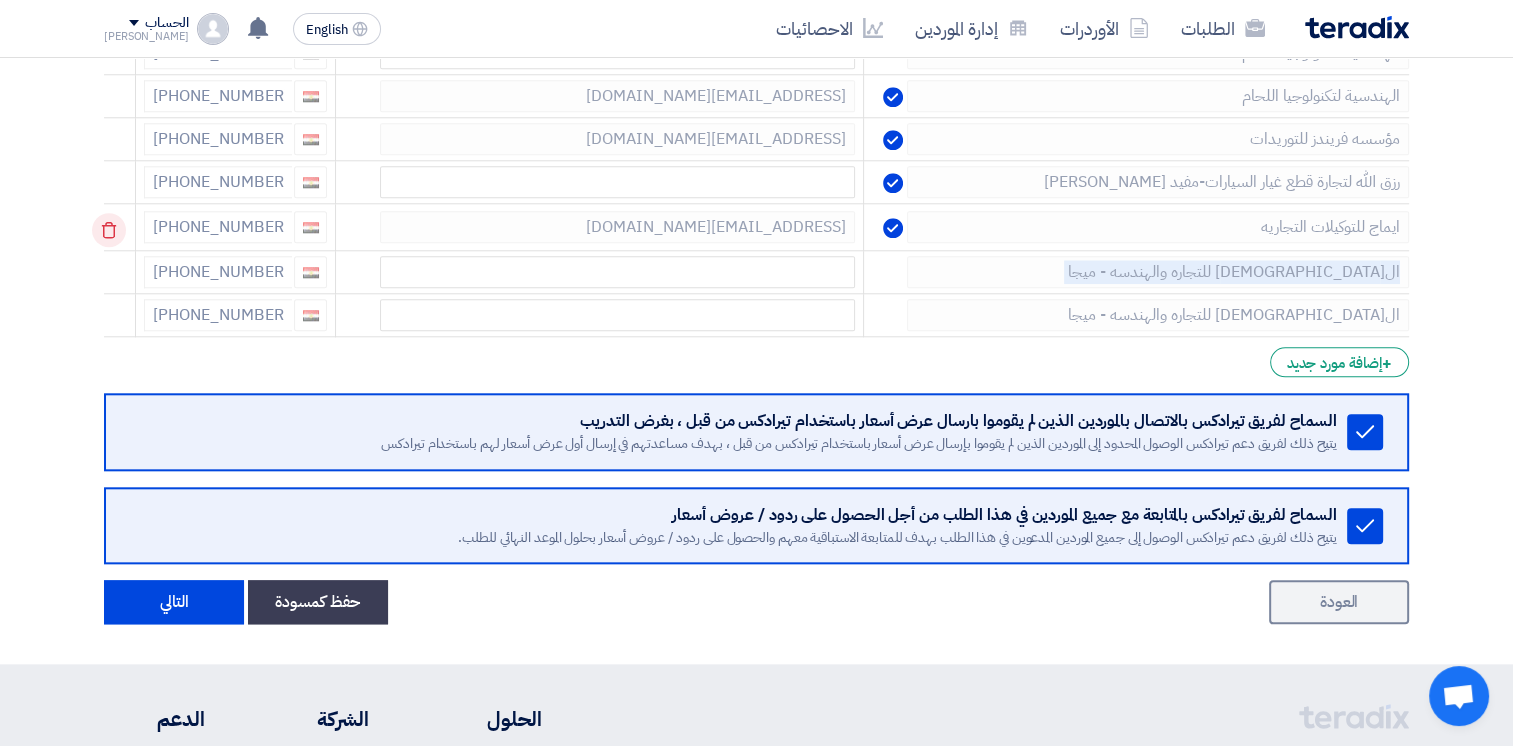 click 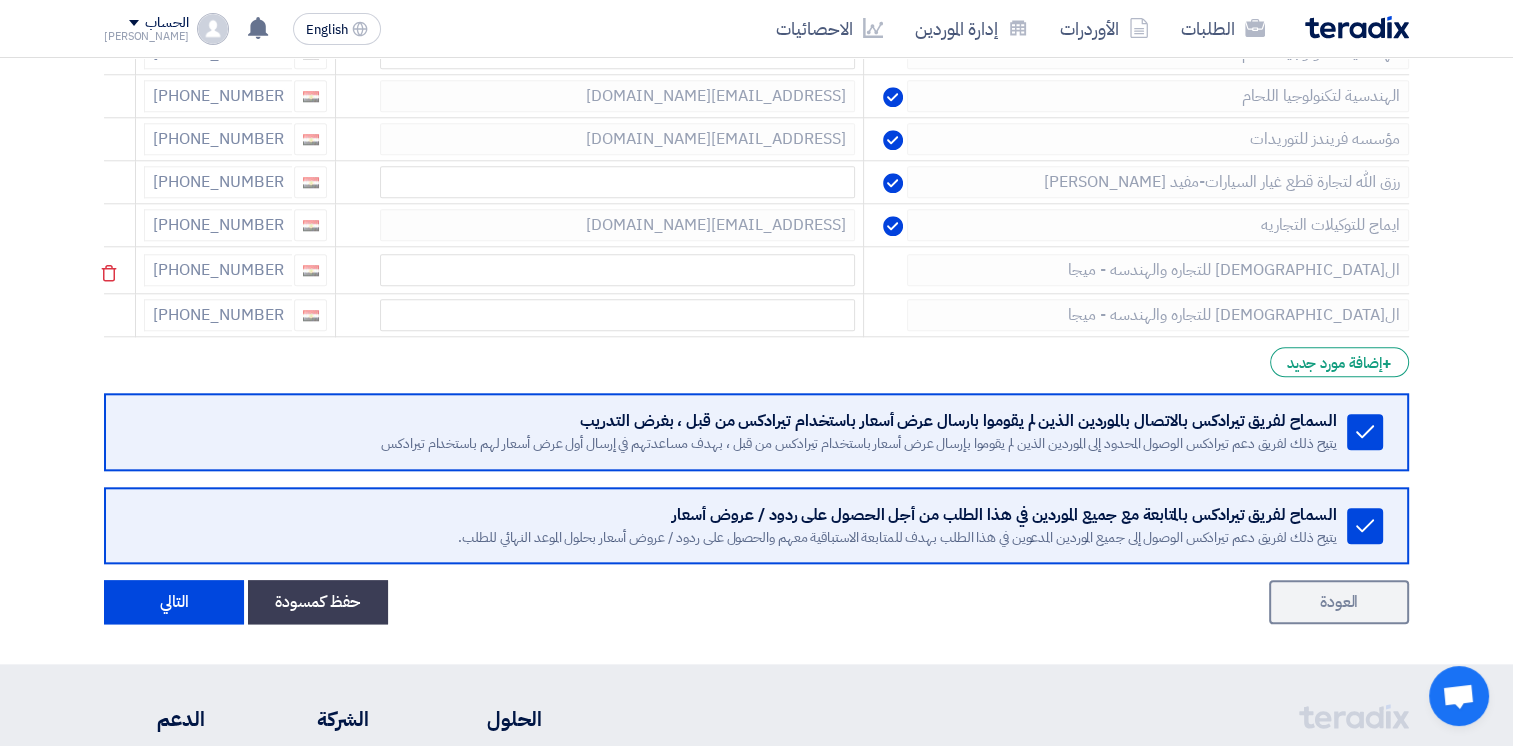 click 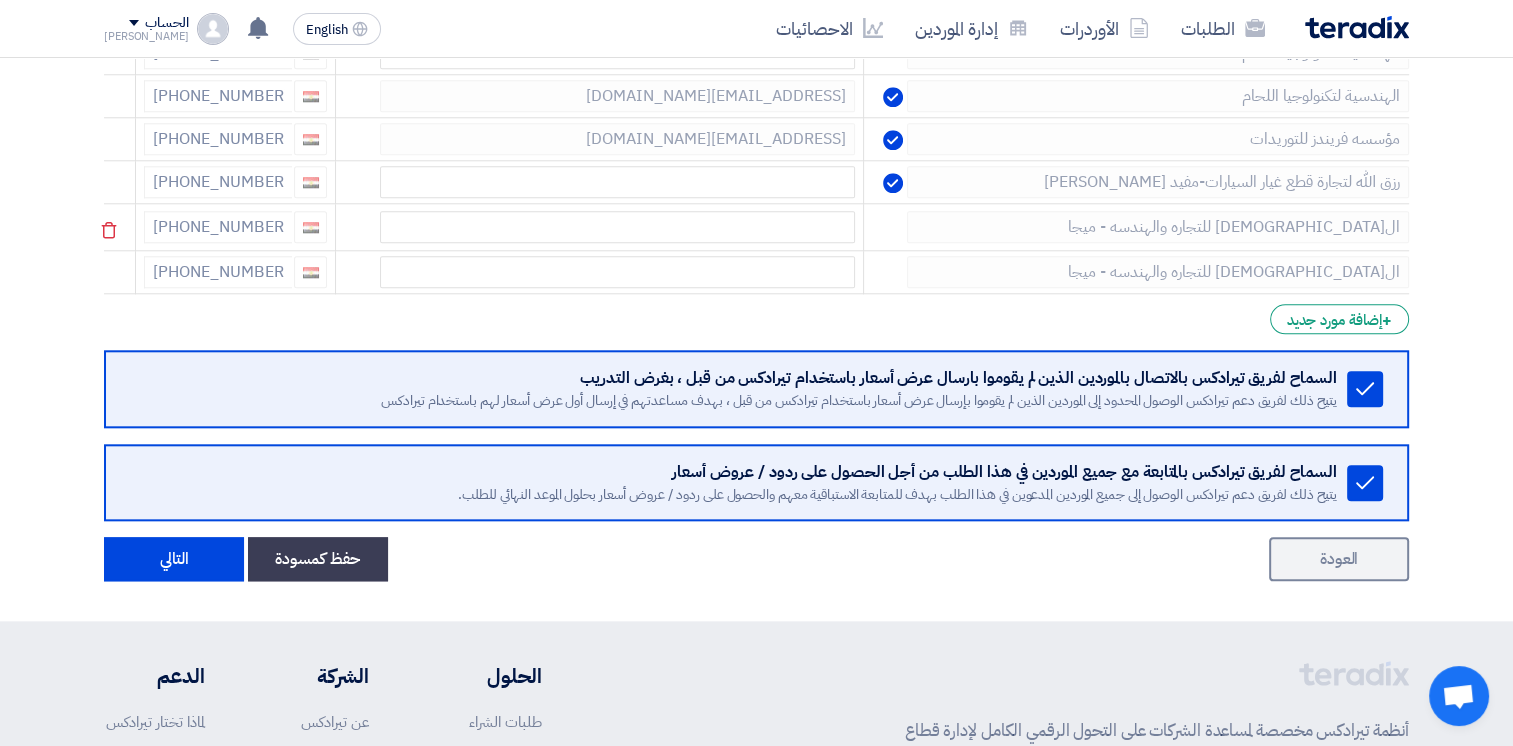 click 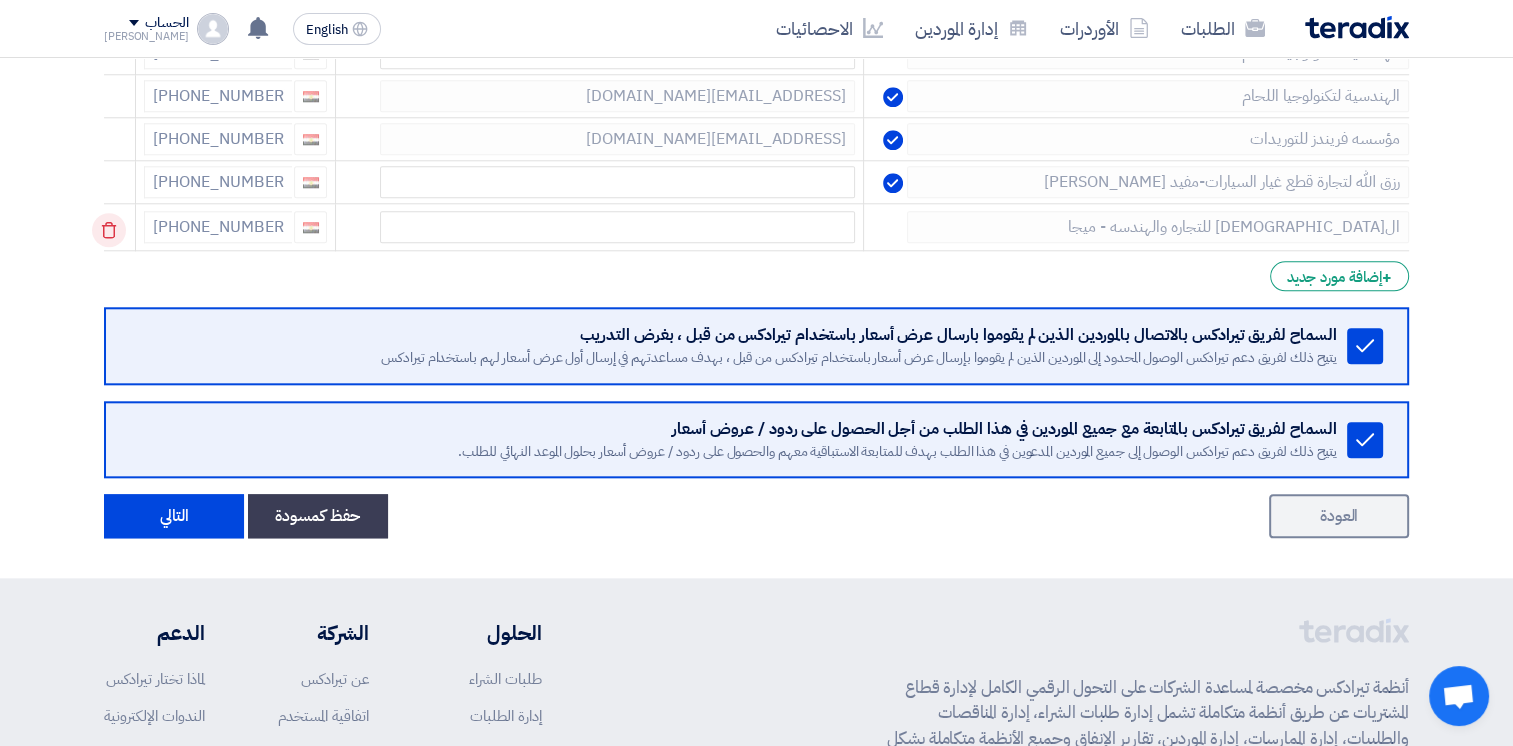 click 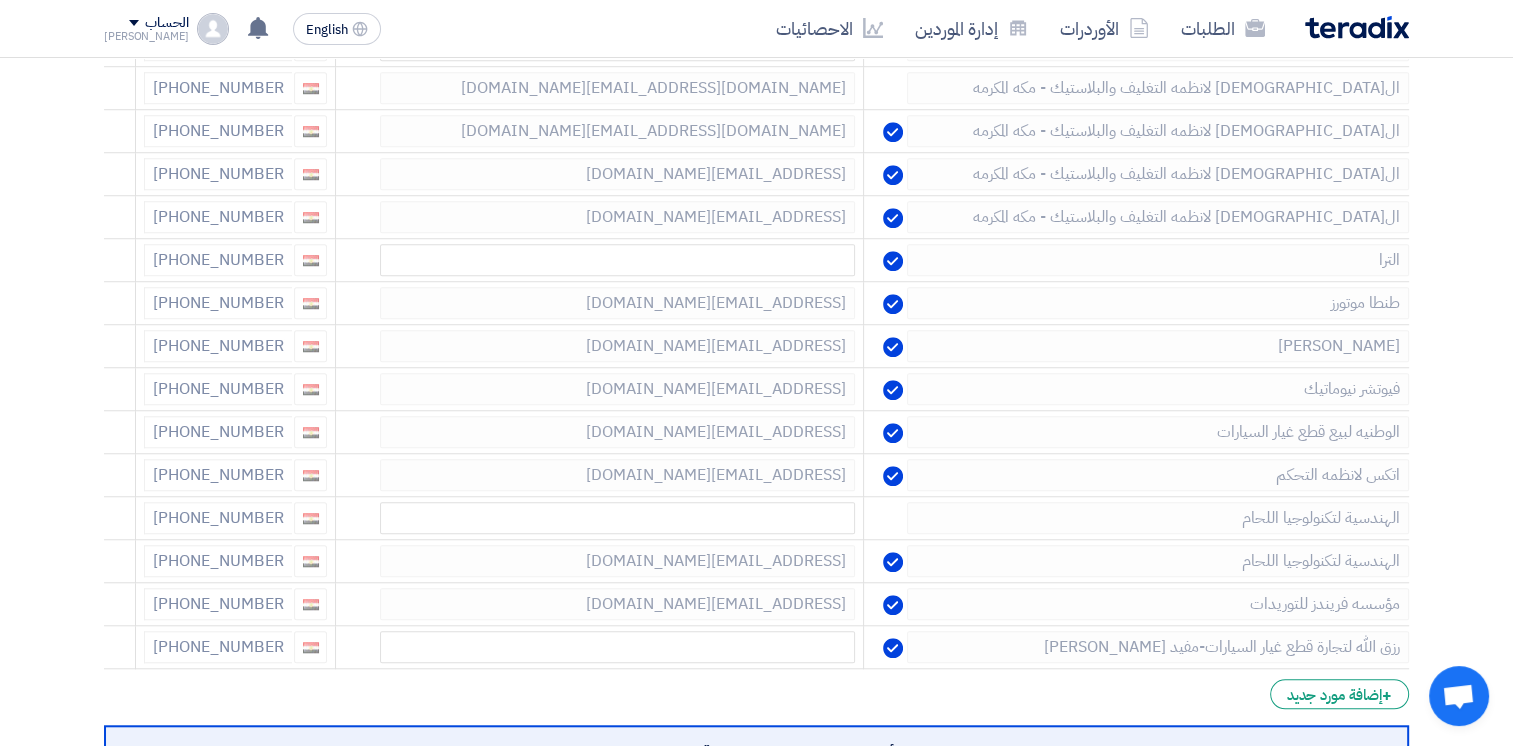 scroll, scrollTop: 1496, scrollLeft: 0, axis: vertical 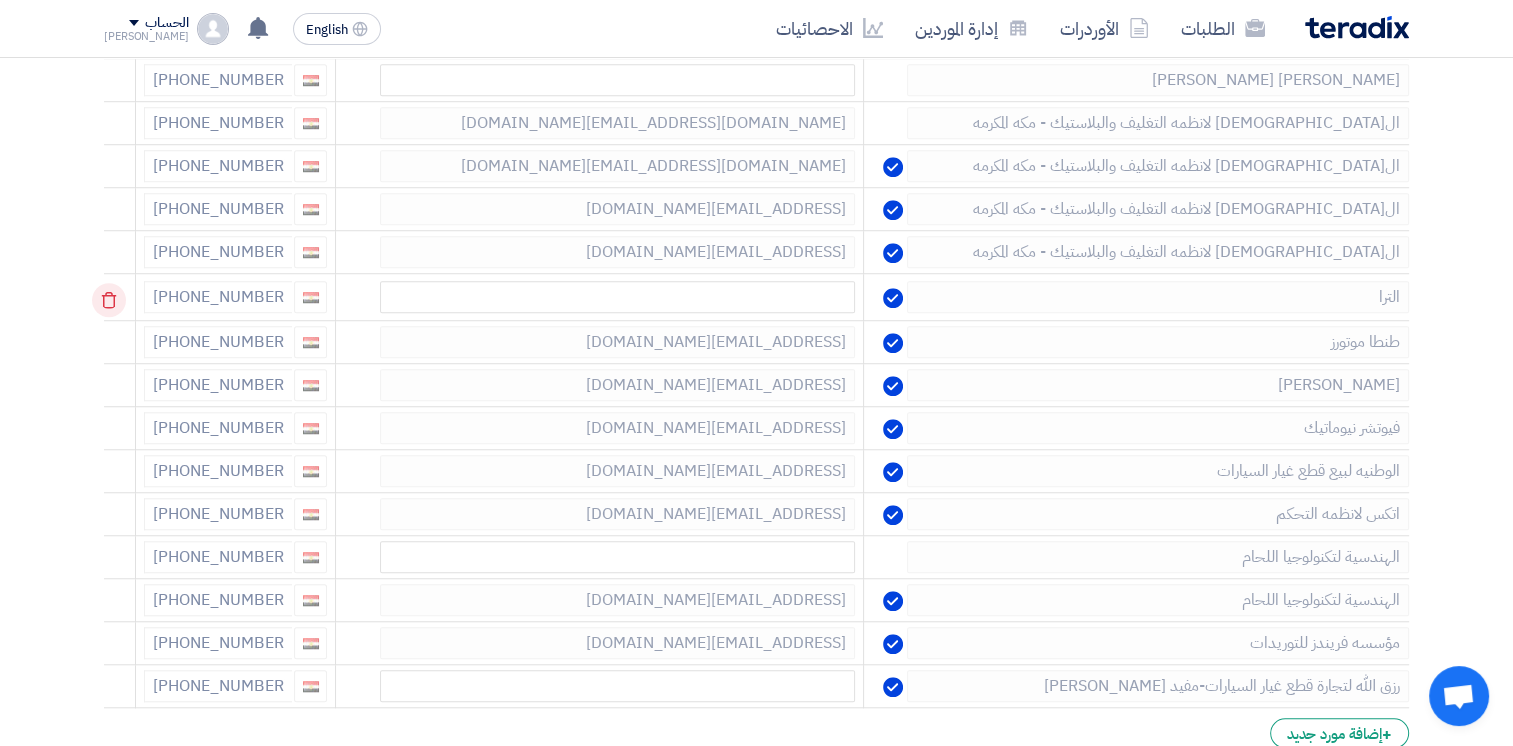 click 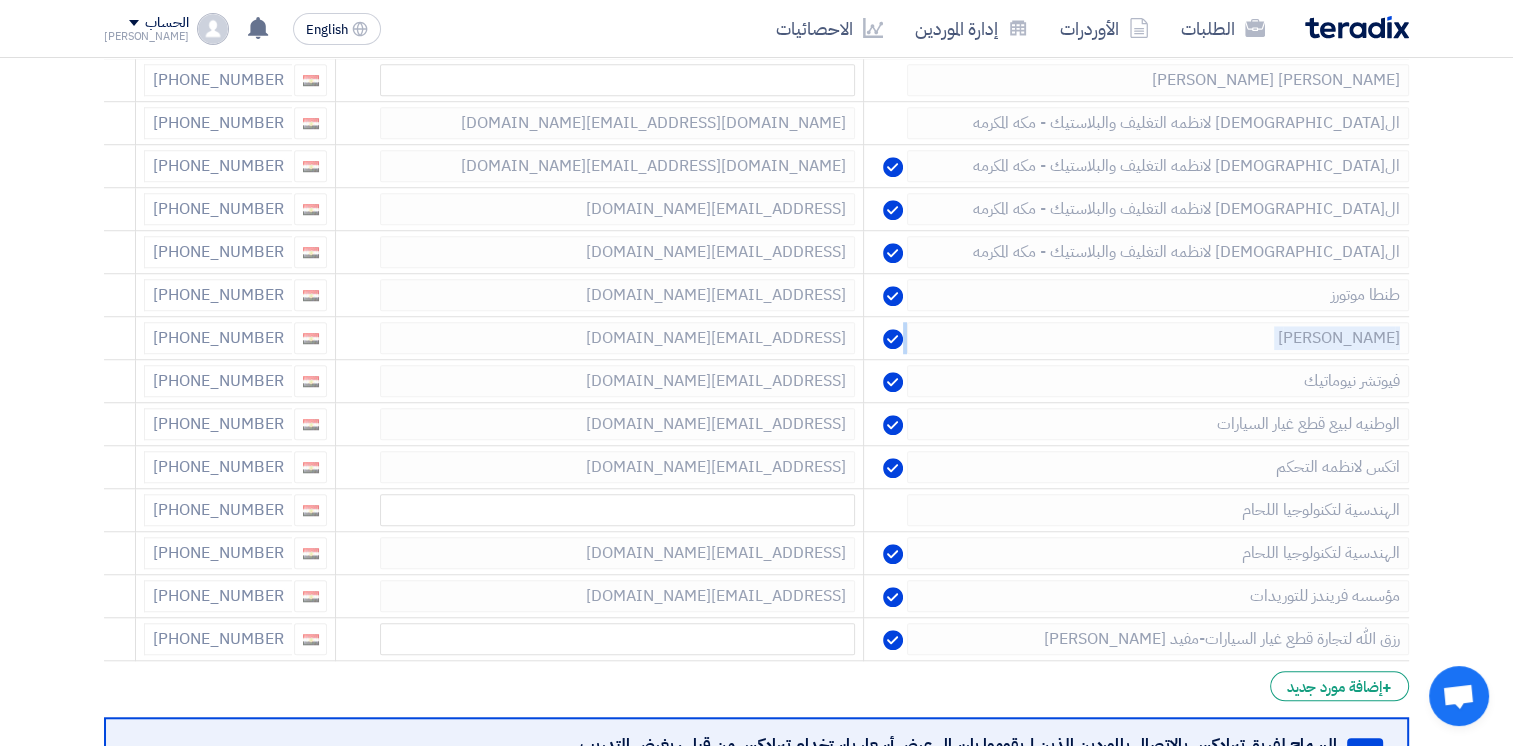 click 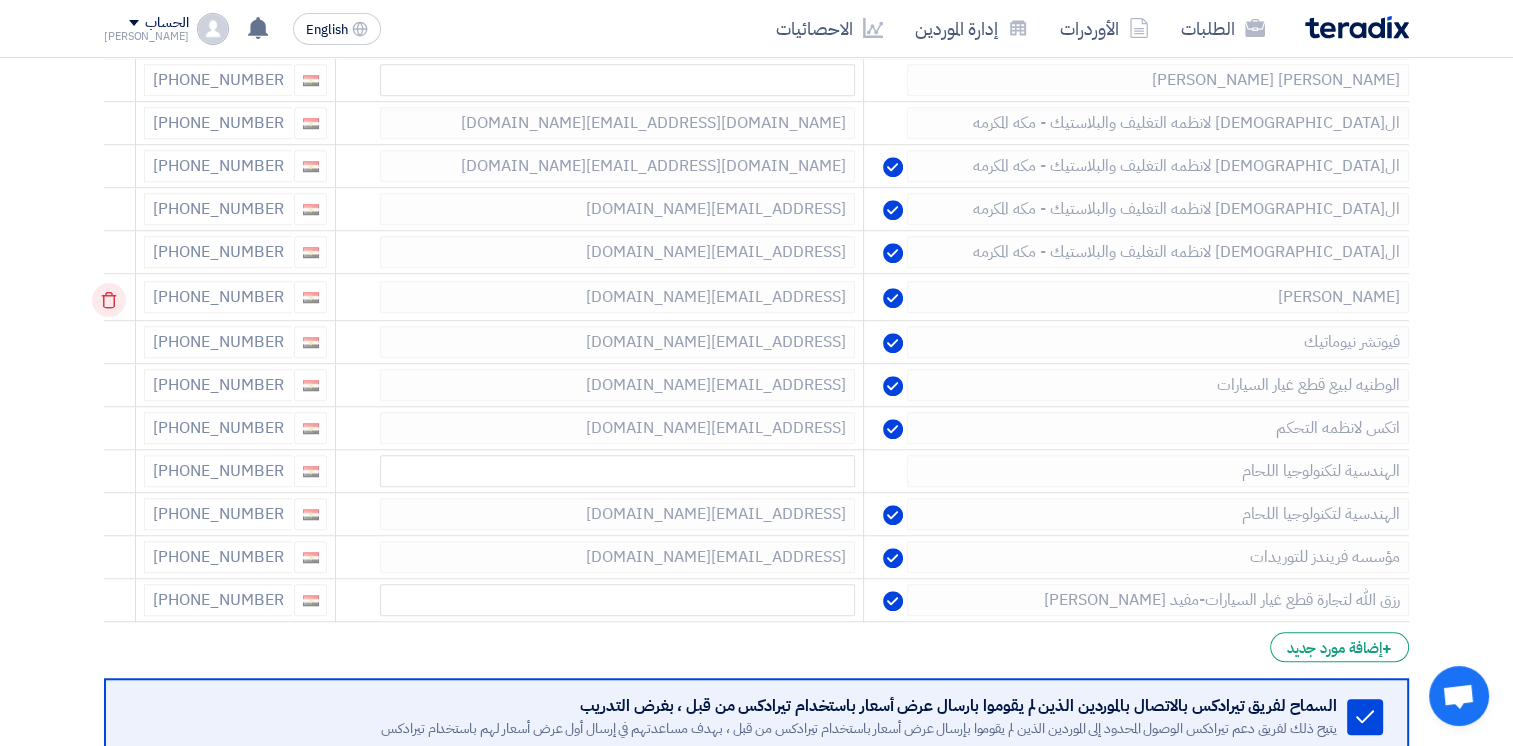 click 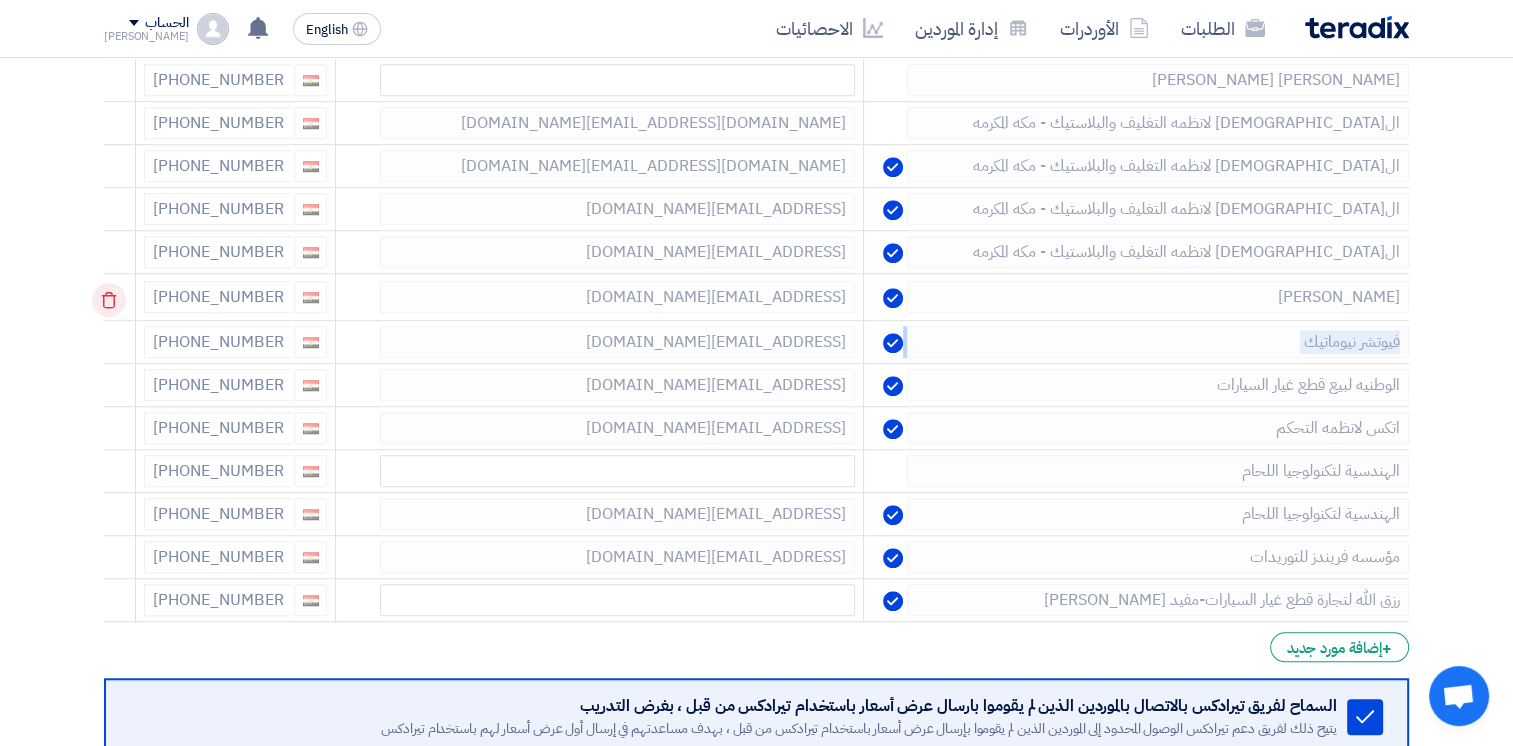 click 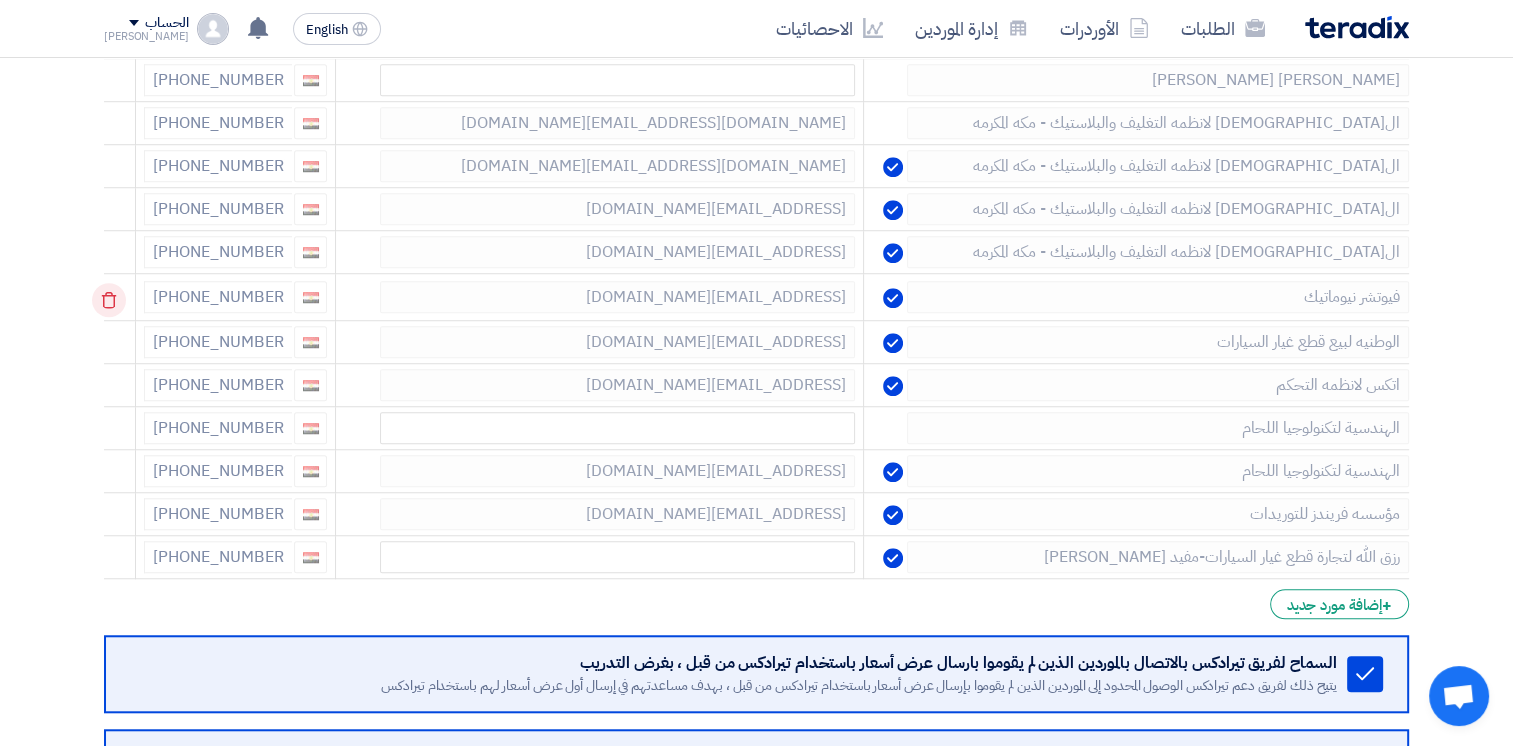click 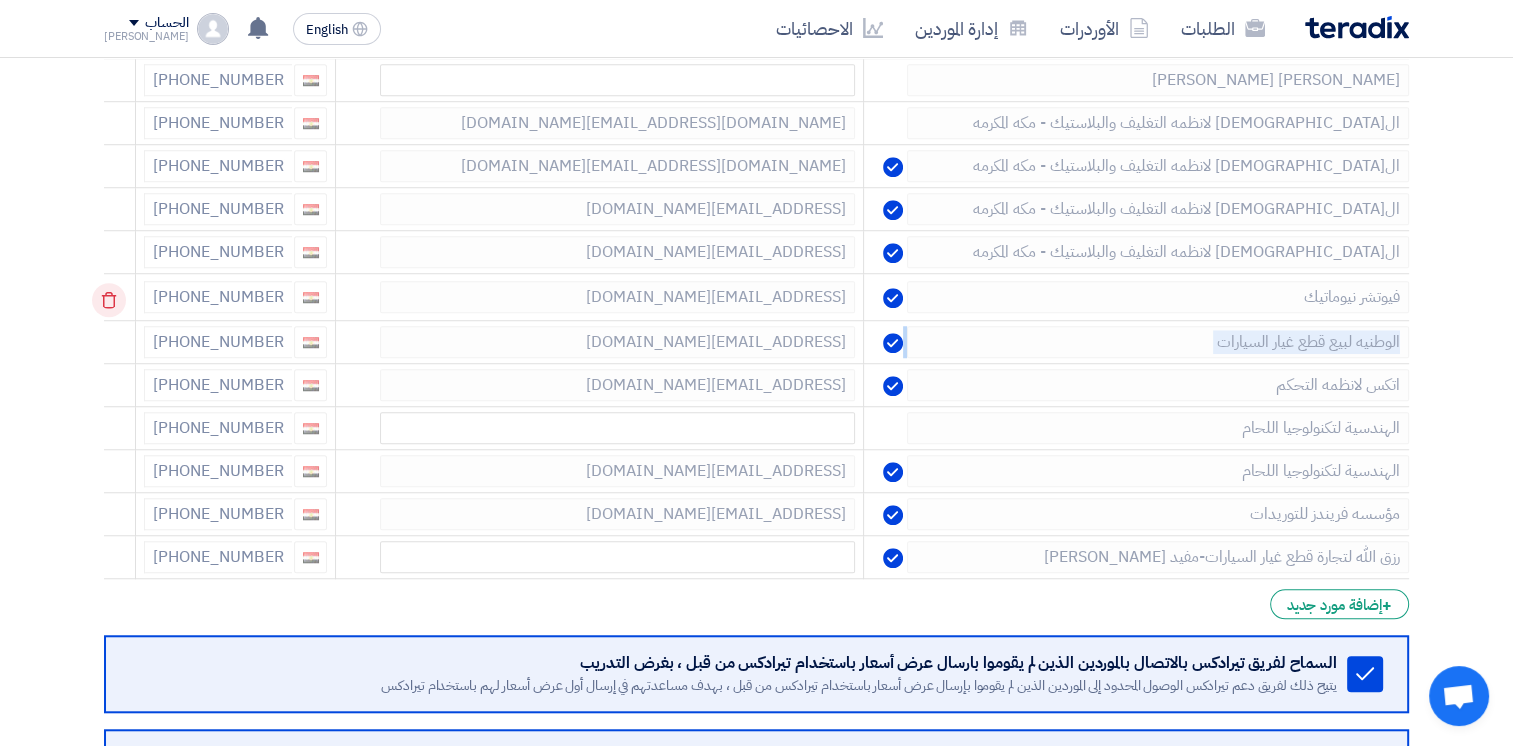 click 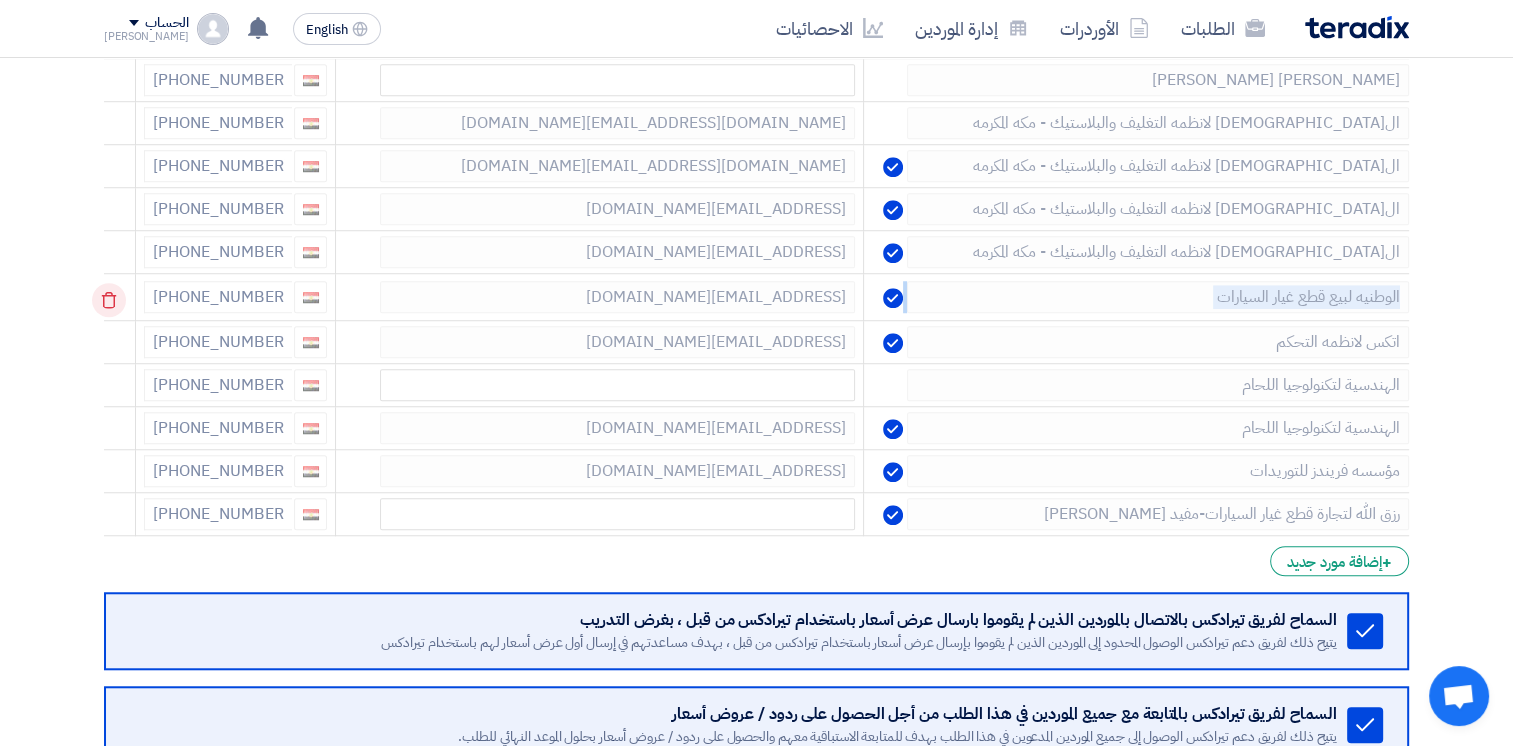 click 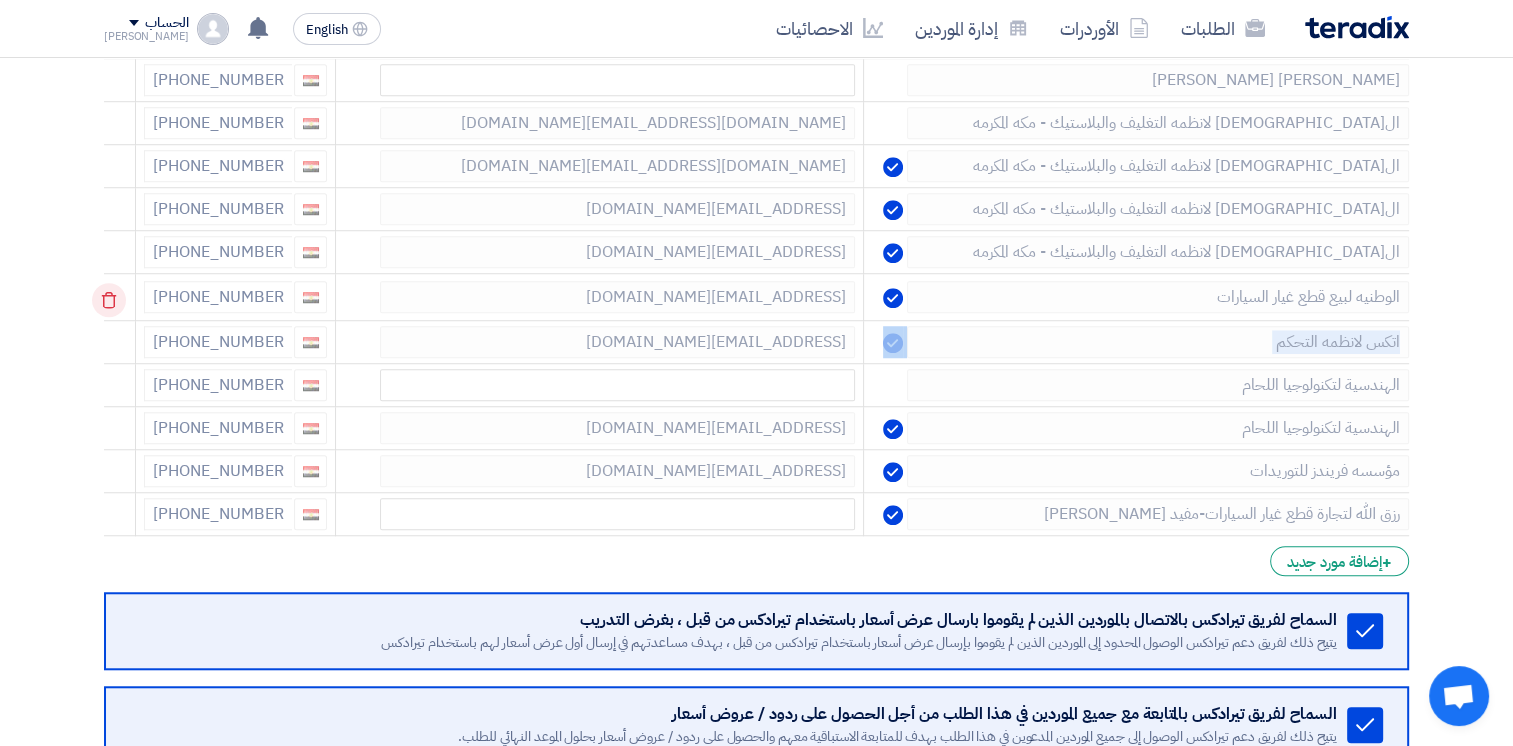 click 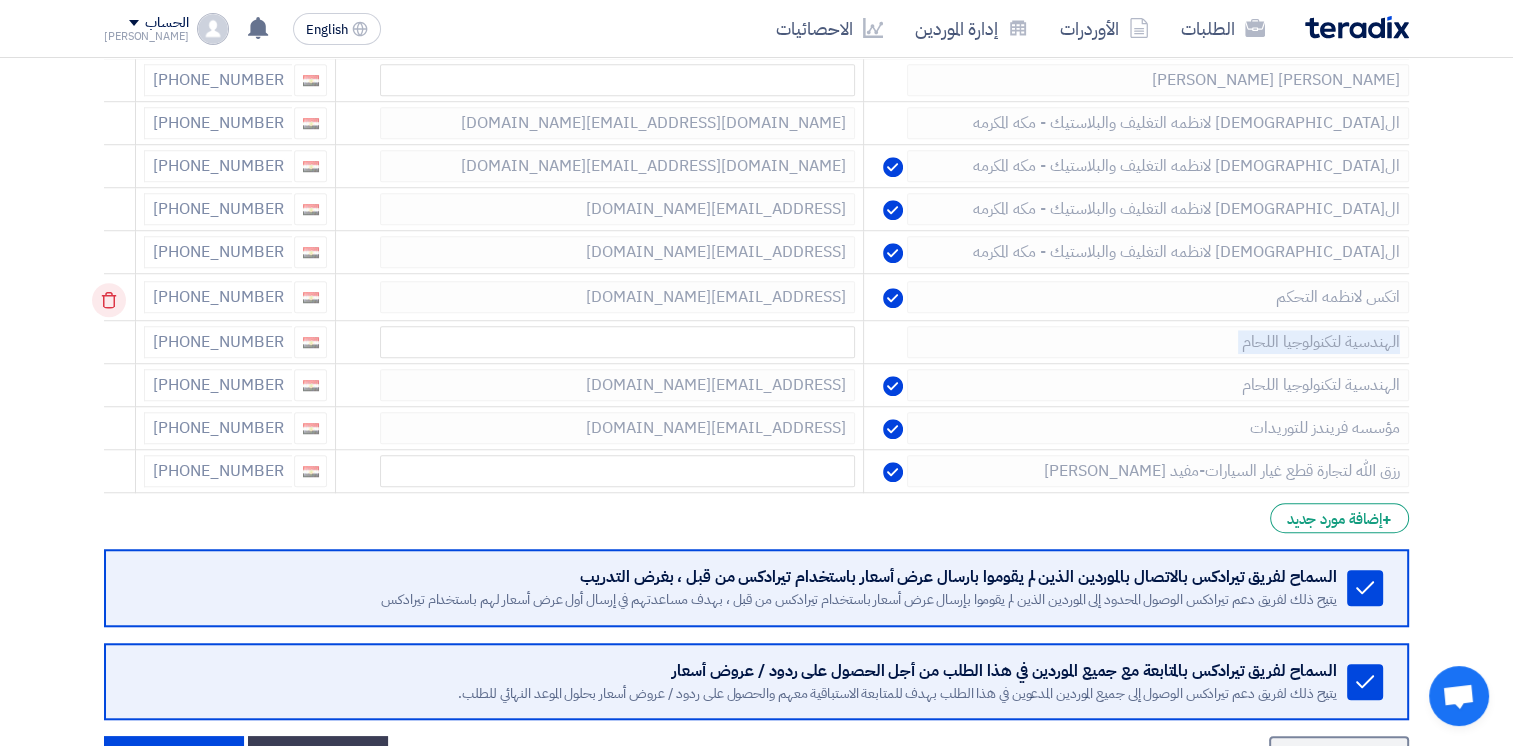 click 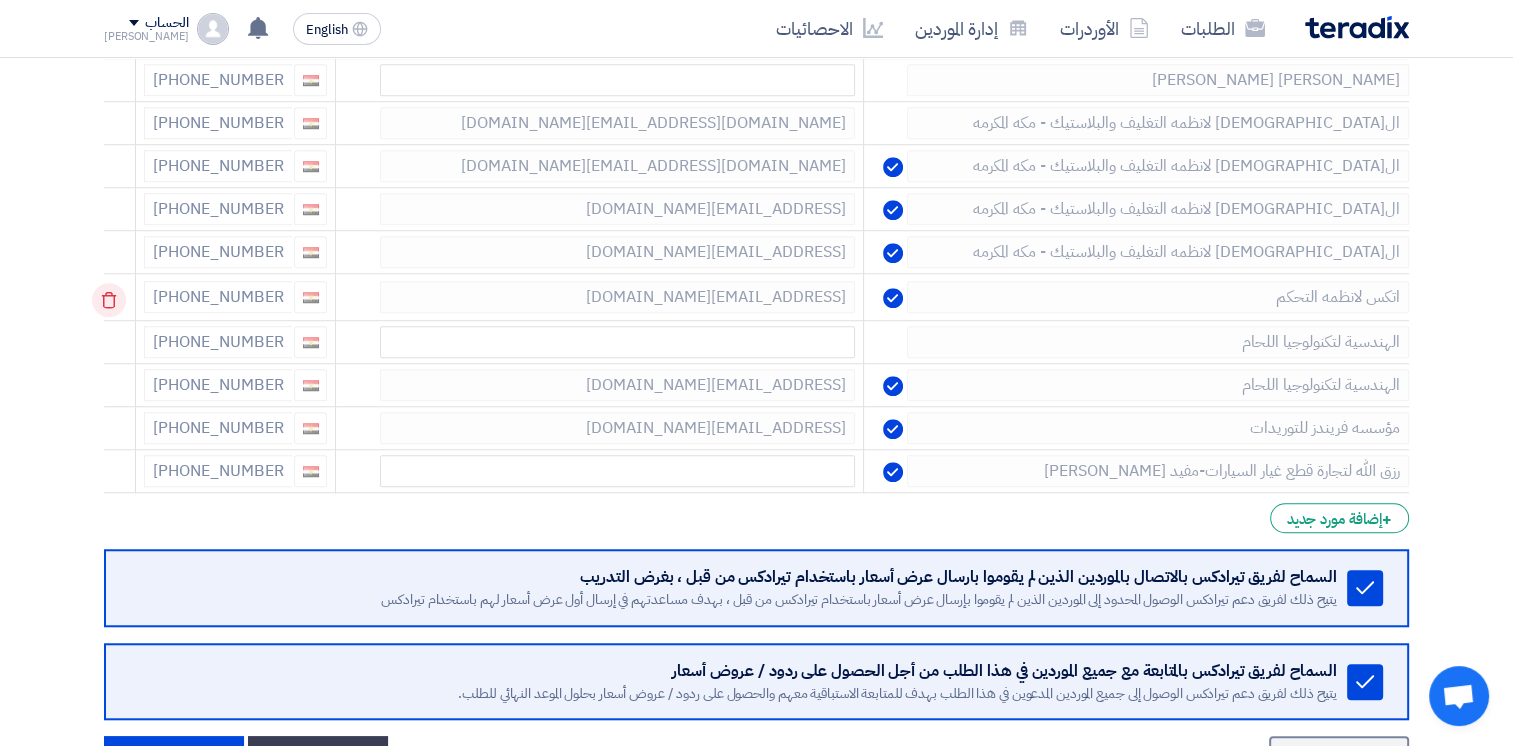 click 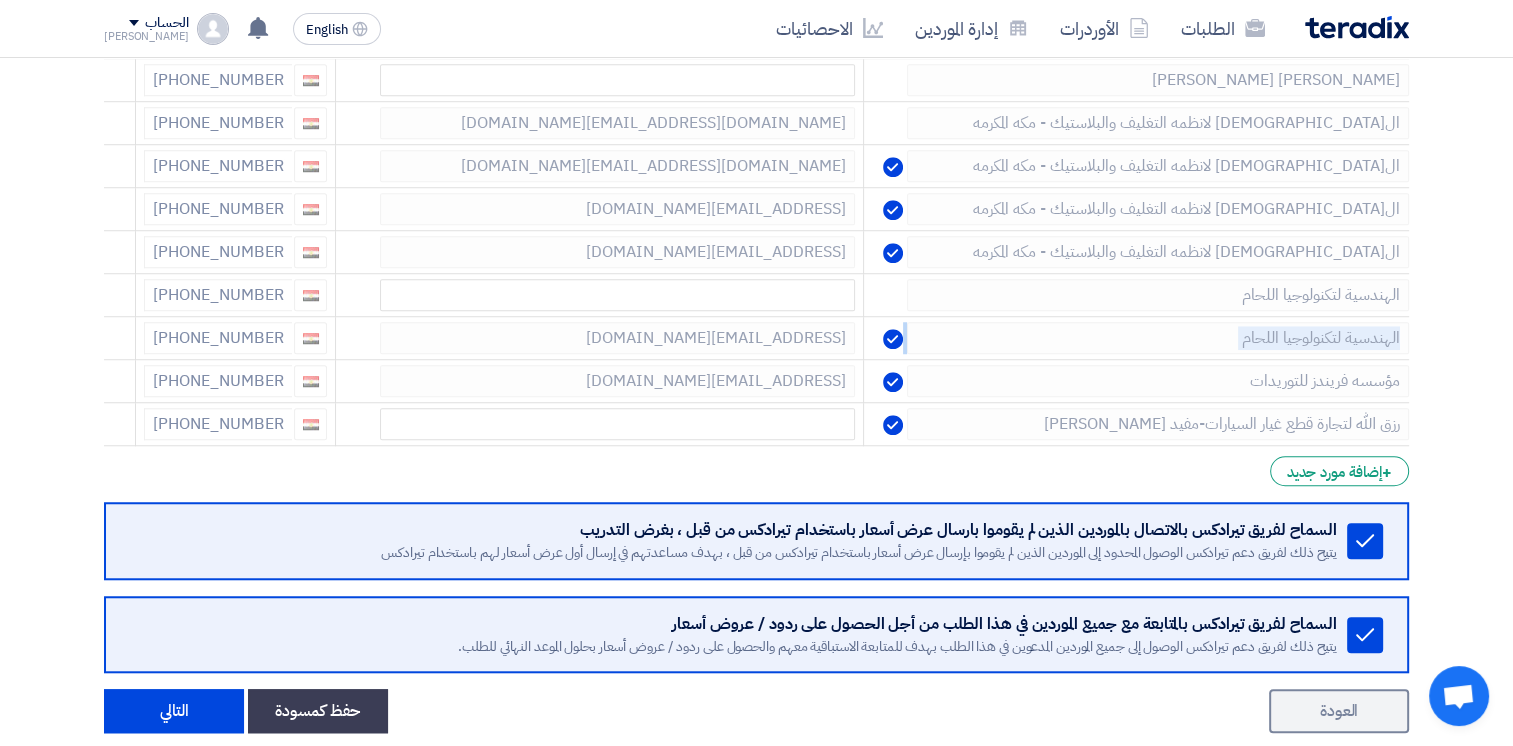 click 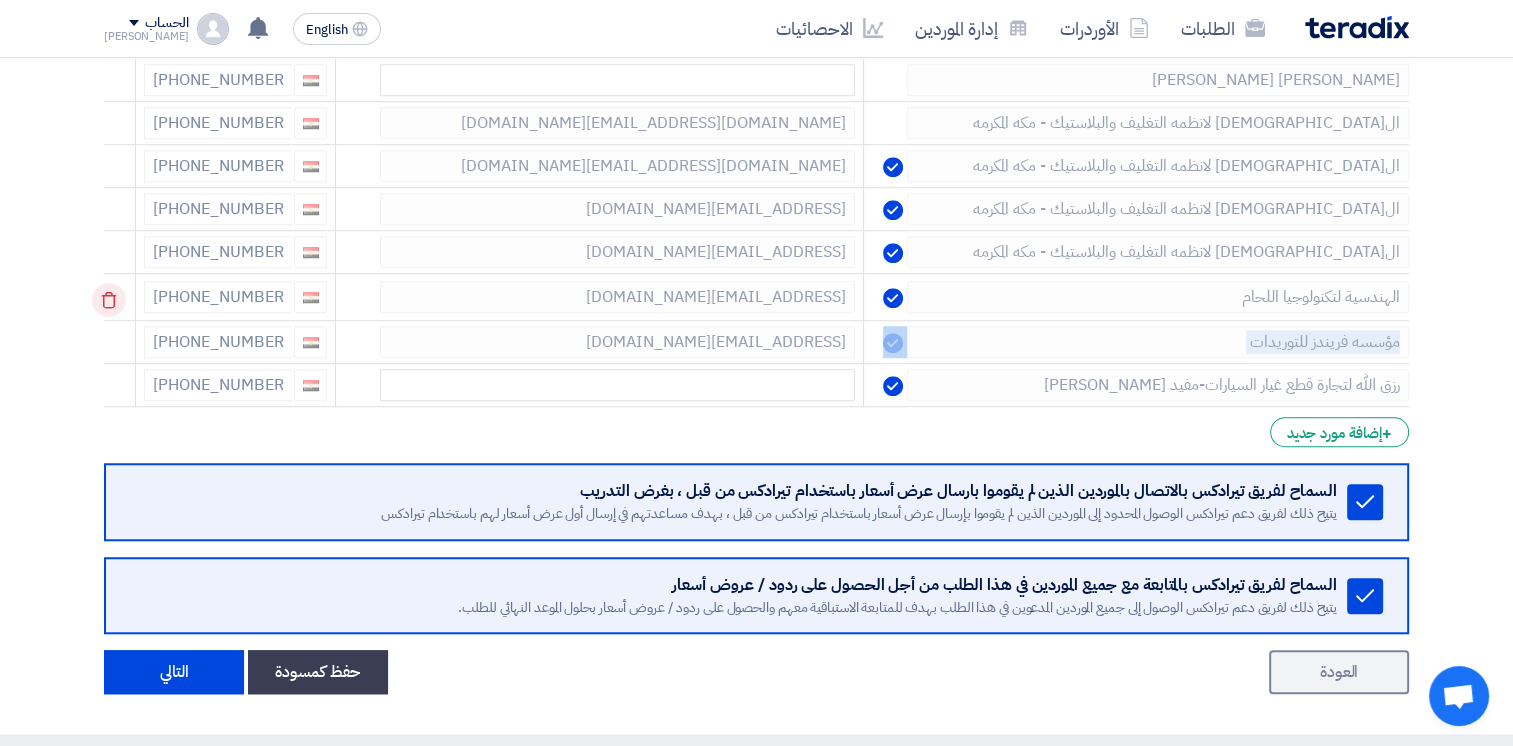 click 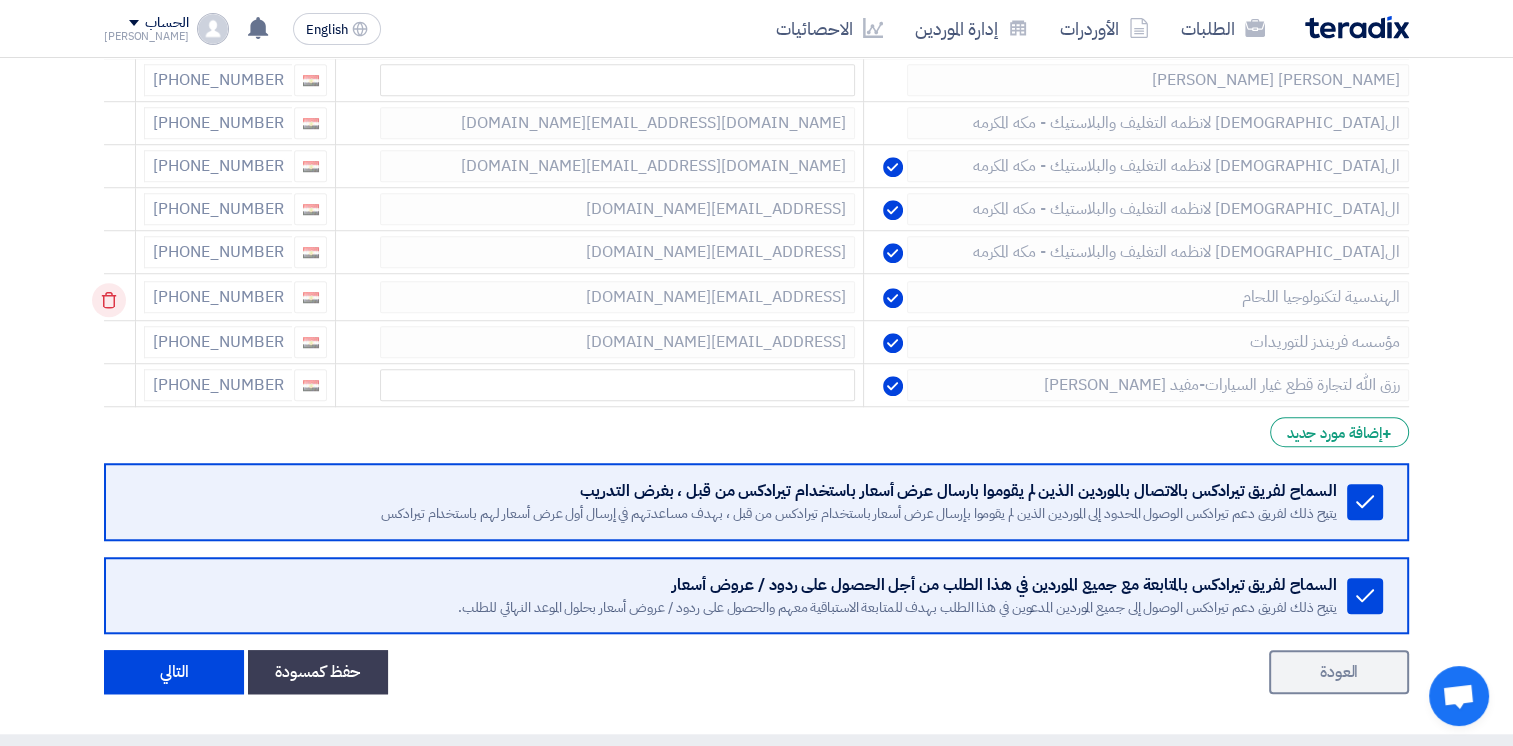 click 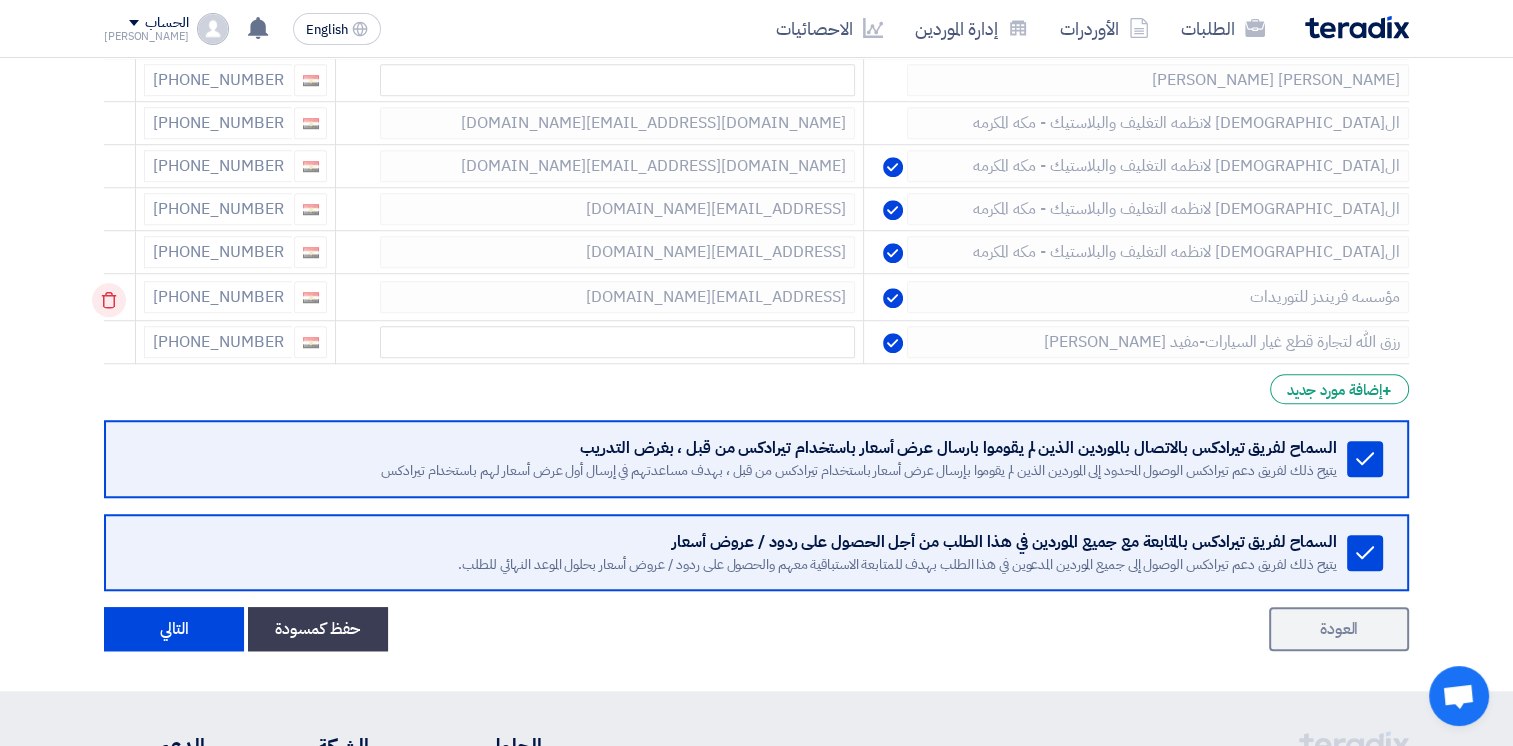 click 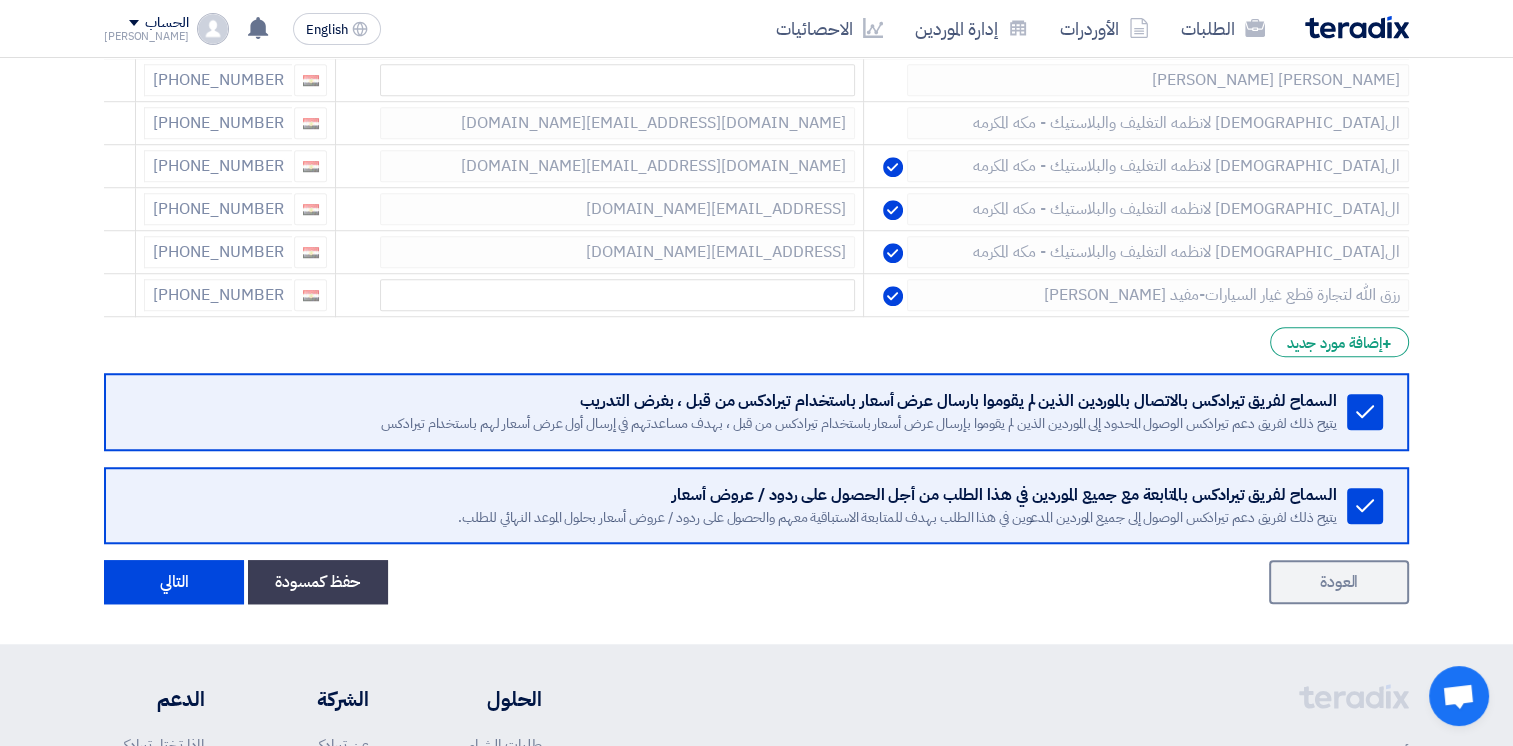 click 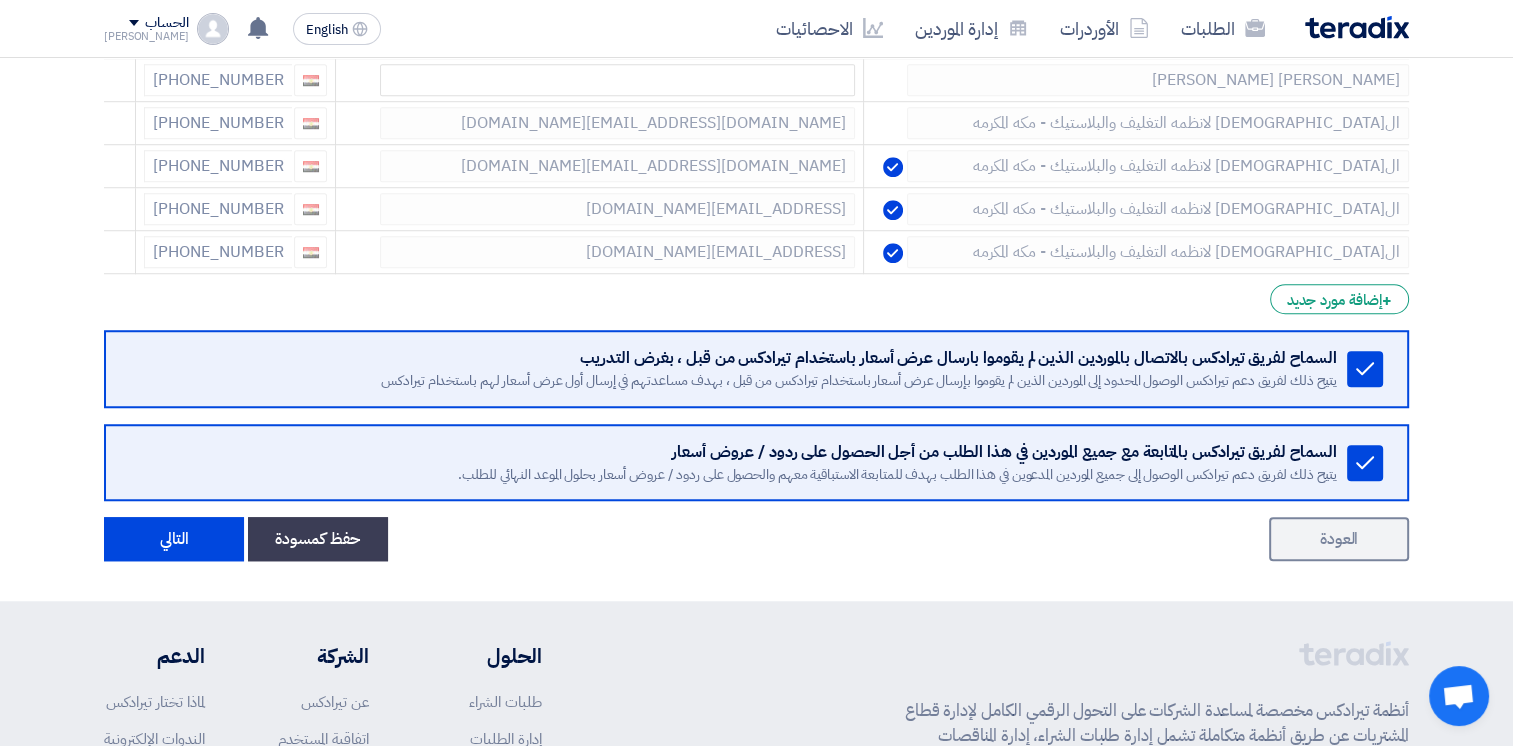 click 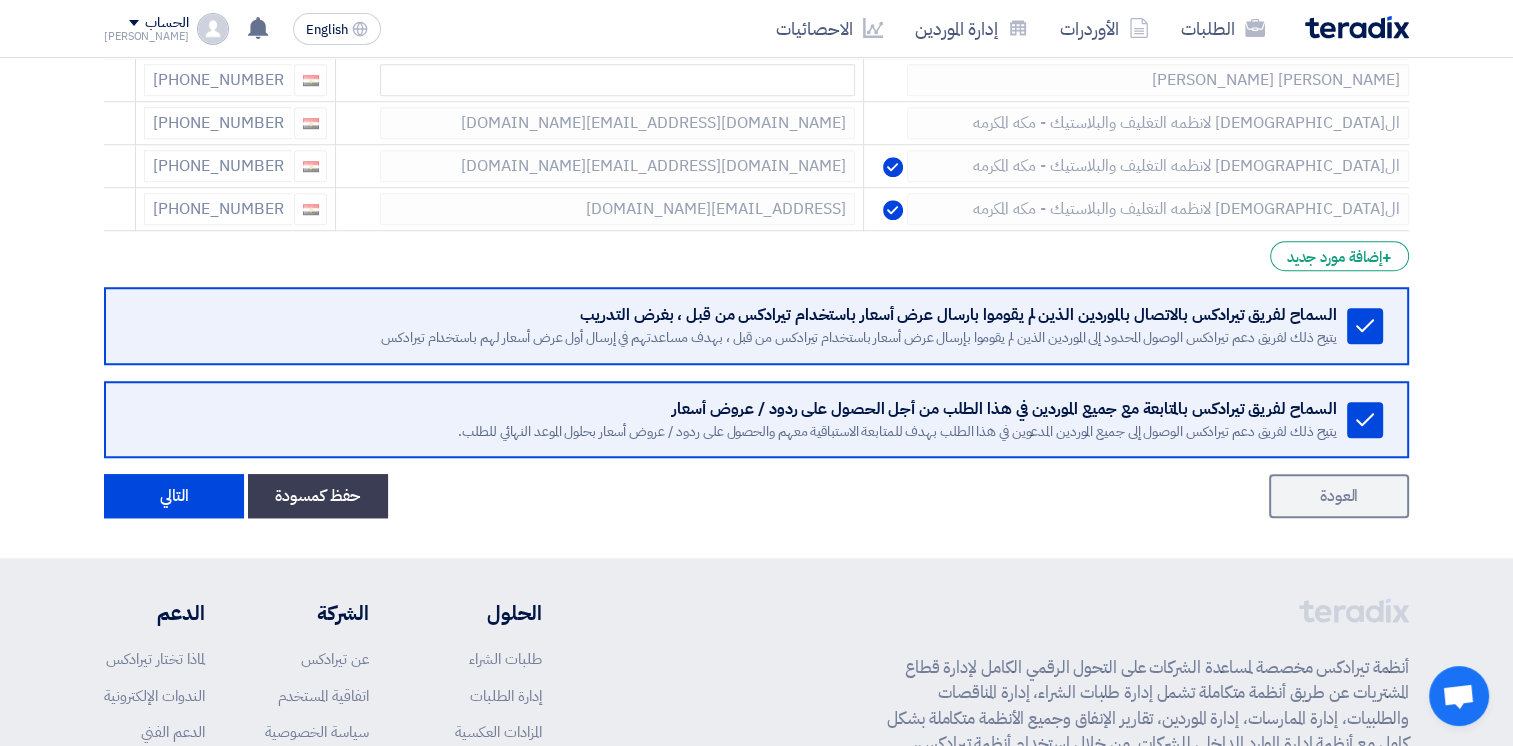 click 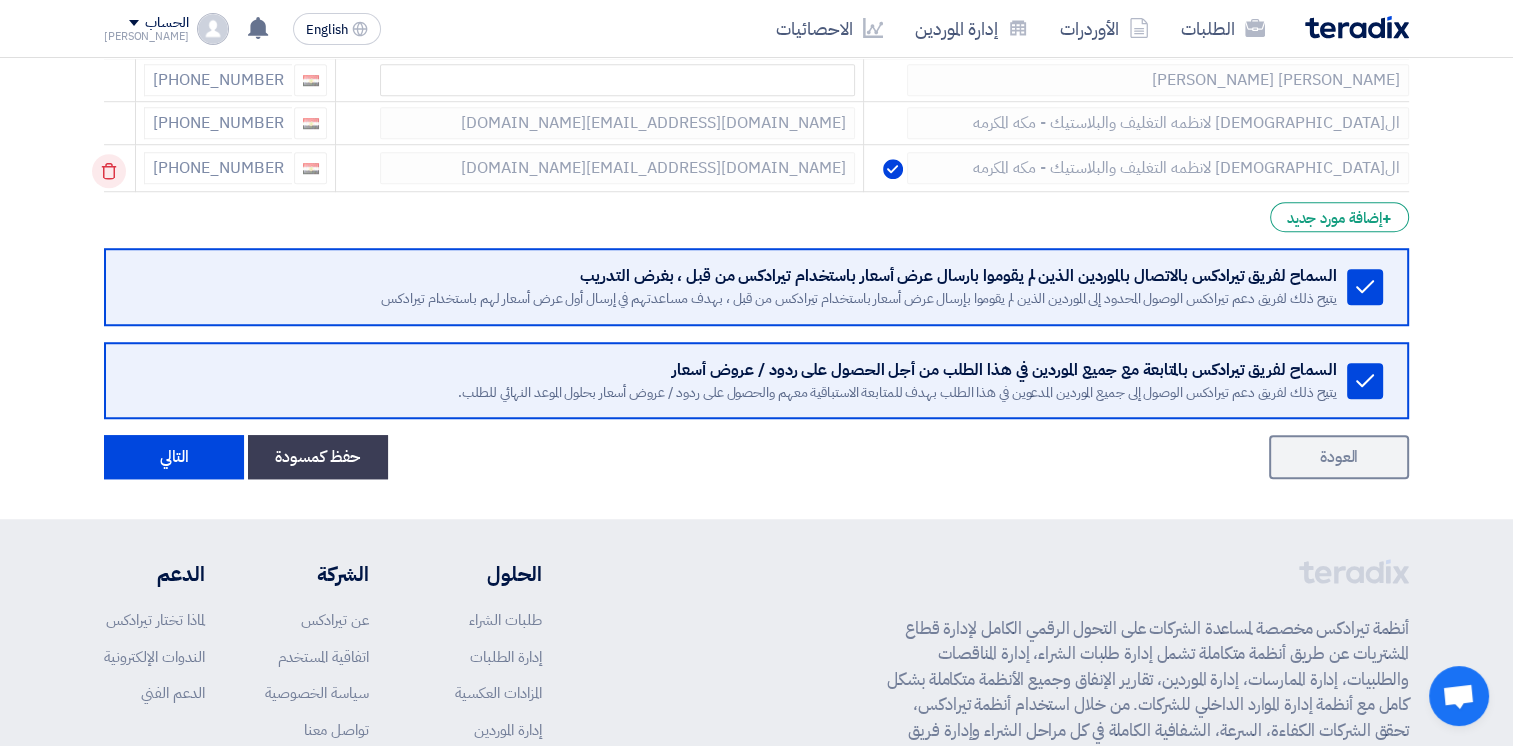 click 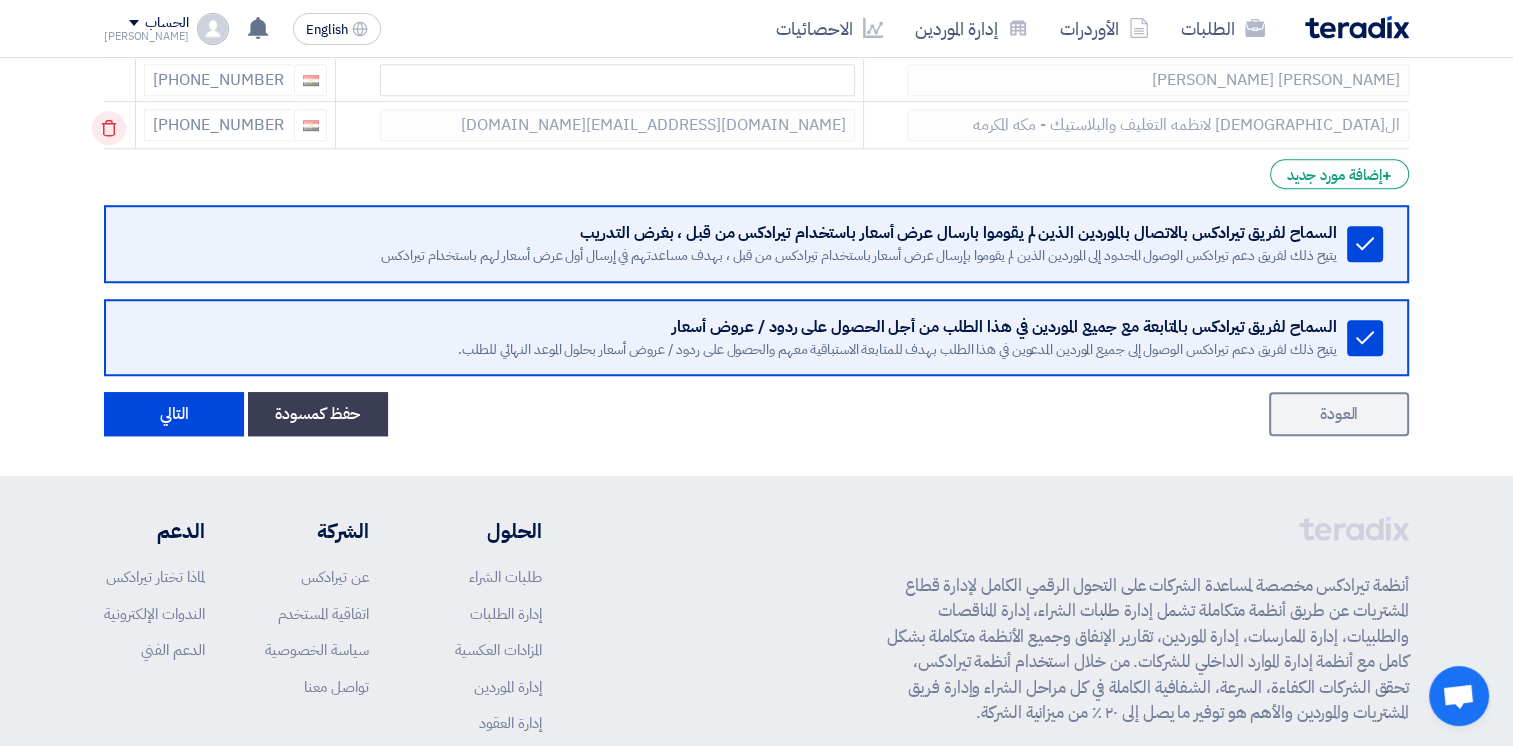 click 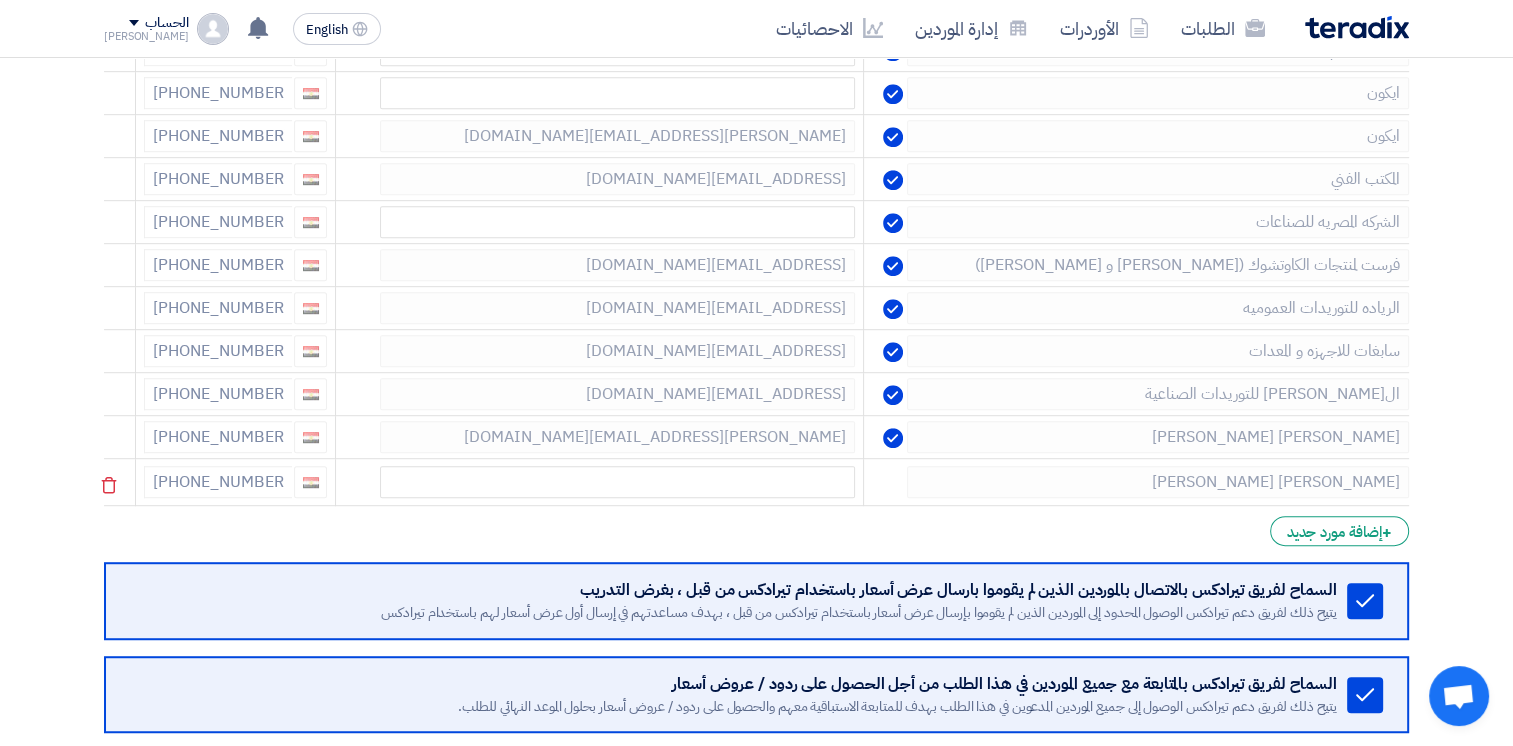 scroll, scrollTop: 996, scrollLeft: 0, axis: vertical 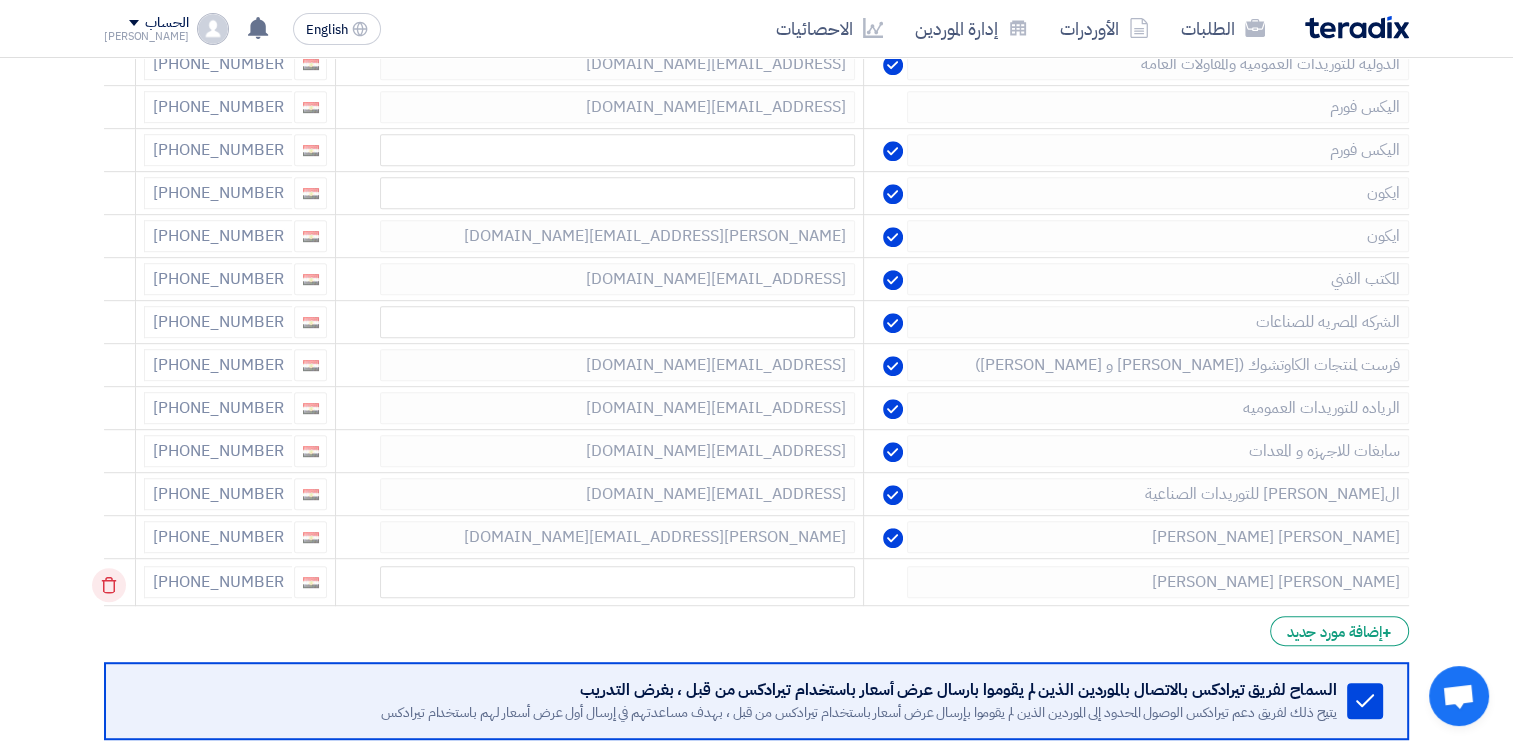 click 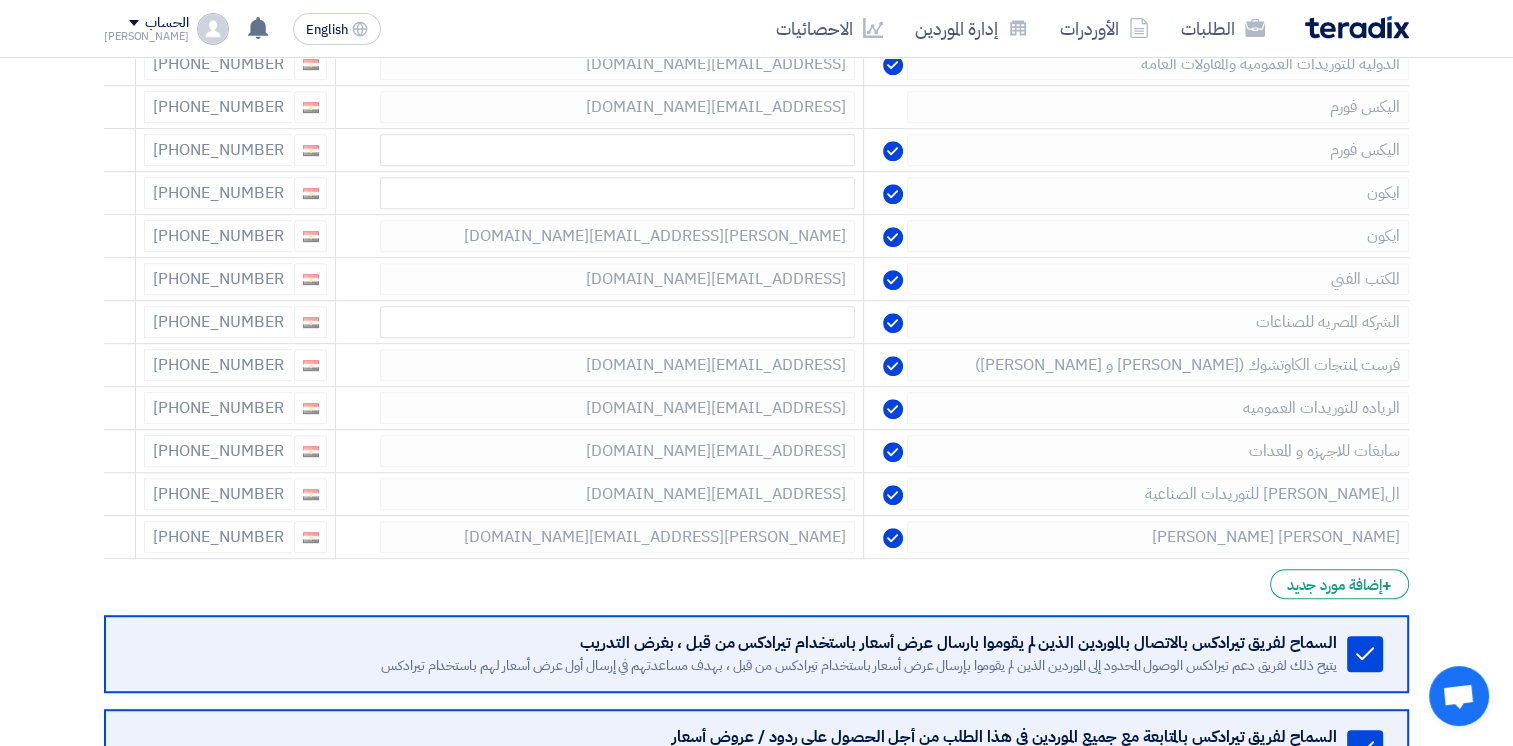 click 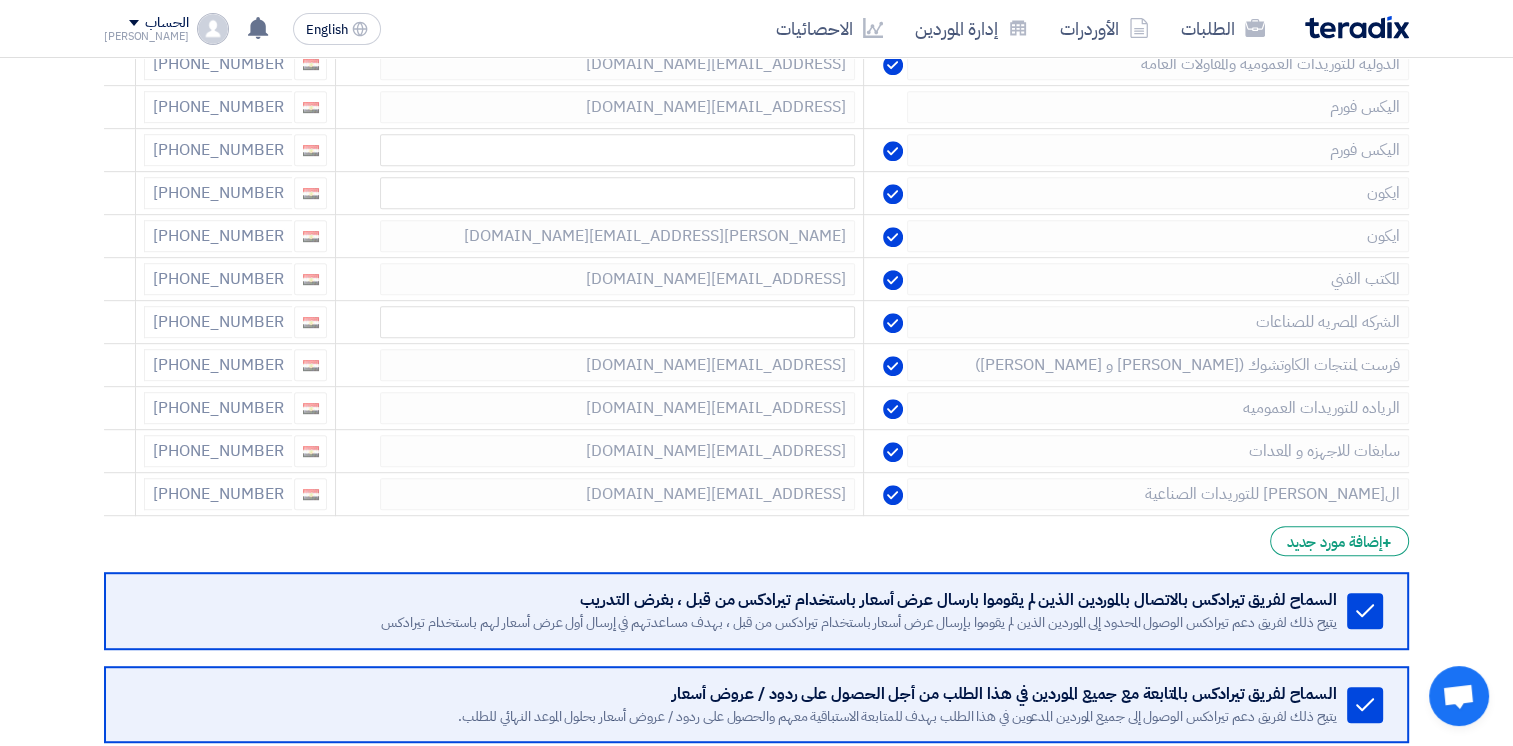 click 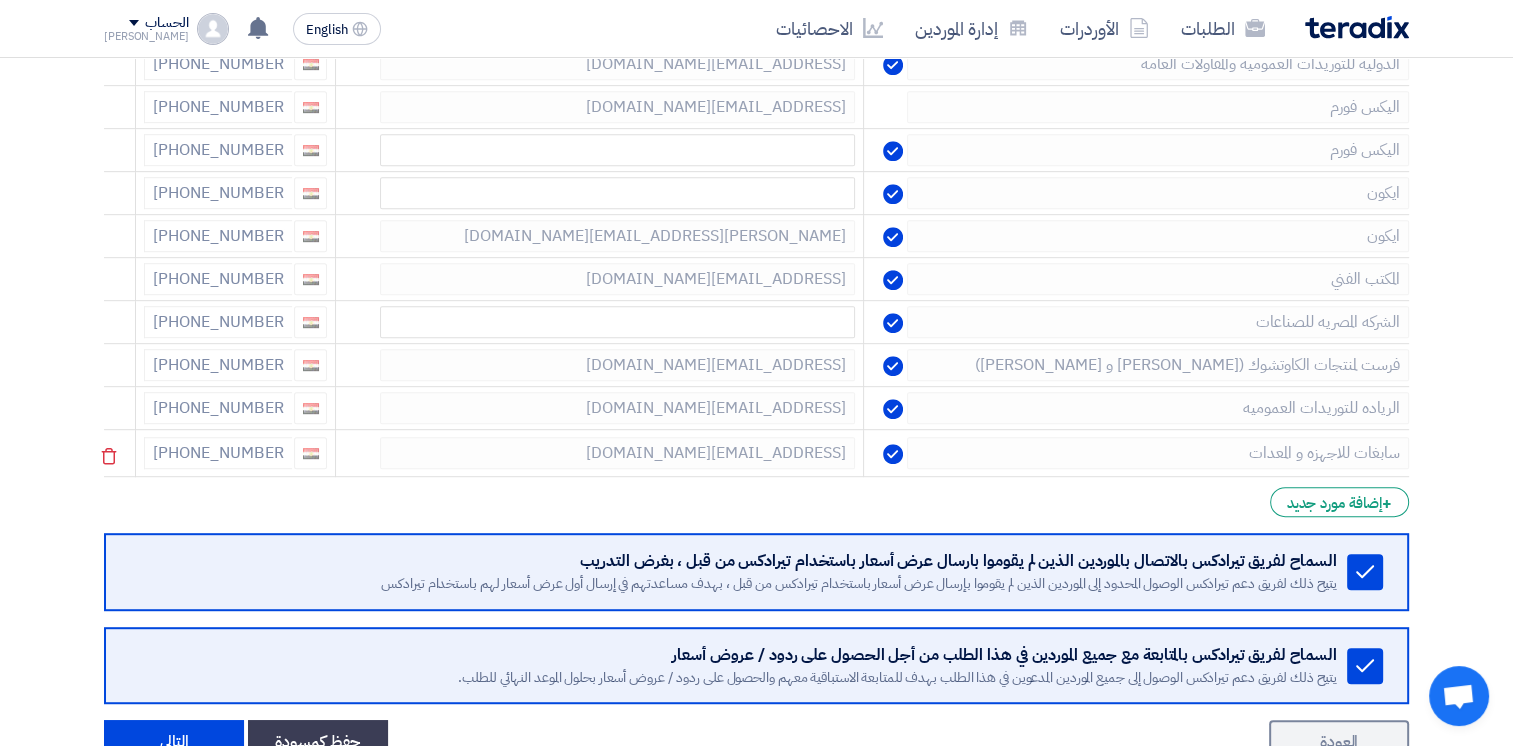 click 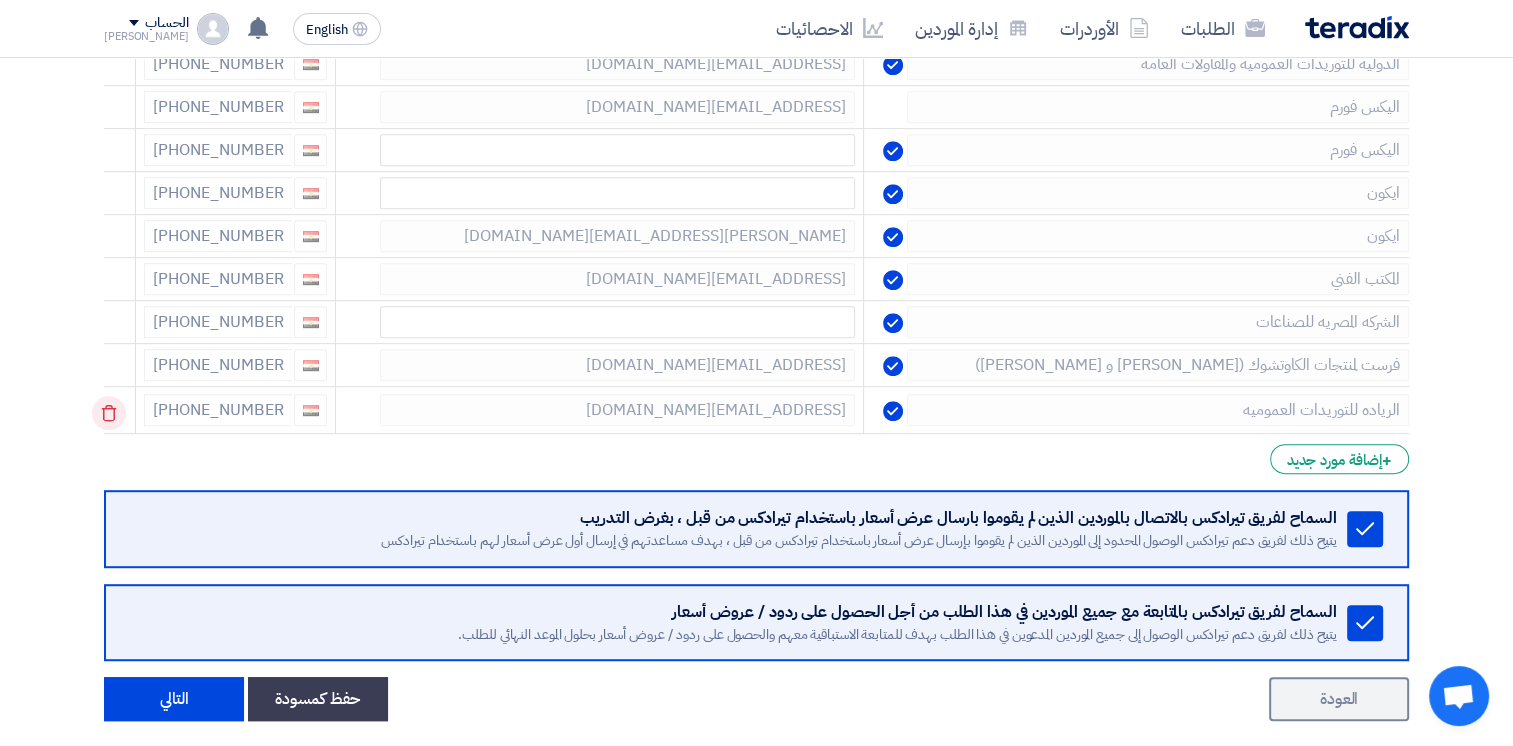 click 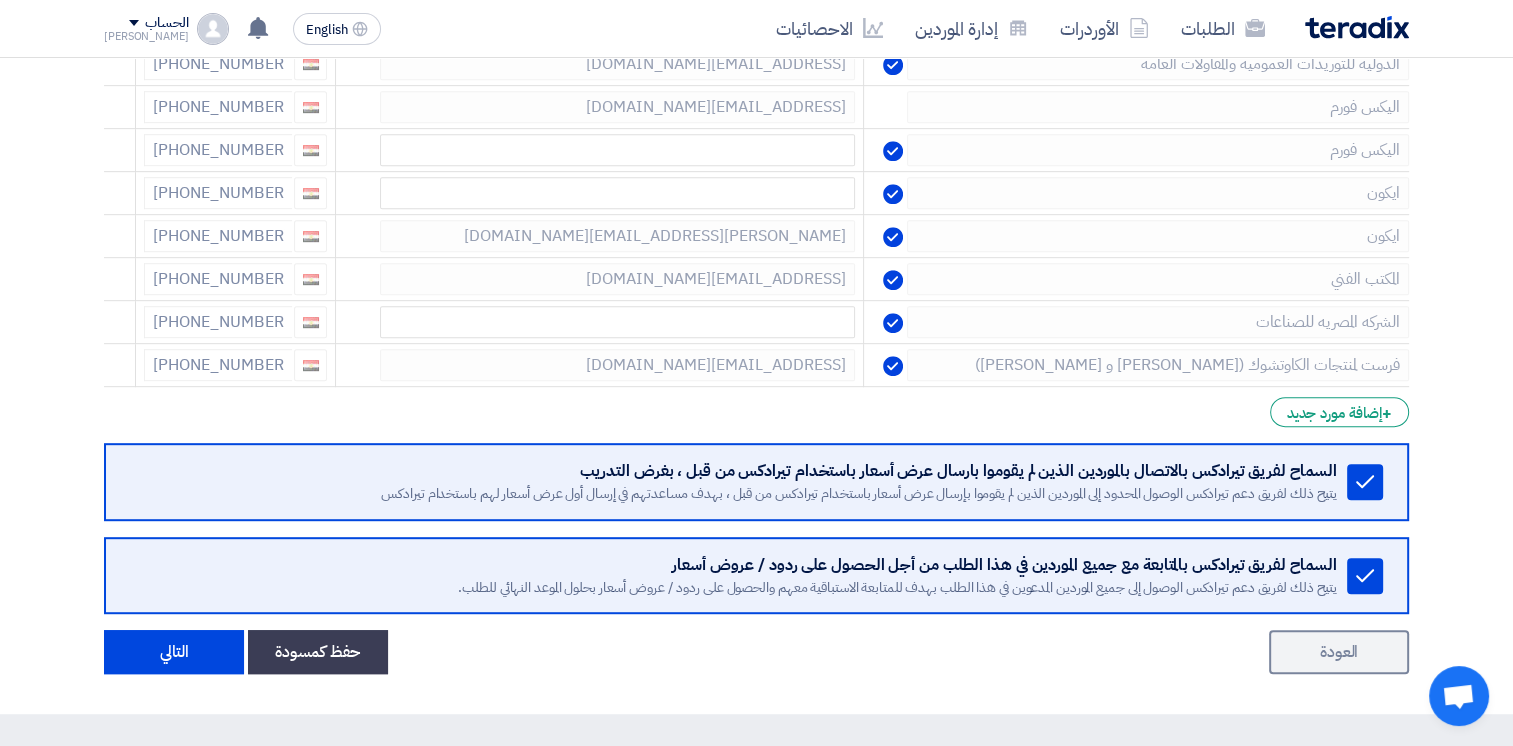 click 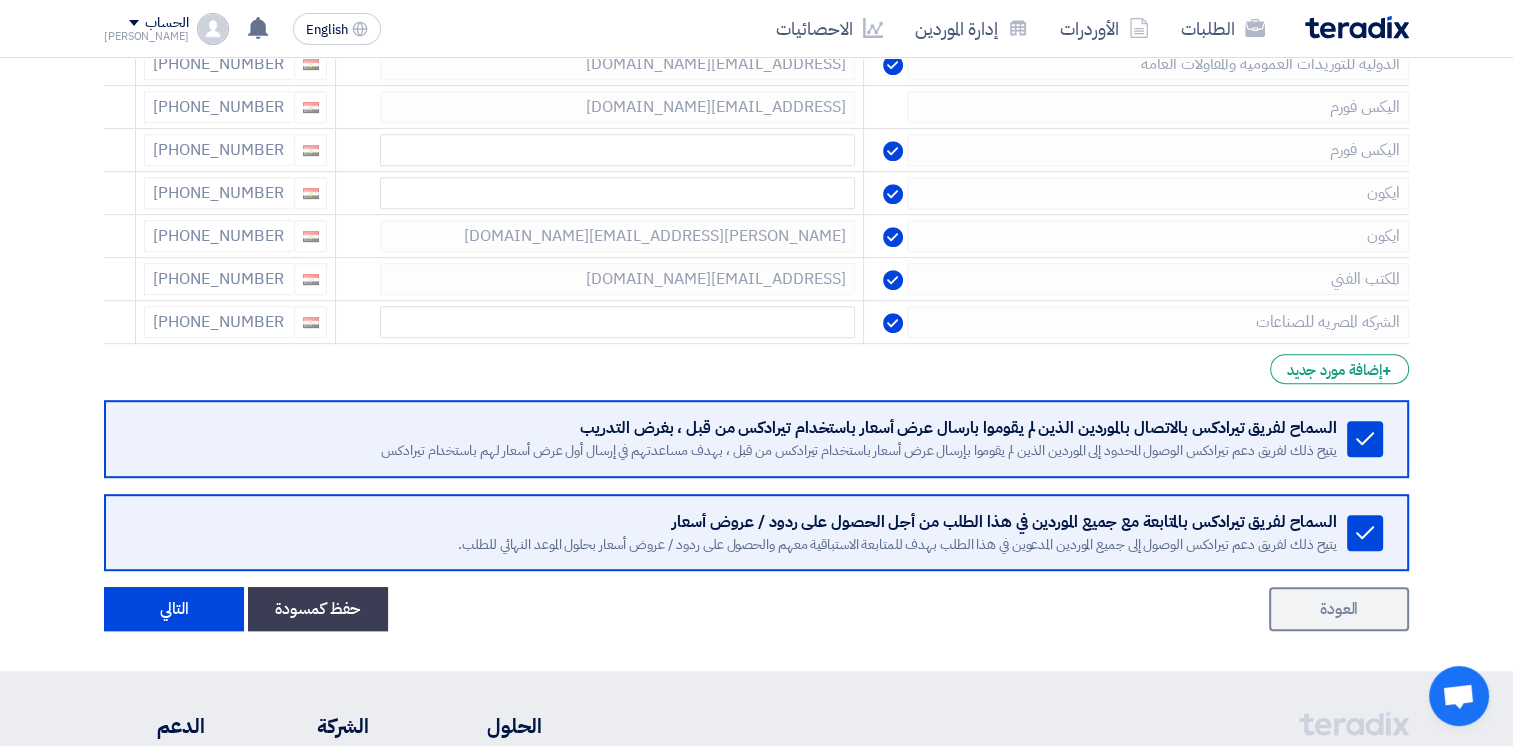 click 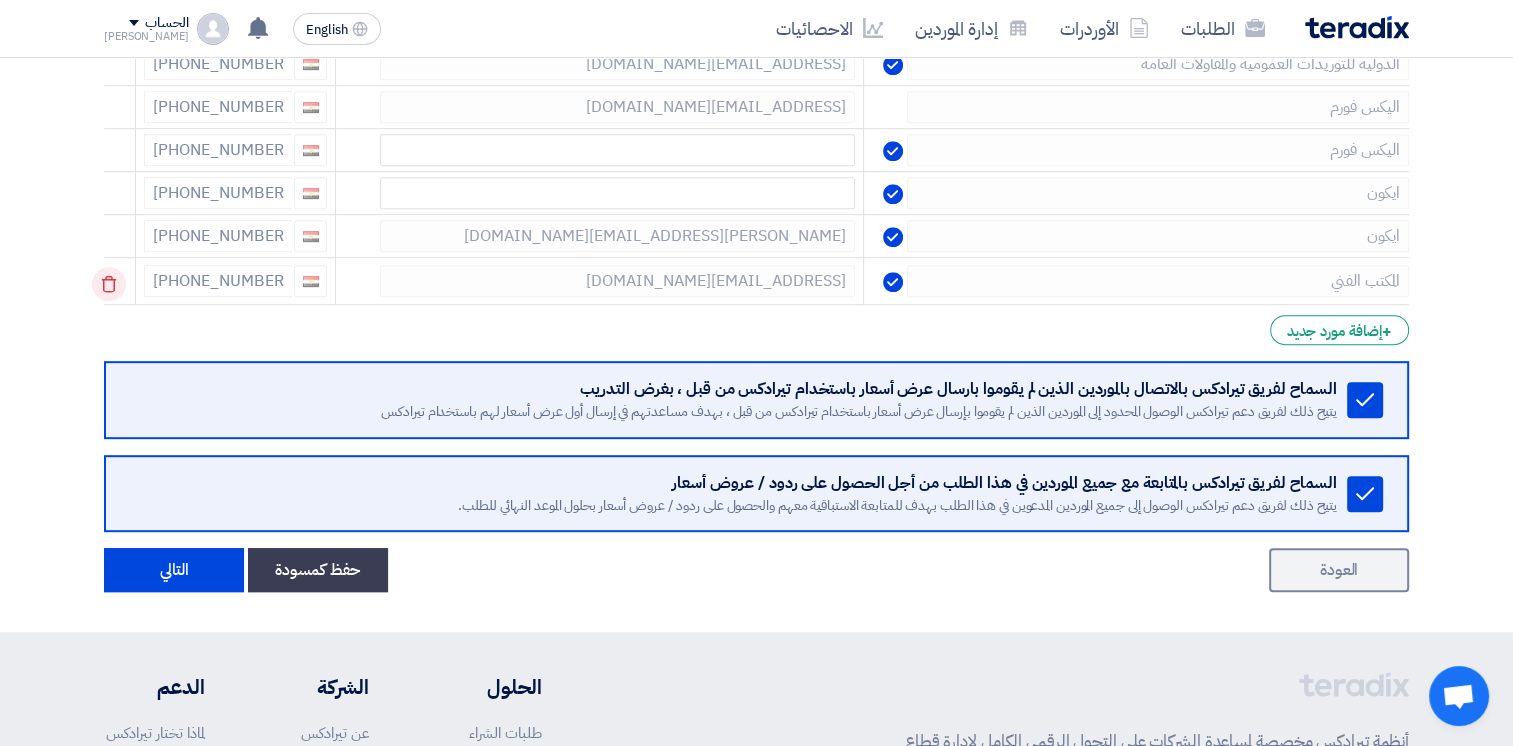 click 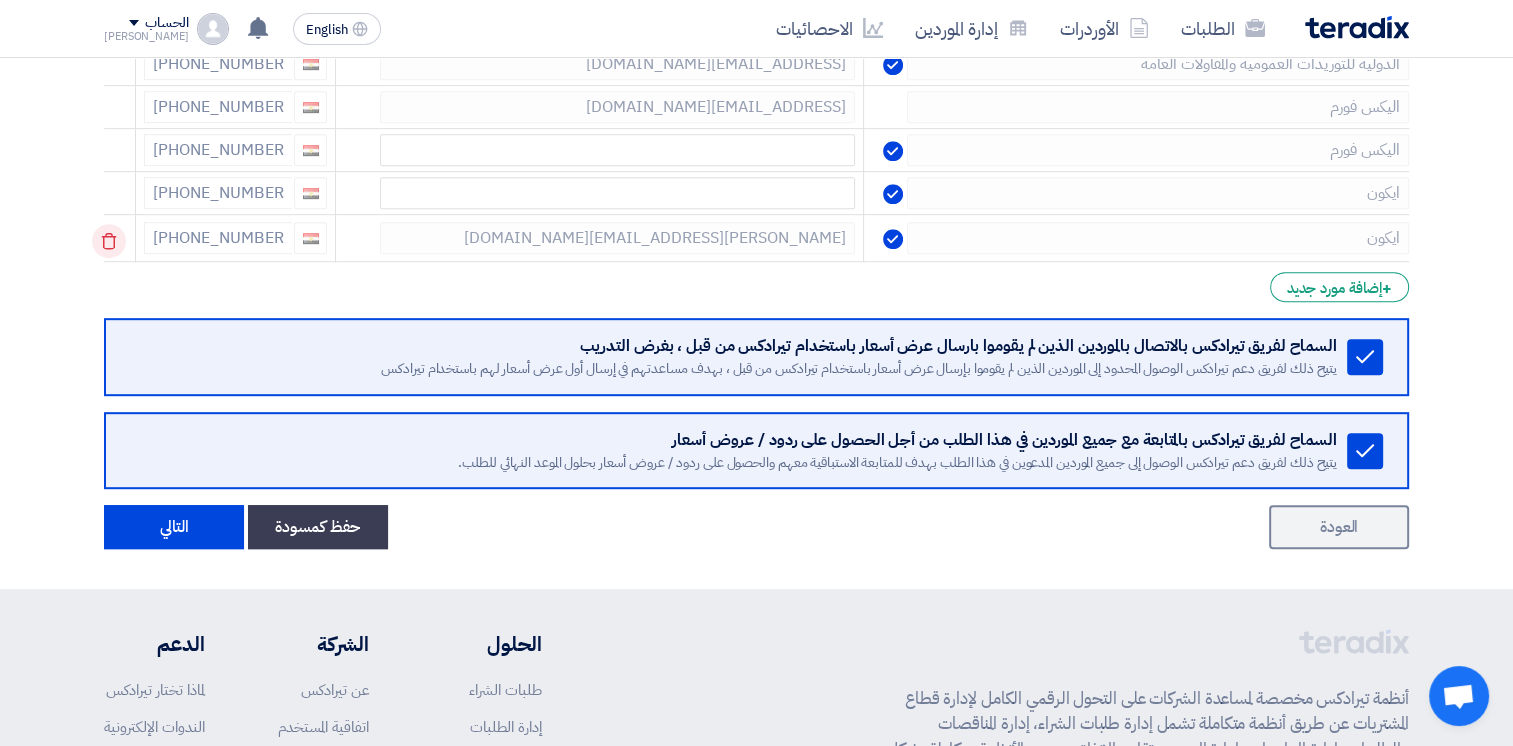 click 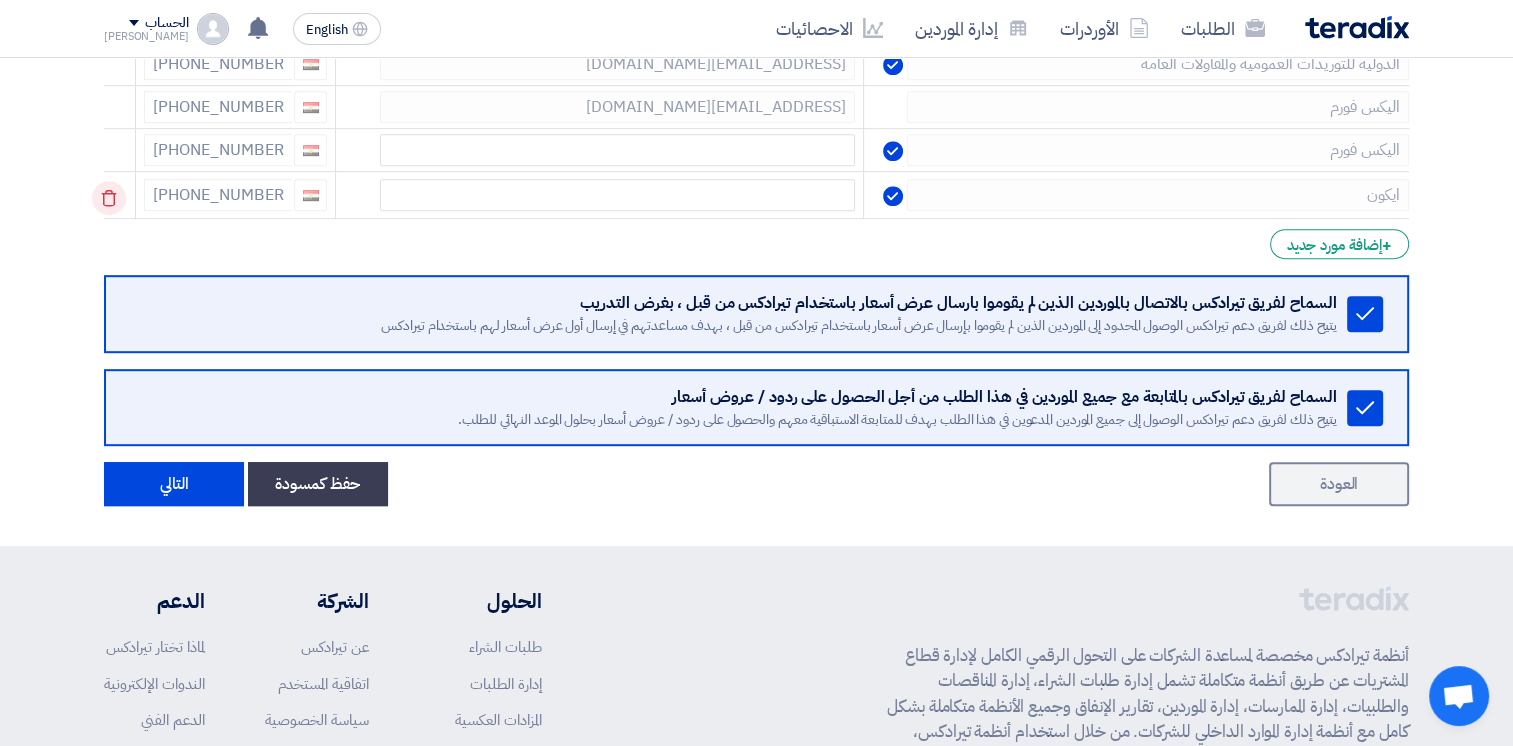 click 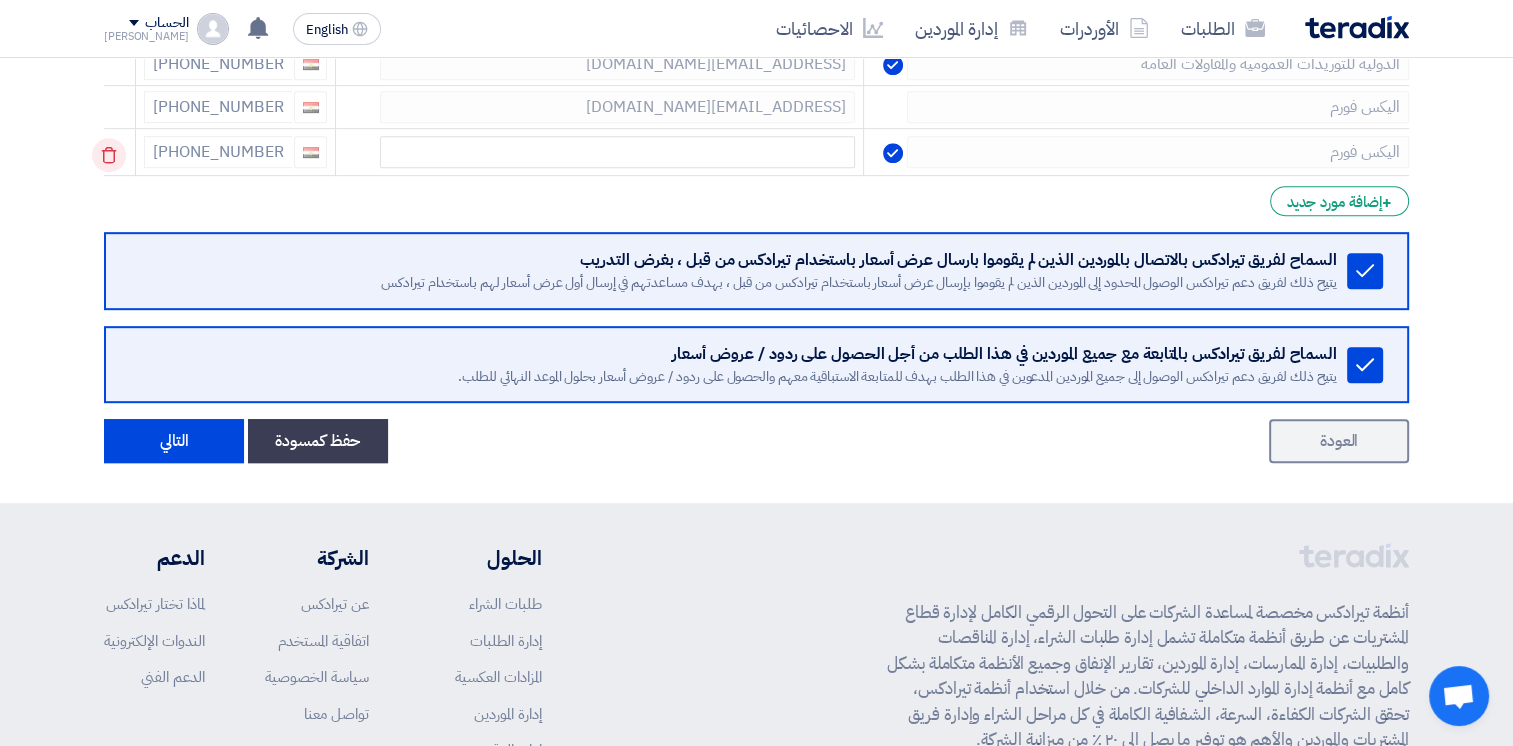 click 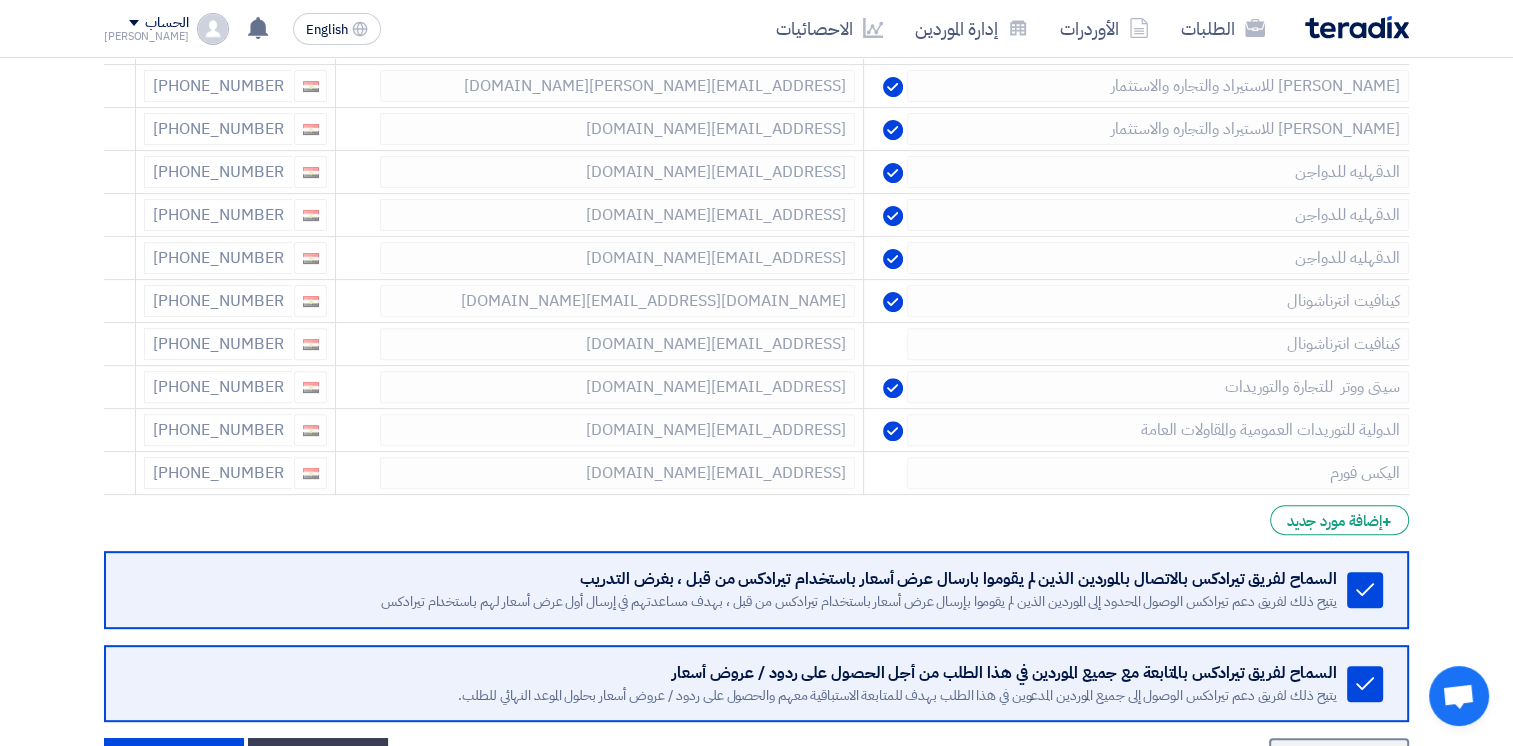 scroll, scrollTop: 596, scrollLeft: 0, axis: vertical 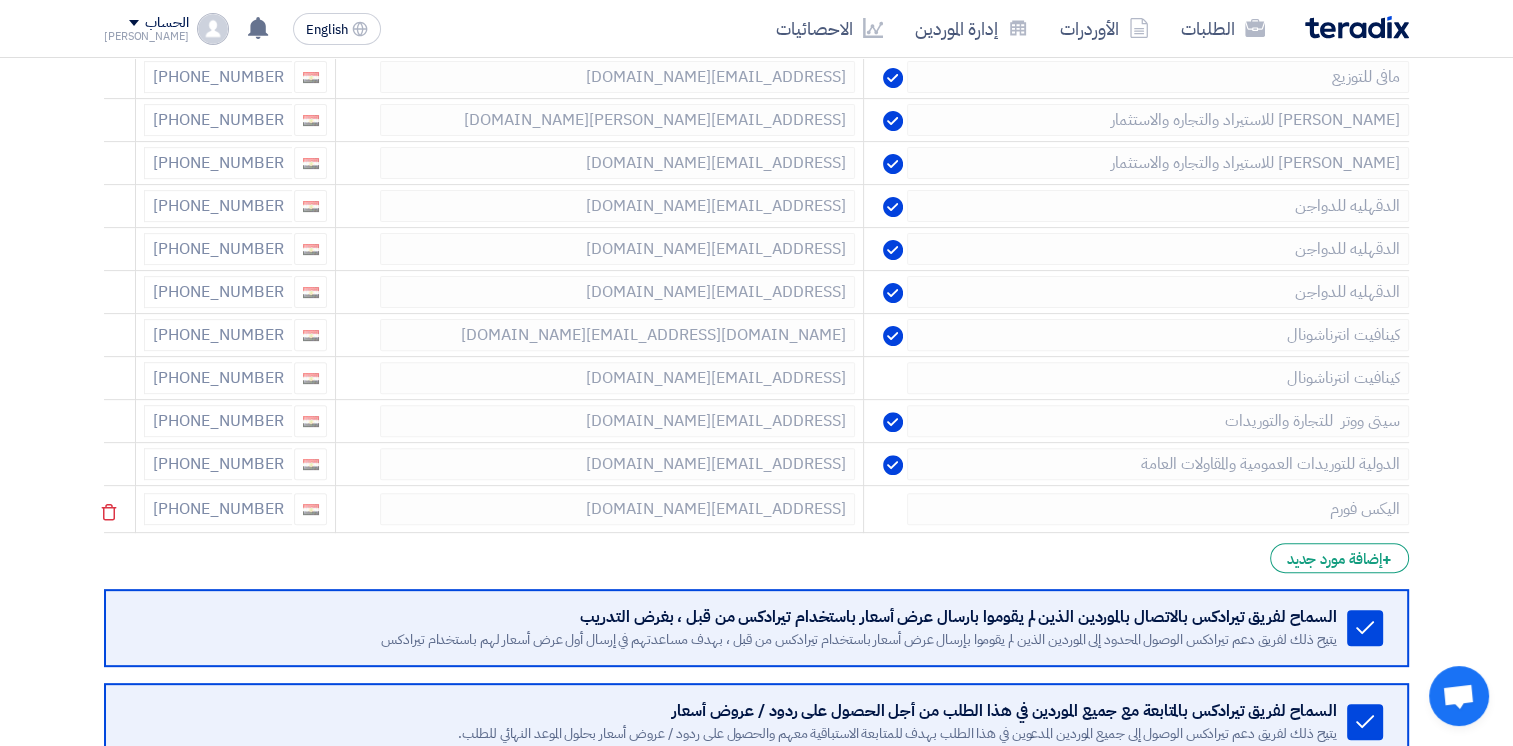 click 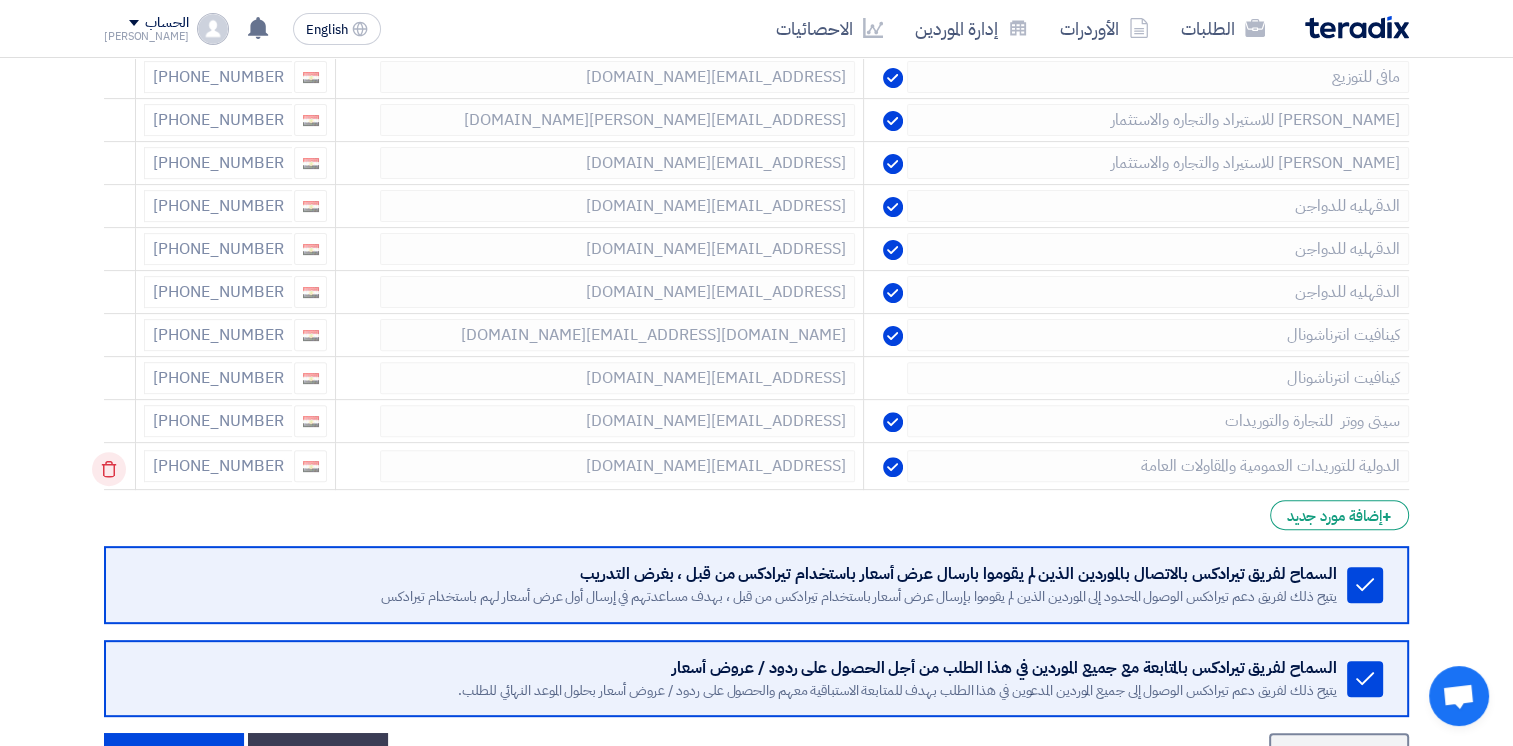 click 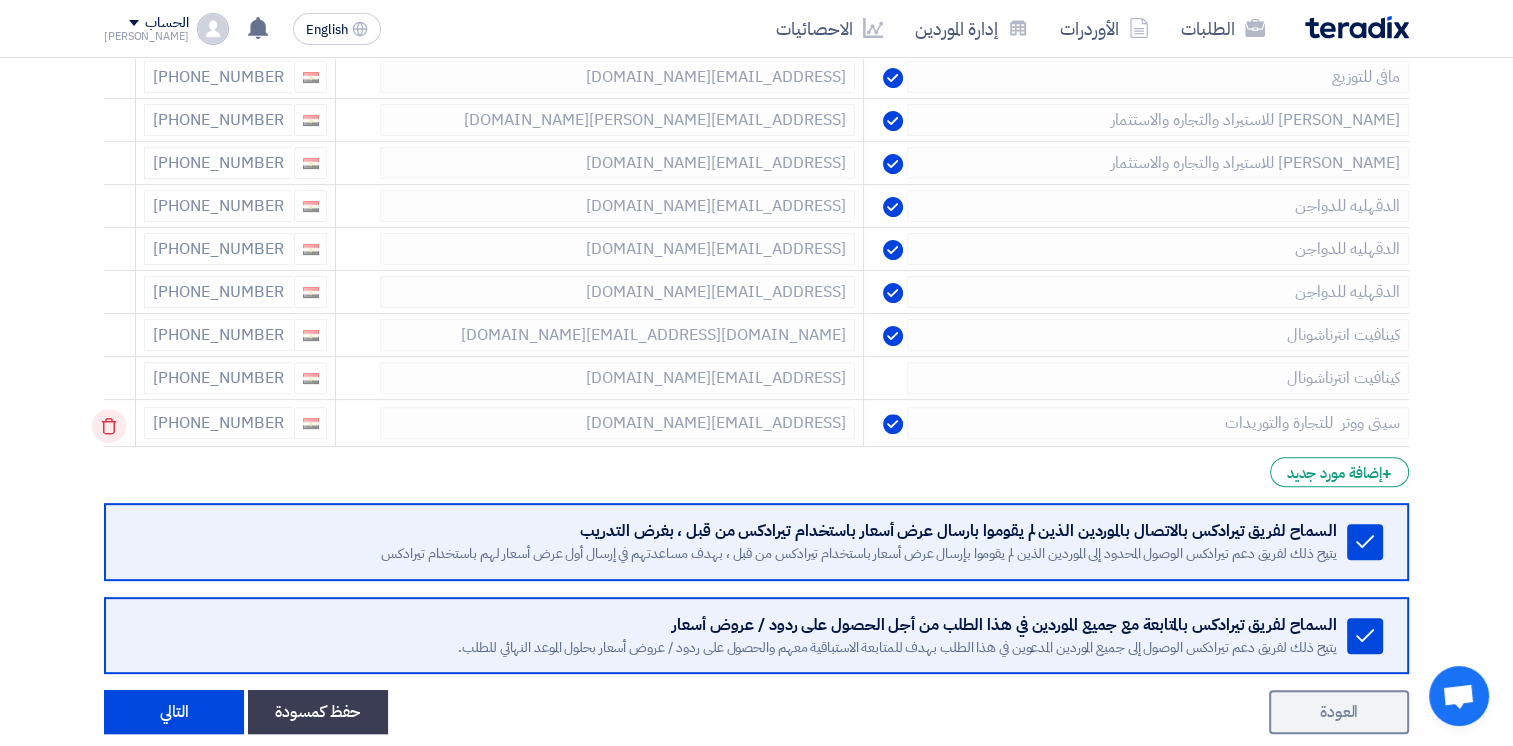 click 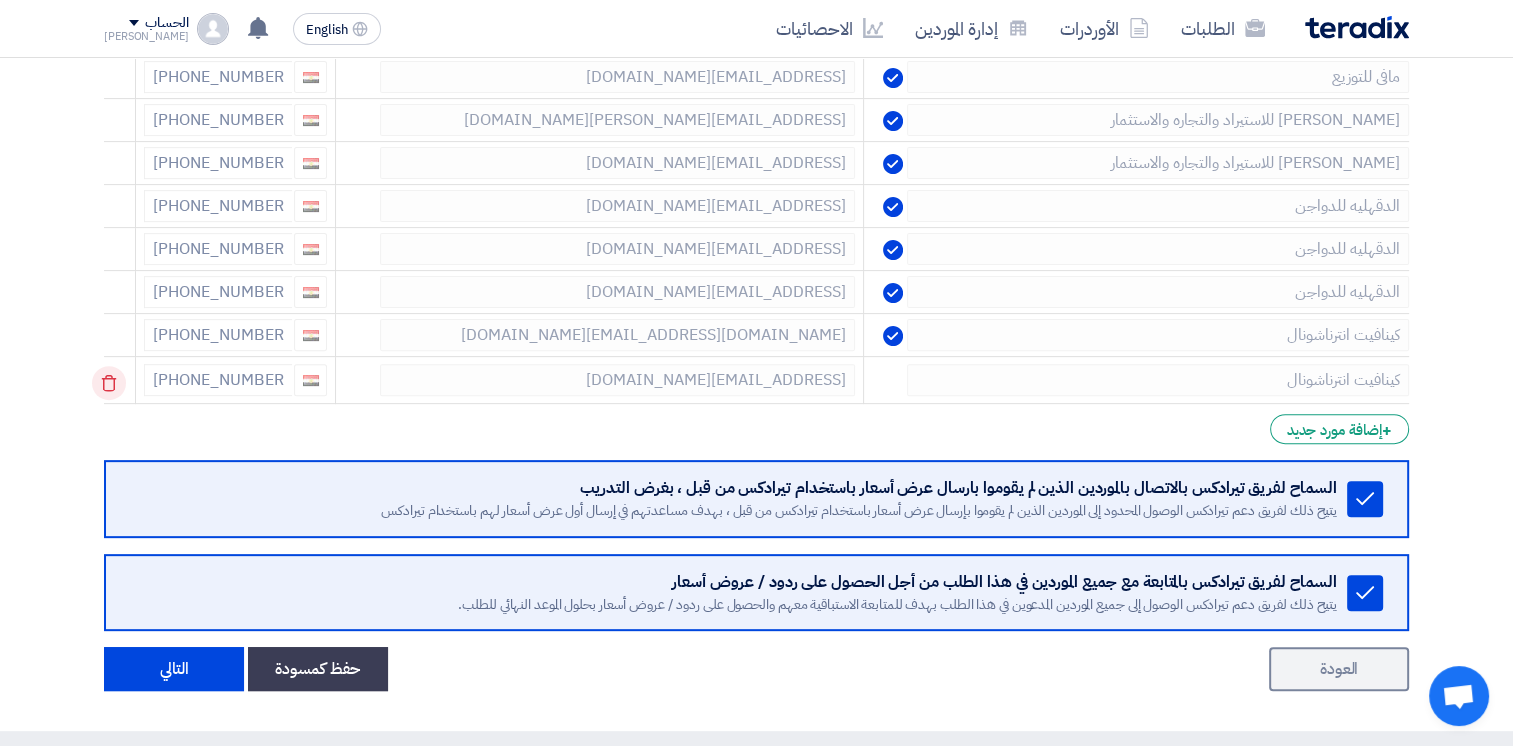click 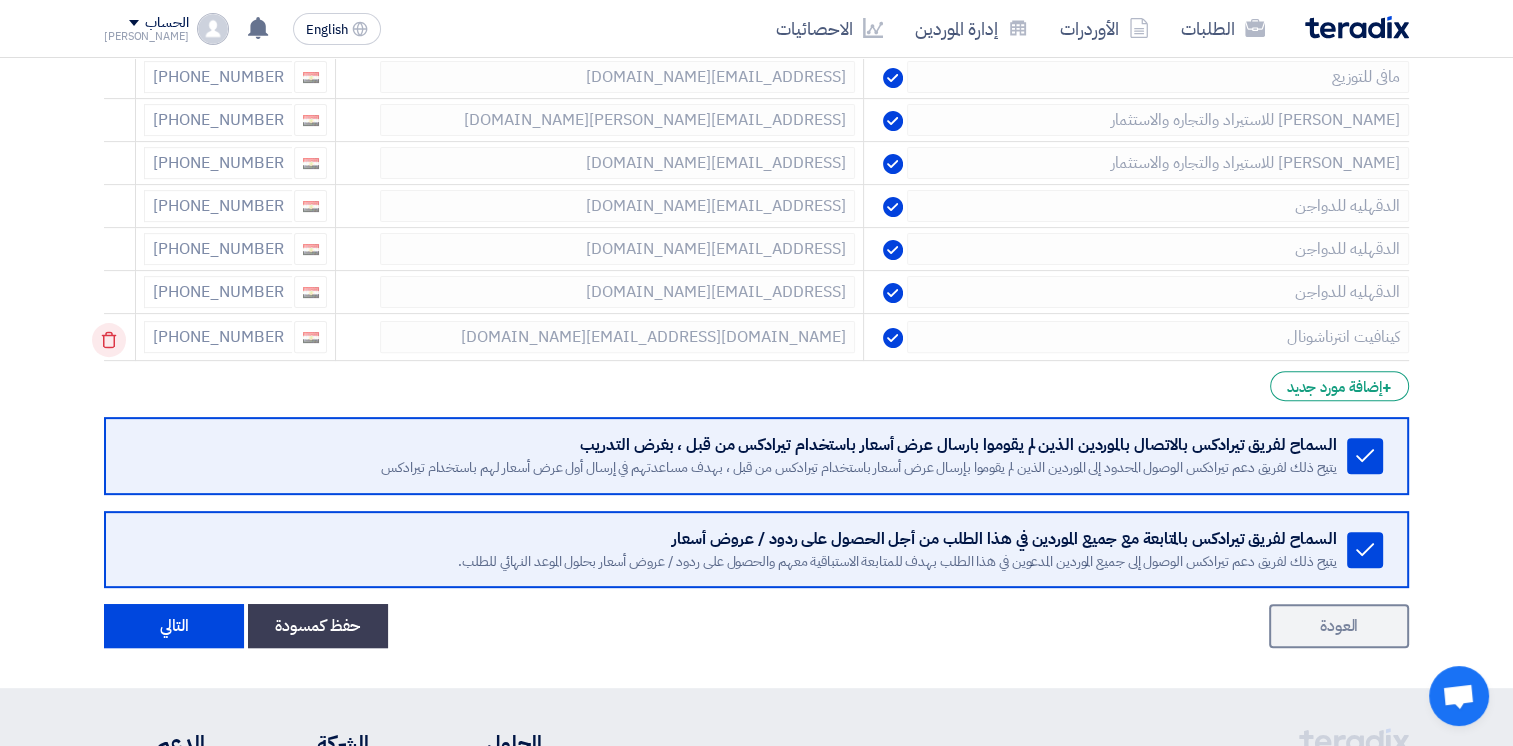 click 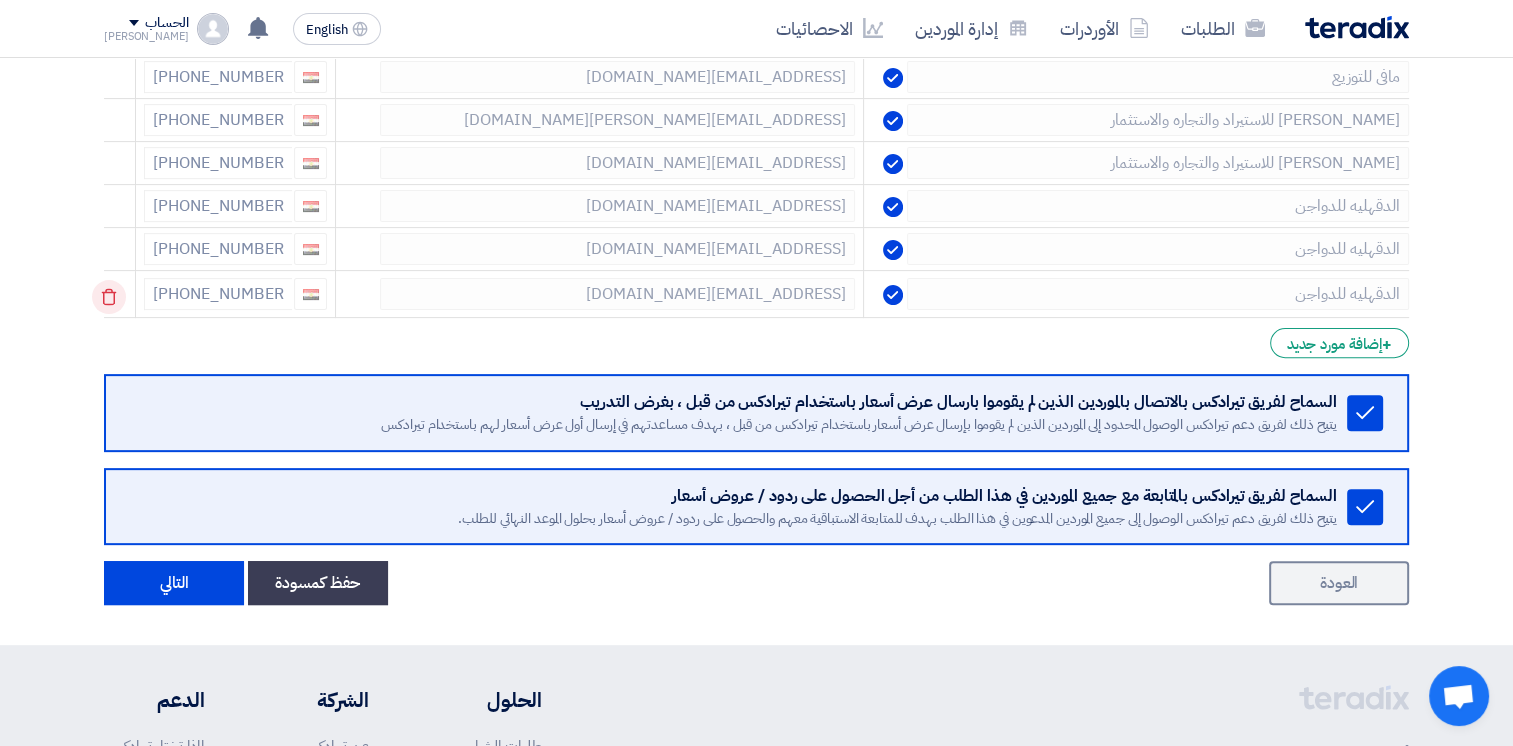 click 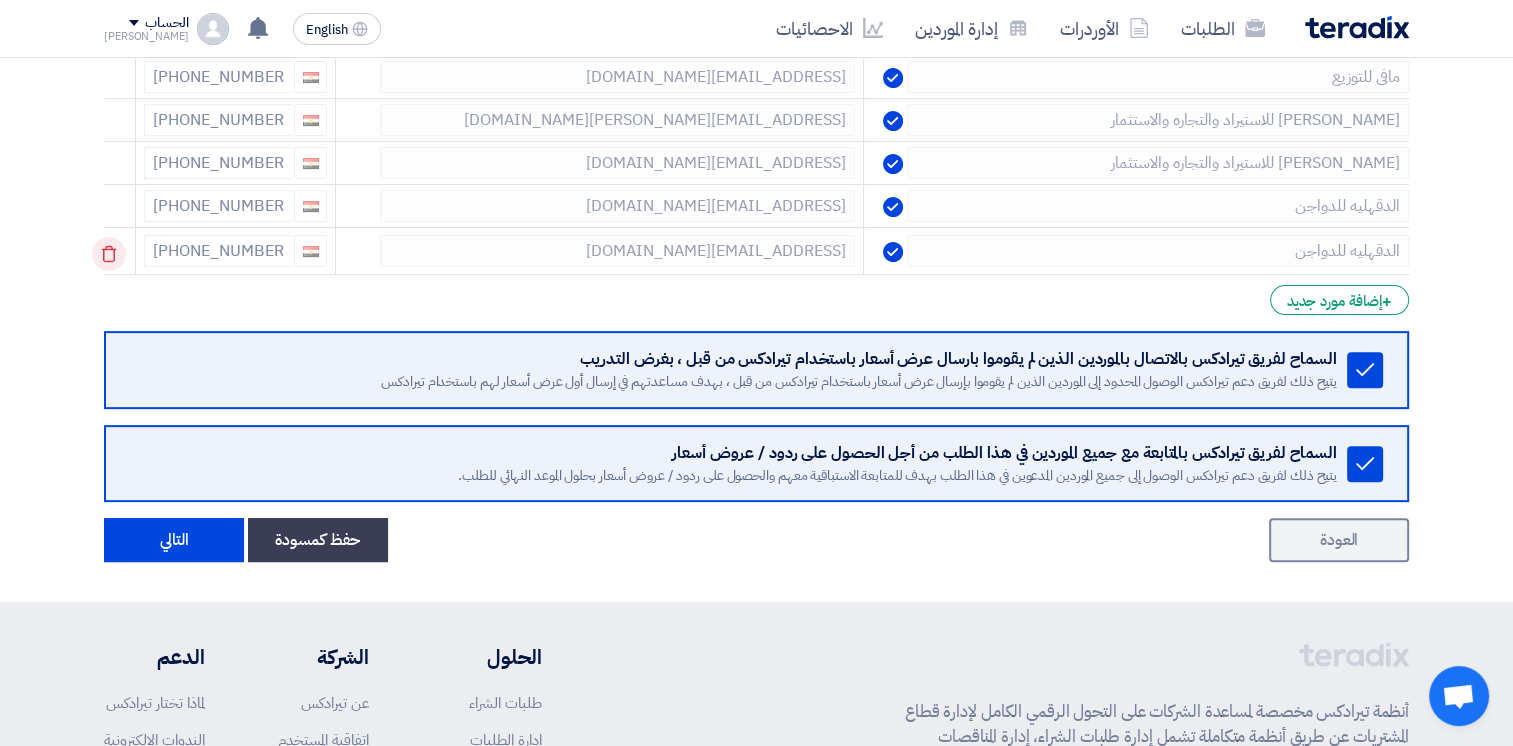 click 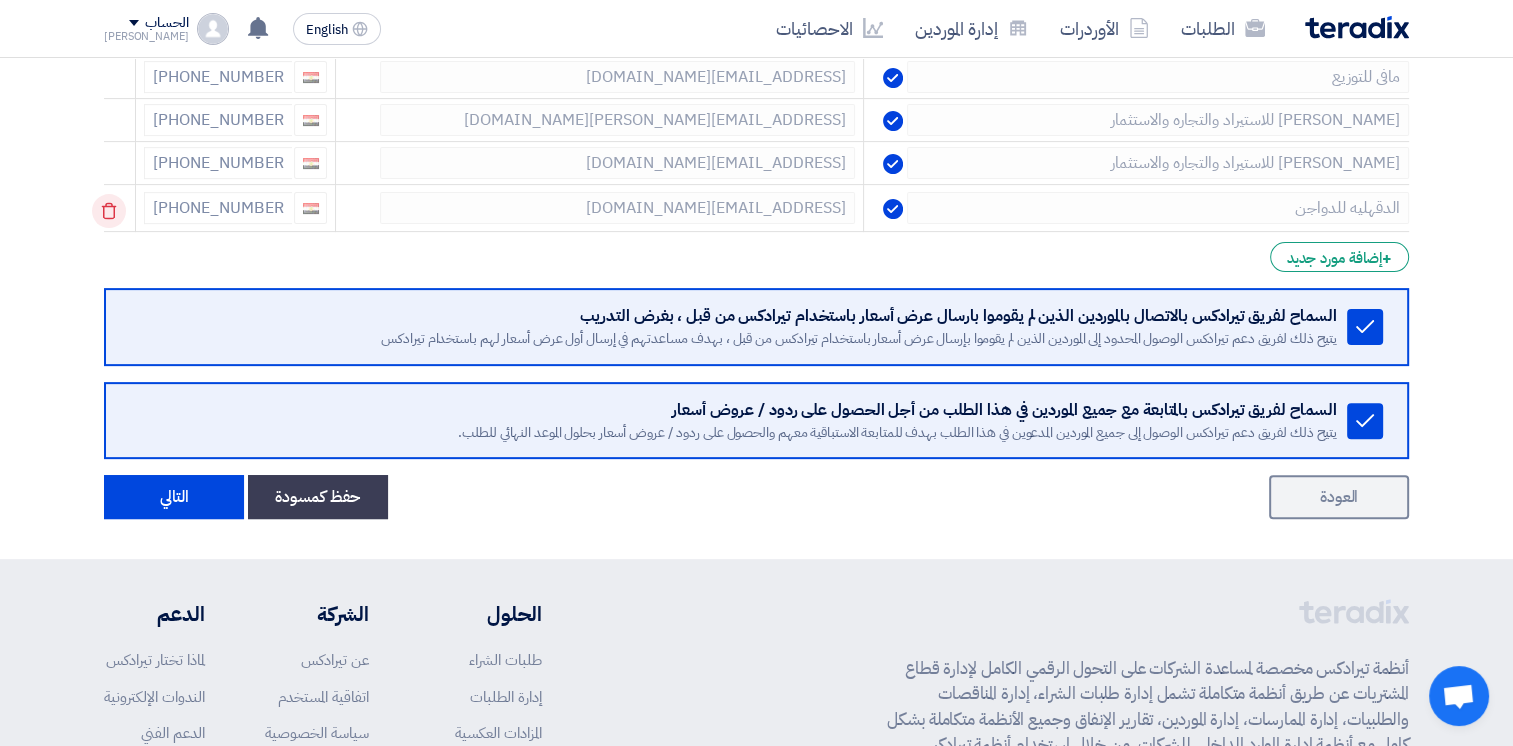 click 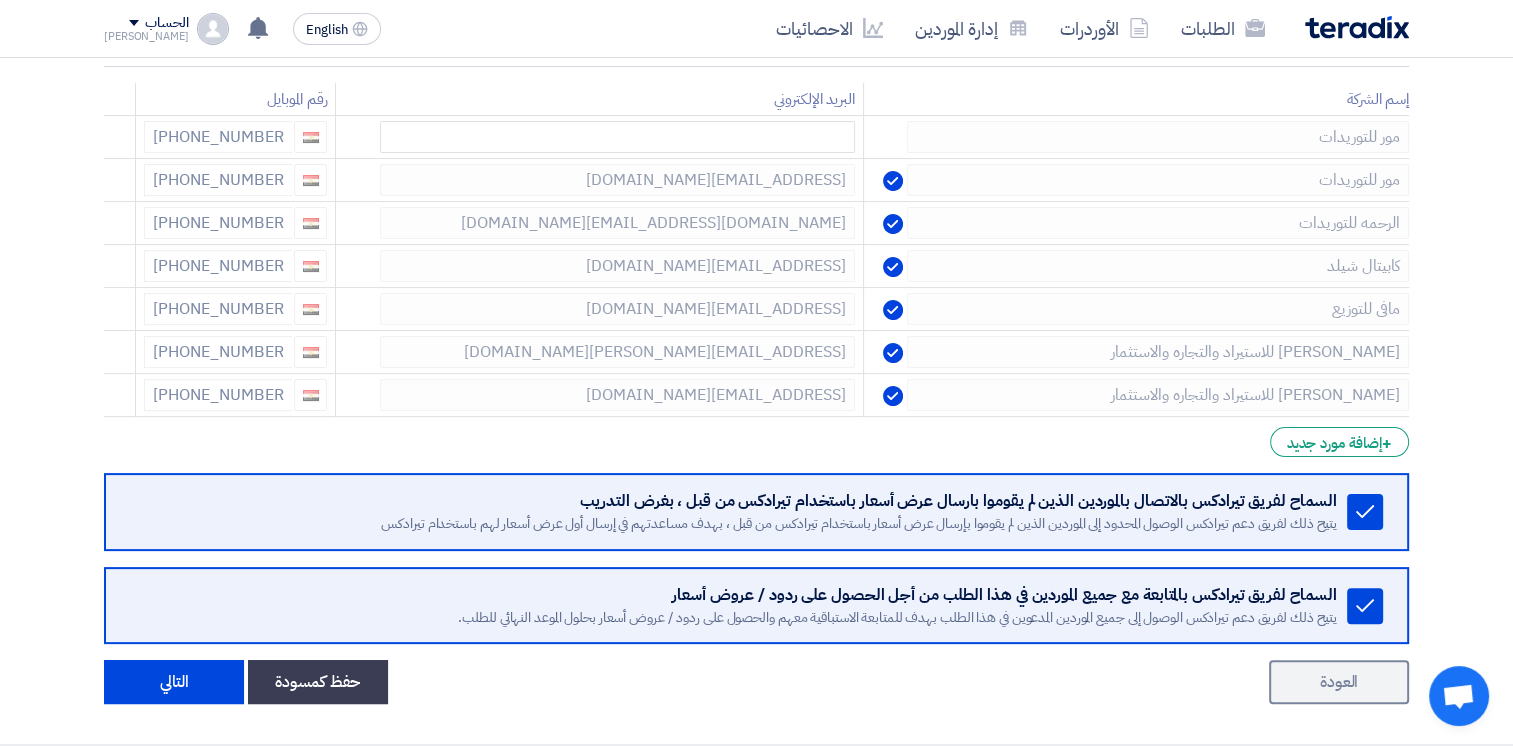 scroll, scrollTop: 196, scrollLeft: 0, axis: vertical 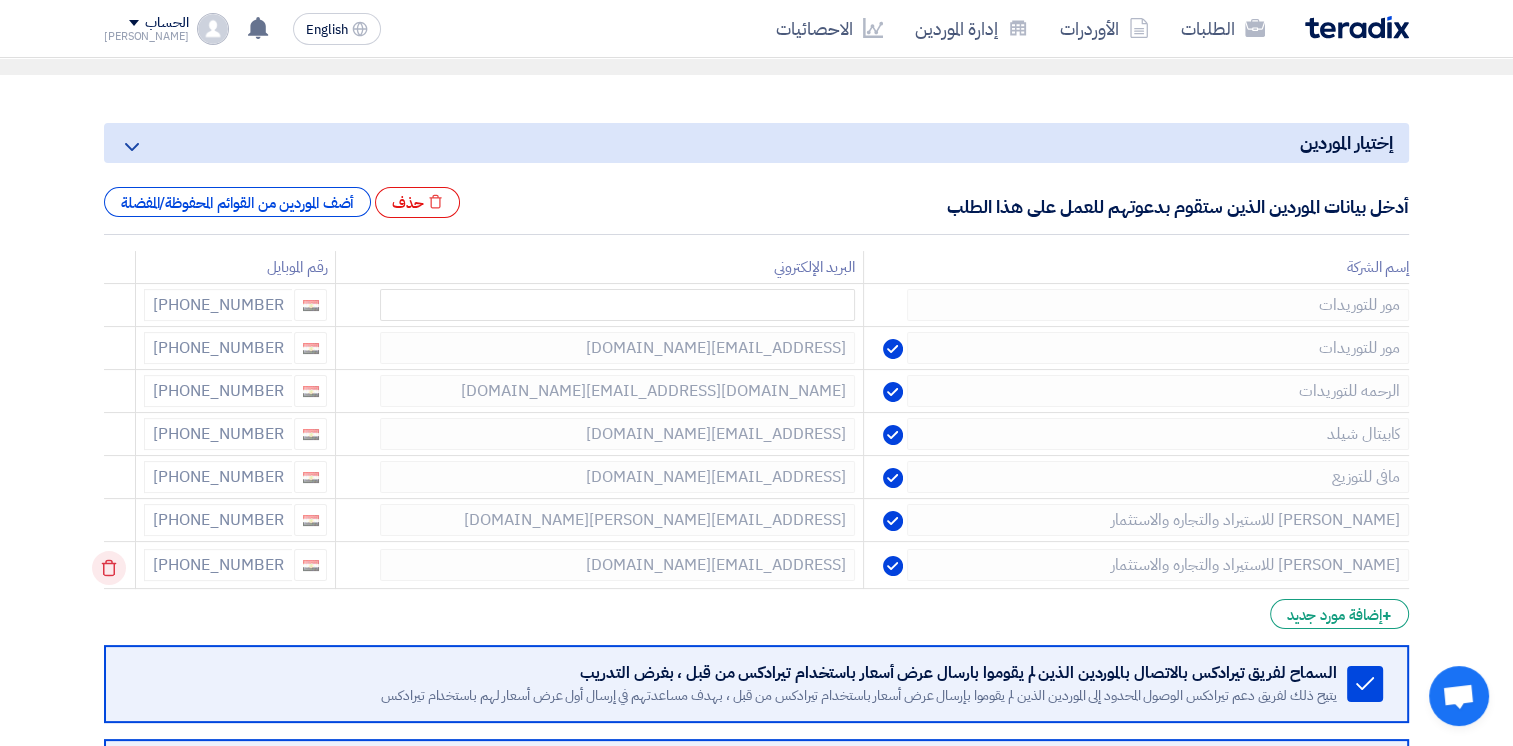 click 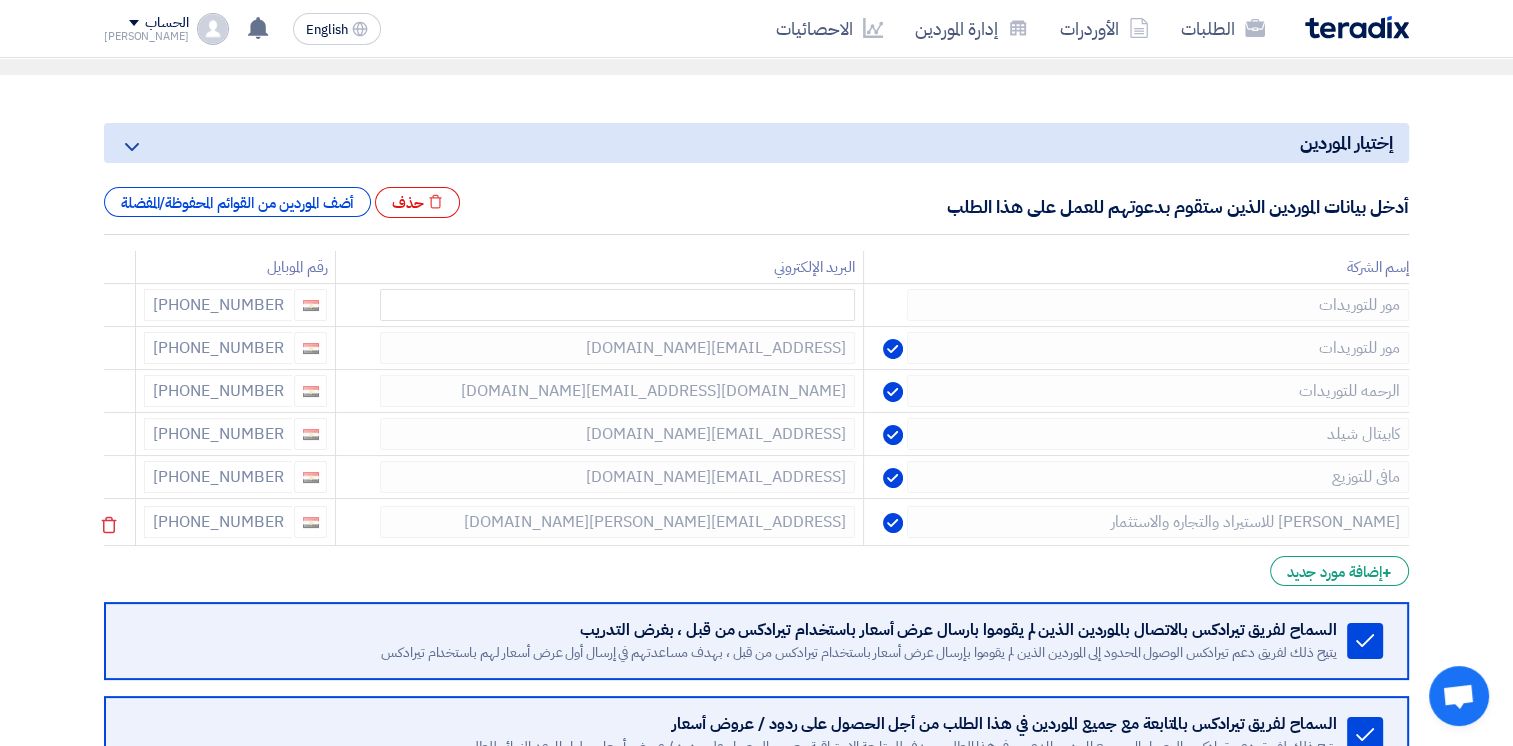 click 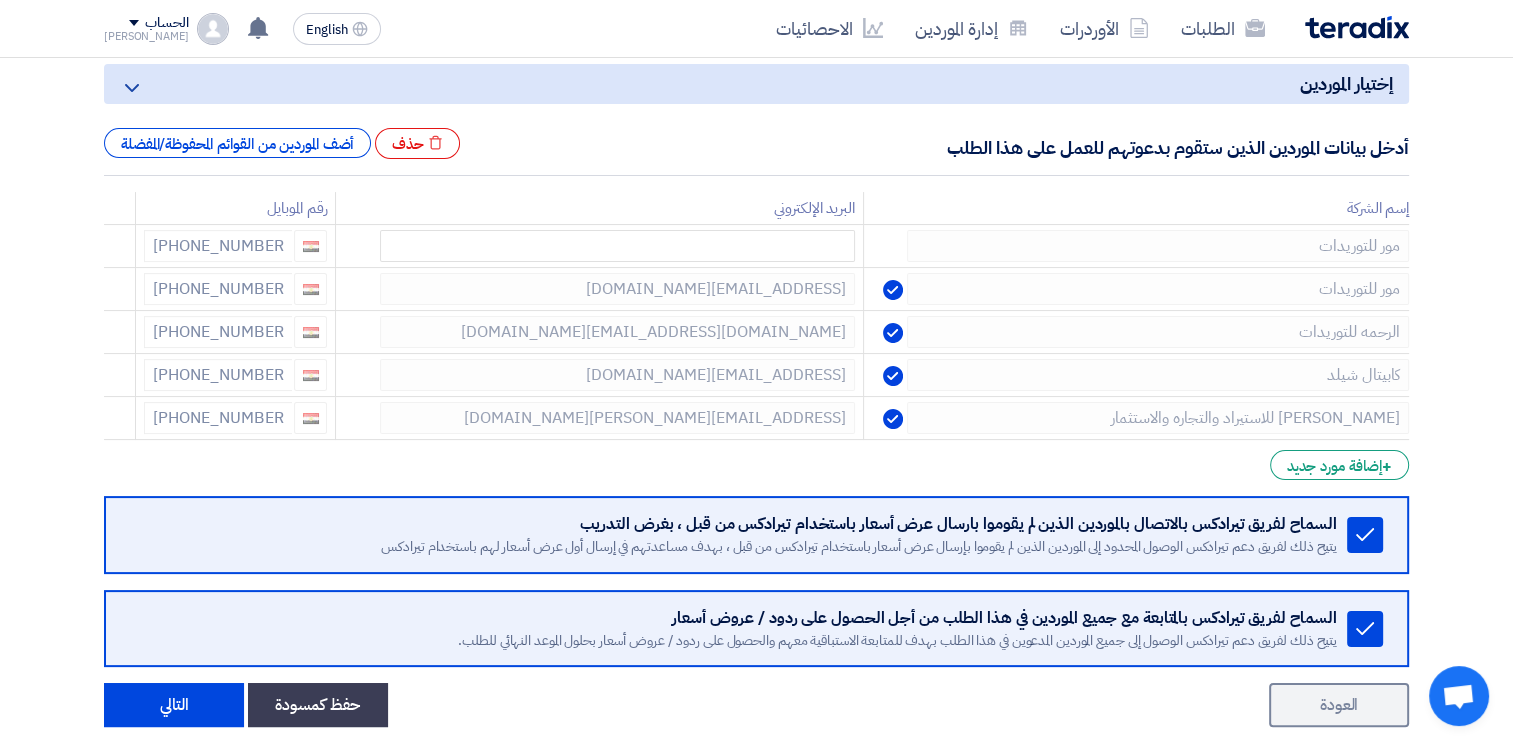 scroll, scrollTop: 296, scrollLeft: 0, axis: vertical 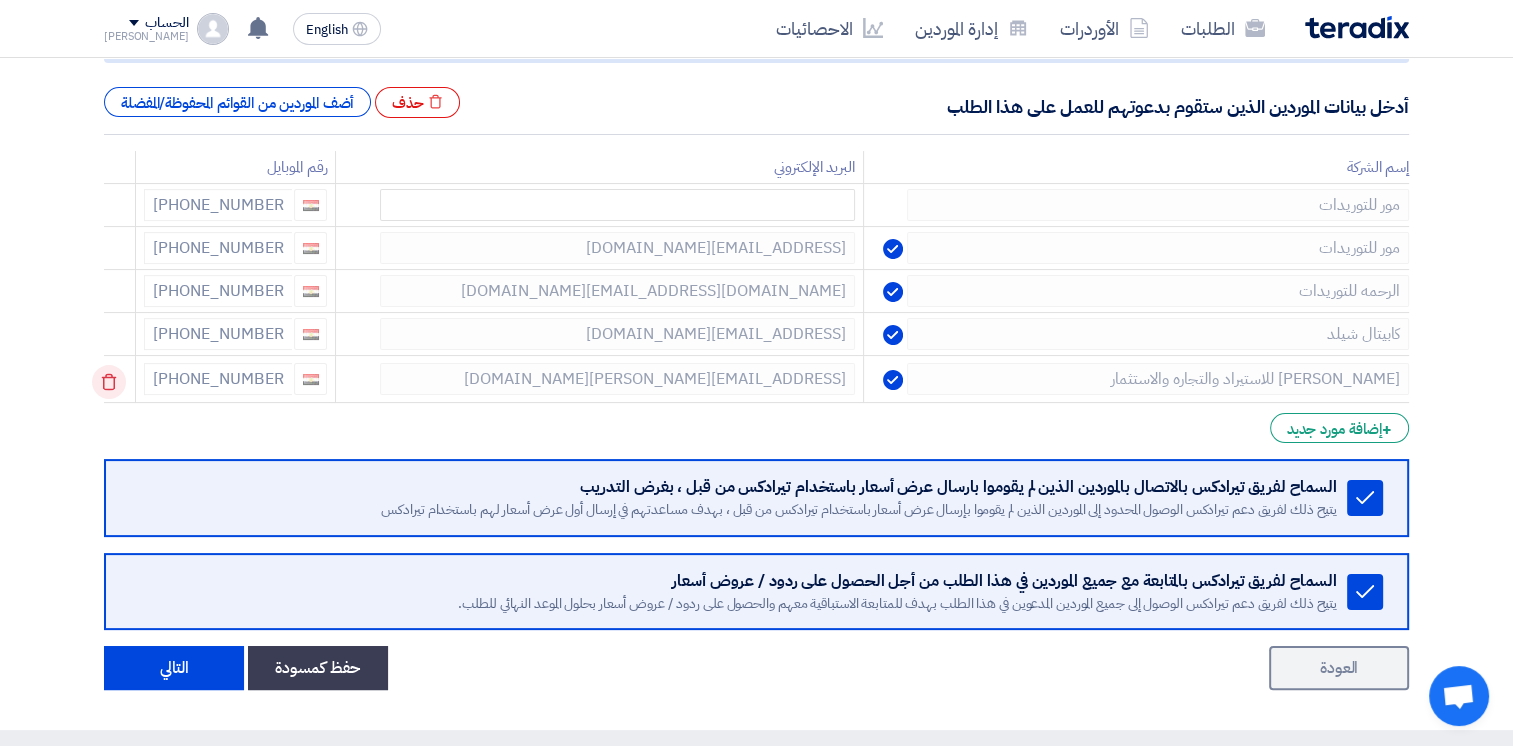 click 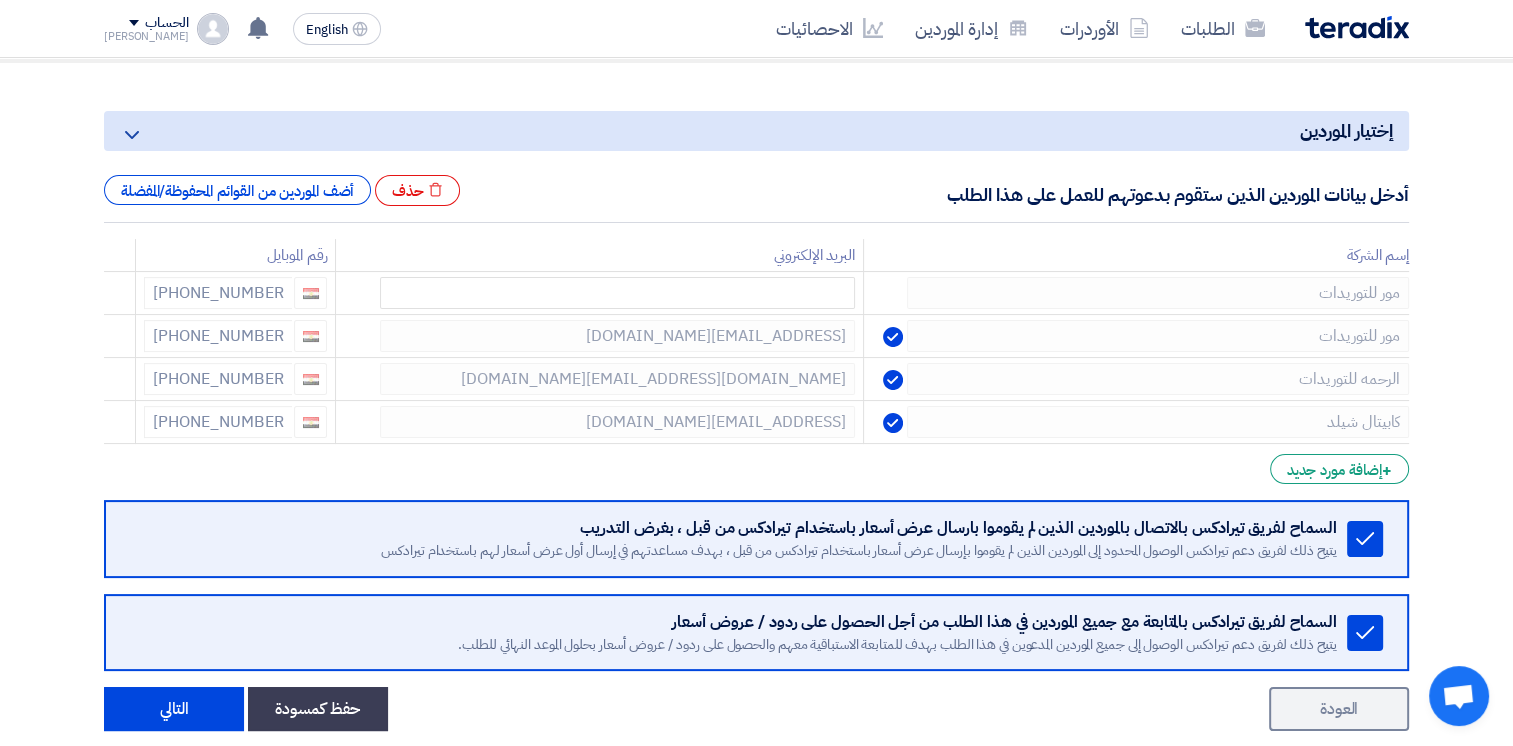 scroll, scrollTop: 88, scrollLeft: 0, axis: vertical 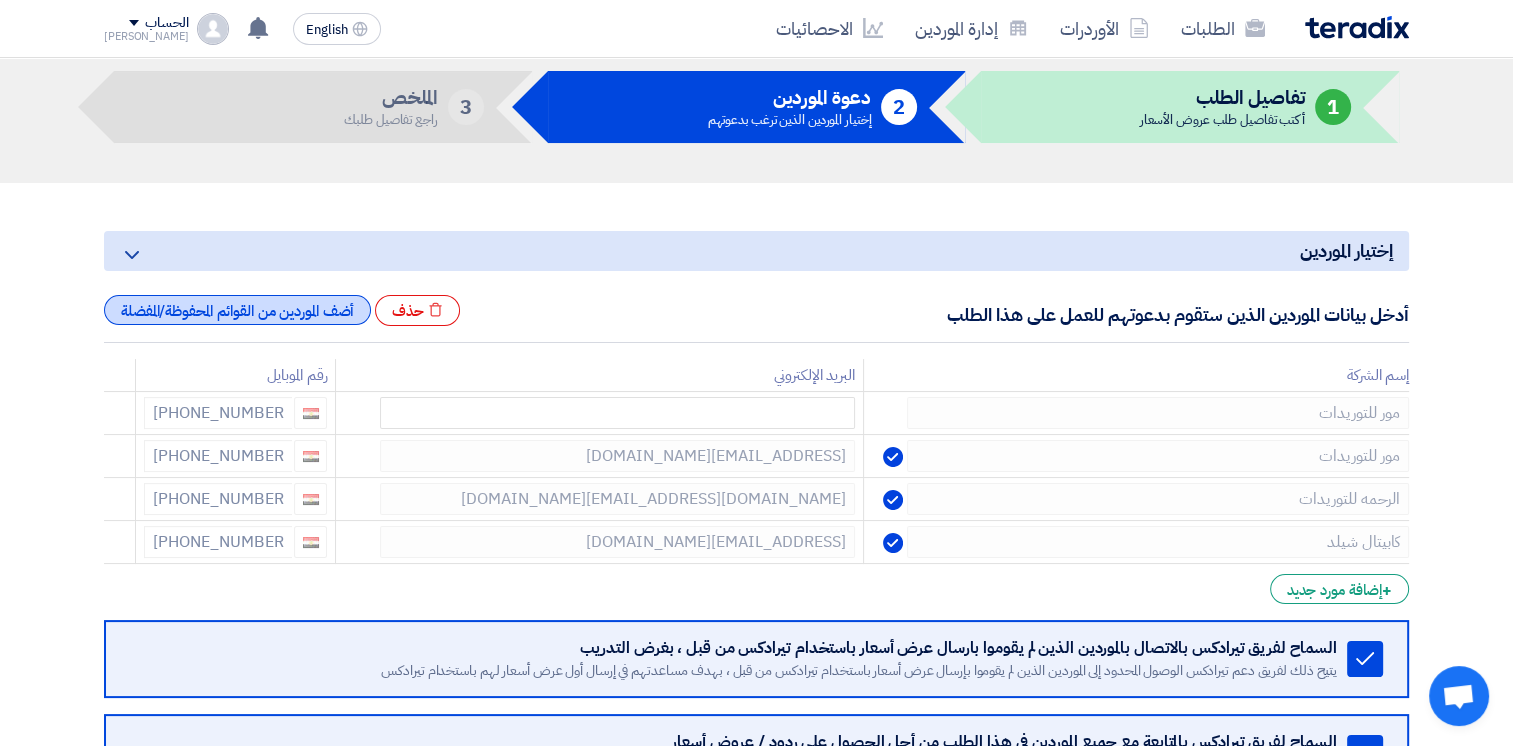 click on "أضف الموردين من القوائم المحفوظة/المفضلة" 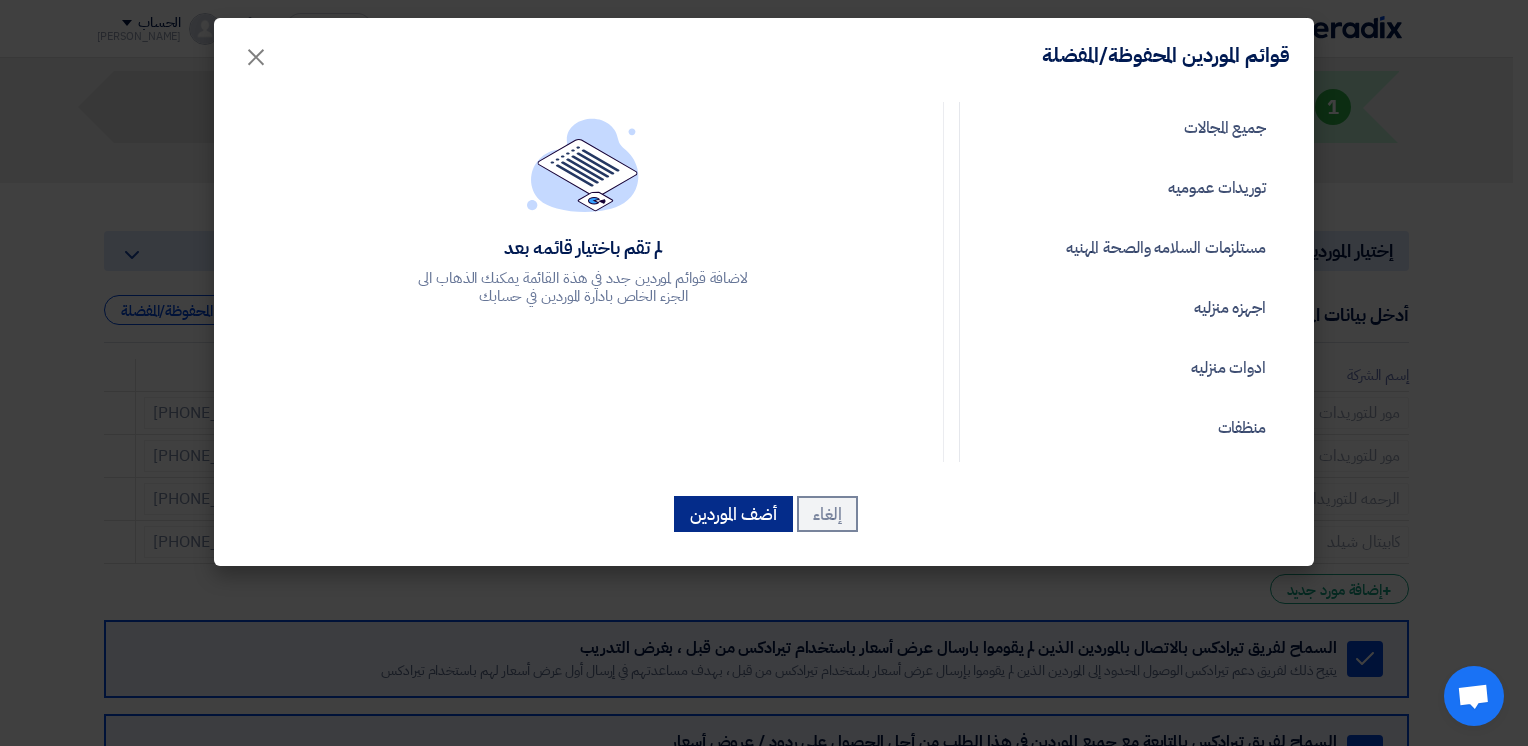 click on "أضف الموردين" 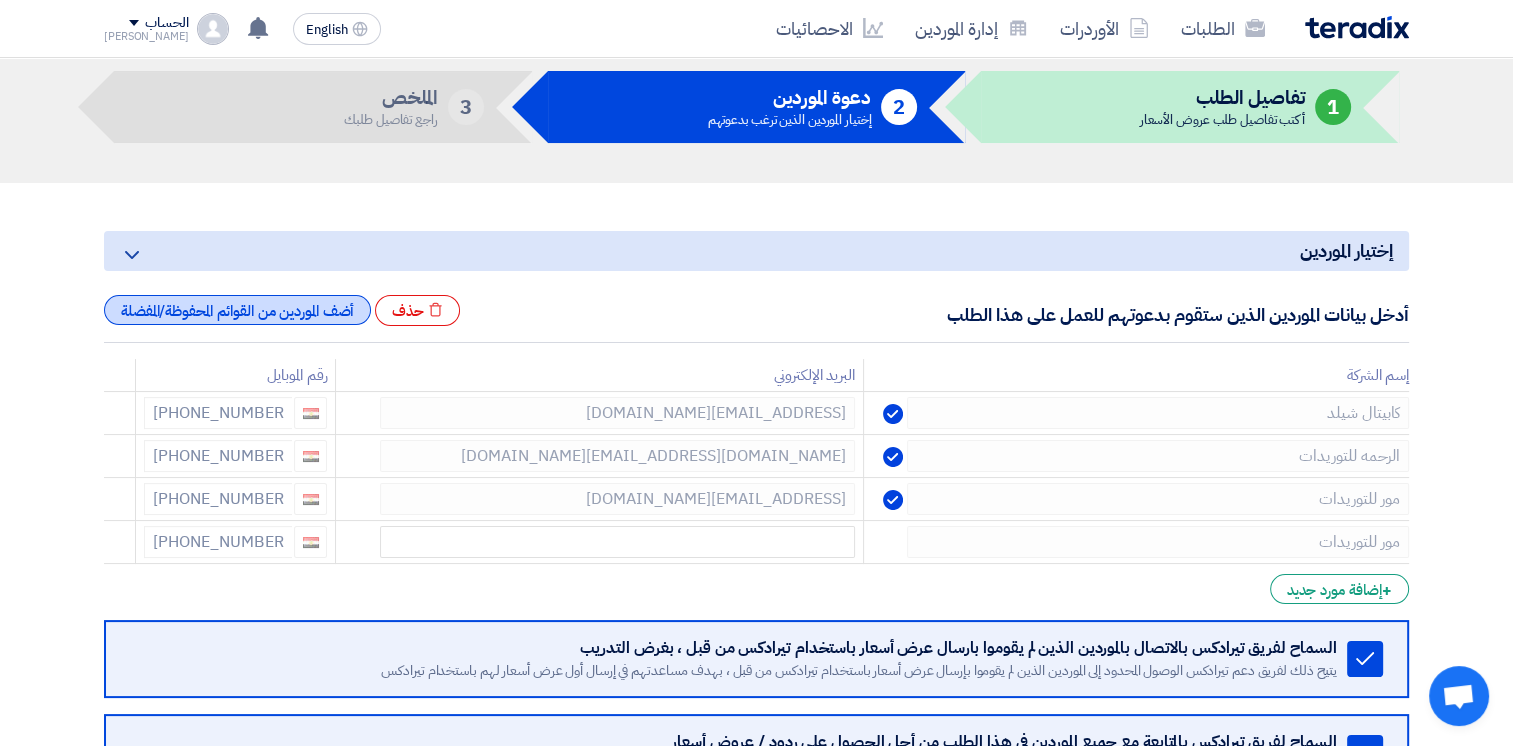 click on "أضف الموردين من القوائم المحفوظة/المفضلة" 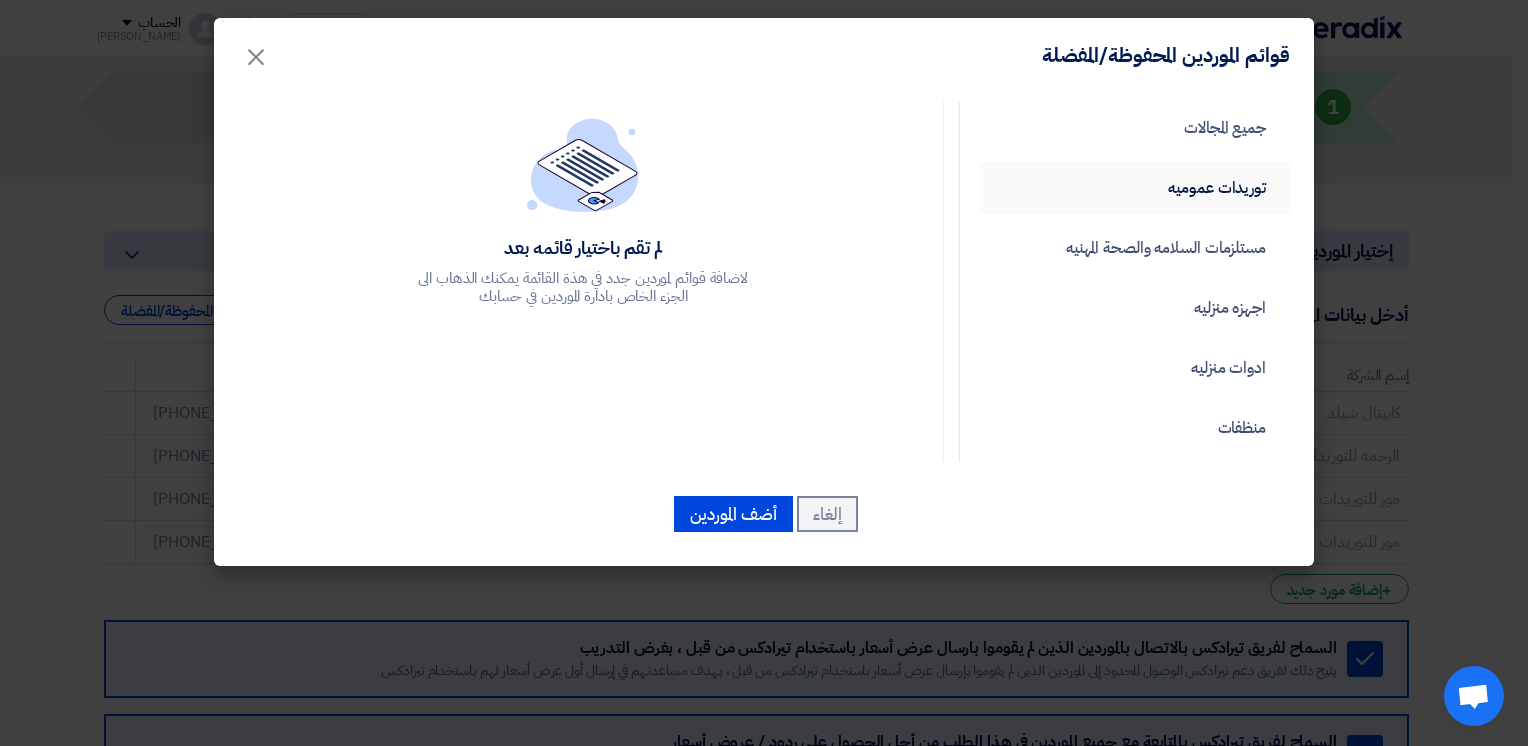 click on "توريدات عموميه" 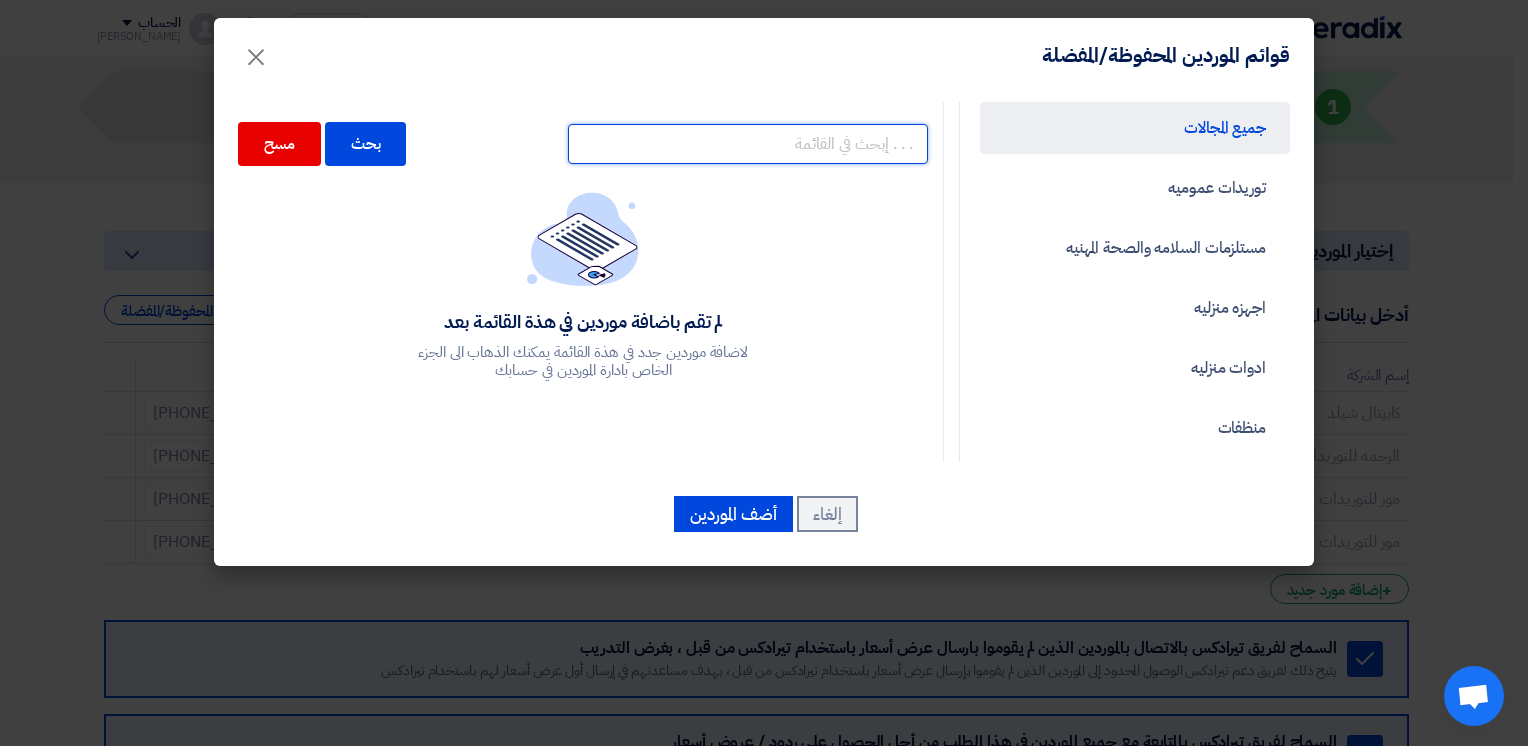 click 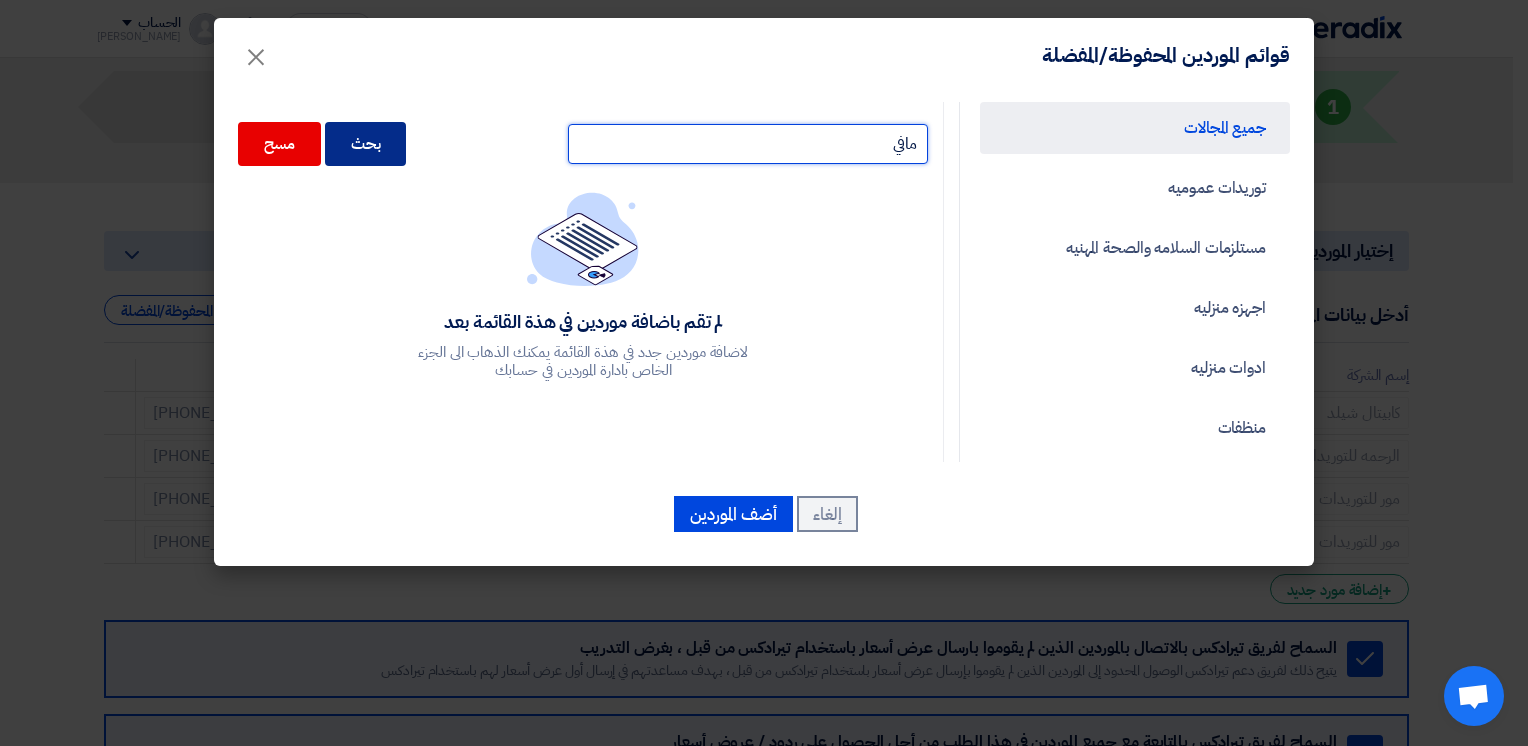 type on "مافي" 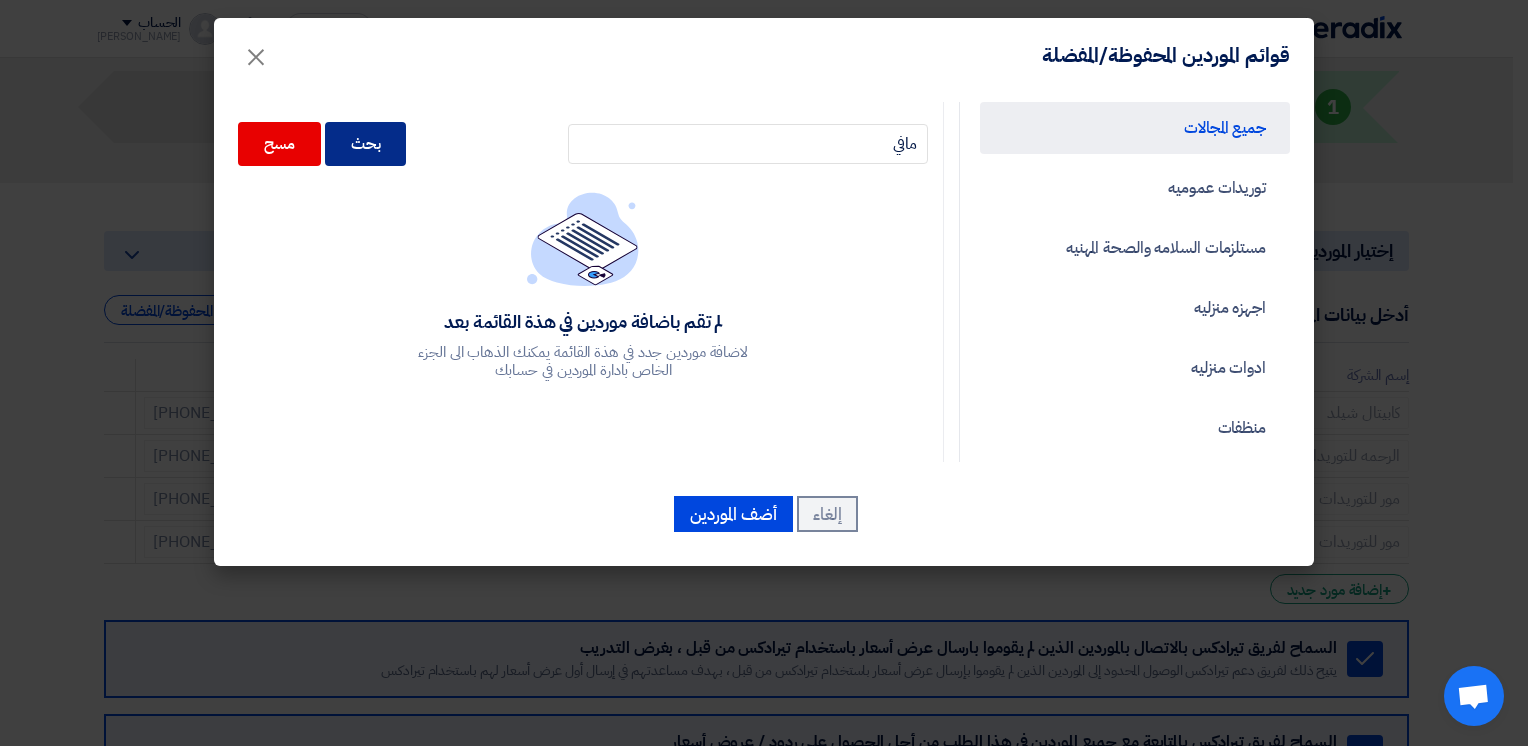 click on "بحث" 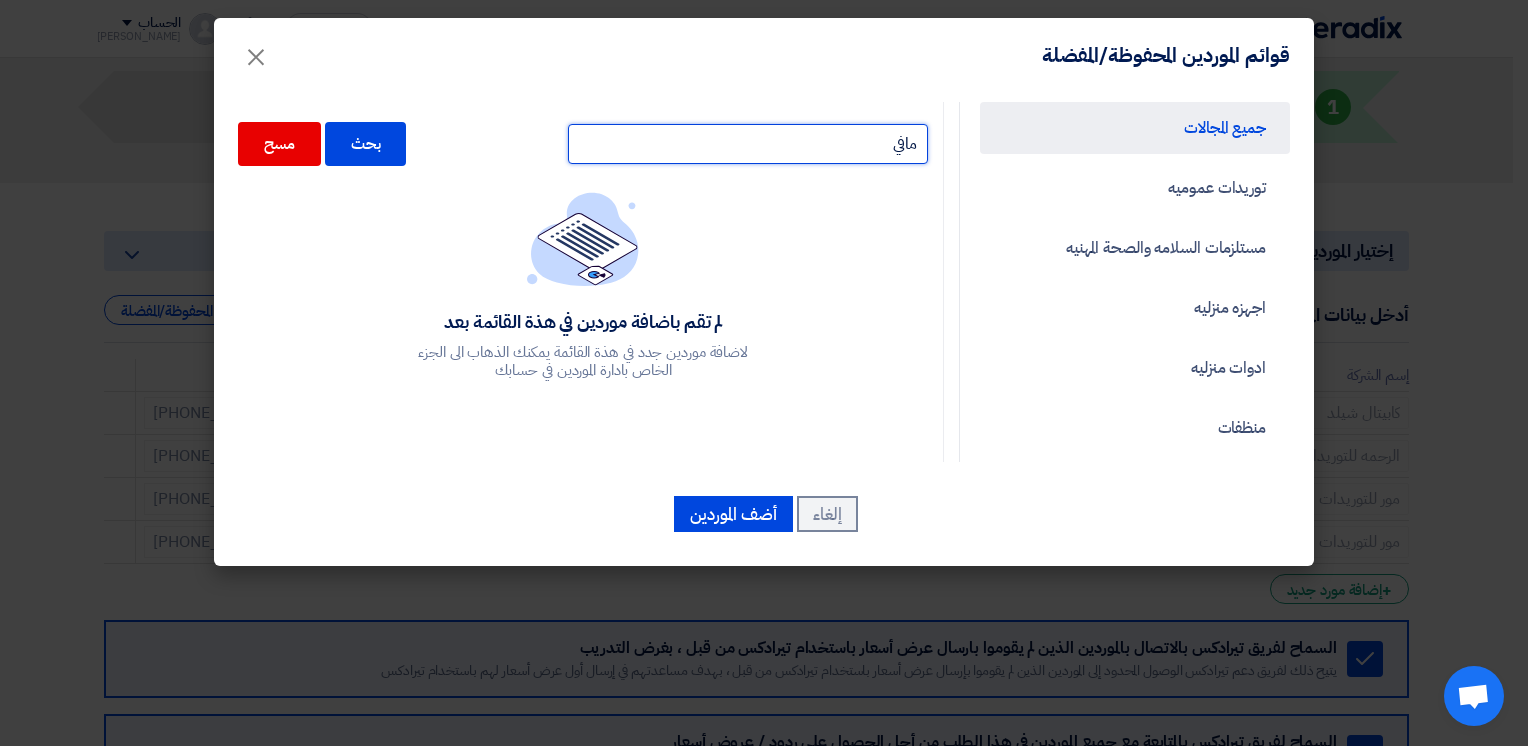 click on "مافي" 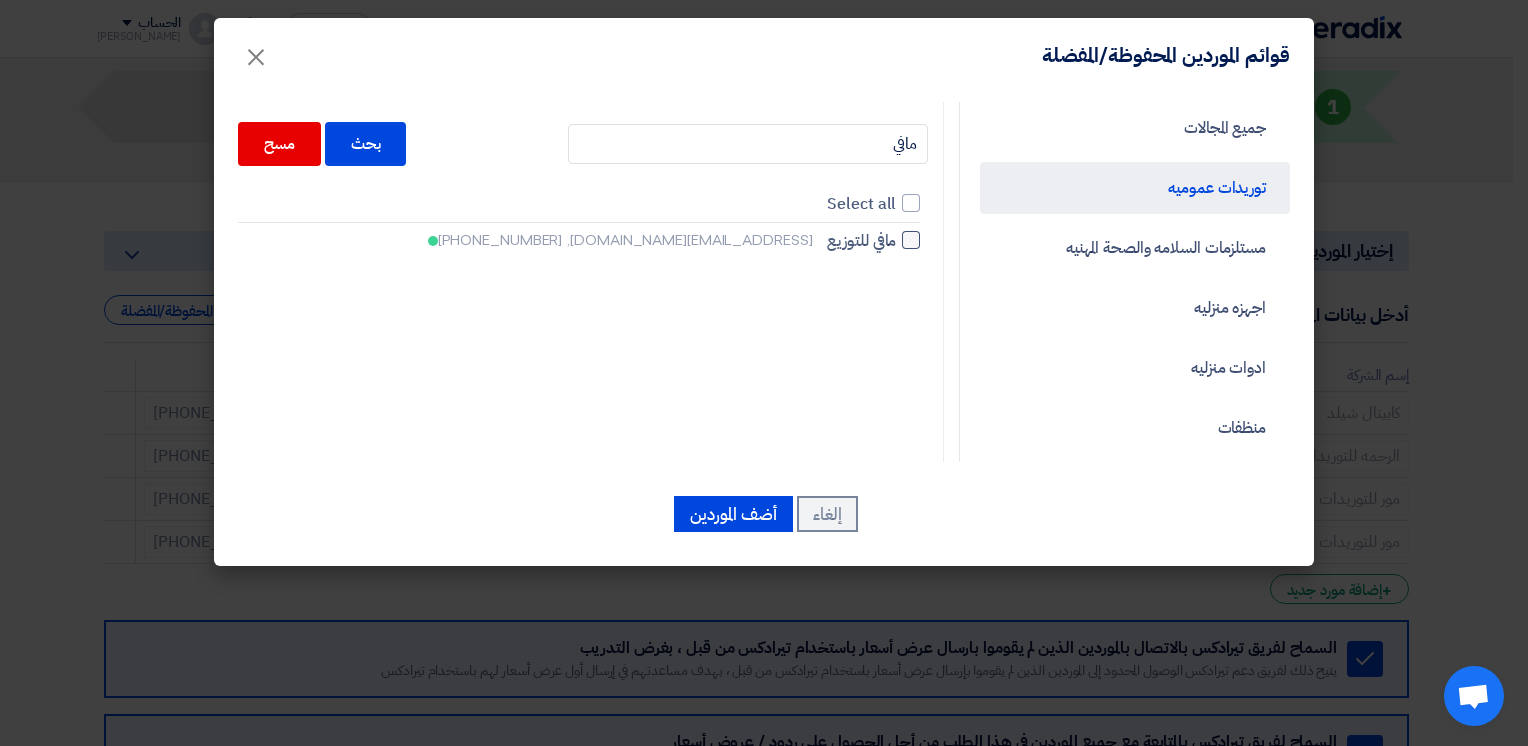 click on "مافي للتوزيع" 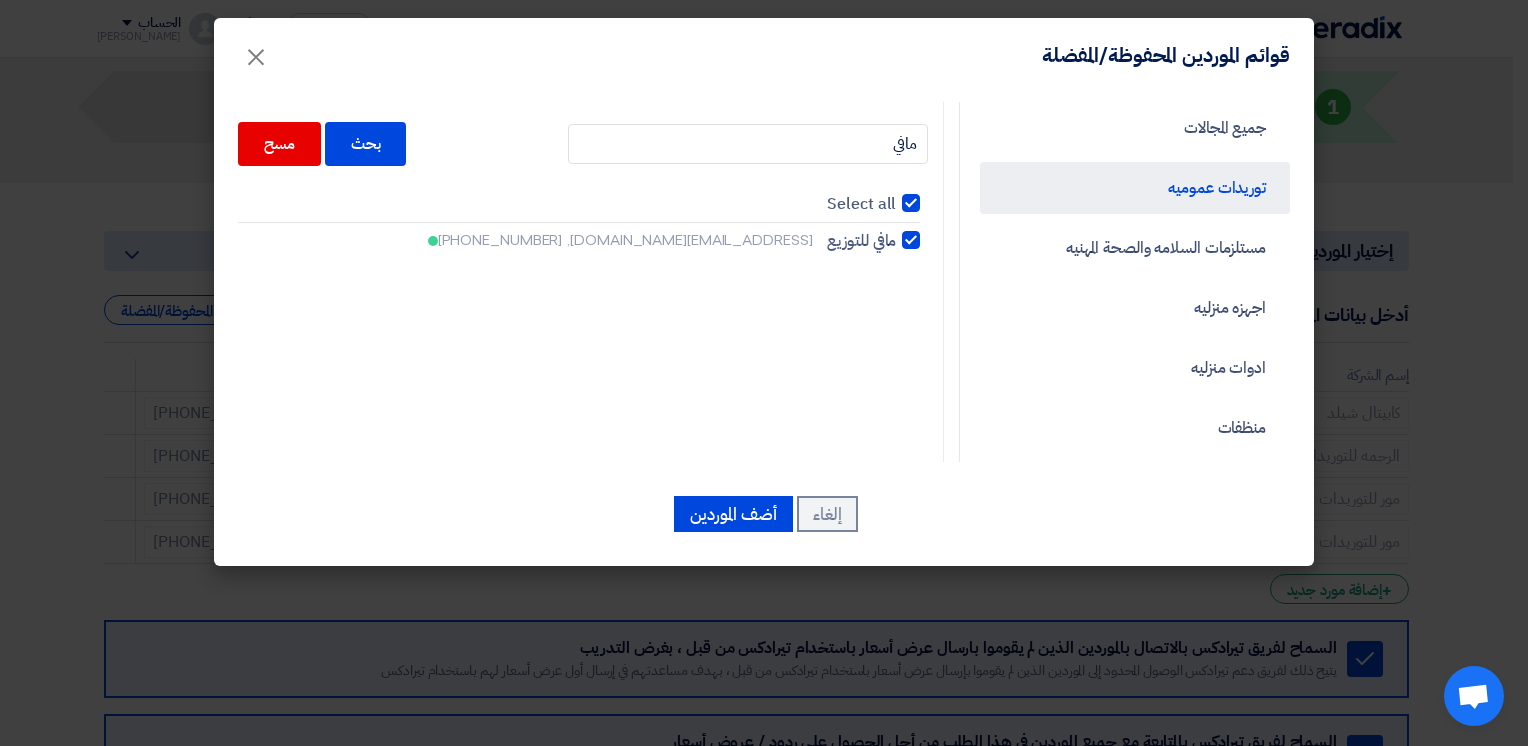 checkbox on "true" 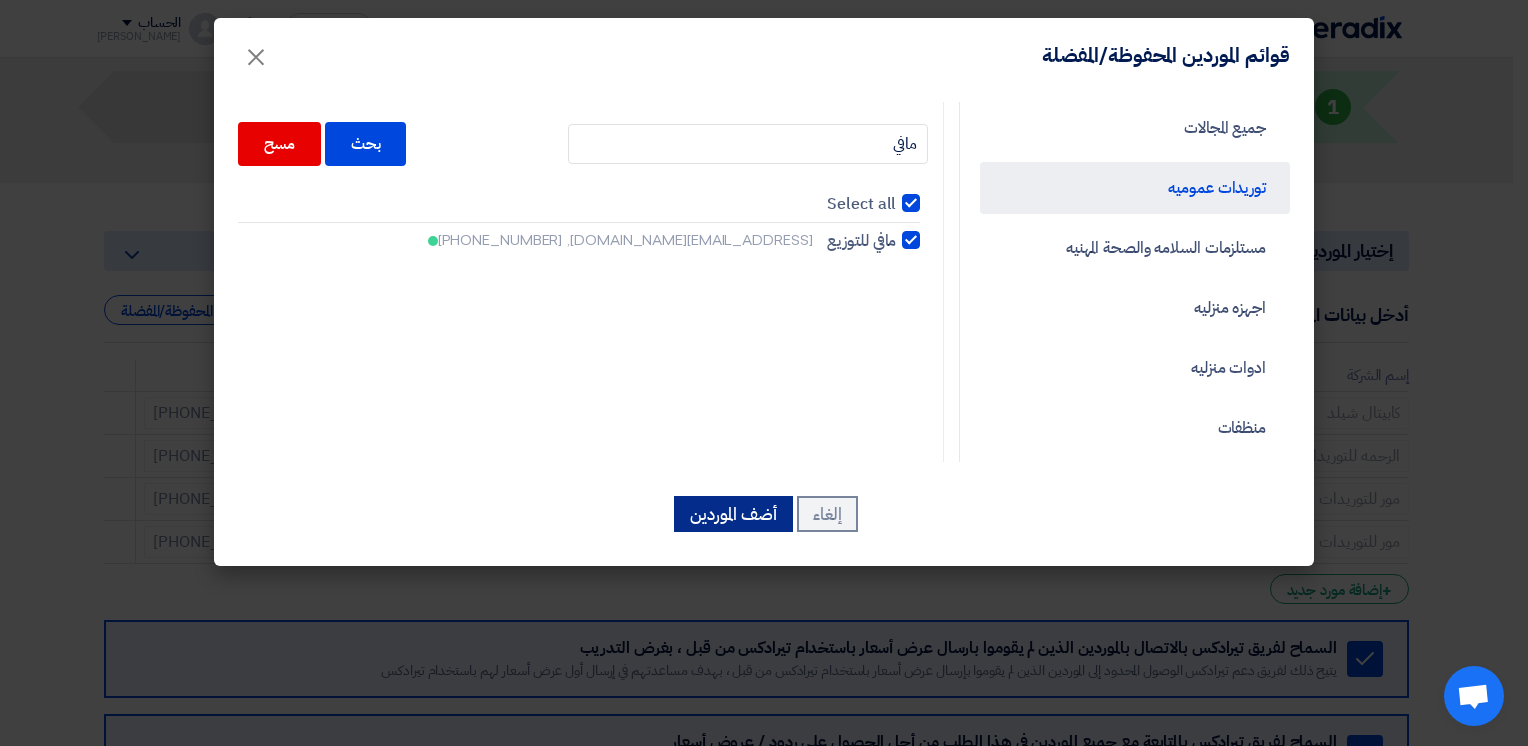 click on "أضف الموردين" 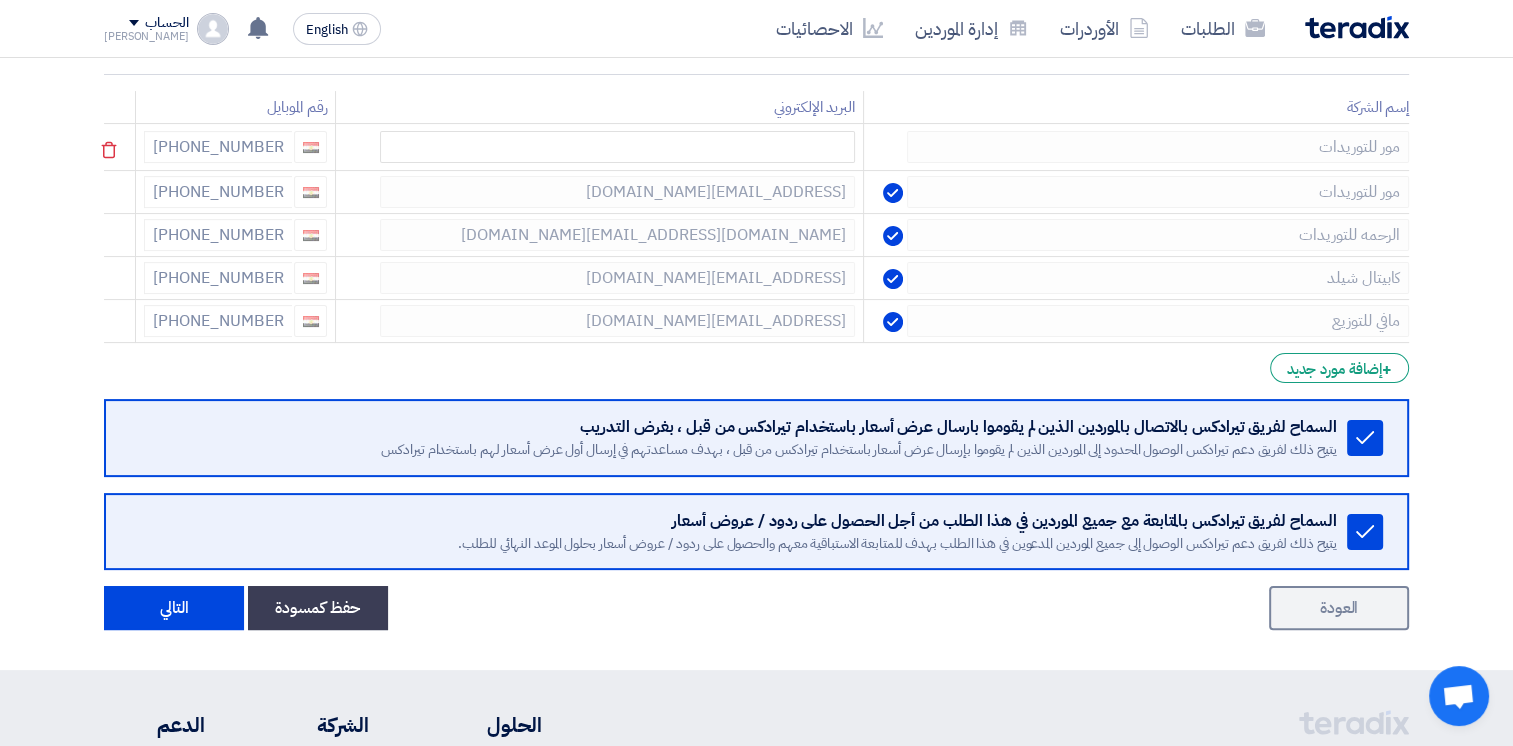 scroll, scrollTop: 388, scrollLeft: 0, axis: vertical 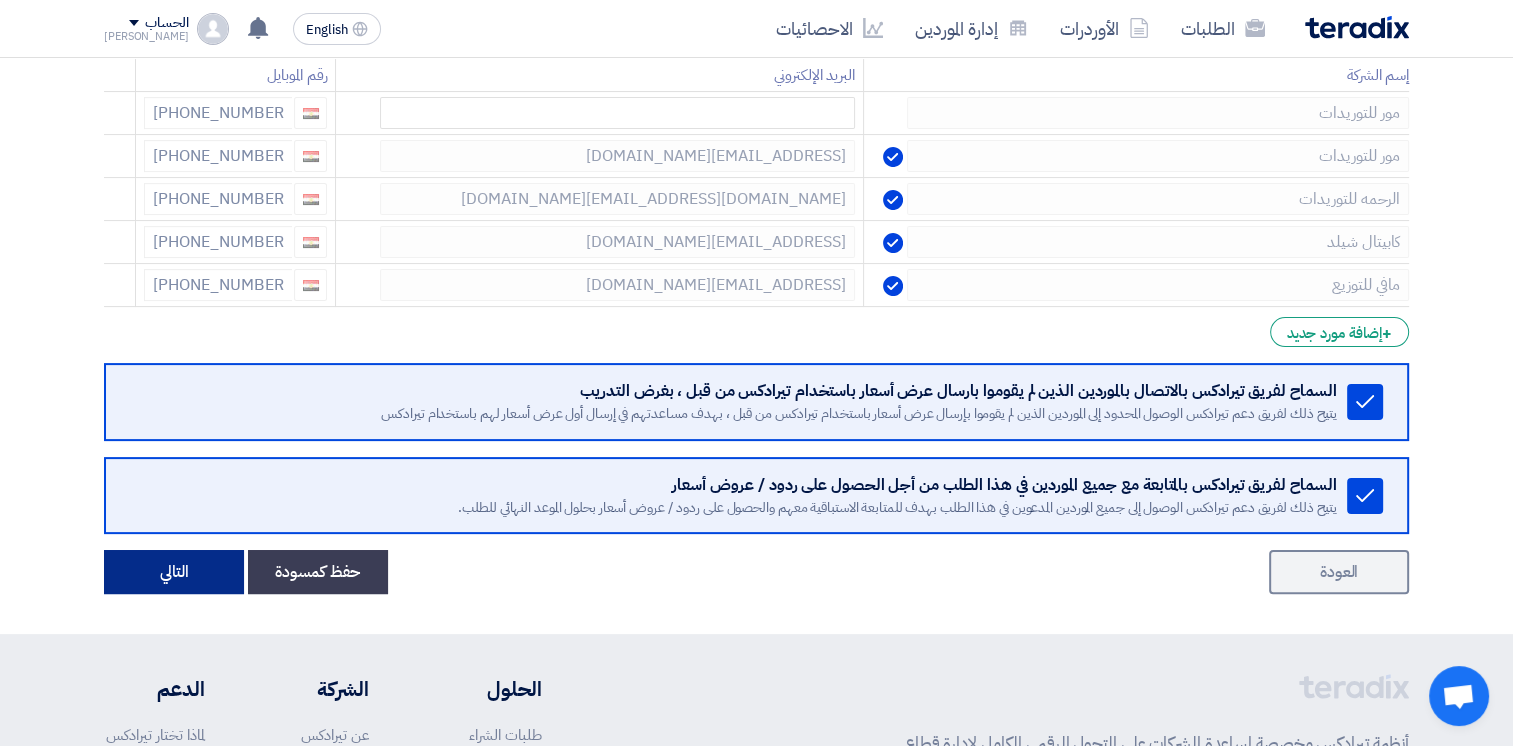 click on "التالي" 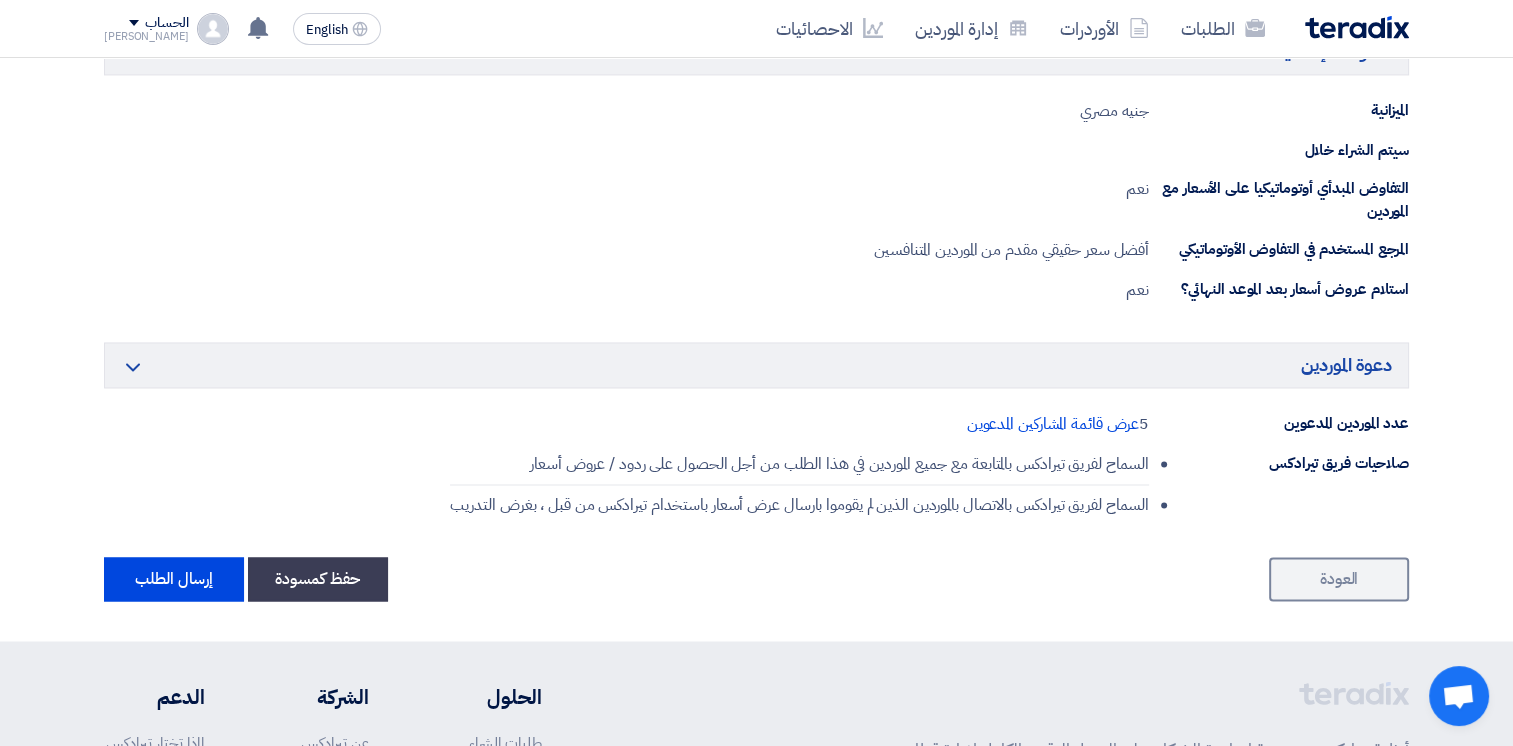 scroll, scrollTop: 3489, scrollLeft: 0, axis: vertical 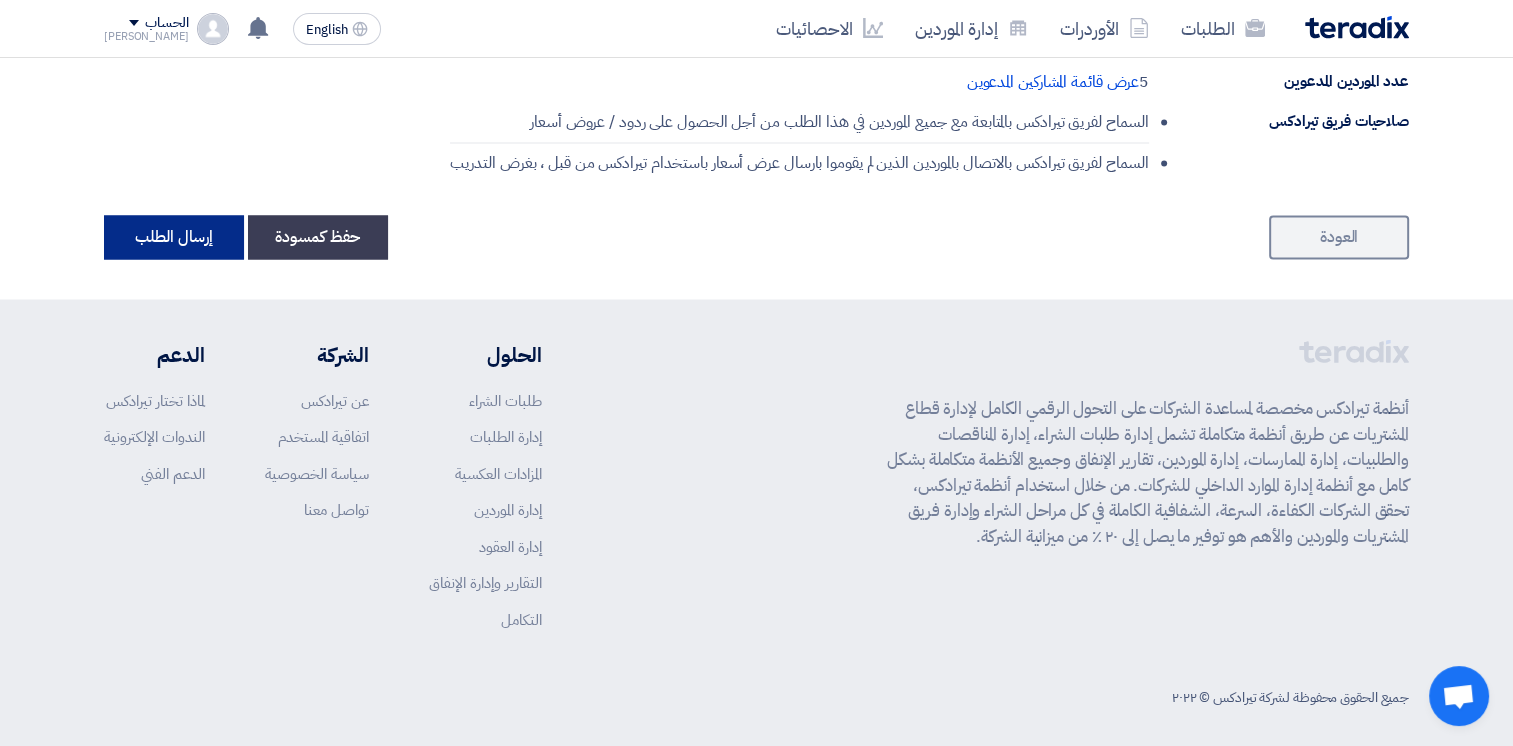 click on "إرسال الطلب" 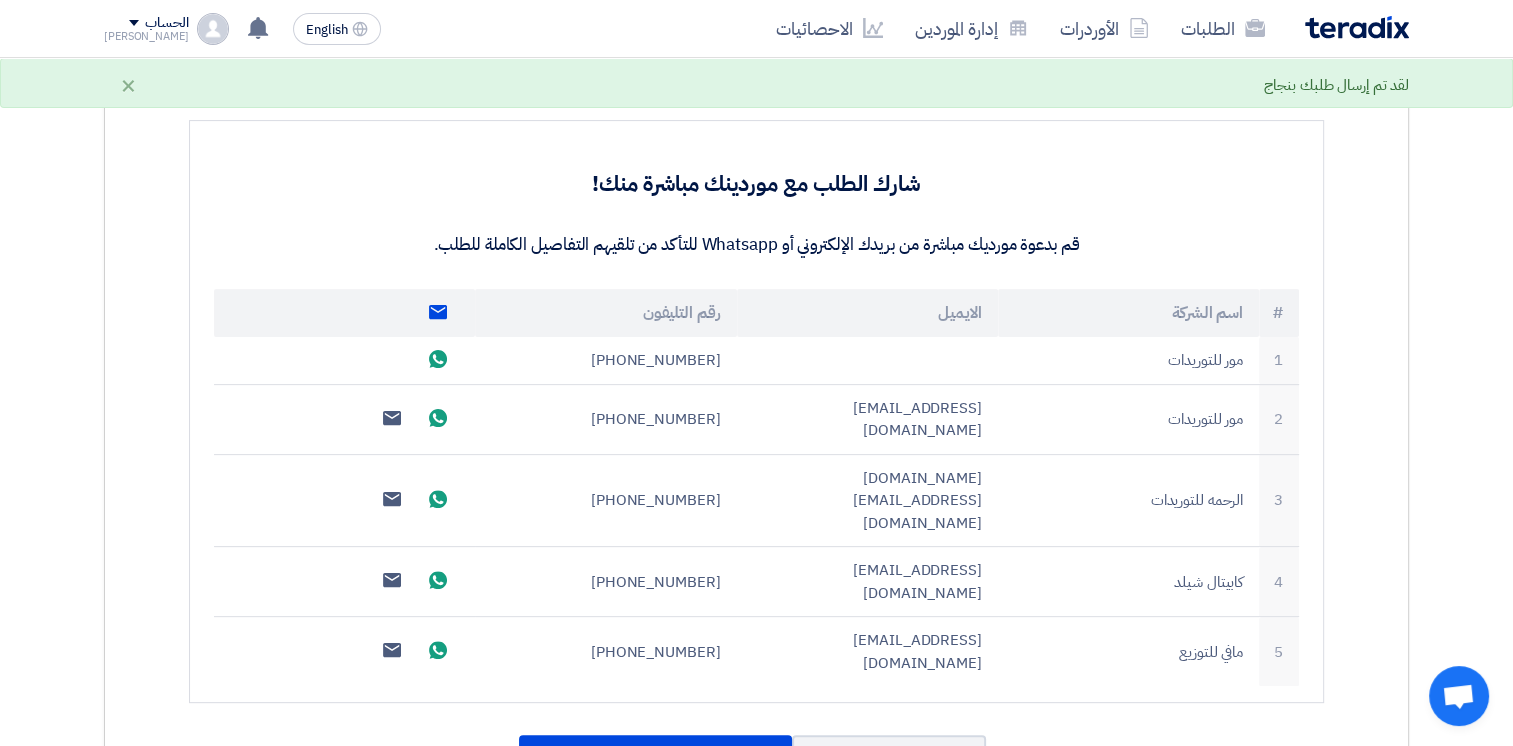 scroll, scrollTop: 500, scrollLeft: 0, axis: vertical 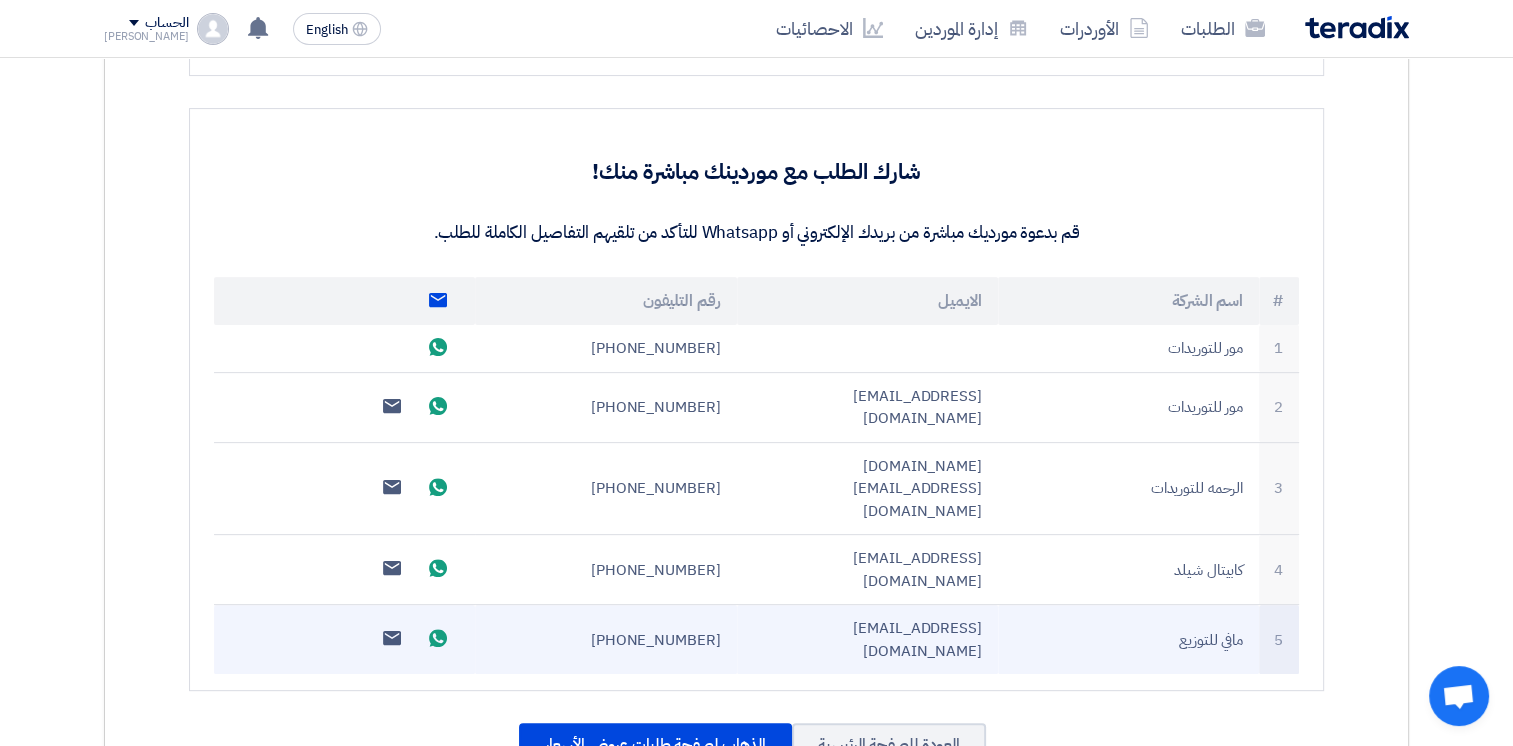 click 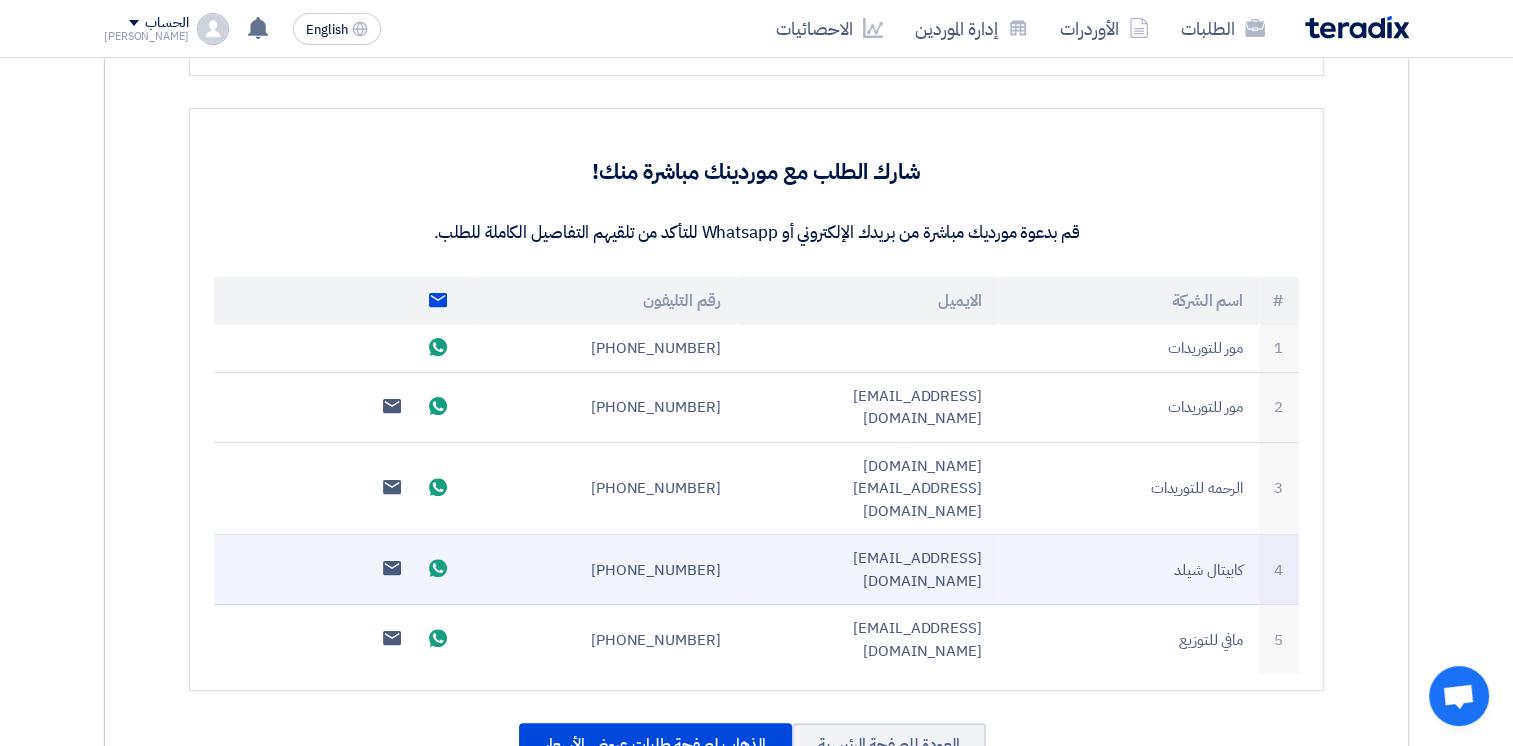 click 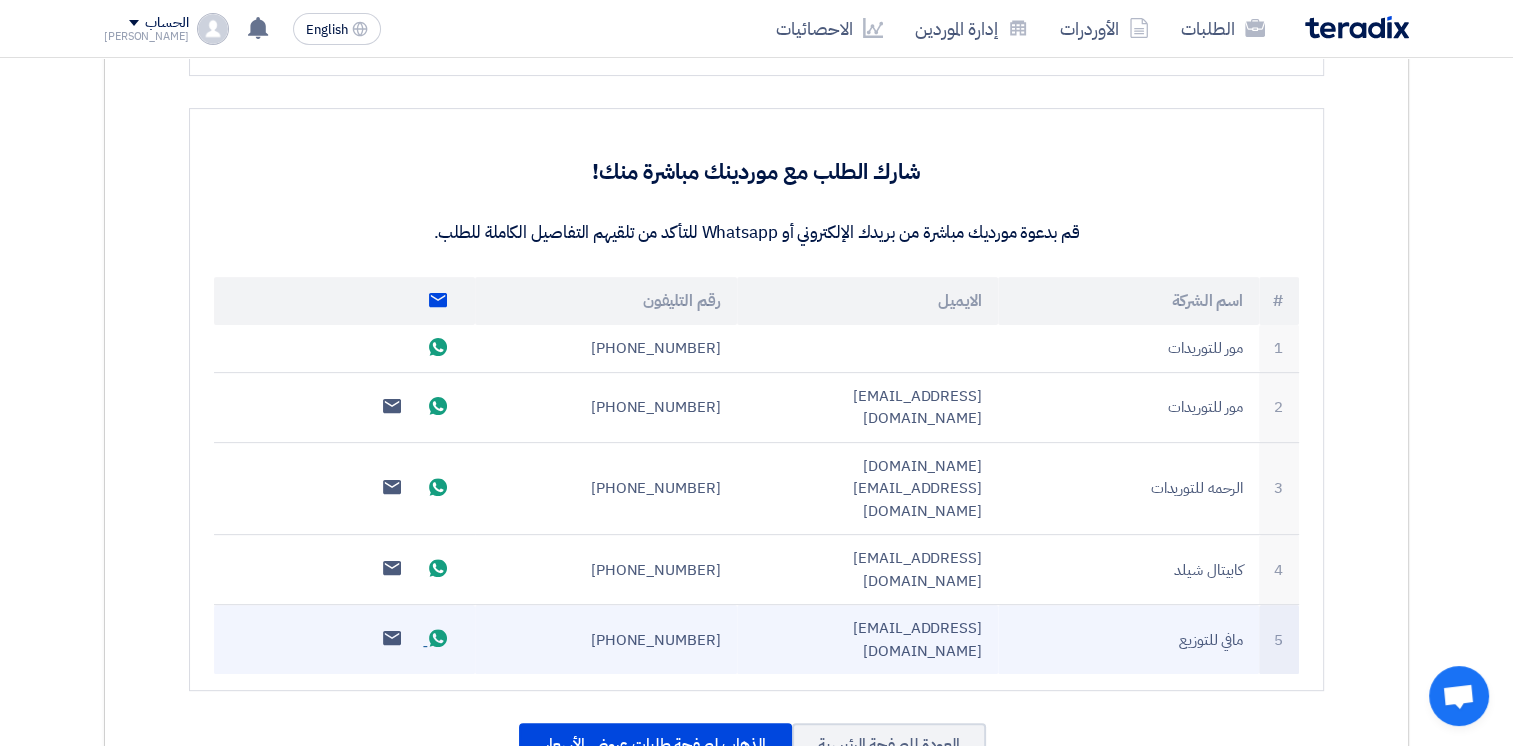 click 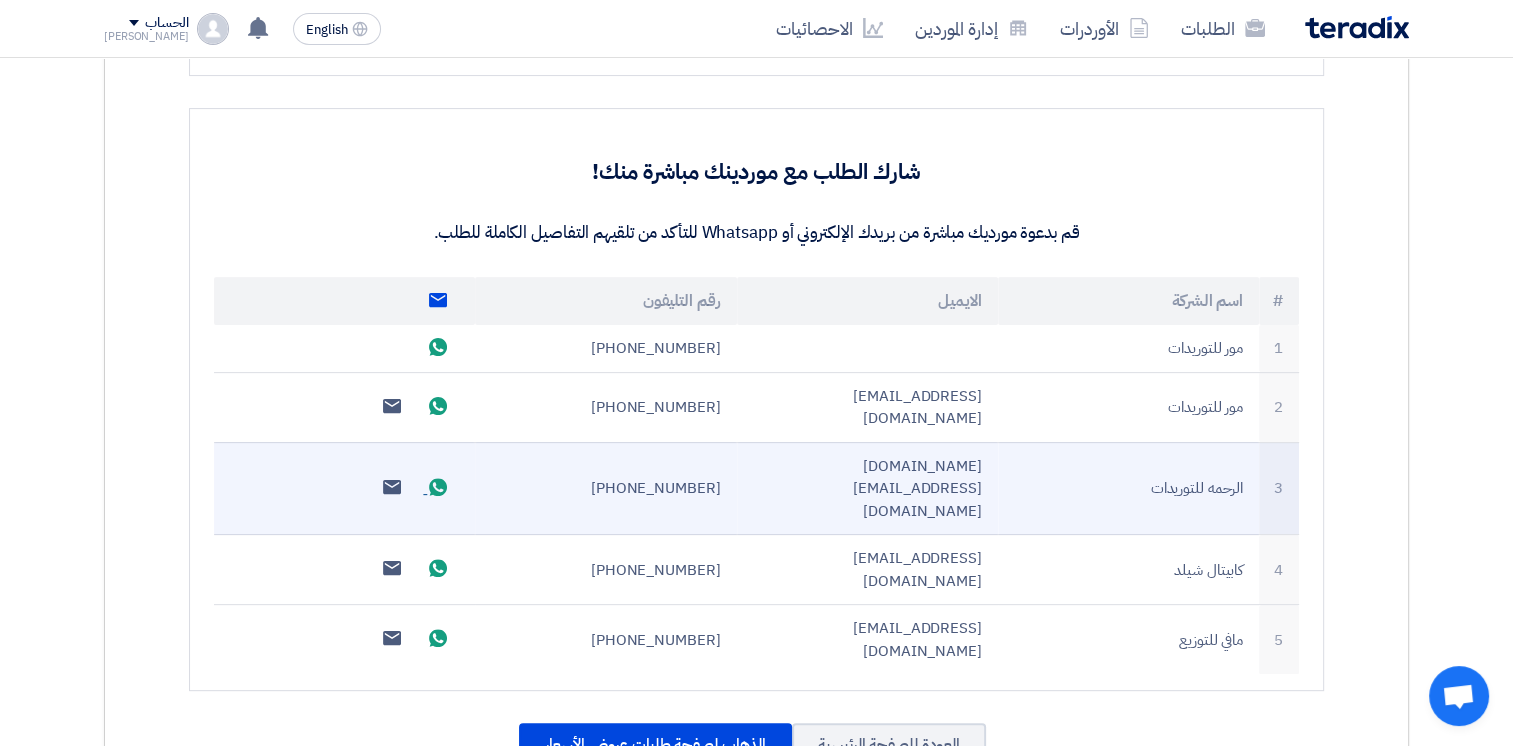 click on "Send whatsApp message" 